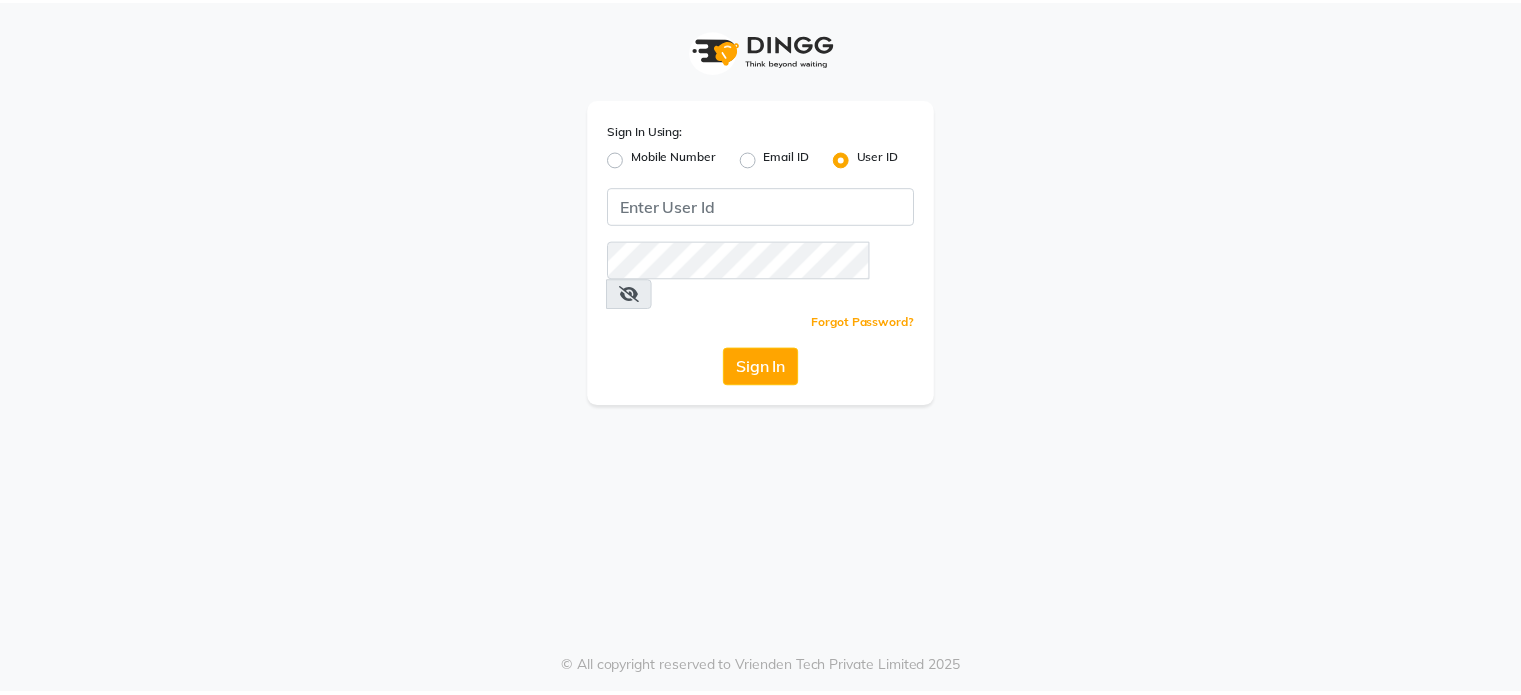 scroll, scrollTop: 0, scrollLeft: 0, axis: both 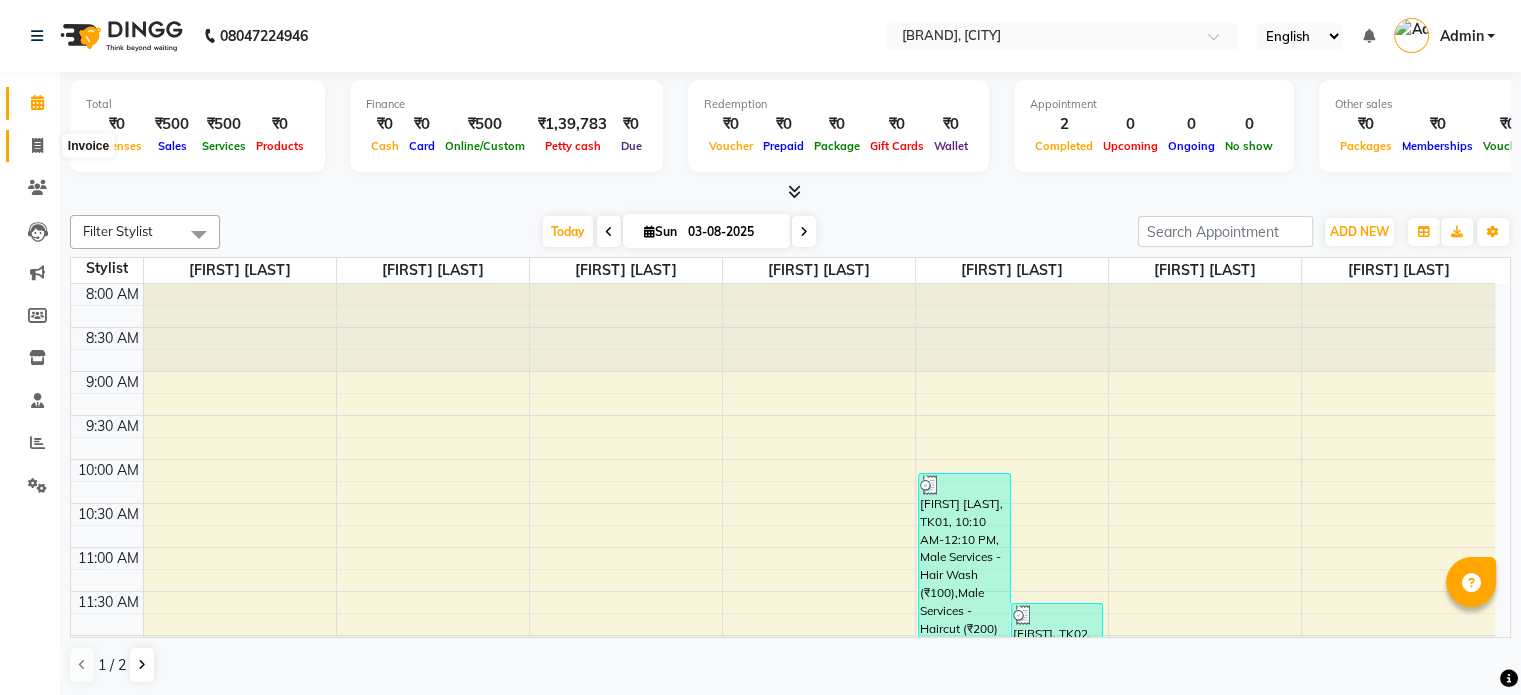 click 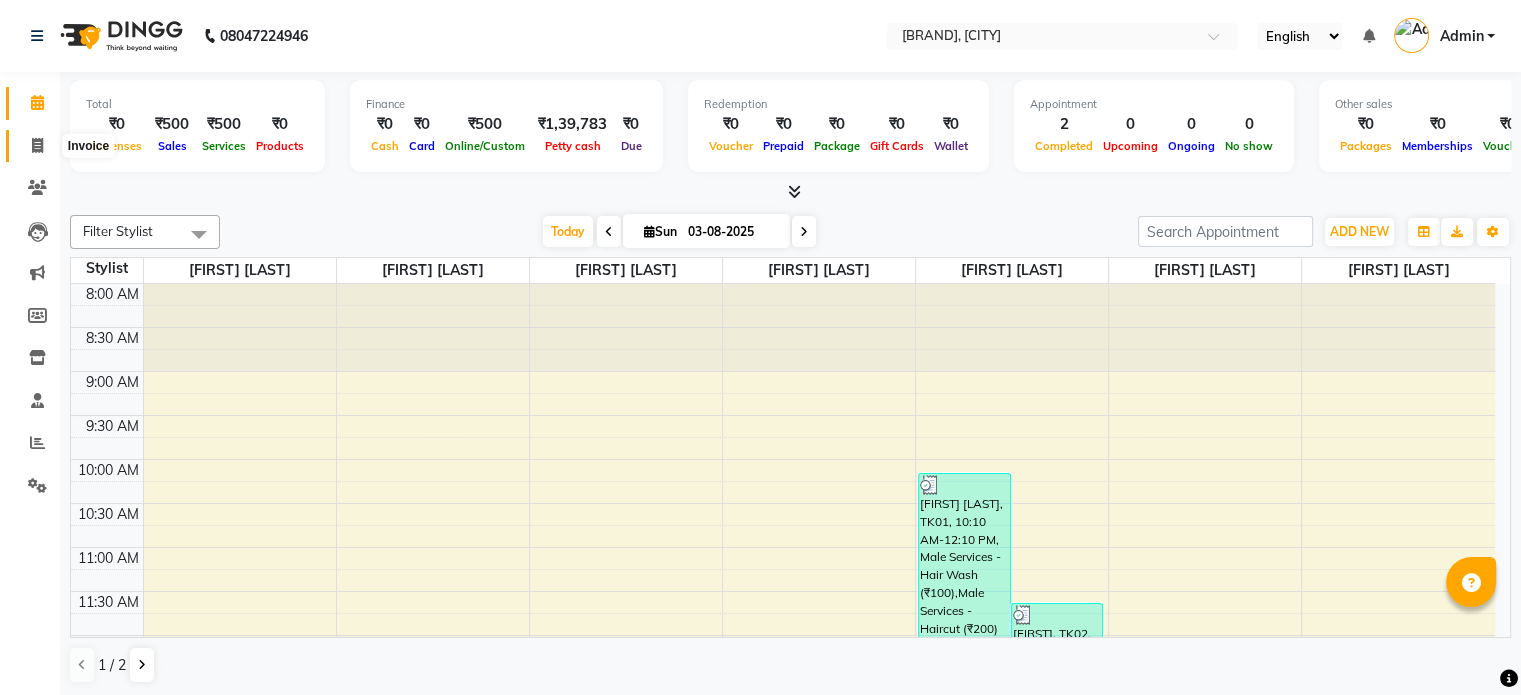 select on "service" 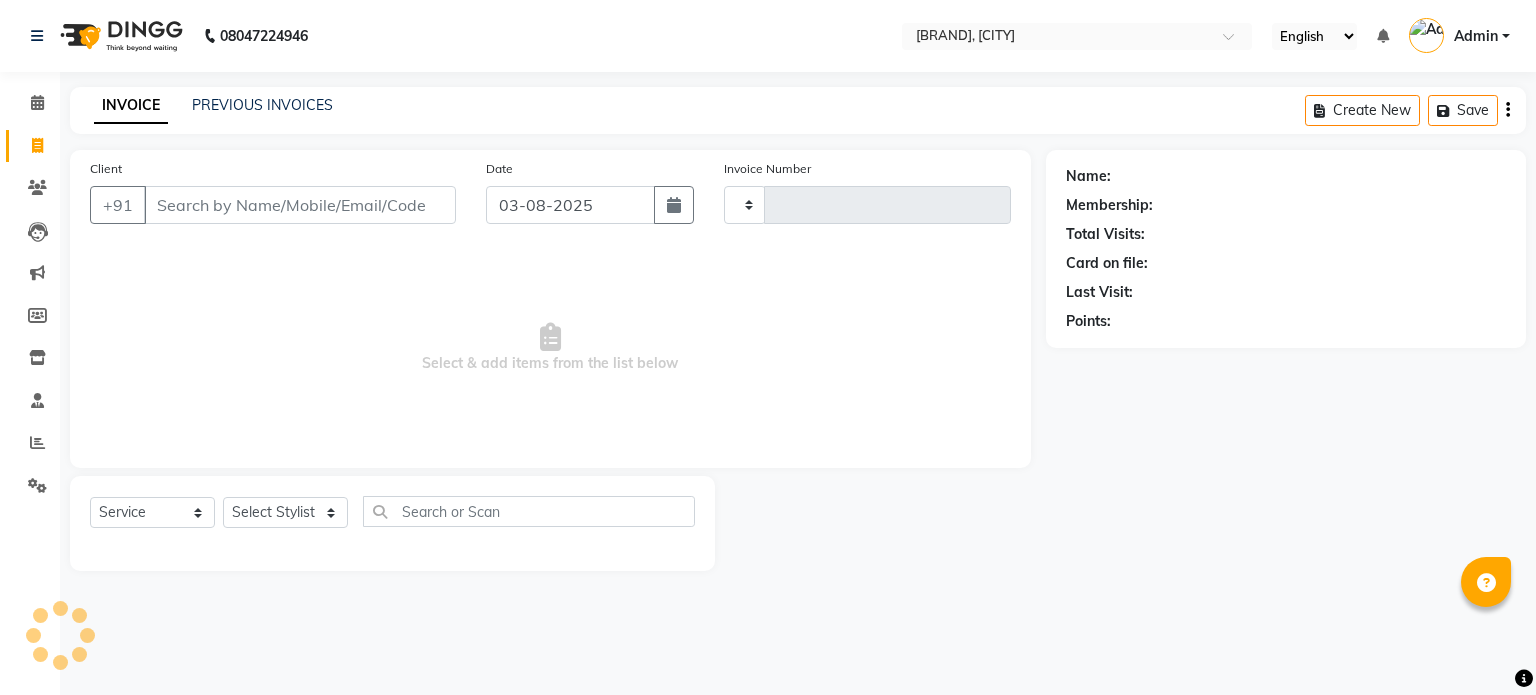 type on "1026" 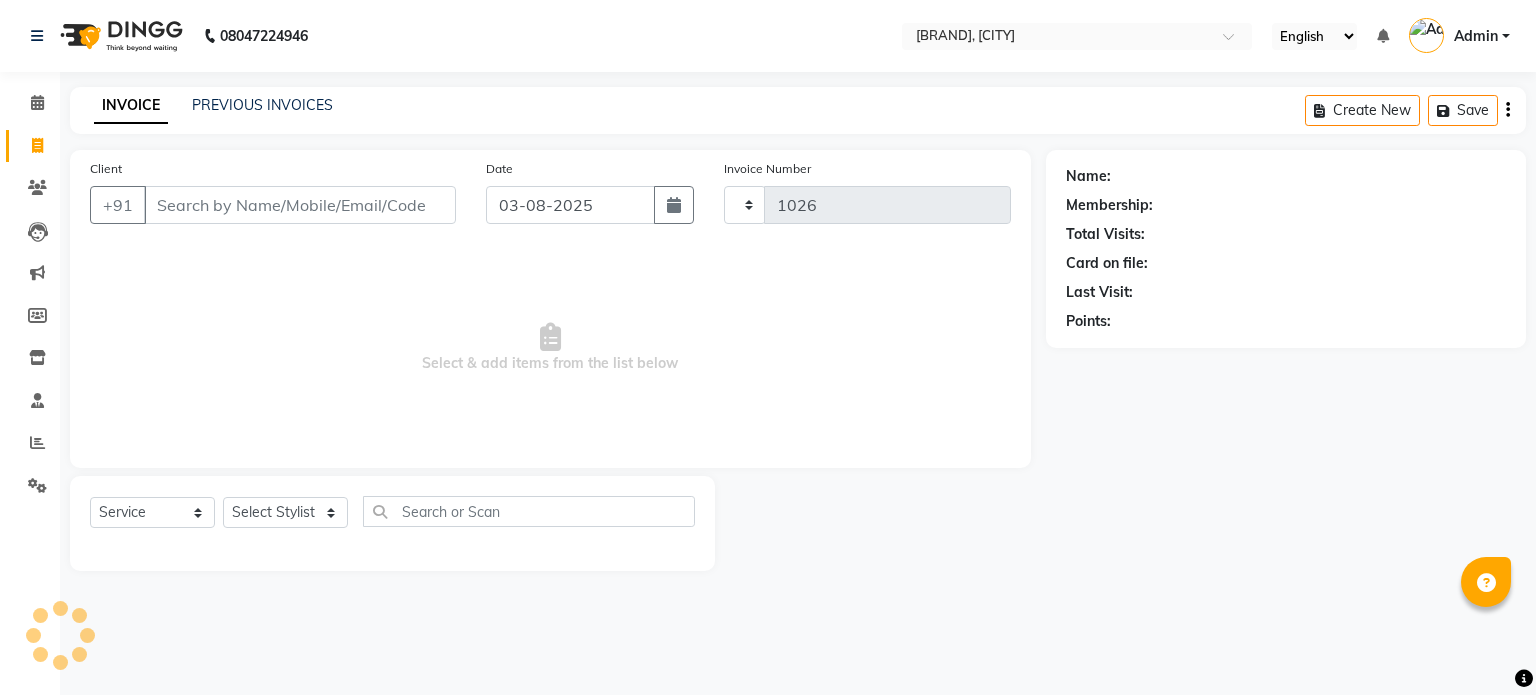 click on "Client" at bounding box center [300, 205] 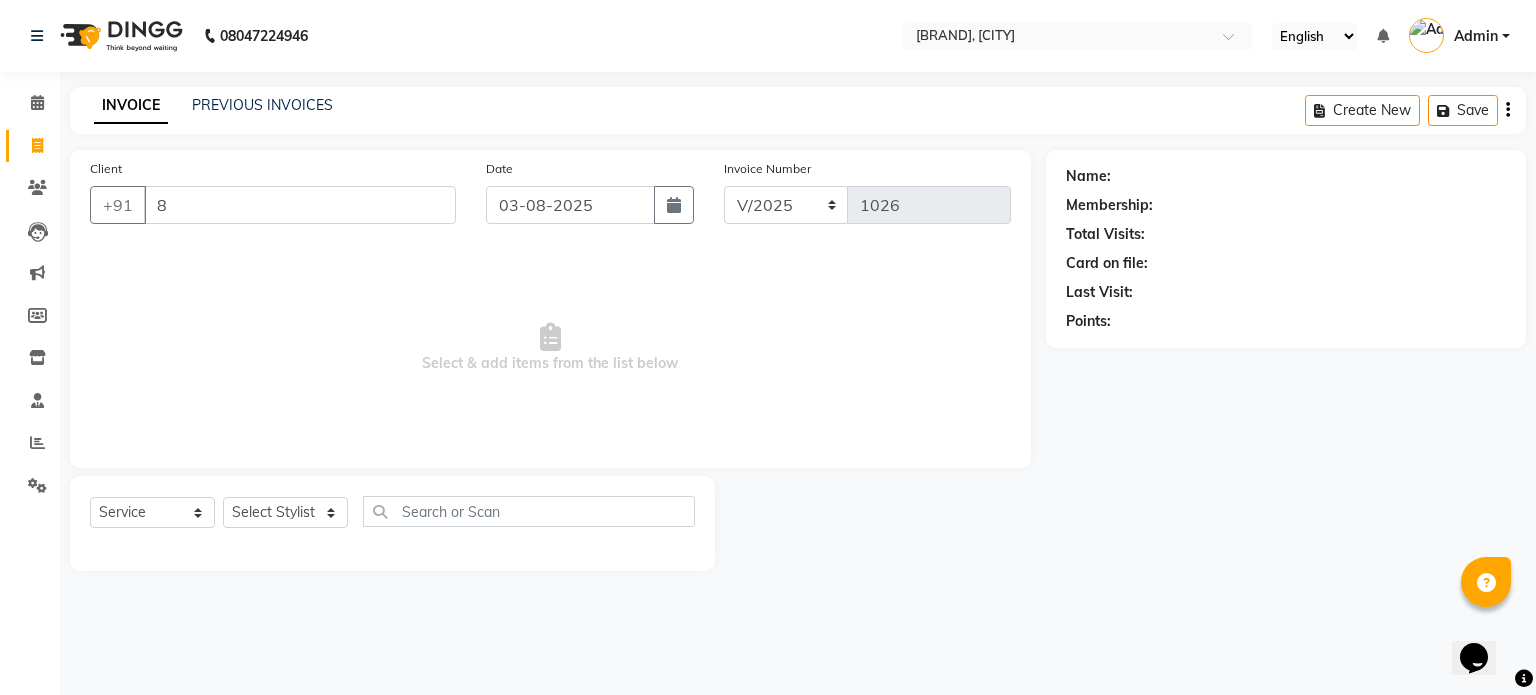 scroll, scrollTop: 0, scrollLeft: 0, axis: both 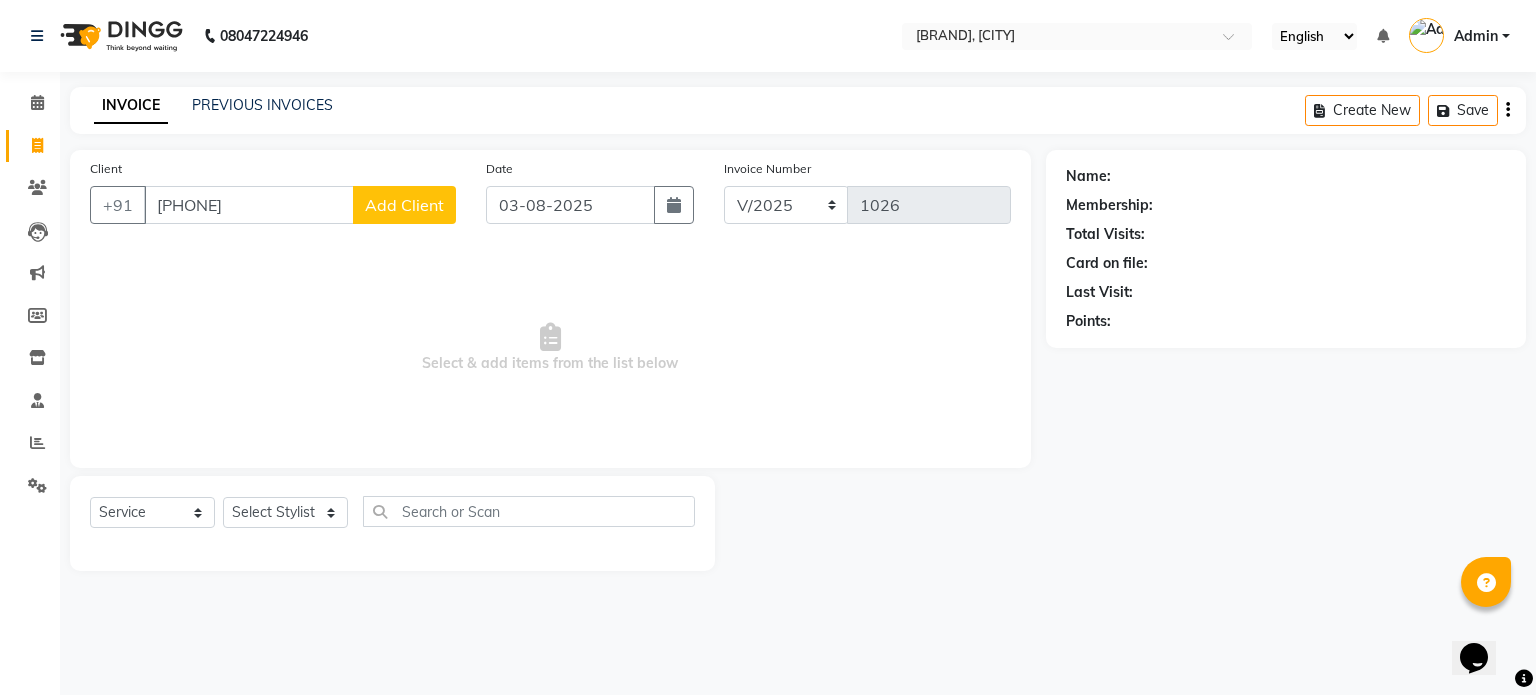 type on "[PHONE]" 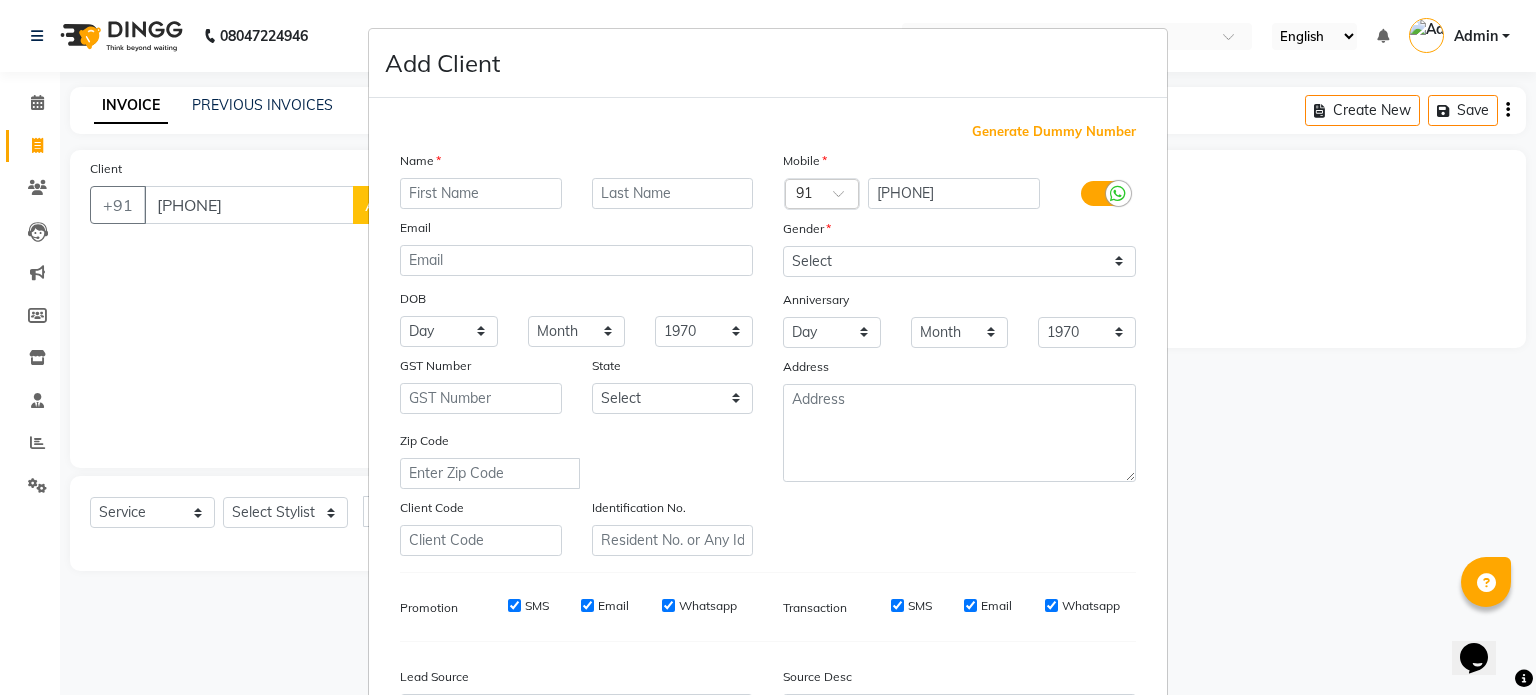 click at bounding box center [481, 193] 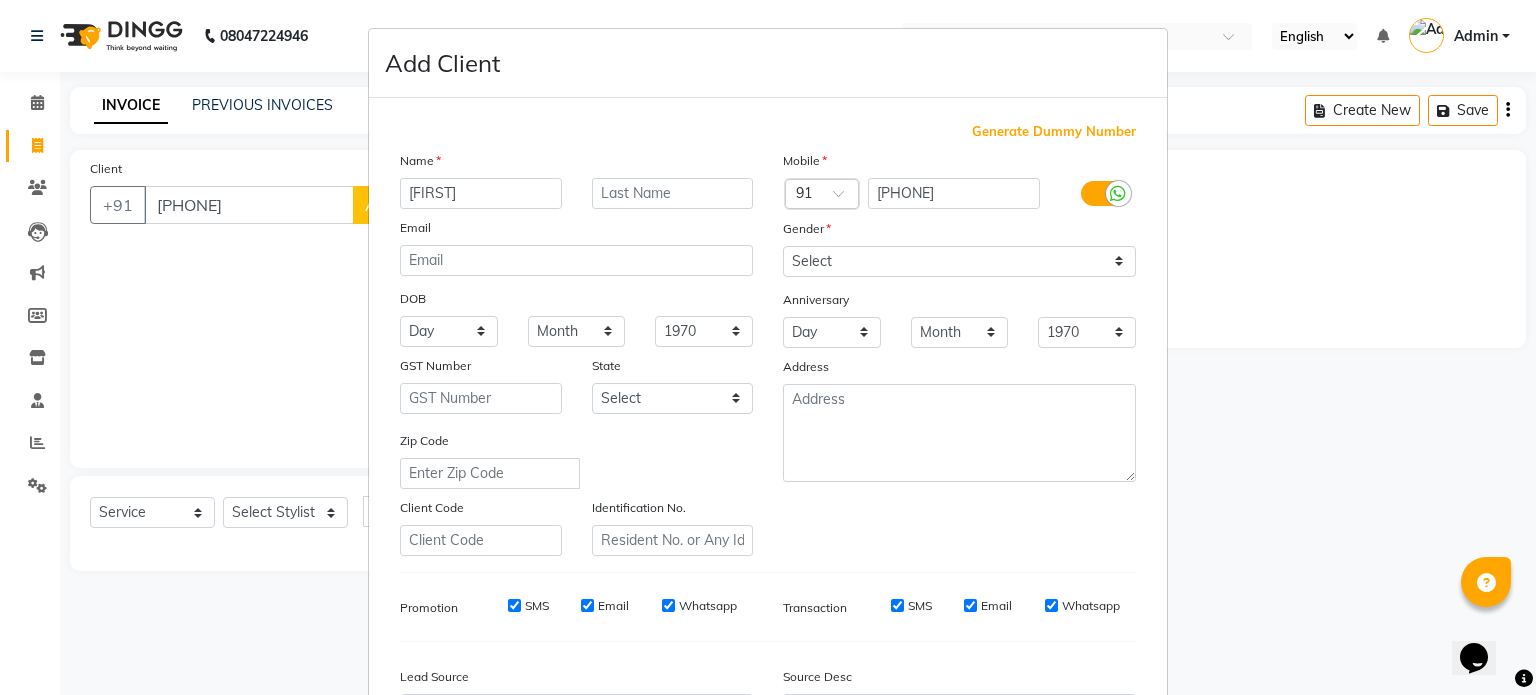type on "[PERSON]" 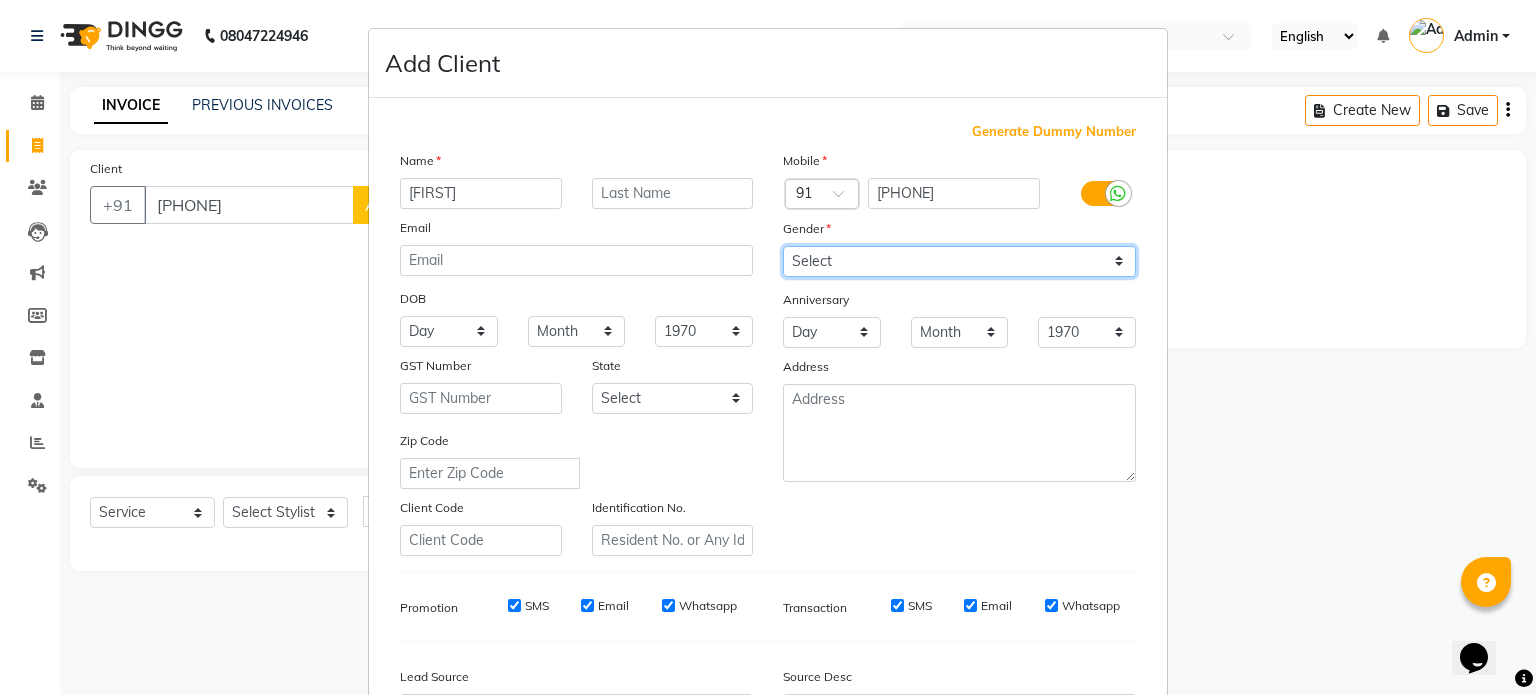 click on "Select Male Female Other Prefer Not To Say" at bounding box center [959, 261] 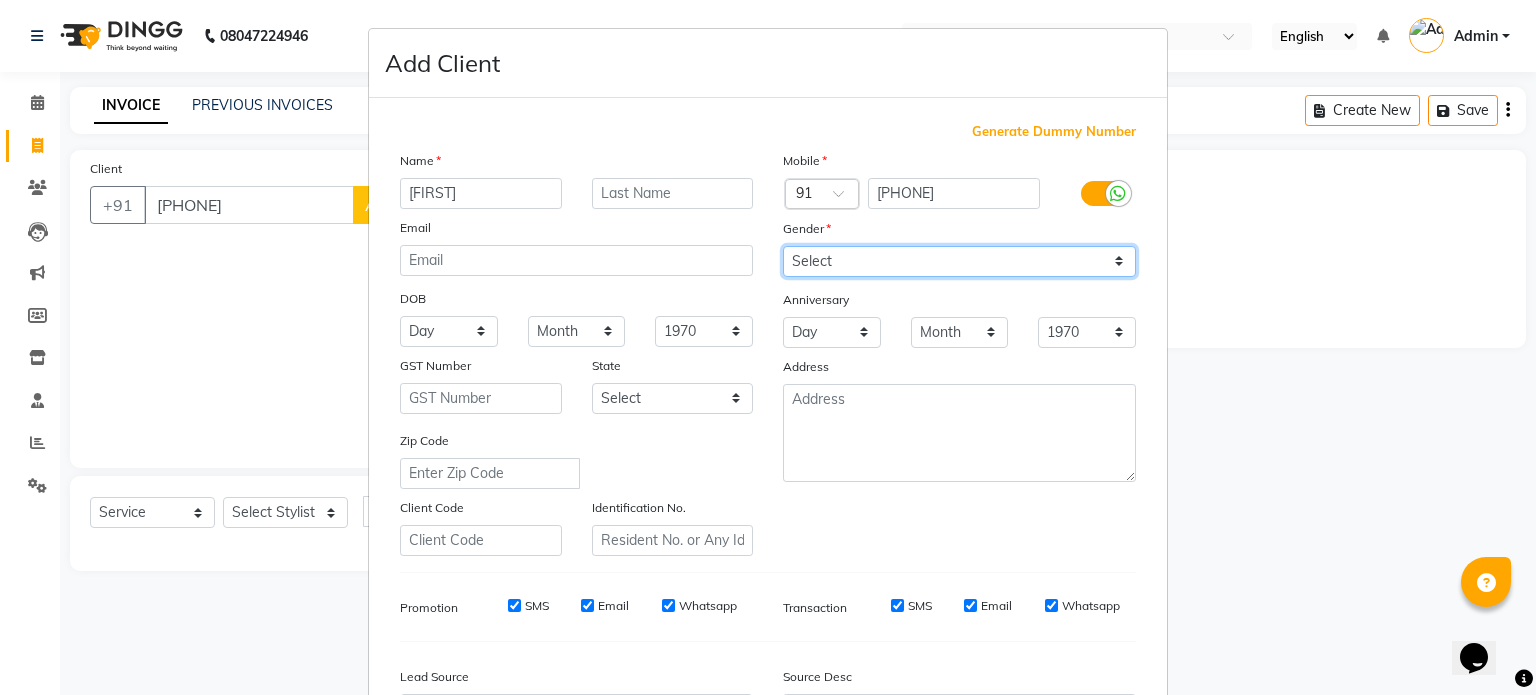 select on "male" 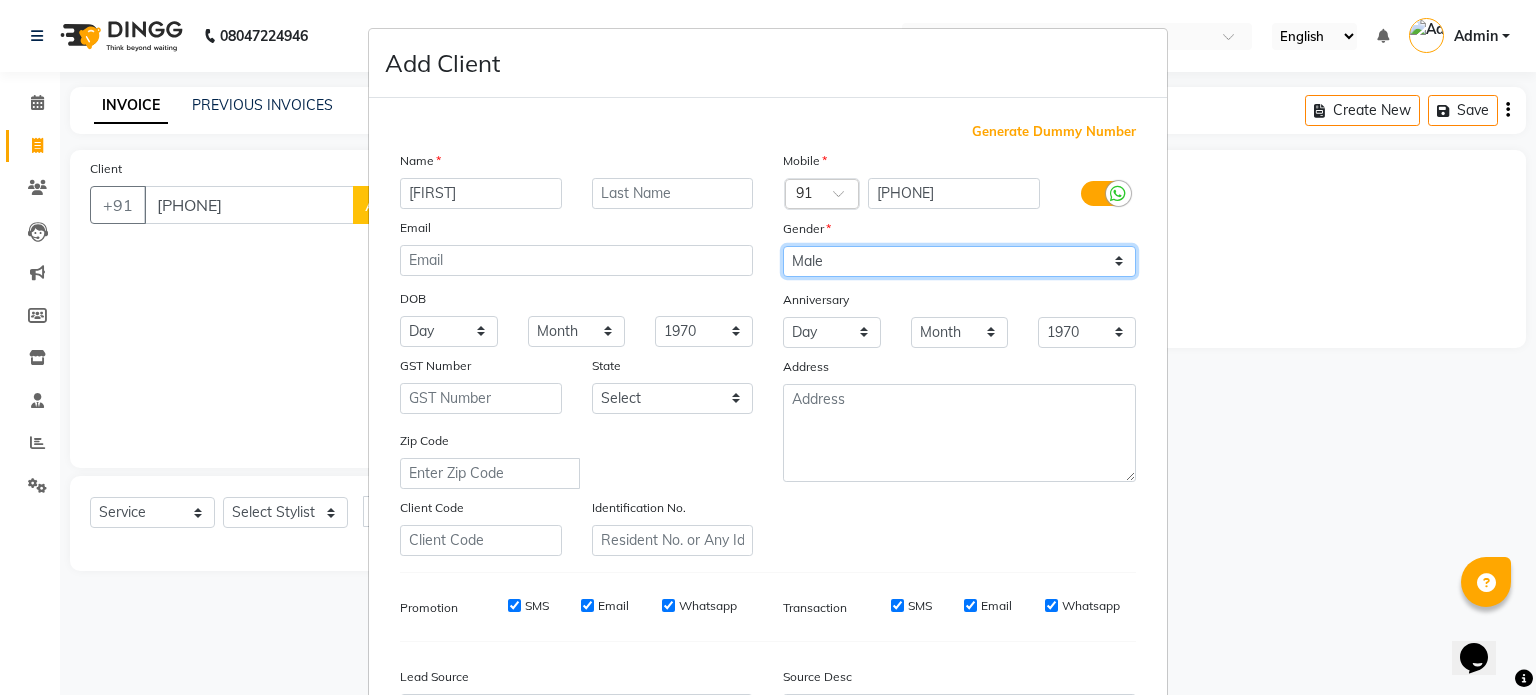 click on "Select Male Female Other Prefer Not To Say" at bounding box center [959, 261] 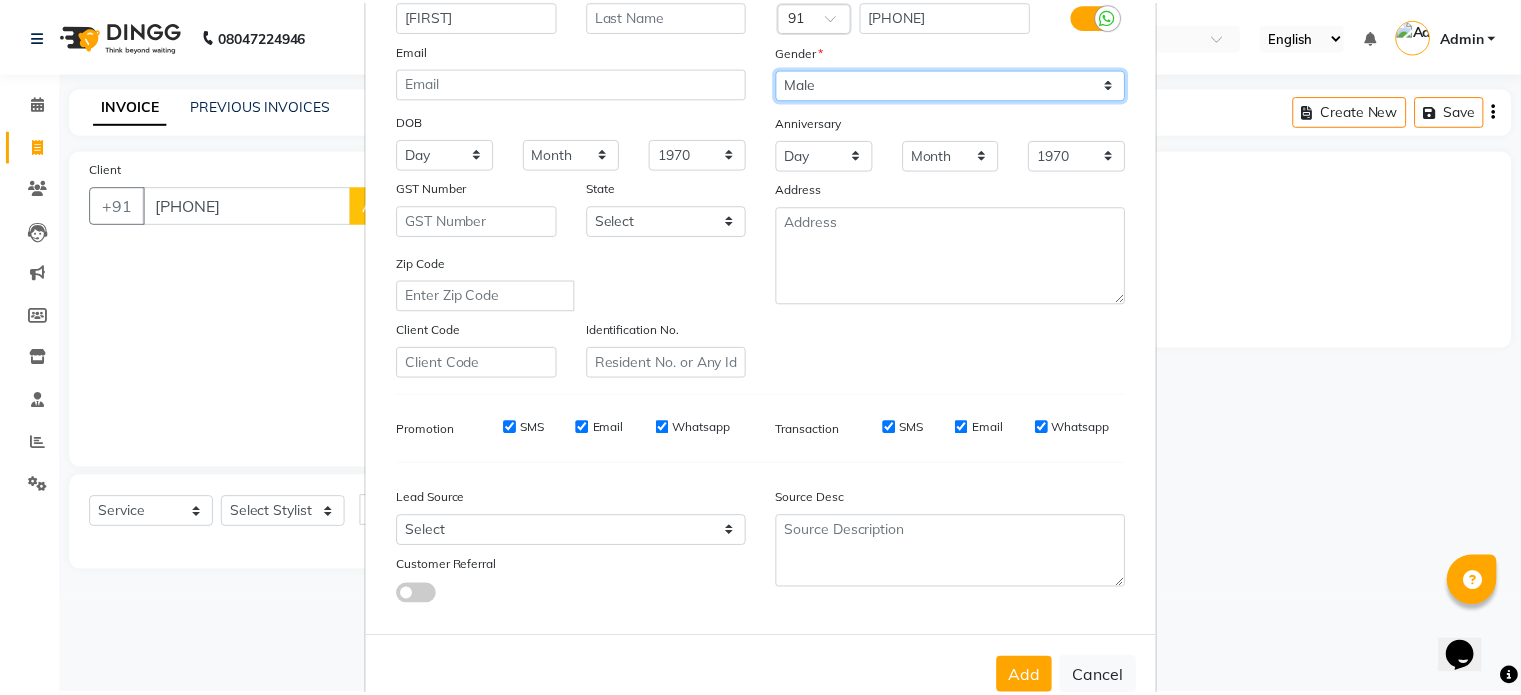 scroll, scrollTop: 237, scrollLeft: 0, axis: vertical 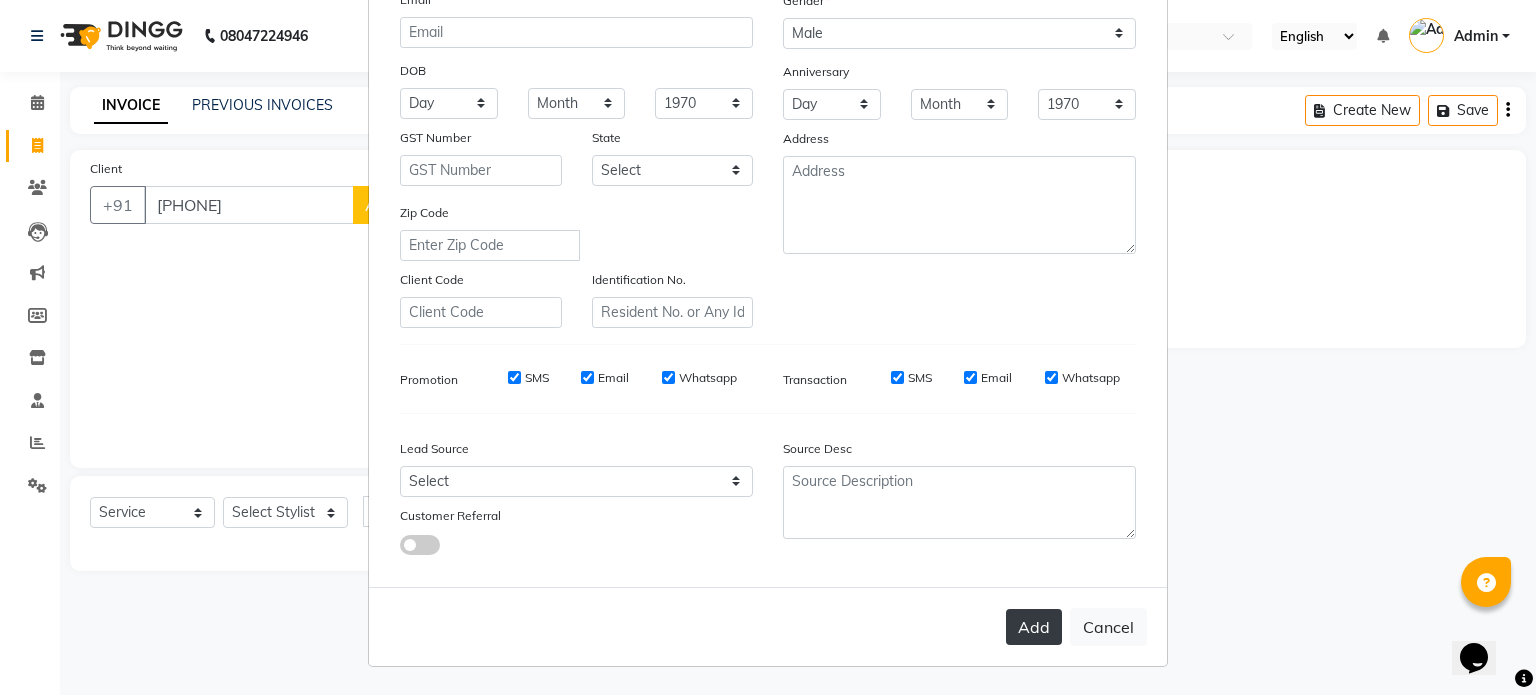 click on "Add" at bounding box center [1034, 627] 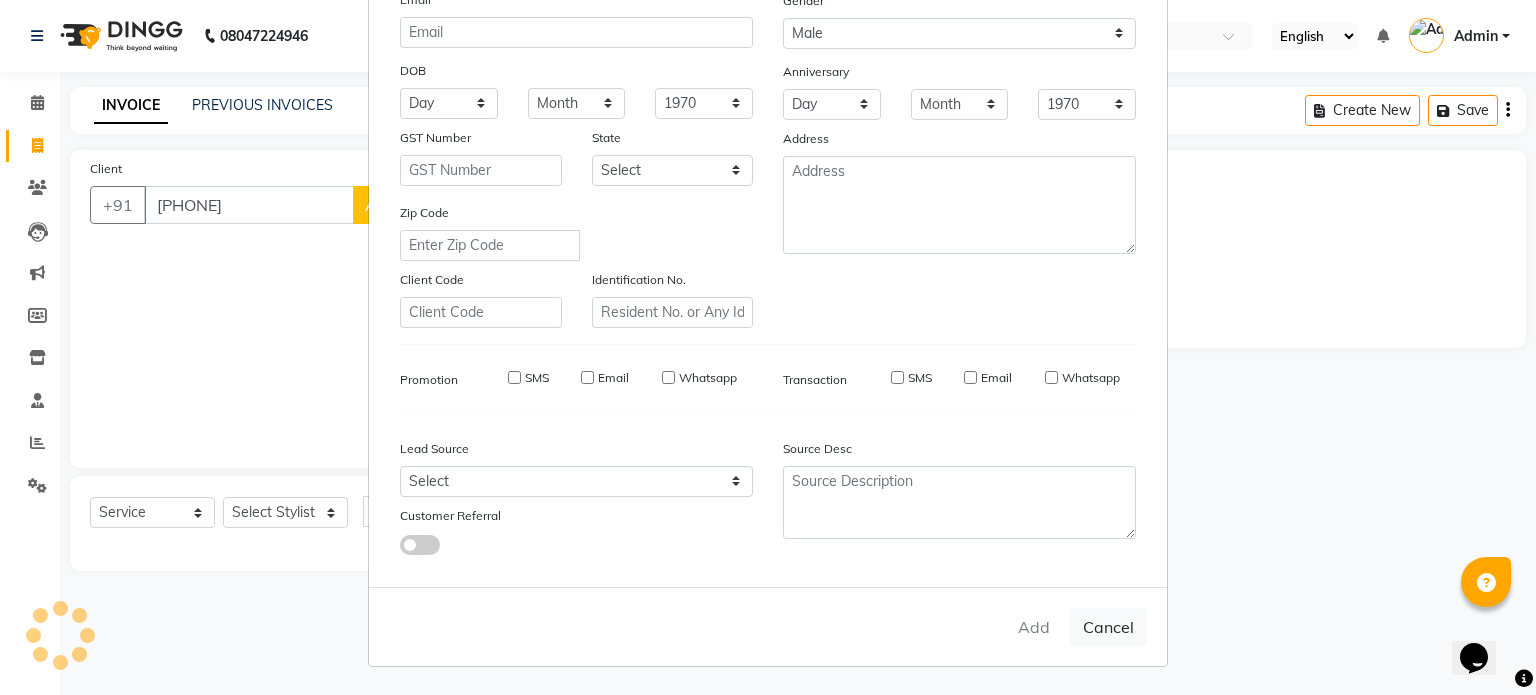 type 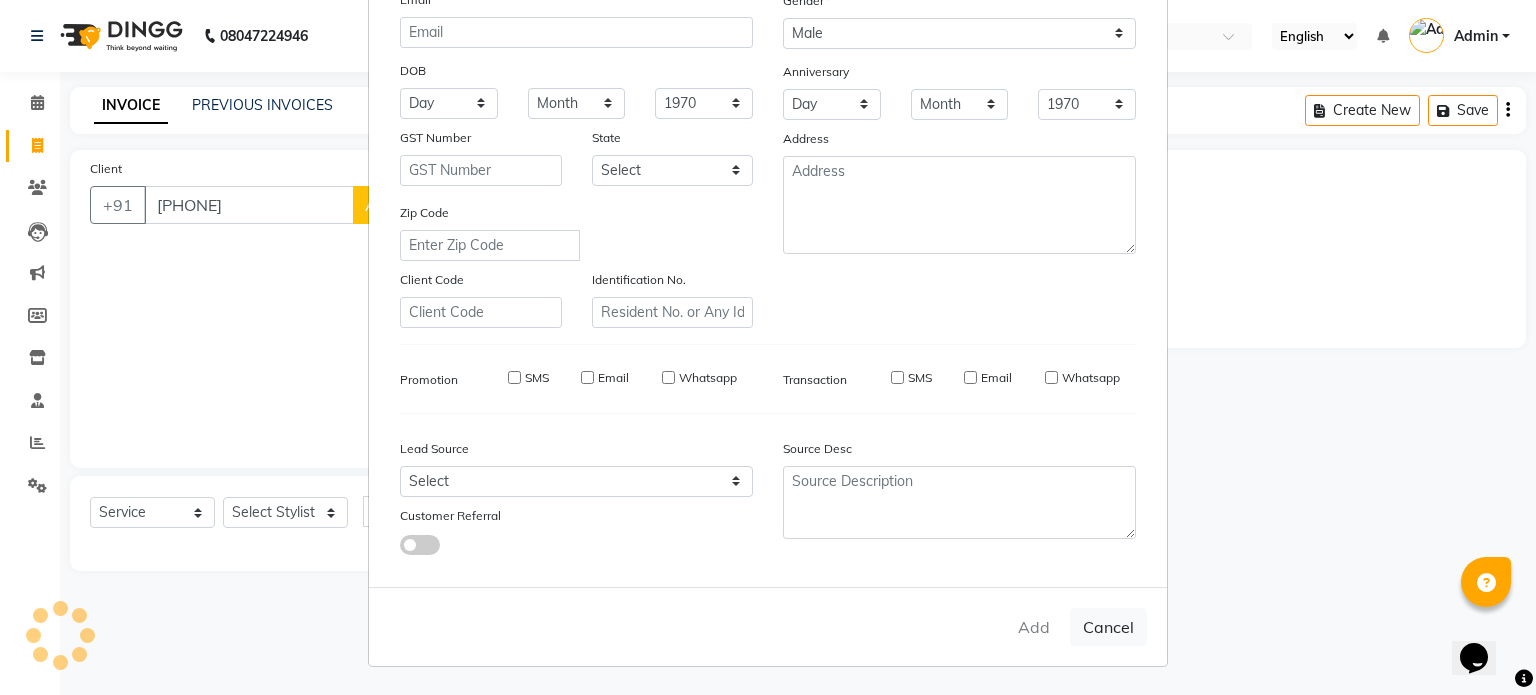 select 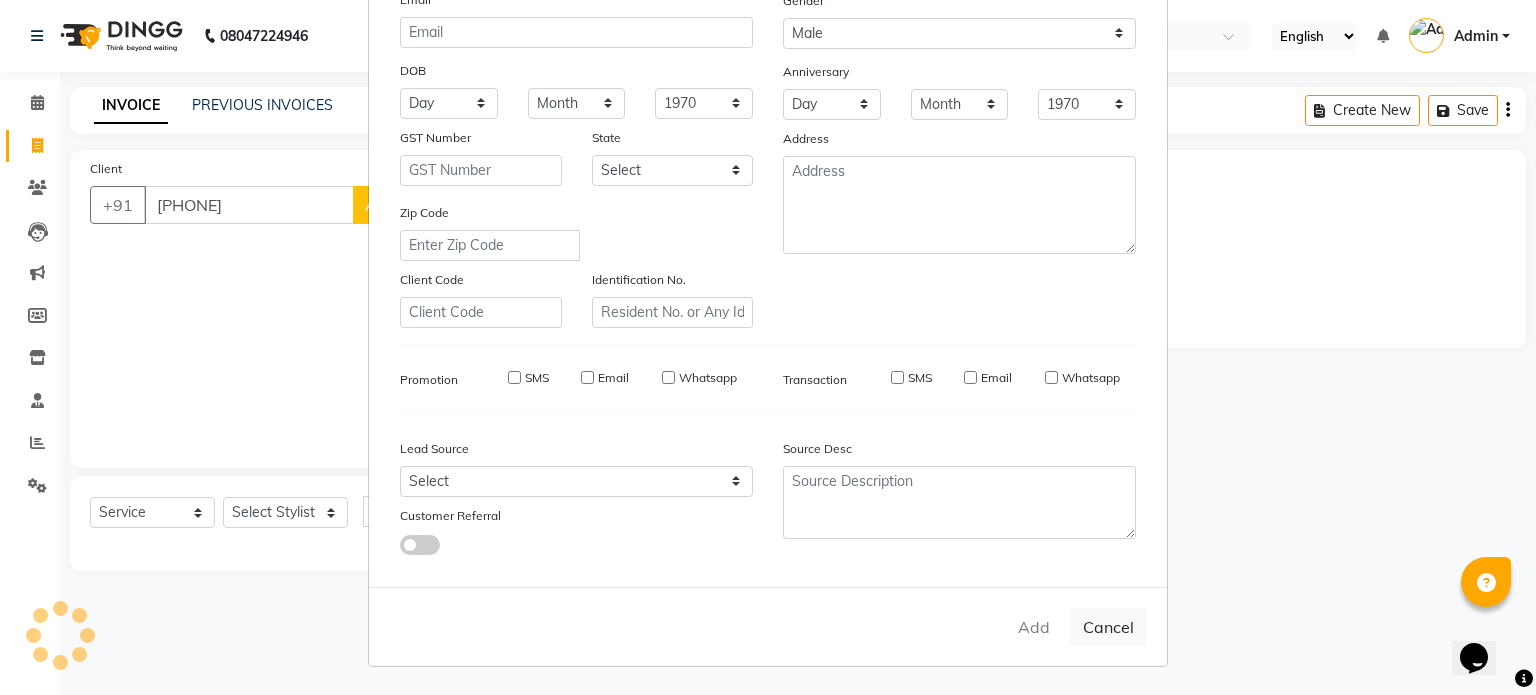type 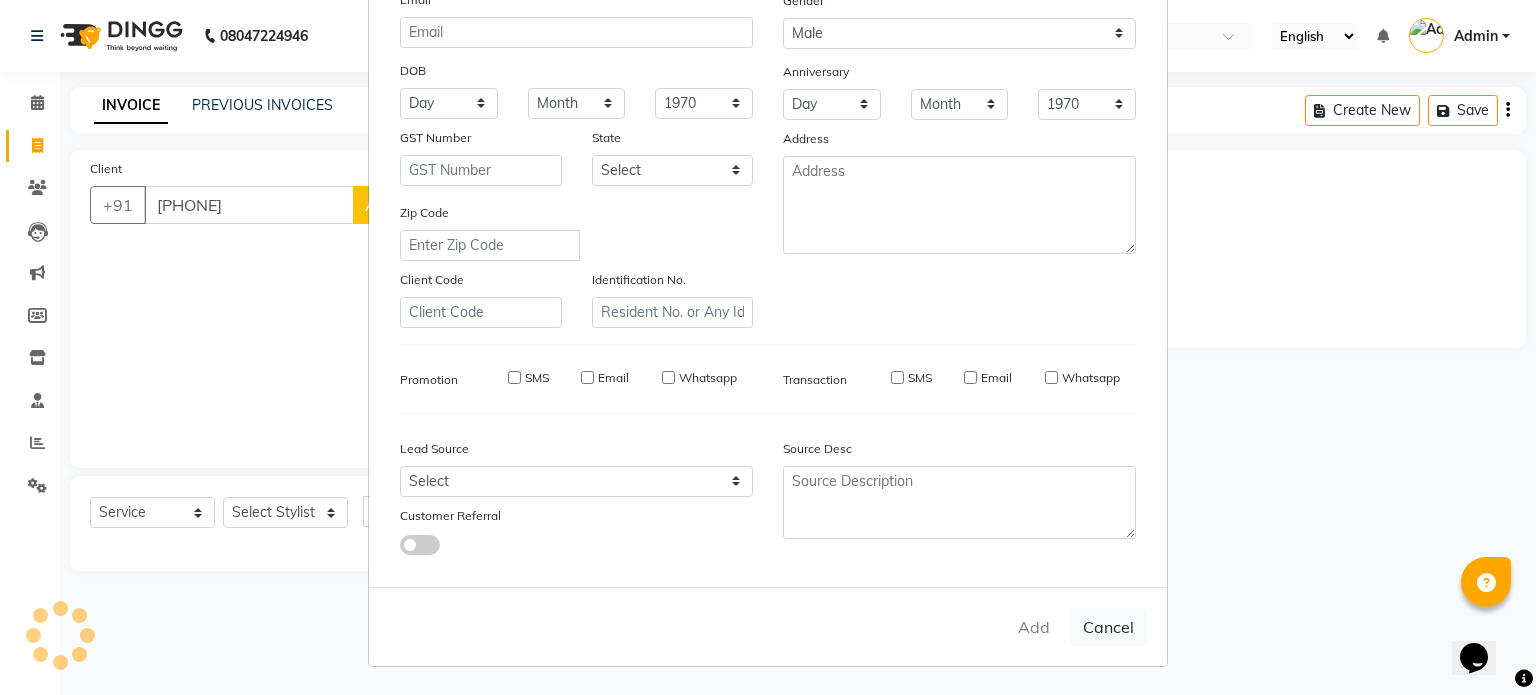 select 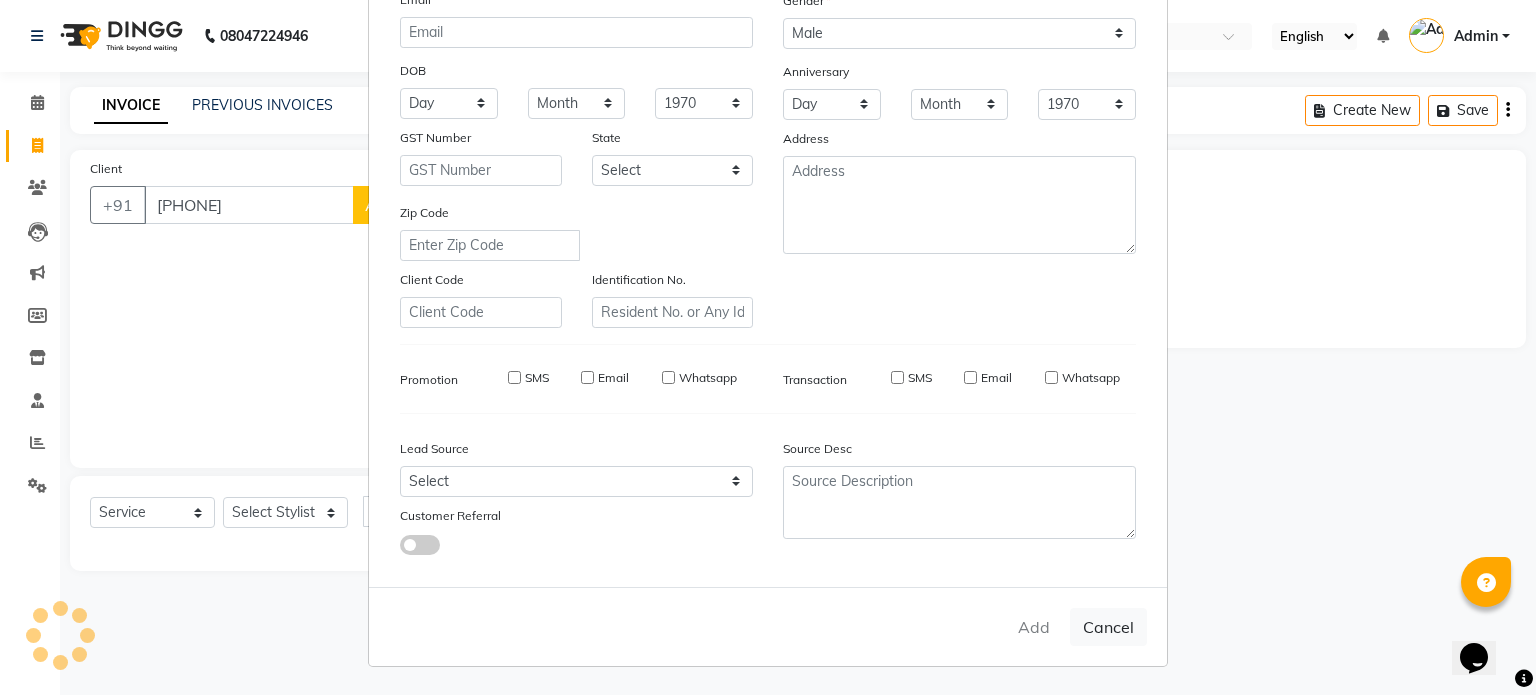 select 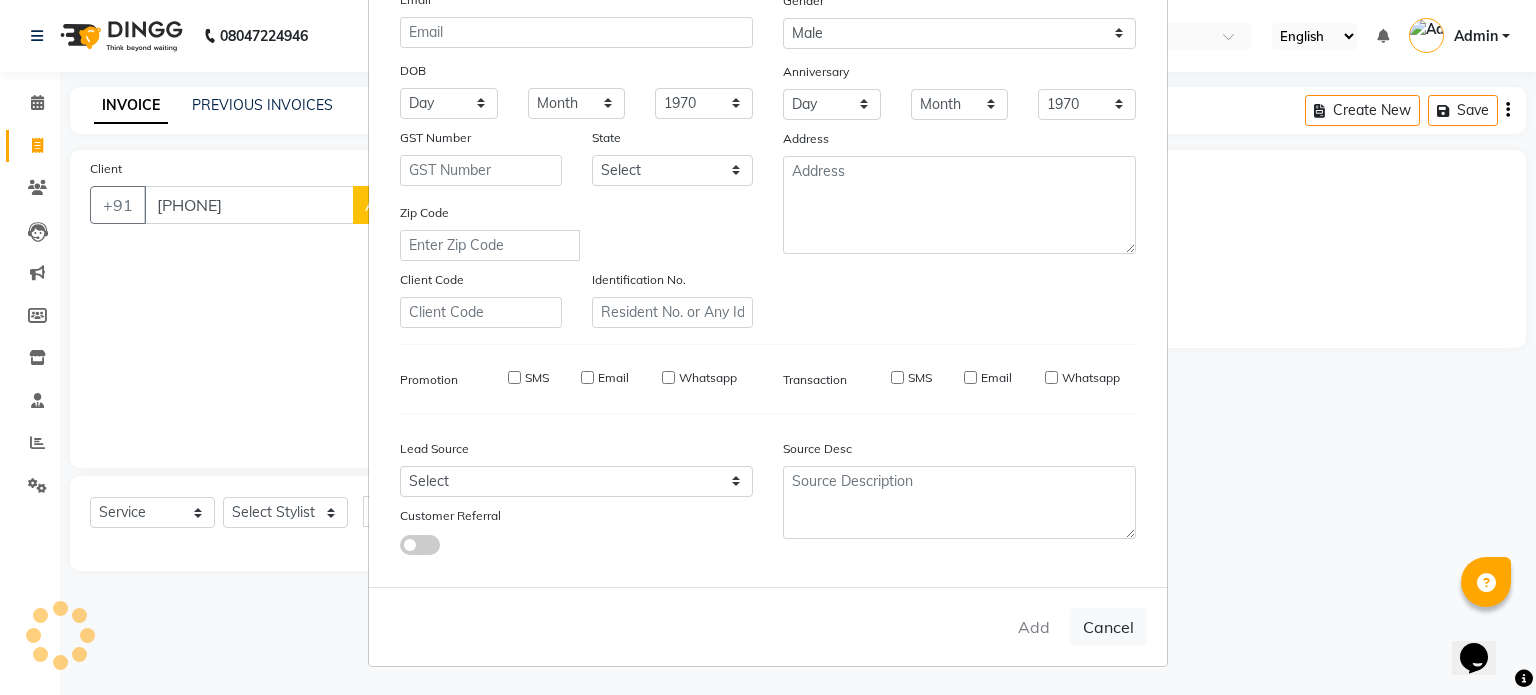 select 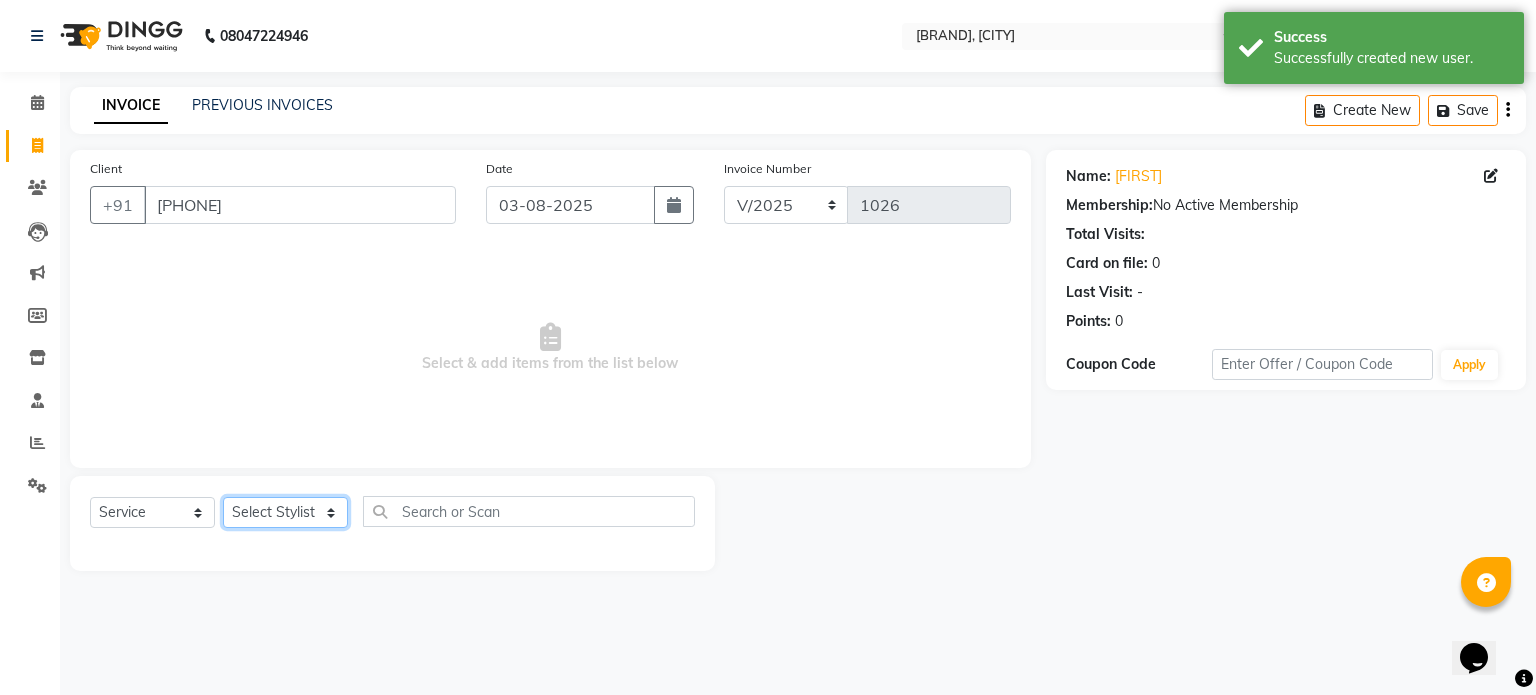 click on "Select Stylist Ankita Bagave Kasim salmani Manisha Doshi Pooja Jha RAHUL AHANKARE Rahul Thakur Sanju Sharma SHARUKH" 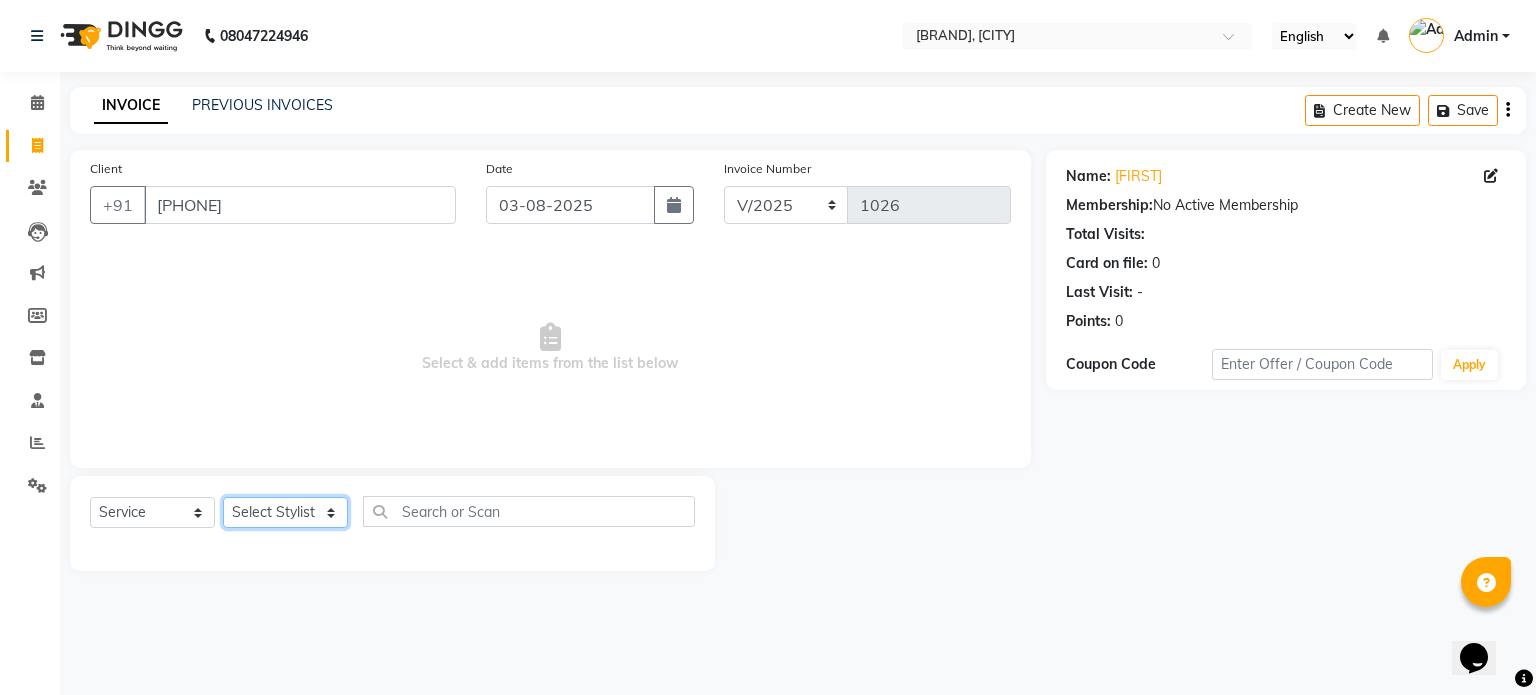 select on "87464" 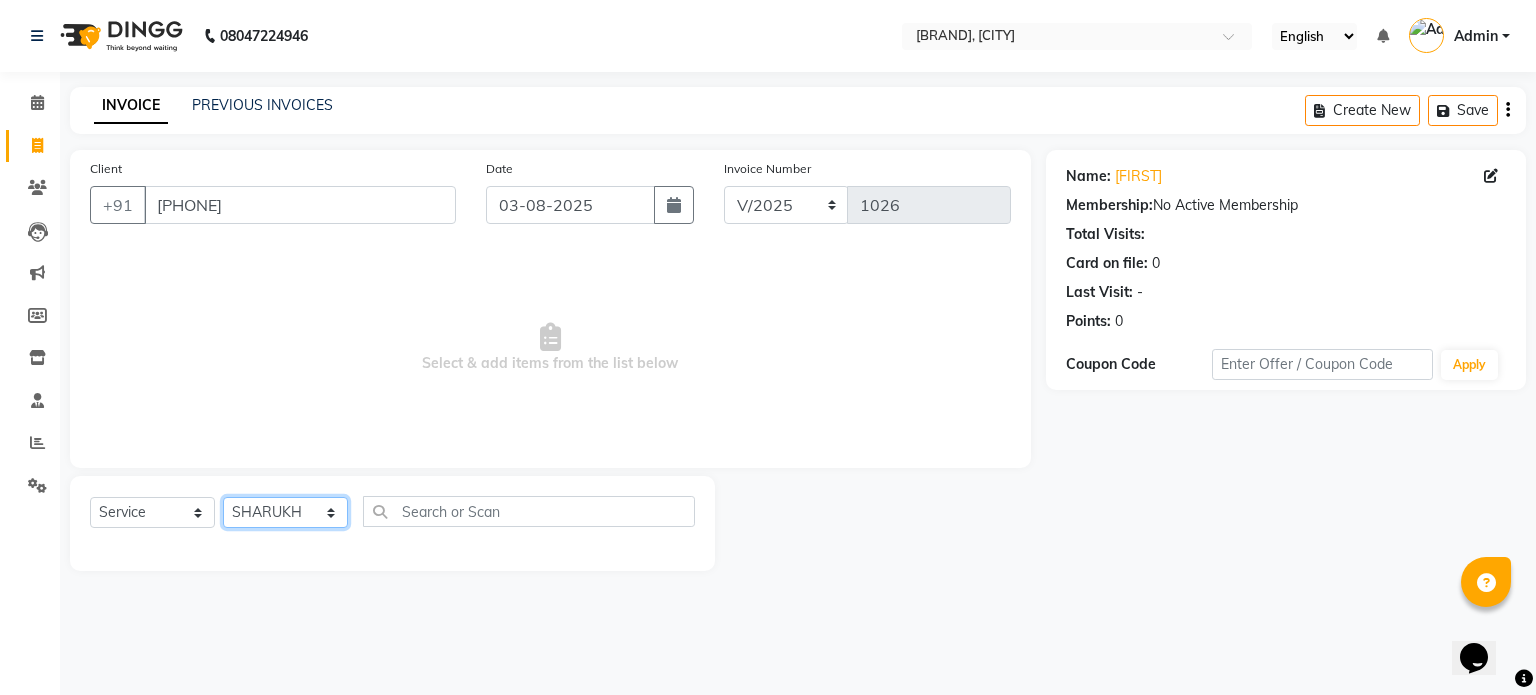 click on "Select Stylist Ankita Bagave Kasim salmani Manisha Doshi Pooja Jha RAHUL AHANKARE Rahul Thakur Sanju Sharma SHARUKH" 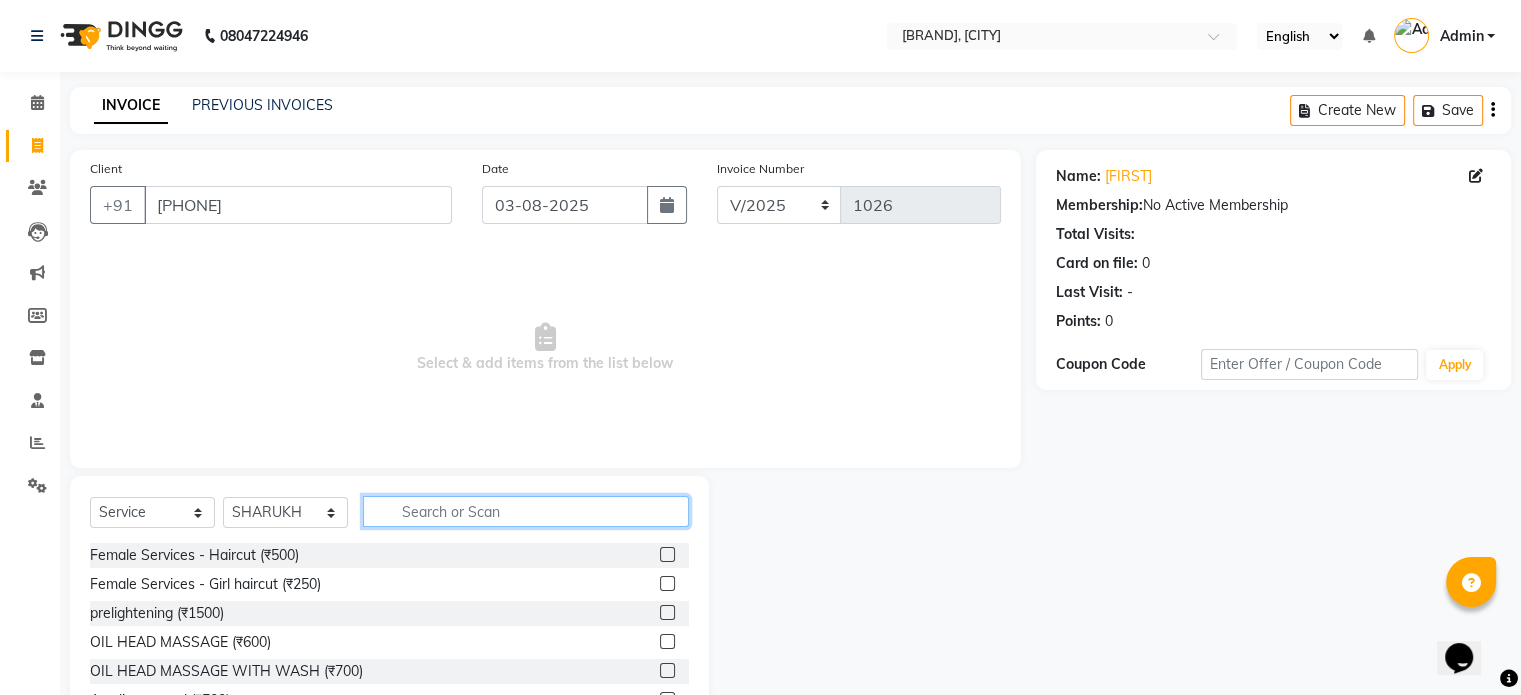 click 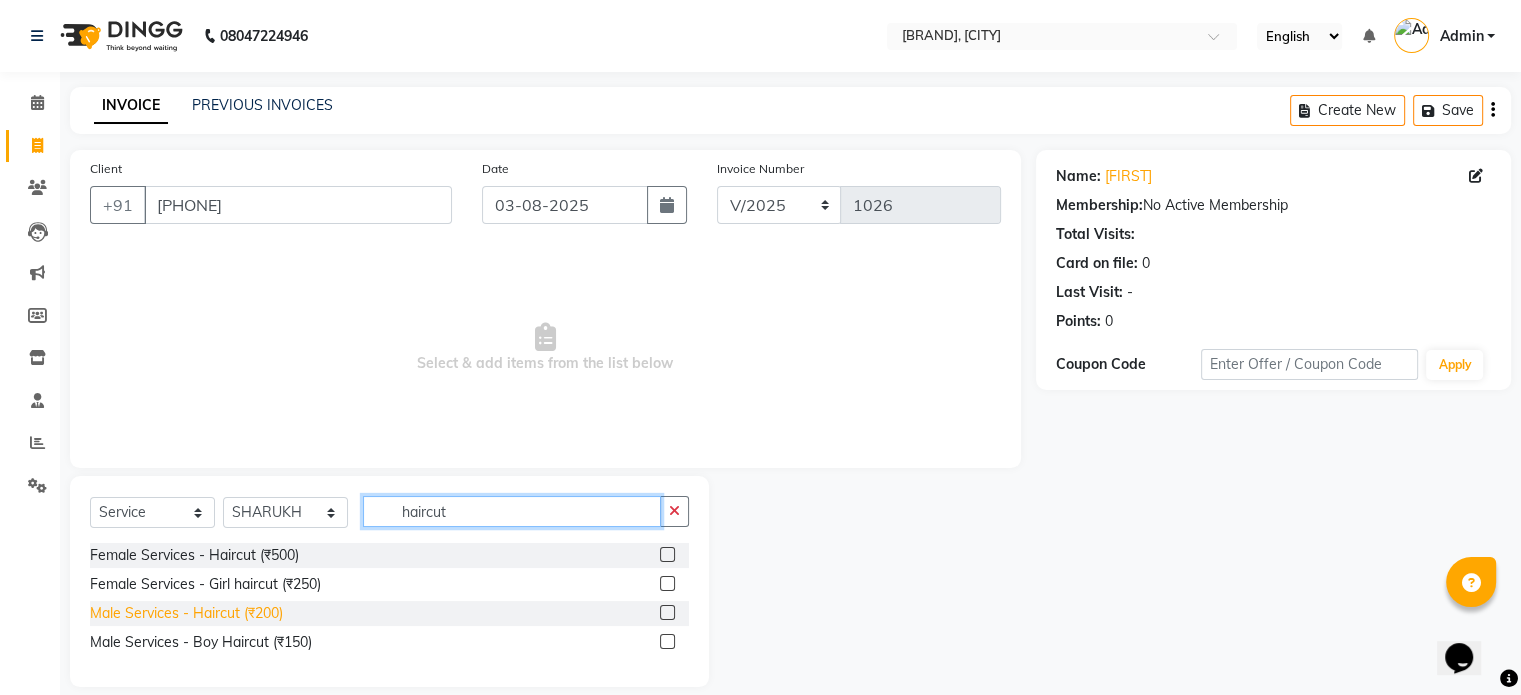 type on "haircut" 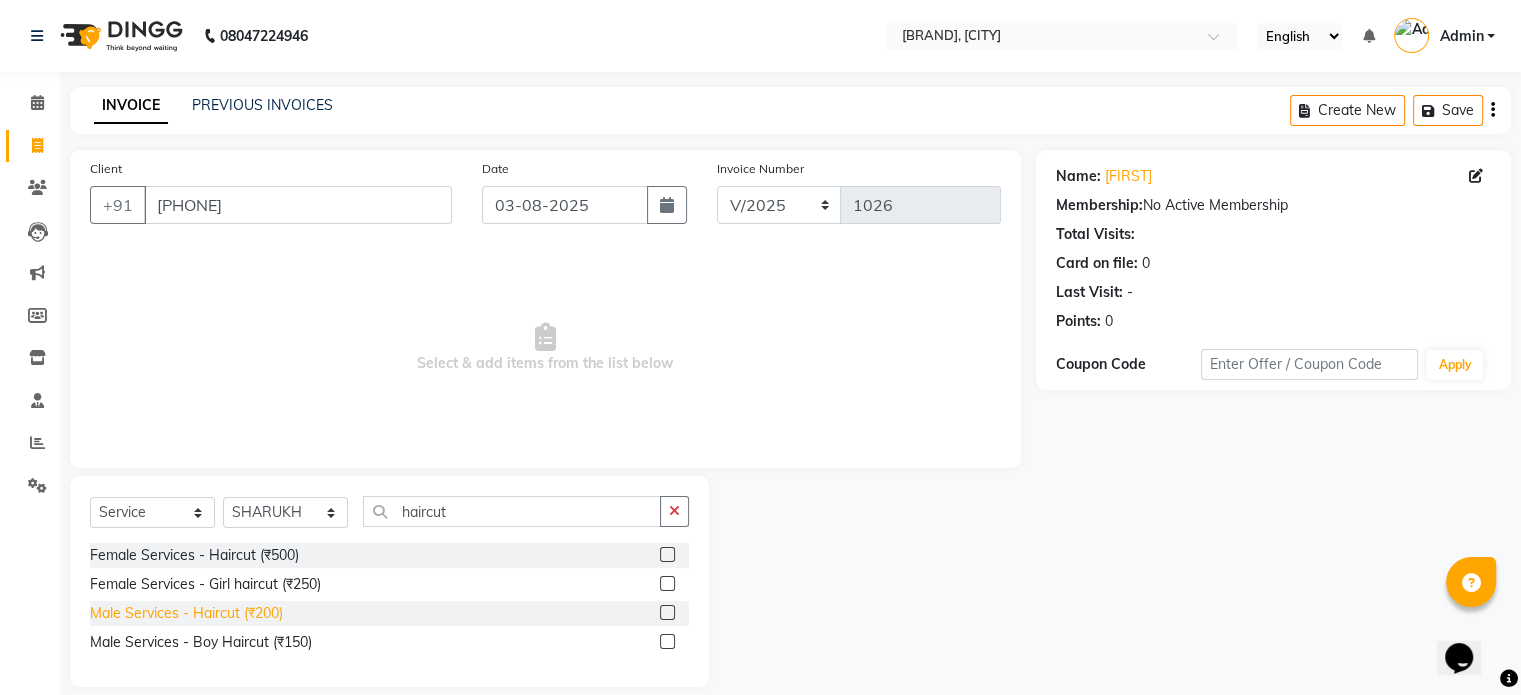 click on "Male Services - Haircut (₹200)" 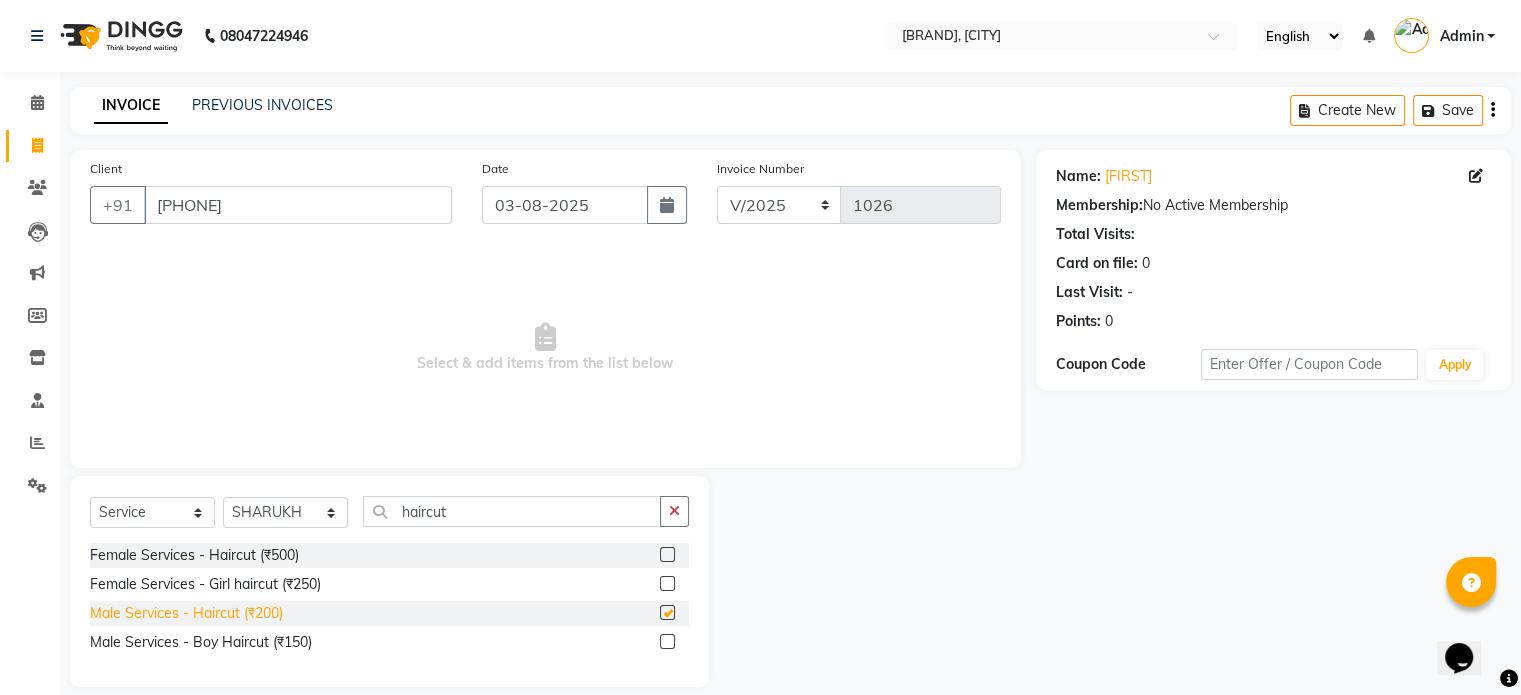 checkbox on "false" 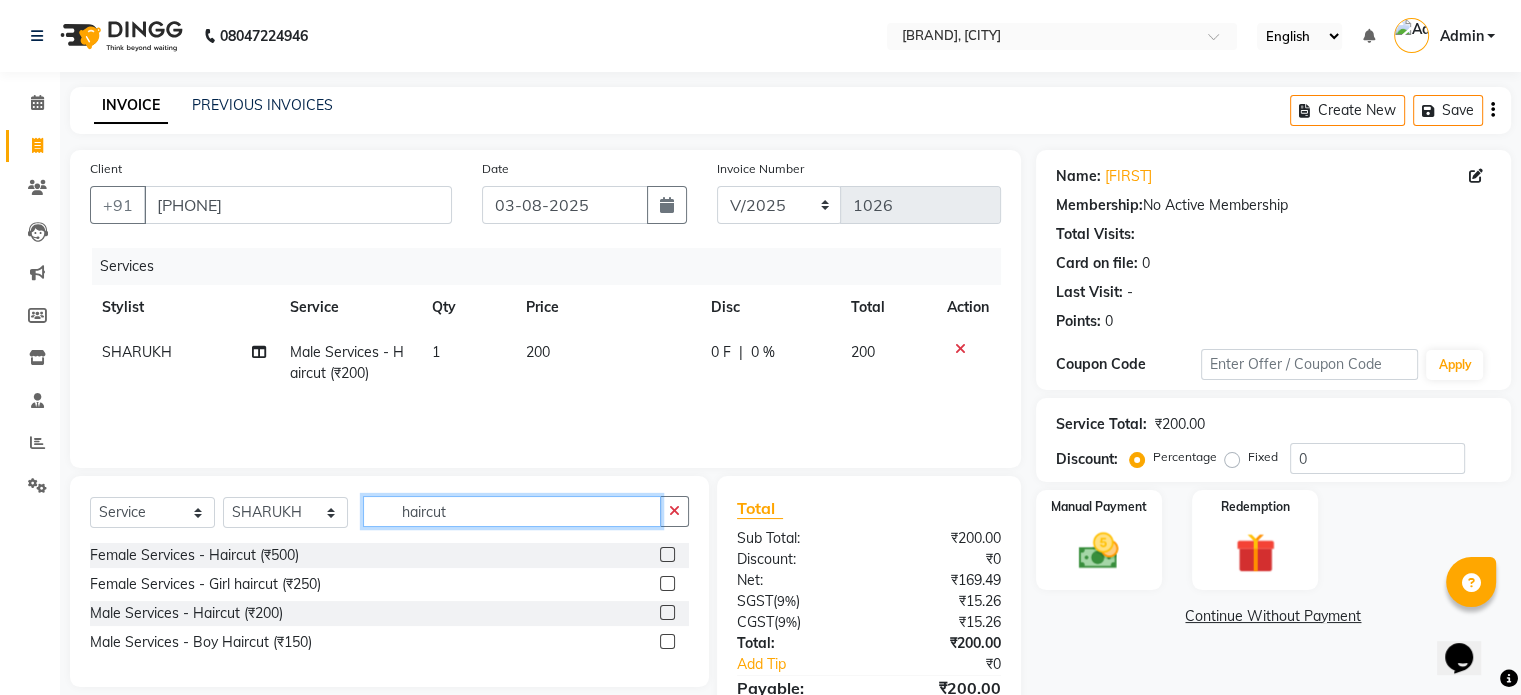 click on "haircut" 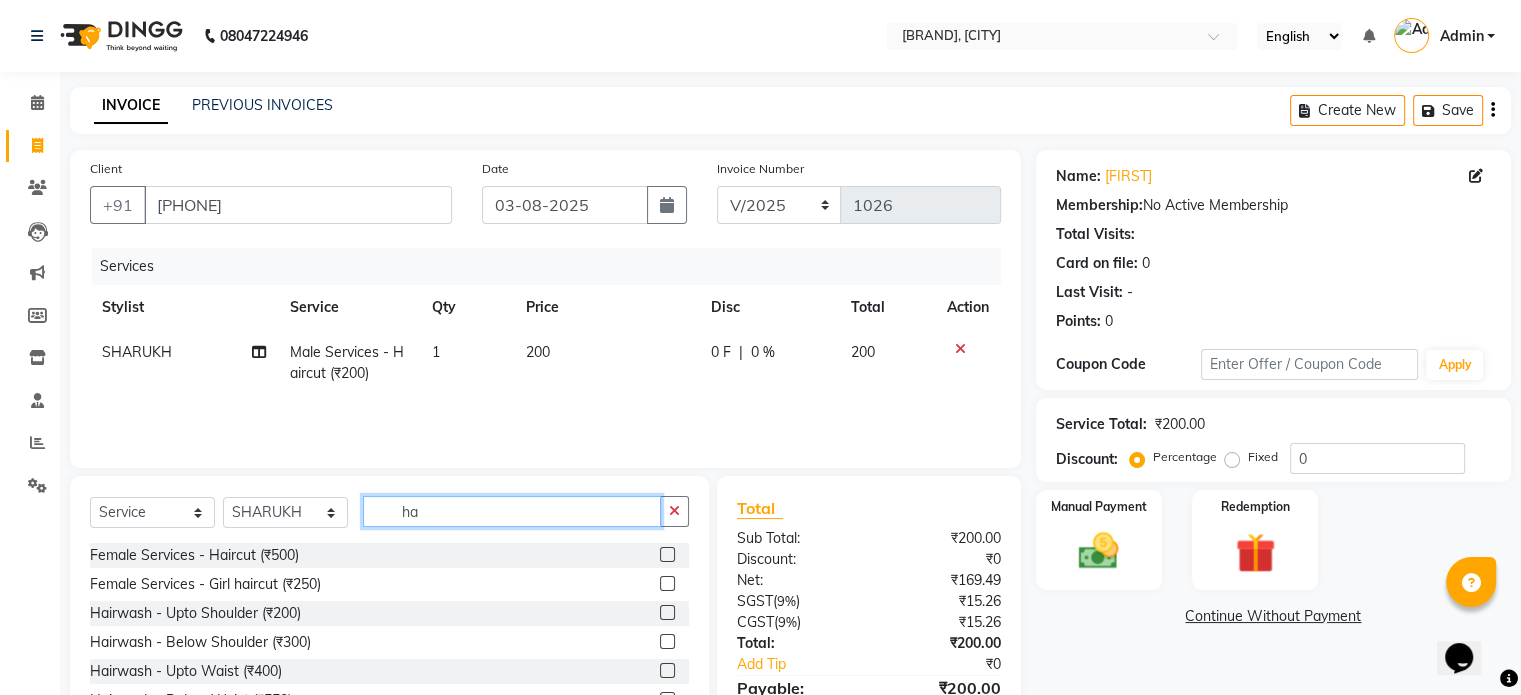type on "h" 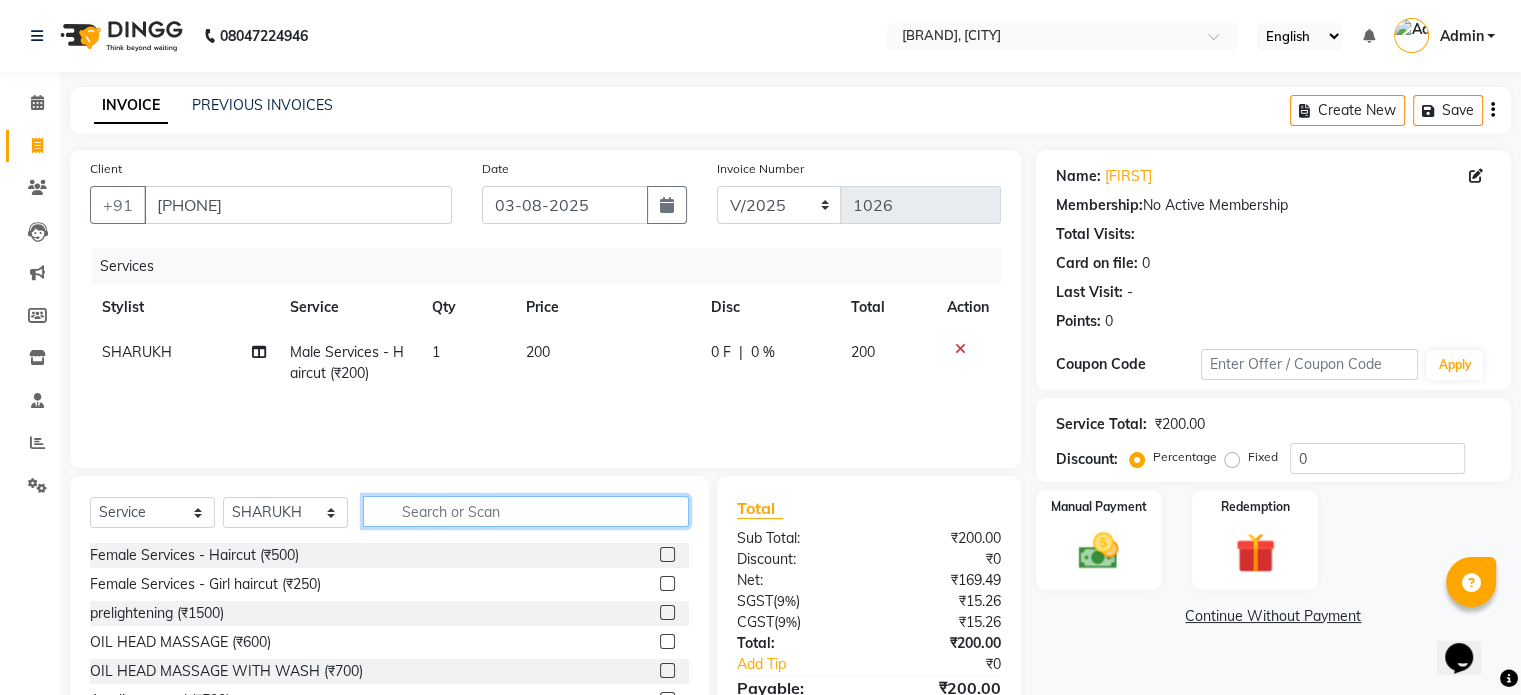 click 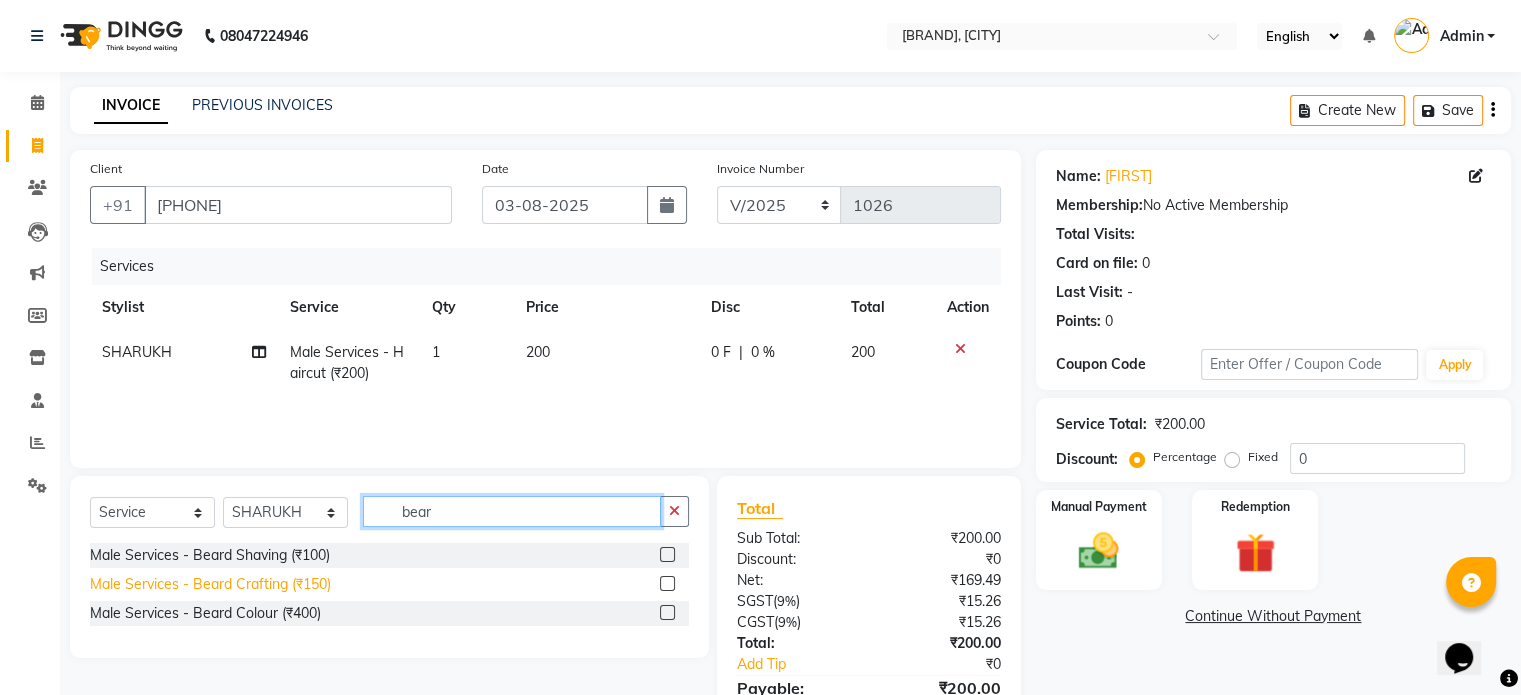 type on "bear" 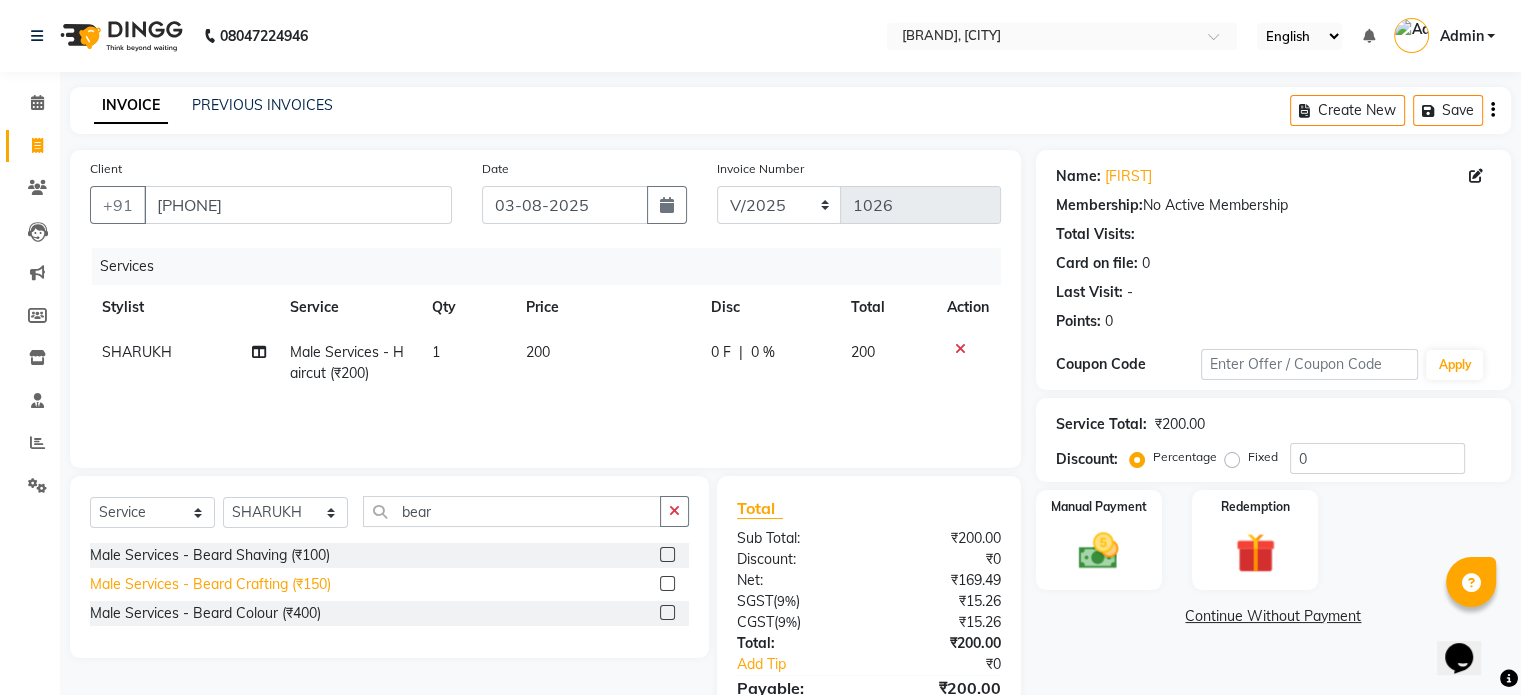 click on "Male Services - Beard Crafting (₹150)" 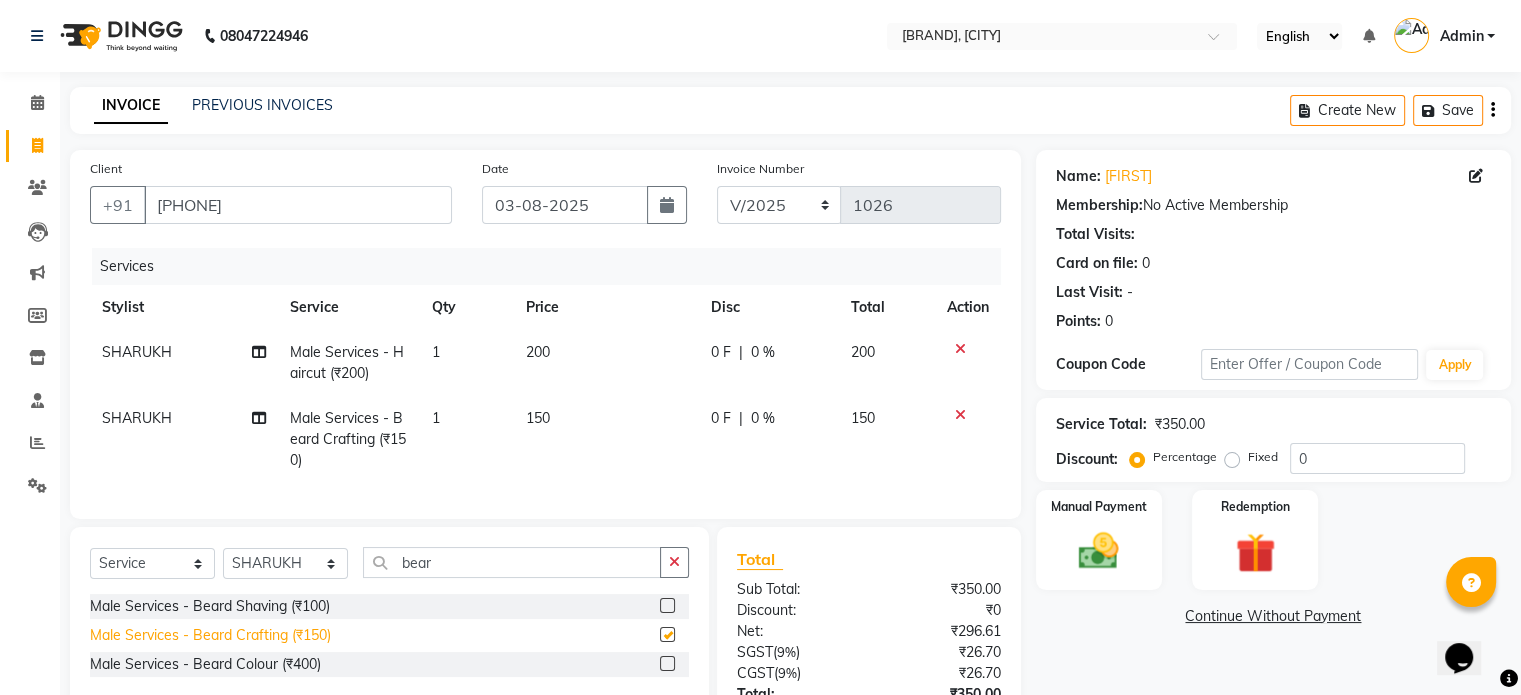 checkbox on "false" 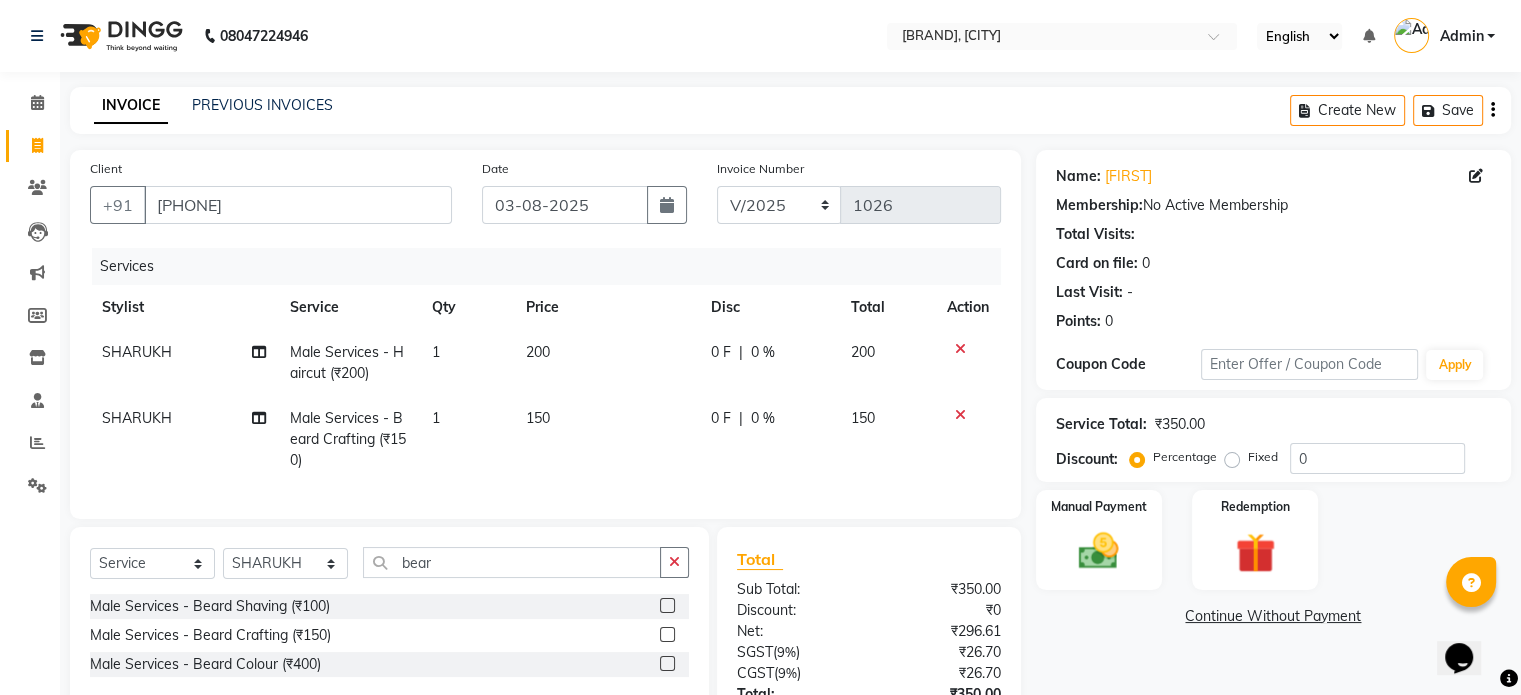 scroll, scrollTop: 172, scrollLeft: 0, axis: vertical 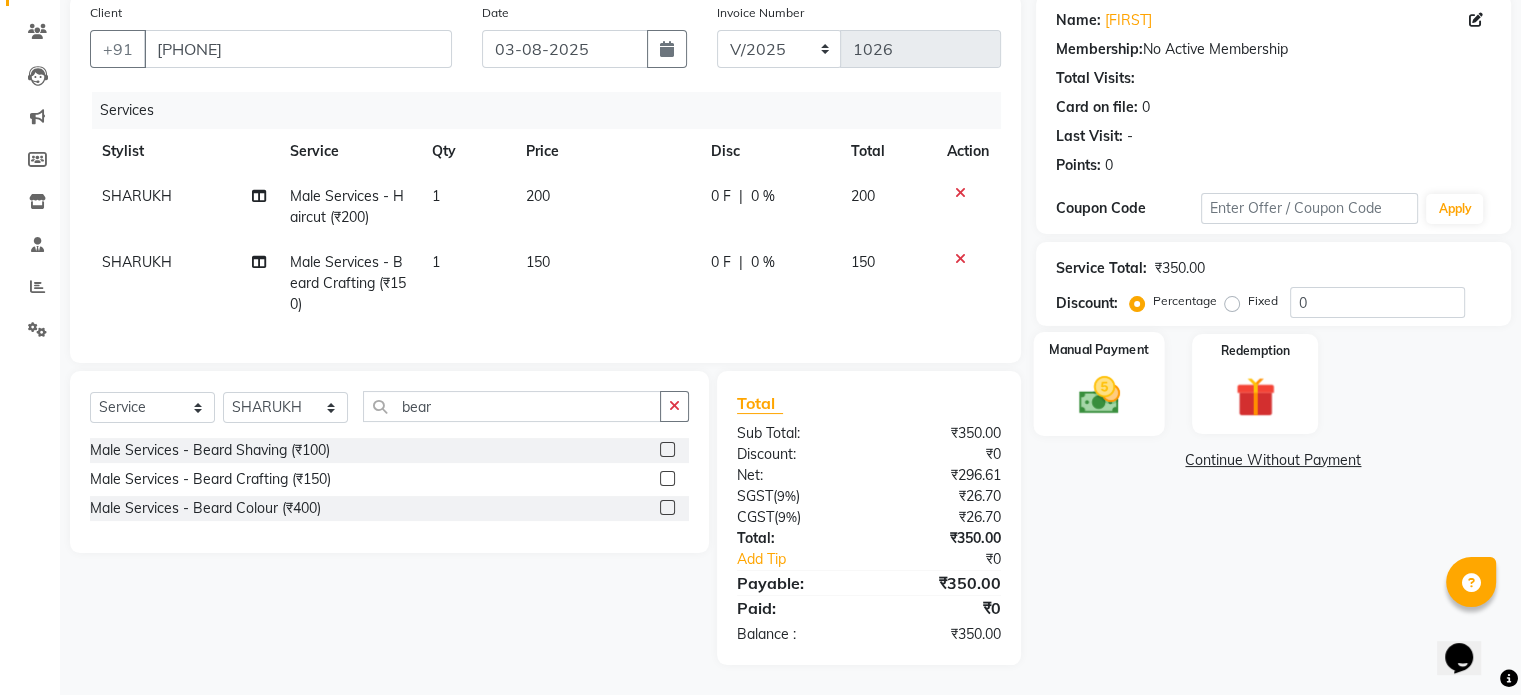 click 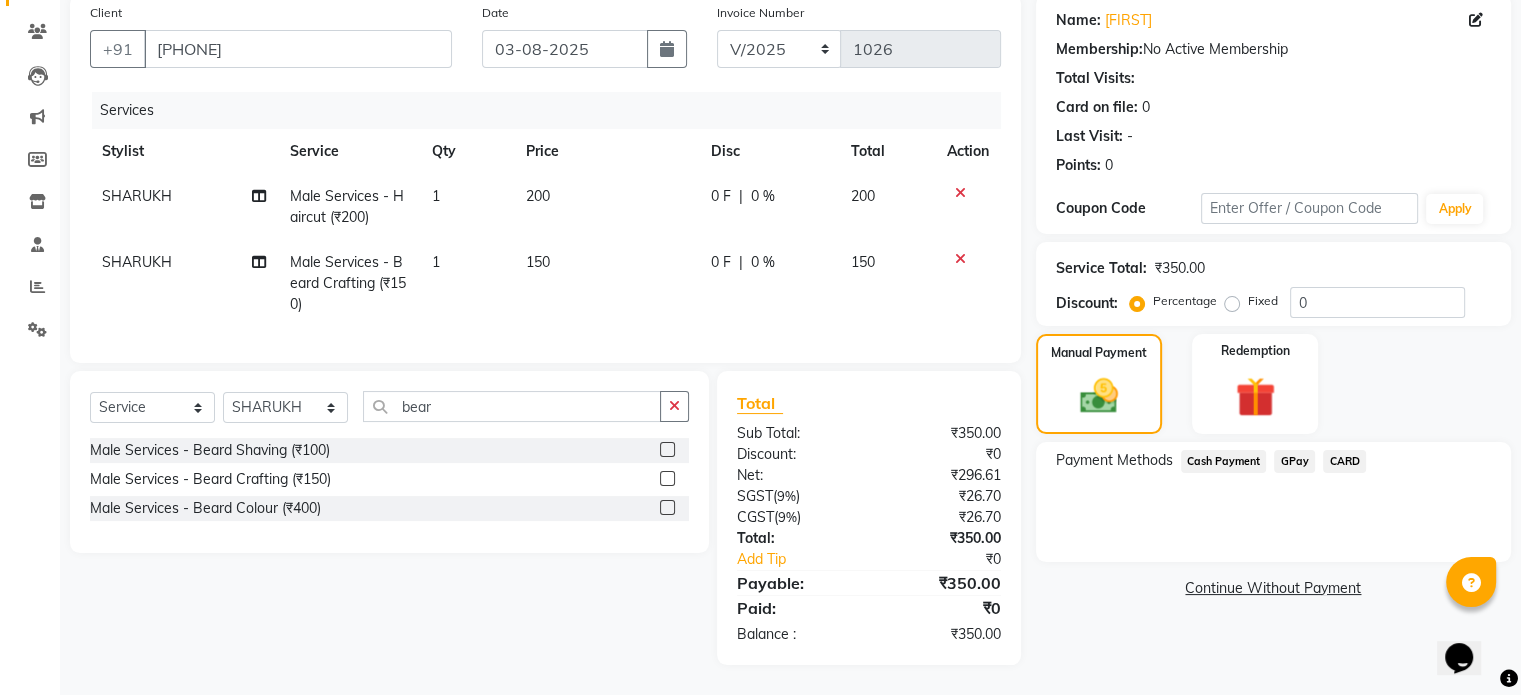 click on "GPay" 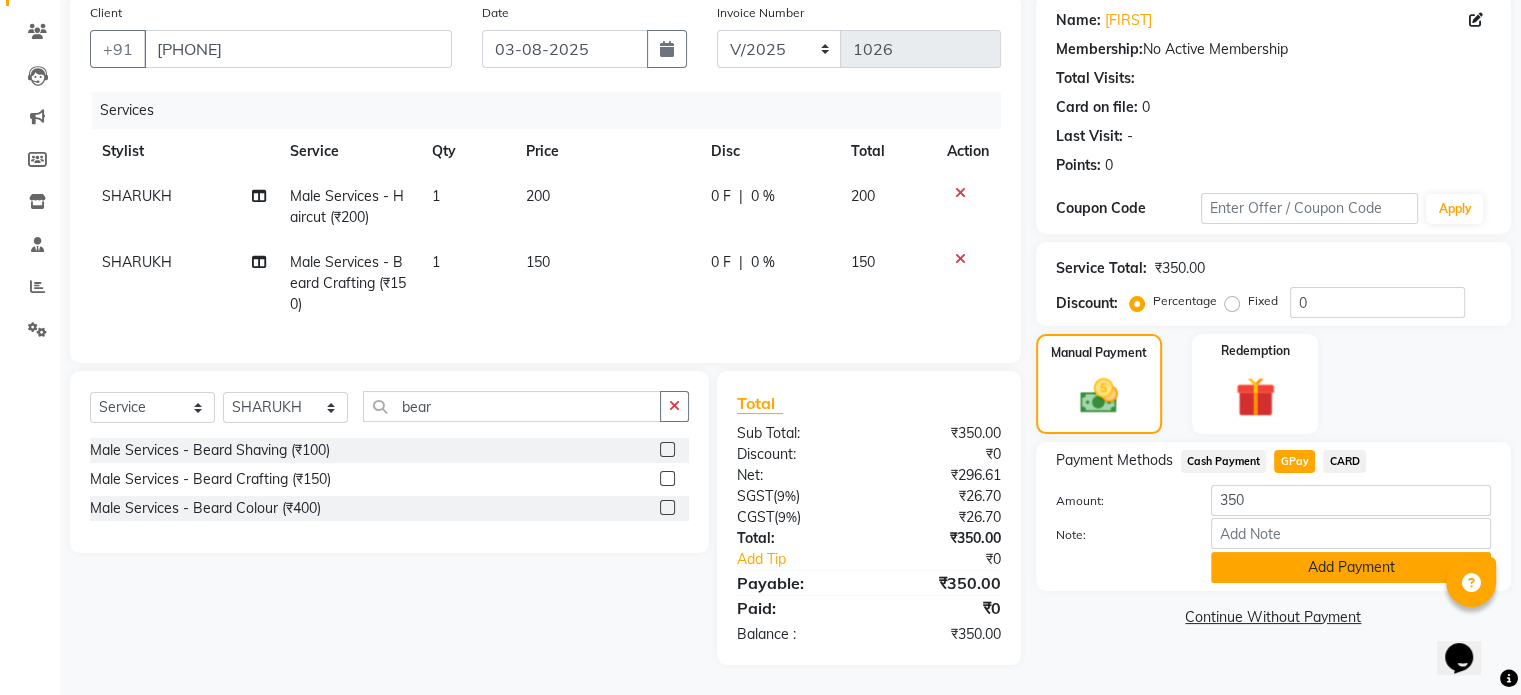 click on "Add Payment" 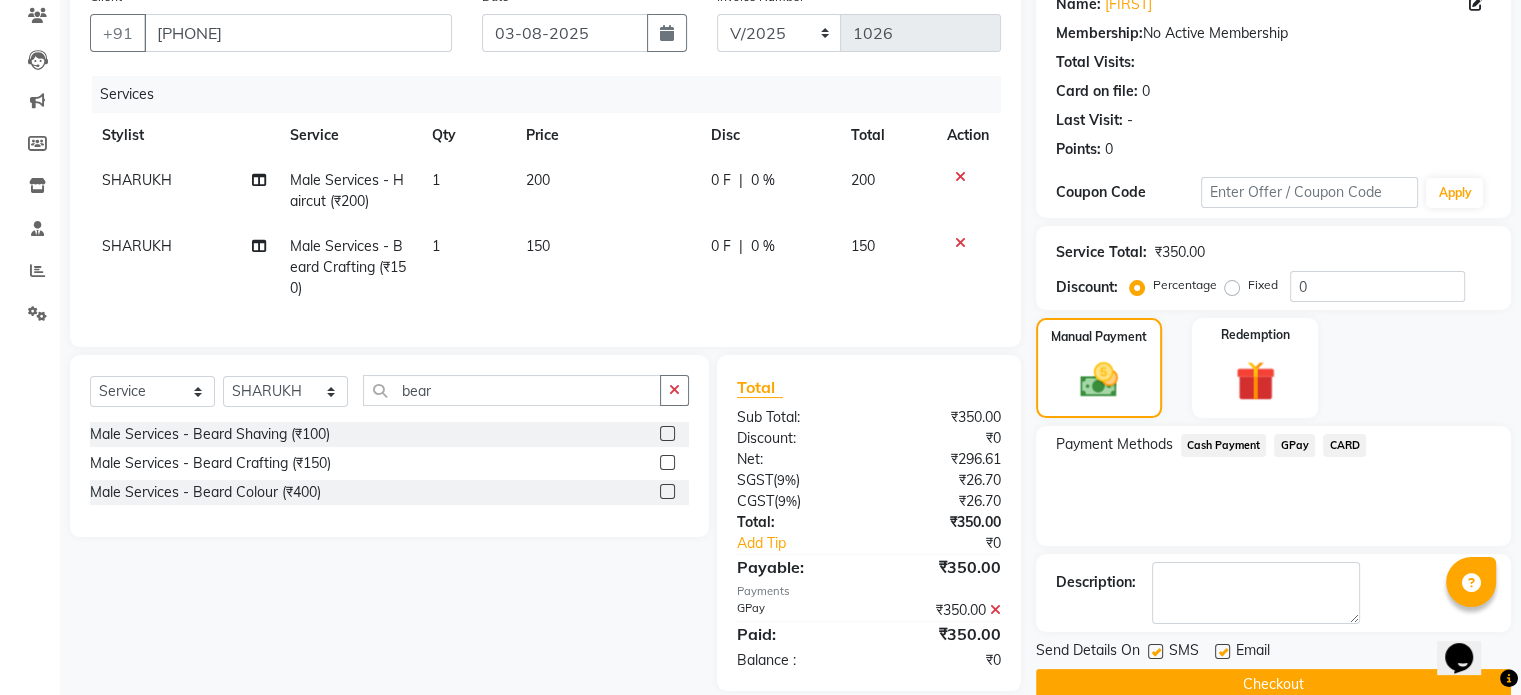 click on "Description:" 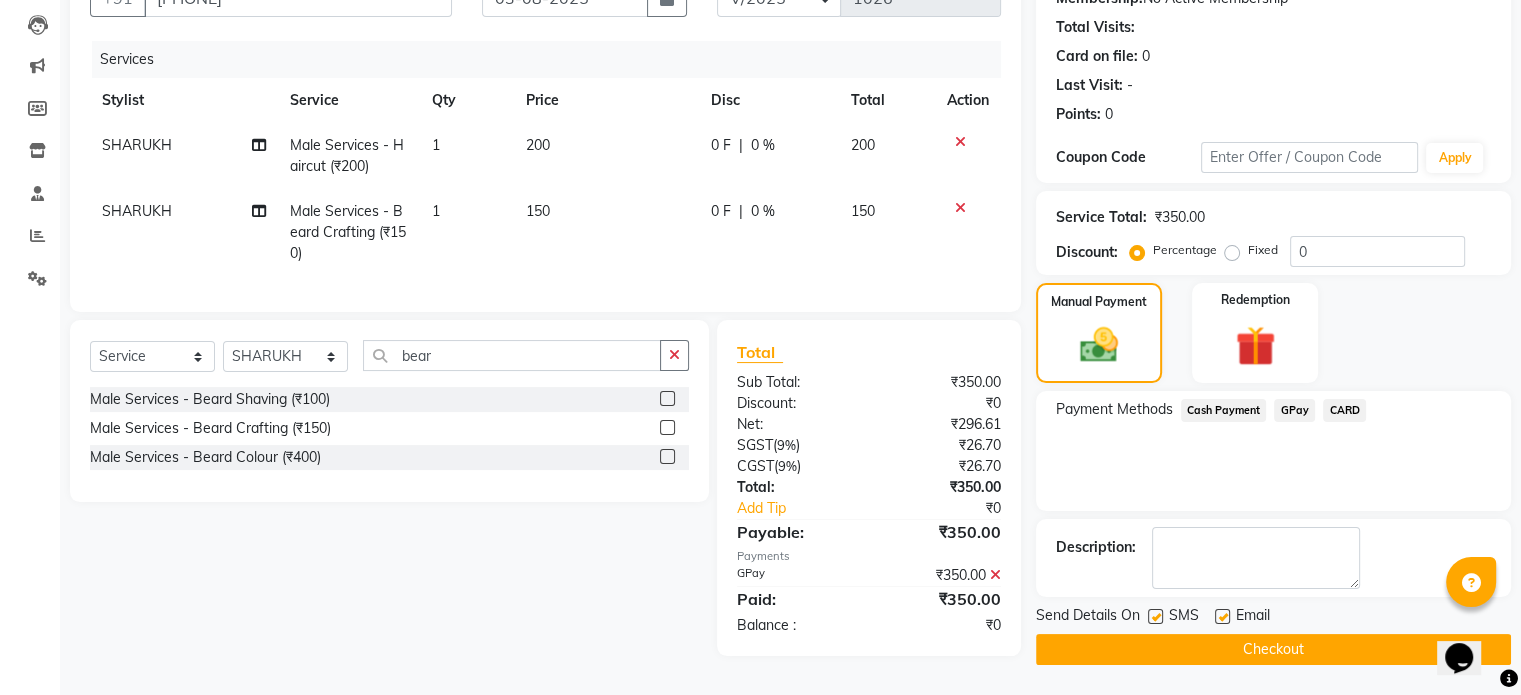 click on "Checkout" 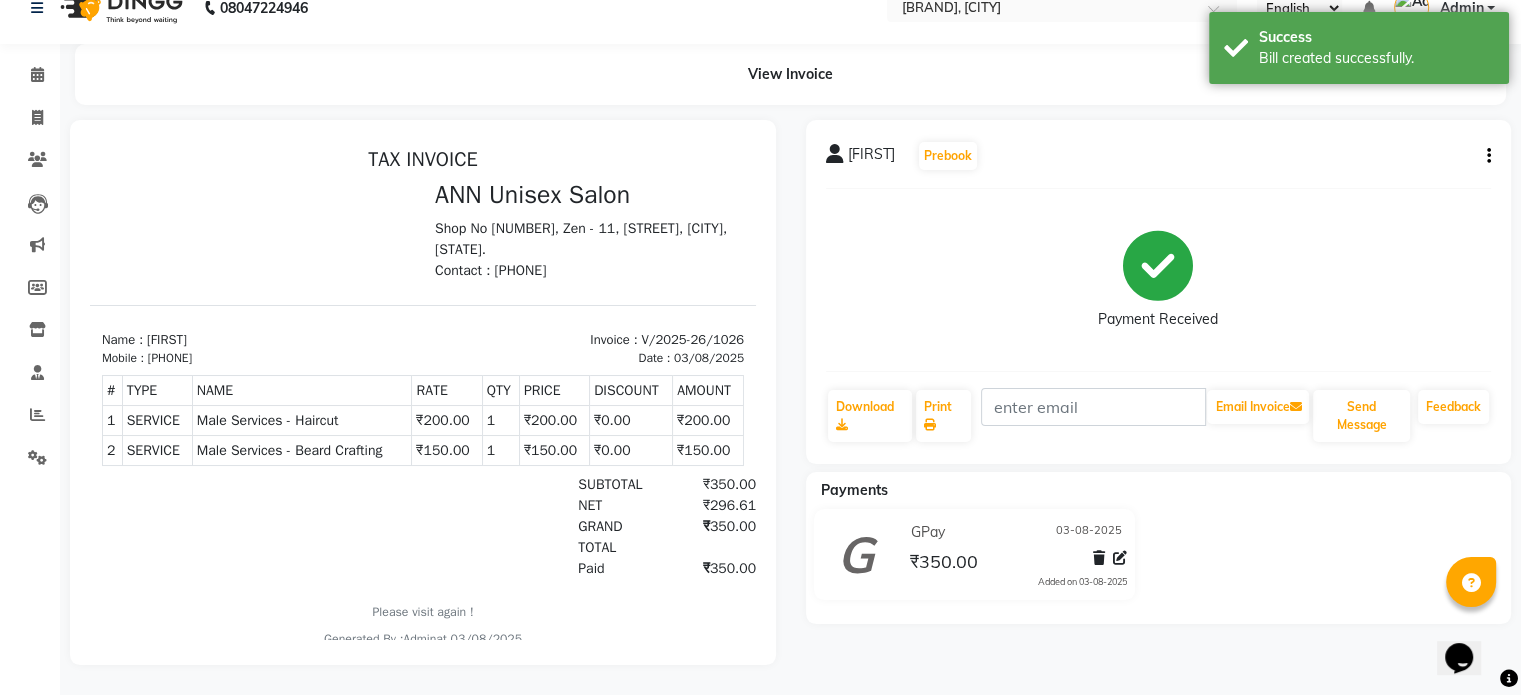 scroll, scrollTop: 0, scrollLeft: 0, axis: both 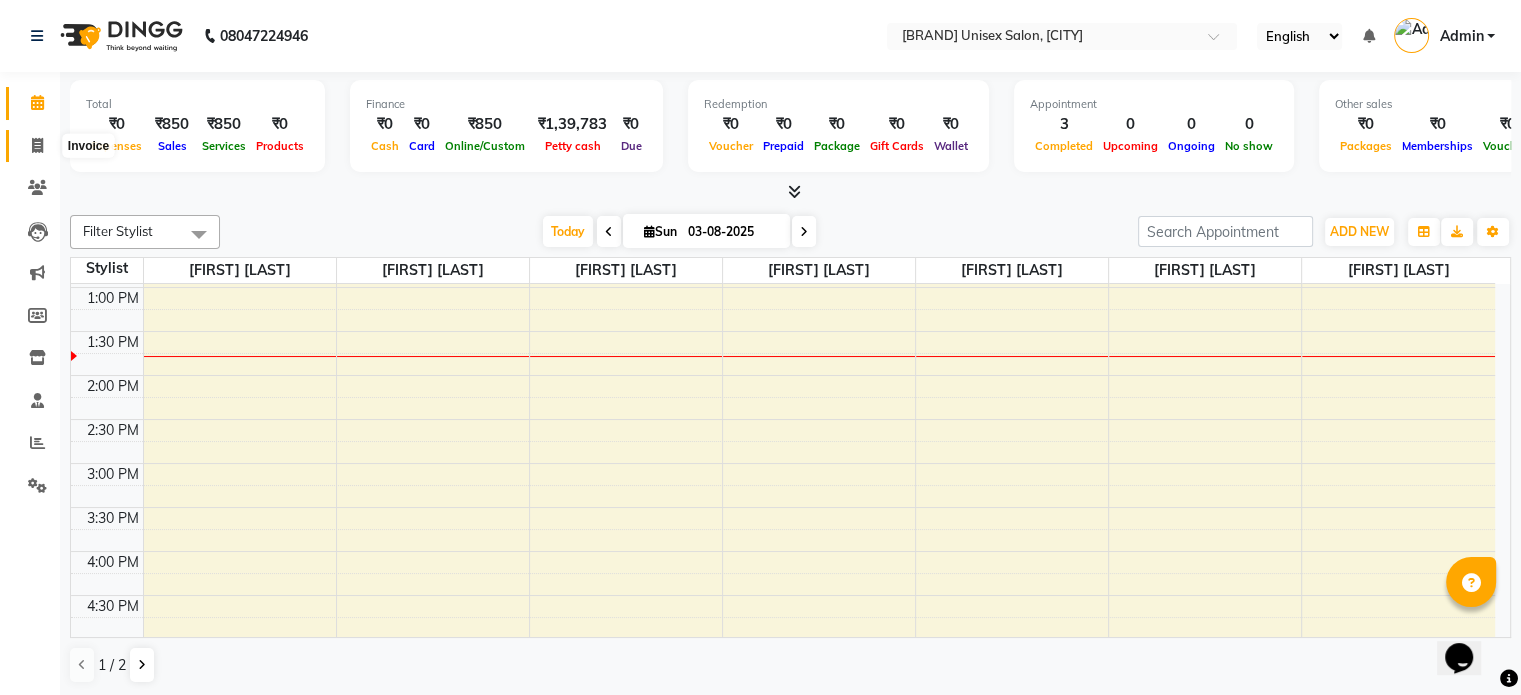 click 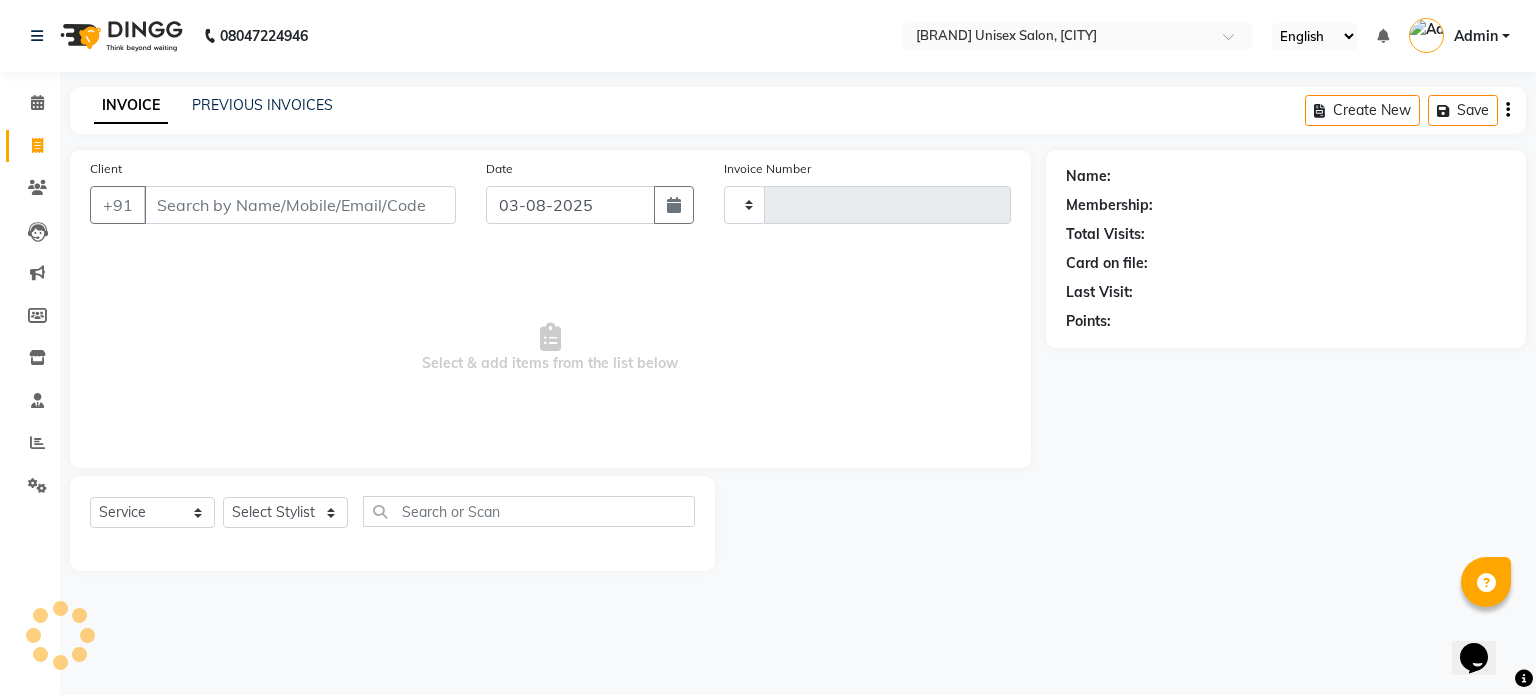 type on "1027" 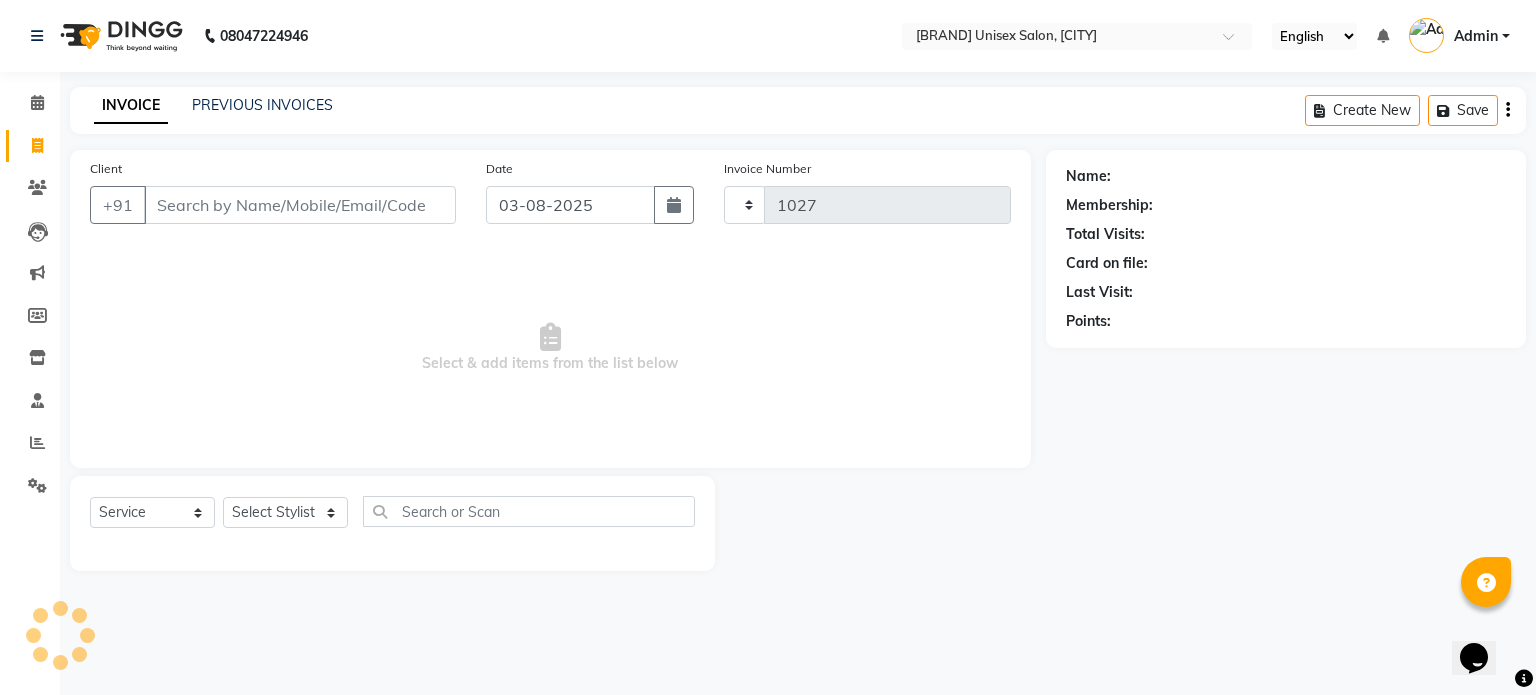 select on "7372" 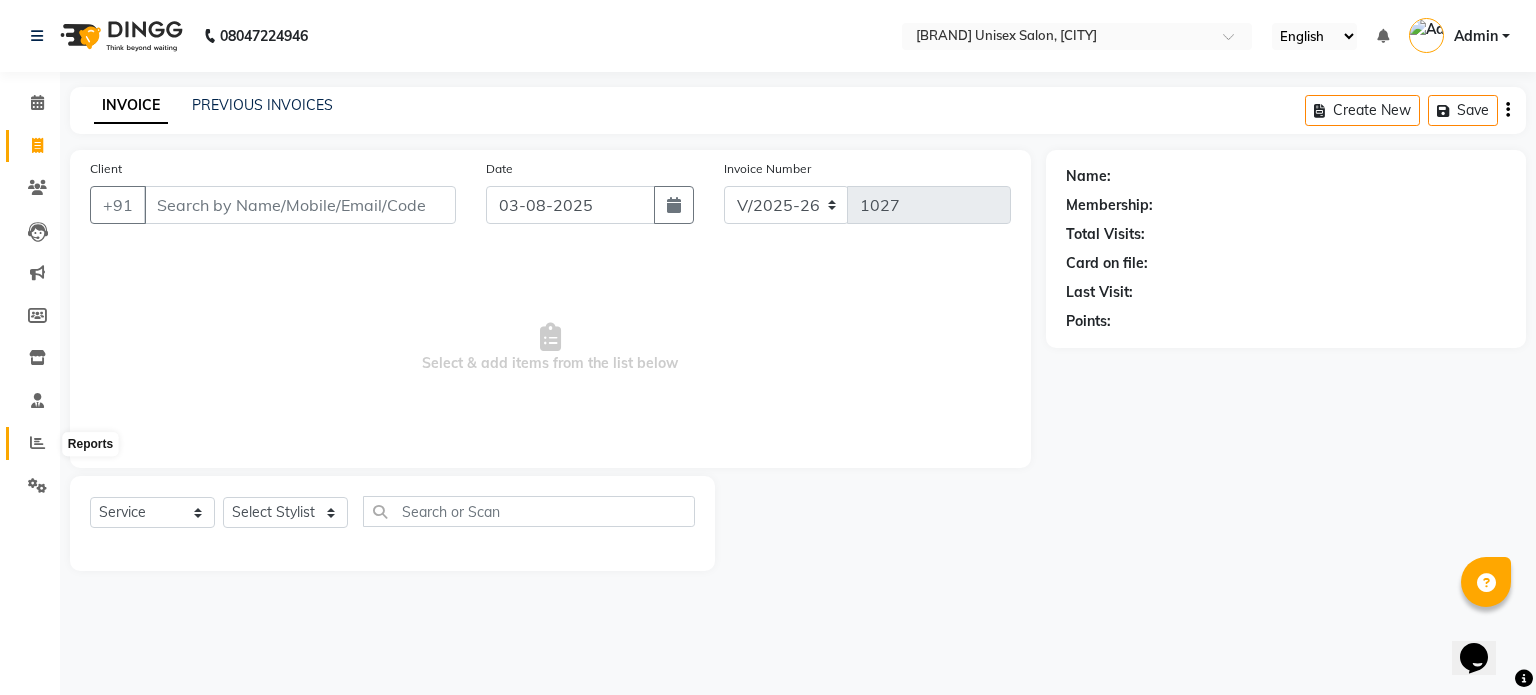 click 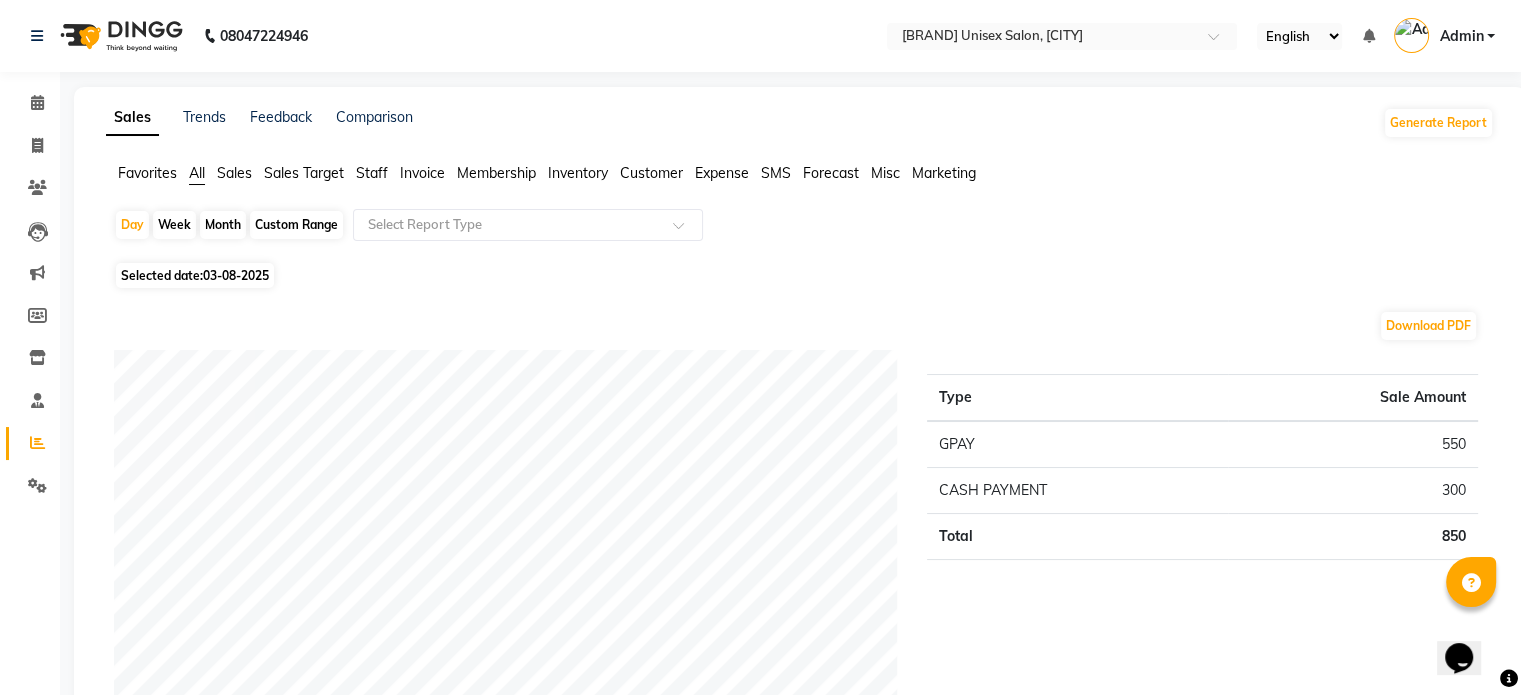 click on "Month" 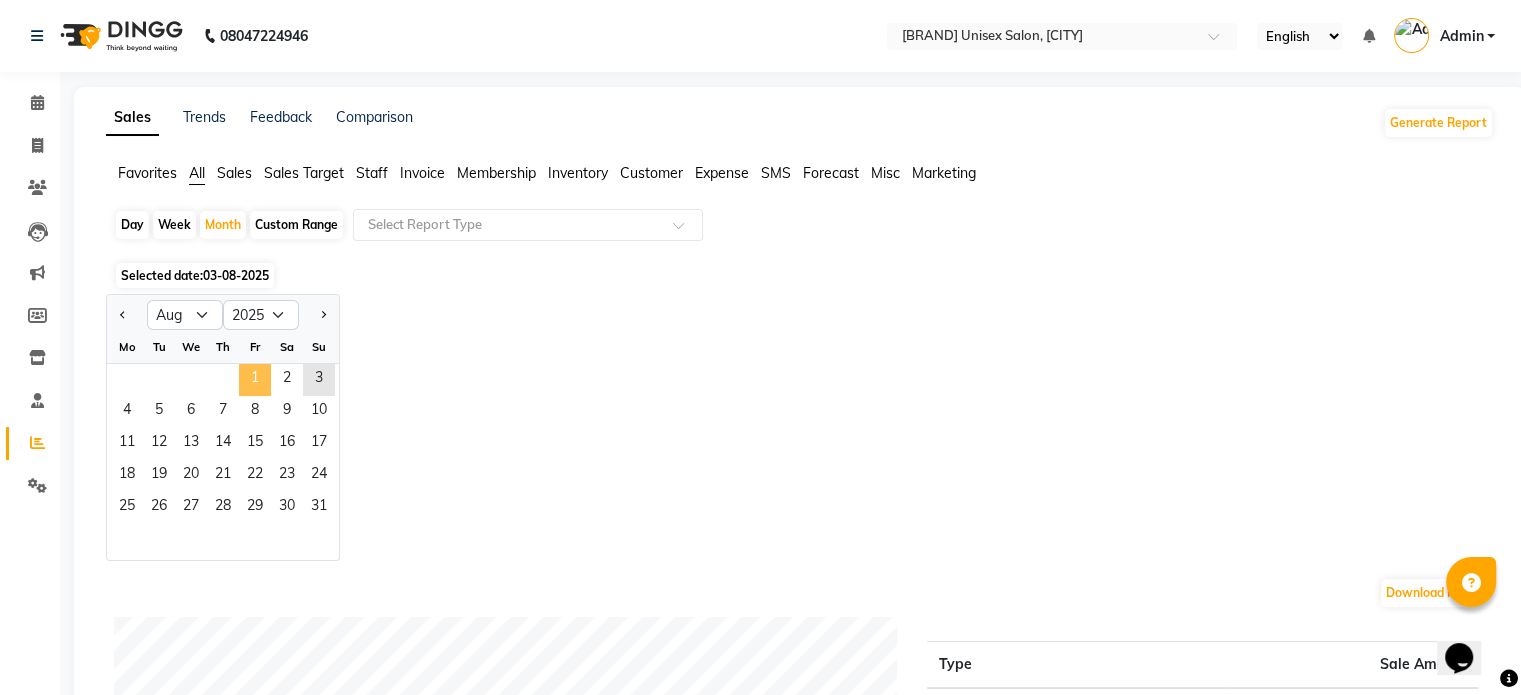 click on "1" 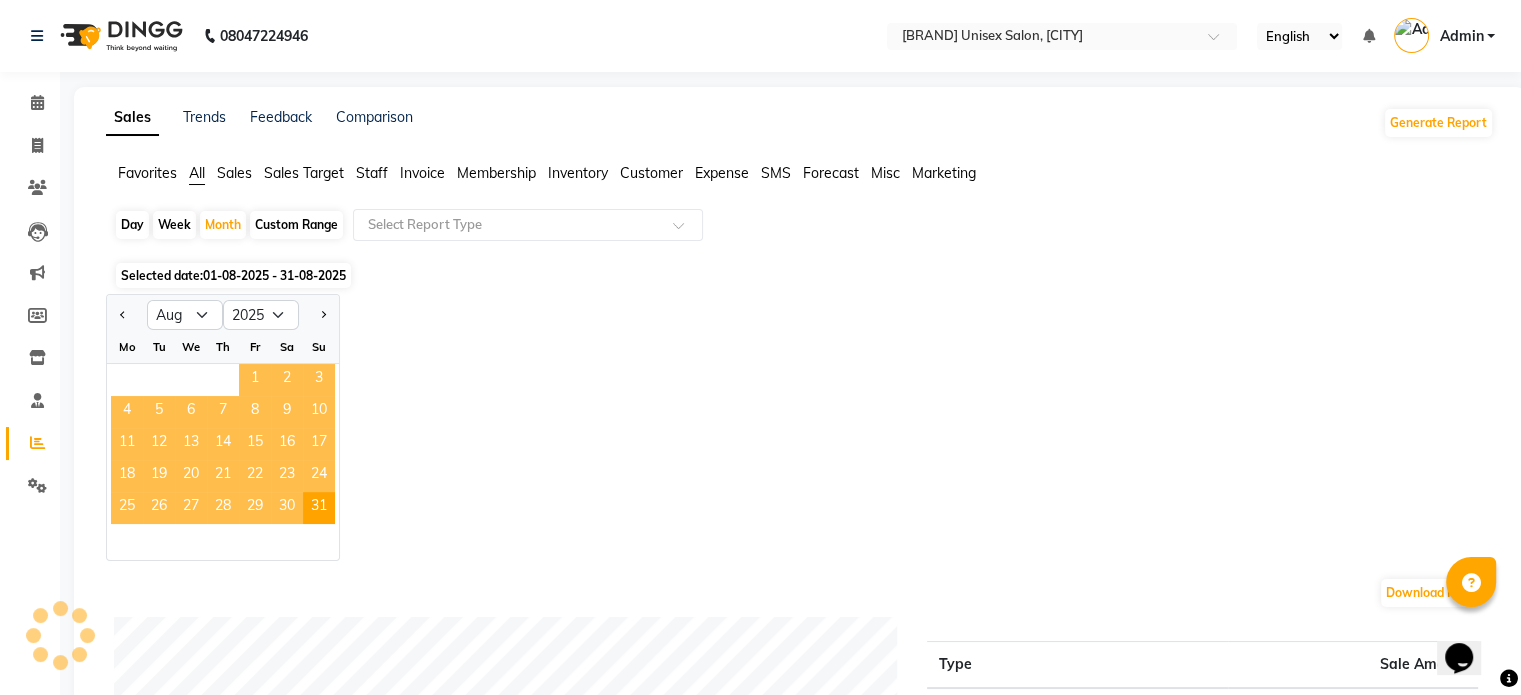 click on "1" 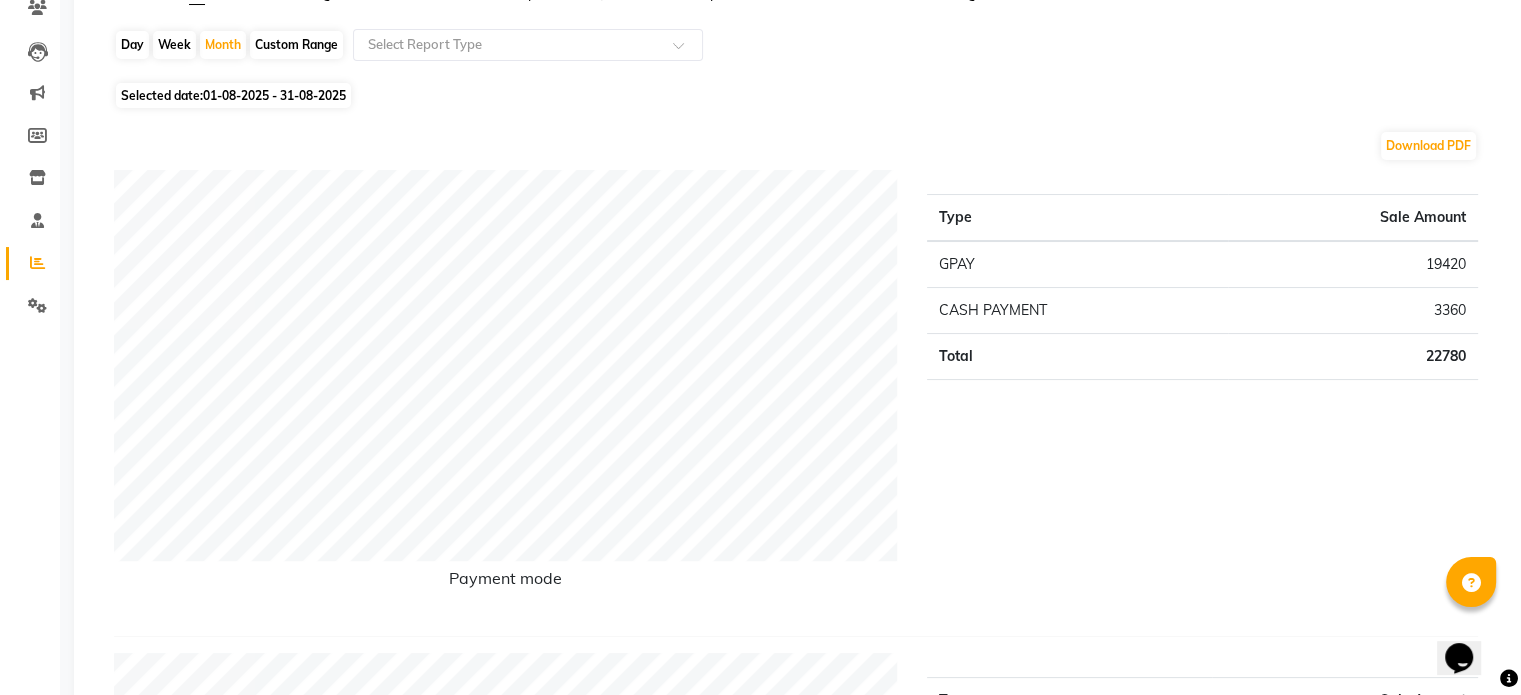 scroll, scrollTop: 0, scrollLeft: 0, axis: both 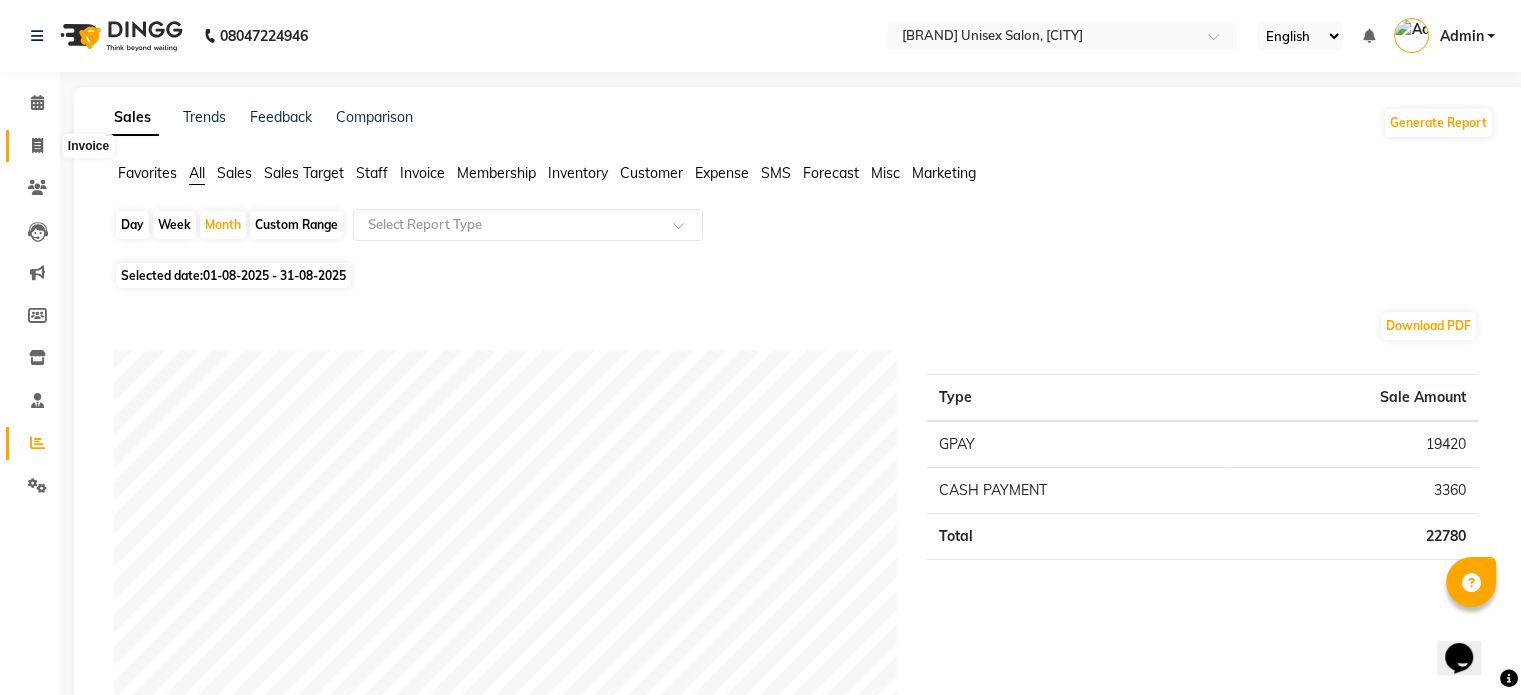 click 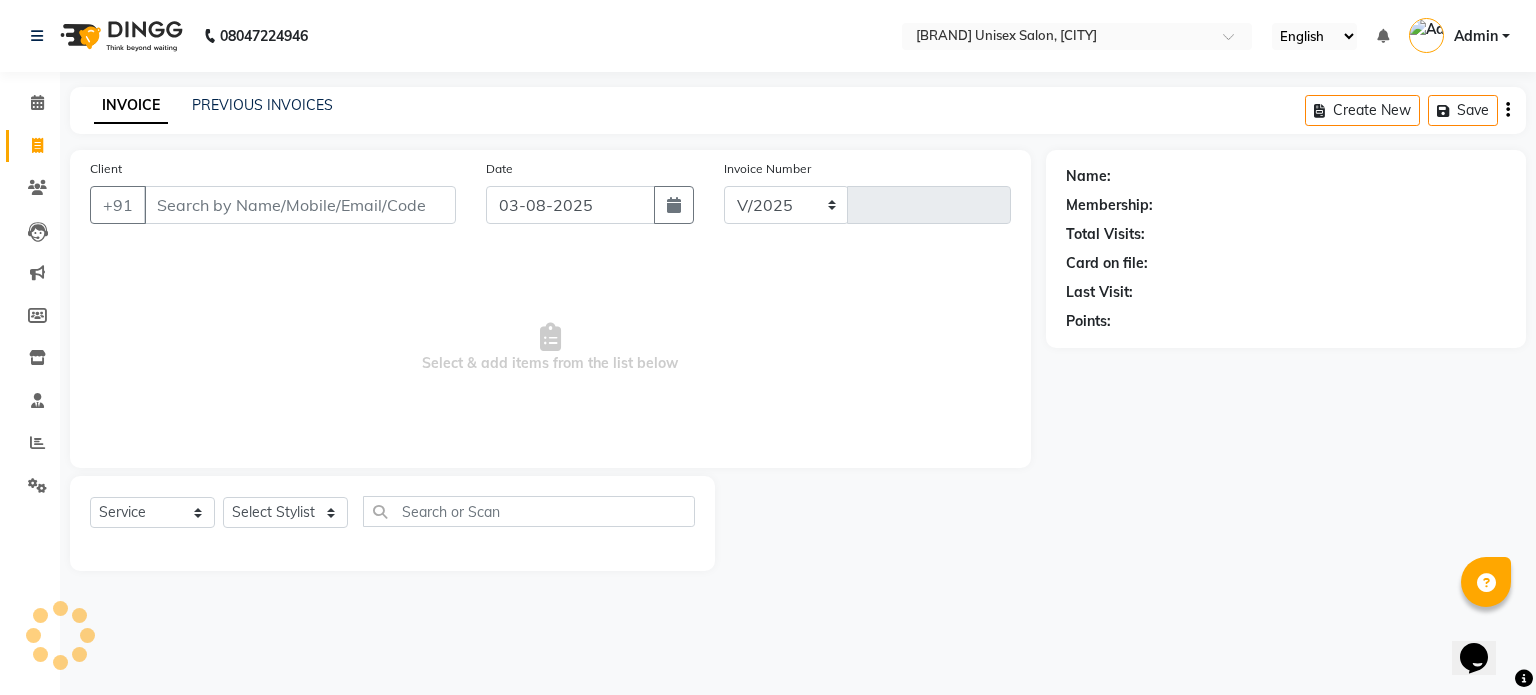 select on "[PHONE]" 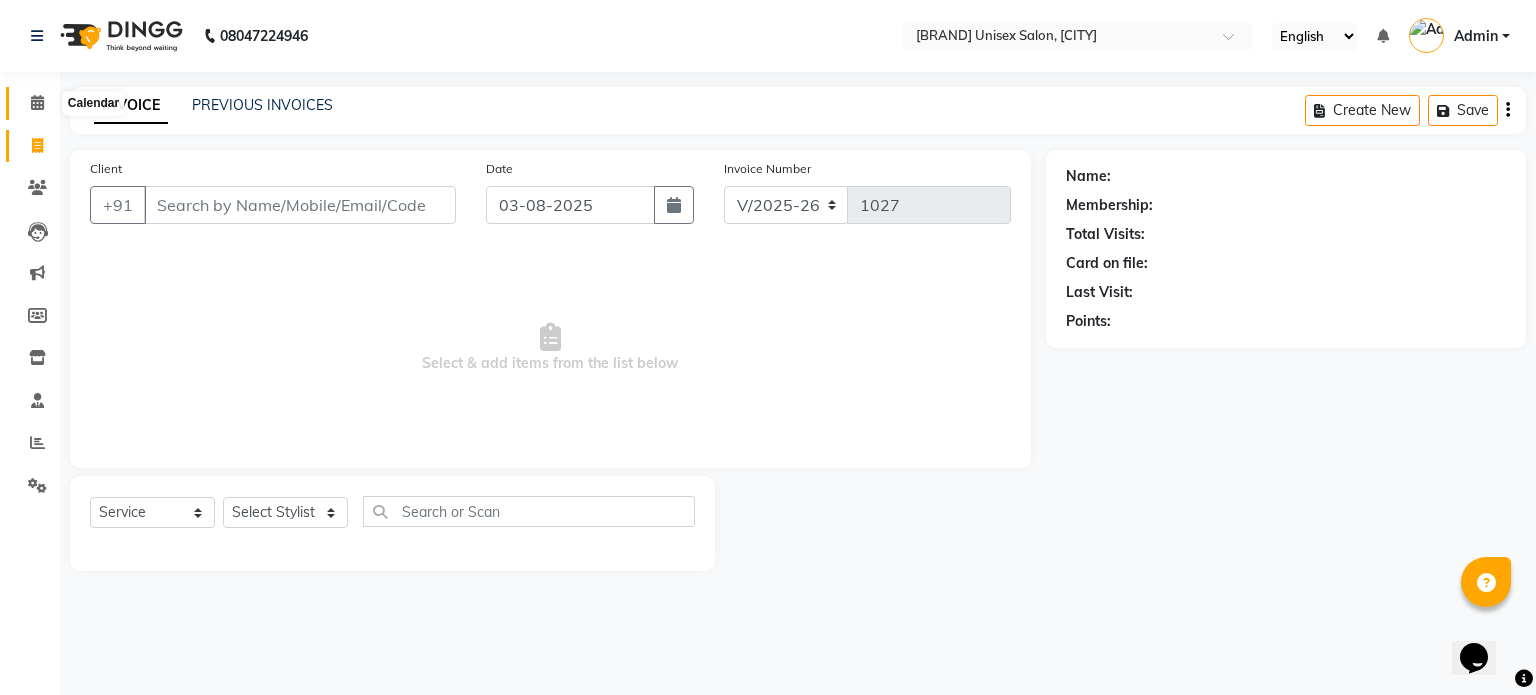 click 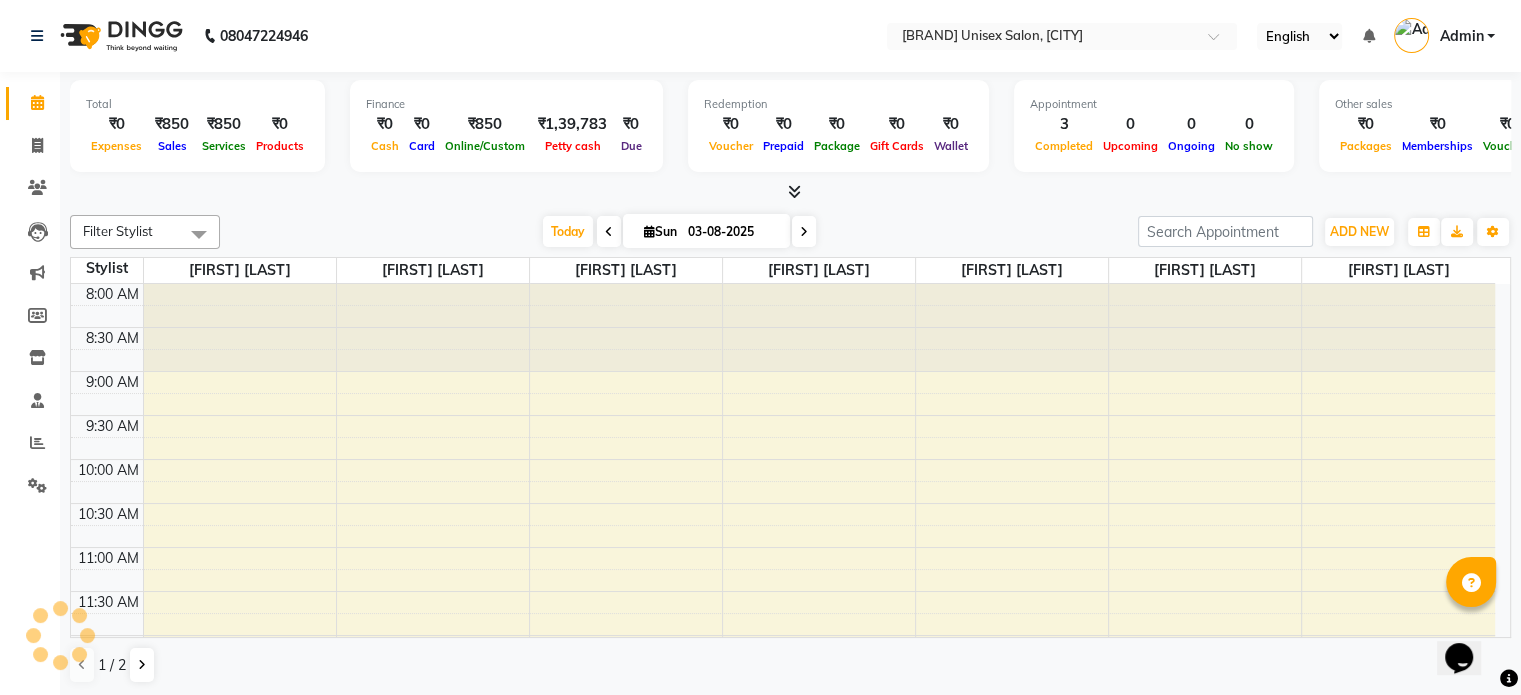 scroll, scrollTop: 0, scrollLeft: 0, axis: both 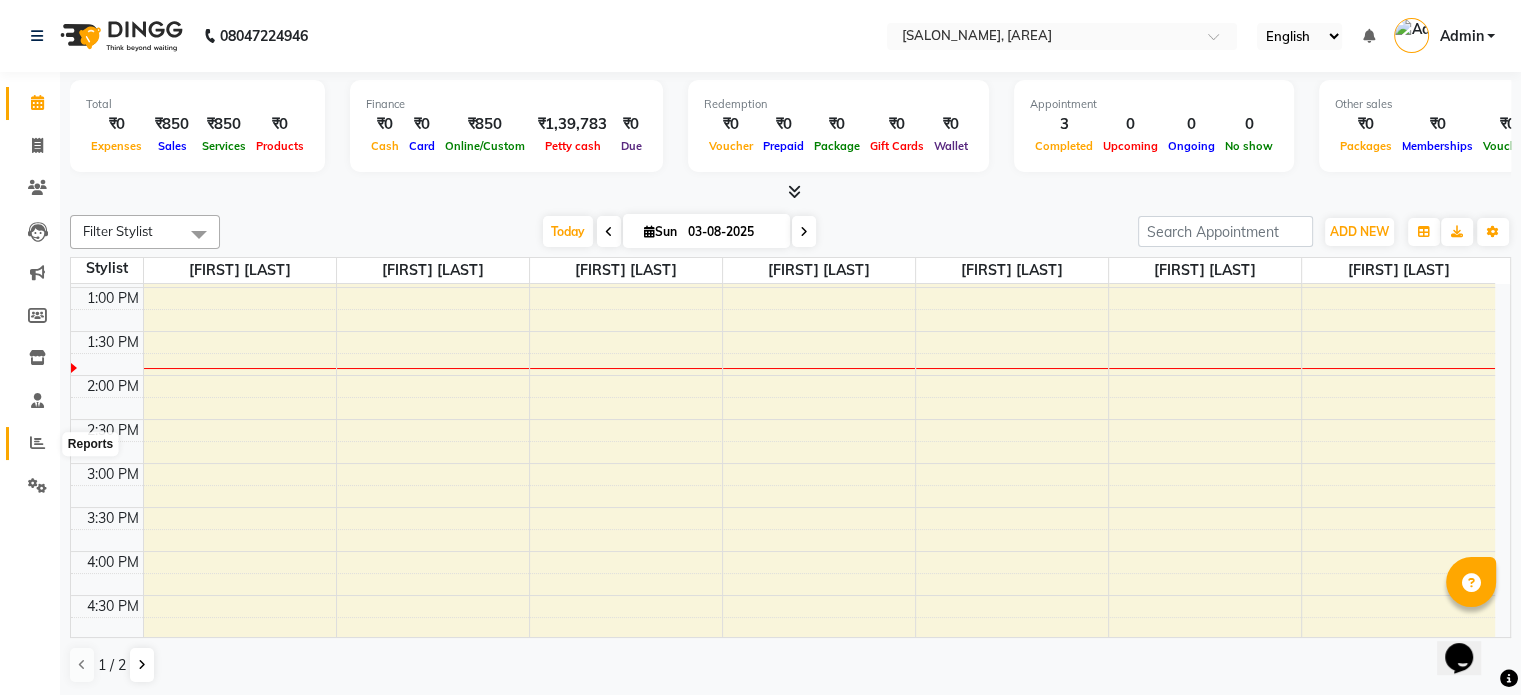 click 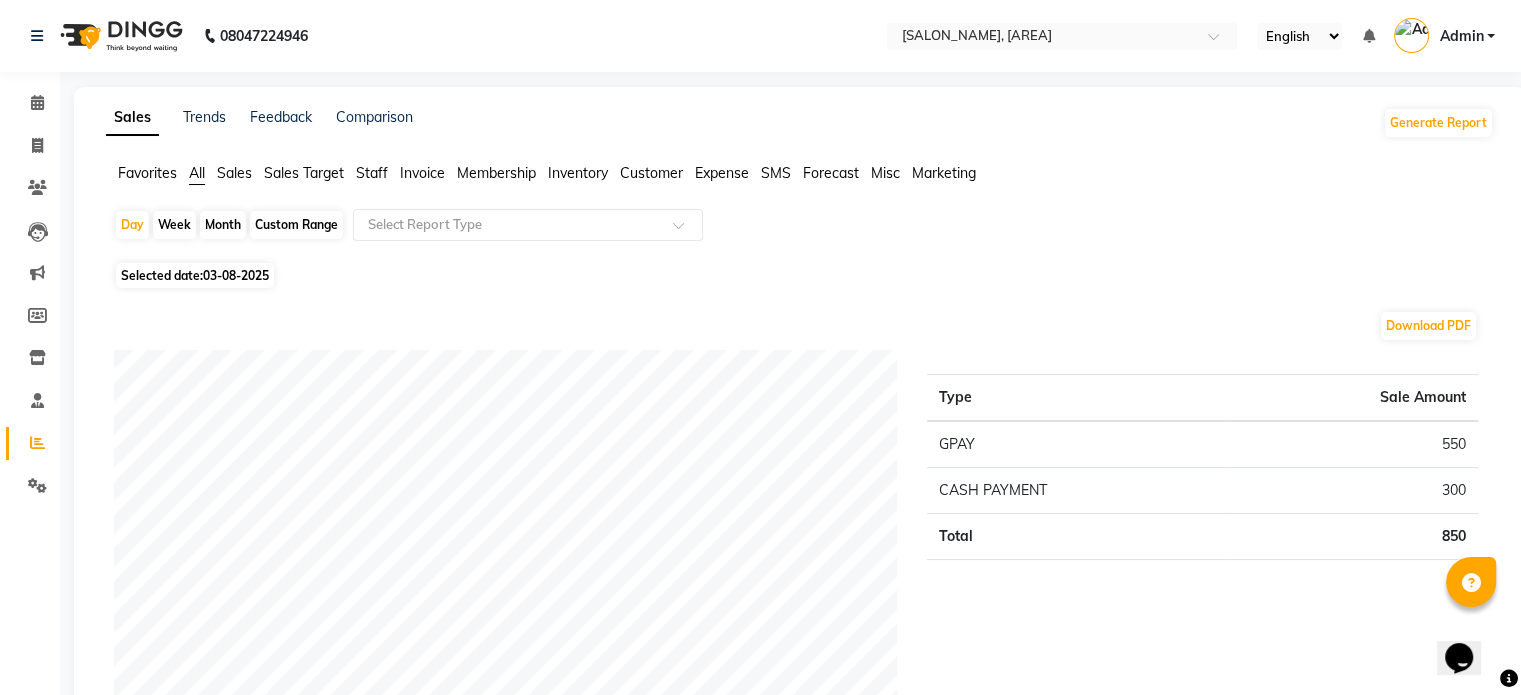 click on "Month" 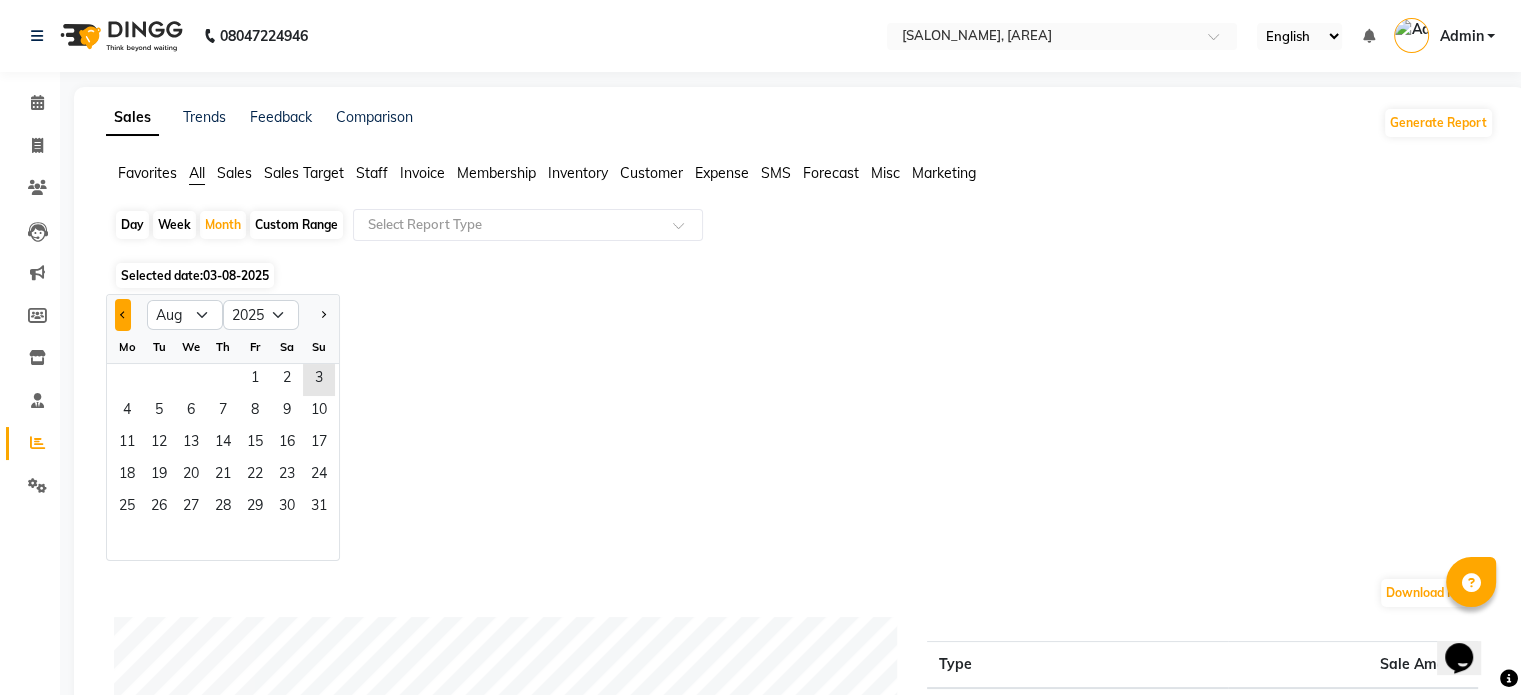 click 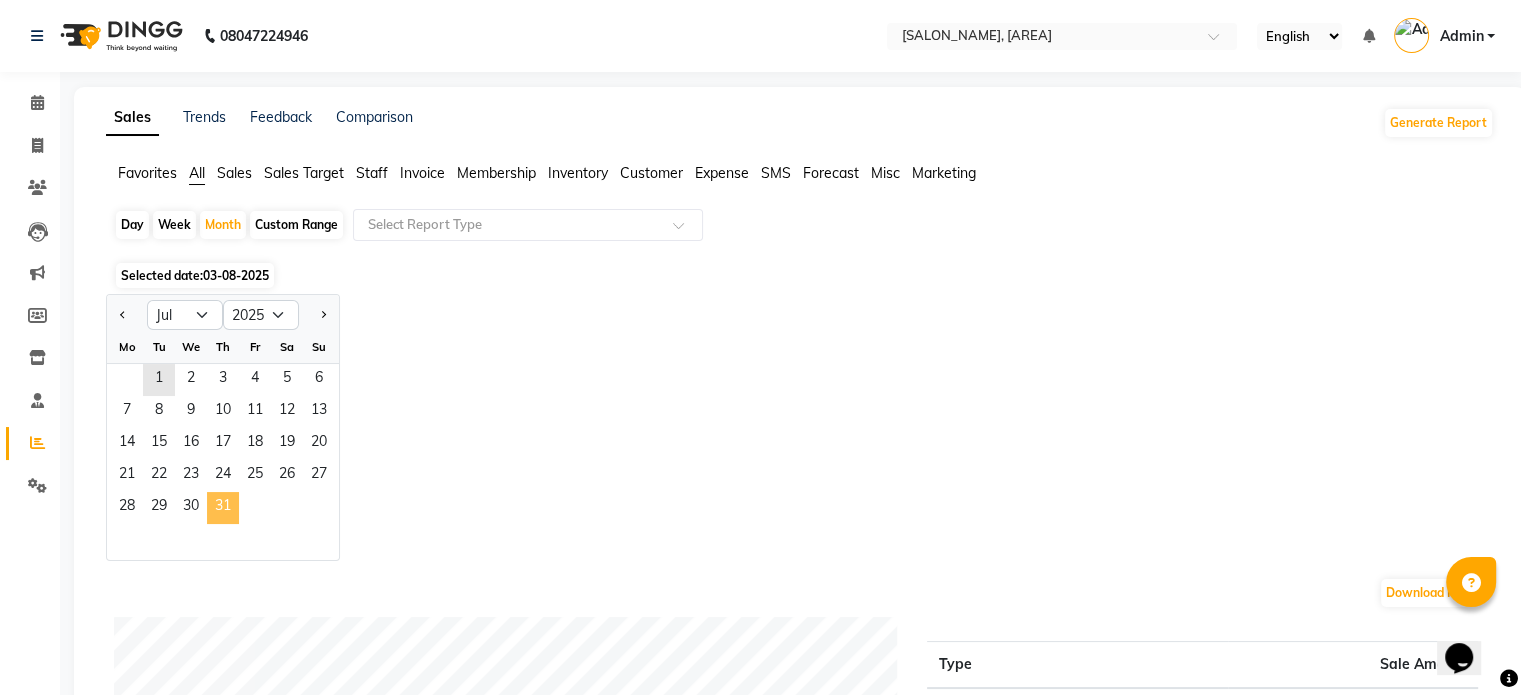 click on "31" 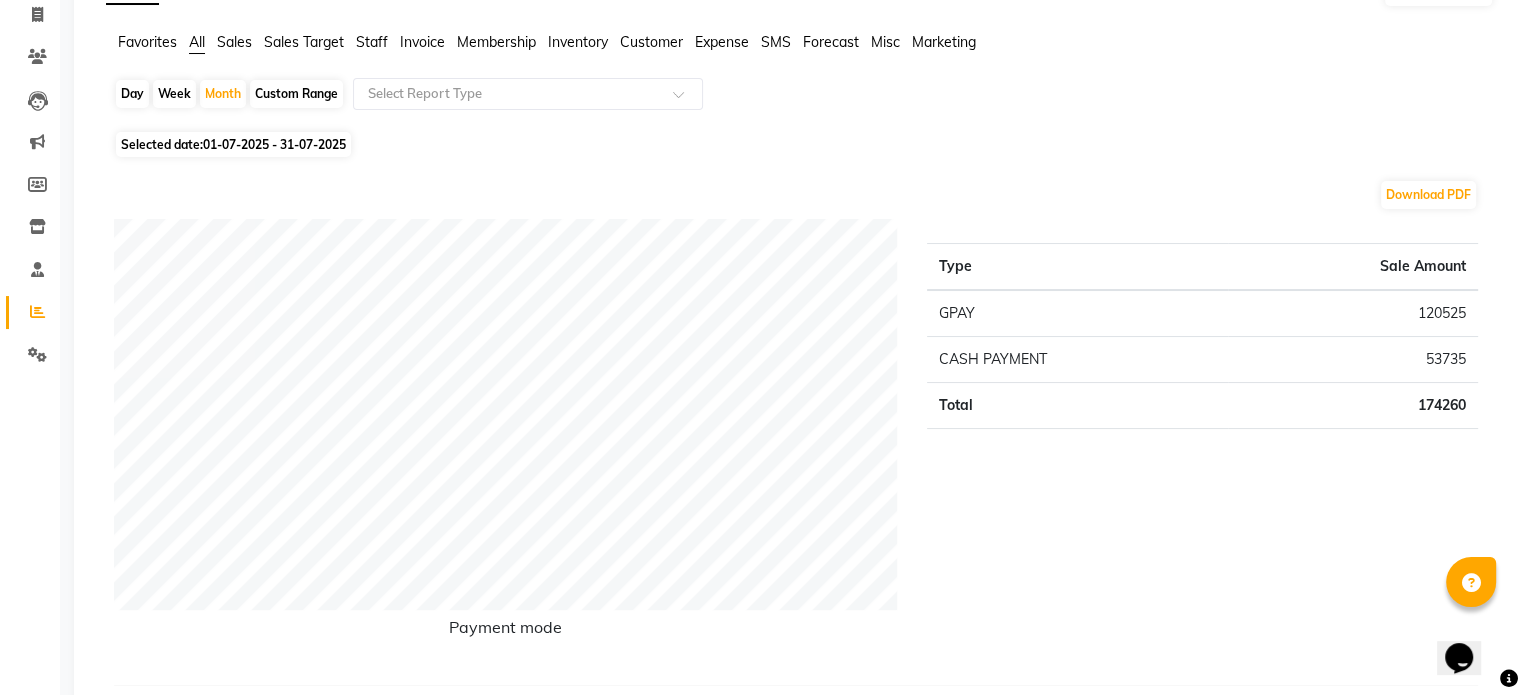 scroll, scrollTop: 132, scrollLeft: 0, axis: vertical 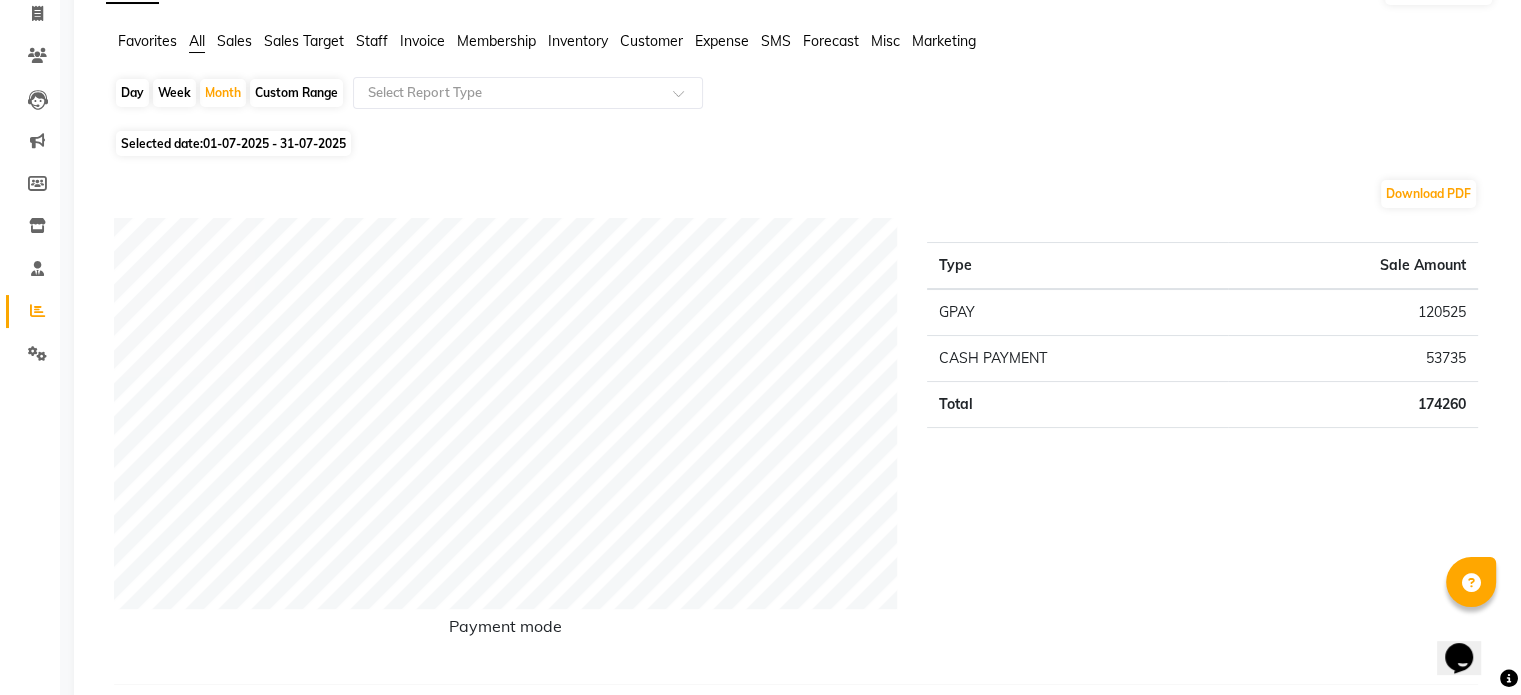 click on "Day" 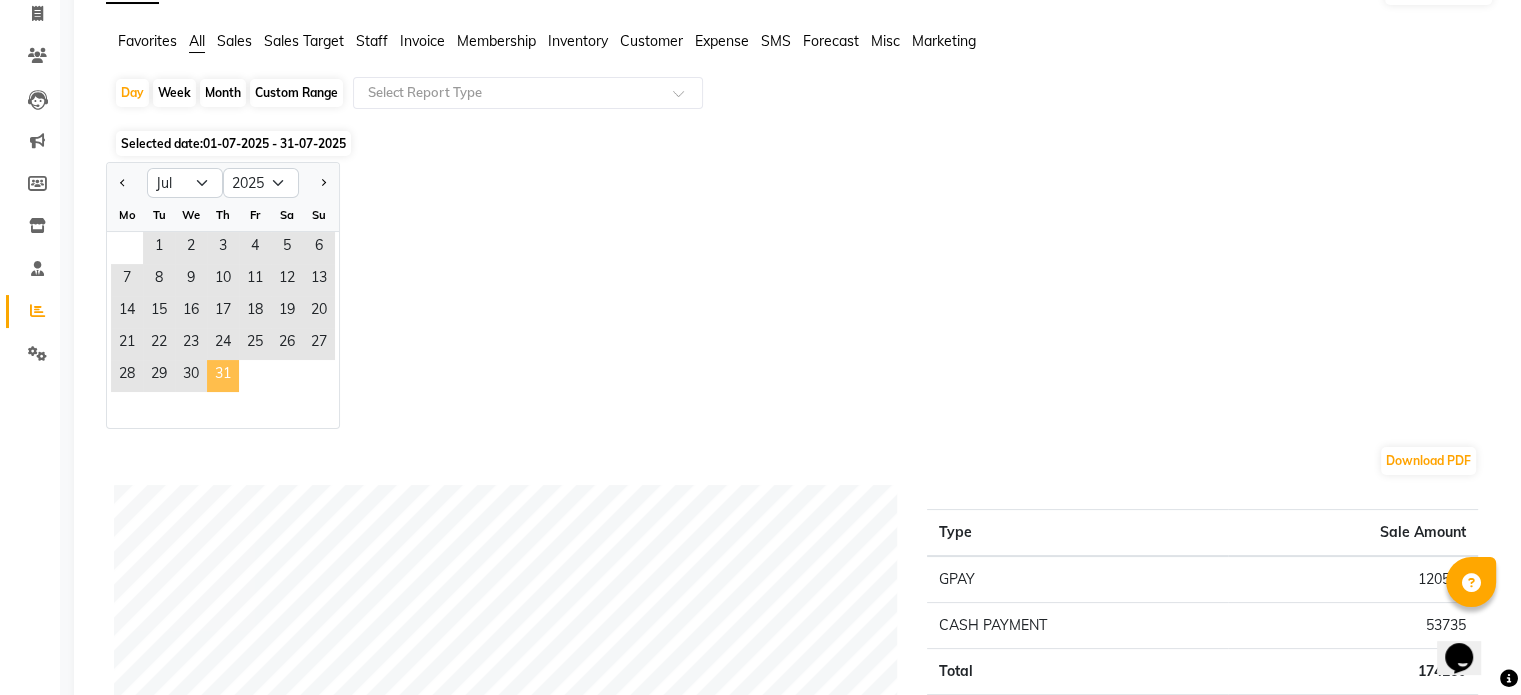 click on "31" 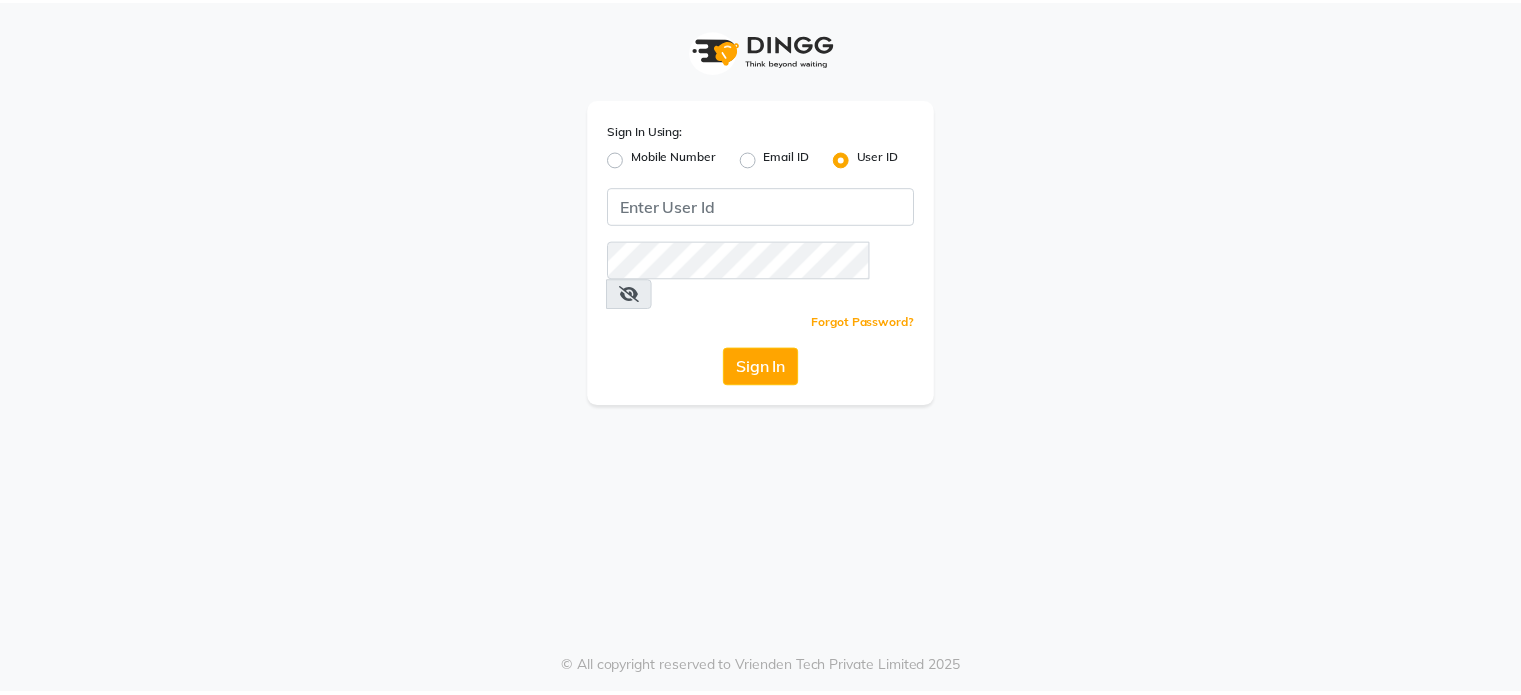scroll, scrollTop: 0, scrollLeft: 0, axis: both 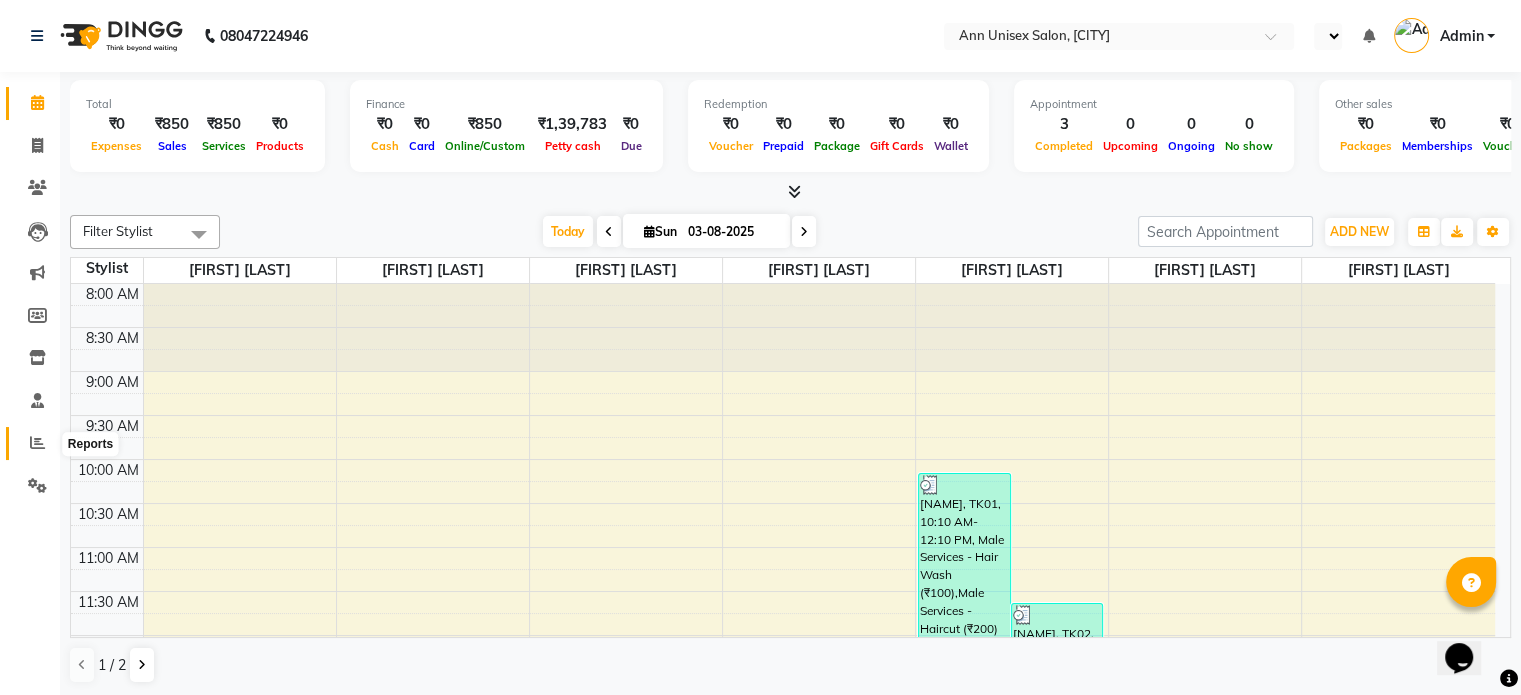 click 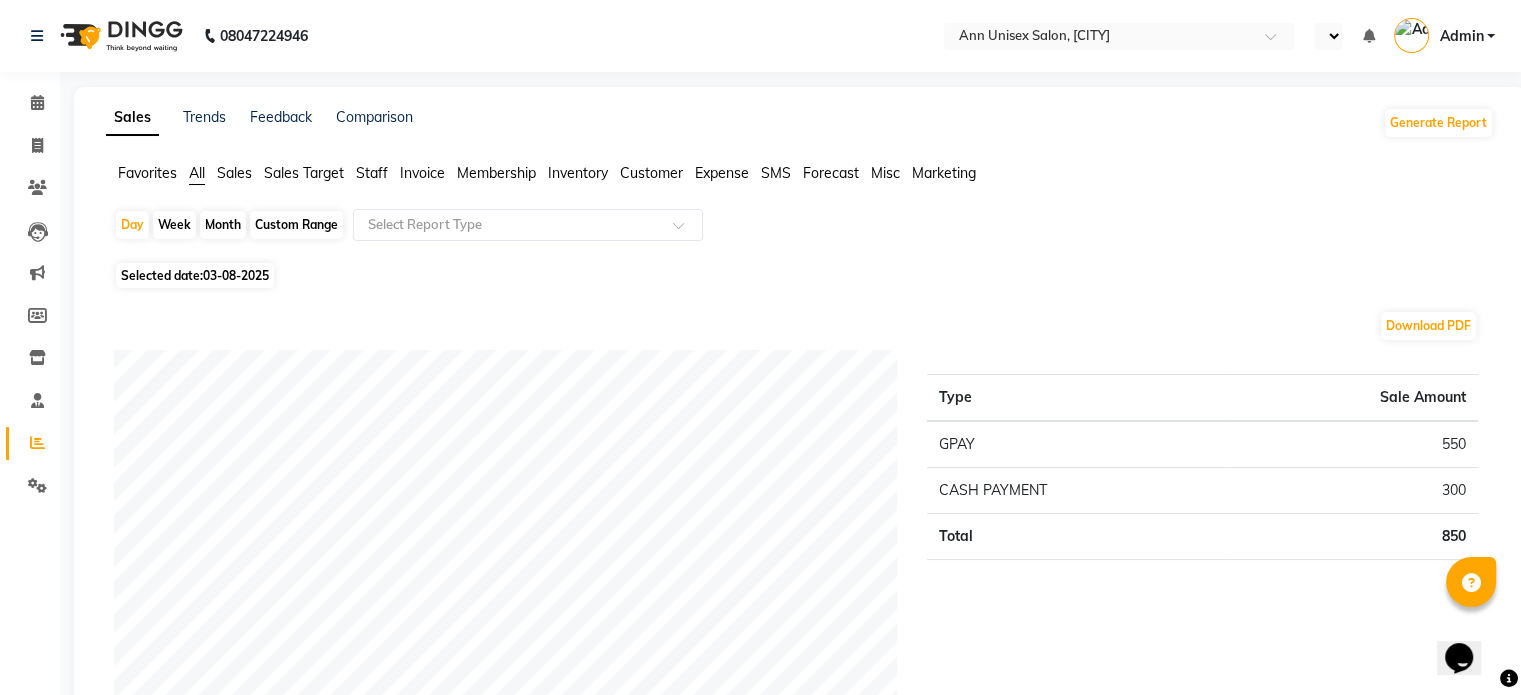 click on "Selected date:  03-08-2025" 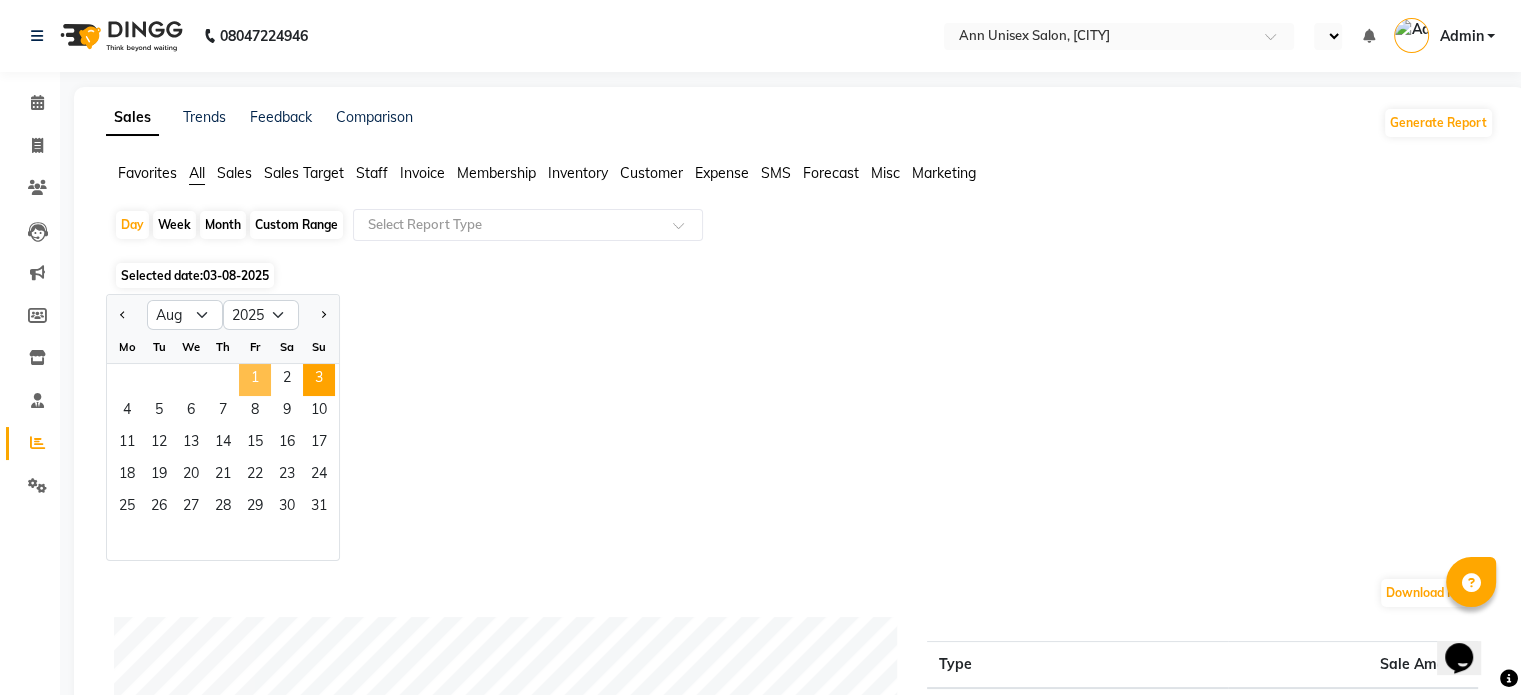 click on "1" 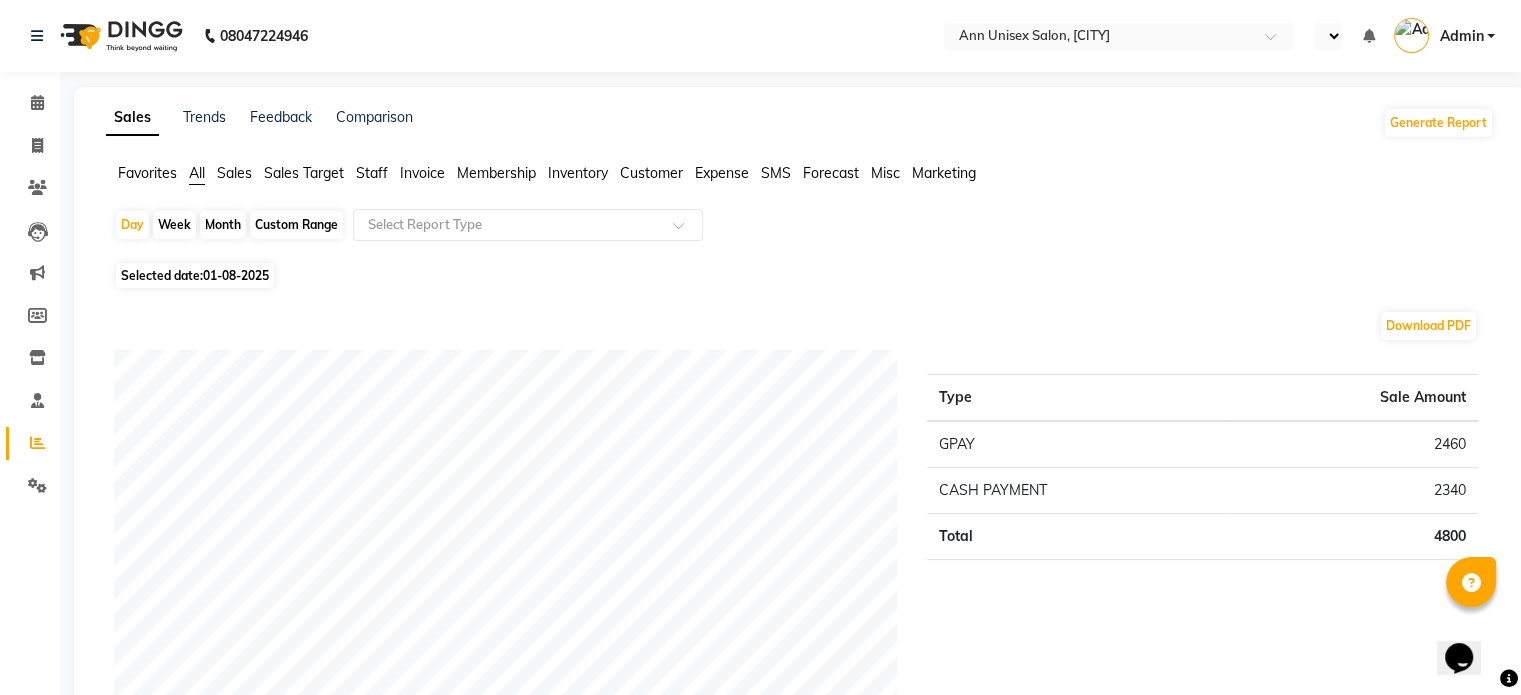 click on "Selected date:  01-08-2025" 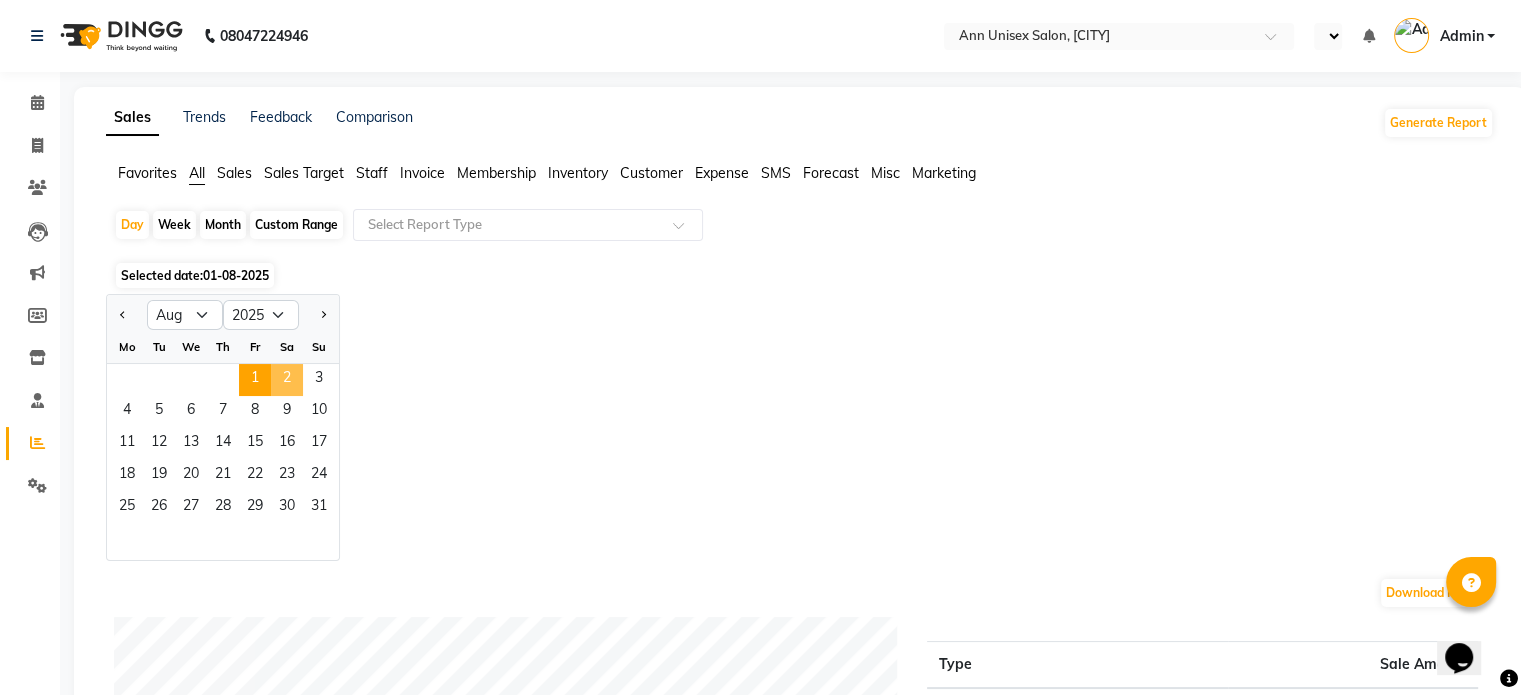 click on "2" 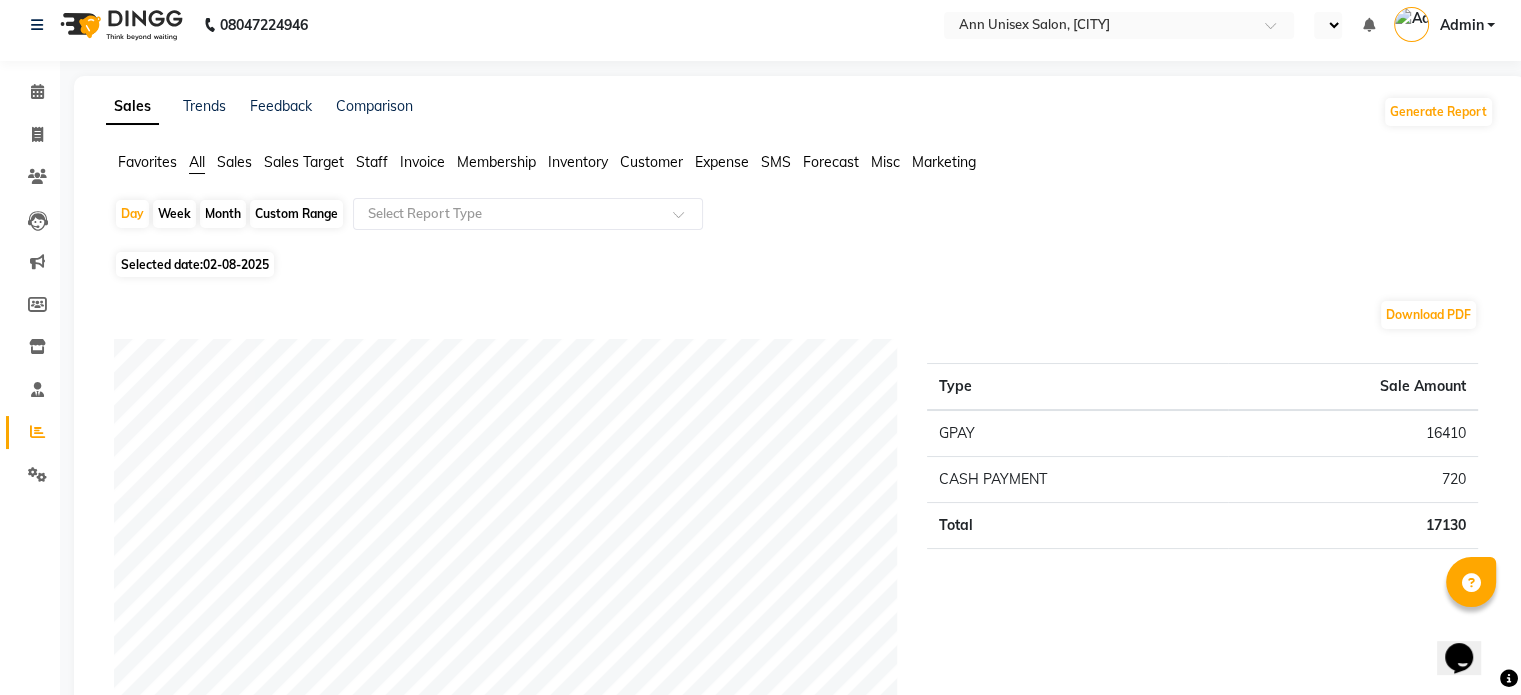 scroll, scrollTop: 12, scrollLeft: 0, axis: vertical 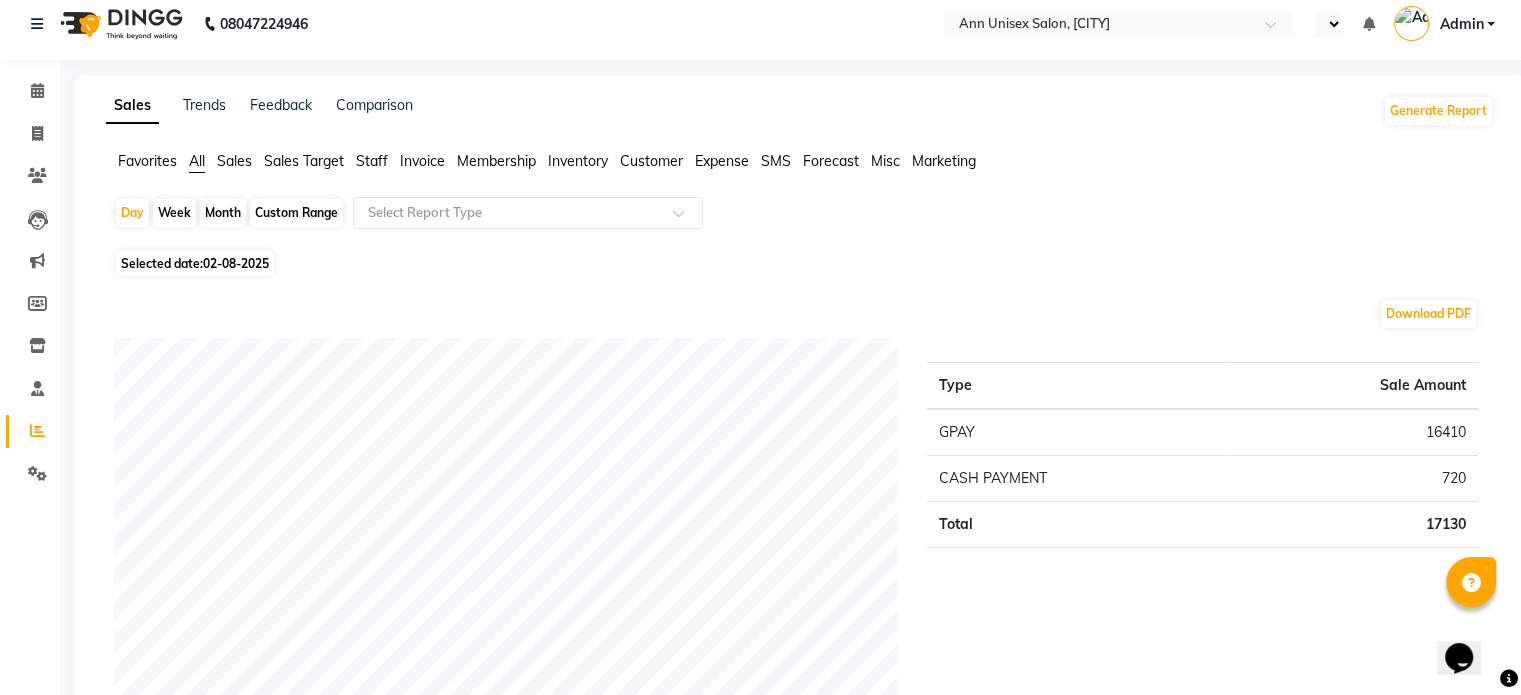 click on "02-08-2025" 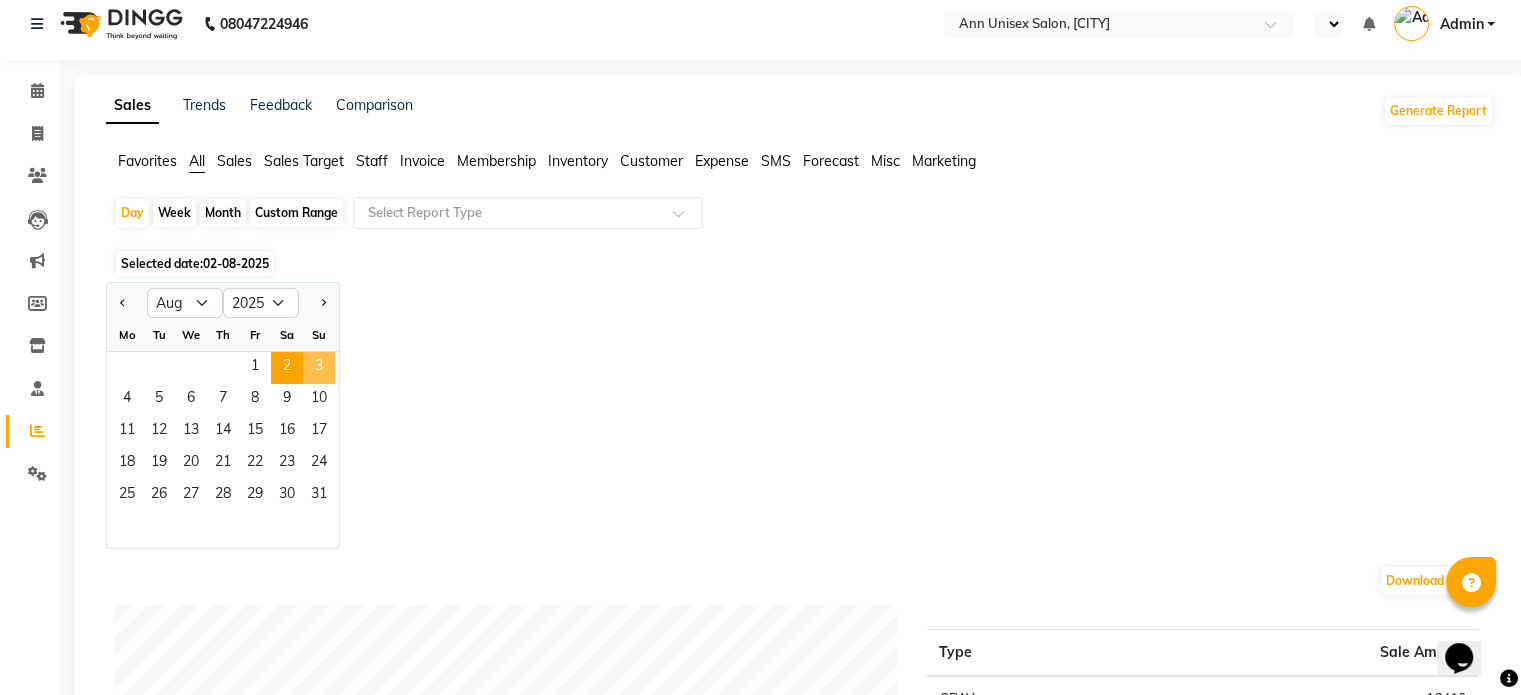 click on "3" 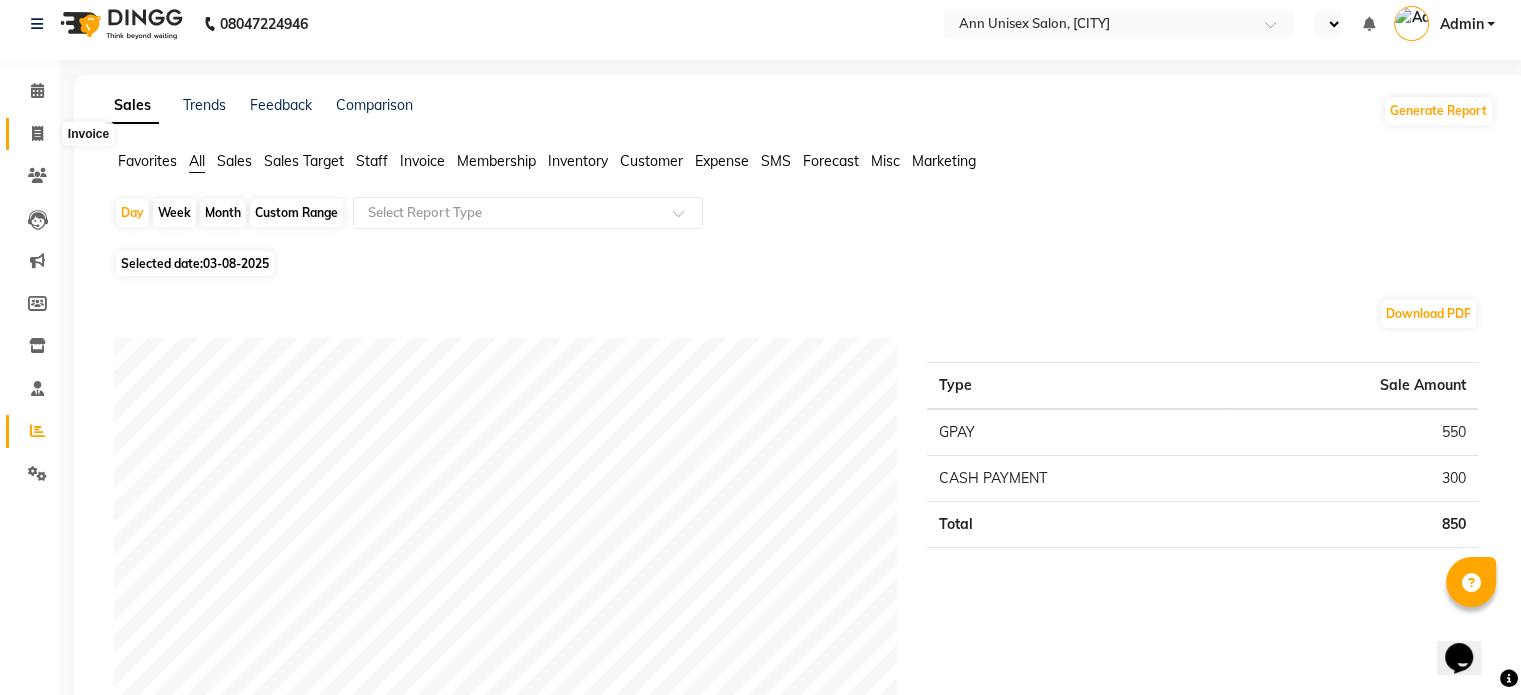 click 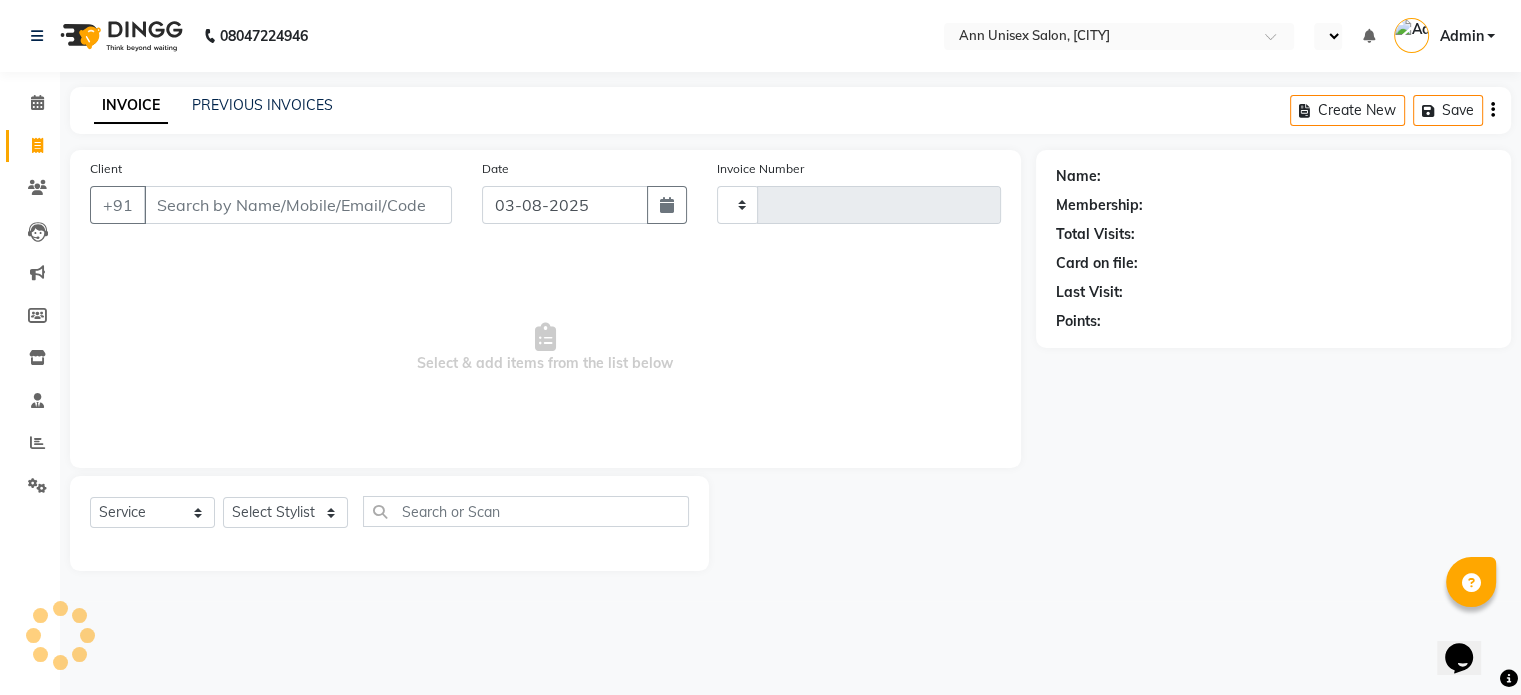 scroll, scrollTop: 0, scrollLeft: 0, axis: both 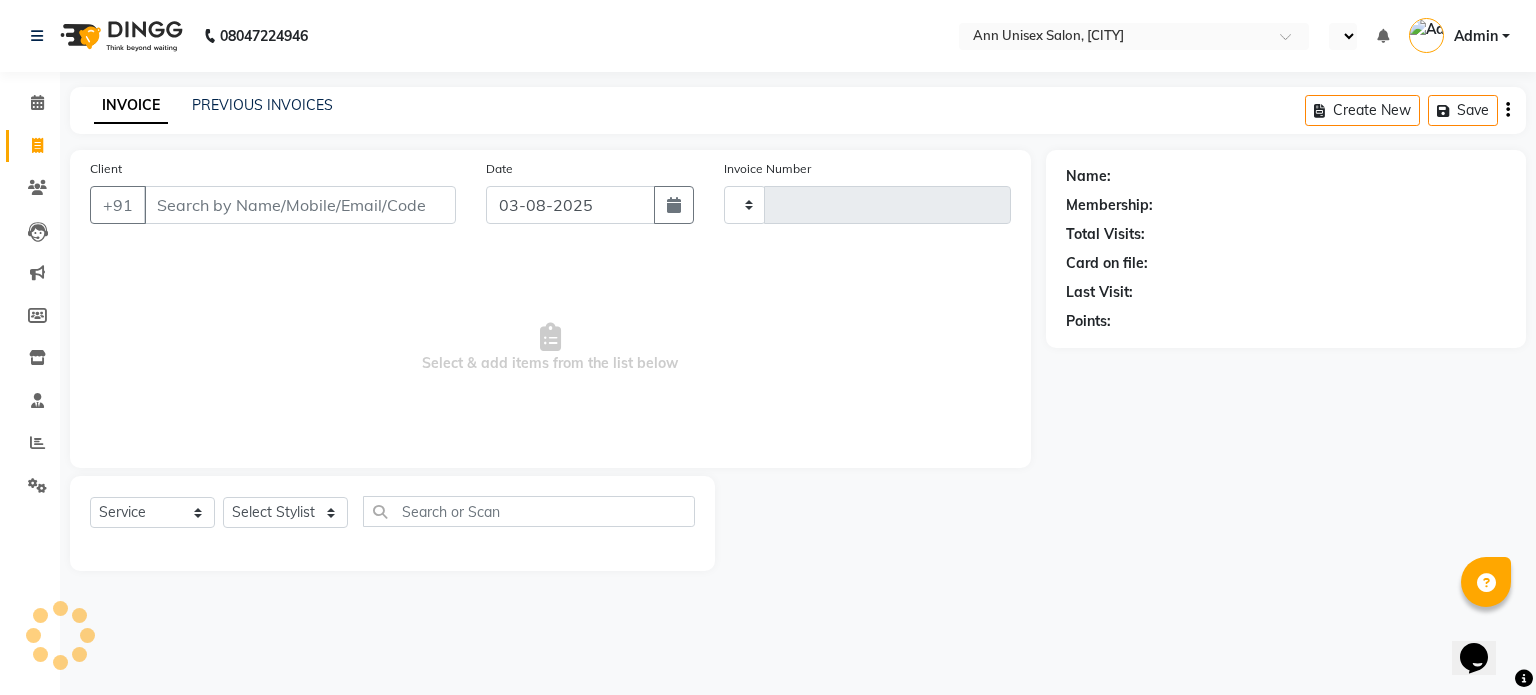 type on "1027" 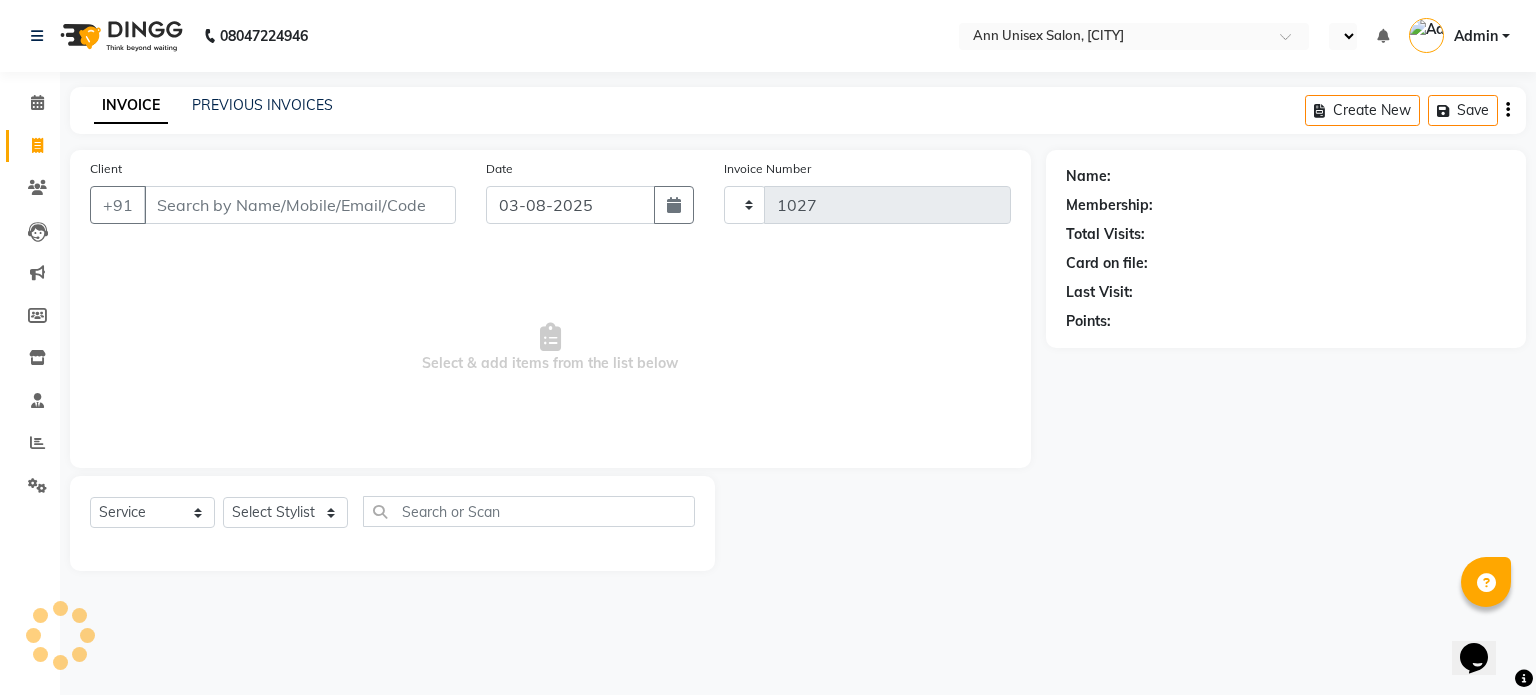 select on "7372" 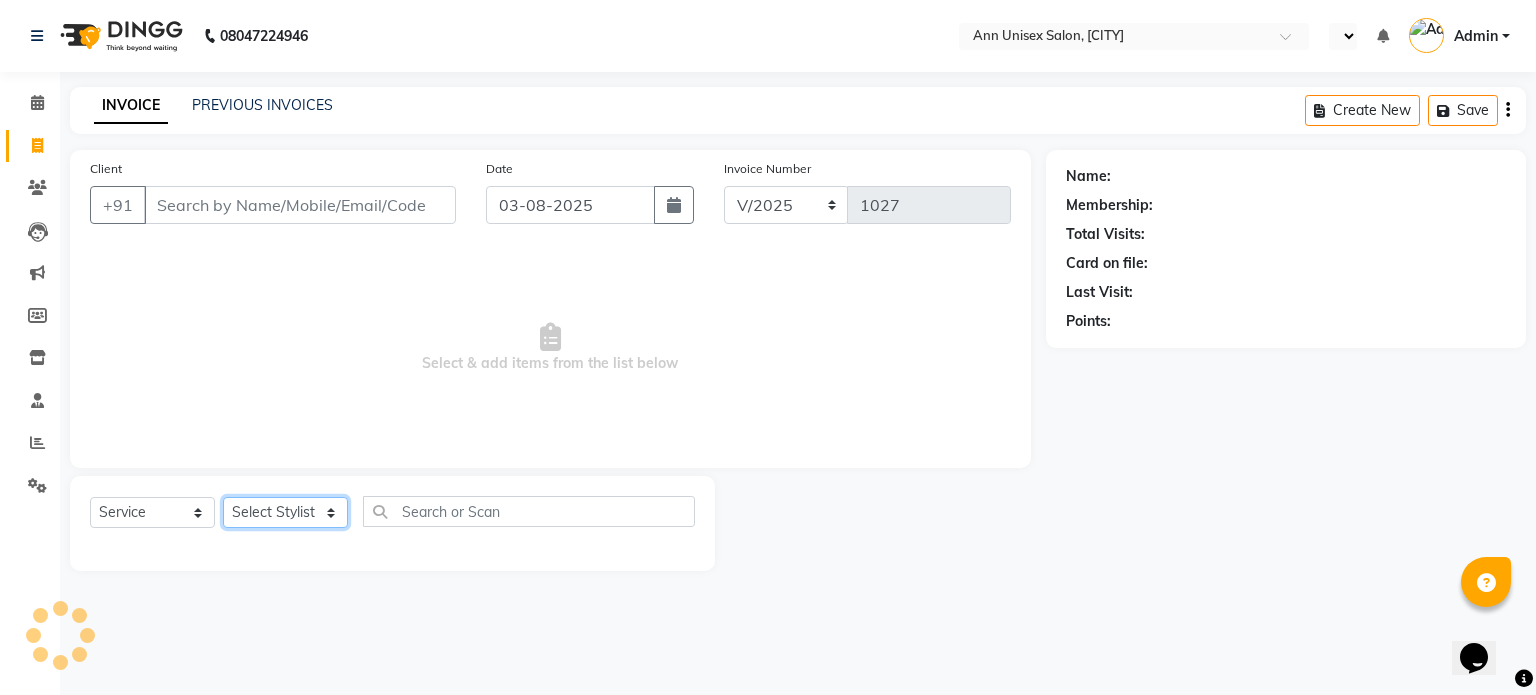 click on "Select Stylist" 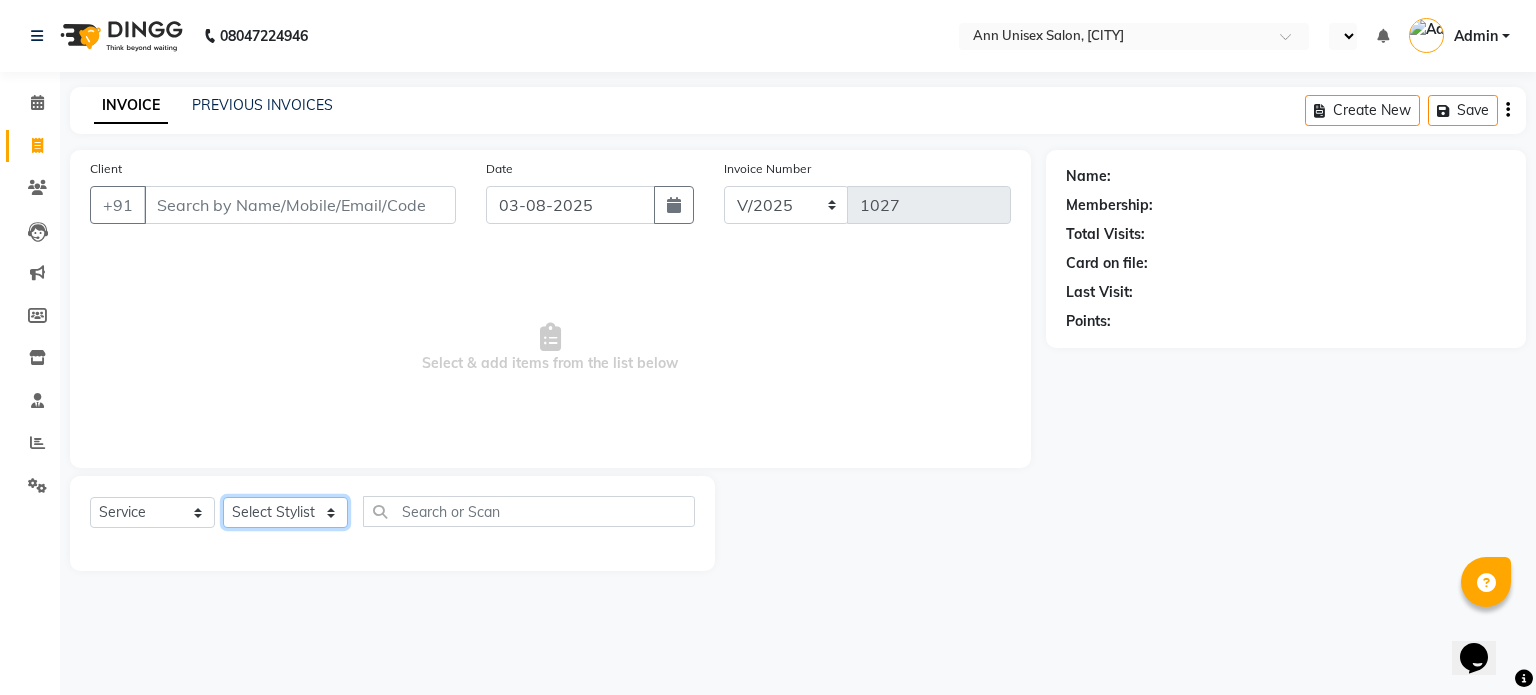 select on "64437" 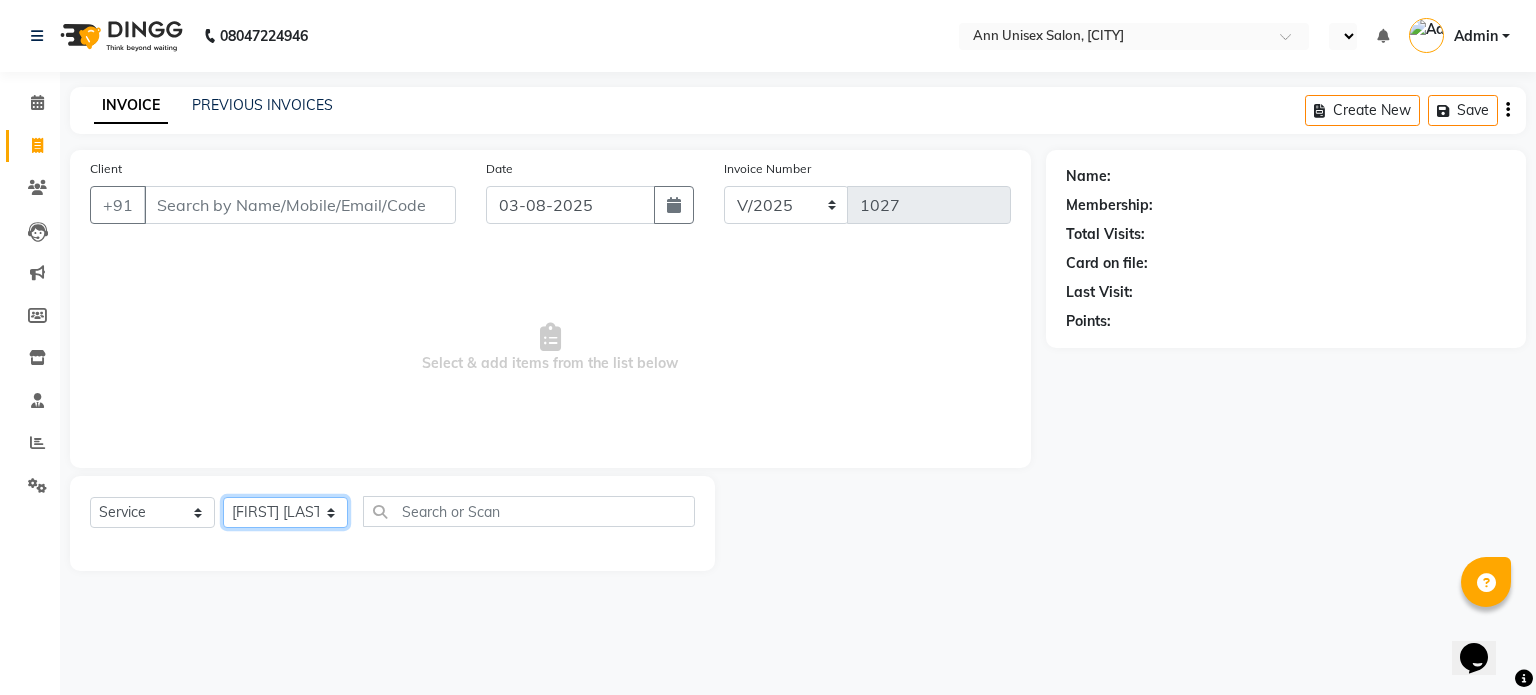 click on "Select Stylist Ankita Bagave Kasim salmani Manisha Doshi Pooja Jha RAHUL AHANKARE Rahul Thakur Sanju Sharma SHARUKH" 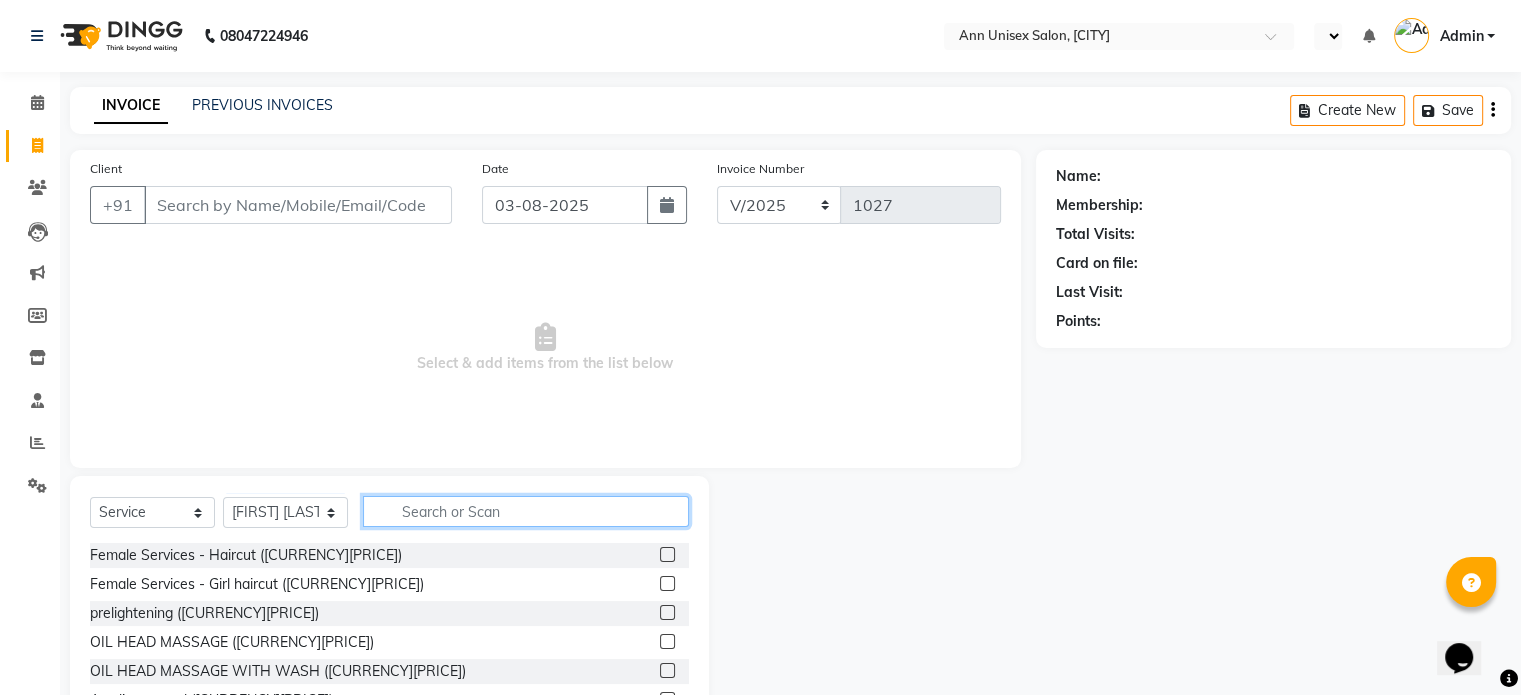 click 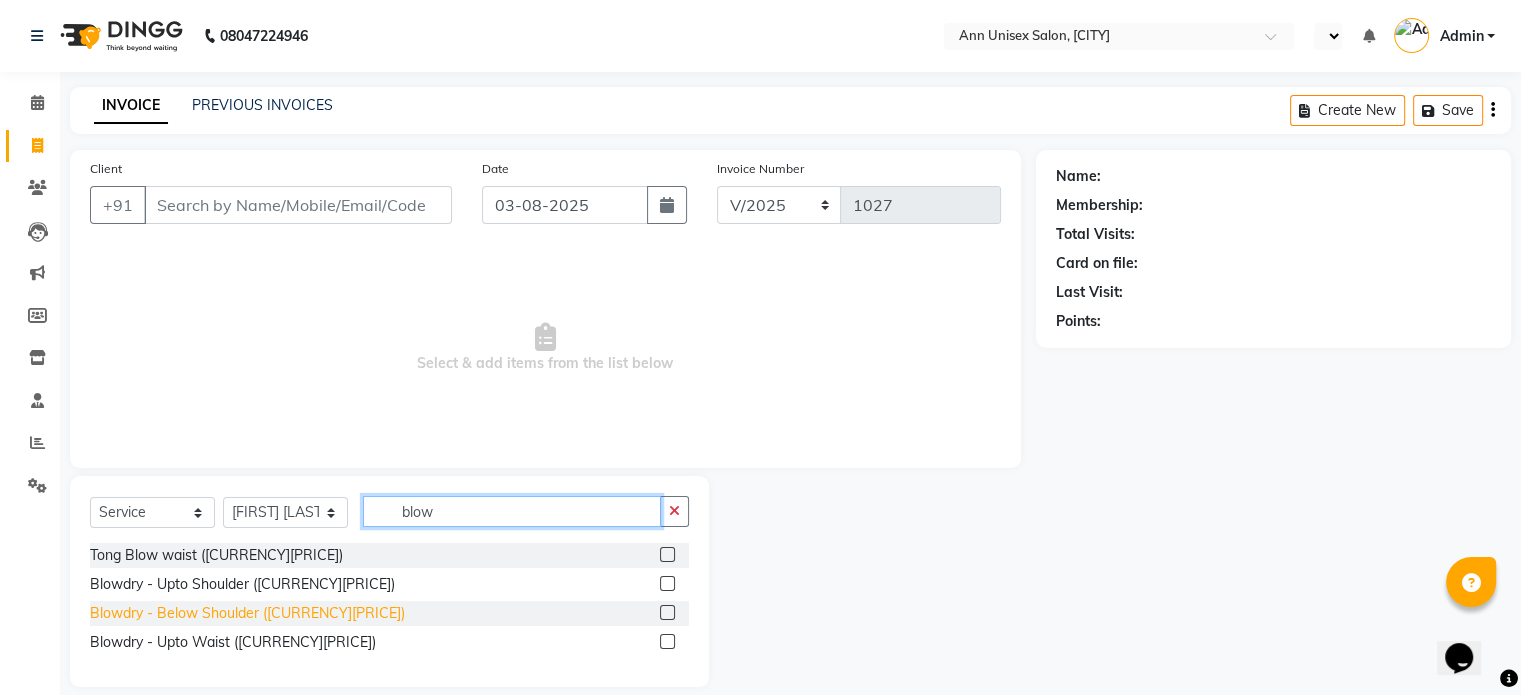type on "blow" 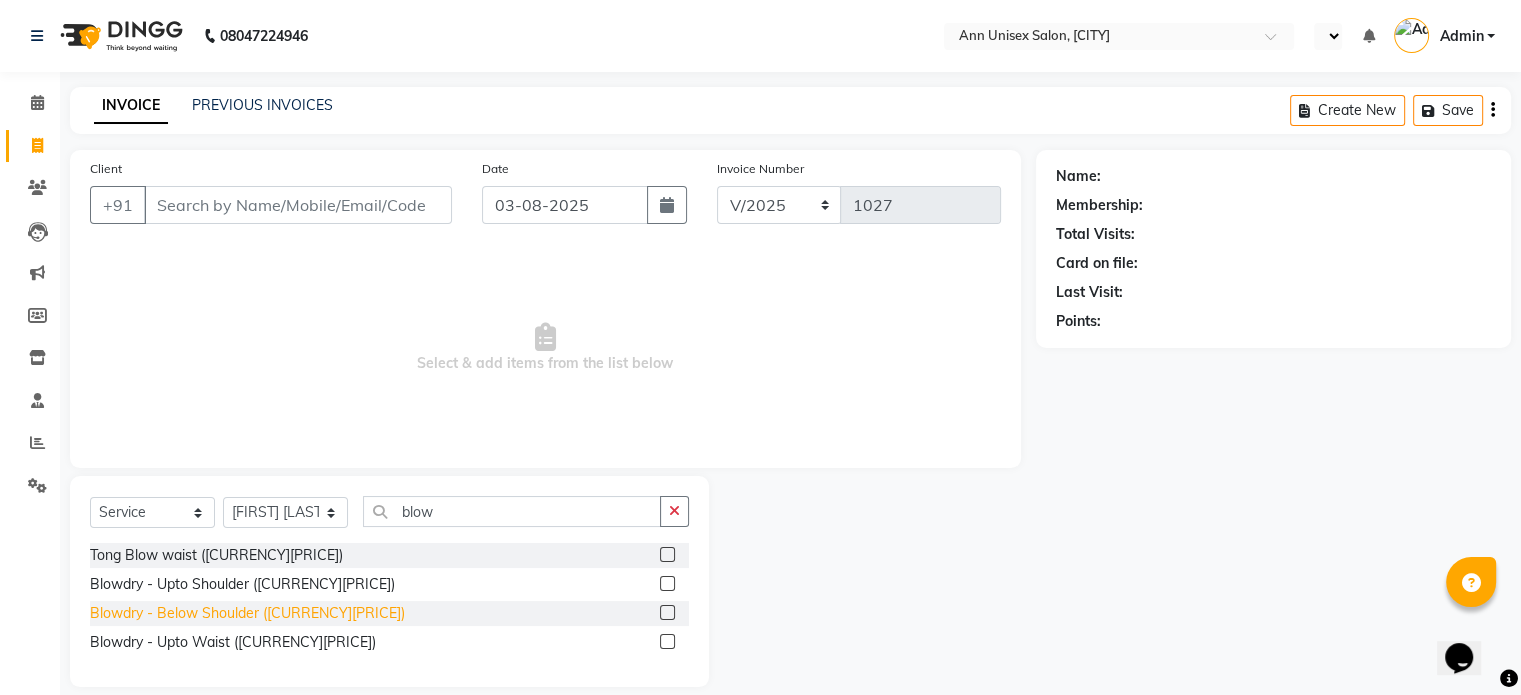 click on "Blowdry  - Below Shoulder (₹400)" 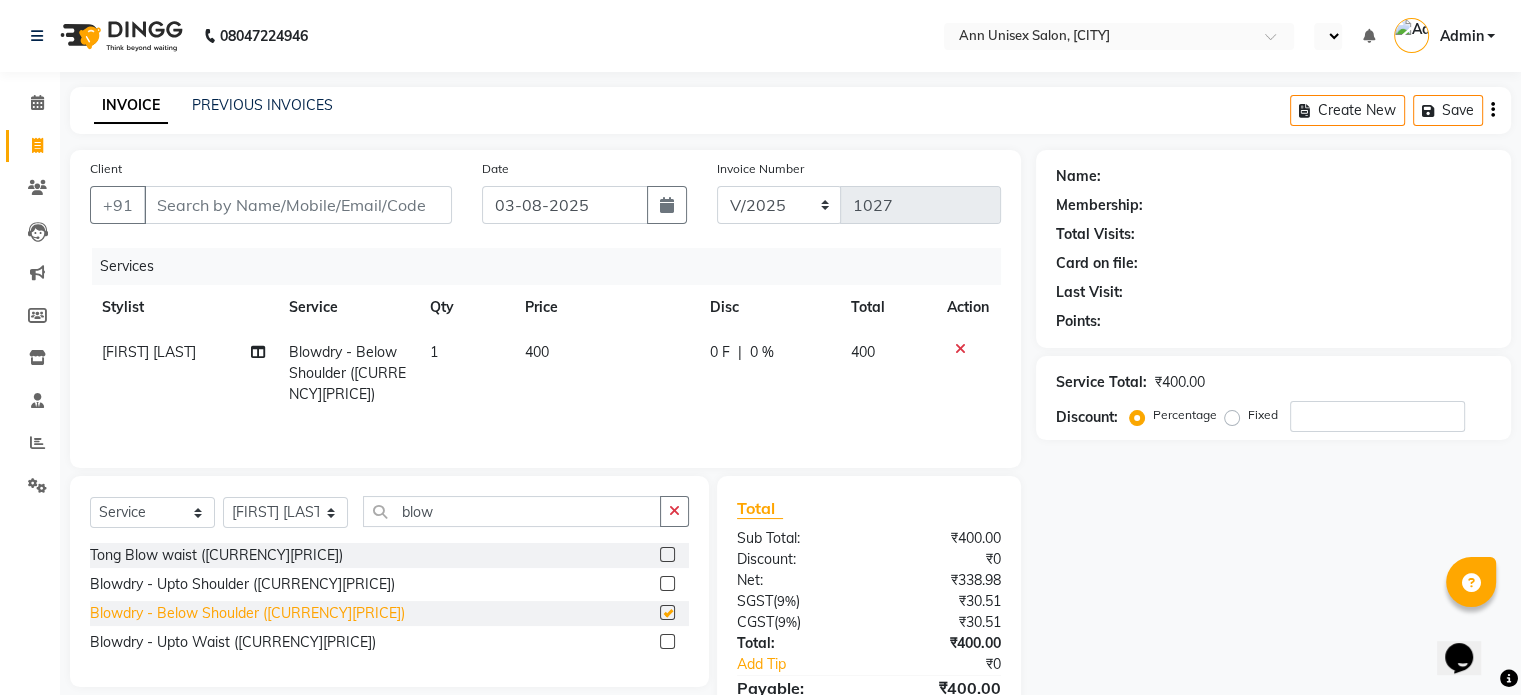 checkbox on "false" 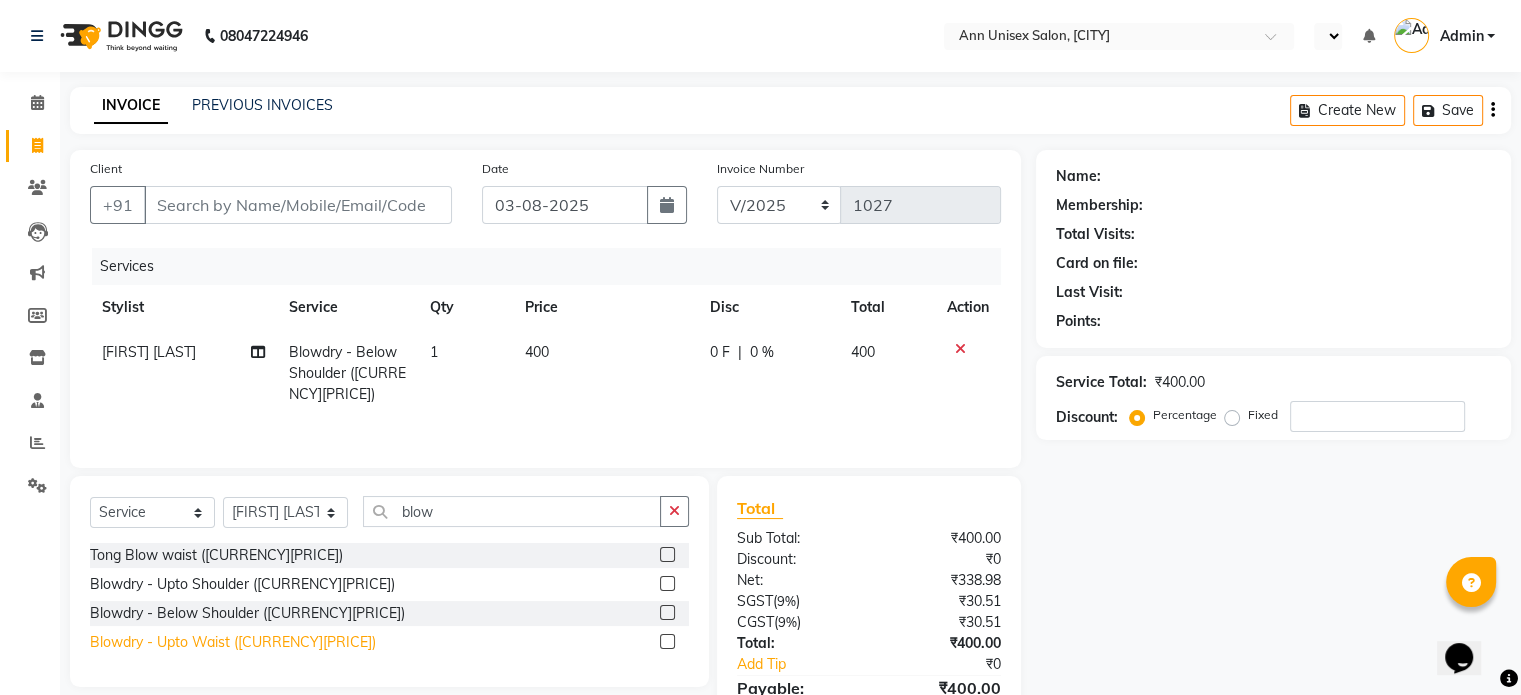 click on "Blowdry  - Upto Waist (₹500)" 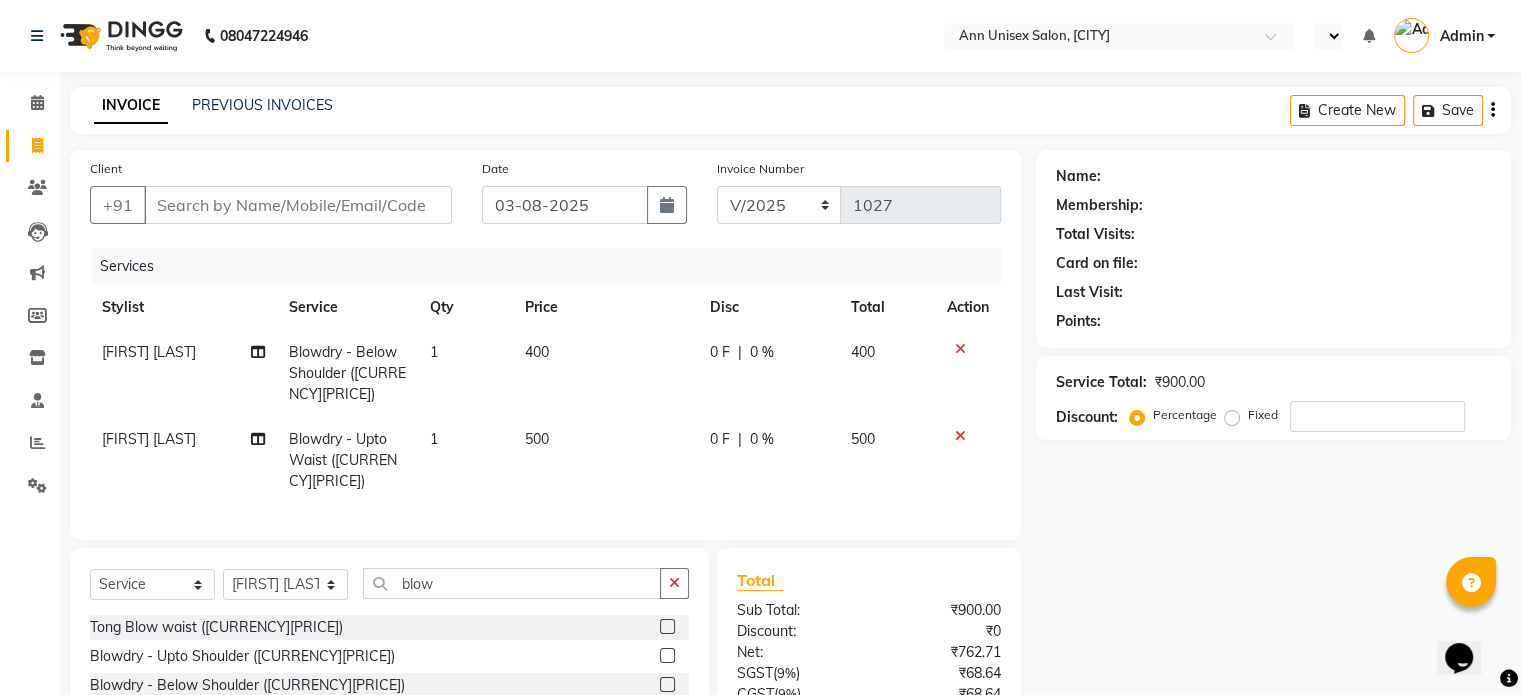 checkbox on "false" 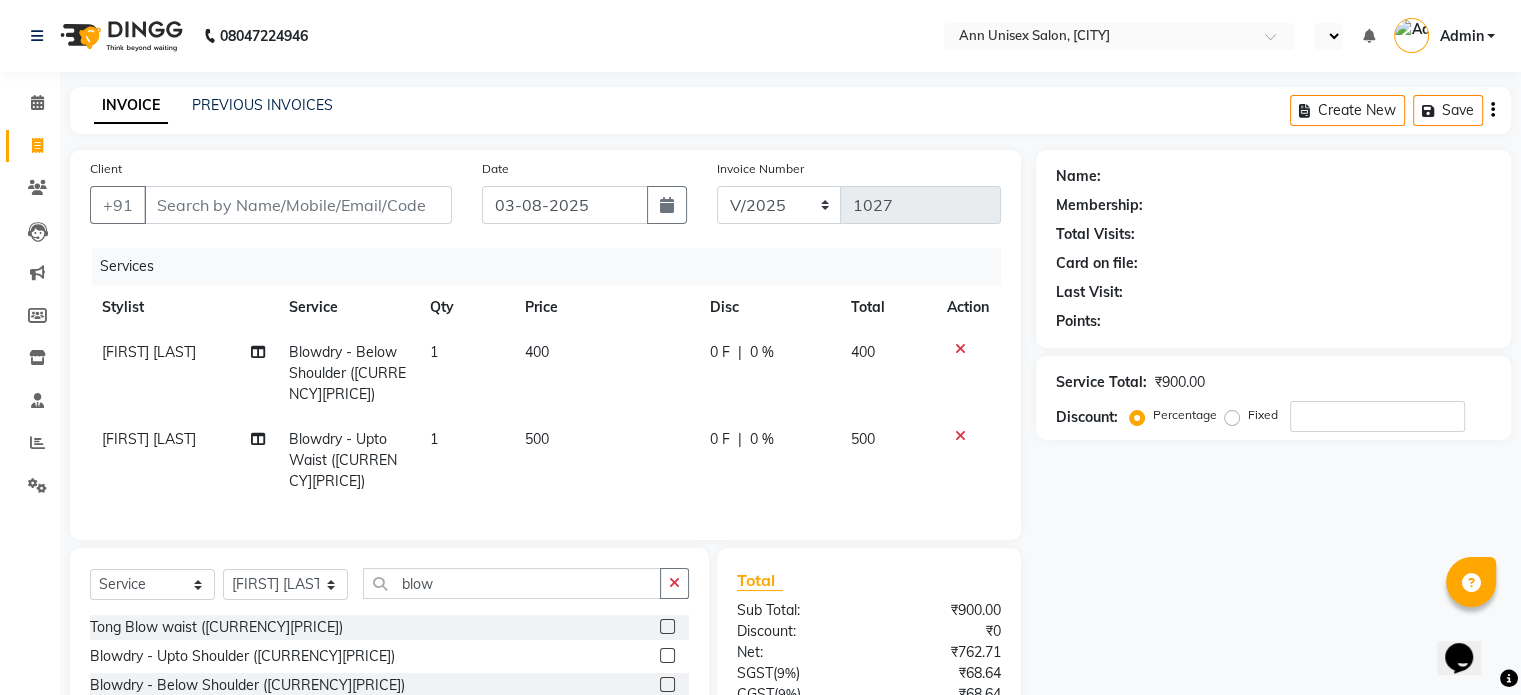 click 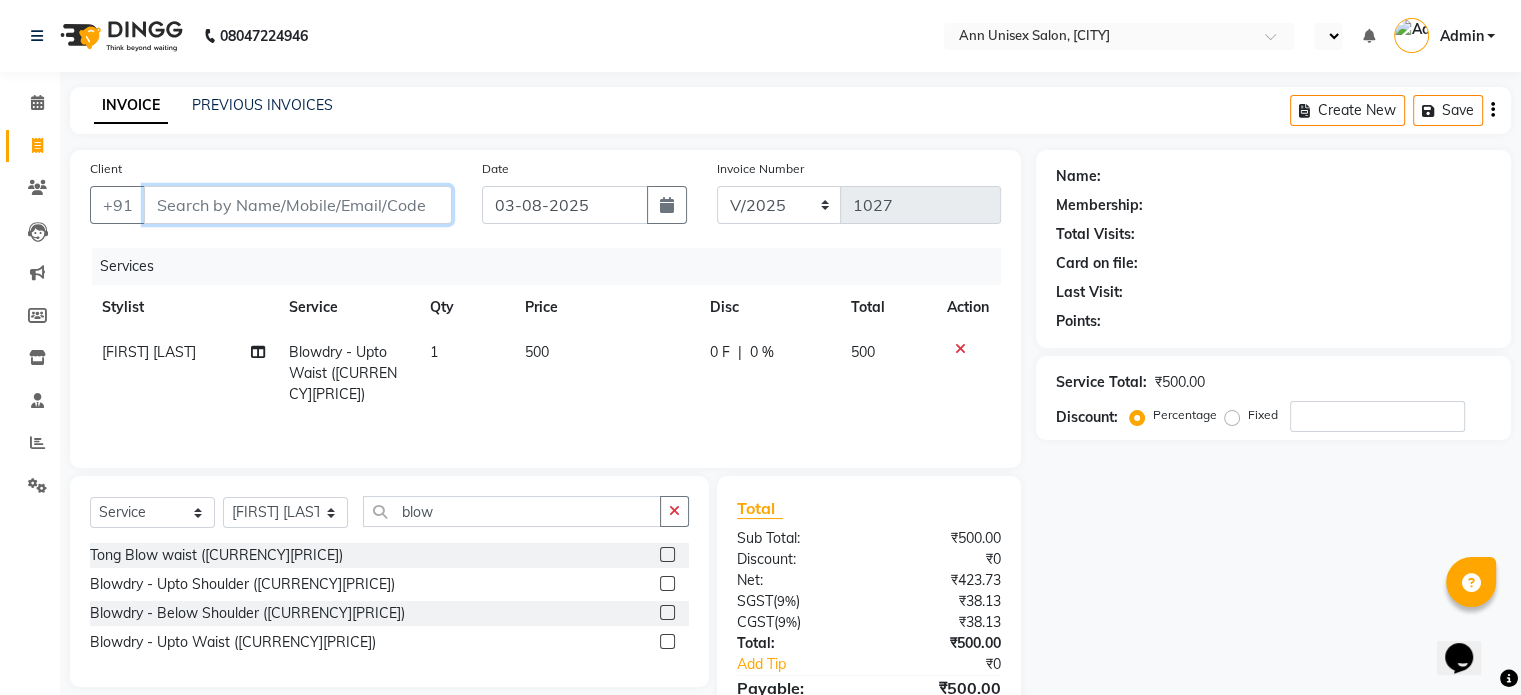 click on "Client" at bounding box center [298, 205] 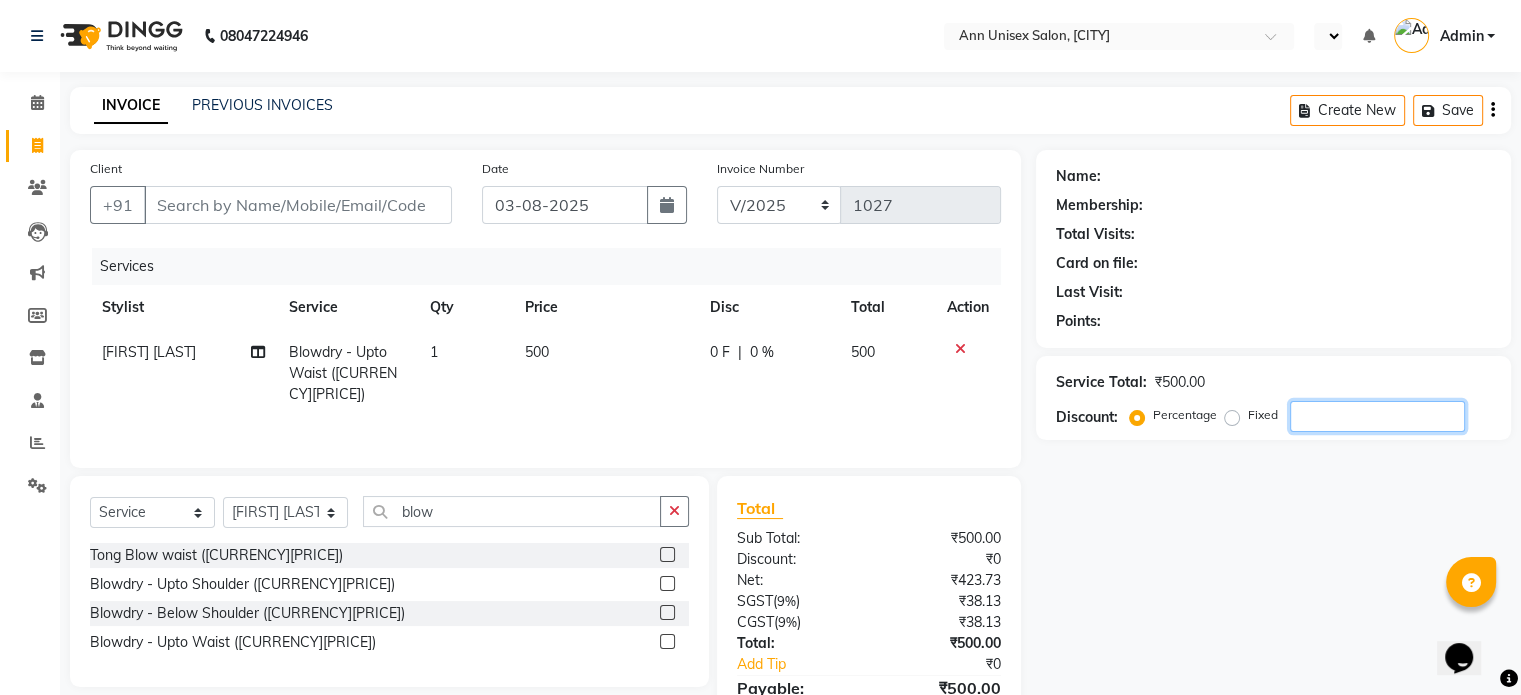 click 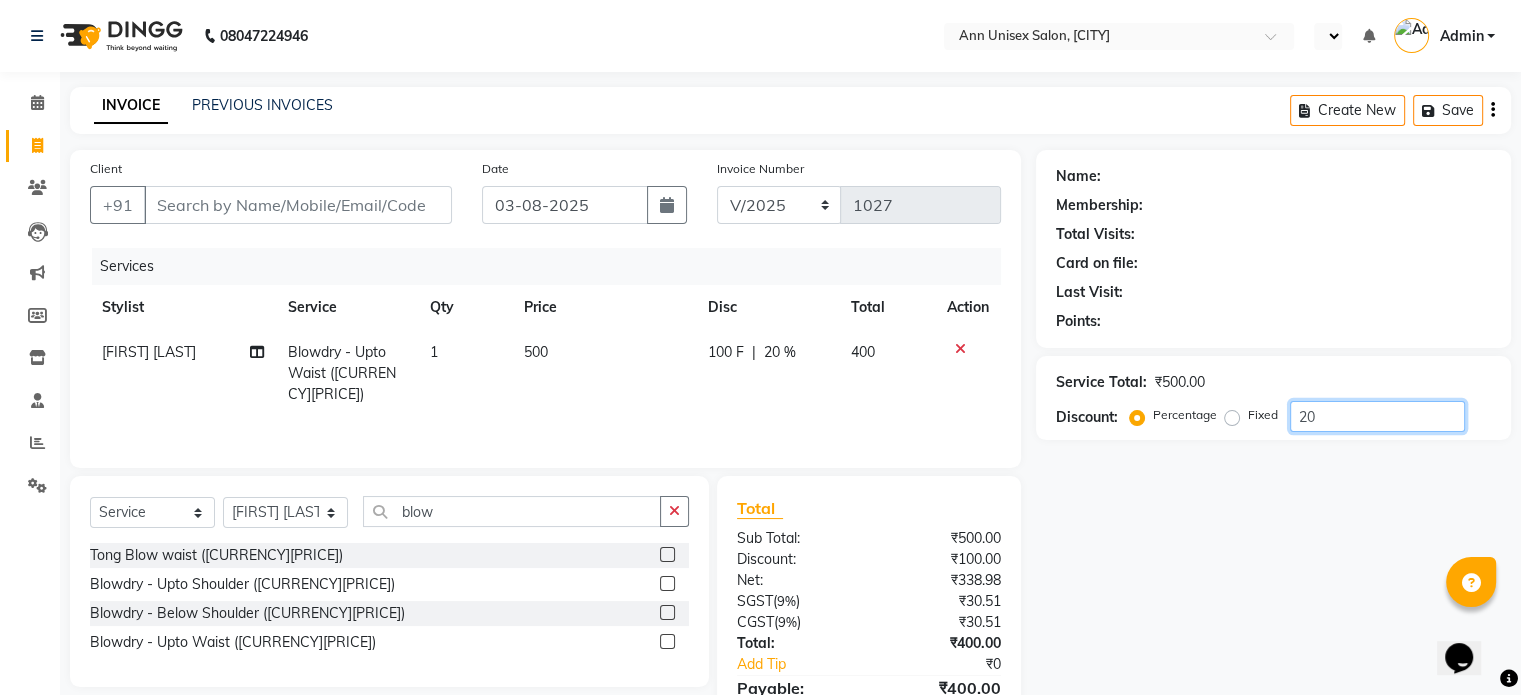 type on "20" 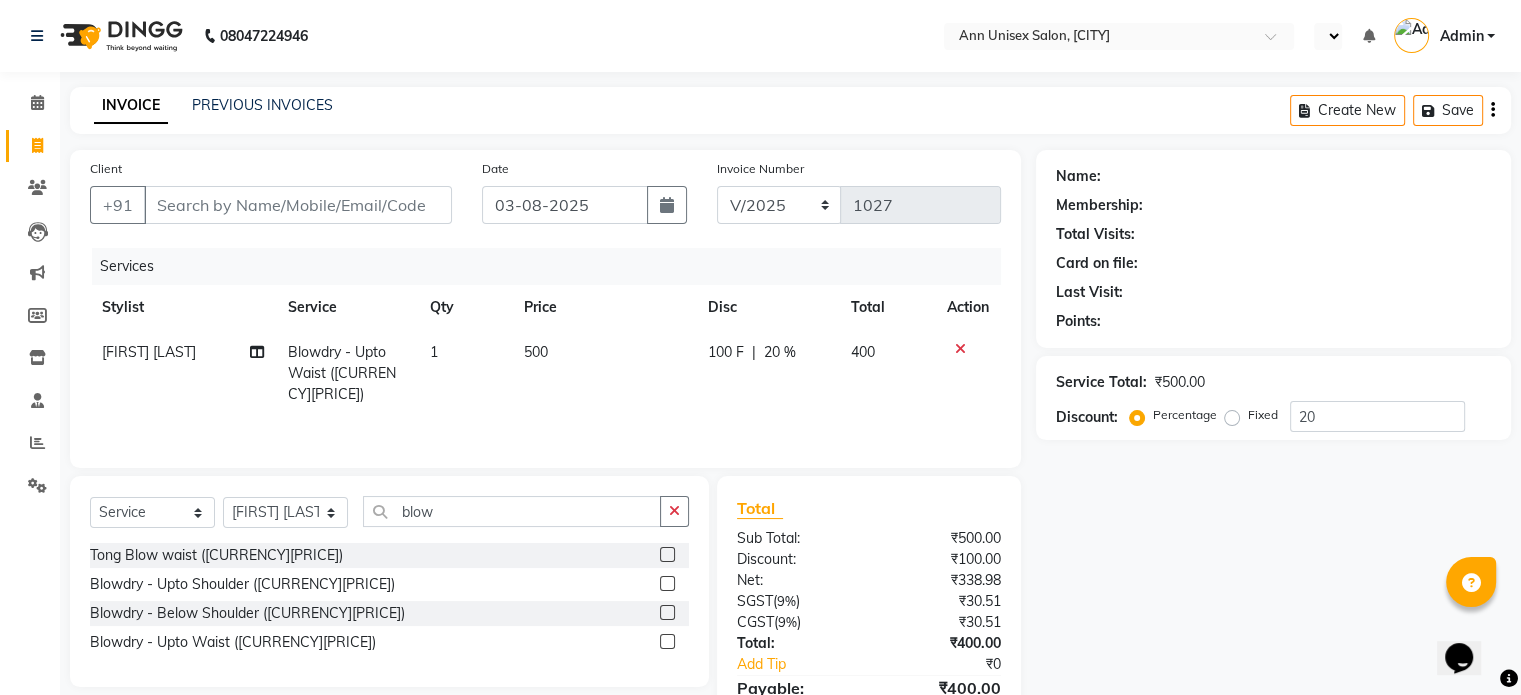 click on "Name: Membership: Total Visits: Card on file: Last Visit:  Points:  Service Total:  ₹500.00  Discount:  Percentage   Fixed  20" 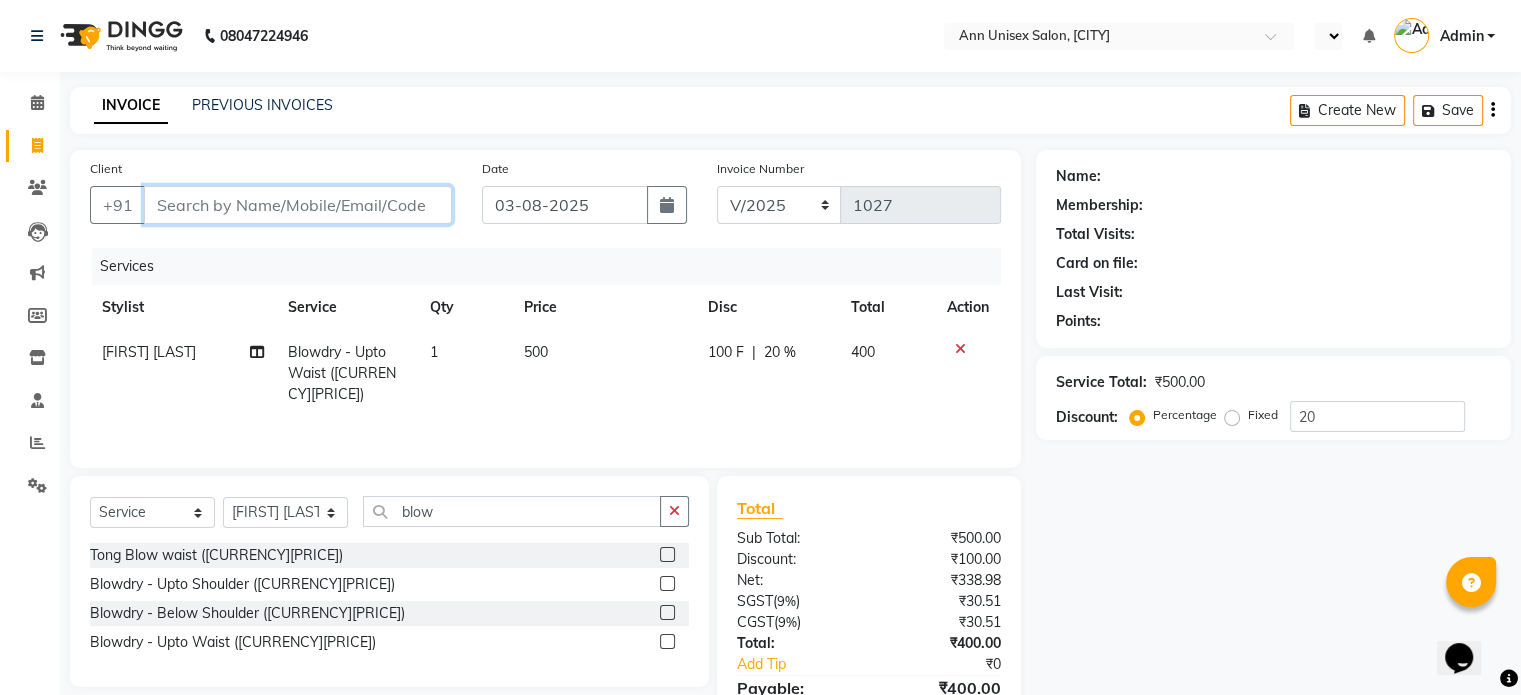 click on "Client" at bounding box center [298, 205] 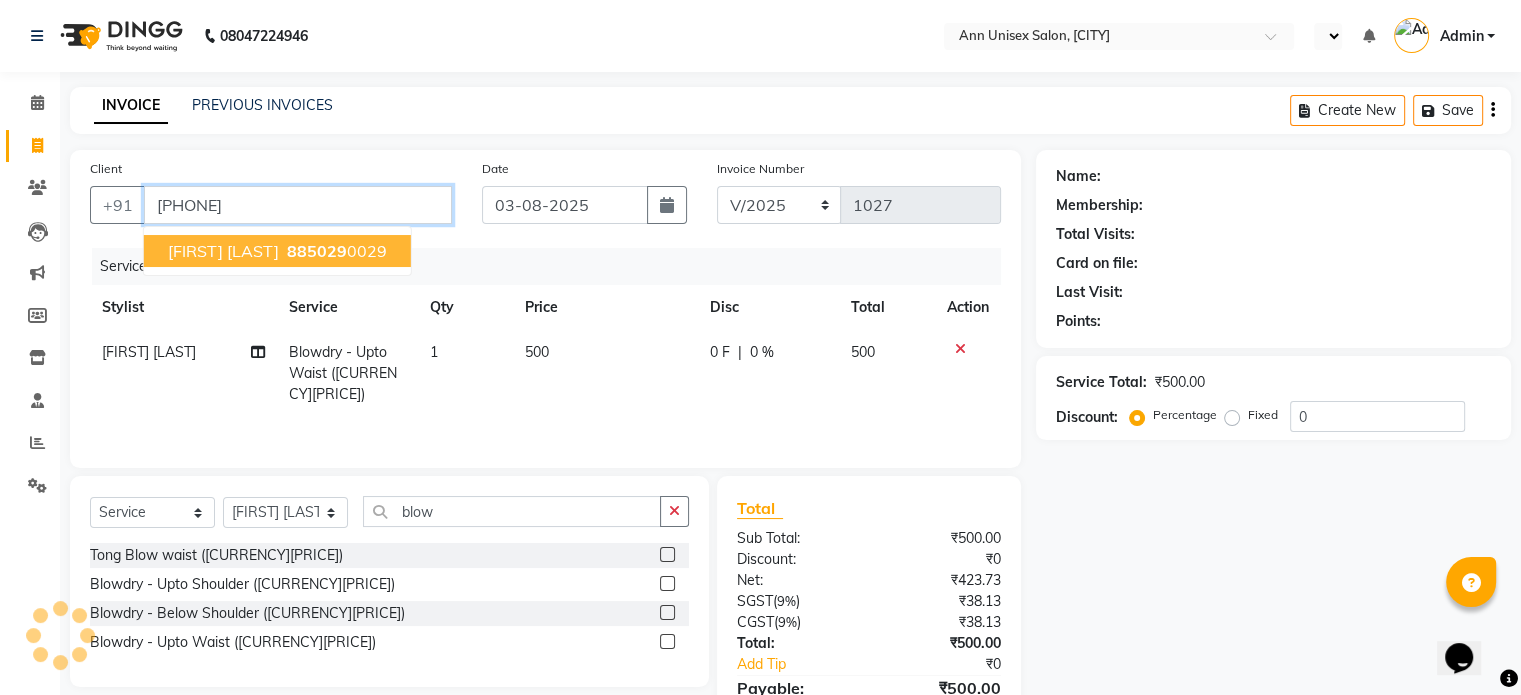 type on "[PHONE]" 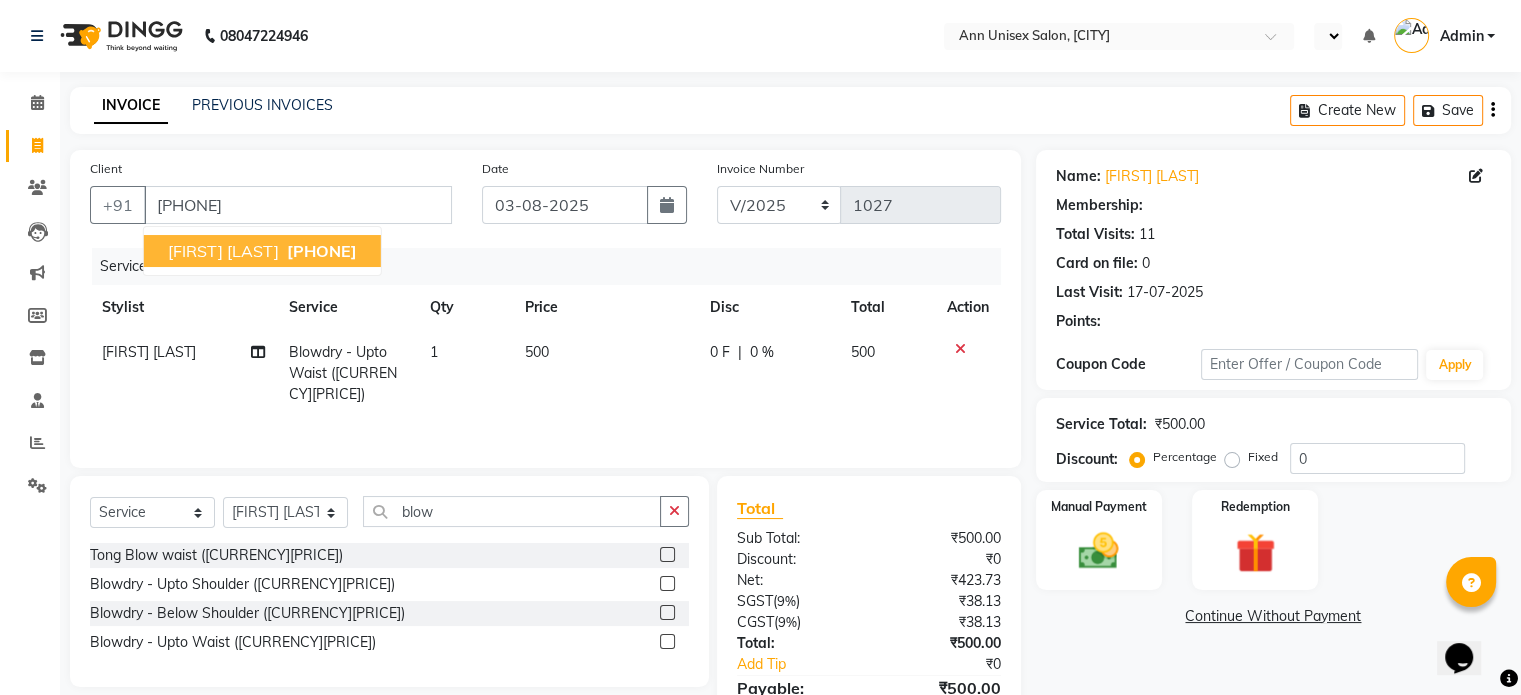 select on "1: Object" 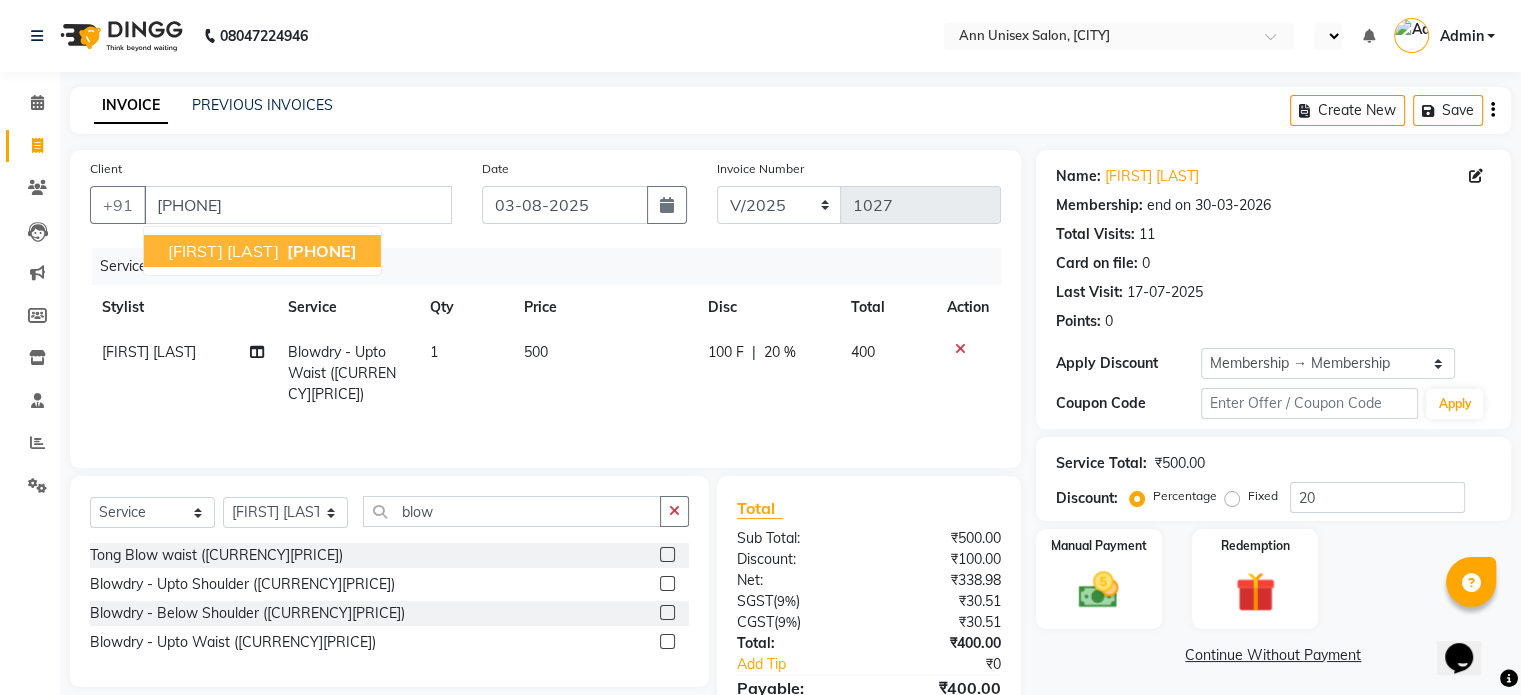 click on "[FIRST] [LAST]" at bounding box center [223, 251] 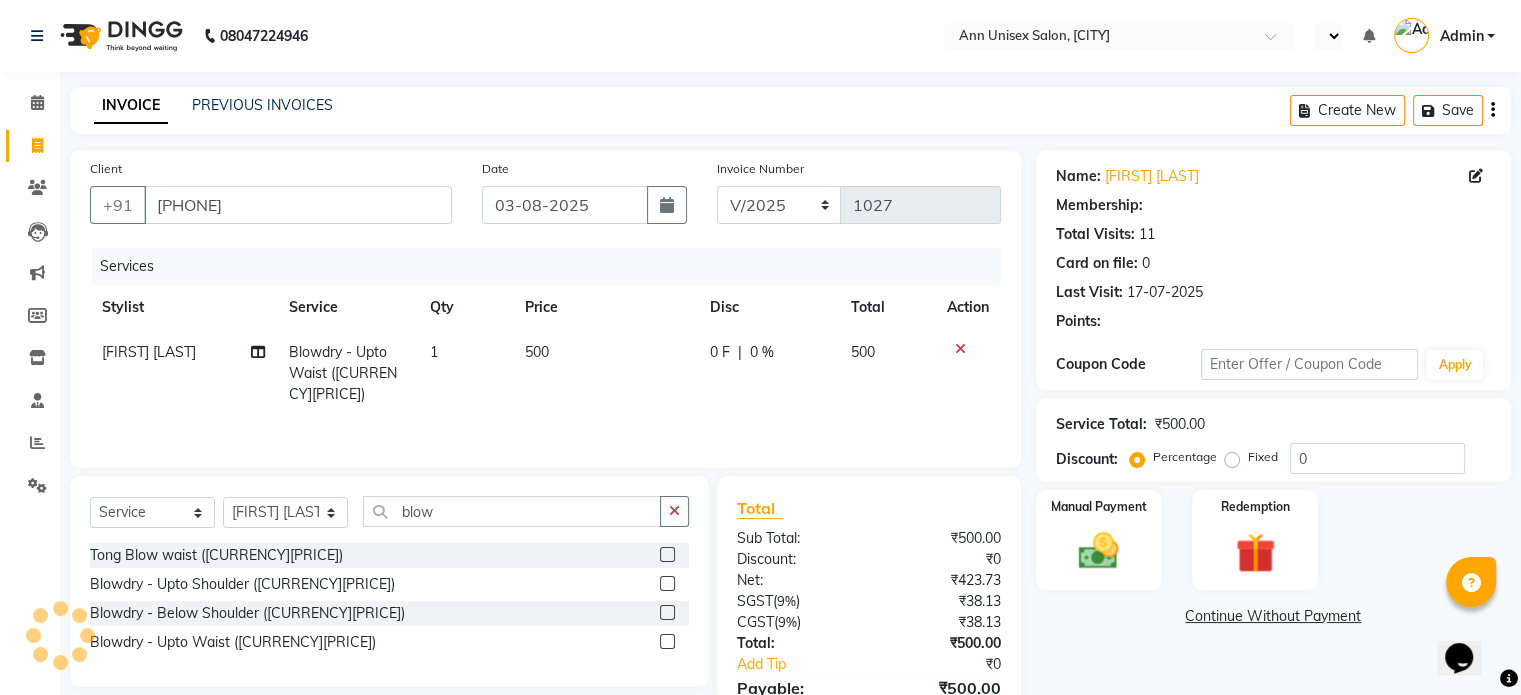 type on "20" 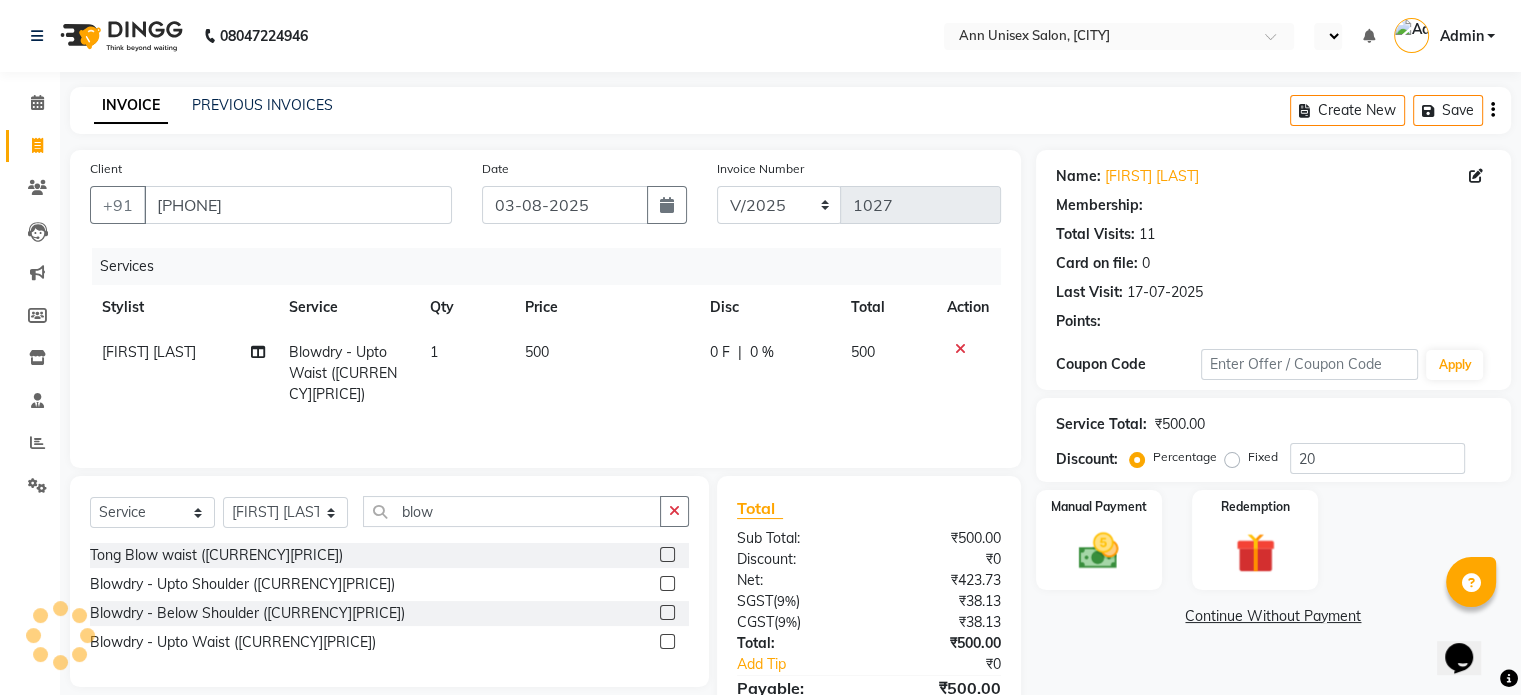 select on "1: Object" 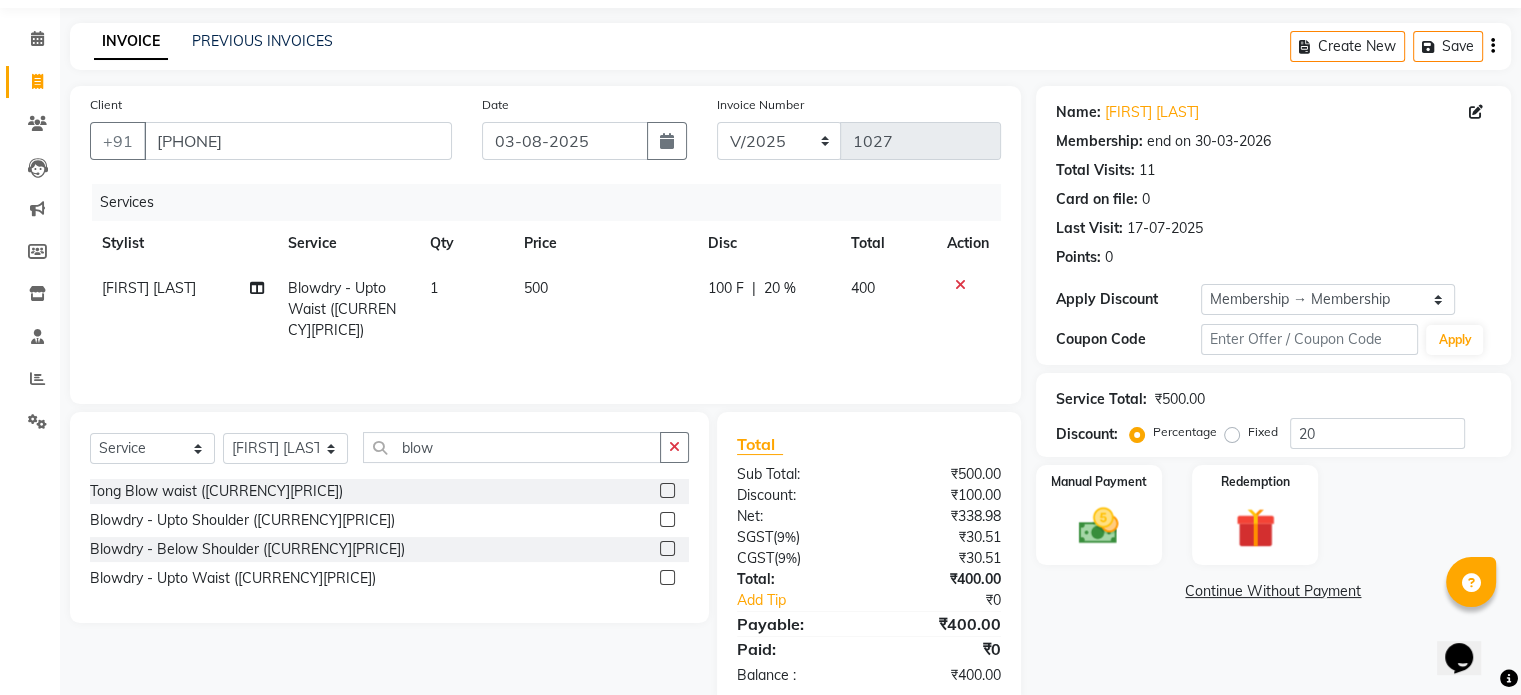 scroll, scrollTop: 105, scrollLeft: 0, axis: vertical 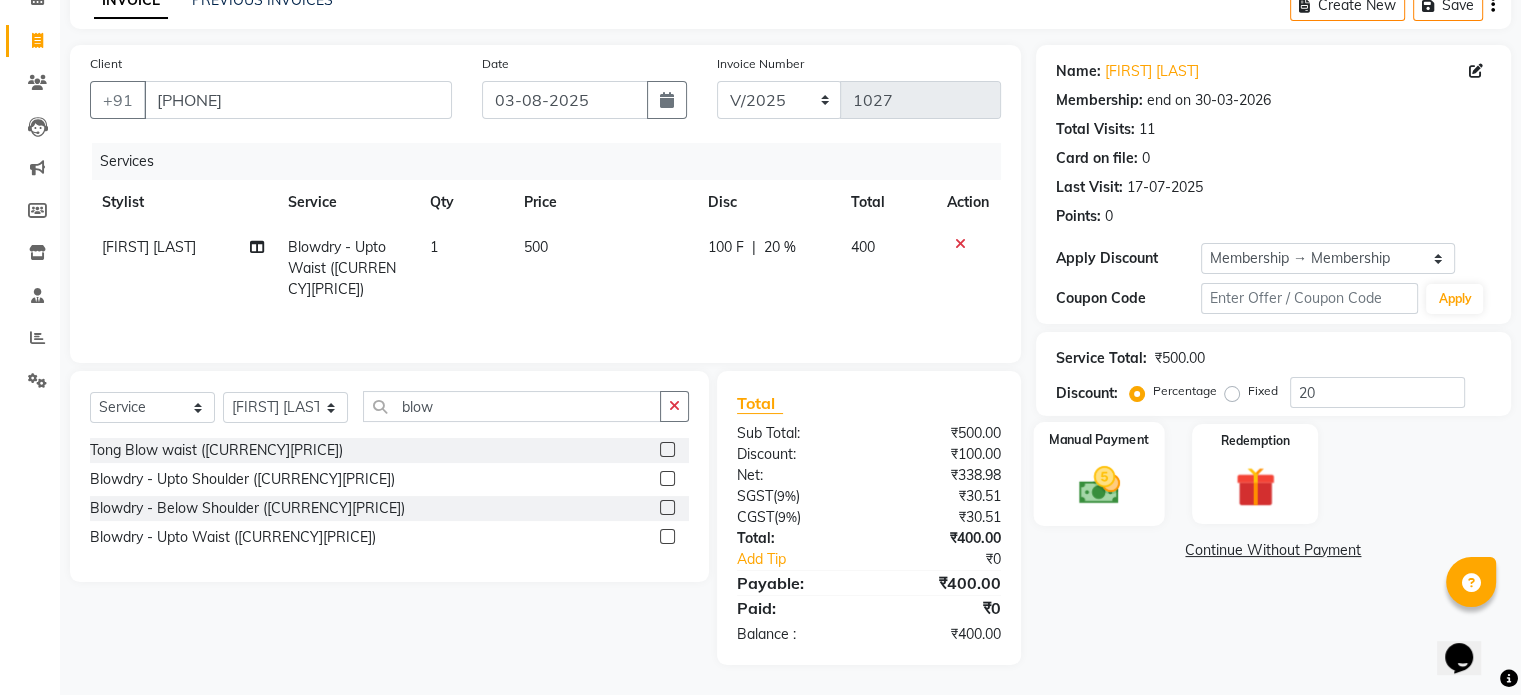 click 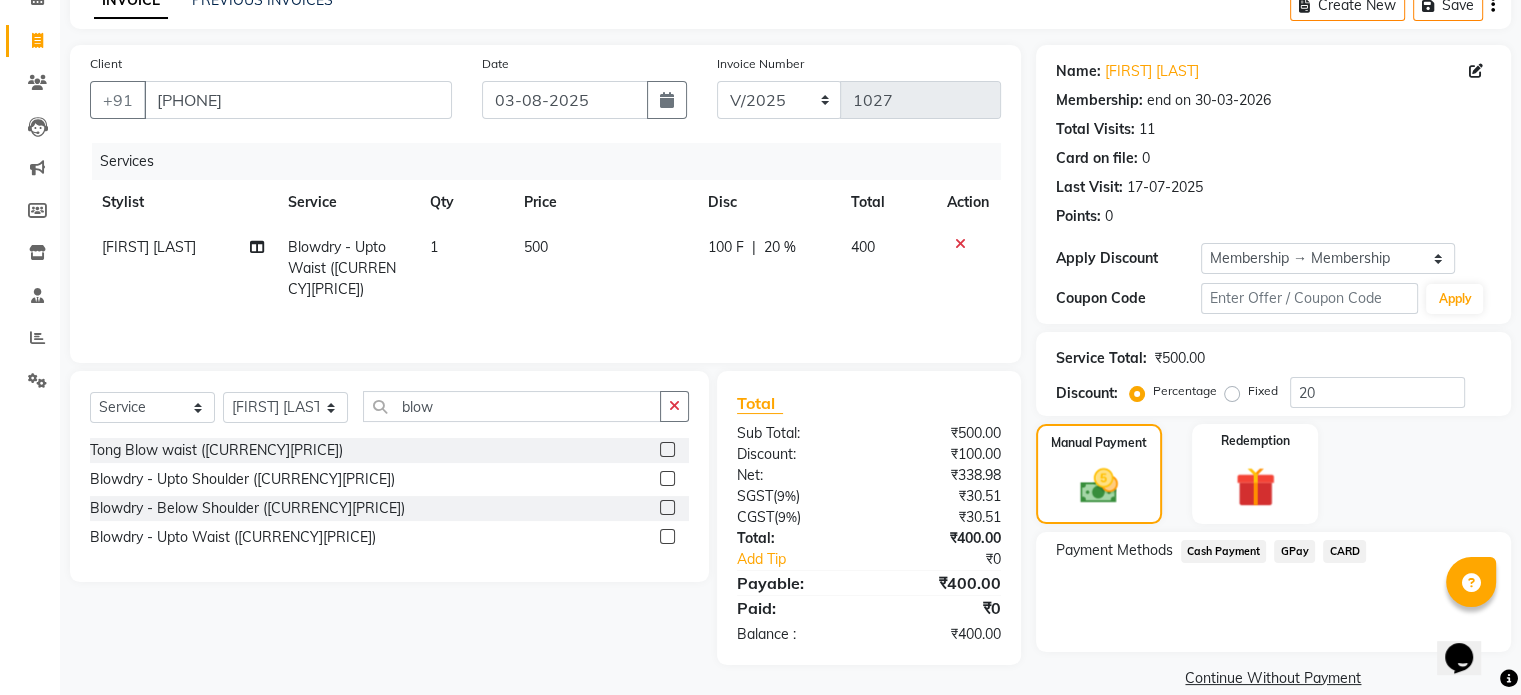 click on "GPay" 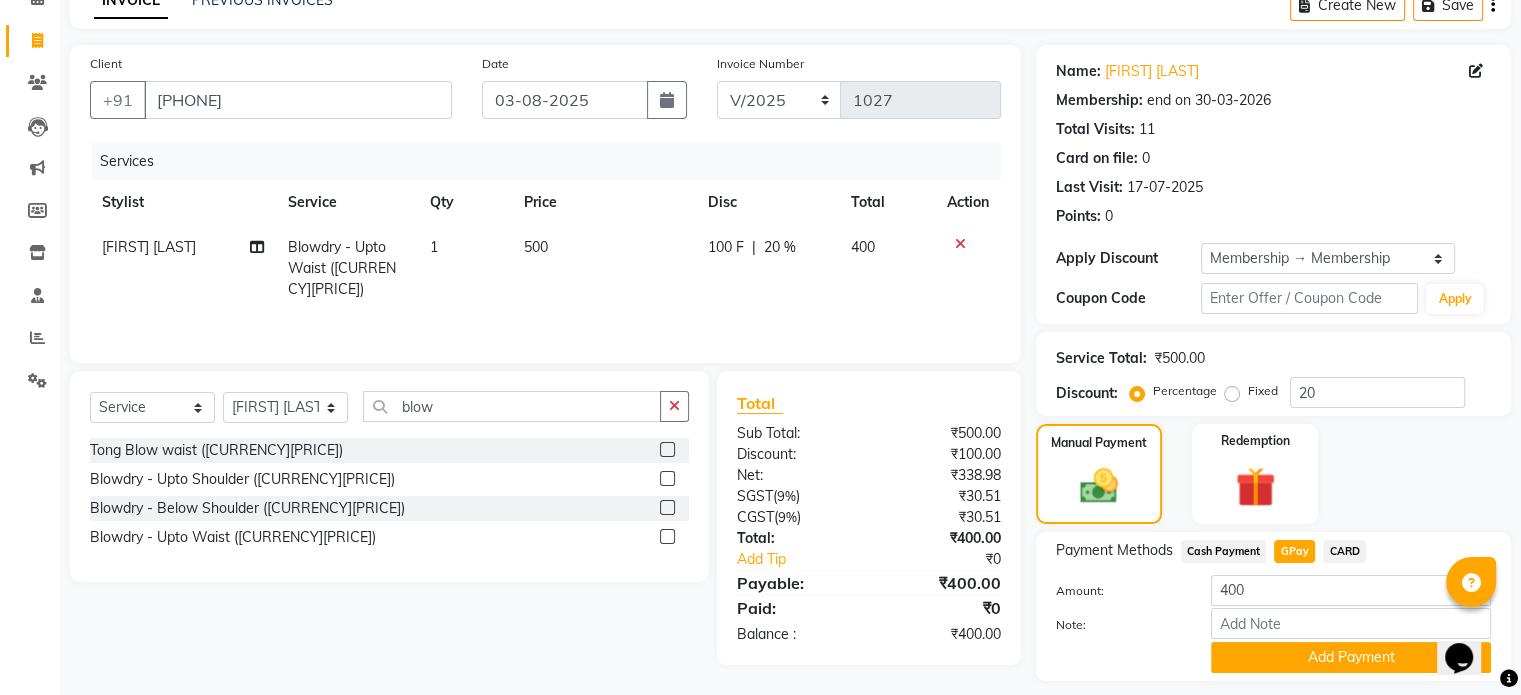 scroll, scrollTop: 163, scrollLeft: 0, axis: vertical 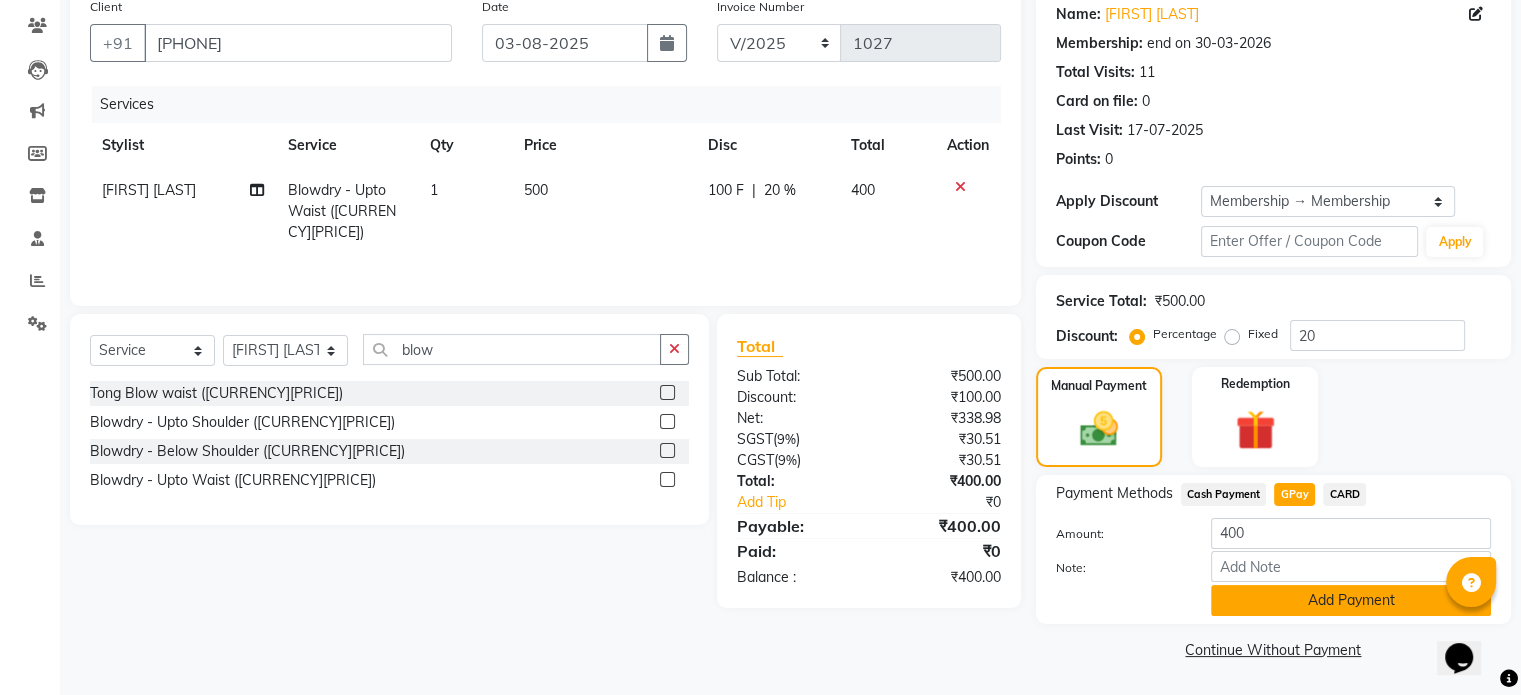 click on "Add Payment" 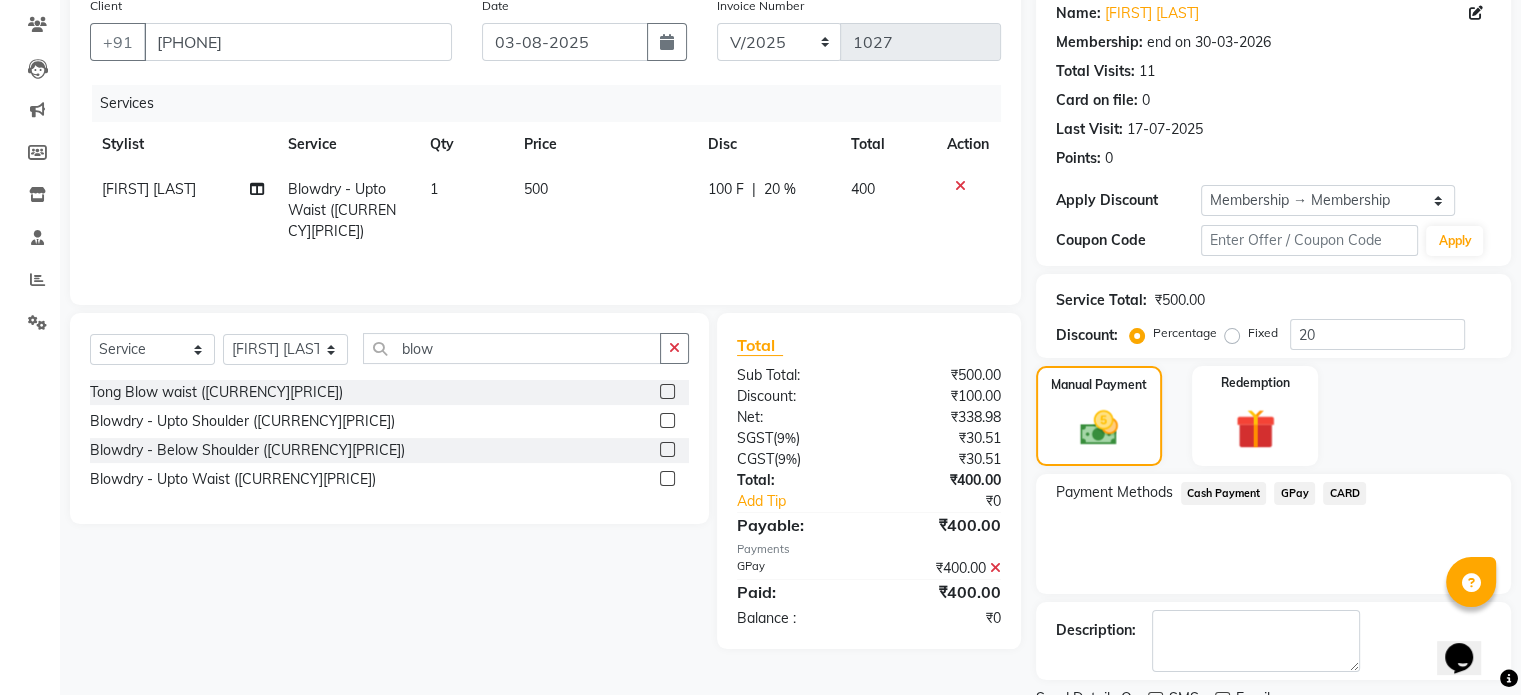 scroll, scrollTop: 244, scrollLeft: 0, axis: vertical 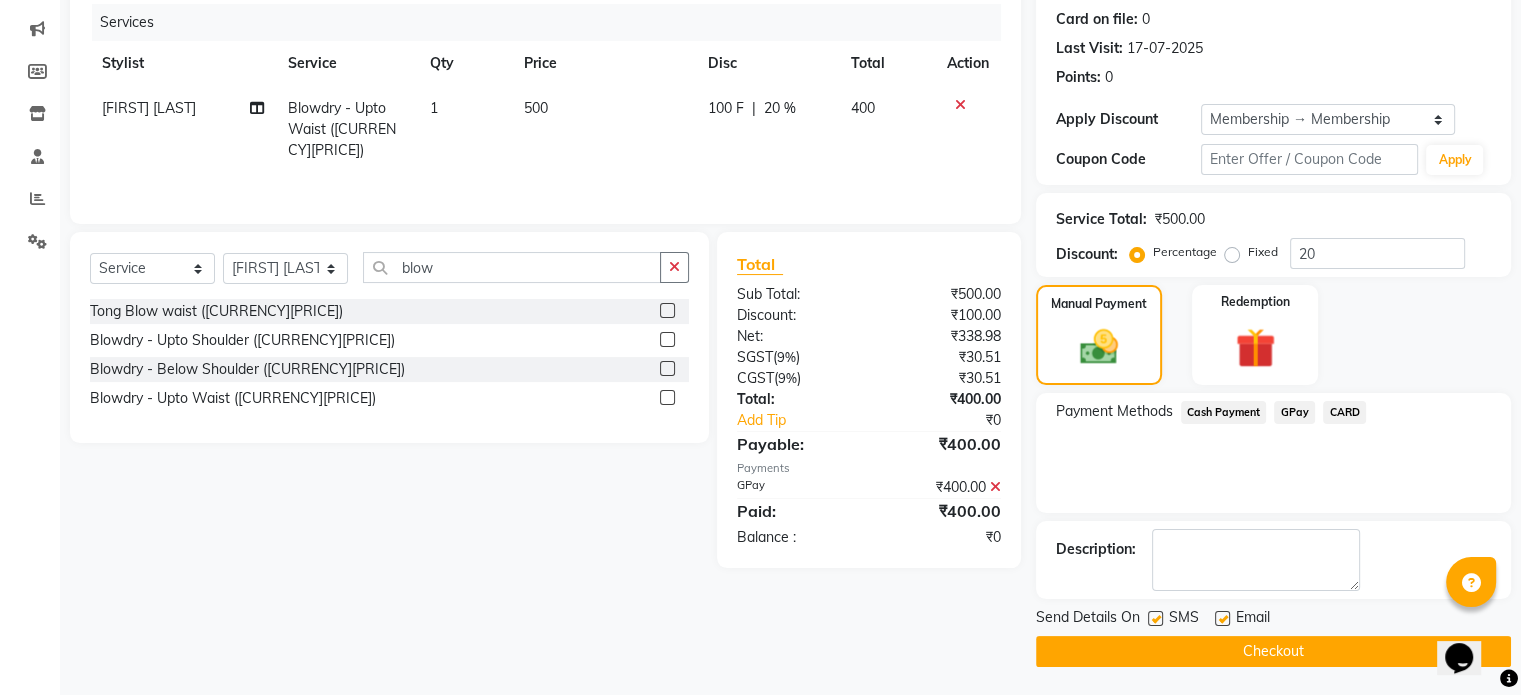 click on "Checkout" 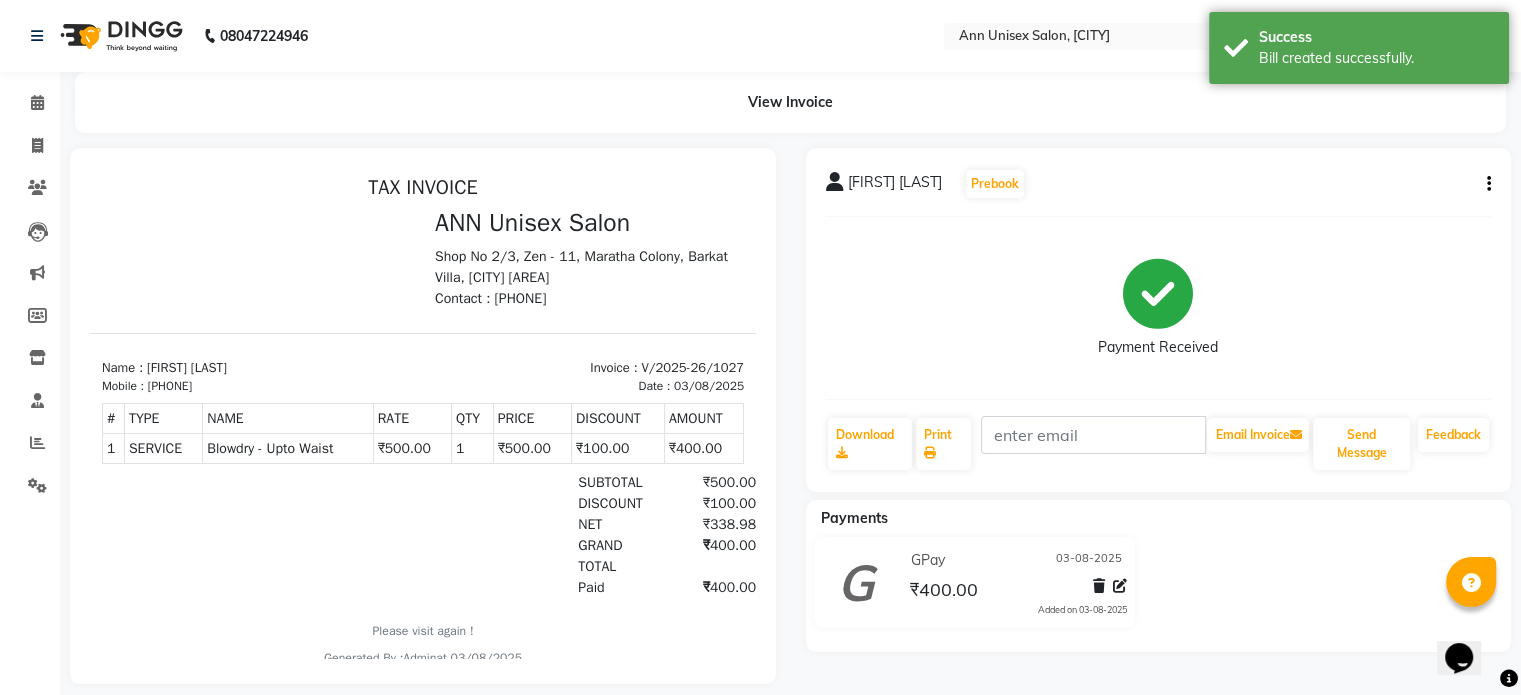 scroll, scrollTop: 0, scrollLeft: 0, axis: both 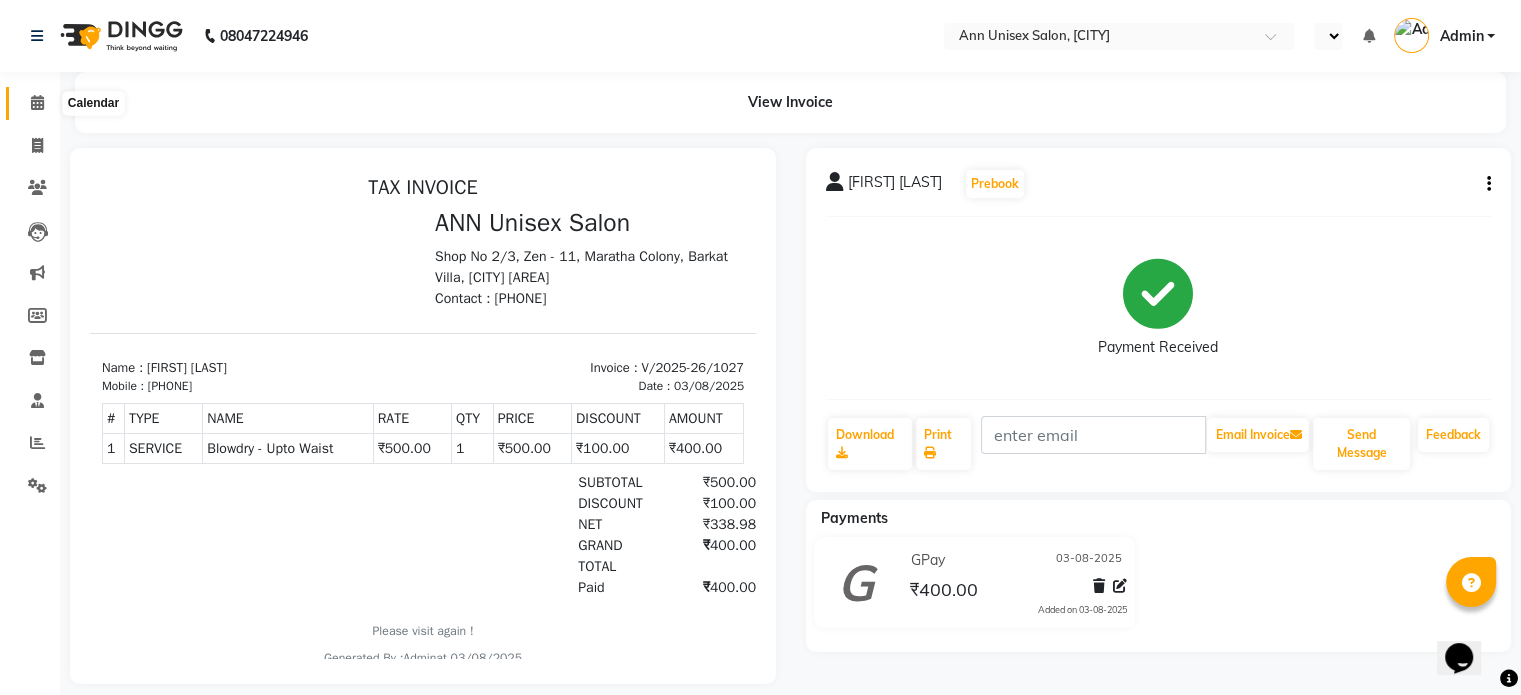 click 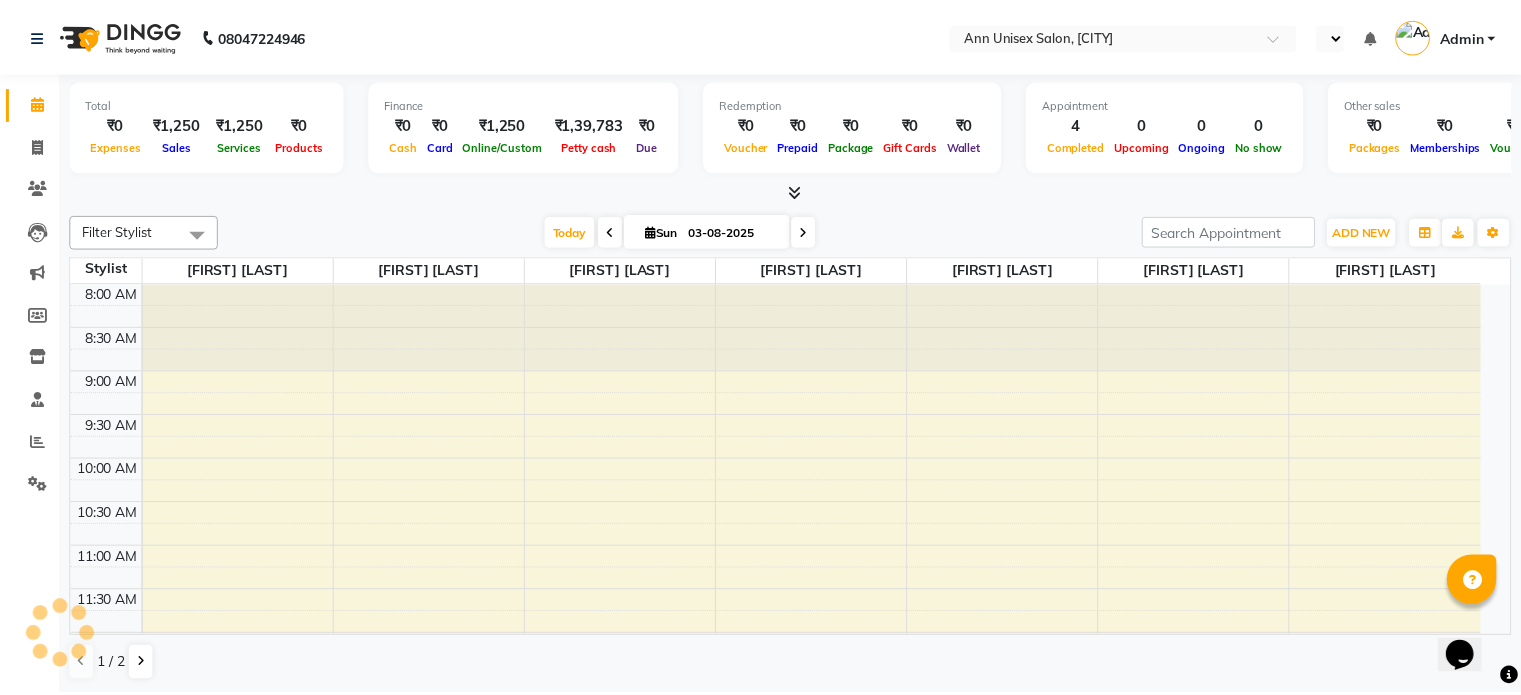 scroll, scrollTop: 0, scrollLeft: 0, axis: both 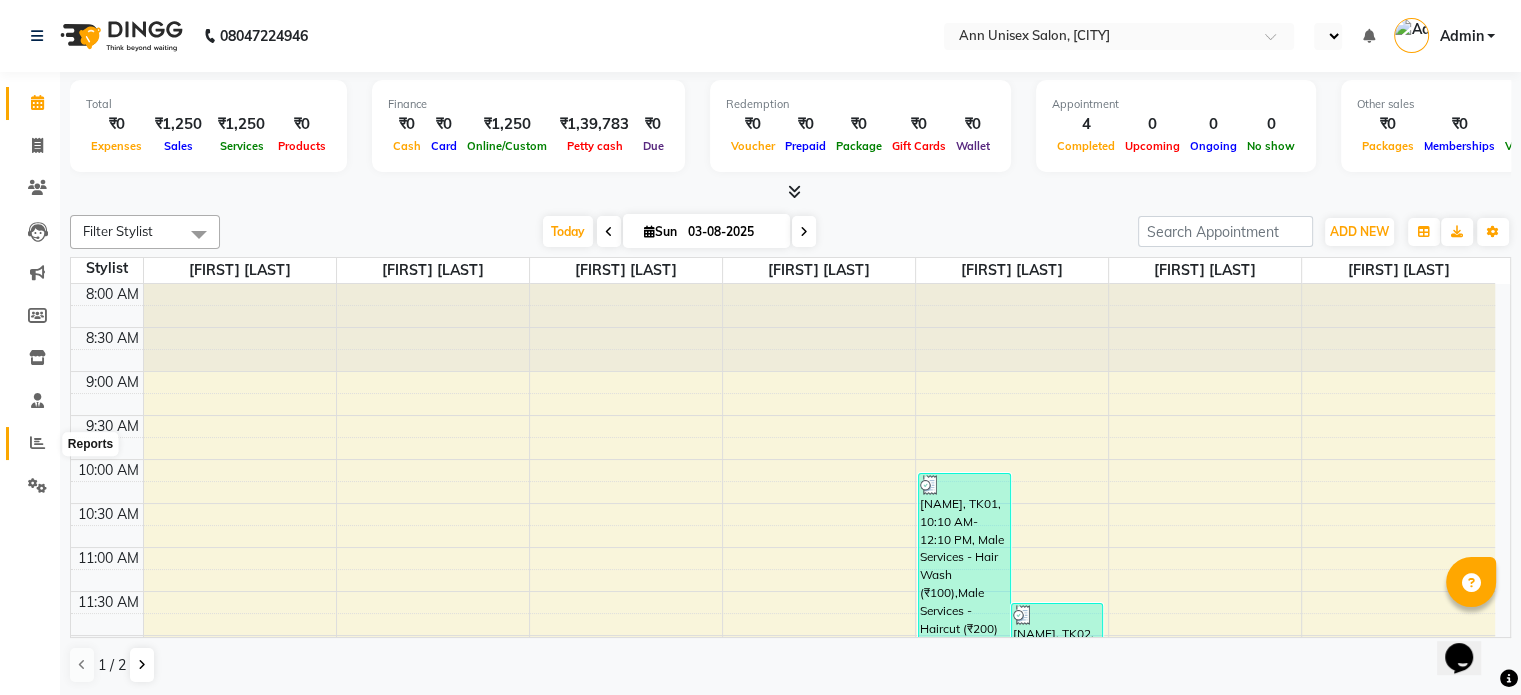 click 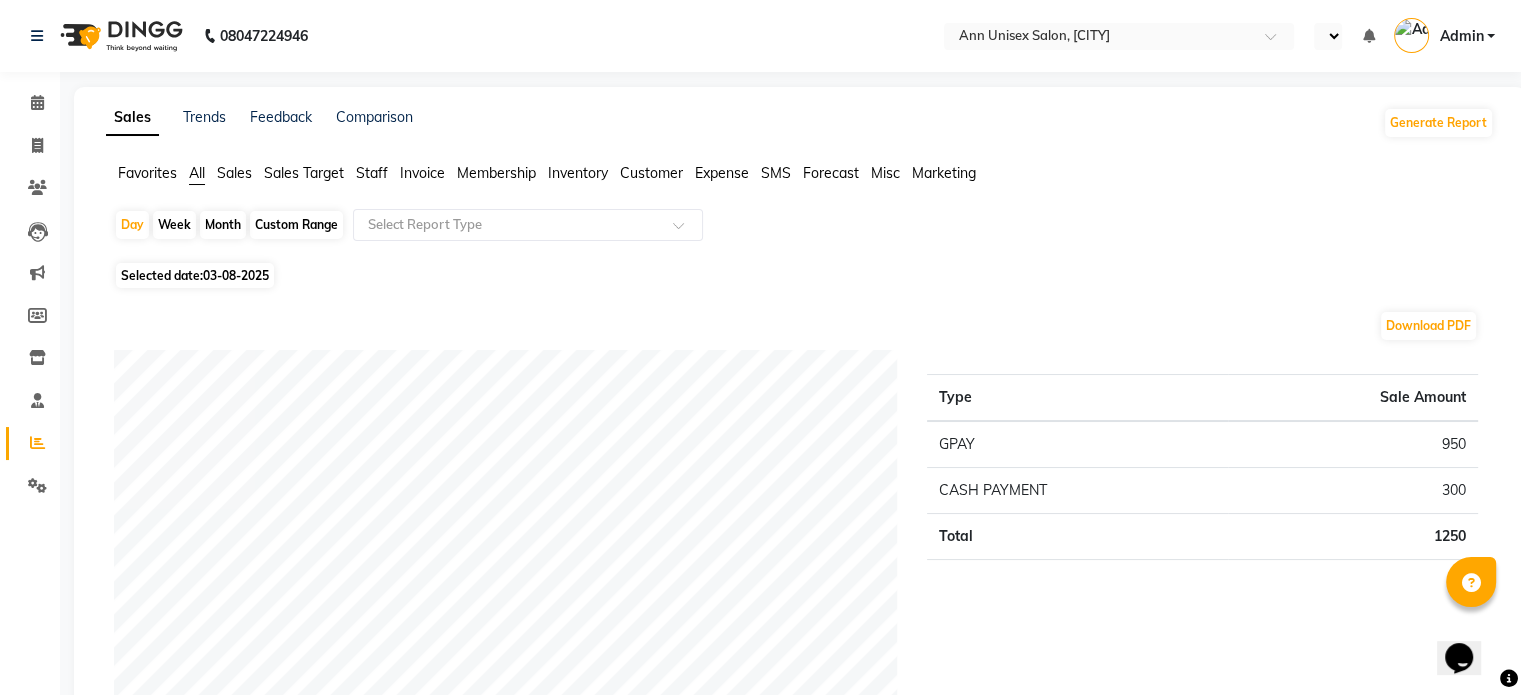 click on "Selected date:  03-08-2025" 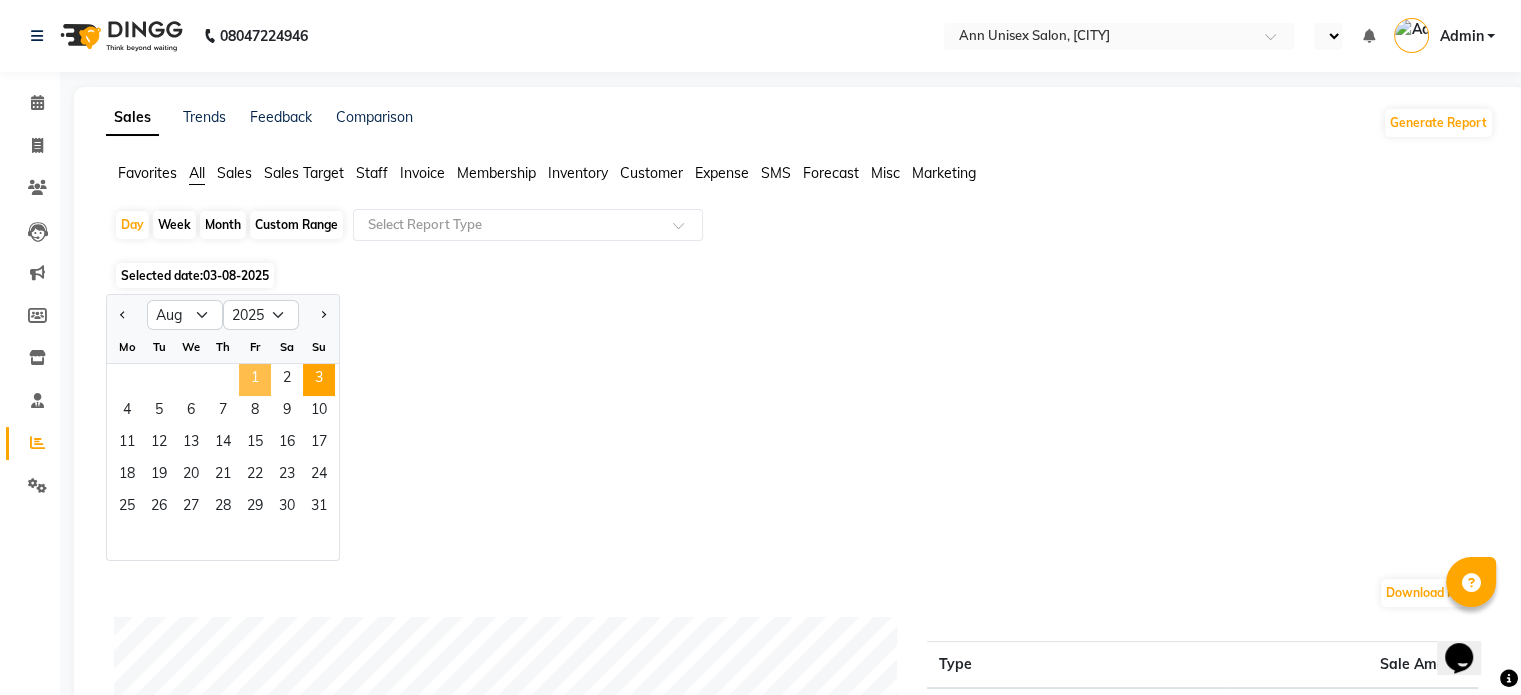 click on "1" 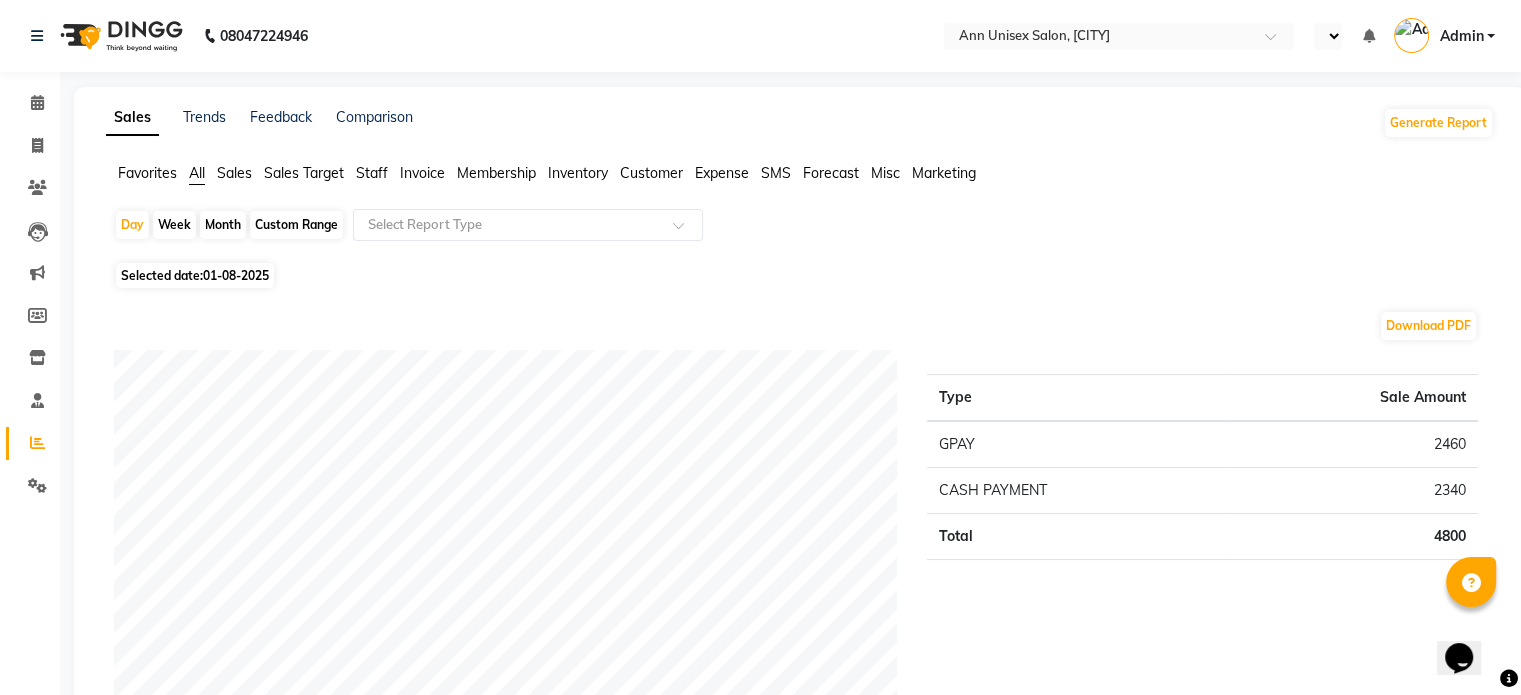 click on "01-08-2025" 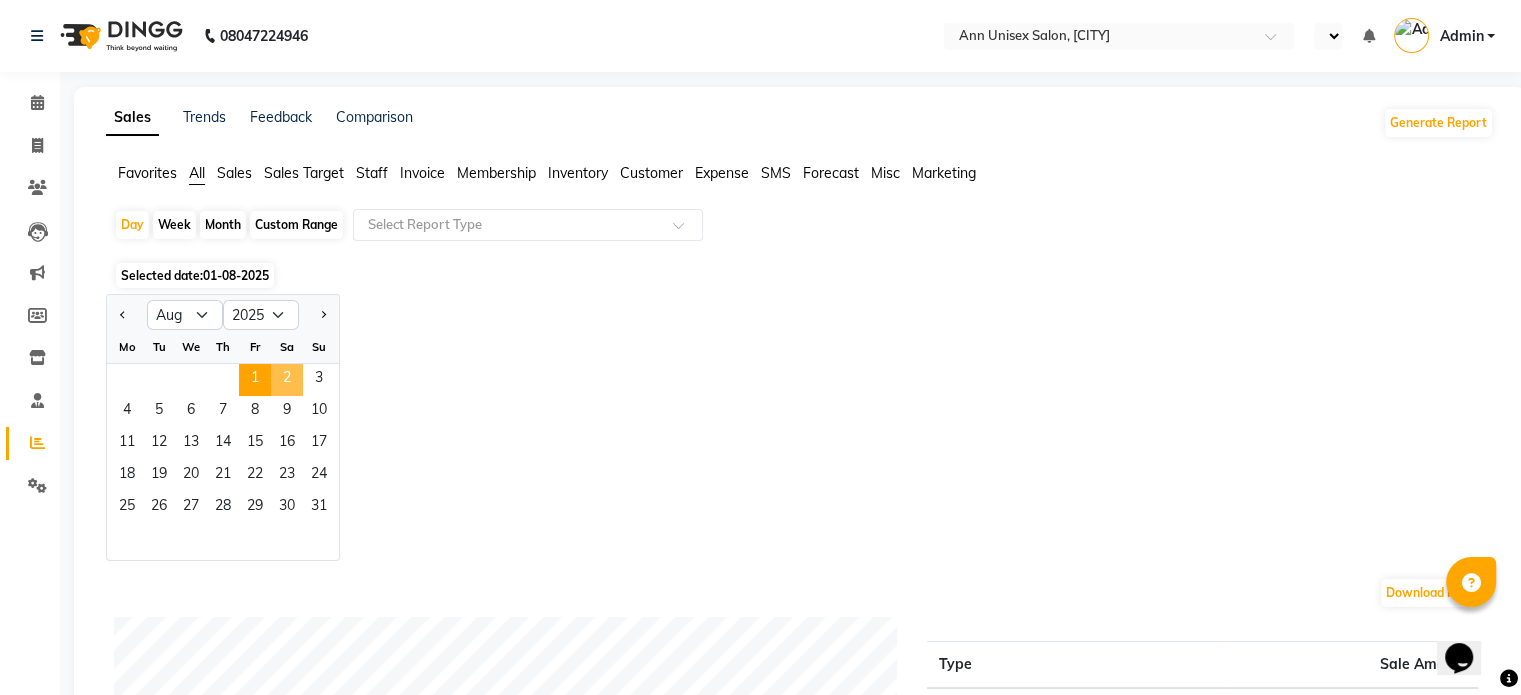 click on "2" 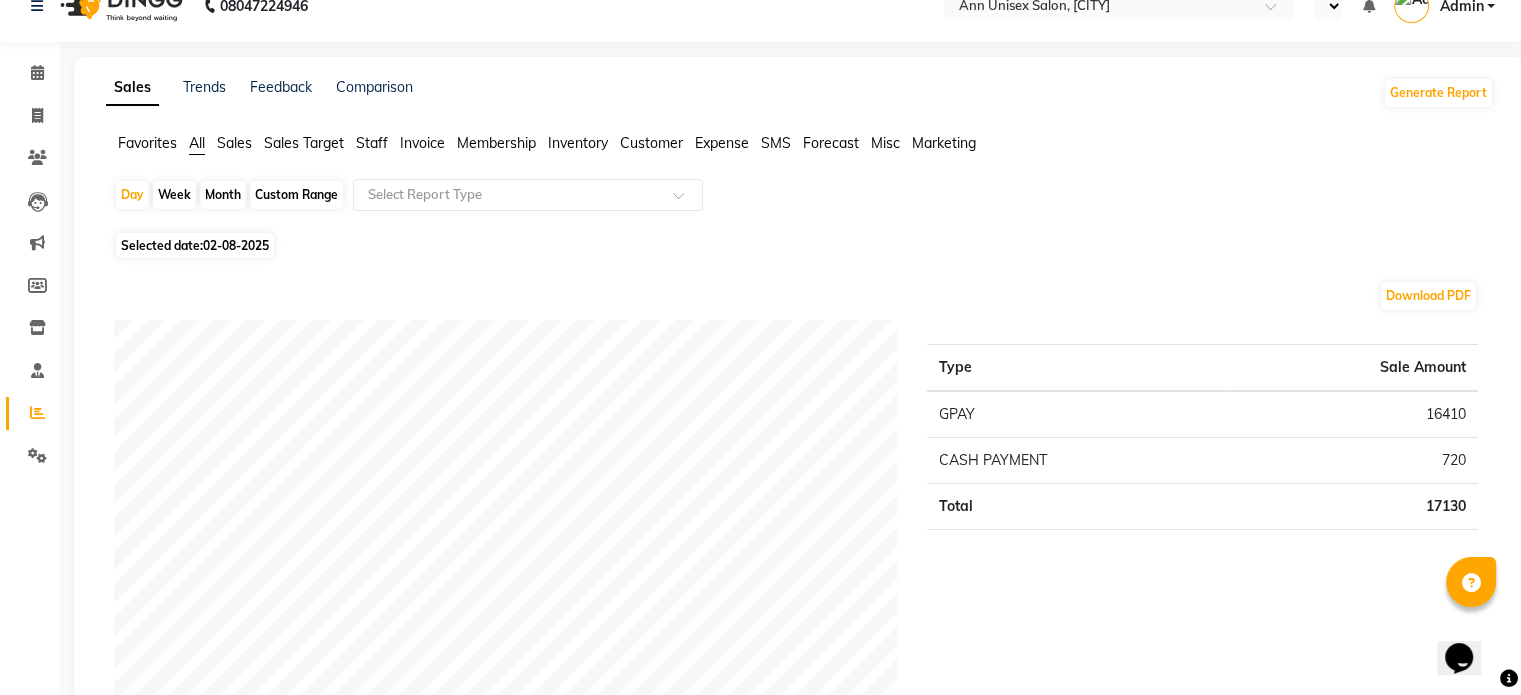 scroll, scrollTop: 0, scrollLeft: 0, axis: both 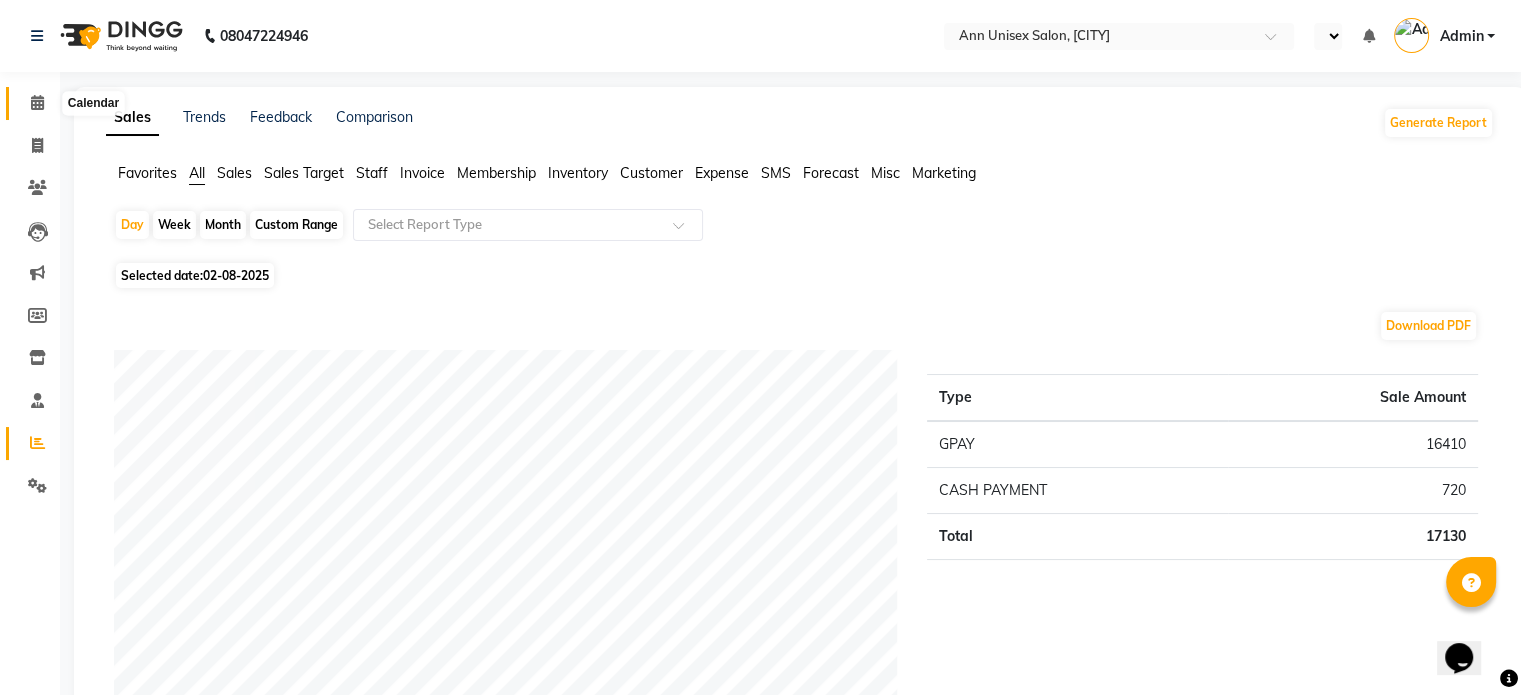 click 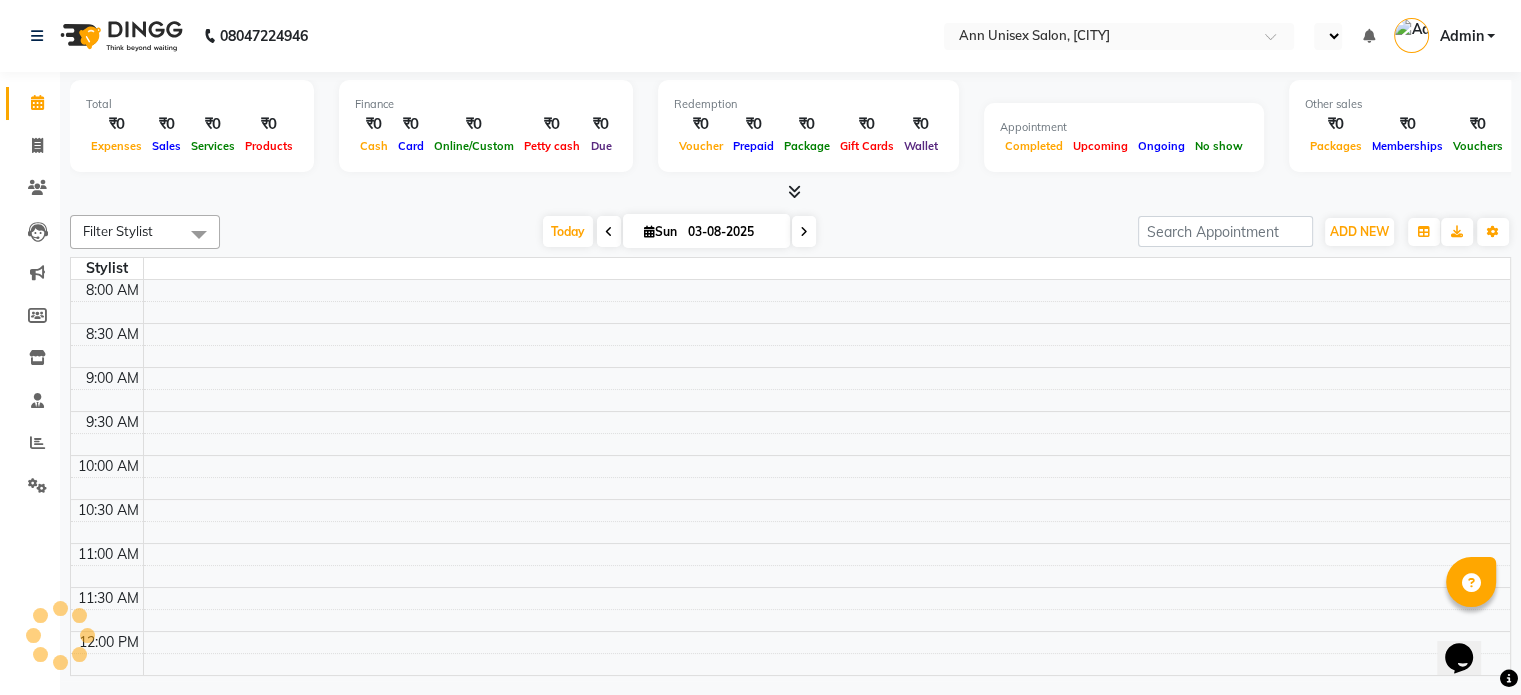 scroll, scrollTop: 0, scrollLeft: 0, axis: both 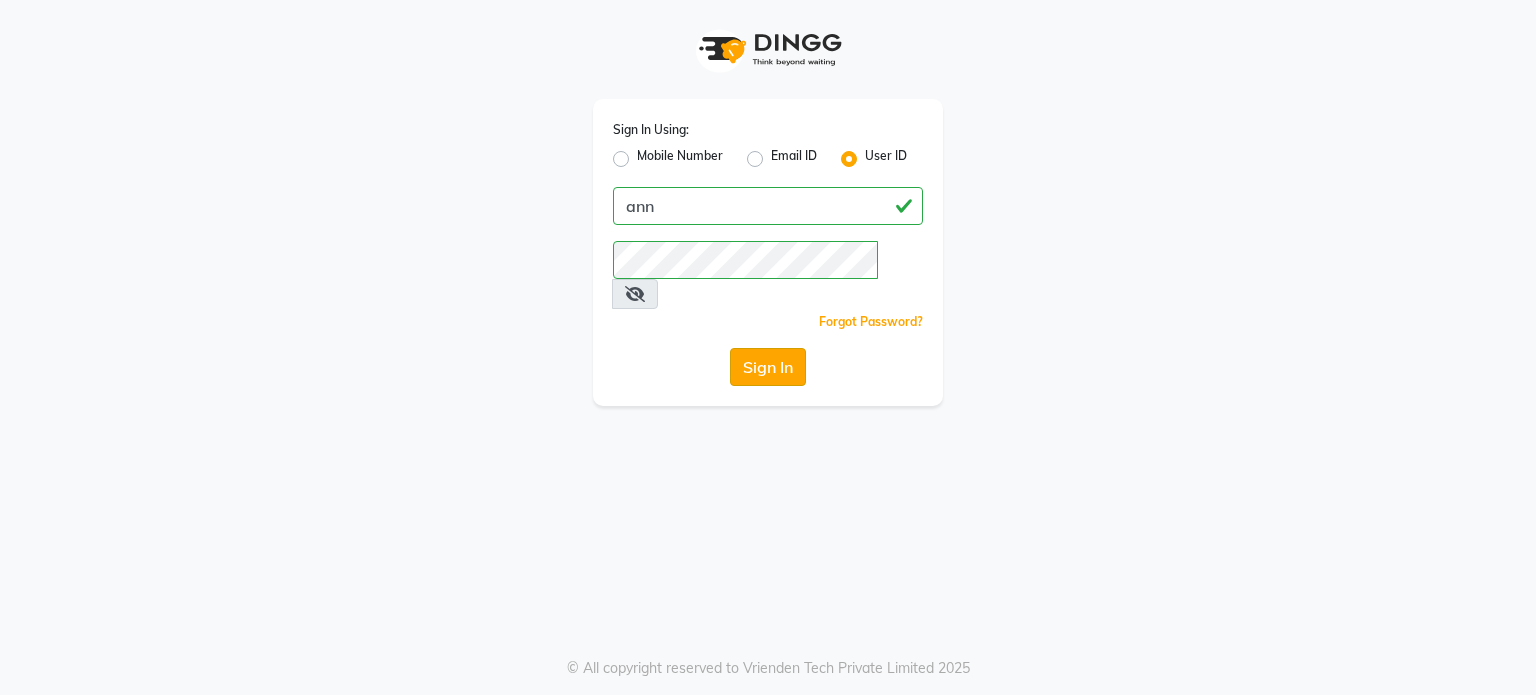 click on "Sign In" 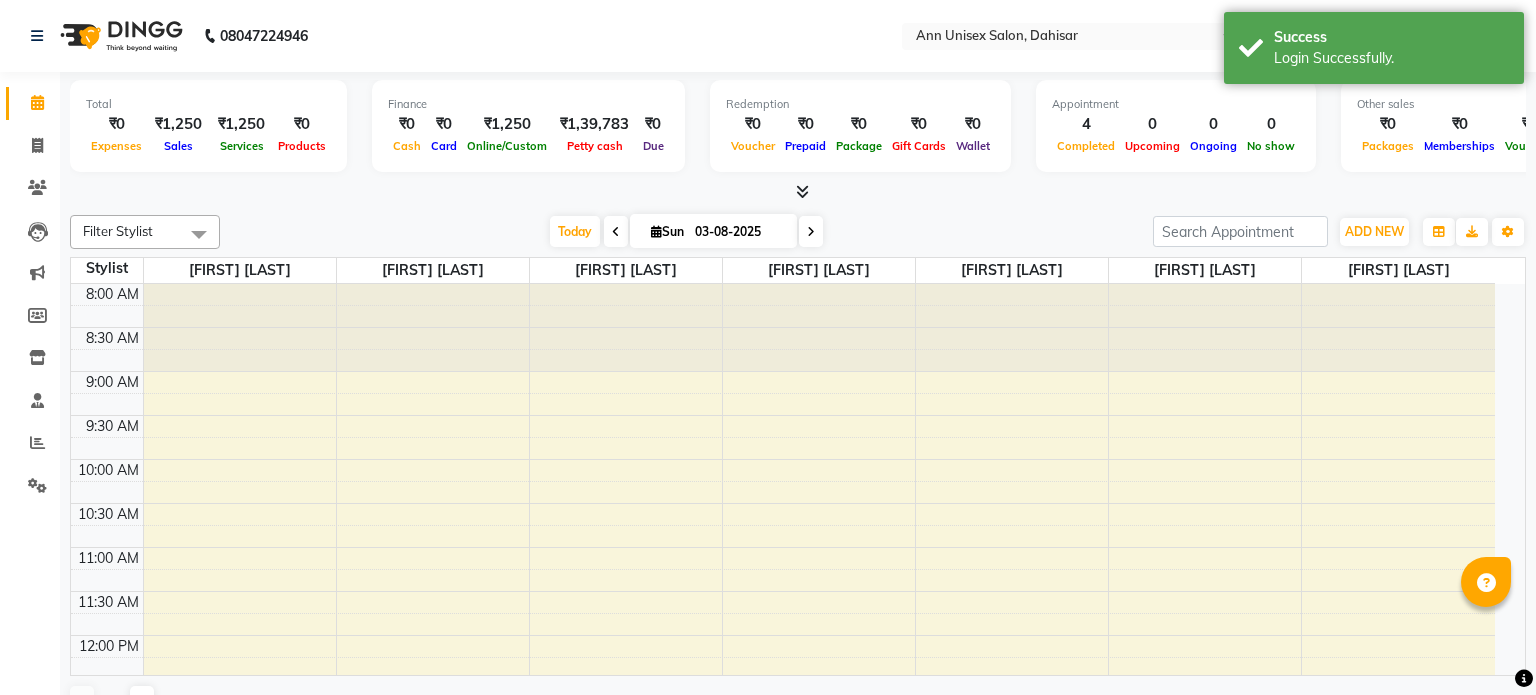 select on "en" 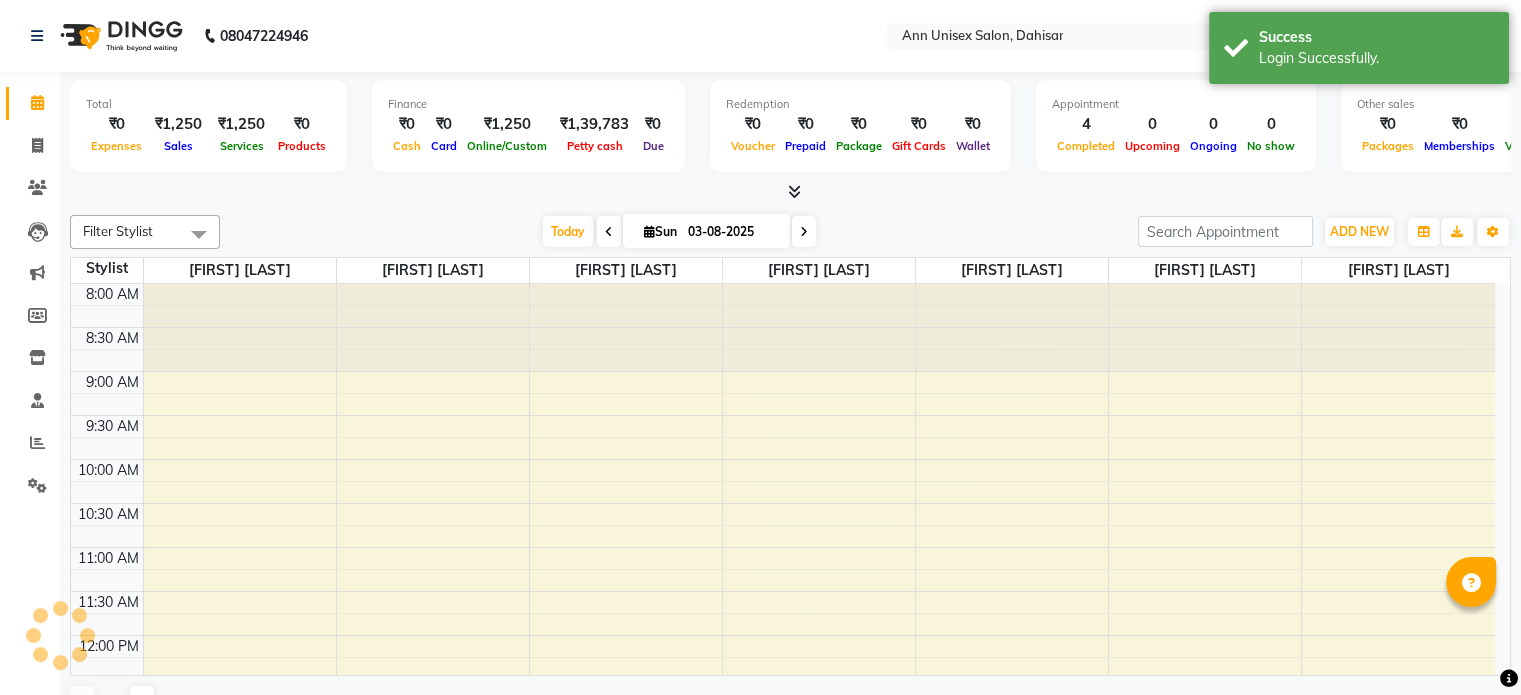 scroll, scrollTop: 0, scrollLeft: 0, axis: both 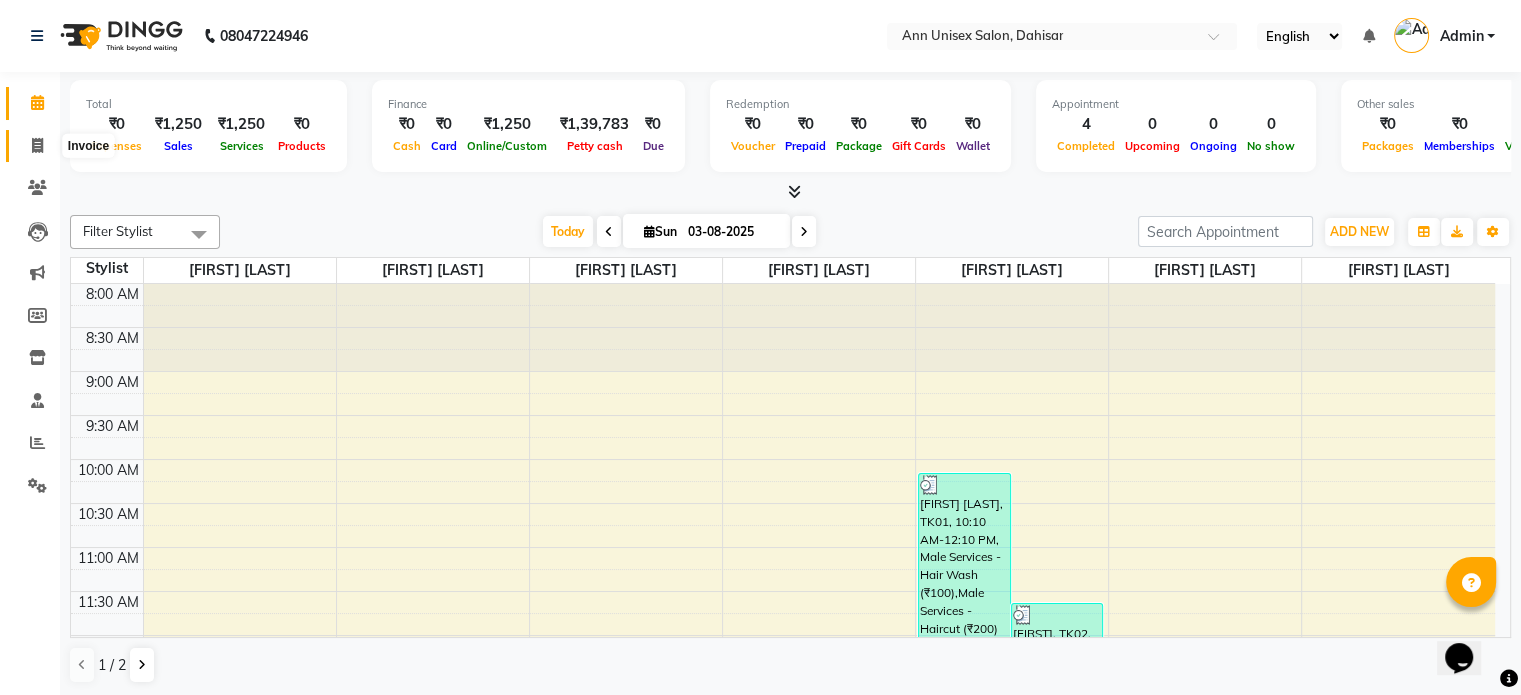 click 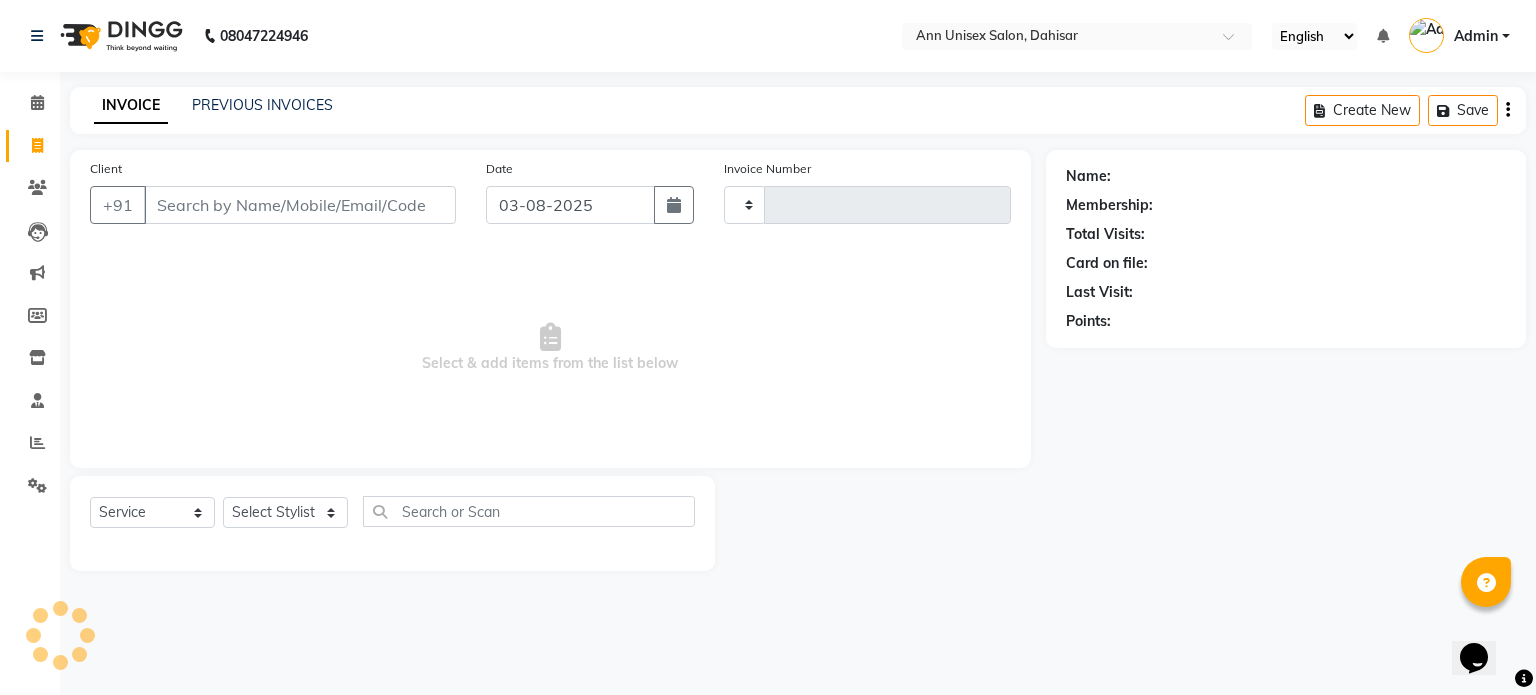 type on "1028" 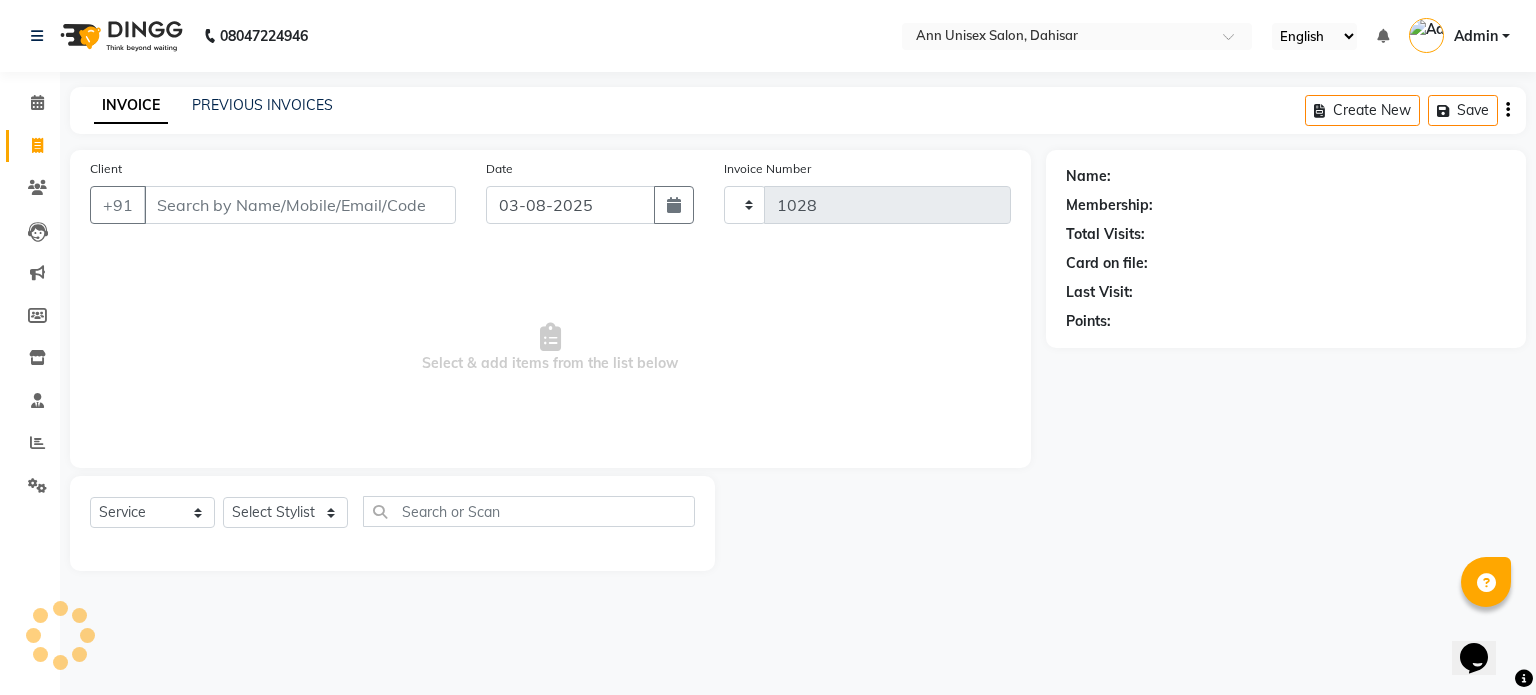 select on "7372" 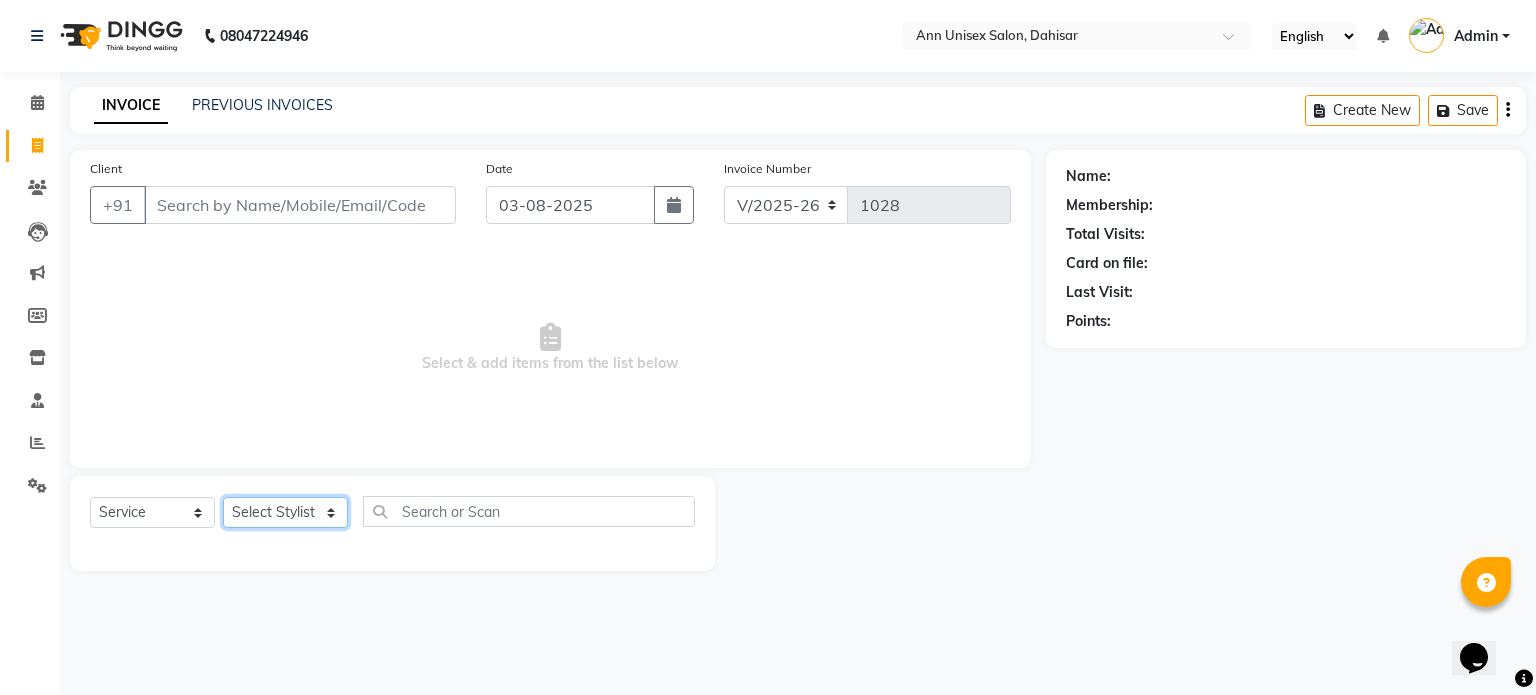 click on "Select Stylist Ankita Bagave Kasim salmani Manisha Doshi Pooja Jha RAHUL AHANKARE Rahul Thakur Sanju Sharma SHARUKH" 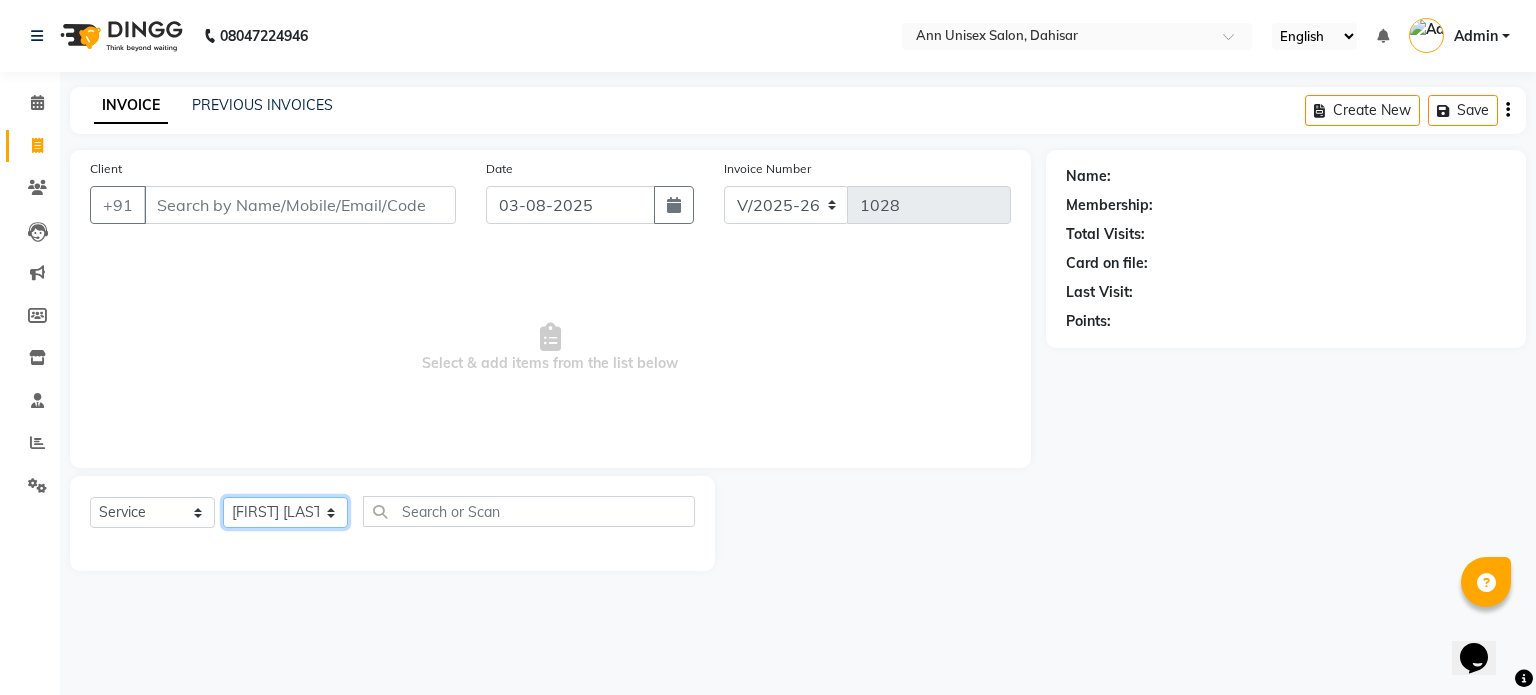 click on "Select Stylist Ankita Bagave Kasim salmani Manisha Doshi Pooja Jha RAHUL AHANKARE Rahul Thakur Sanju Sharma SHARUKH" 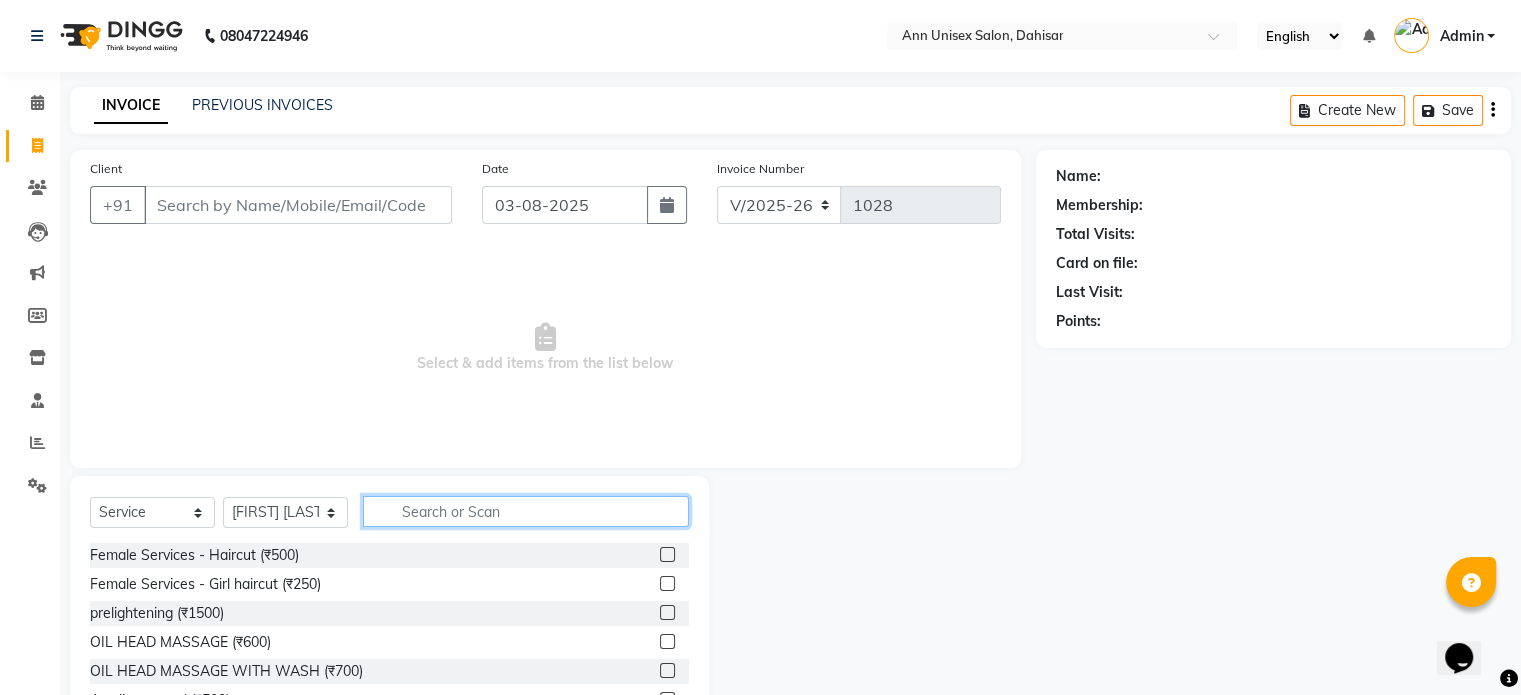 click 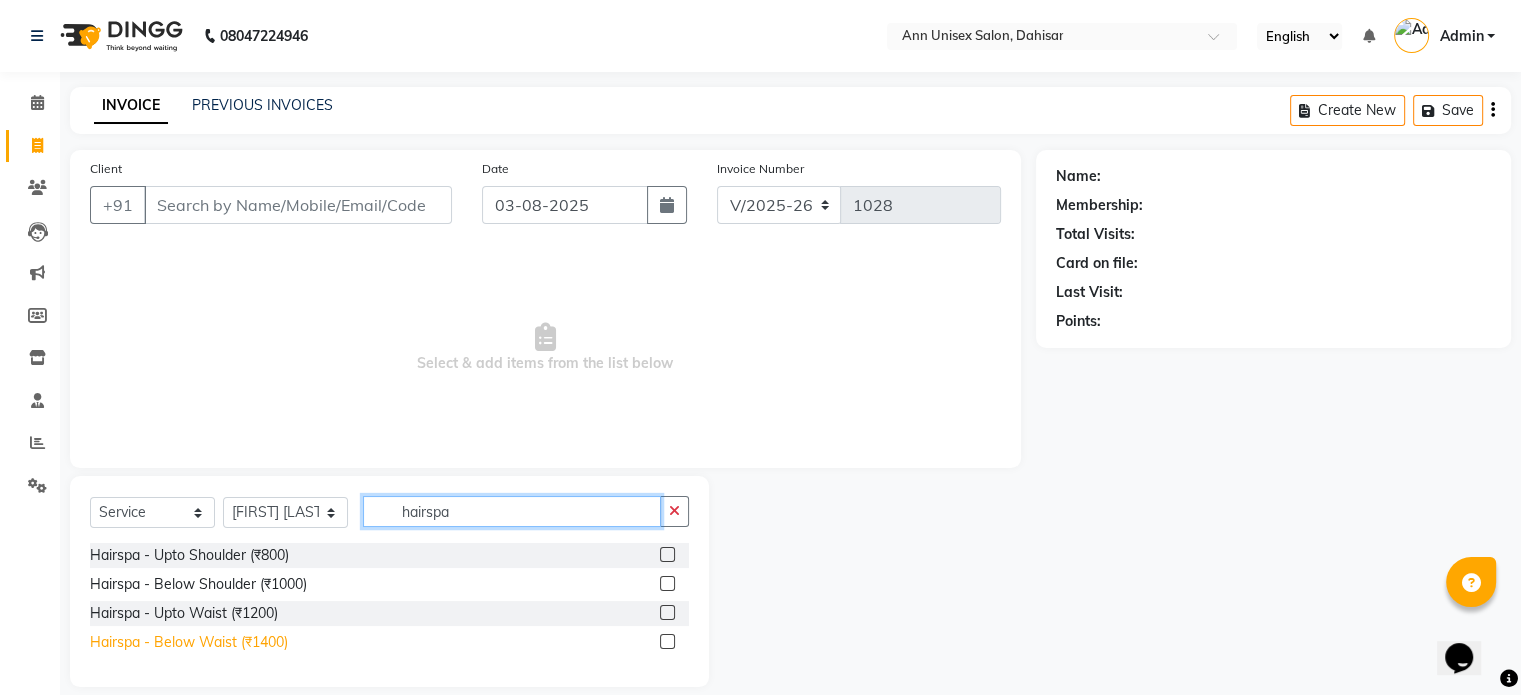 type on "hairspa" 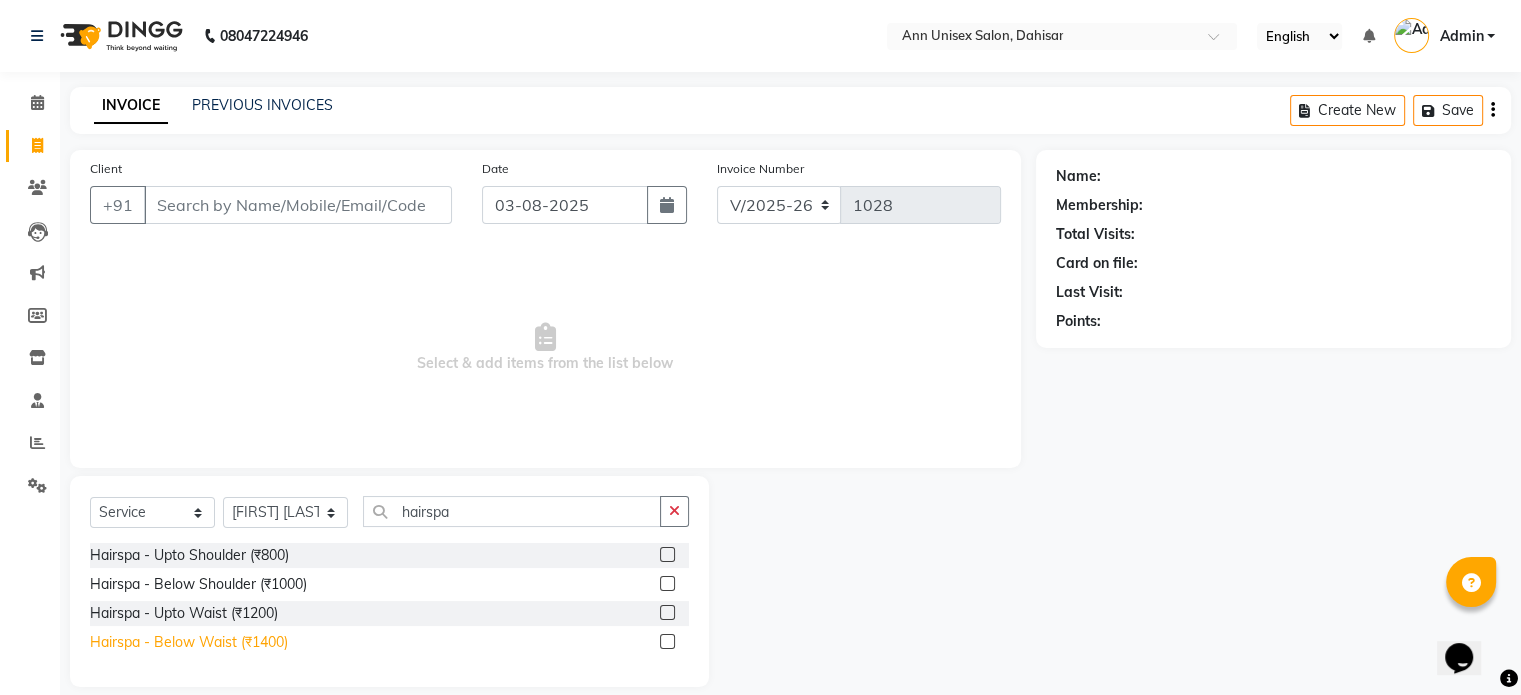 click on "Hairspa - Below Waist (₹1400)" 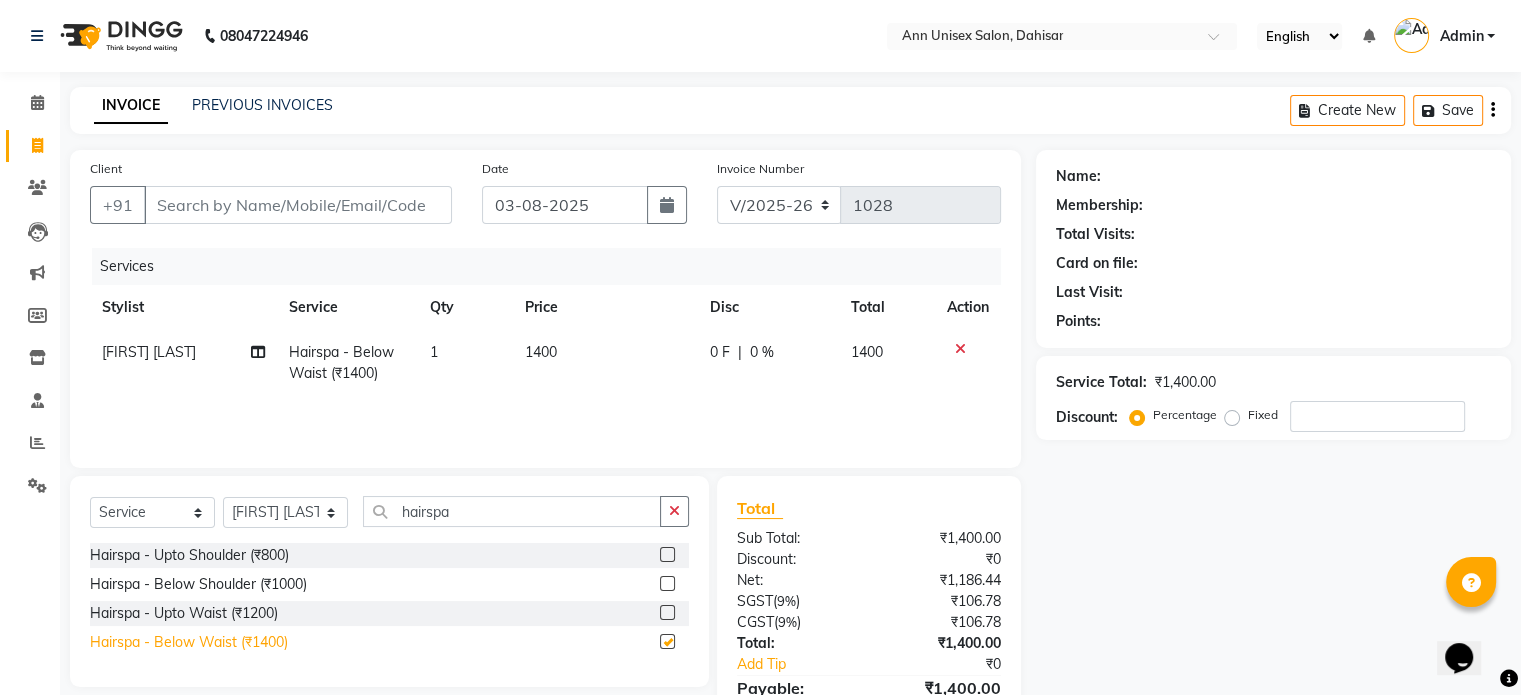 checkbox on "false" 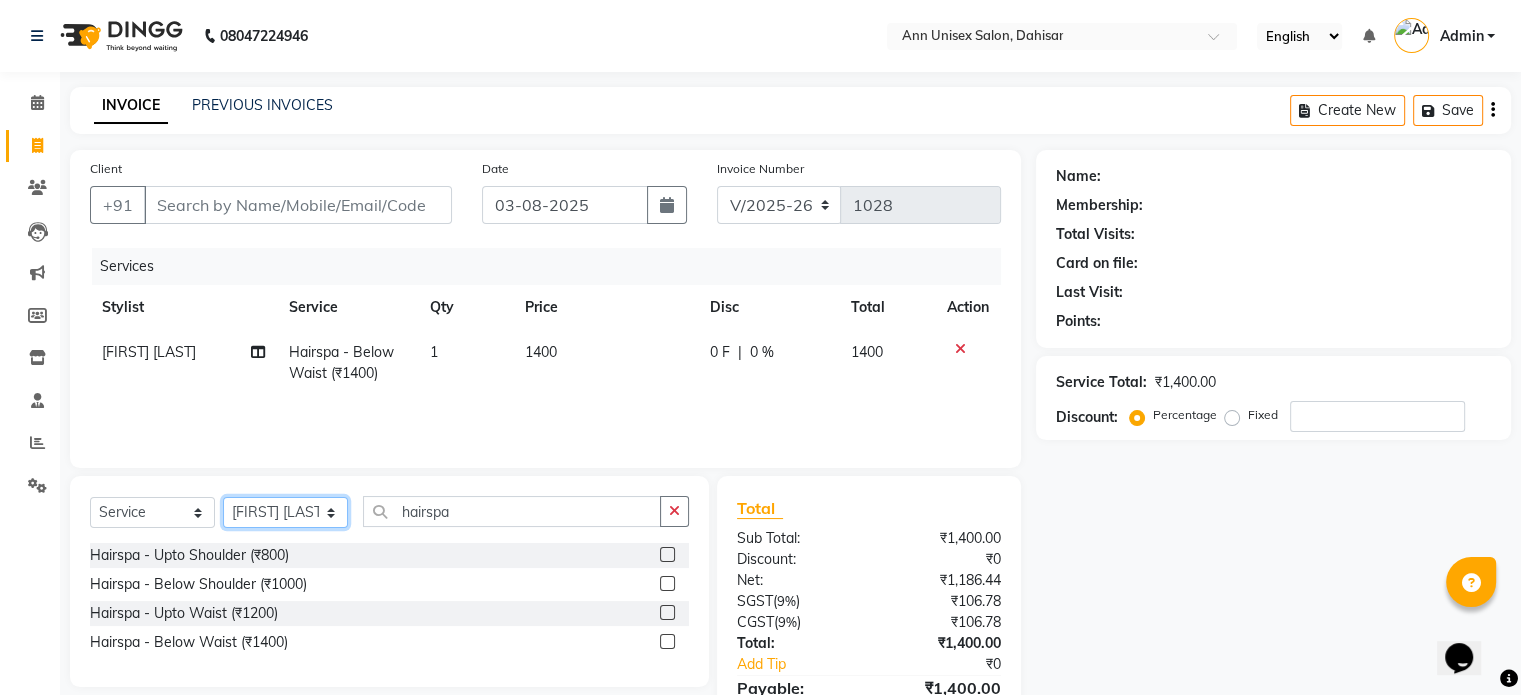 click on "Select Stylist Ankita Bagave Kasim salmani Manisha Doshi Pooja Jha RAHUL AHANKARE Rahul Thakur Sanju Sharma SHARUKH" 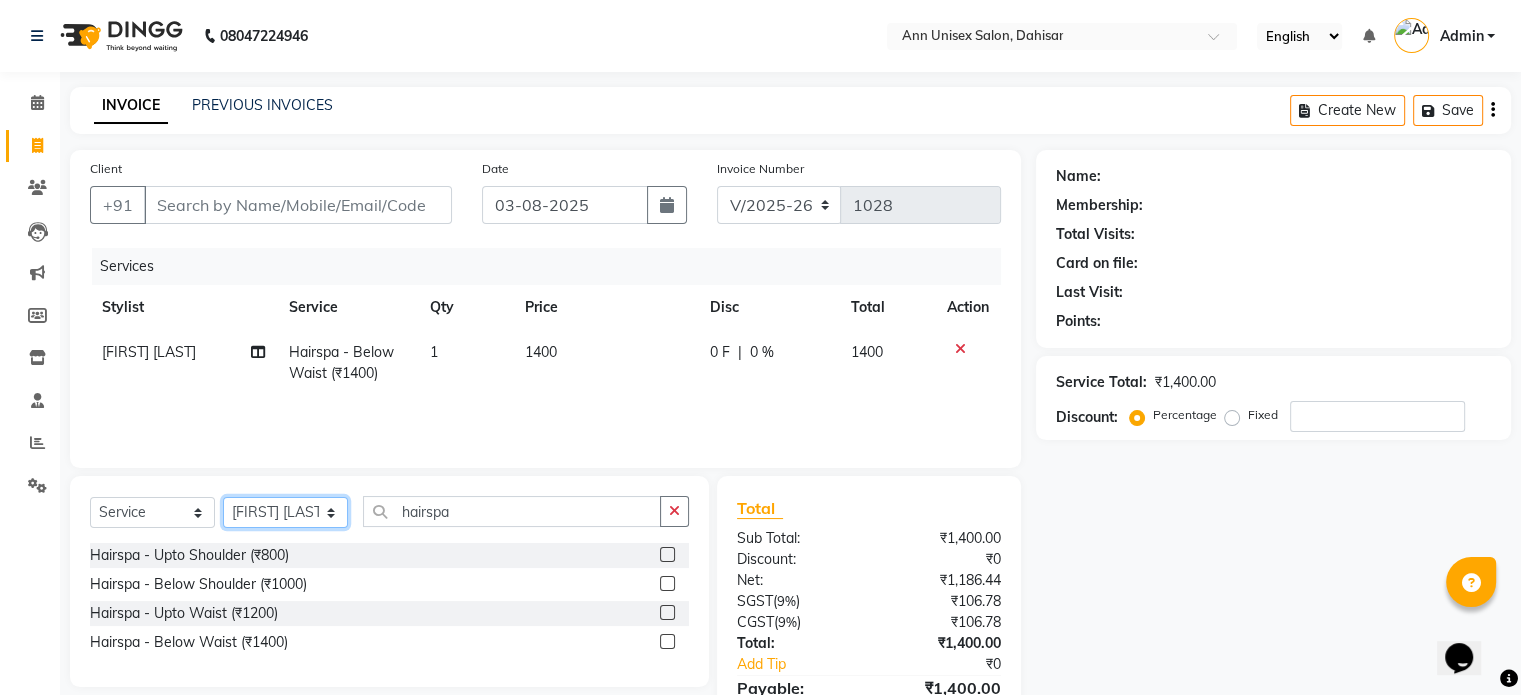 select on "64437" 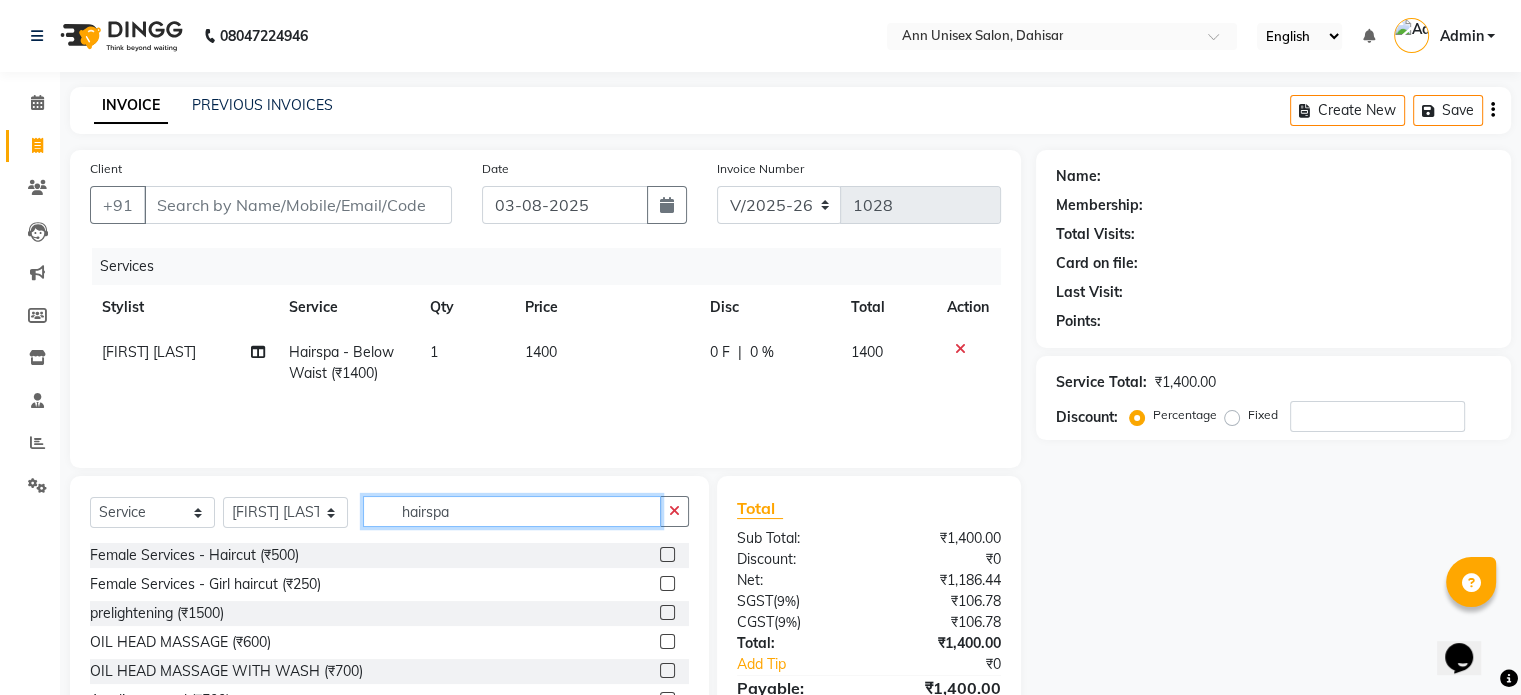 click on "hairspa" 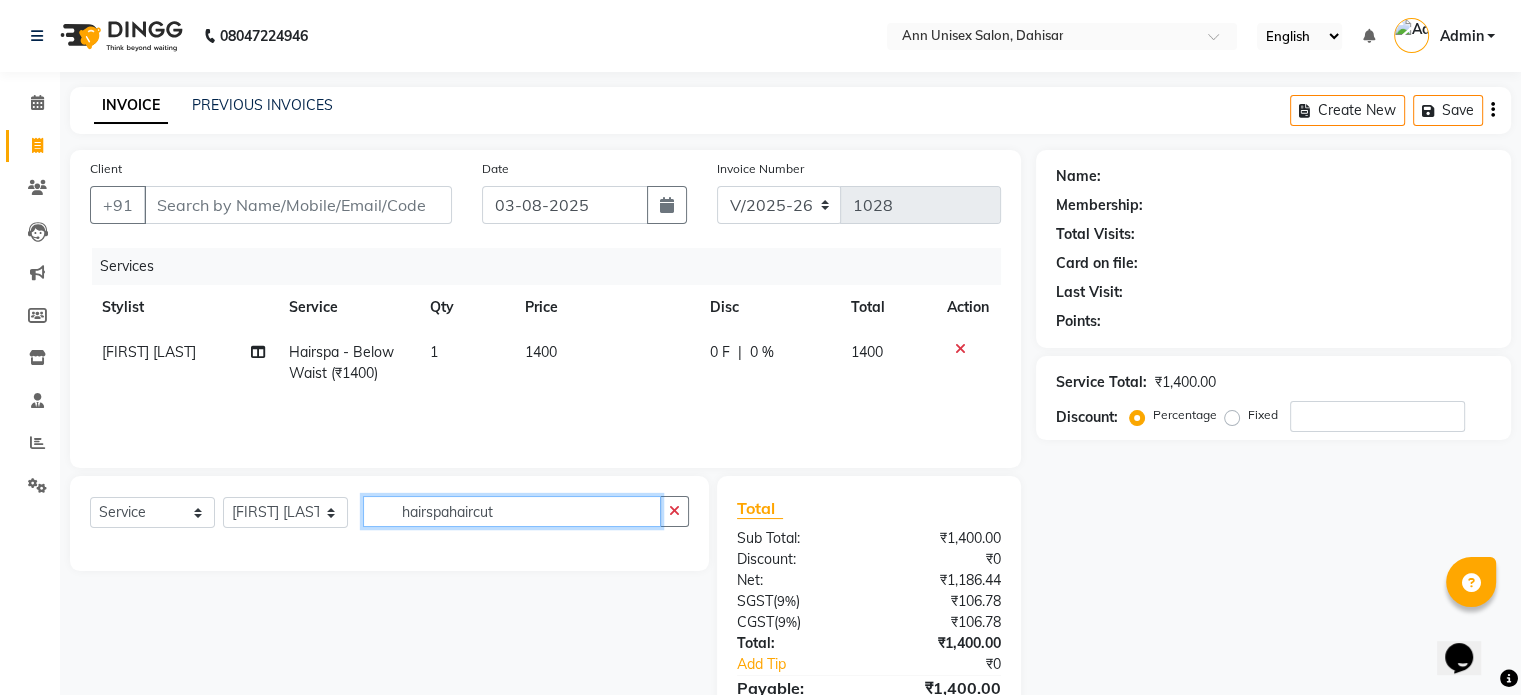 click on "hairspahaircut" 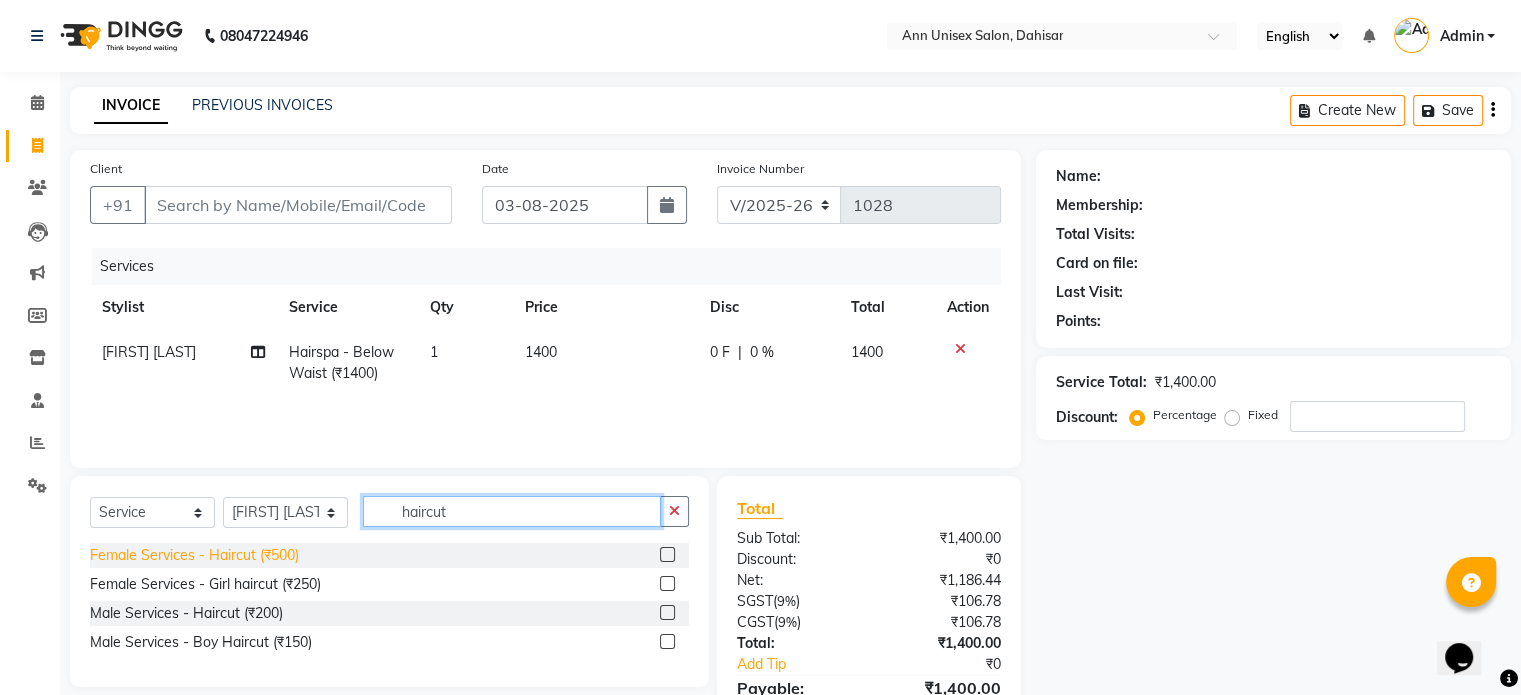 type on "haircut" 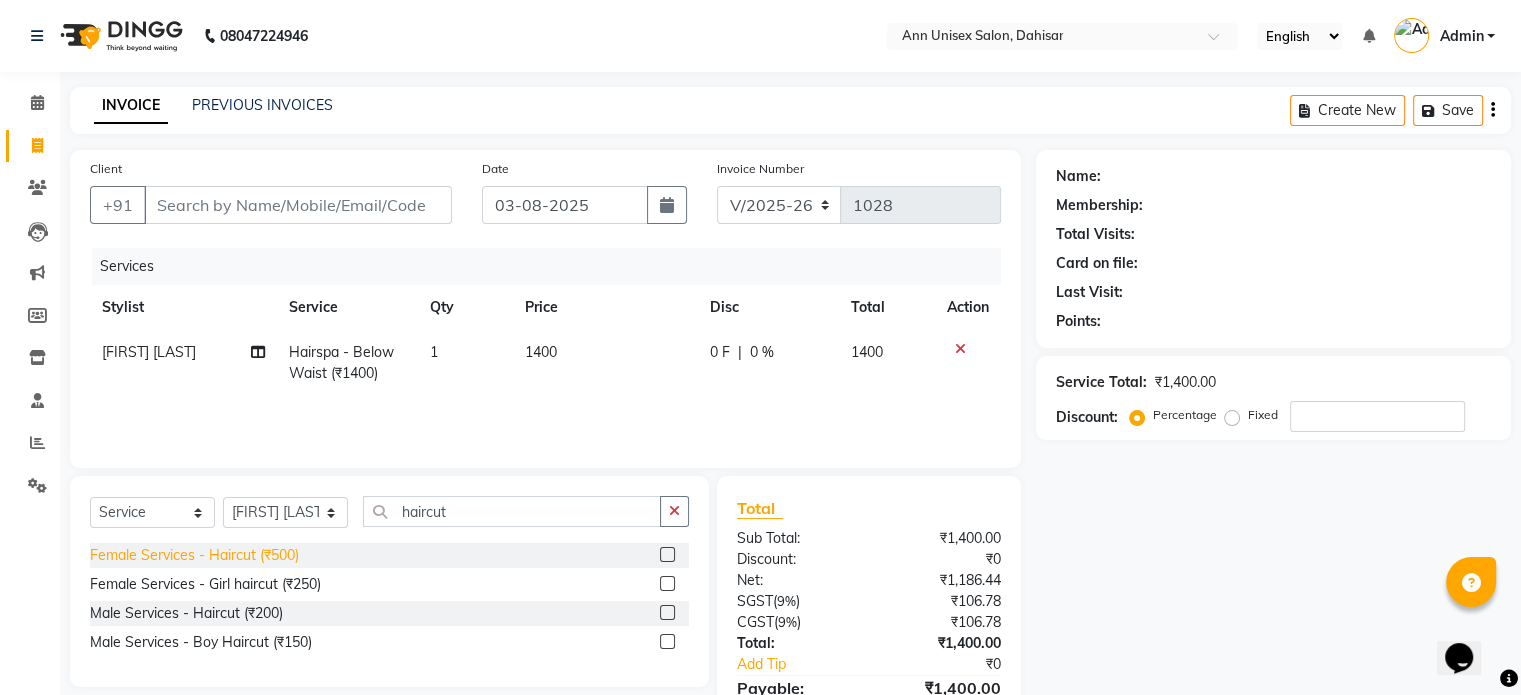 click on "Female Services - Haircut (₹500)" 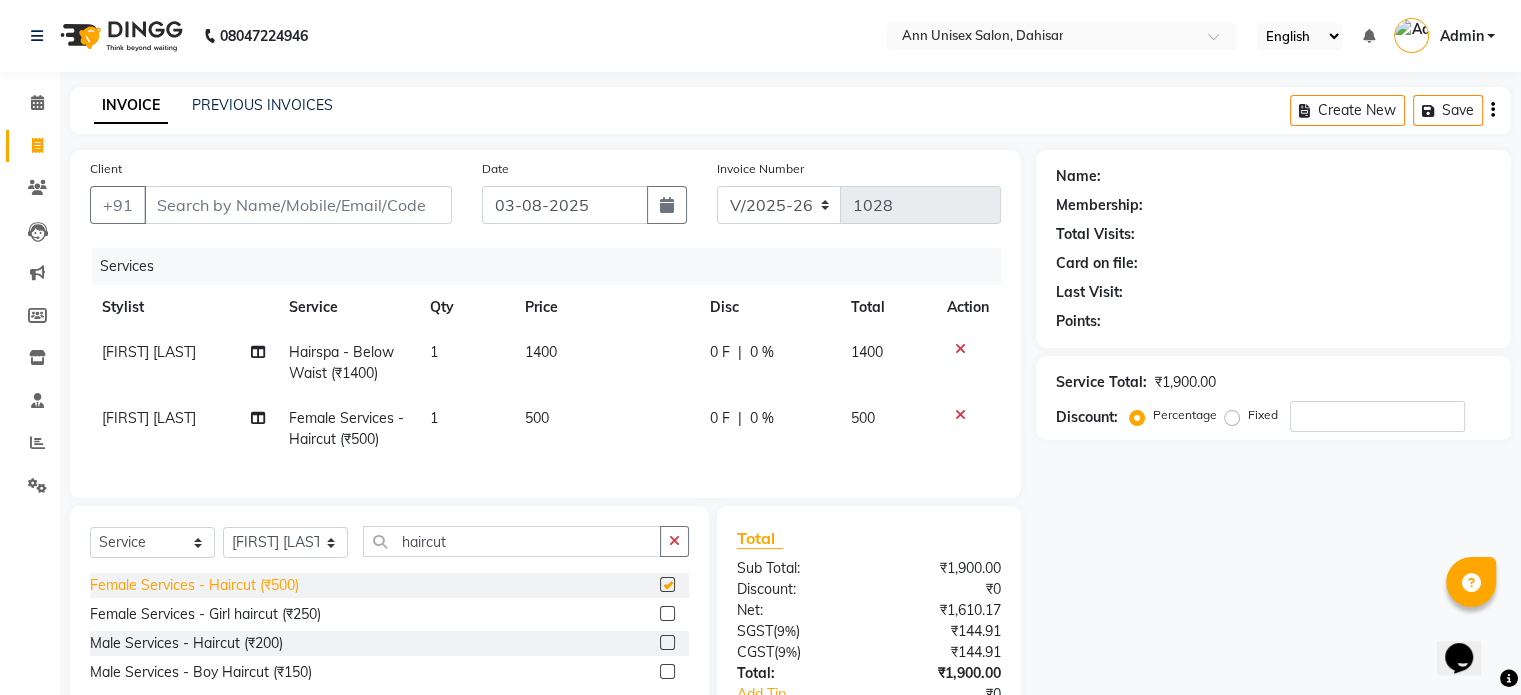 checkbox on "false" 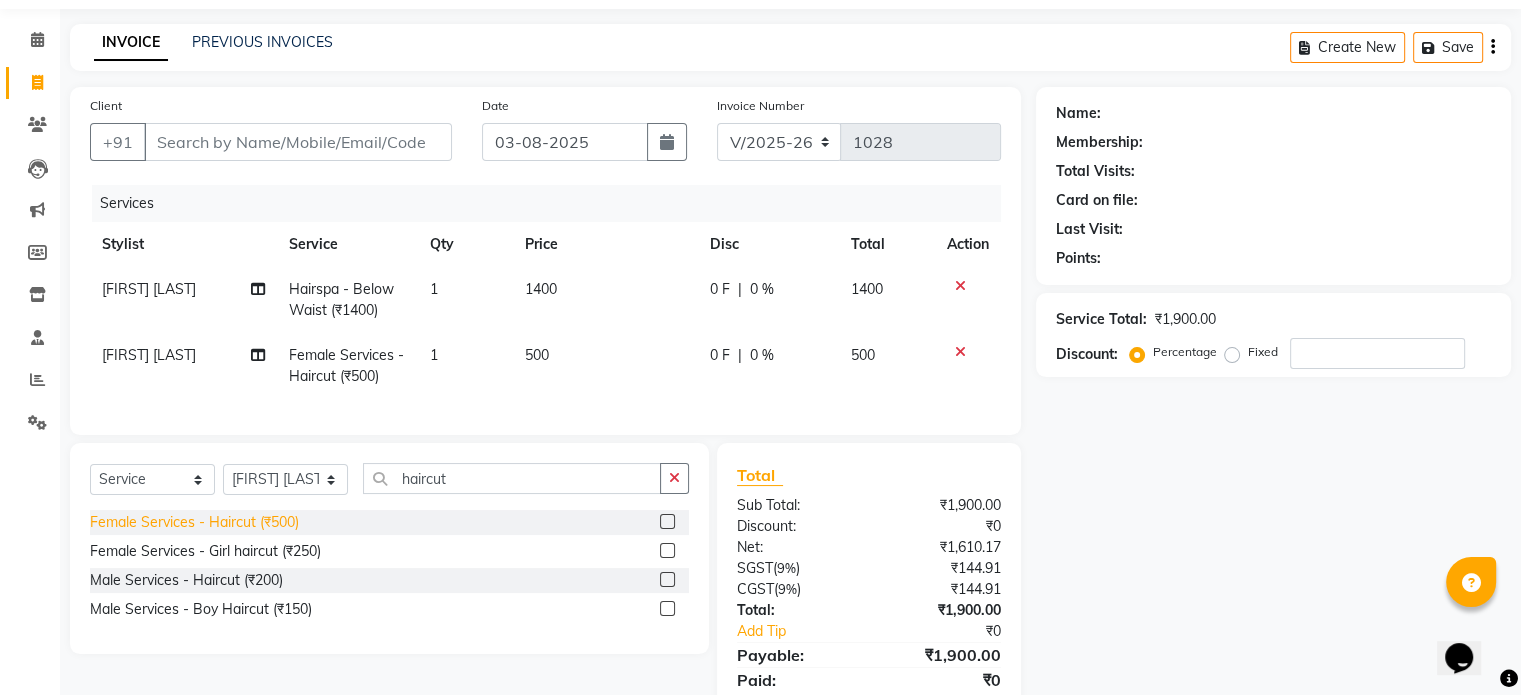 scroll, scrollTop: 0, scrollLeft: 0, axis: both 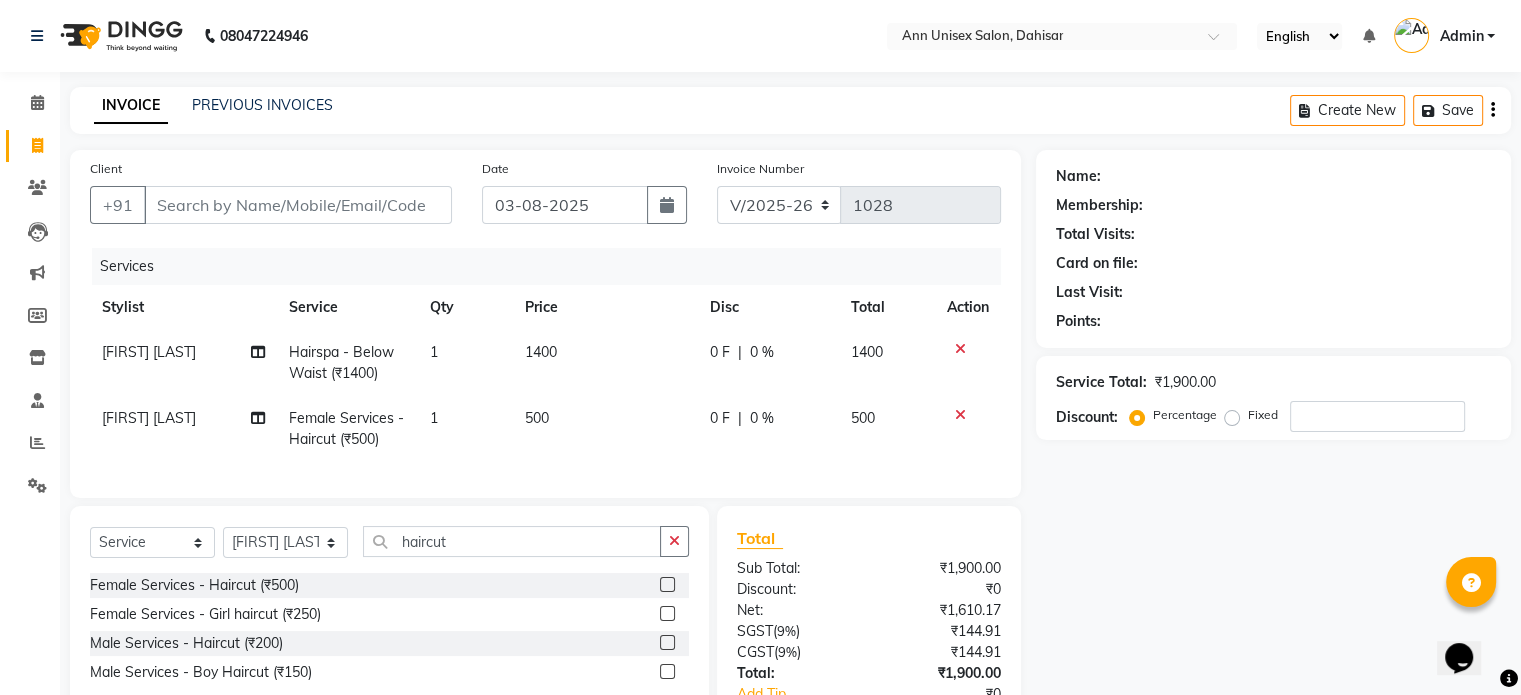 click on "0 %" 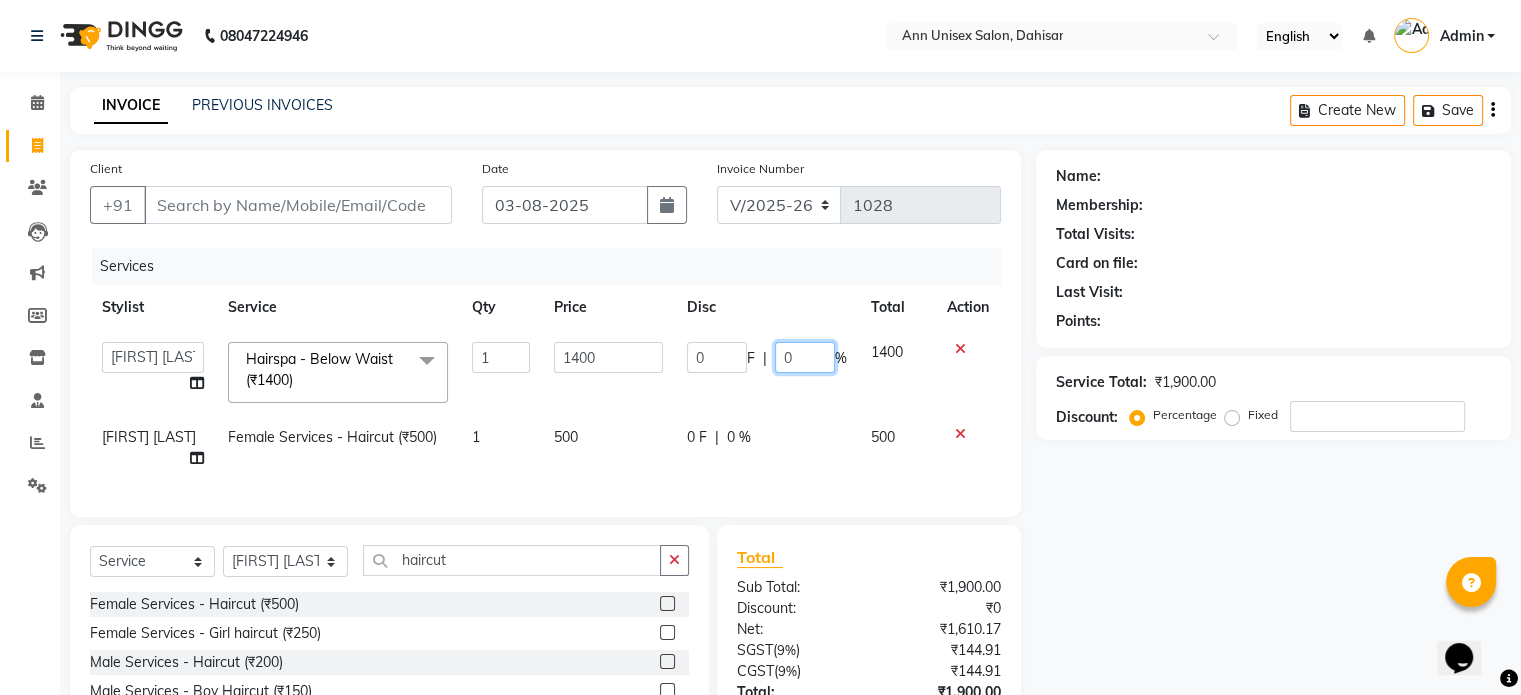 click on "0" 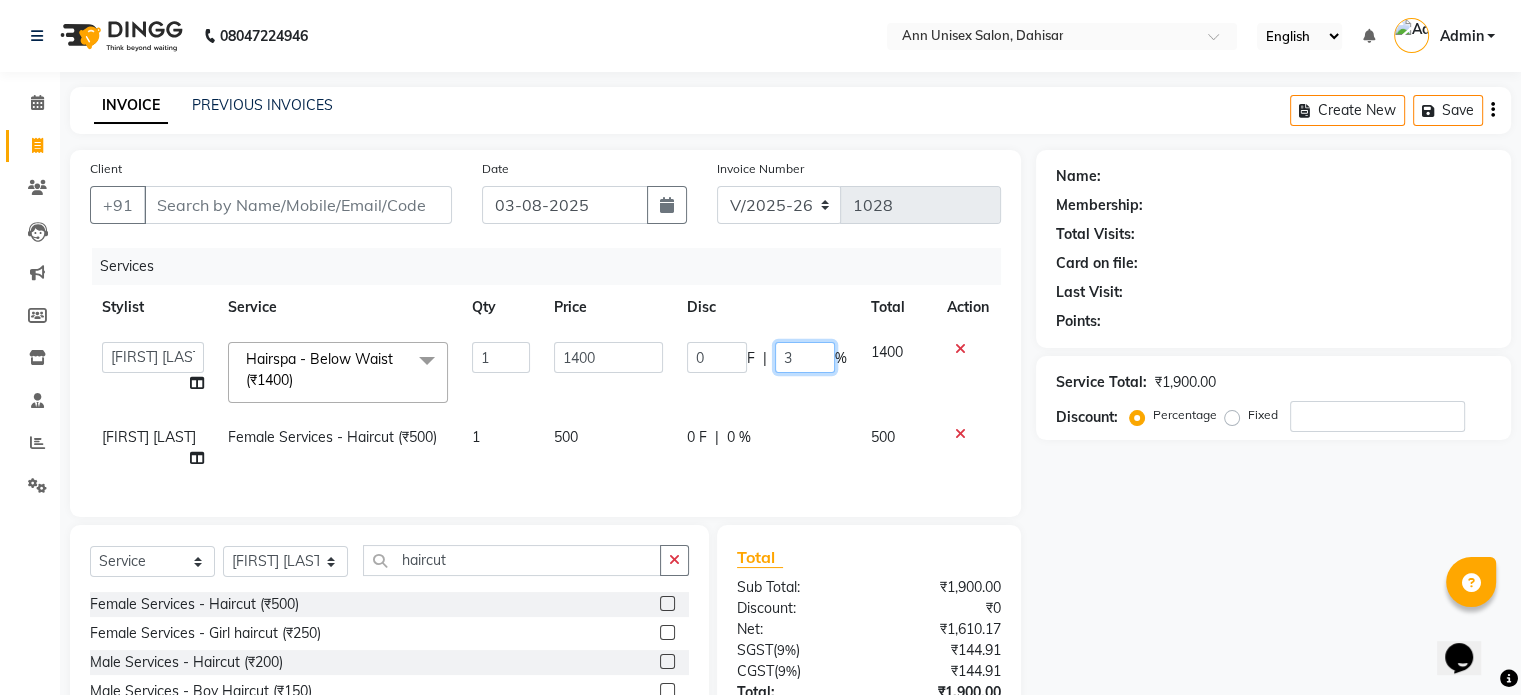 type on "30" 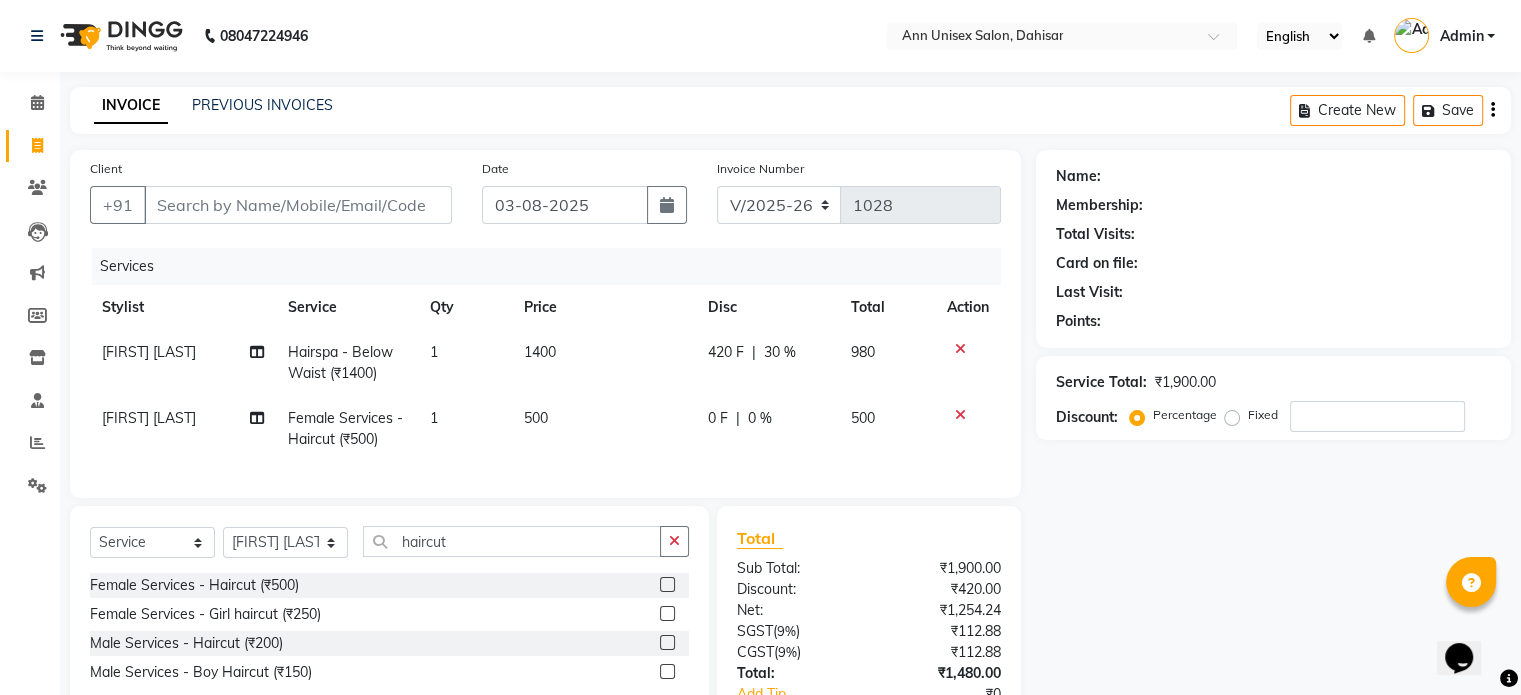 click on "Ankita Bagave Hairspa - Below Waist (₹1400) 1 1400 420 F | 30 % 980 Kasim salmani Female Services - Haircut (₹500) 1 500 0 F | 0 % 500" 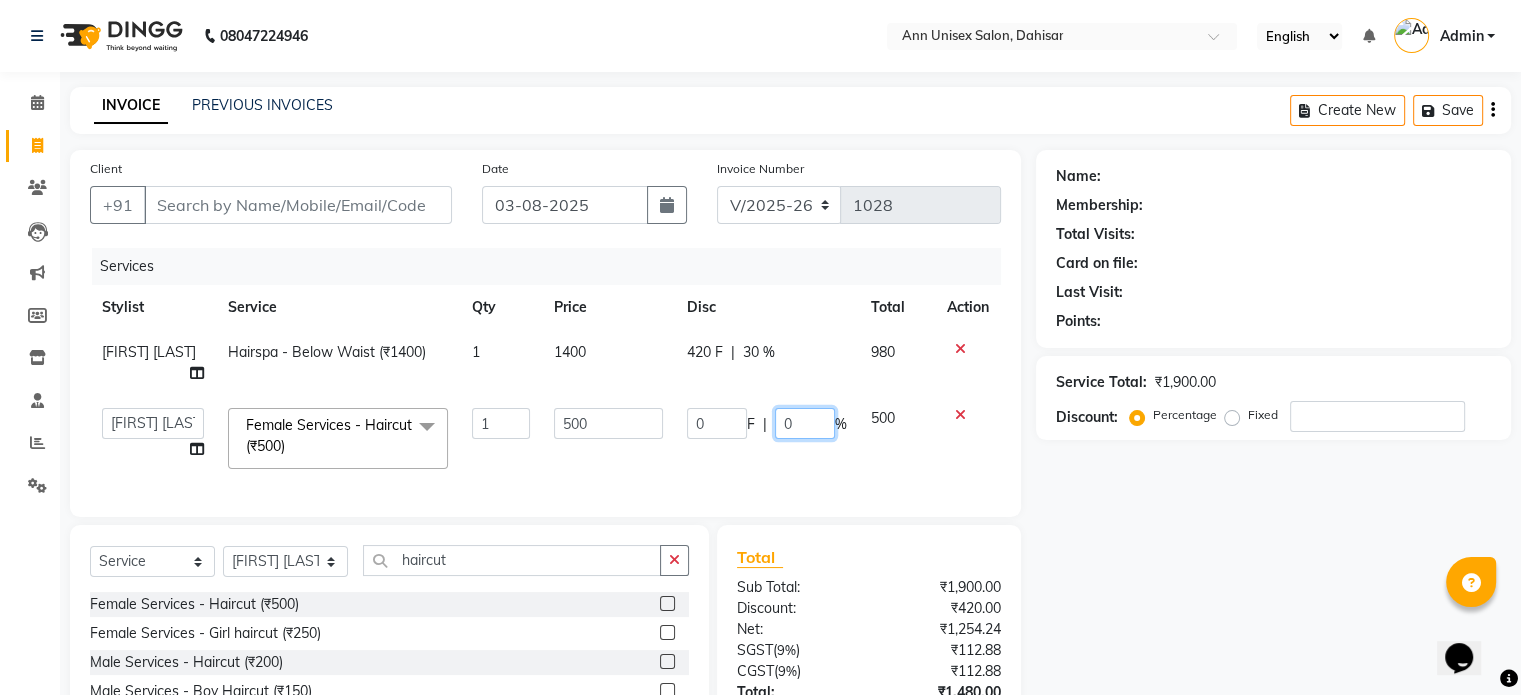 click on "0" 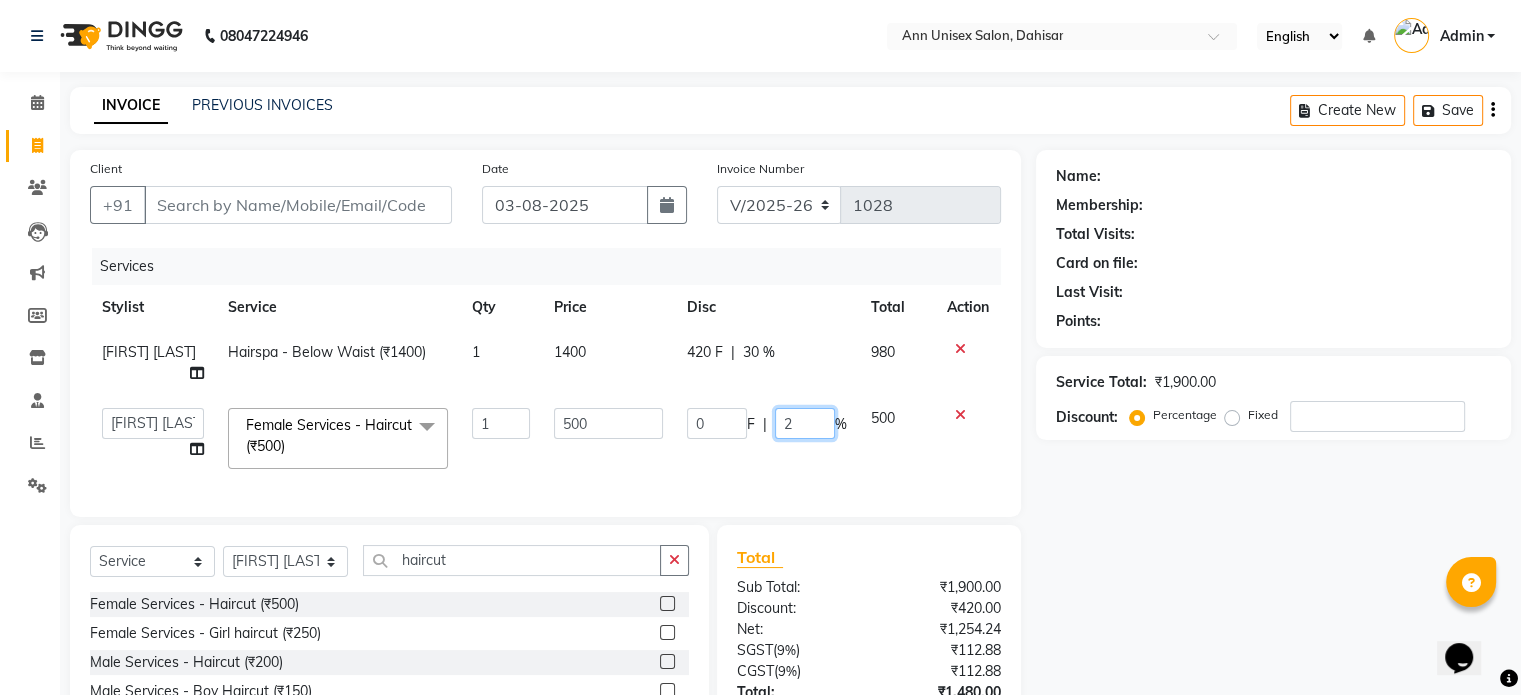 type on "20" 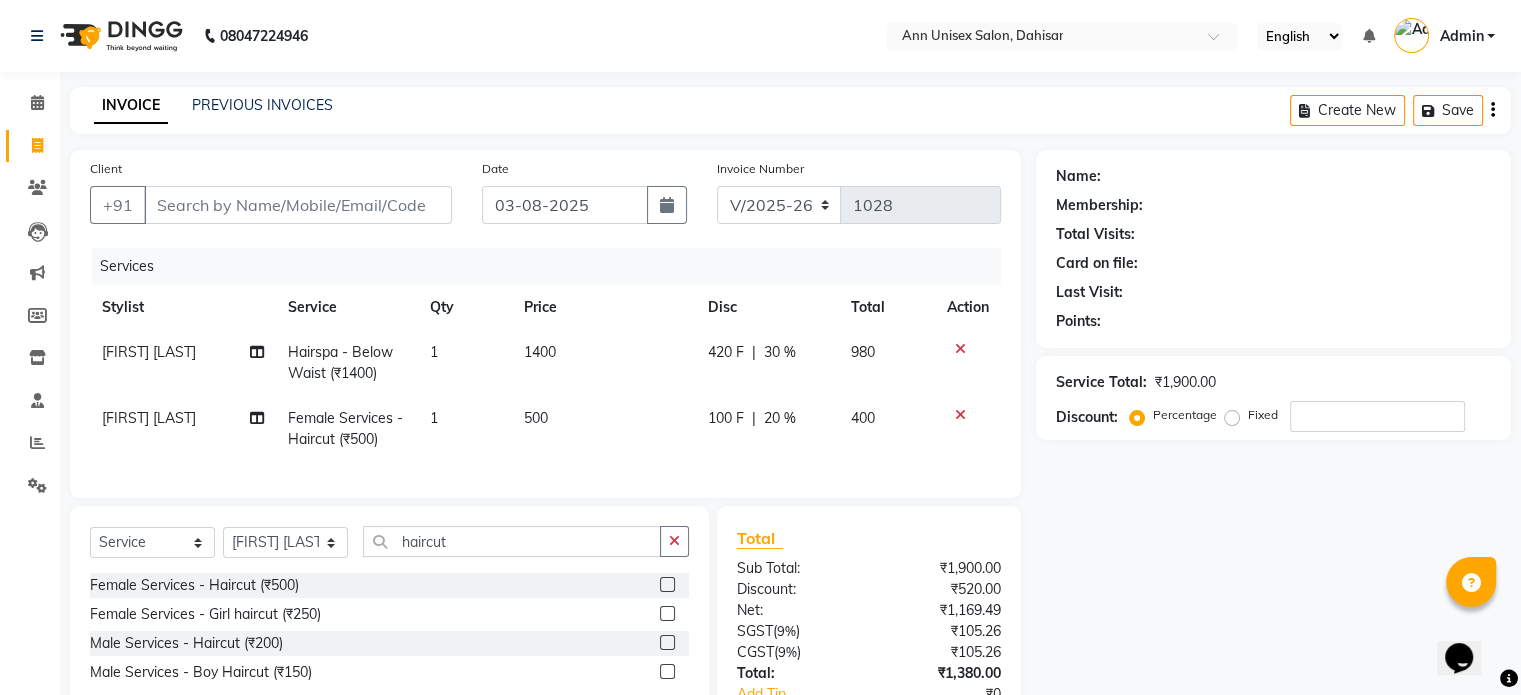 click on "Services Stylist Service Qty Price Disc Total Action [PERSON] Hairspa - Below Waist (₹1400) 1 1400 420 F | 30 % 980 [PERSON] Female Services - Haircut (₹500) 1 500 100 F | 20 % 400" 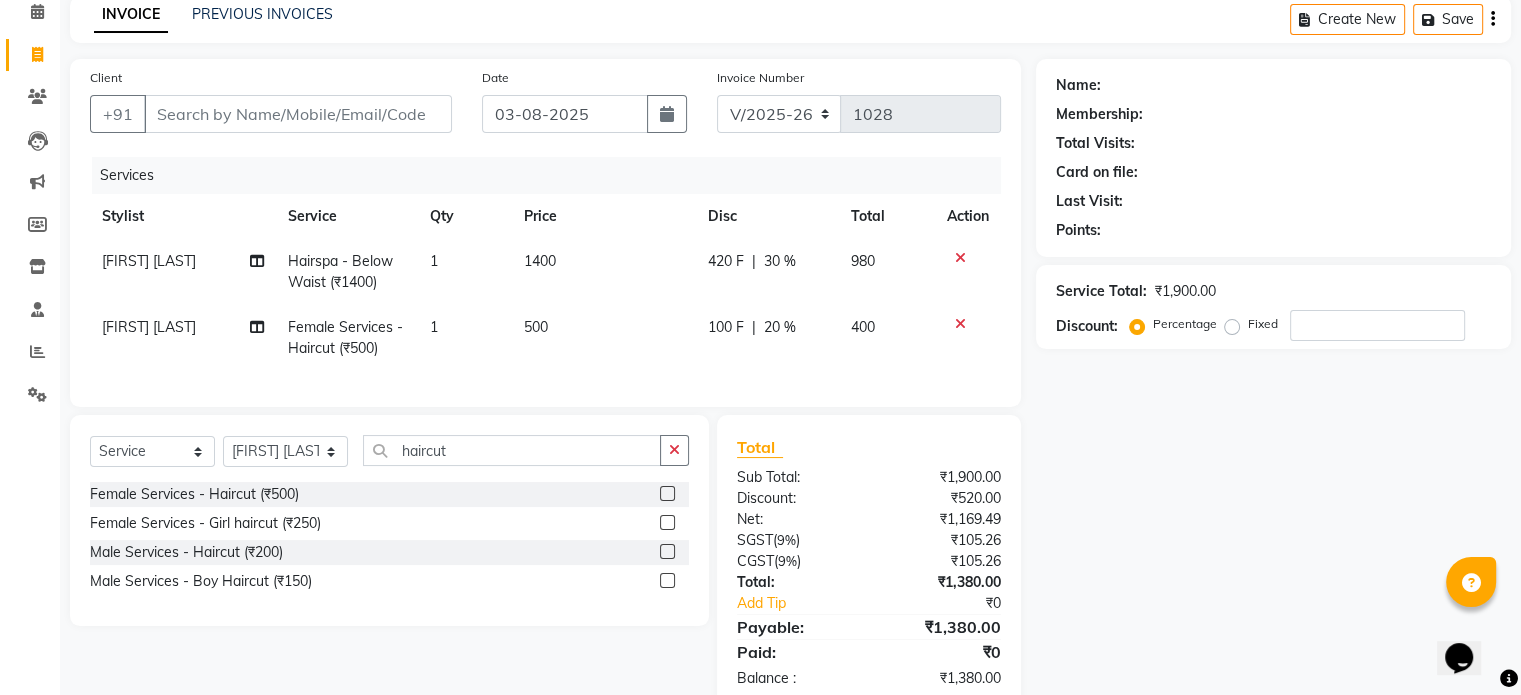 scroll, scrollTop: 92, scrollLeft: 0, axis: vertical 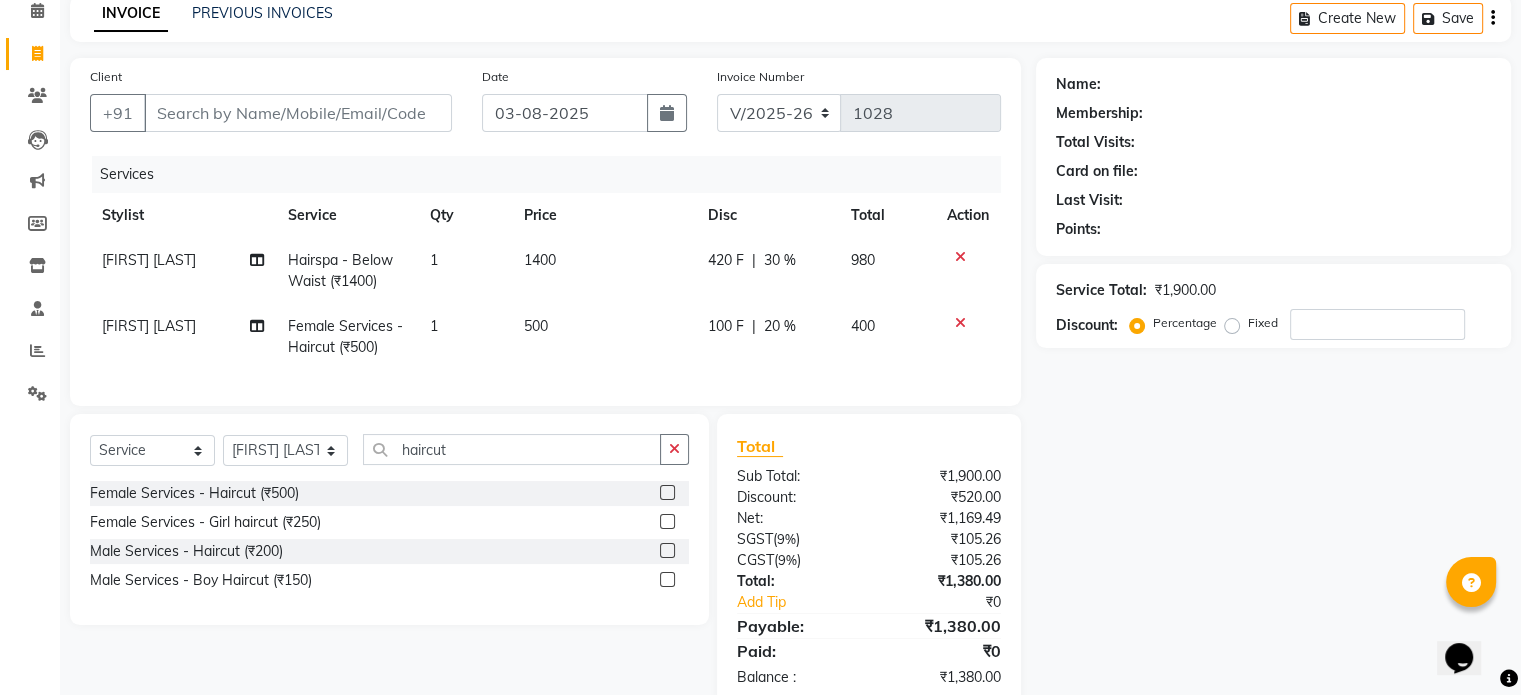 click on "30 %" 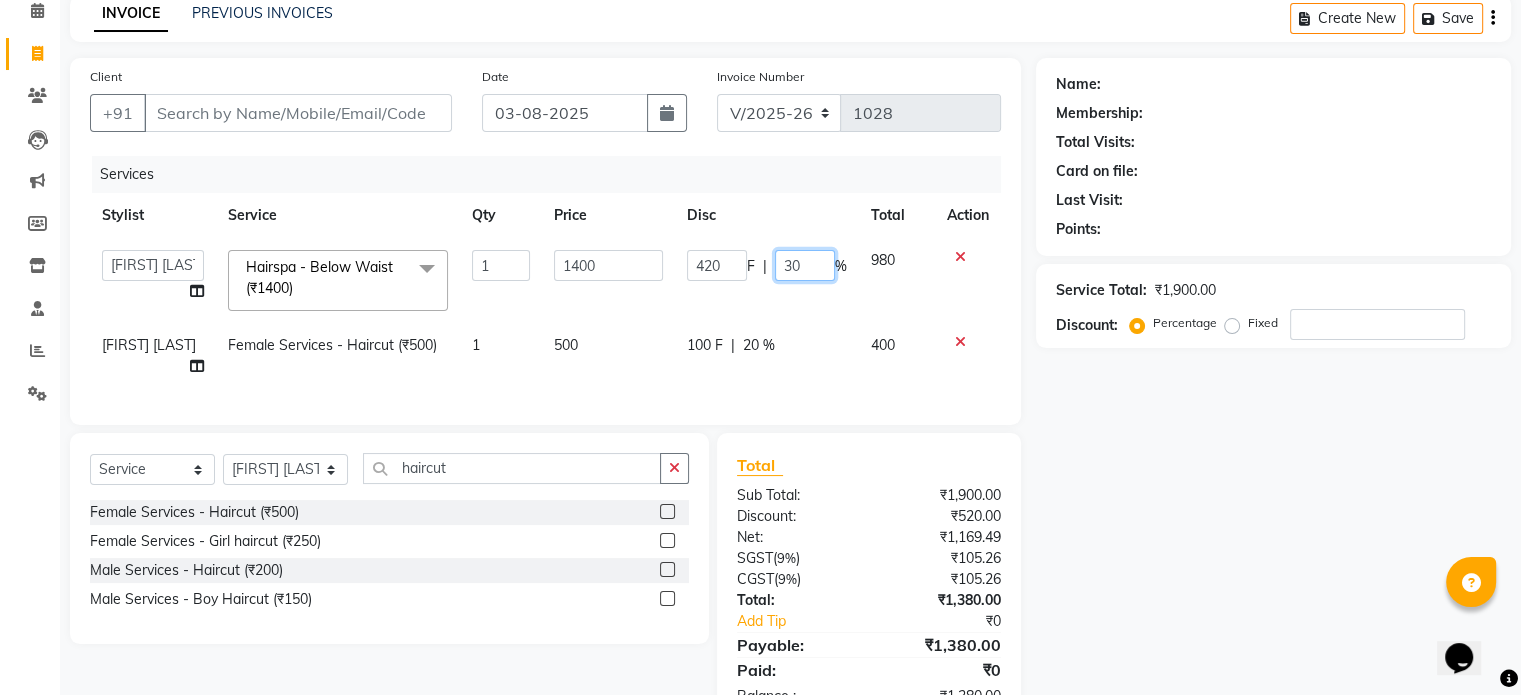 click on "30" 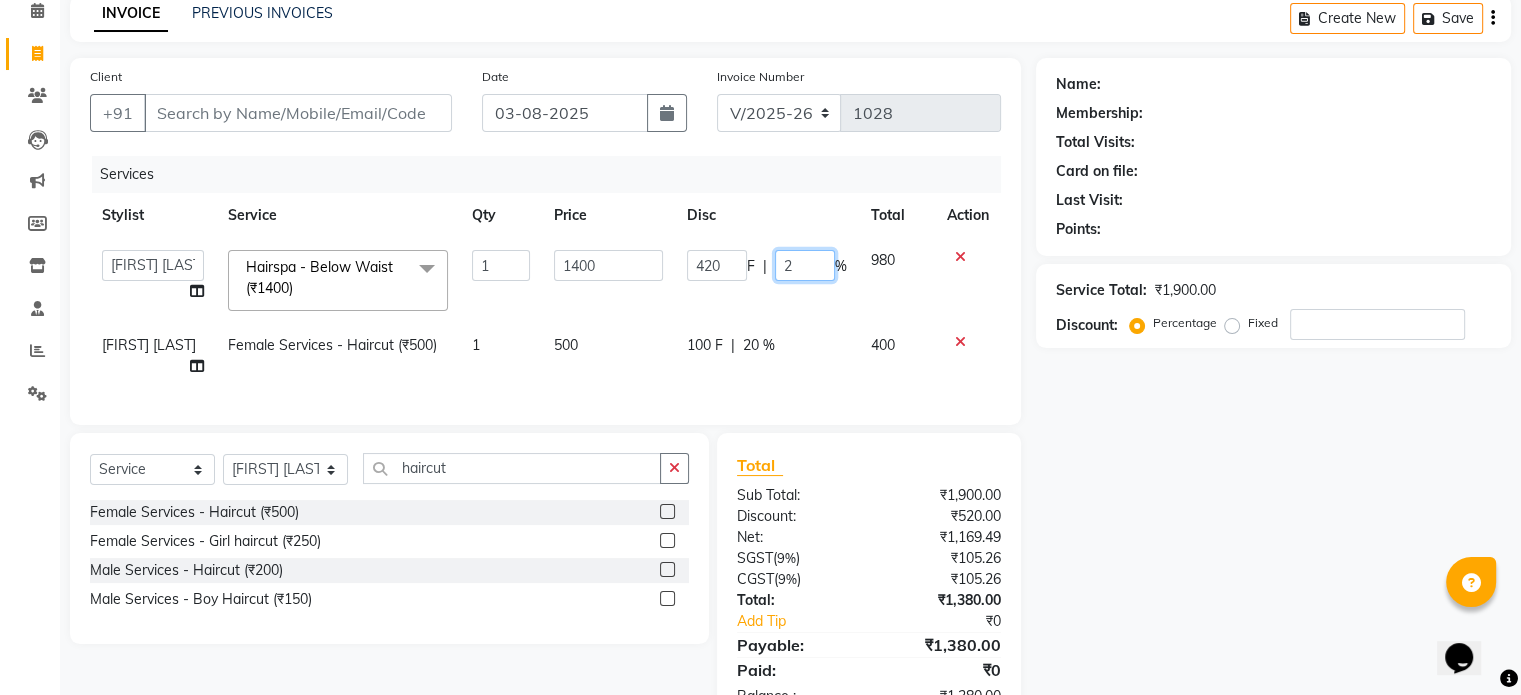 type on "20" 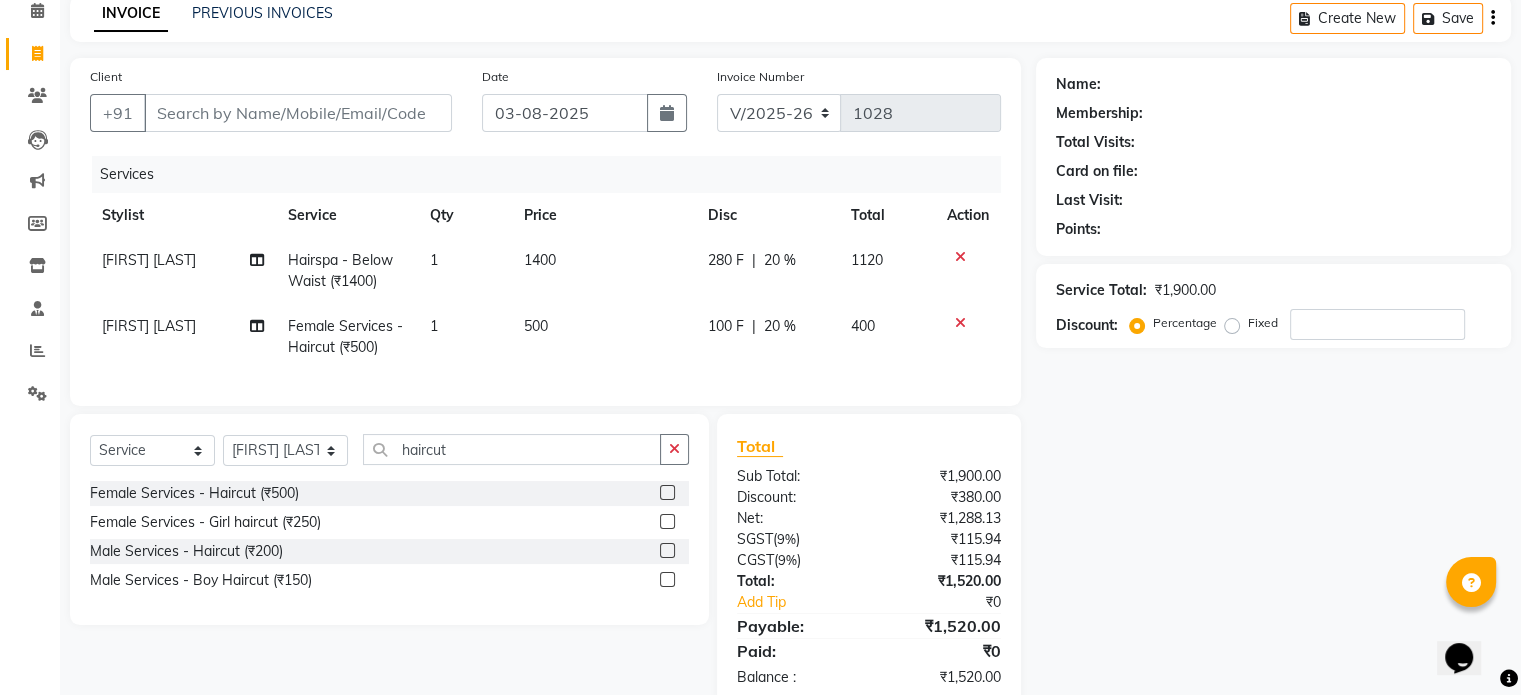 click on "Ankita Bagave Hairspa - Below Waist (₹1400) 1 1400 280 F | 20 % 1120 Kasim salmani Female Services - Haircut (₹500) 1 500 100 F | 20 % 400" 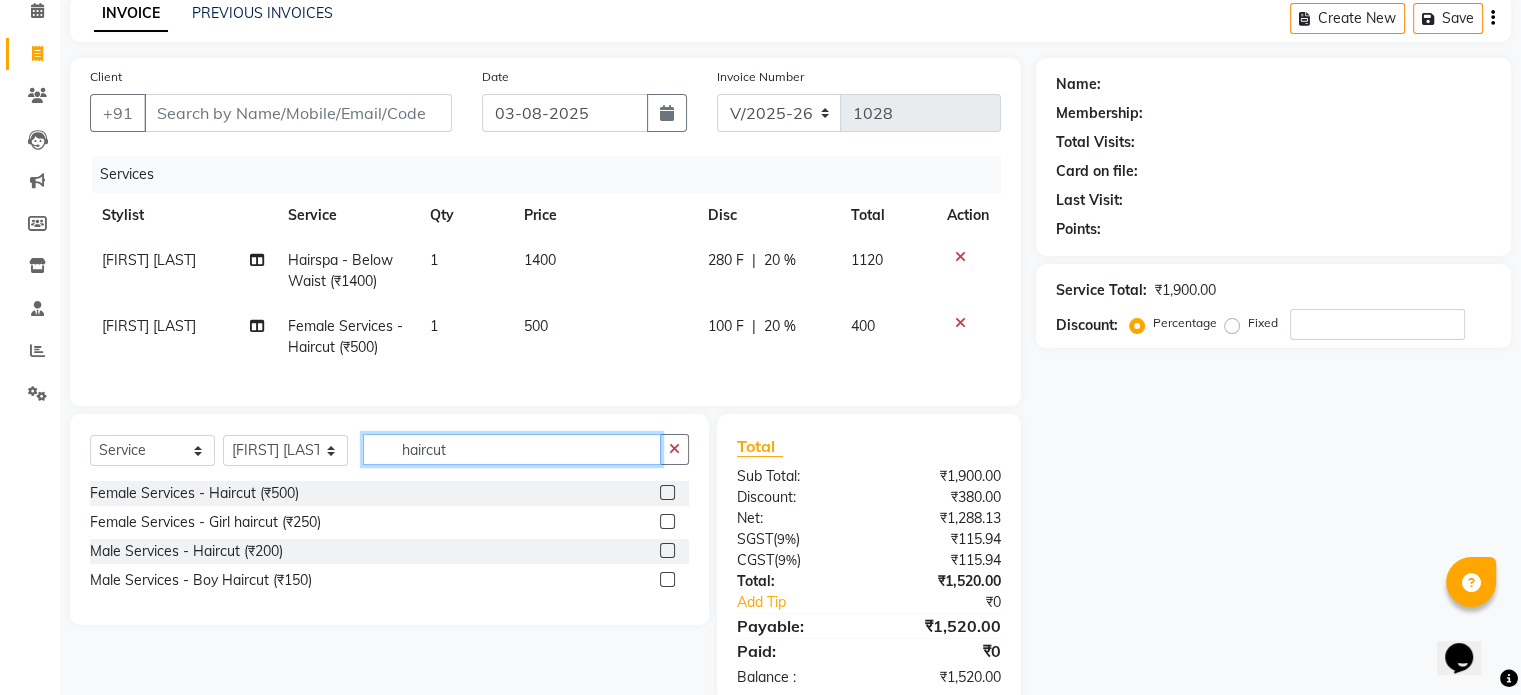 click on "haircut" 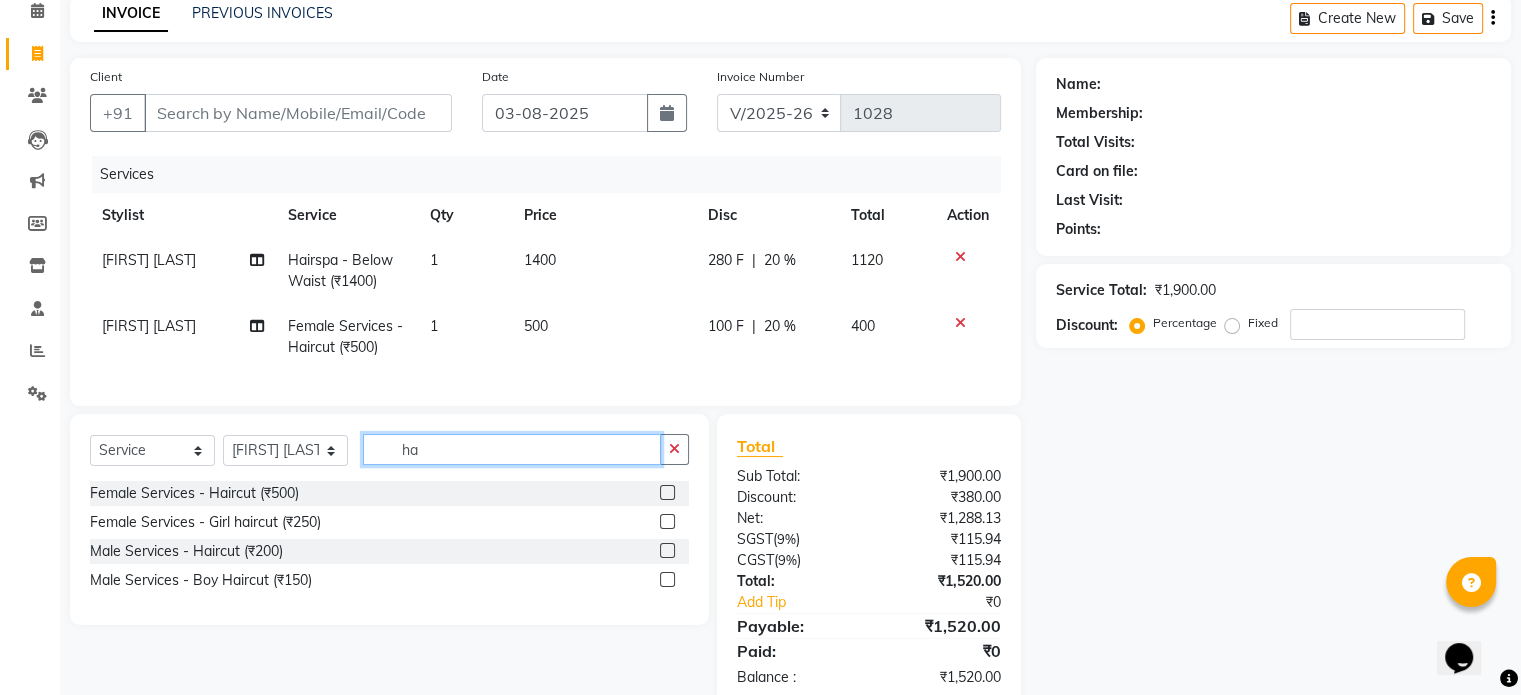 type on "h" 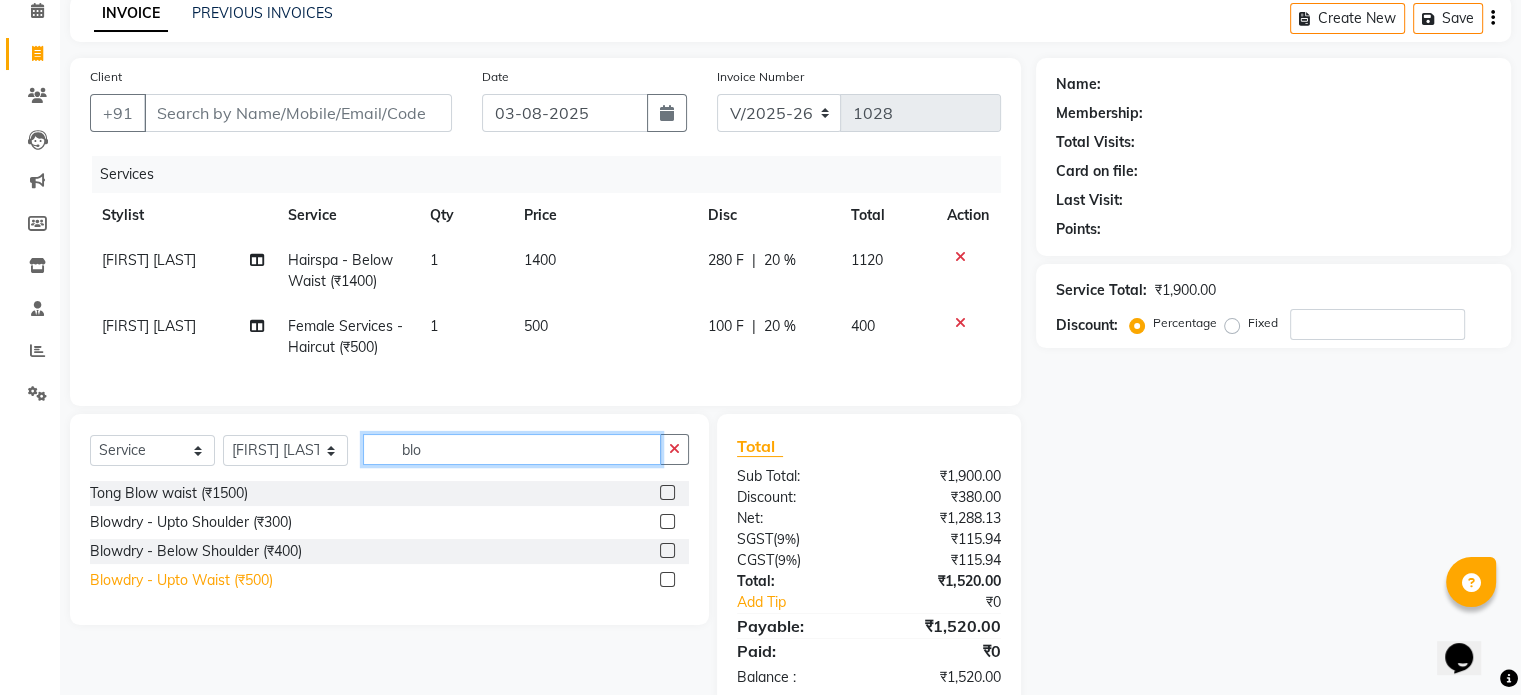 type on "blo" 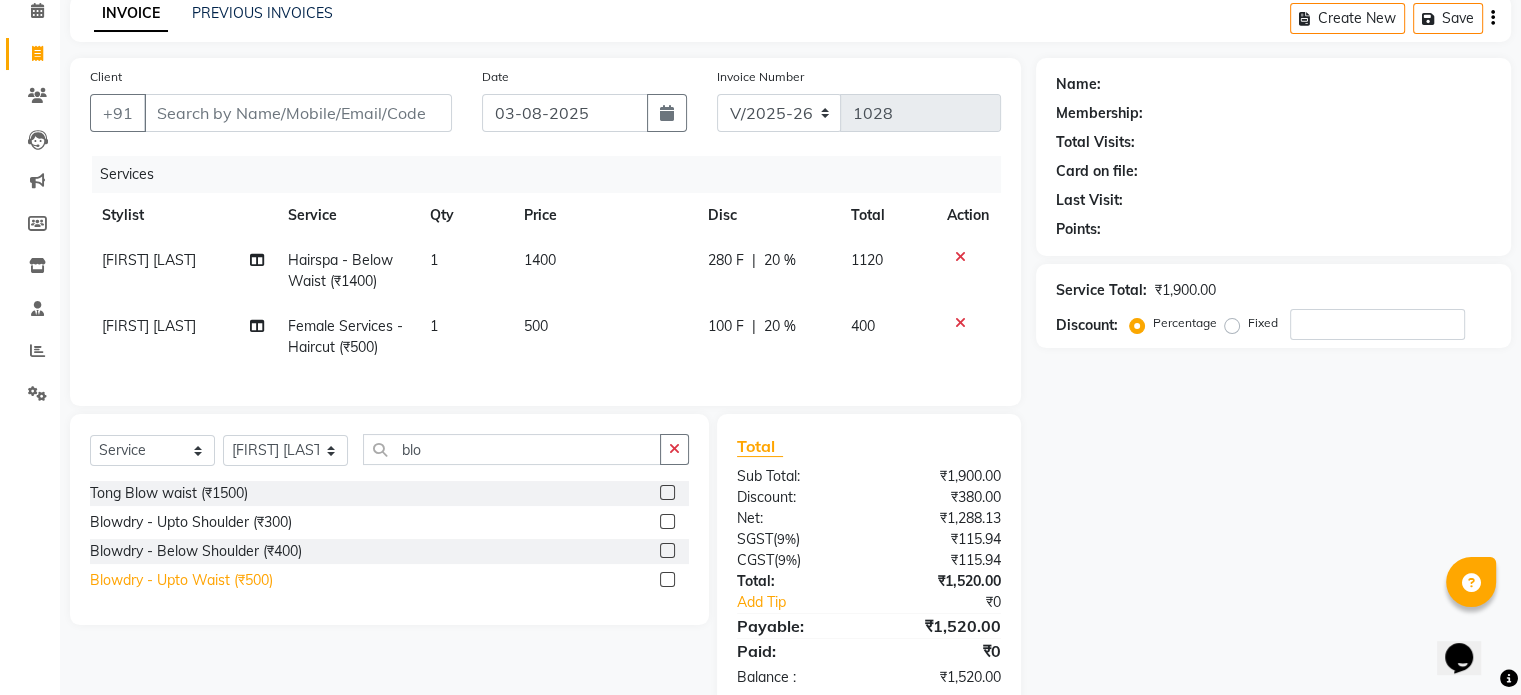 click on "Blowdry  - Upto Waist (₹500)" 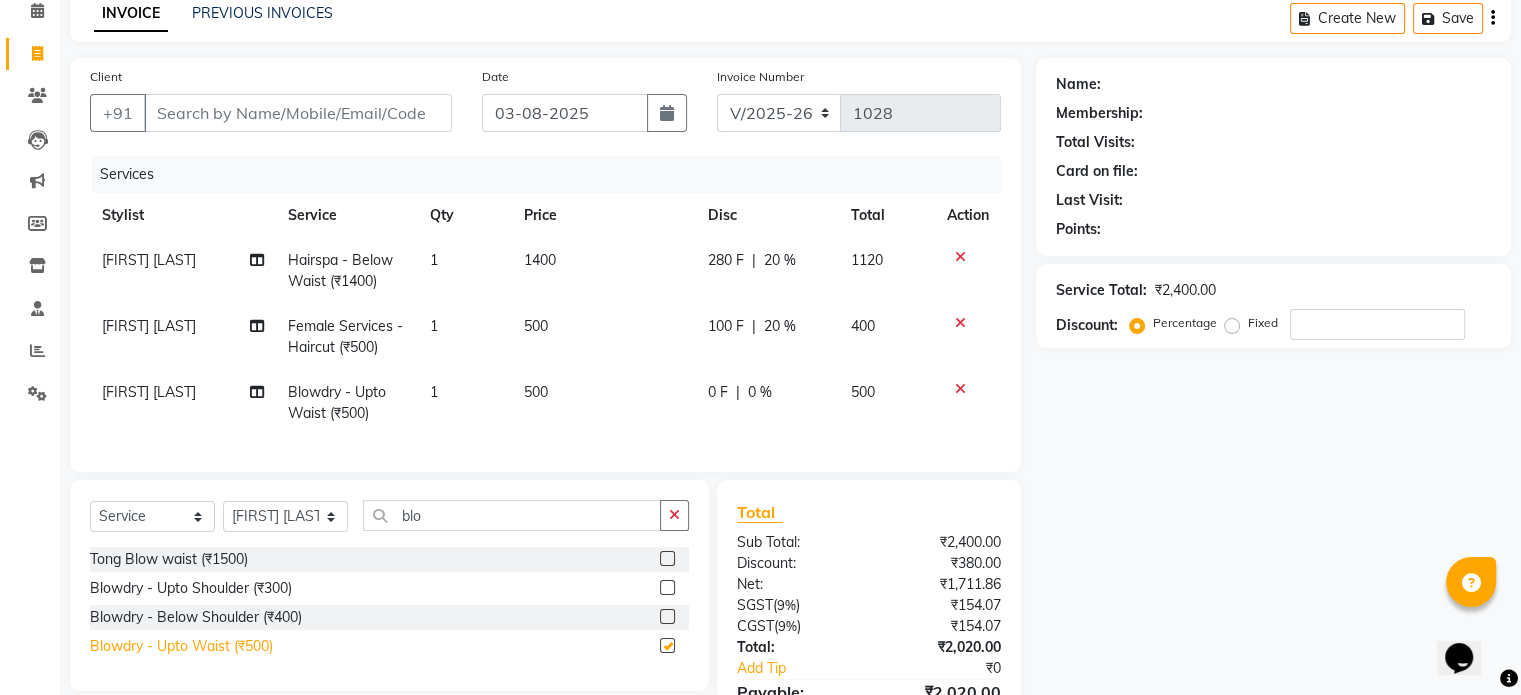 checkbox on "false" 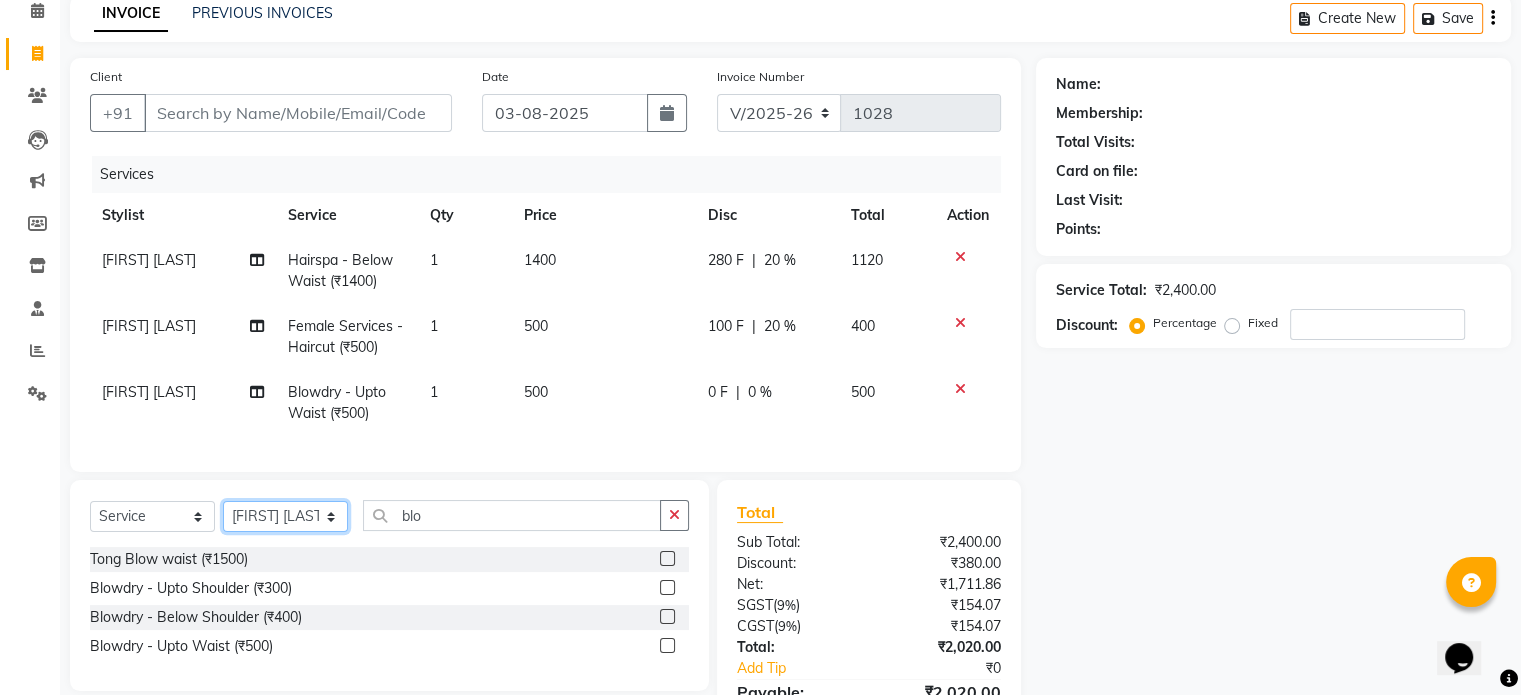 click on "Select Stylist Ankita Bagave Kasim salmani Manisha Doshi Pooja Jha RAHUL AHANKARE Rahul Thakur Sanju Sharma SHARUKH" 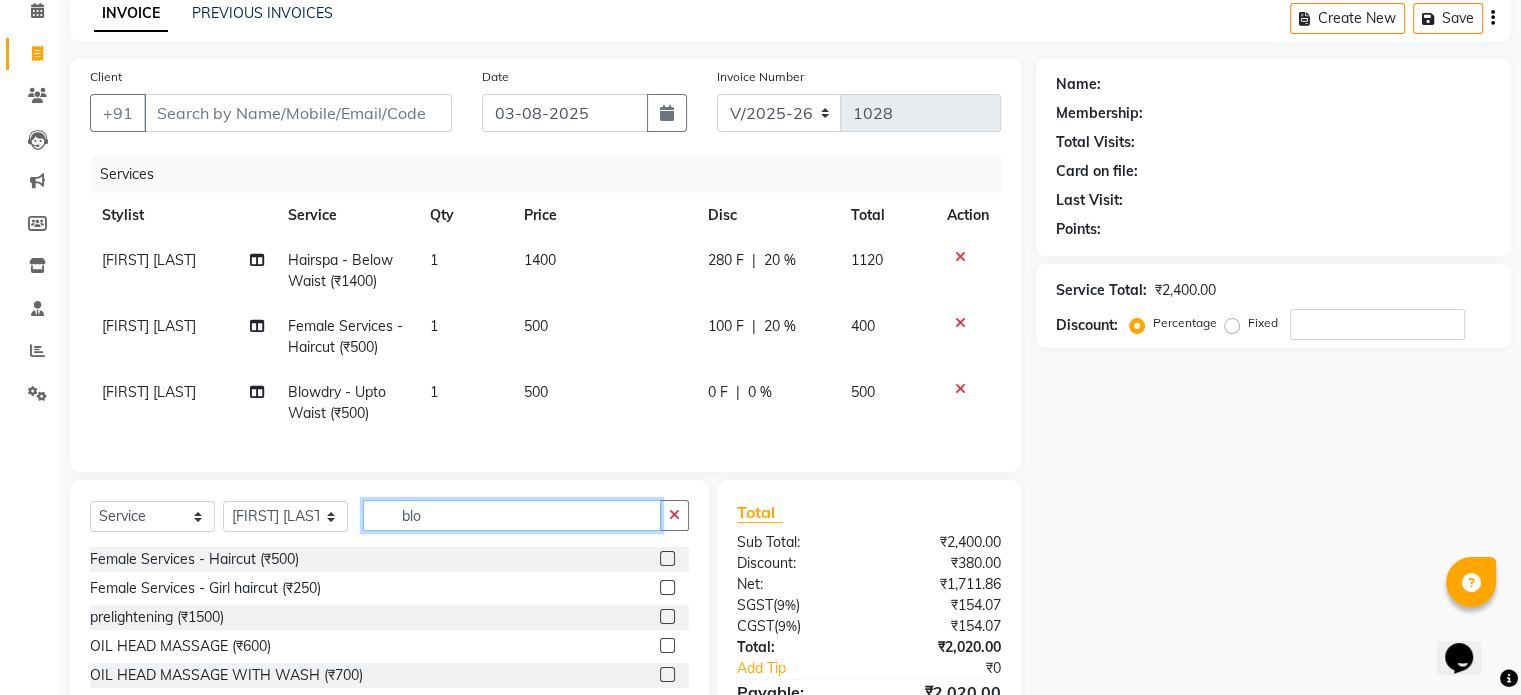 click on "blo" 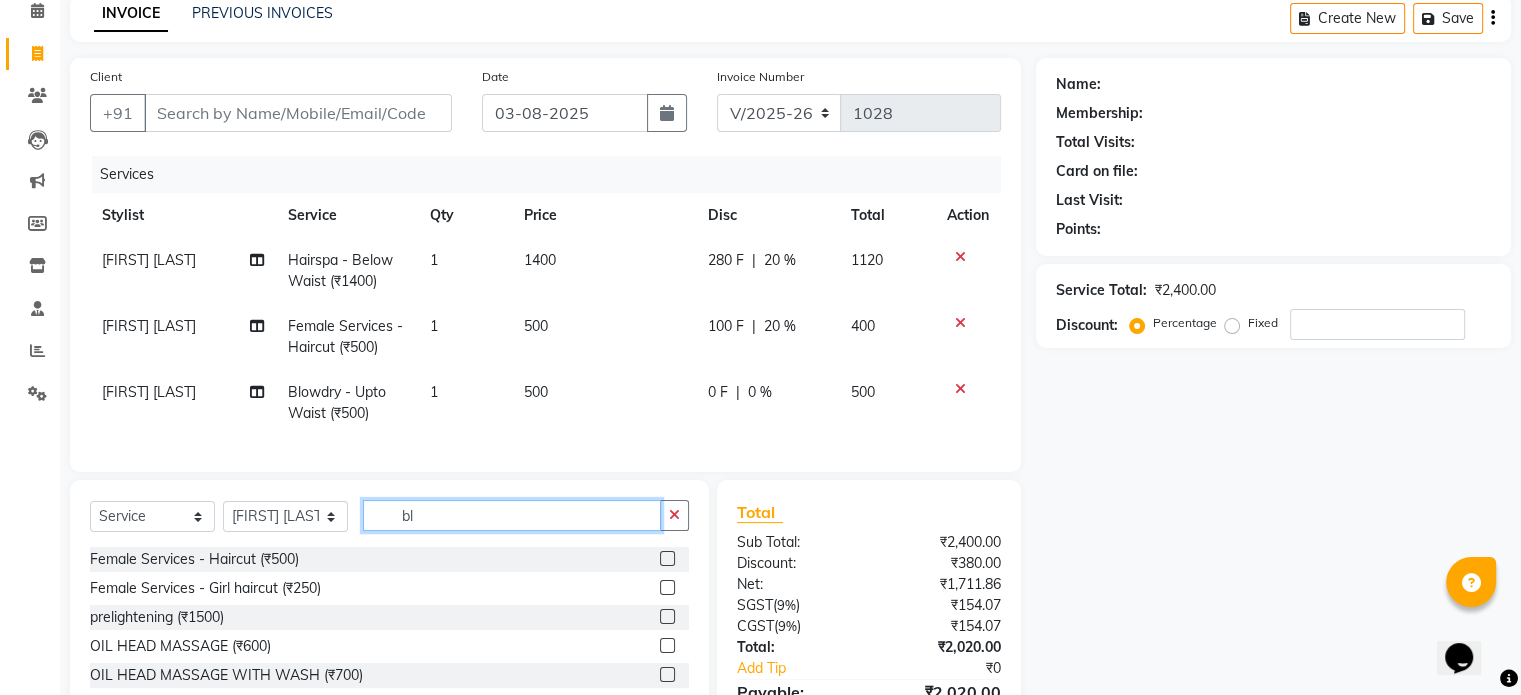type on "b" 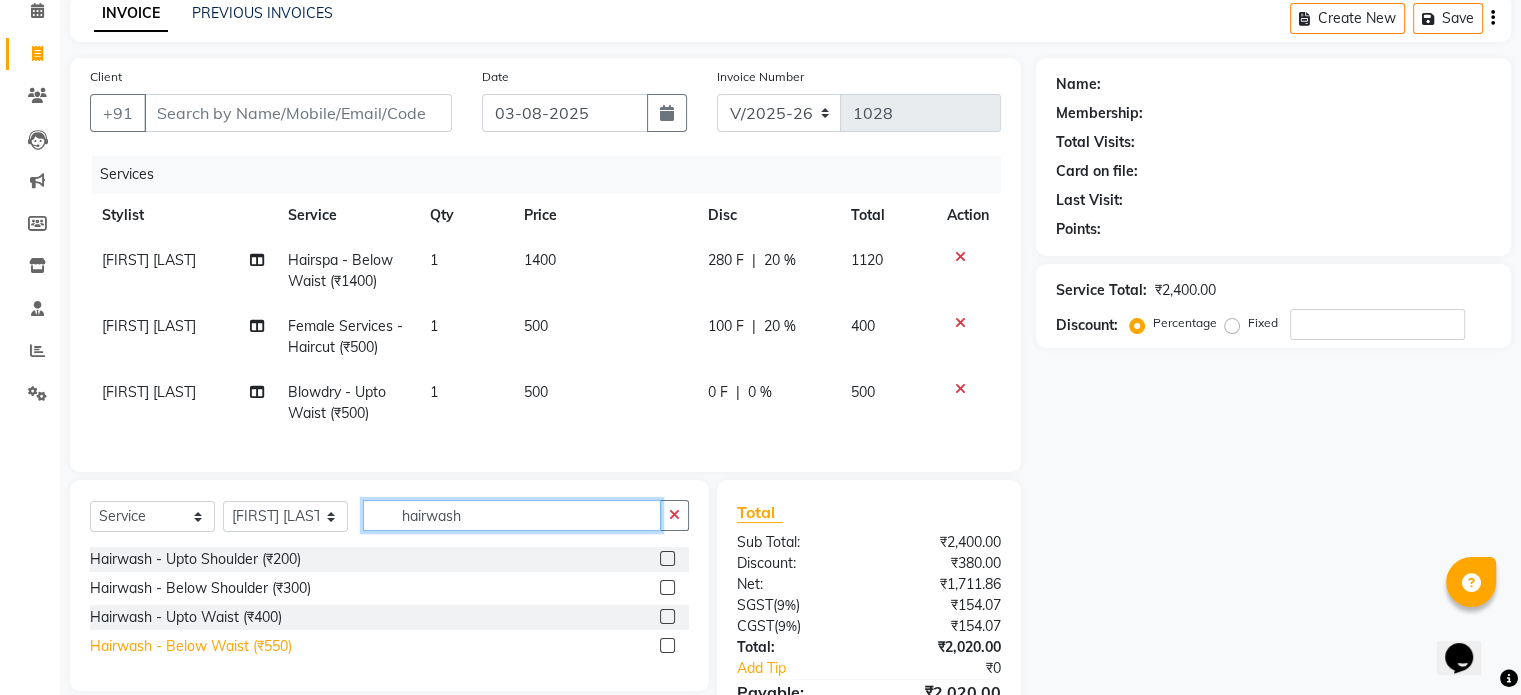 type on "hairwash" 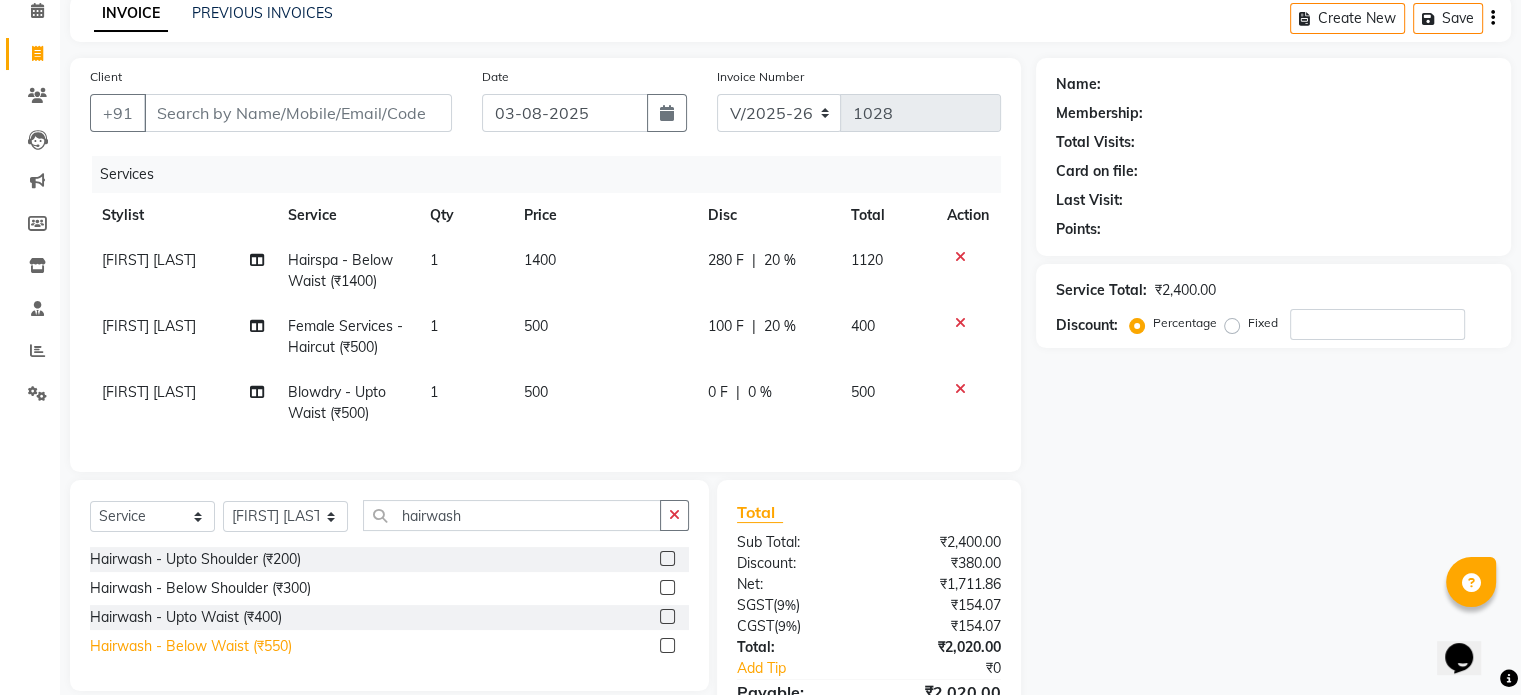 click on "Hairwash - Below Waist (₹550)" 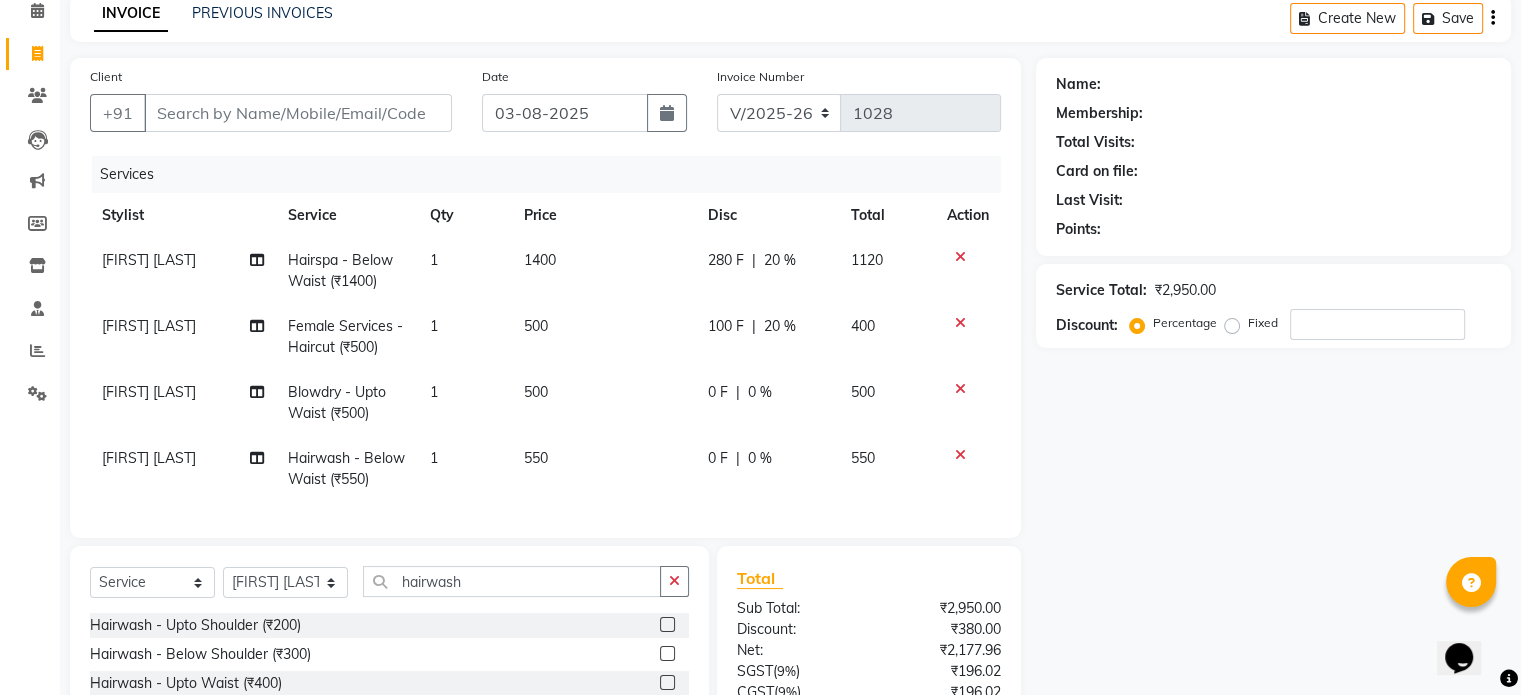 checkbox on "false" 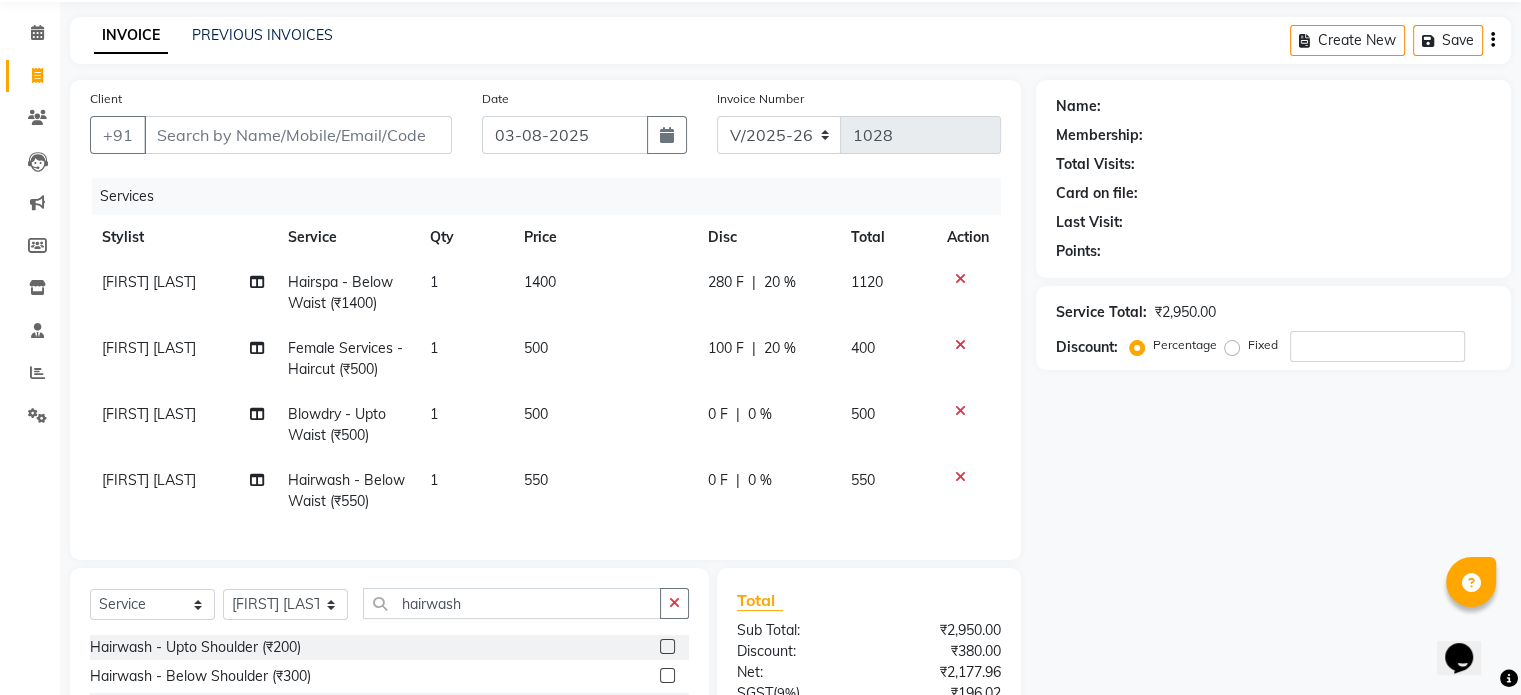 scroll, scrollTop: 68, scrollLeft: 0, axis: vertical 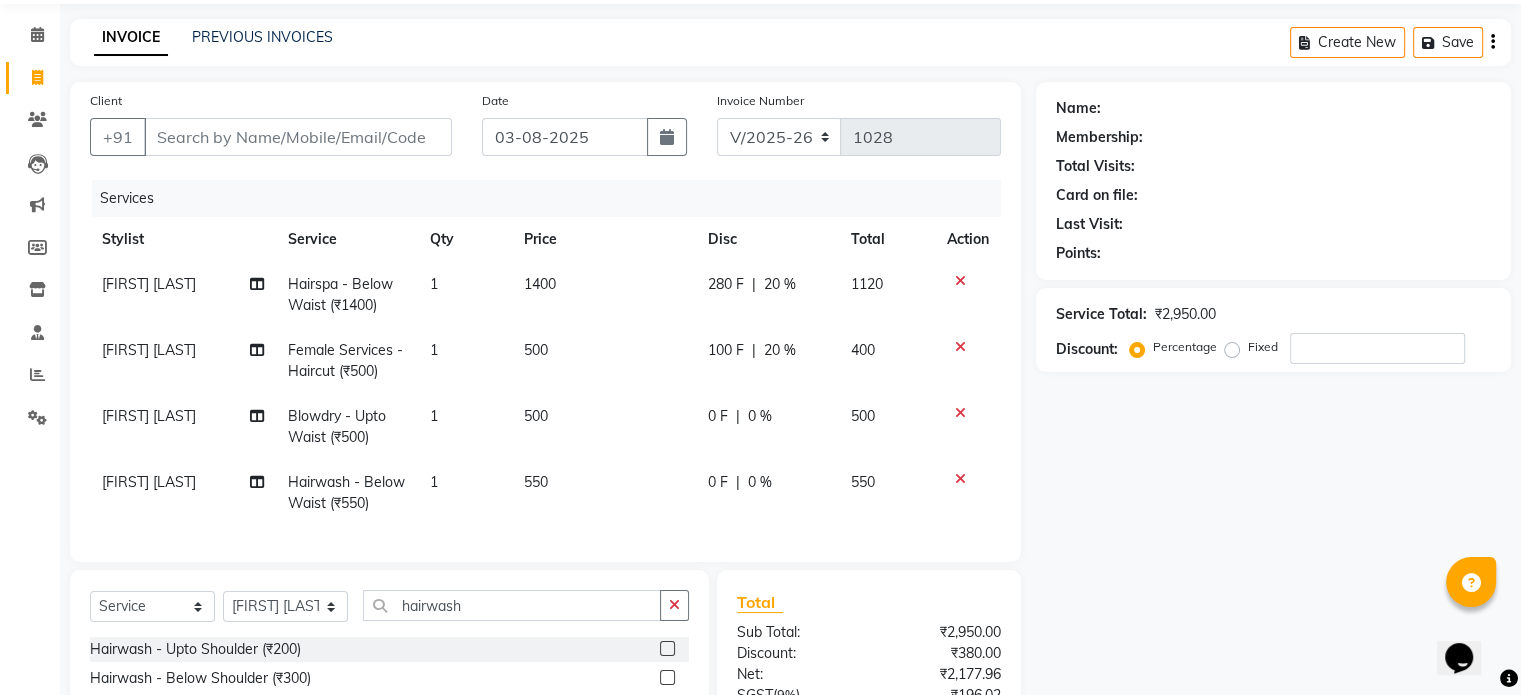 click on "0 %" 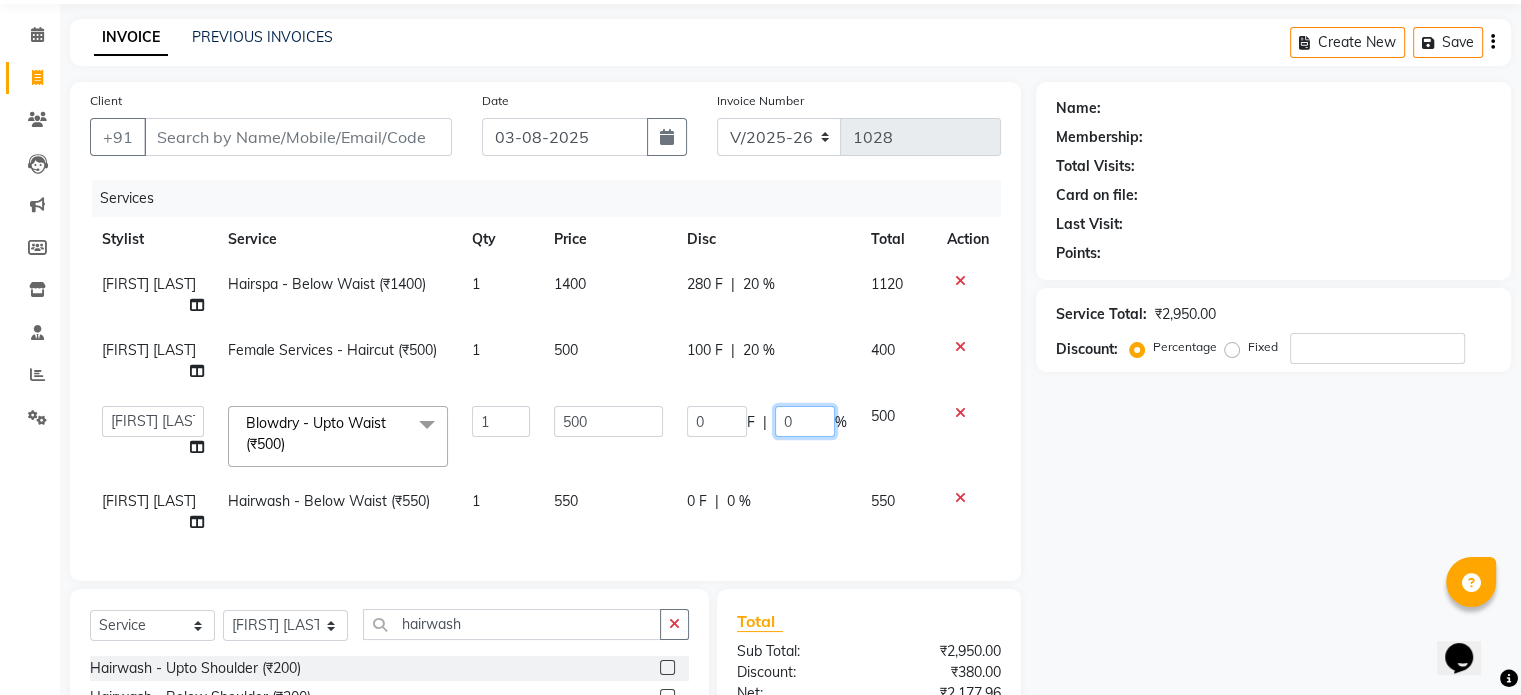 click on "0" 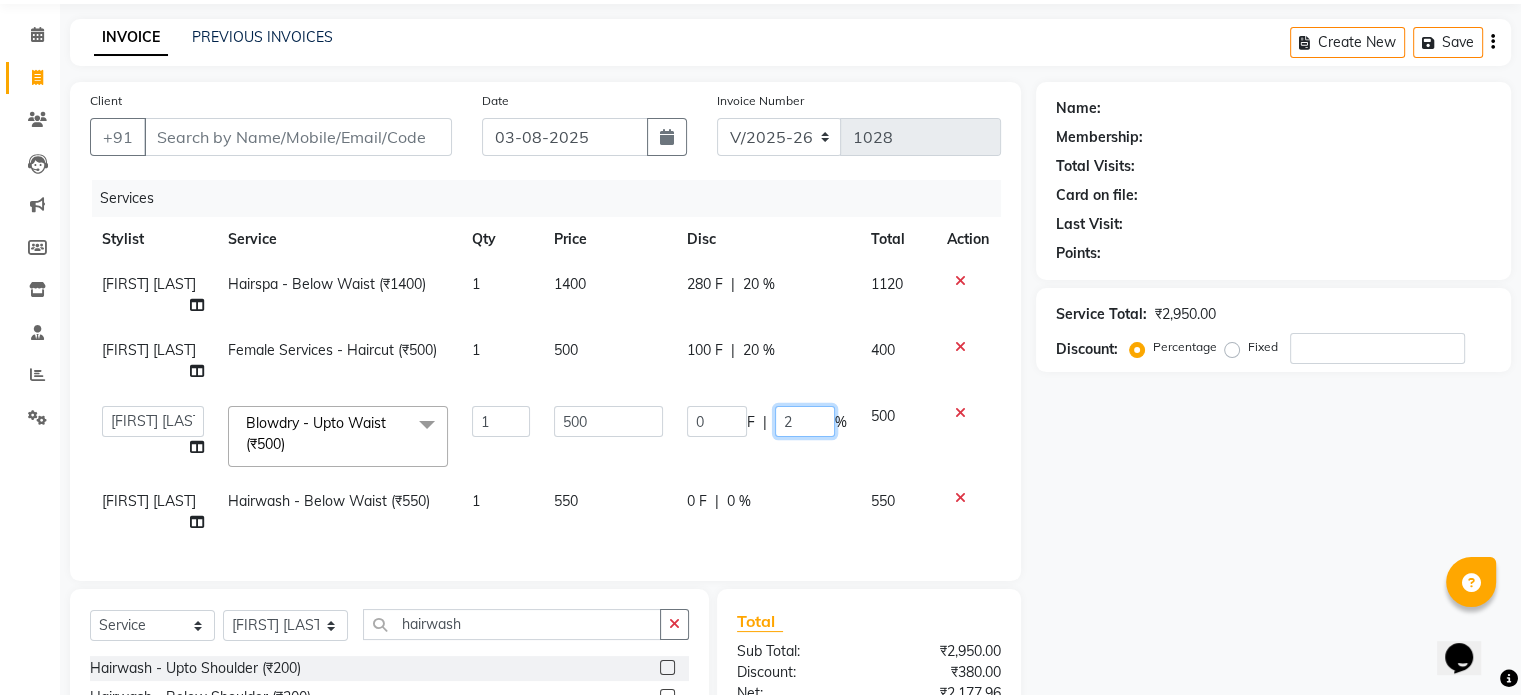 type on "20" 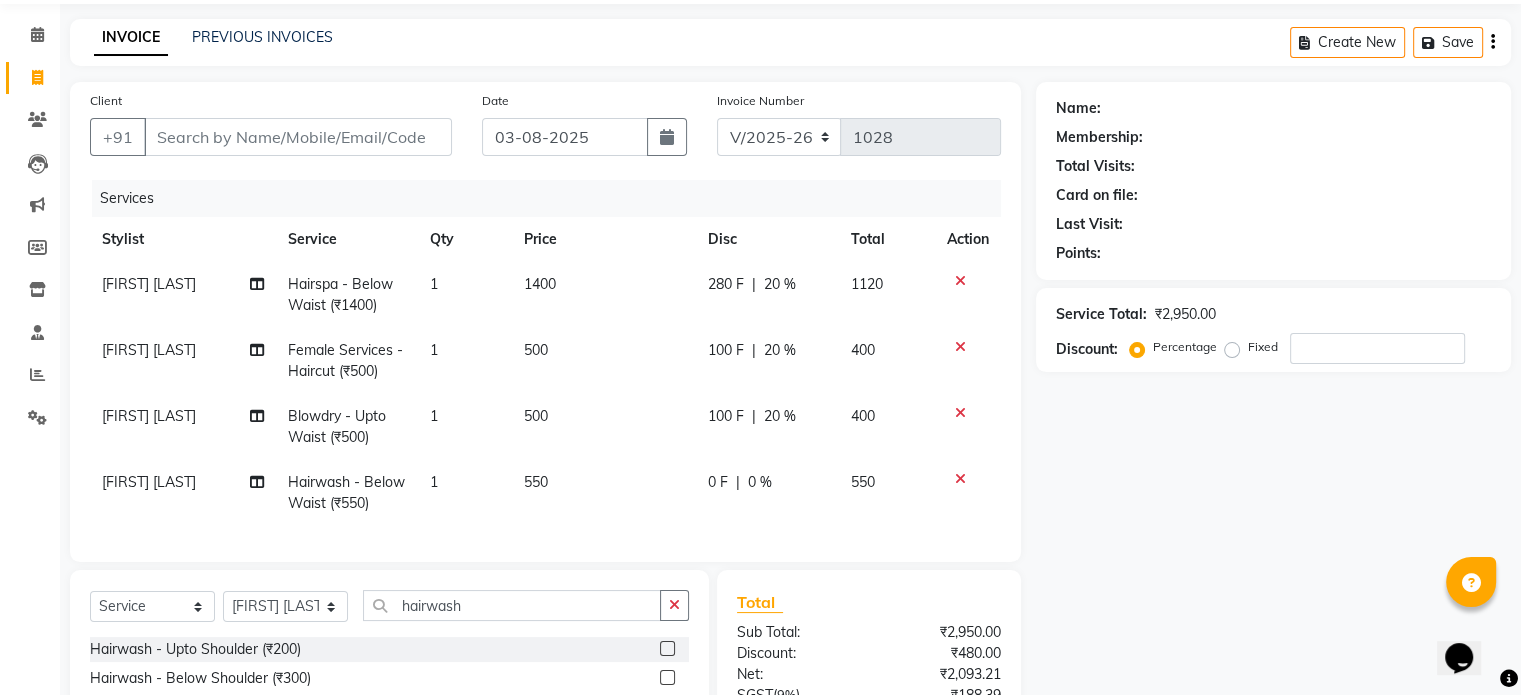 click on "[PERSON] Hairspa - Below Waist (₹1400) 1 1400 280 F | 20 % 1120 [PERSON] Female Services - Haircut (₹500) 1 500 100 F | 20 % 400 [PERSON] Blowdry  - Upto Waist (₹500) 1 500 100 F | 20 % 400 [PERSON] Hairwash - Below Waist (₹550) 1 550 0 F | 0 % 550" 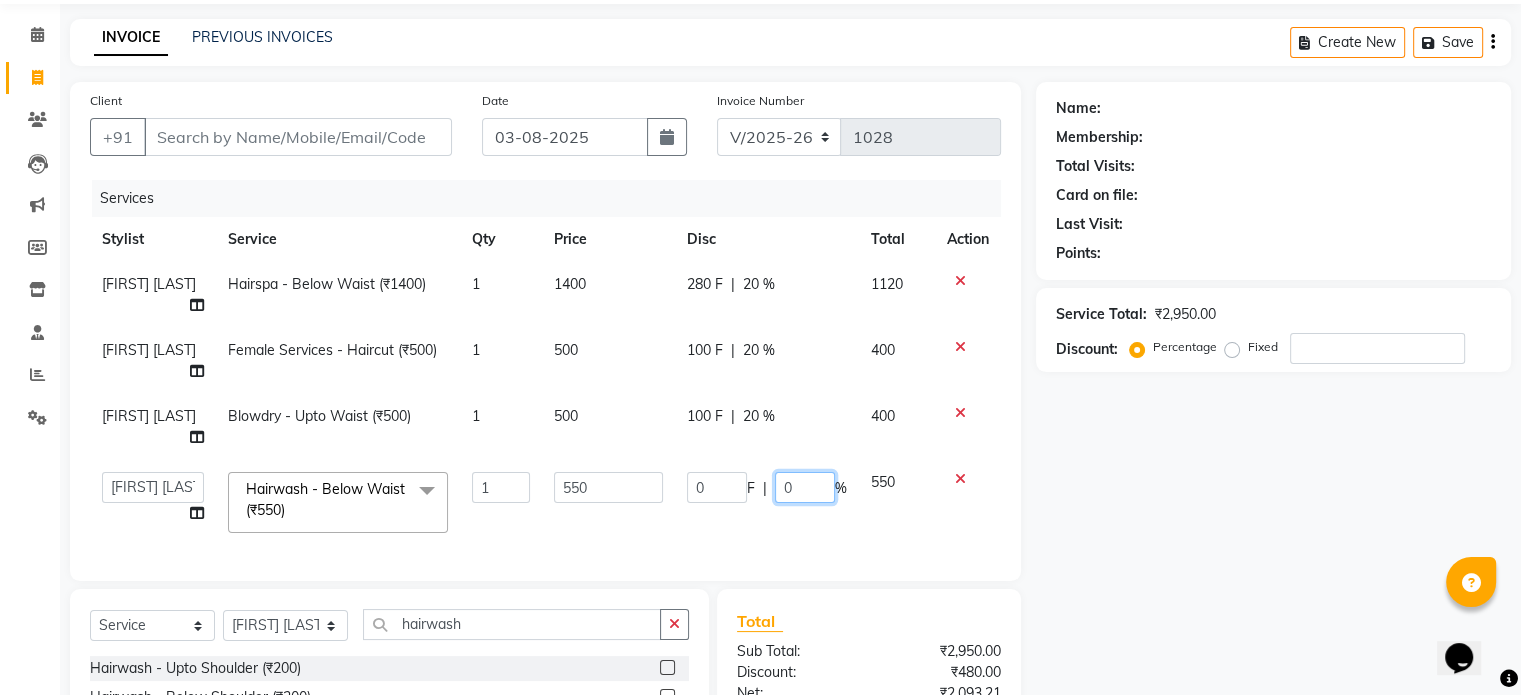 click on "0" 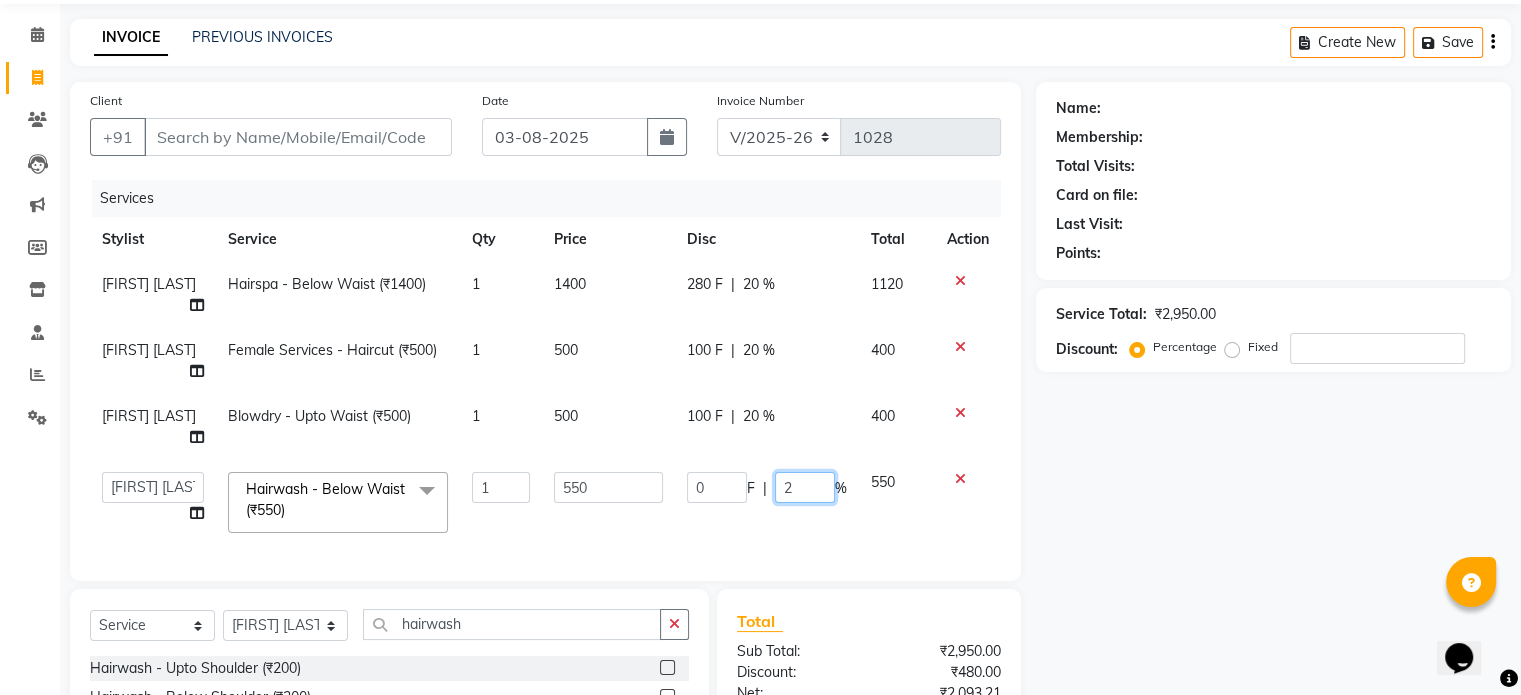 type on "20" 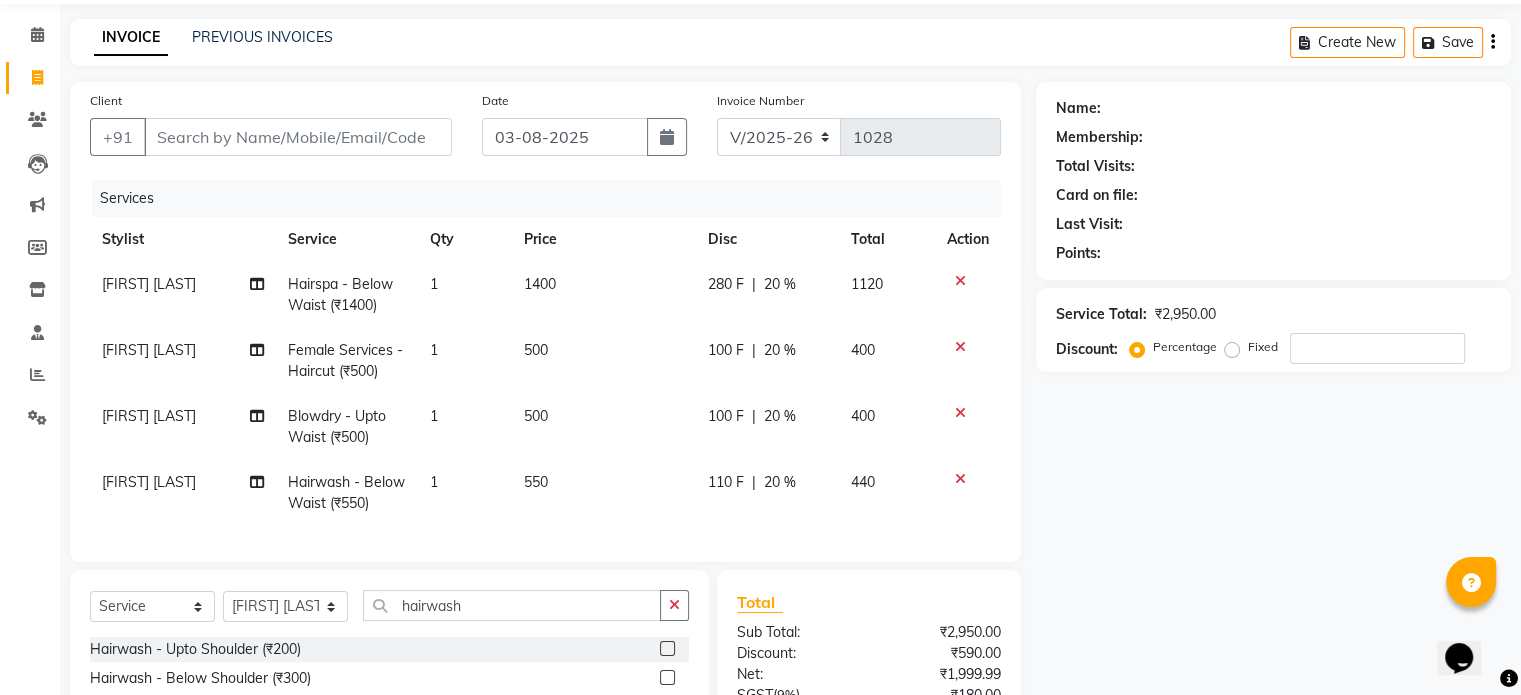 click on "Services Ankita Bagave Hairspa - Below Waist (₹1400) 1 1400 280 F | 20 % 1120 Kasim salmani Female Services - Haircut (₹500) 1 500 100 F | 20 % 400 Kasim salmani Blowdry  - Upto Waist (₹500) 1 500 150 F | 30 % 350" 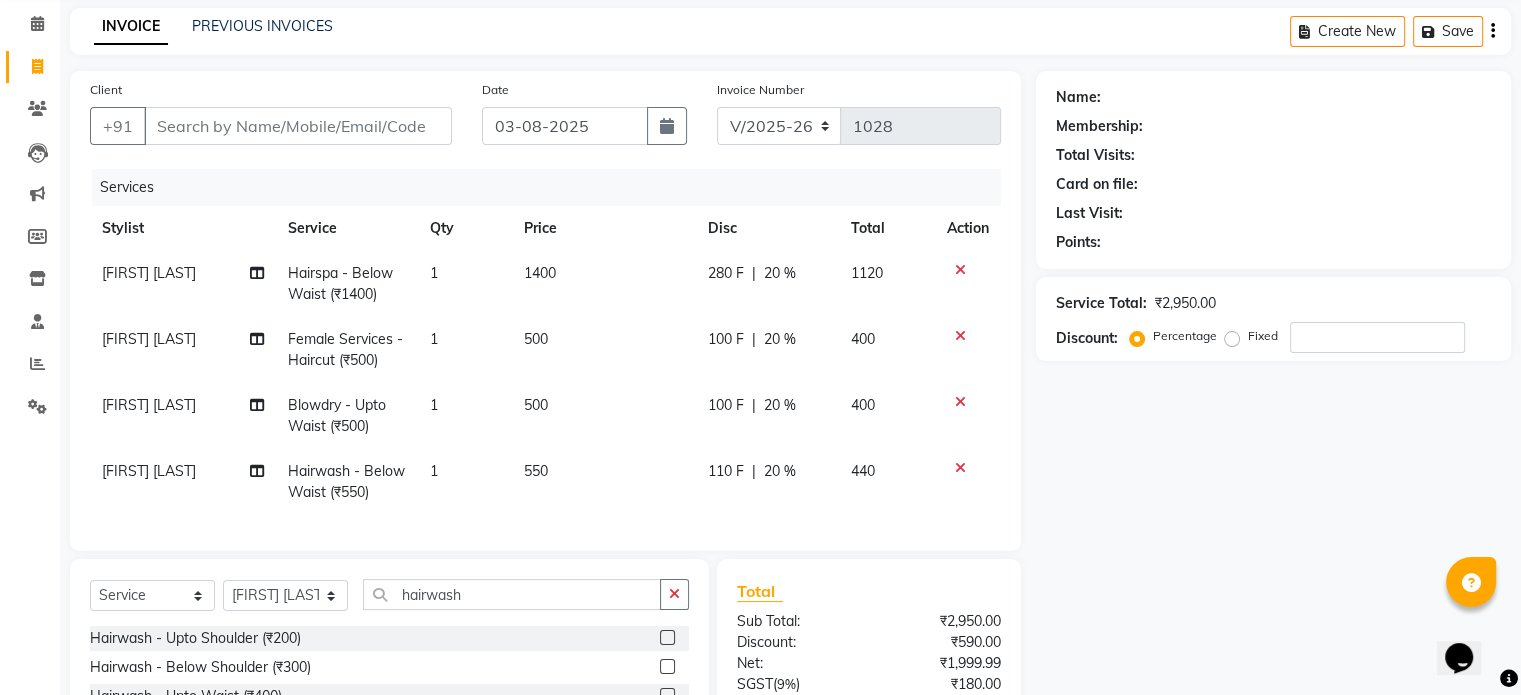 scroll, scrollTop: 78, scrollLeft: 0, axis: vertical 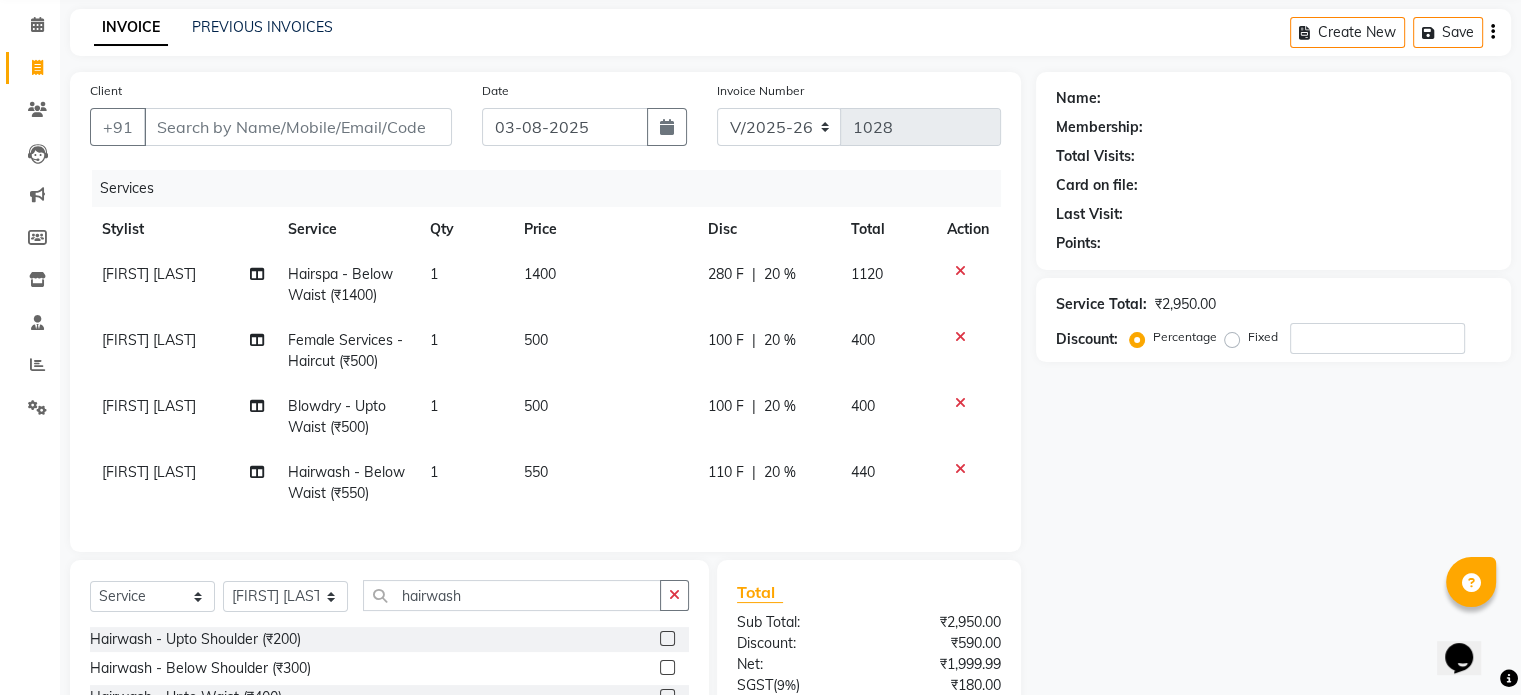 click 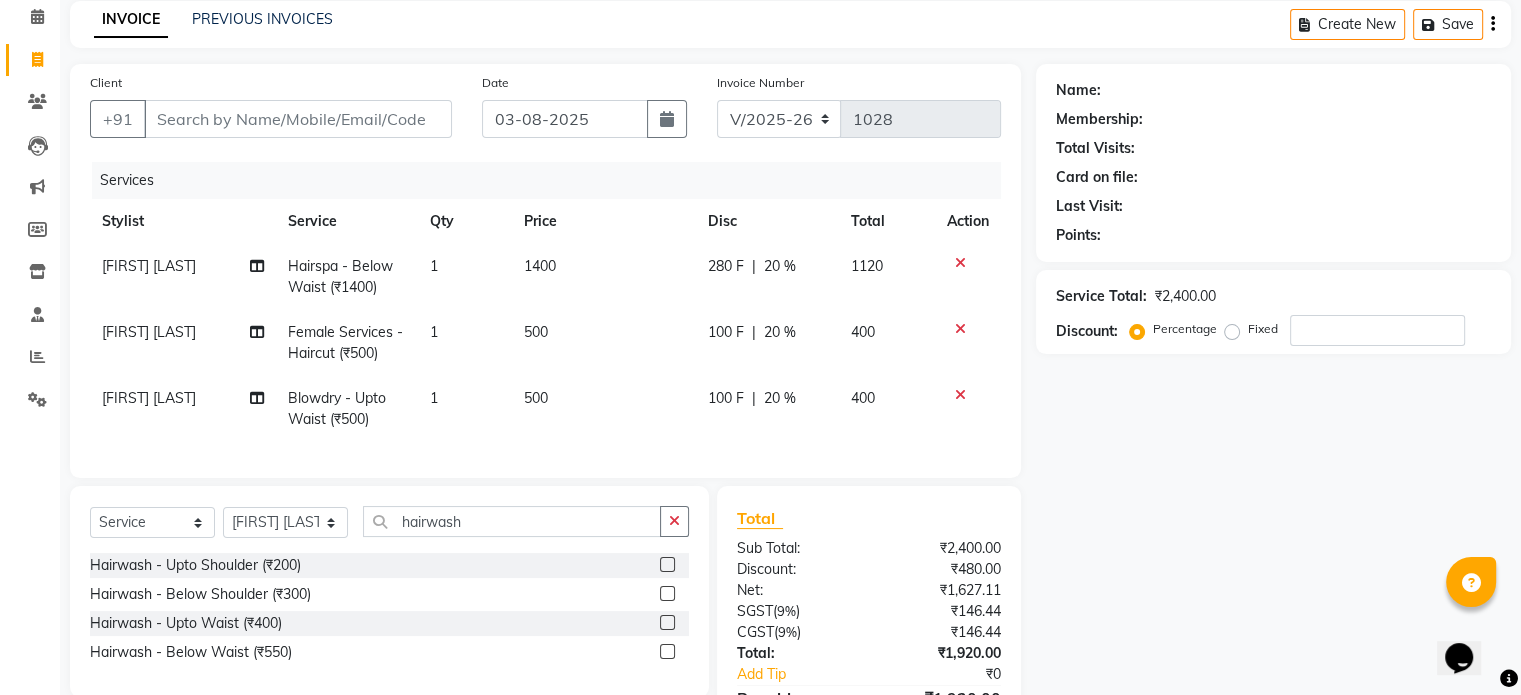 scroll, scrollTop: 78, scrollLeft: 0, axis: vertical 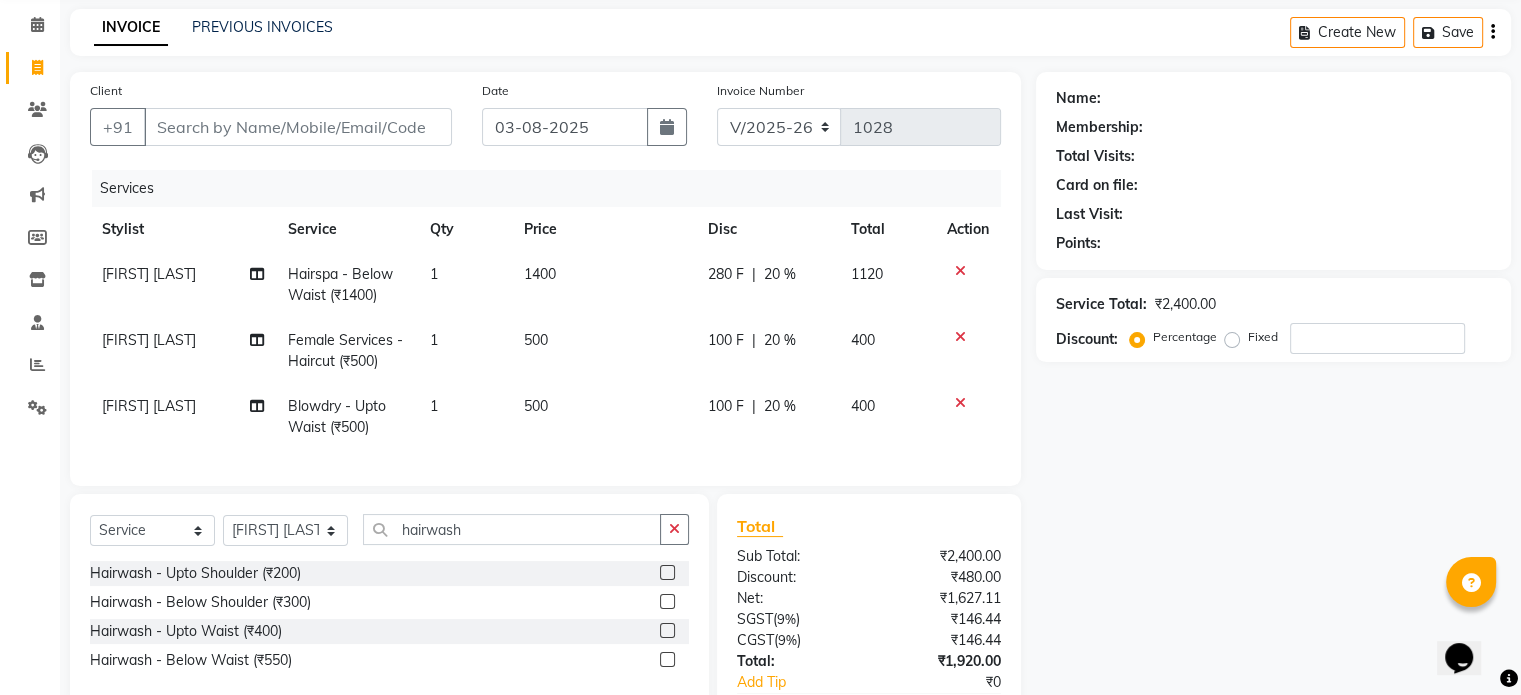 click on "20 %" 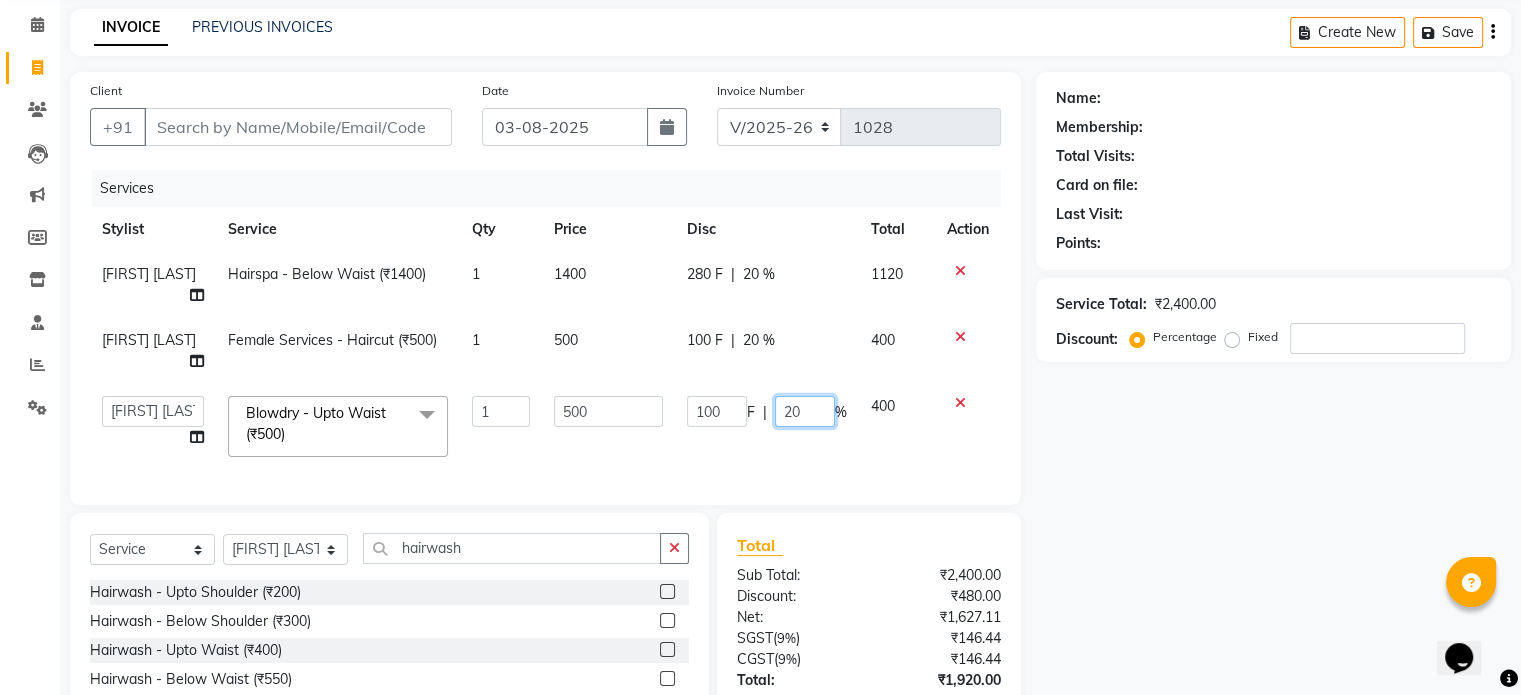 click on "20" 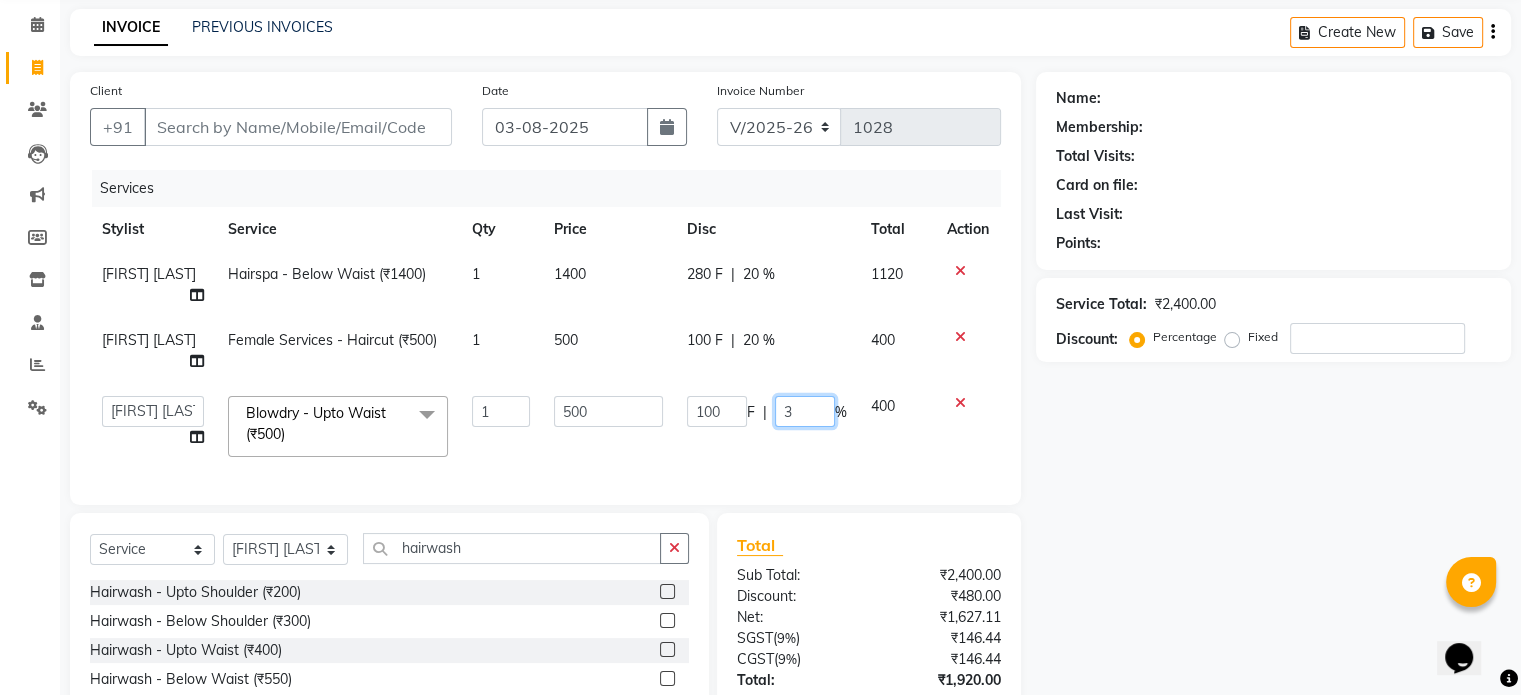 type on "30" 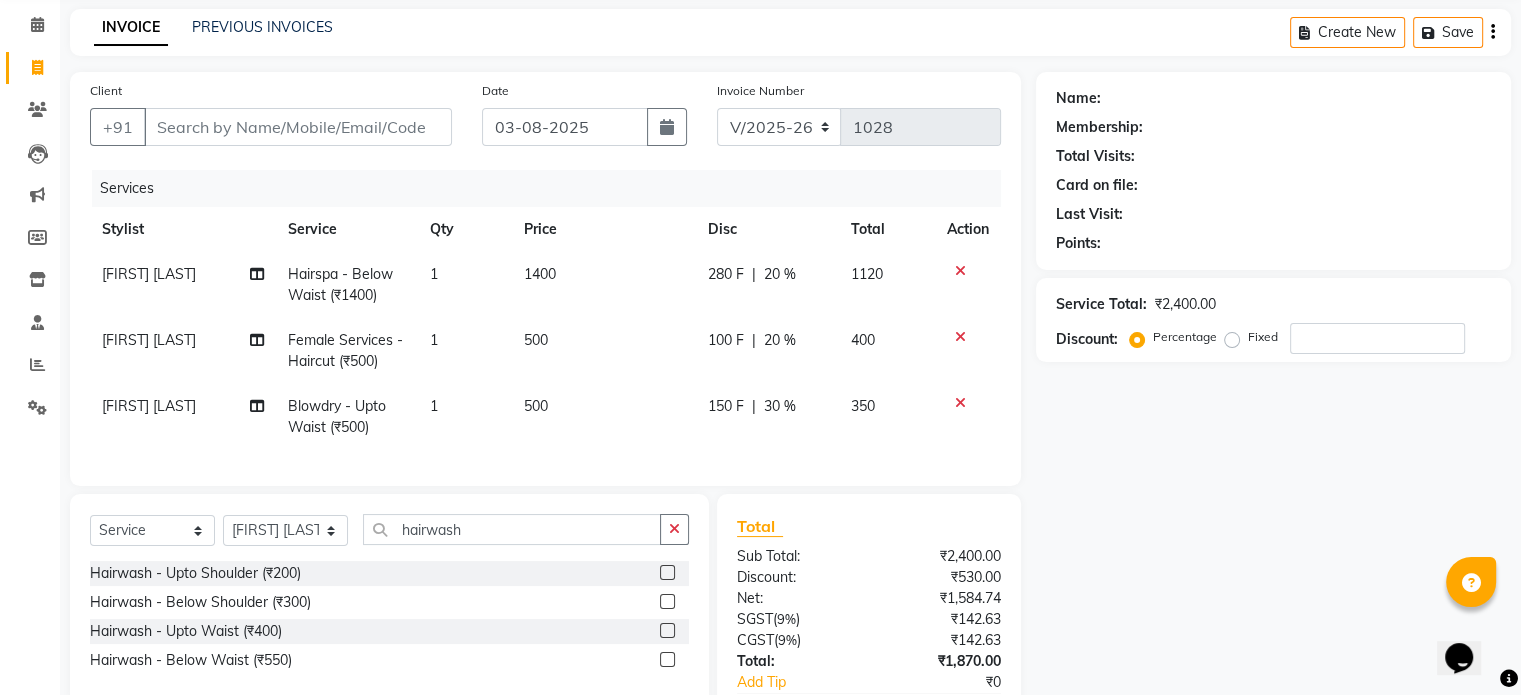 click on "Services Ankita Bagave Hairspa - Below Waist (₹1400) 1 1400 280 F | 20 % 1120 Kasim salmani Female Services - Haircut (₹500) 1 500 100 F | 20 % 400 Kasim salmani Blowdry  - Upto Waist (₹500) 1 500 150 F | 30 % 350" 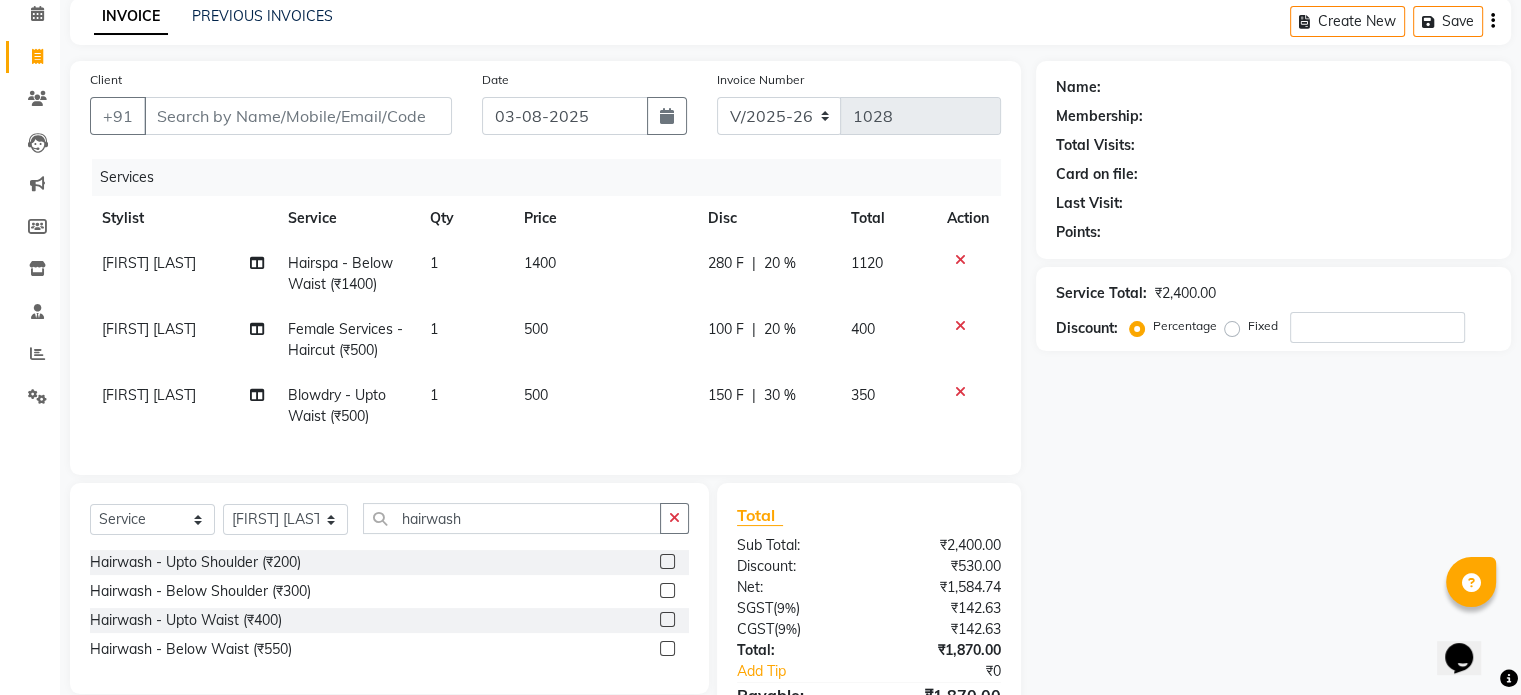 scroll, scrollTop: 87, scrollLeft: 0, axis: vertical 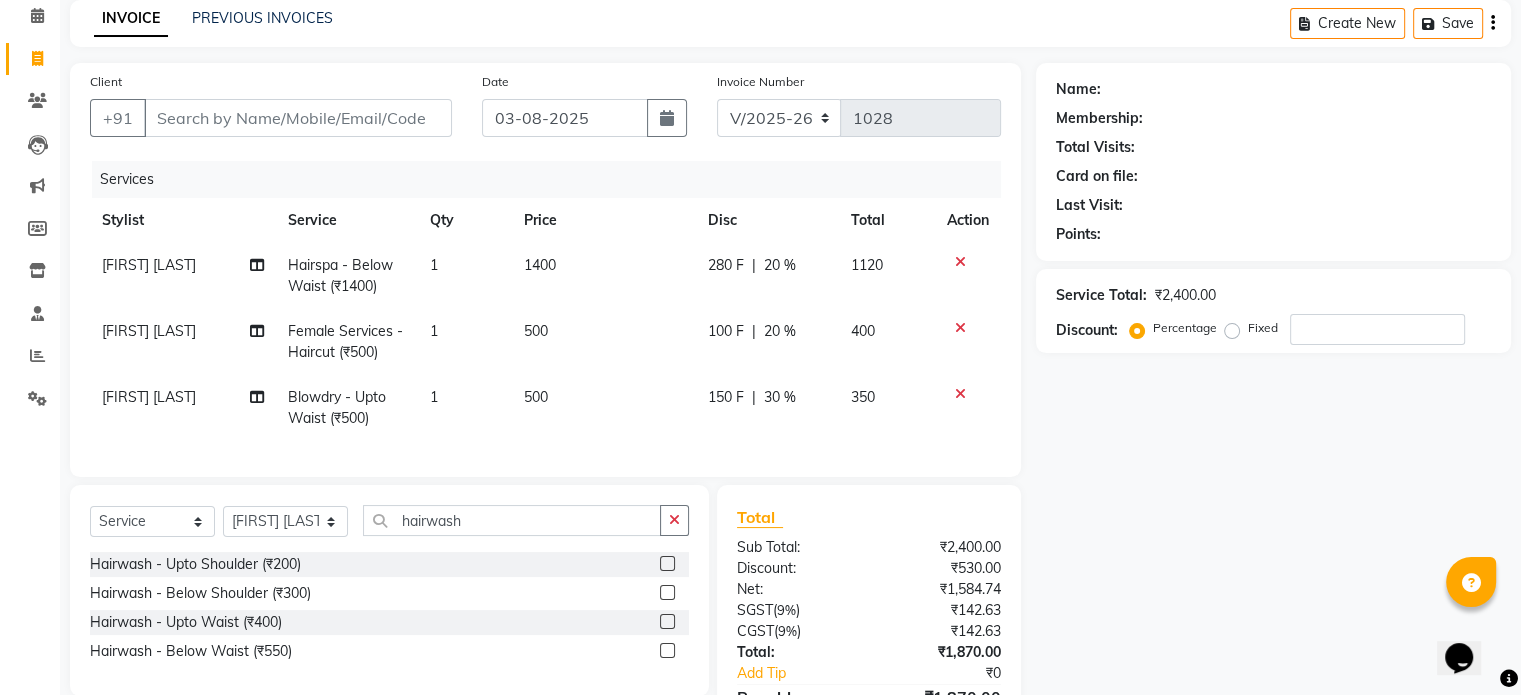 click on "20 %" 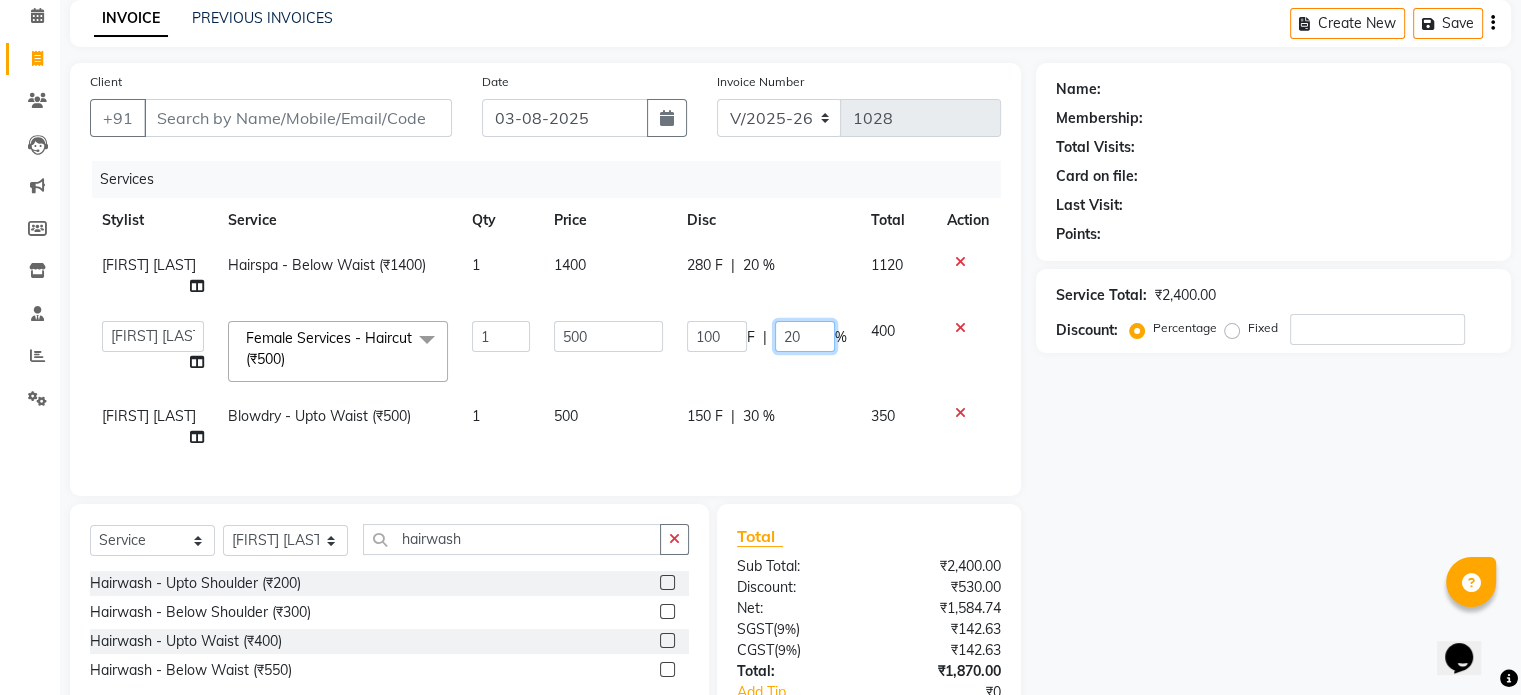 click on "20" 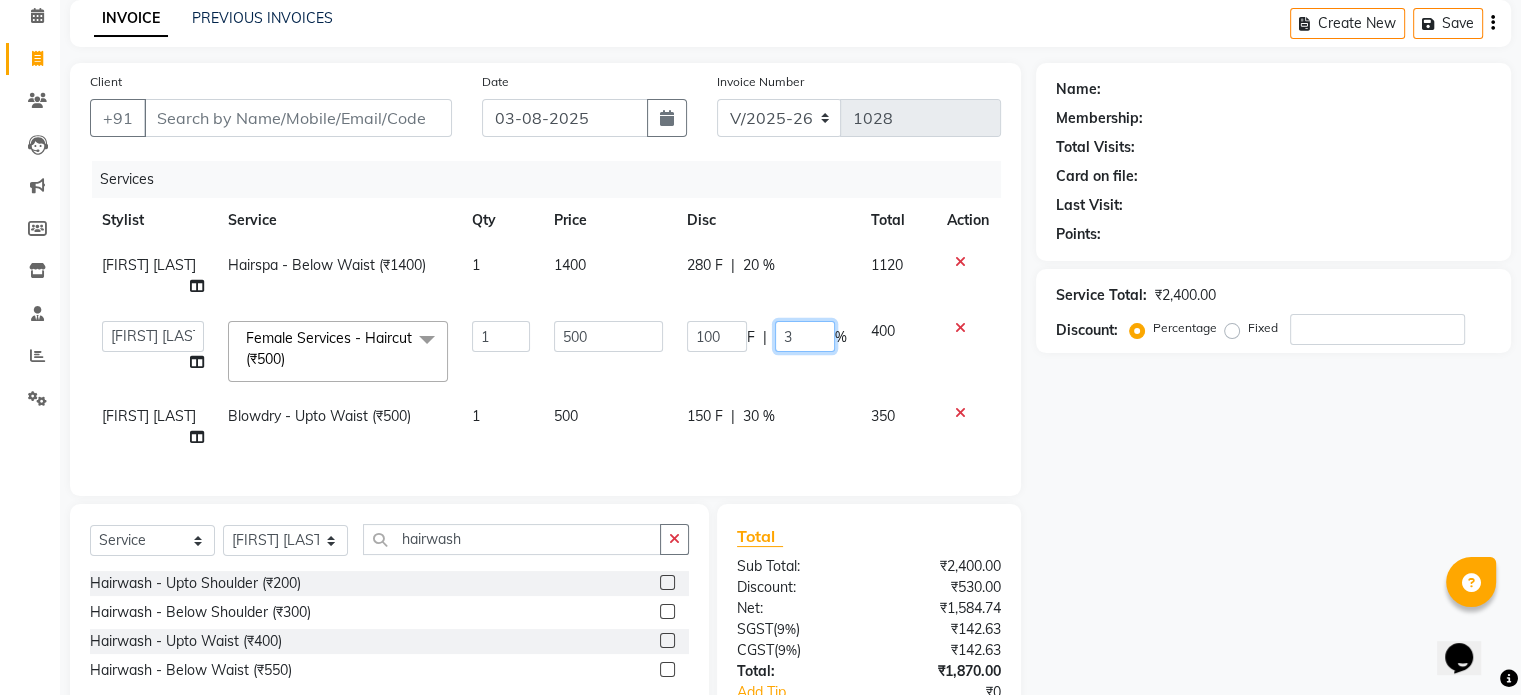 type on "30" 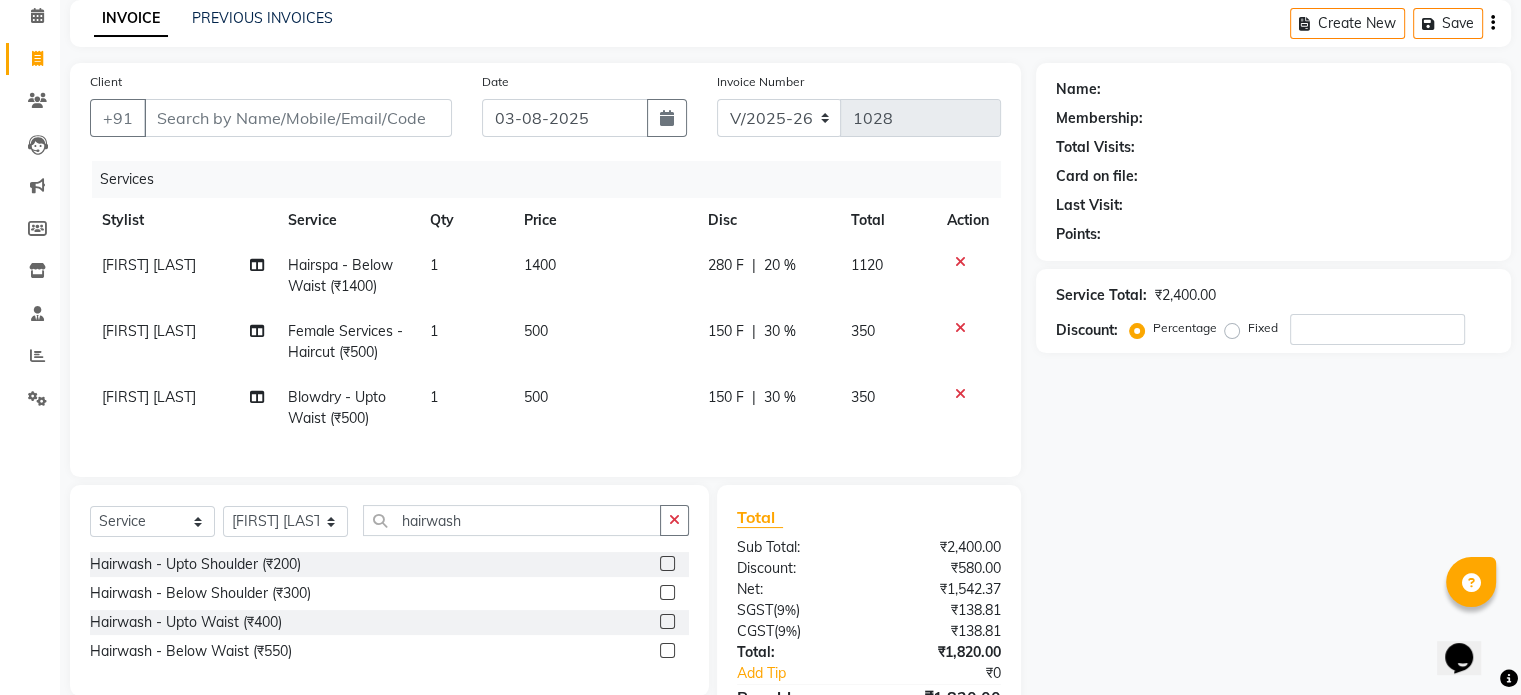 click on "150 F | 30 %" 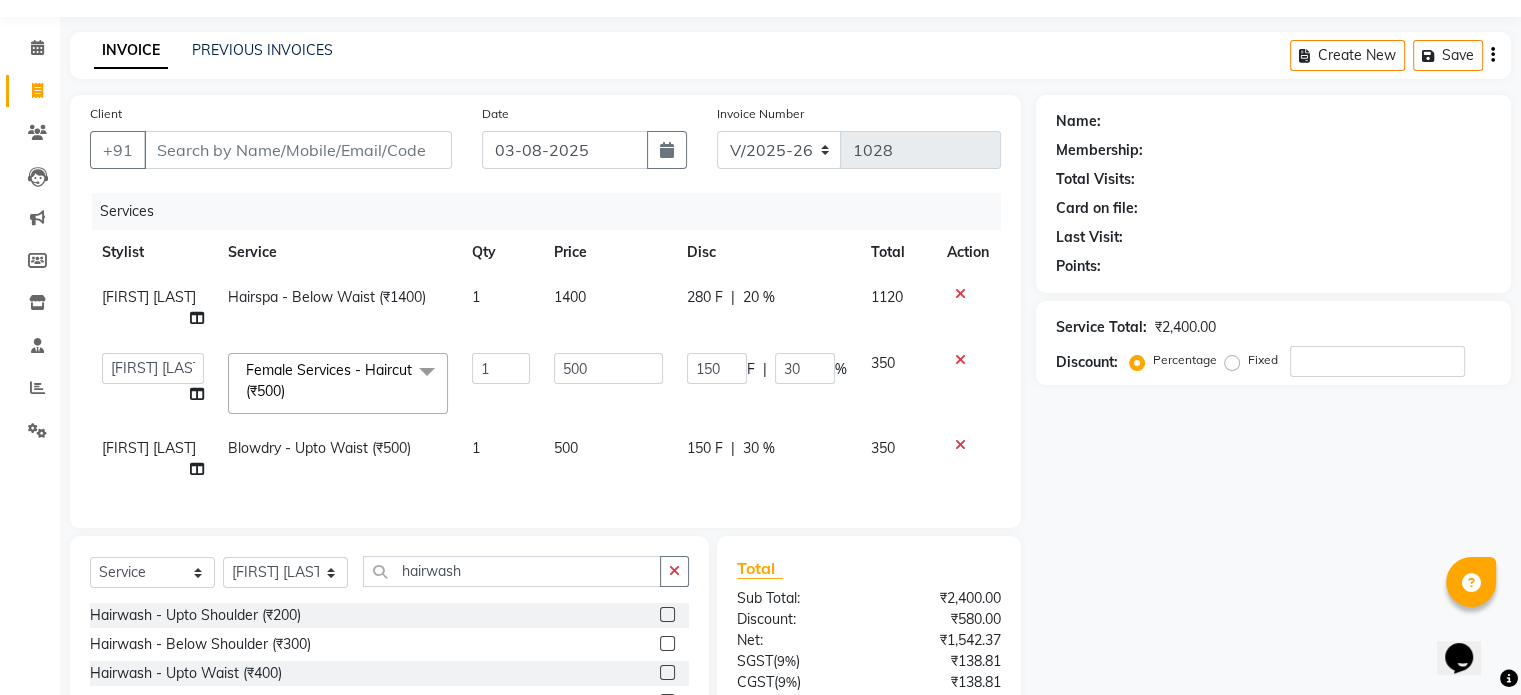 scroll, scrollTop: 54, scrollLeft: 0, axis: vertical 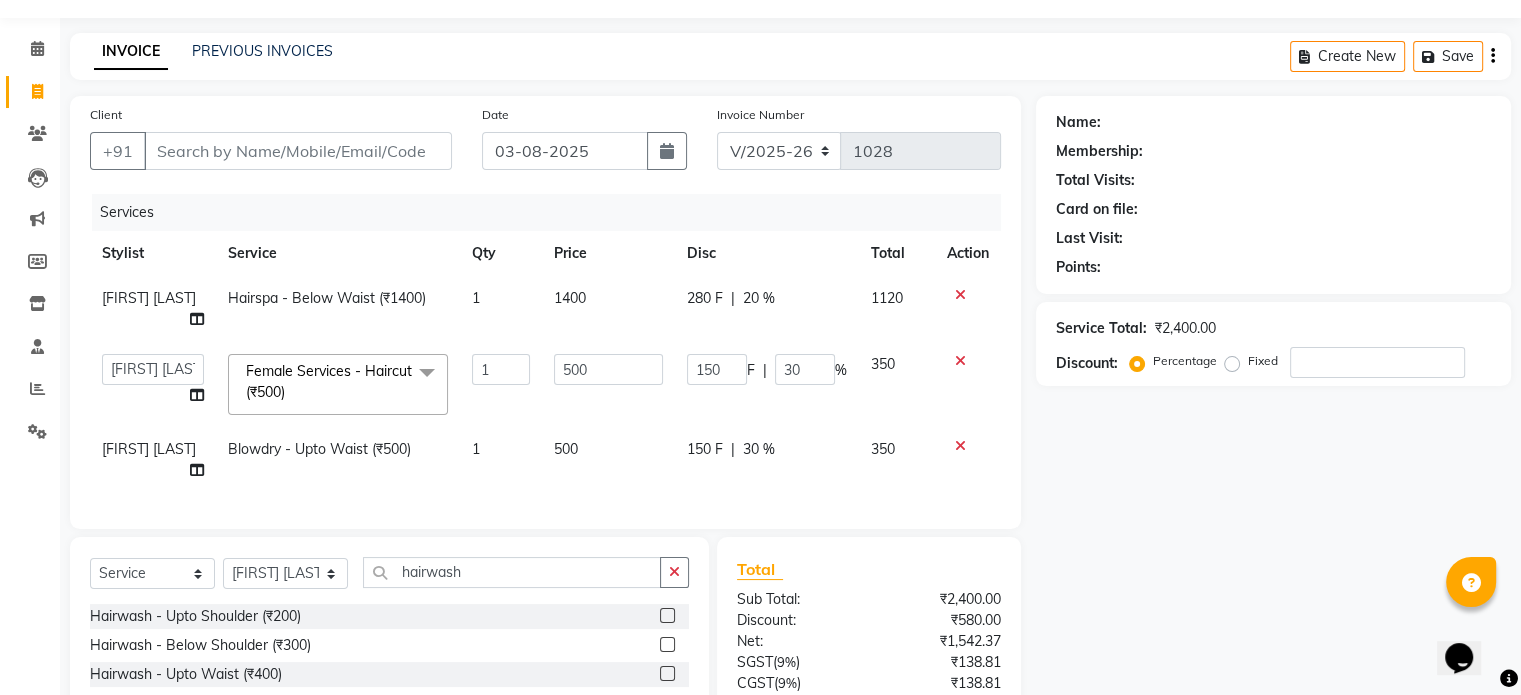 click on "20 %" 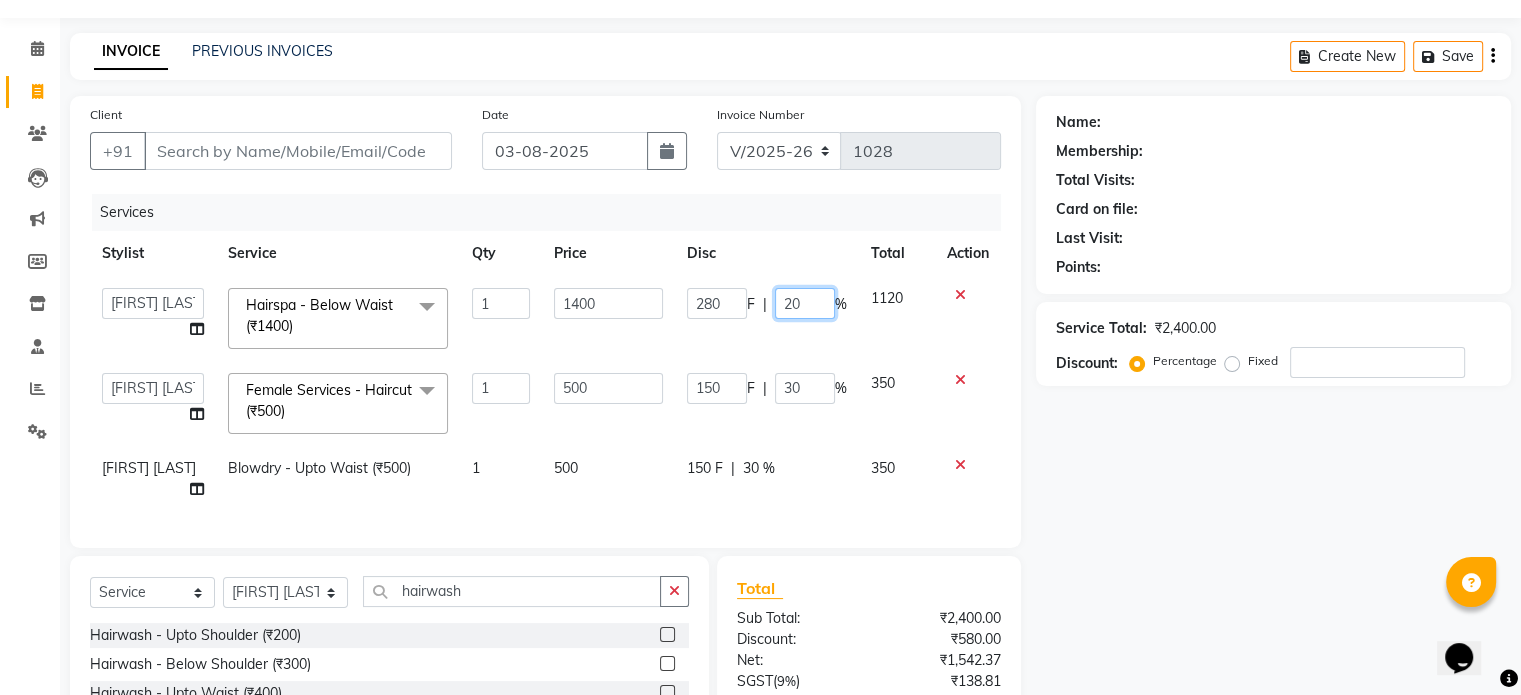 click on "20" 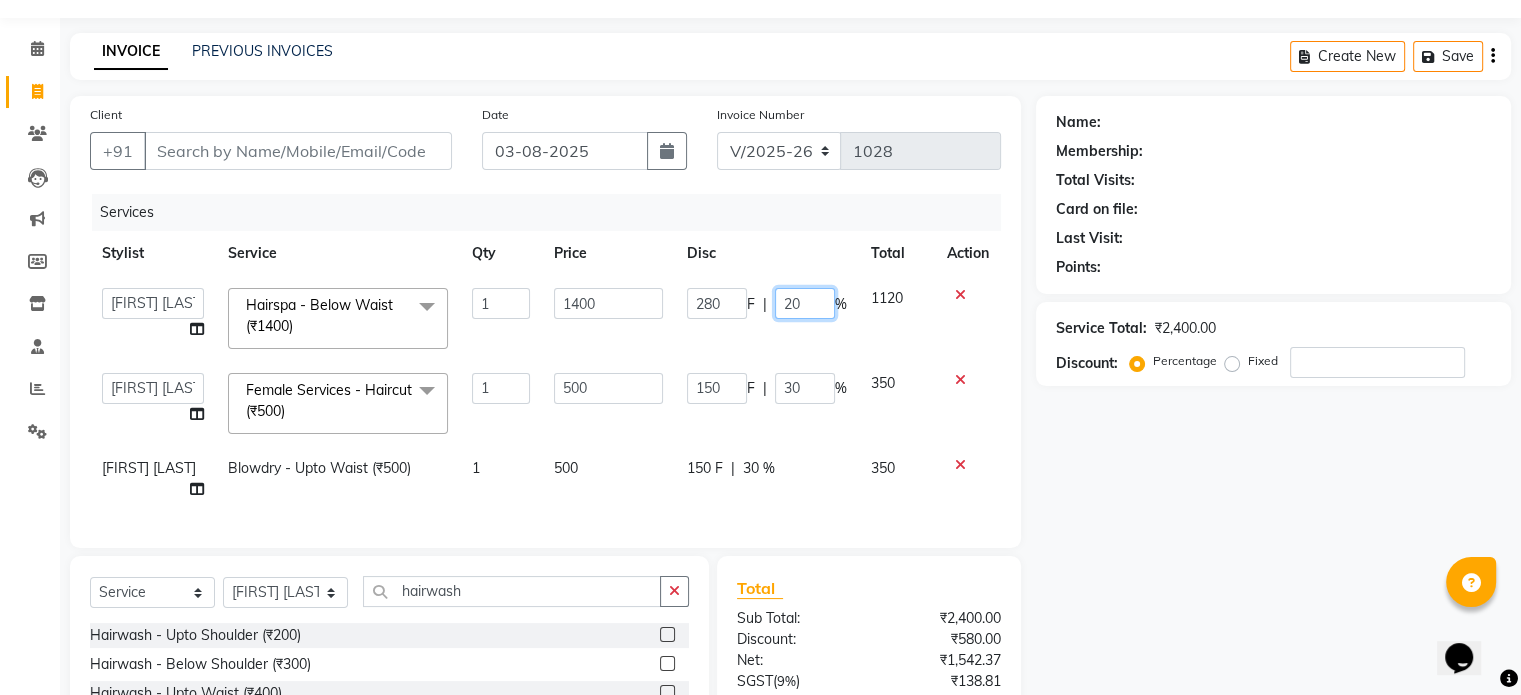 type on "2" 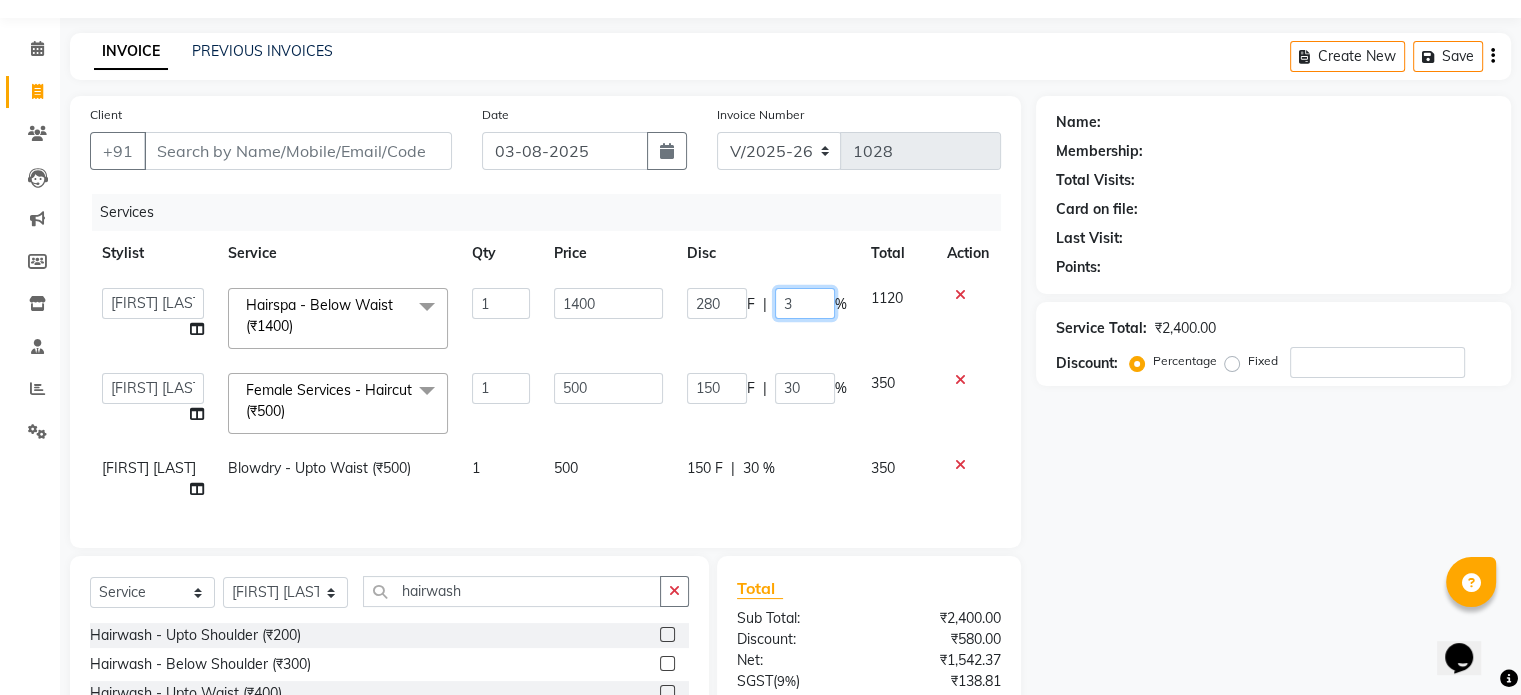 type on "30" 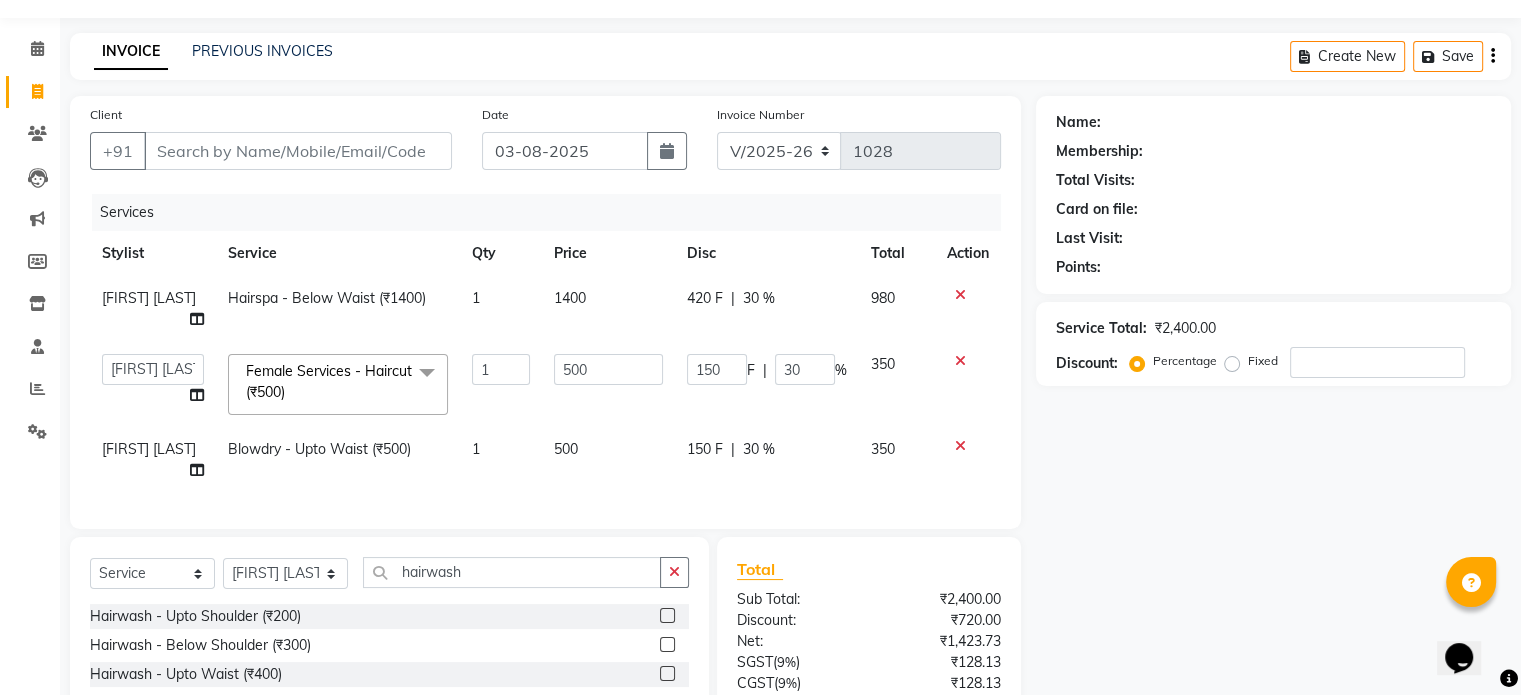 click on "420 F | 30 %" 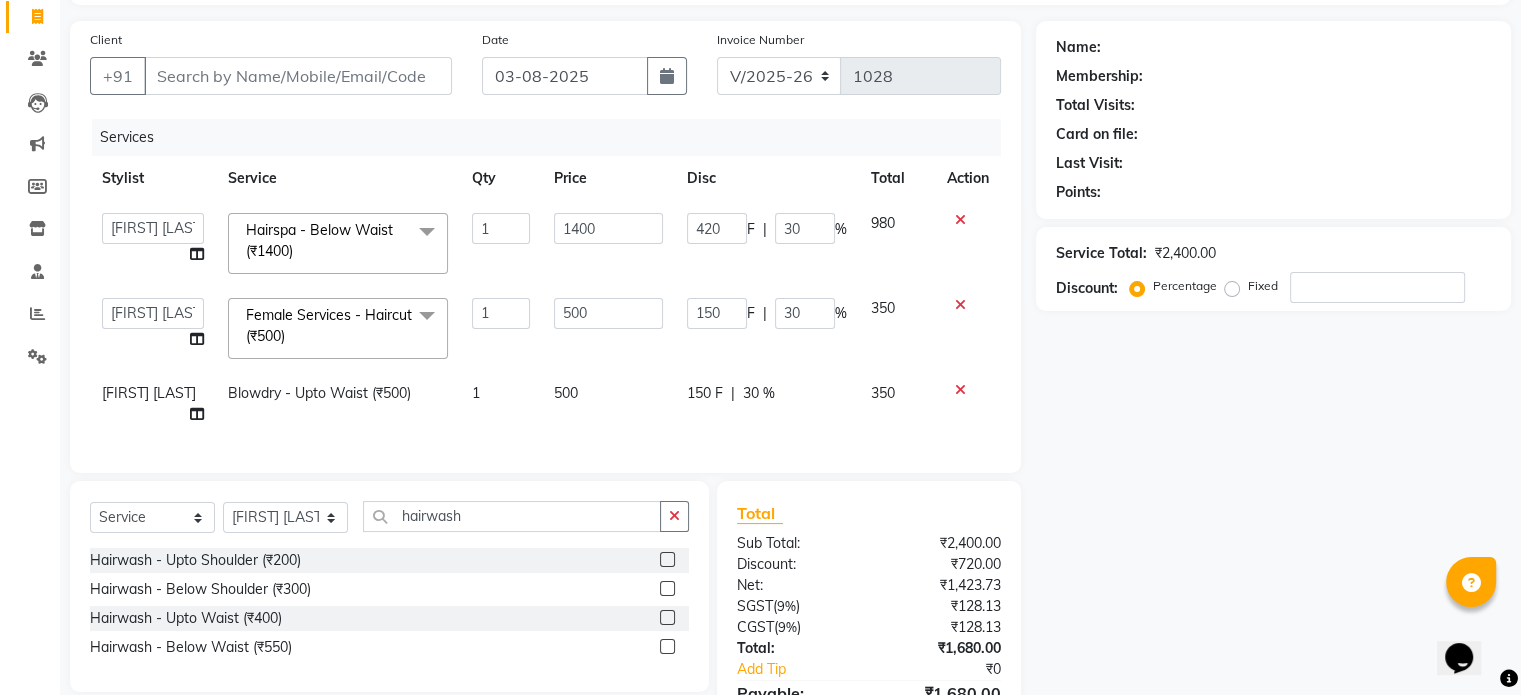 scroll, scrollTop: 131, scrollLeft: 0, axis: vertical 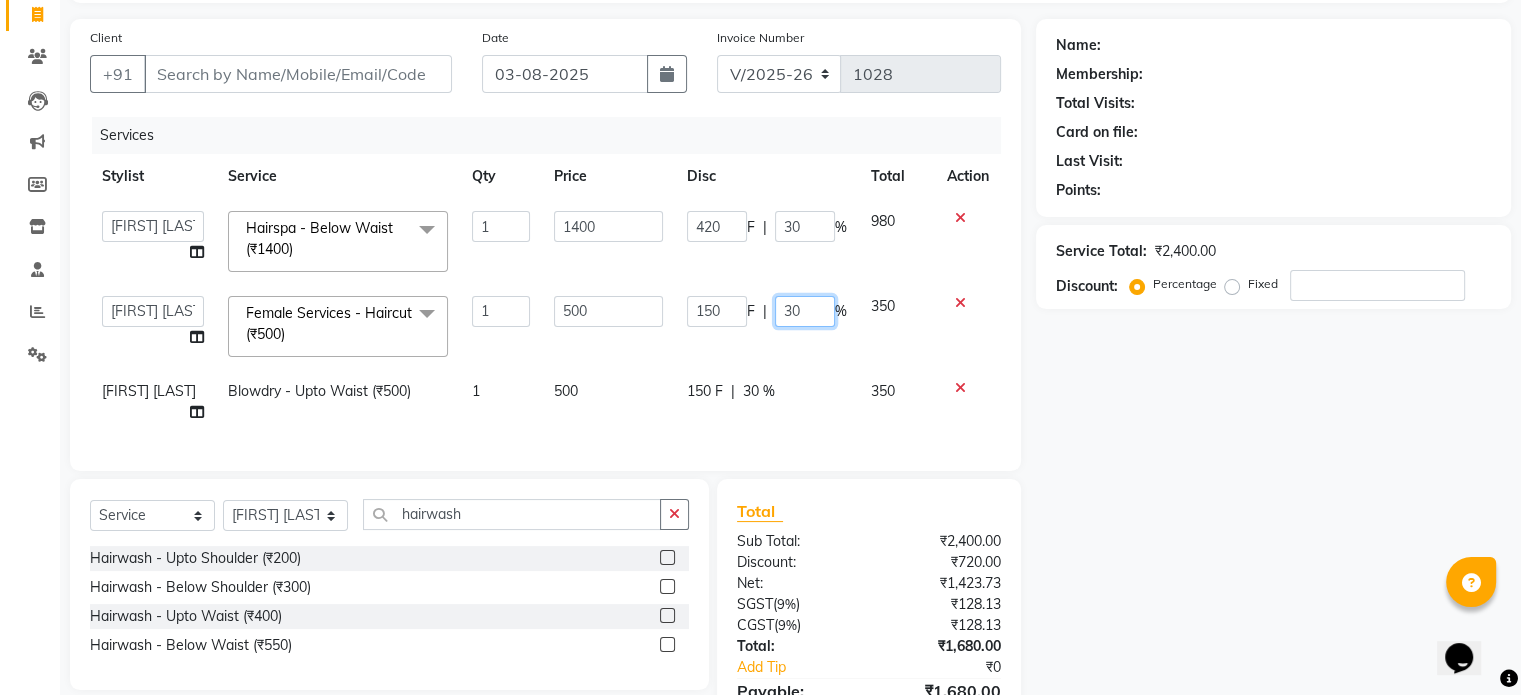 click on "30" 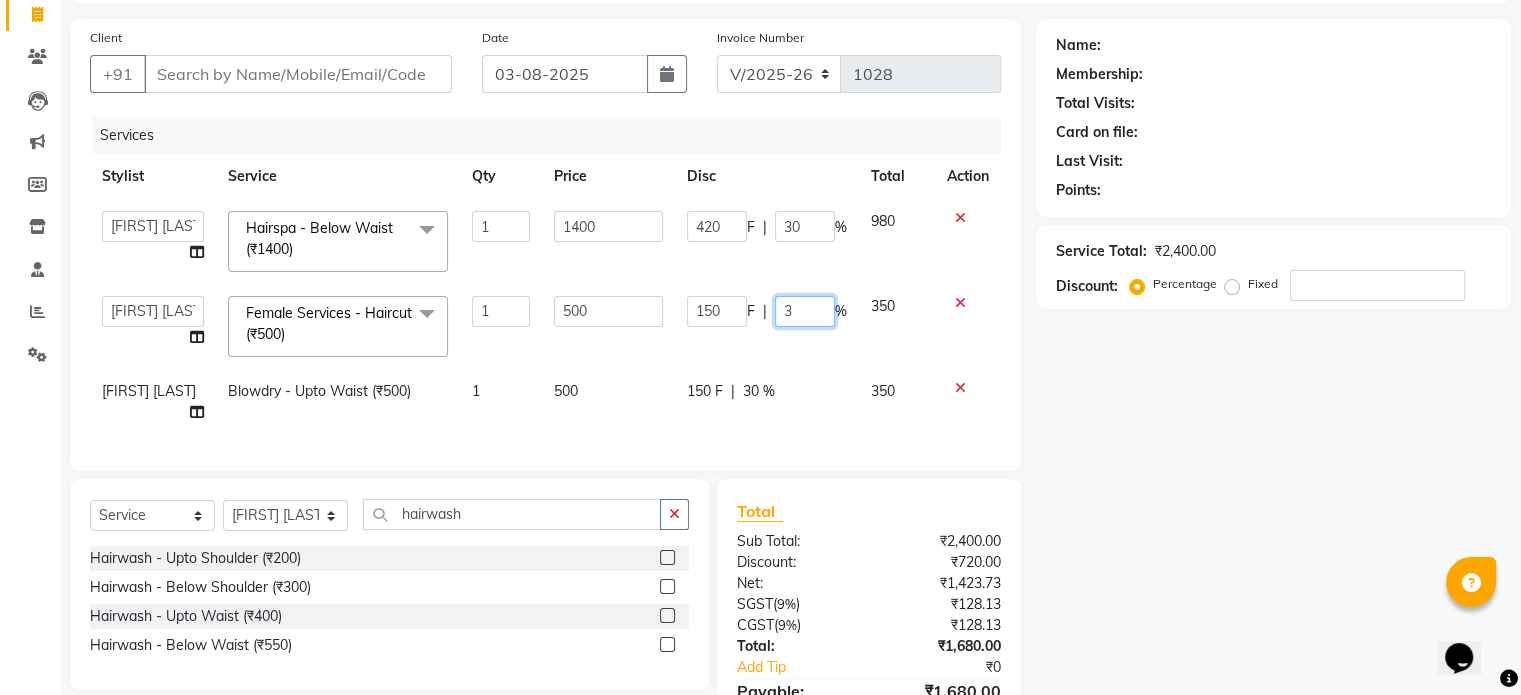 type on "35" 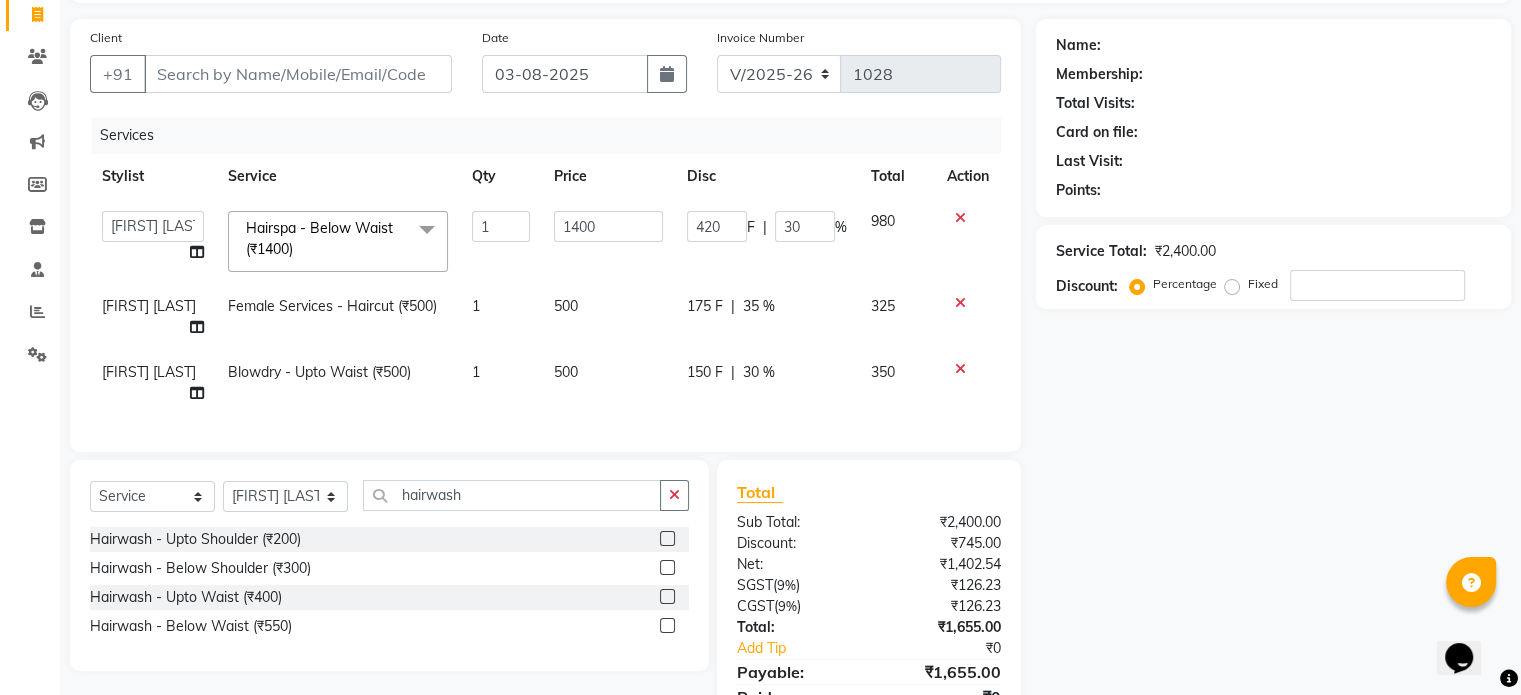 click on "175 F | 35 %" 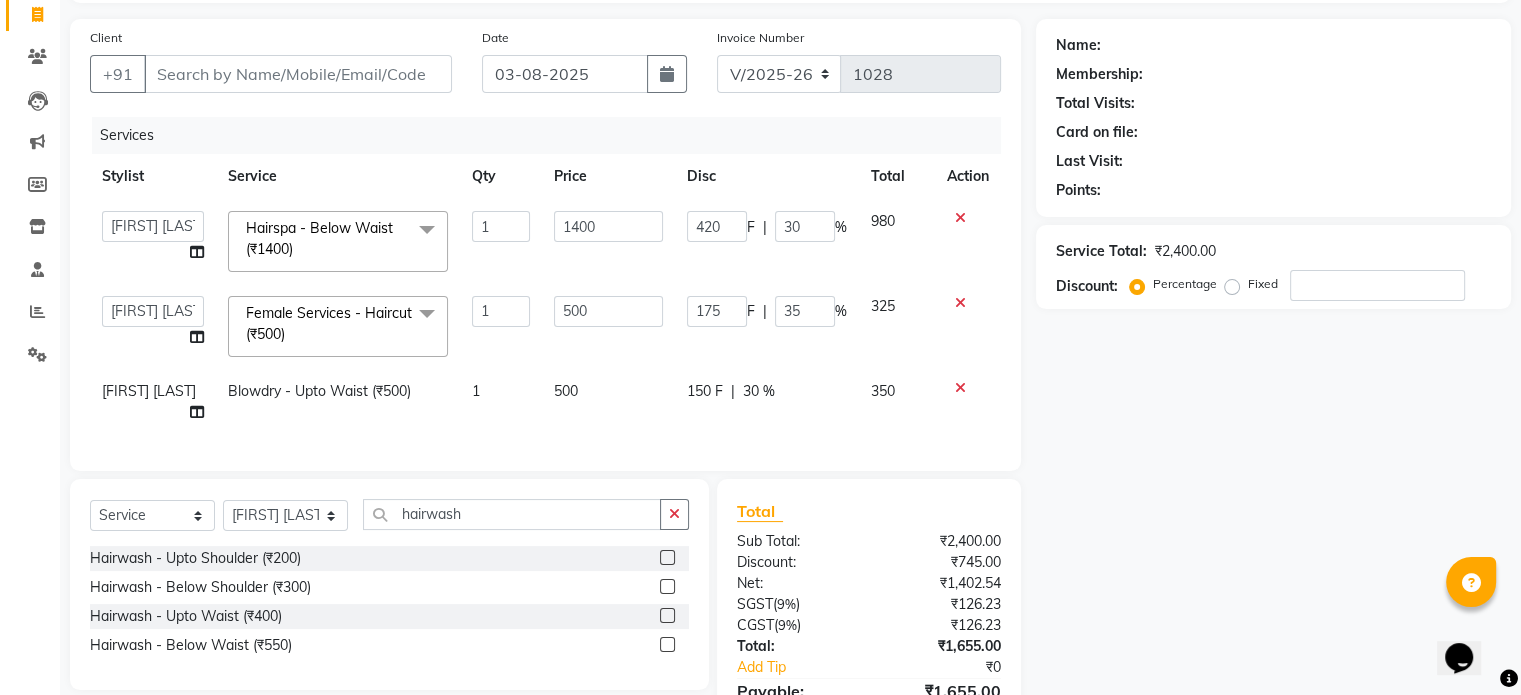 click on "30 %" 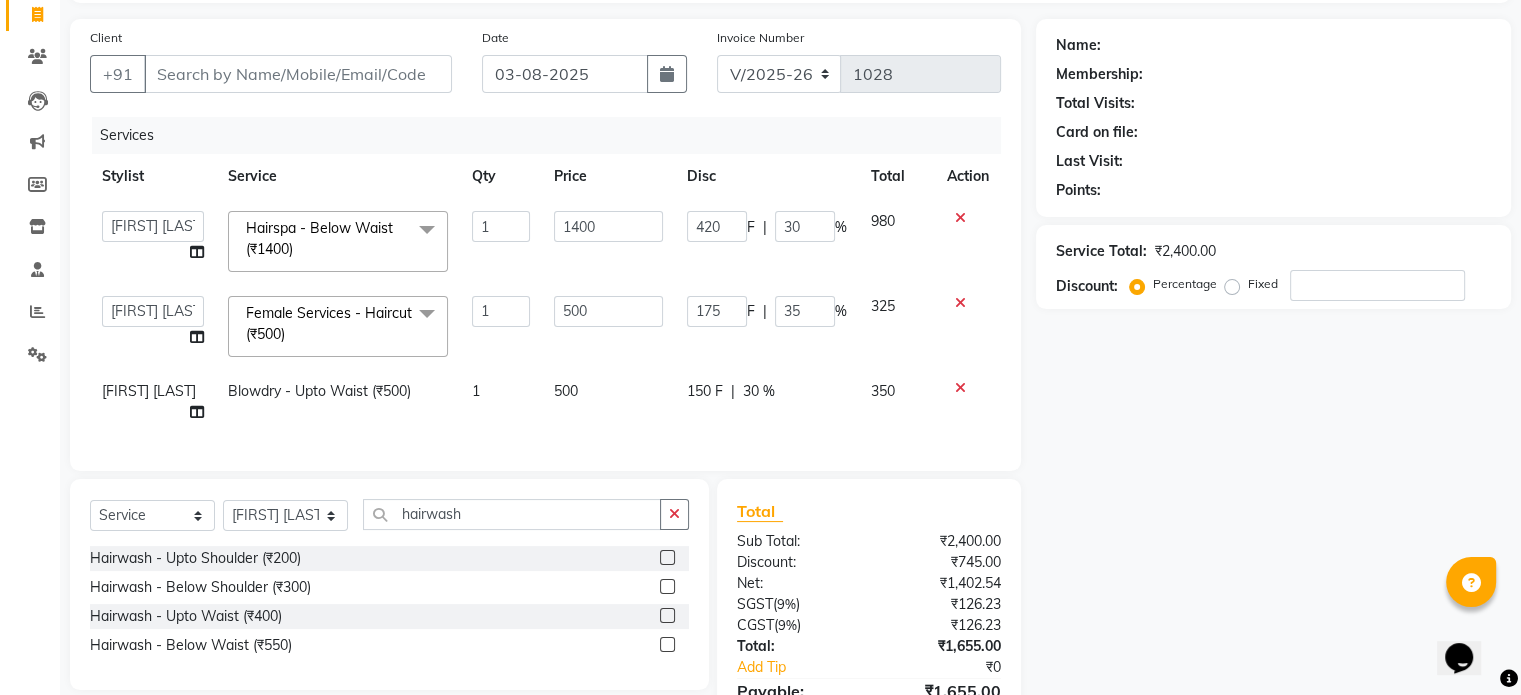select on "64437" 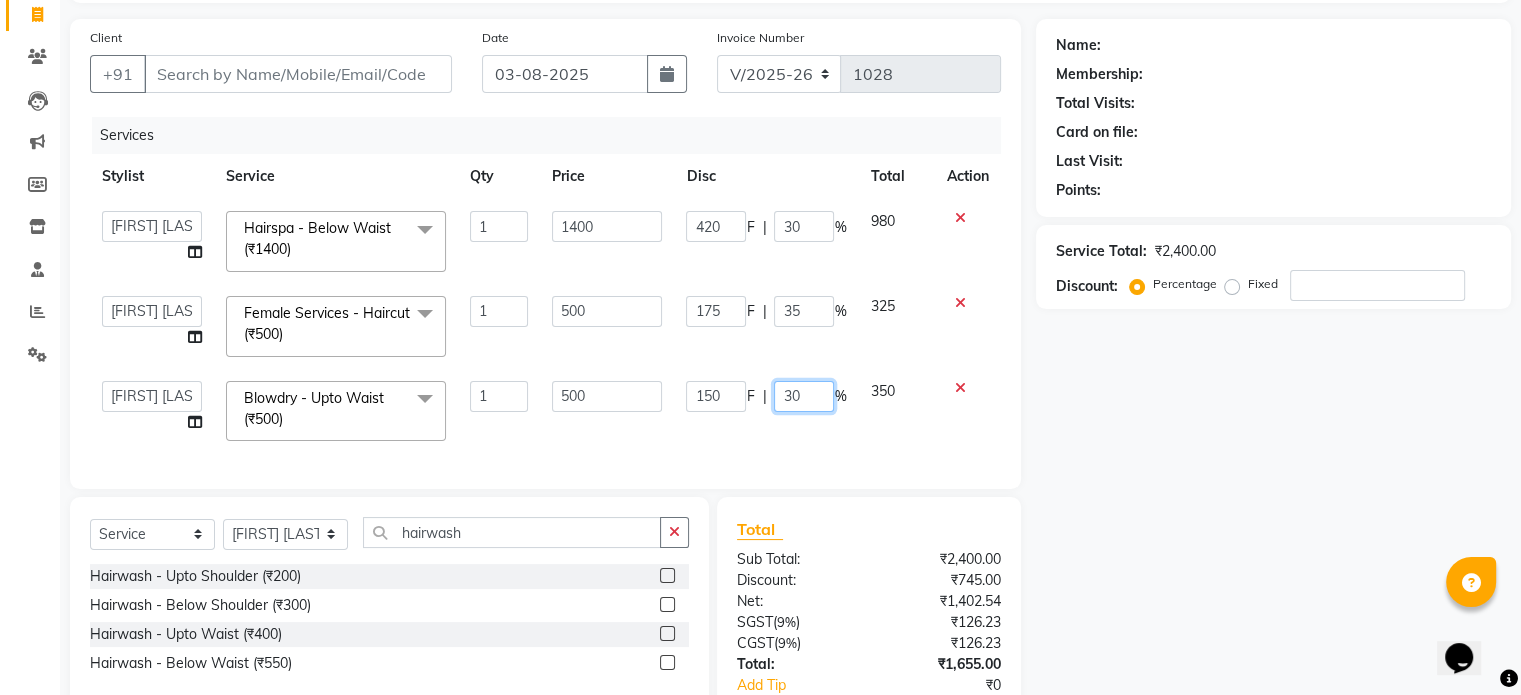 click on "30" 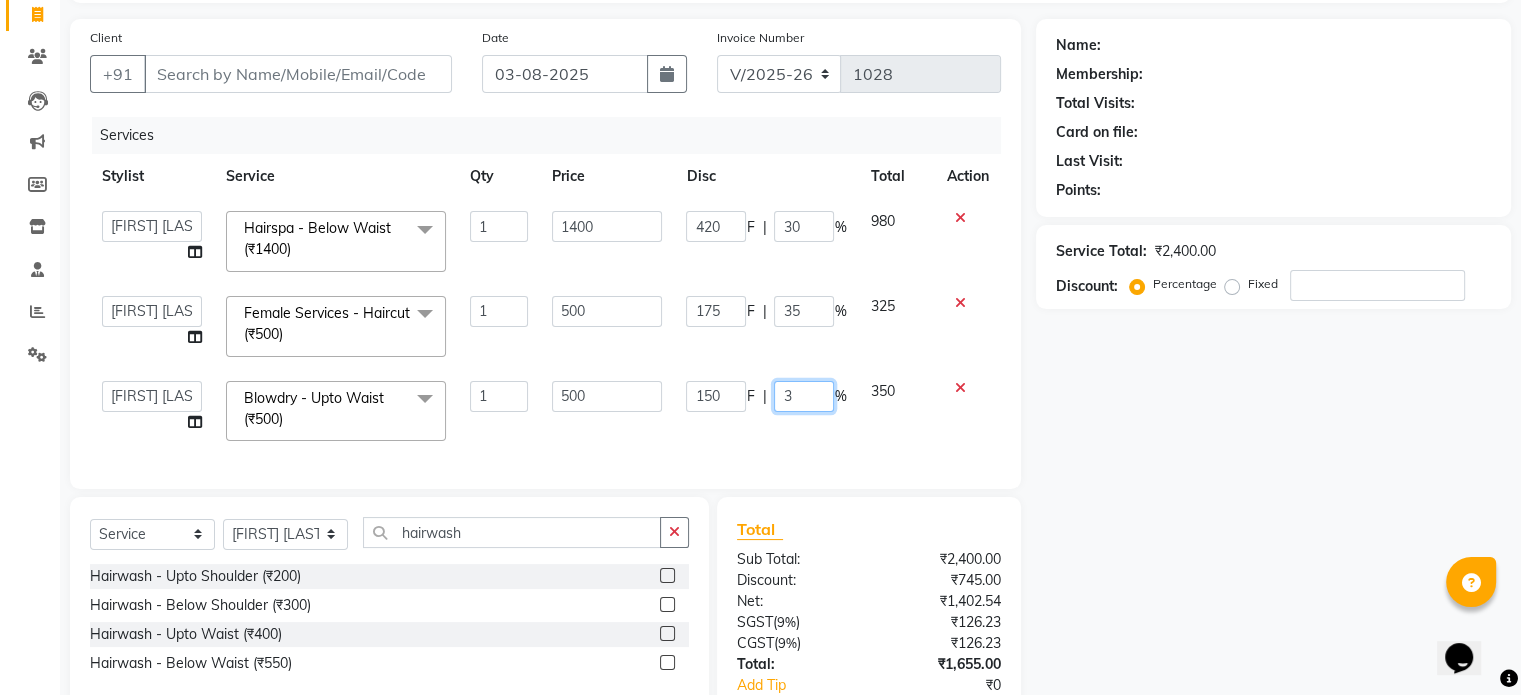 type on "35" 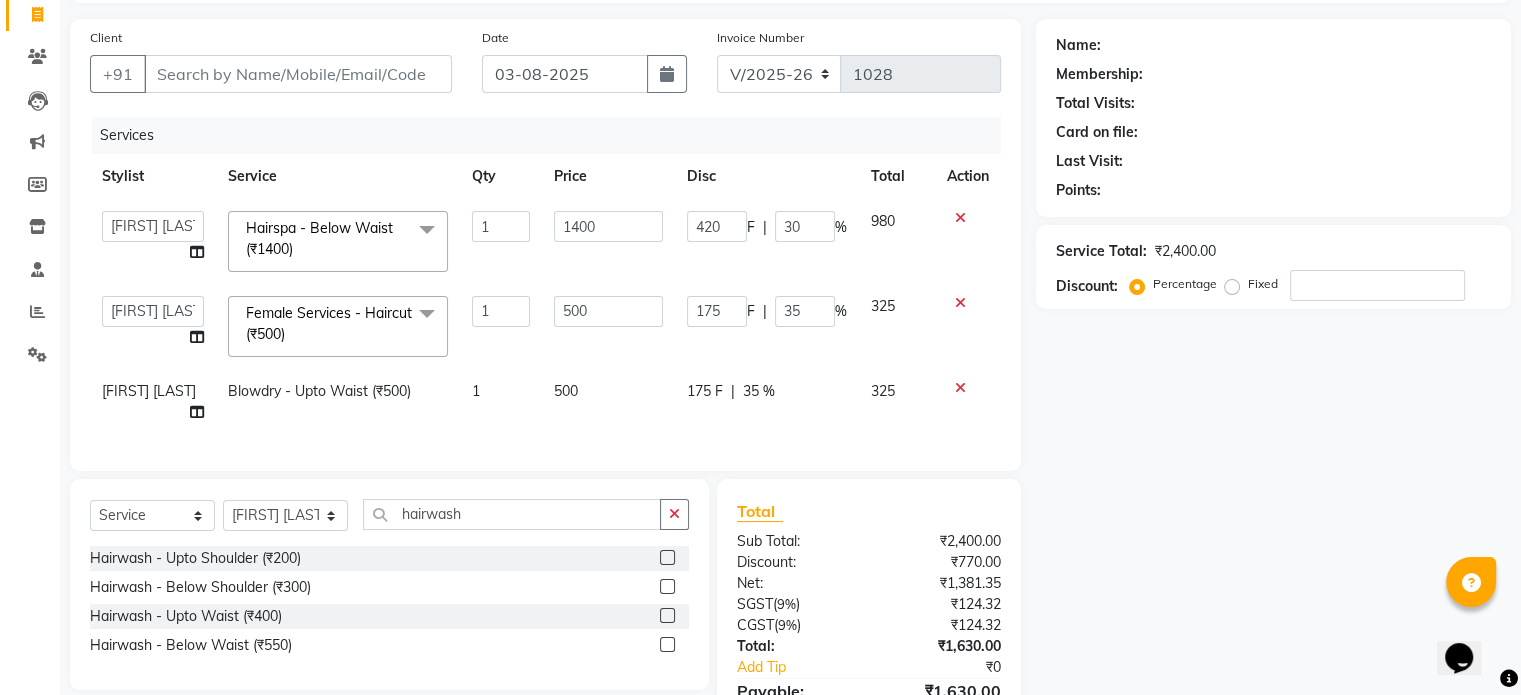 click on "Services Ankita Bagave Hairspa - Below Waist (₹1400)  x Female Services - Haircut (₹500) Female Services - Girl haircut (₹250) prelightening (₹1500) OIL HEAD MASSAGE (₹600) OIL HEAD MASSAGE WITH WASH (₹700) Acrylic removel (₹500) Stickons Removel (₹300) Gel Polish Removel (₹200) Offer Gel Polish (₹299) Gel Polish (₹500) Offer Stickons With Gel Polish (₹499) Stickons (₹500) French Gel Polish (₹700) Offer French Polish (₹499) Nail art per finger (₹100) Basic Per Finger Nail art (₹50) Acrylic Extension (₹1200) Offer Acrylic Extension  (₹899) Below Waist Global Colour (₹5500) TONG UPTO SOULDER (₹800) Tong Below Shoulder (₹1000) Tong Uptowaist (₹1200) Tong Blow waist (₹1500) TOUT - ULTIMAT HYDRATION (₹1300) TOUT ULTIMATE REVIVAL  (₹1100) ADD ON MASK WHITENING (₹600) REGROWTH INOA TOUCHUP (₹2500) 1 1400 420 F | 30" 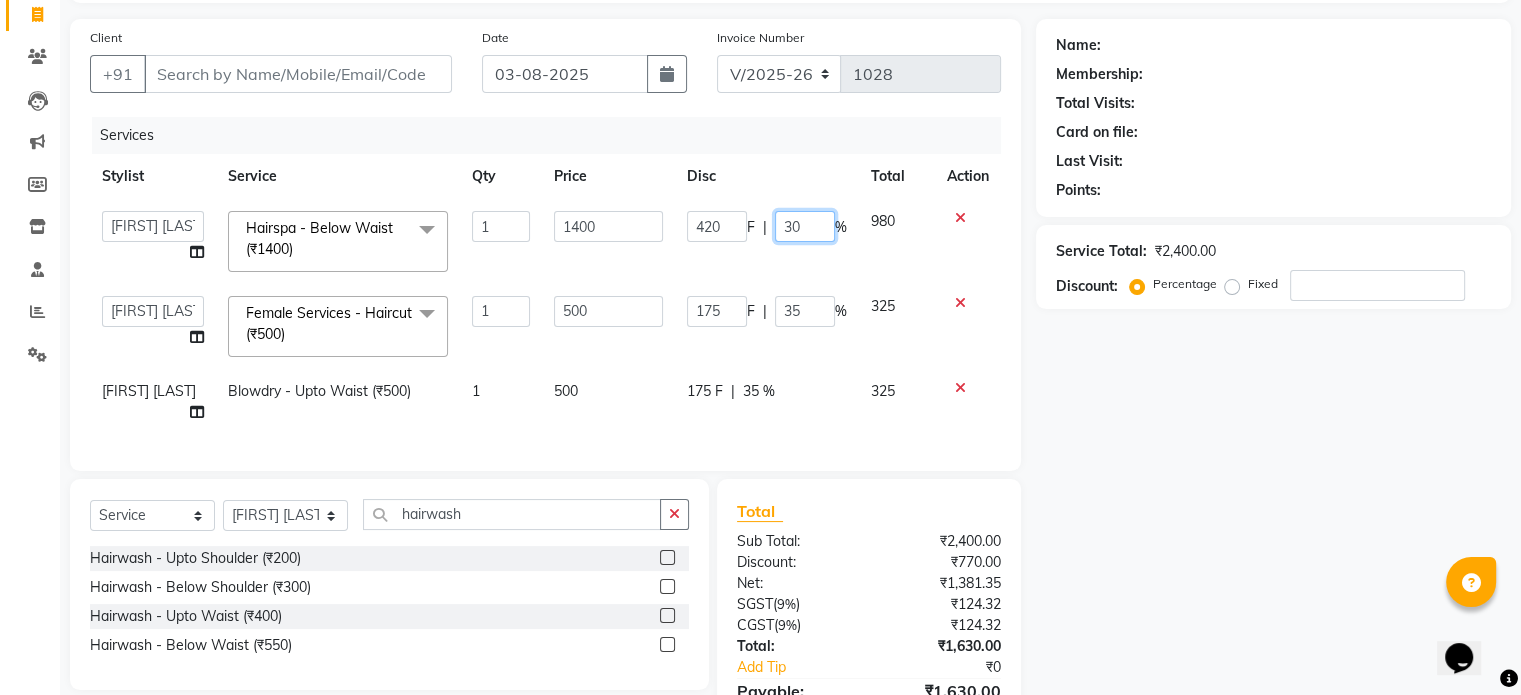 click on "30" 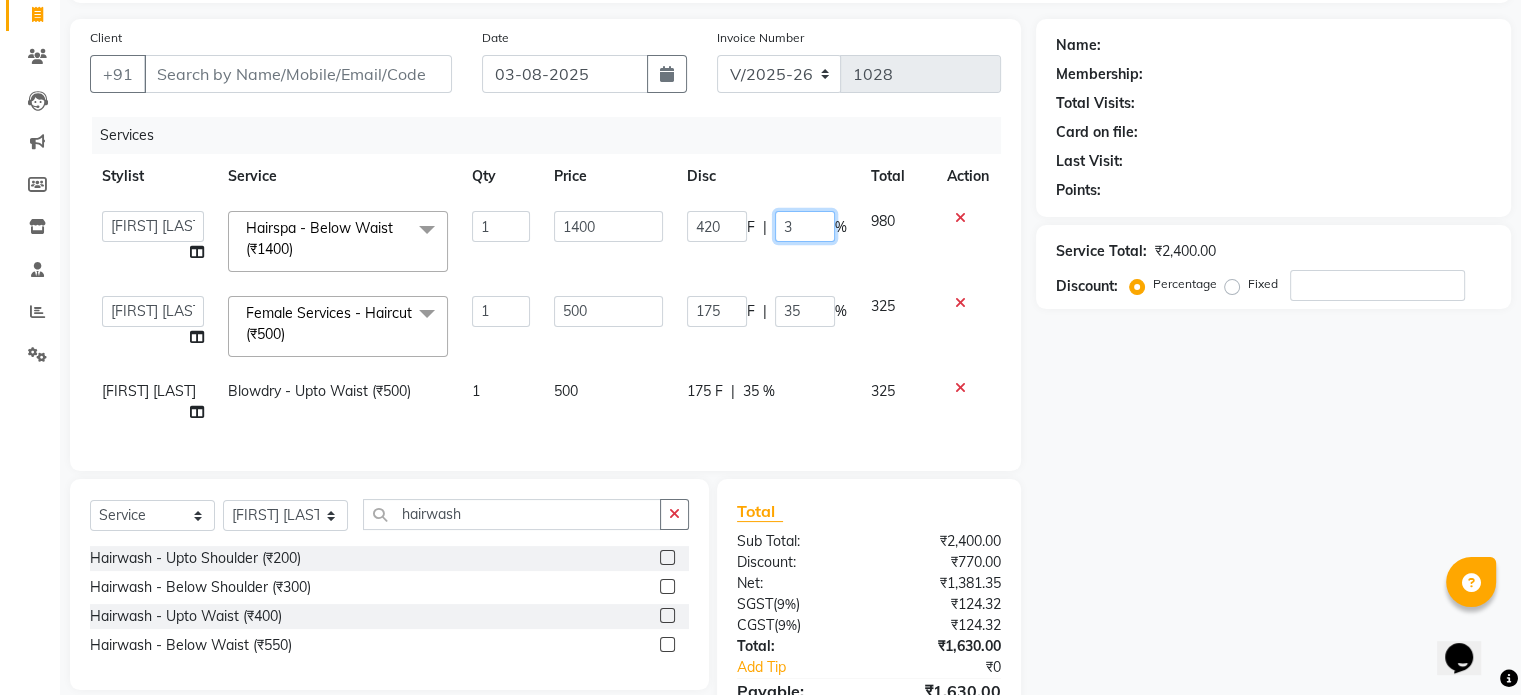 type on "35" 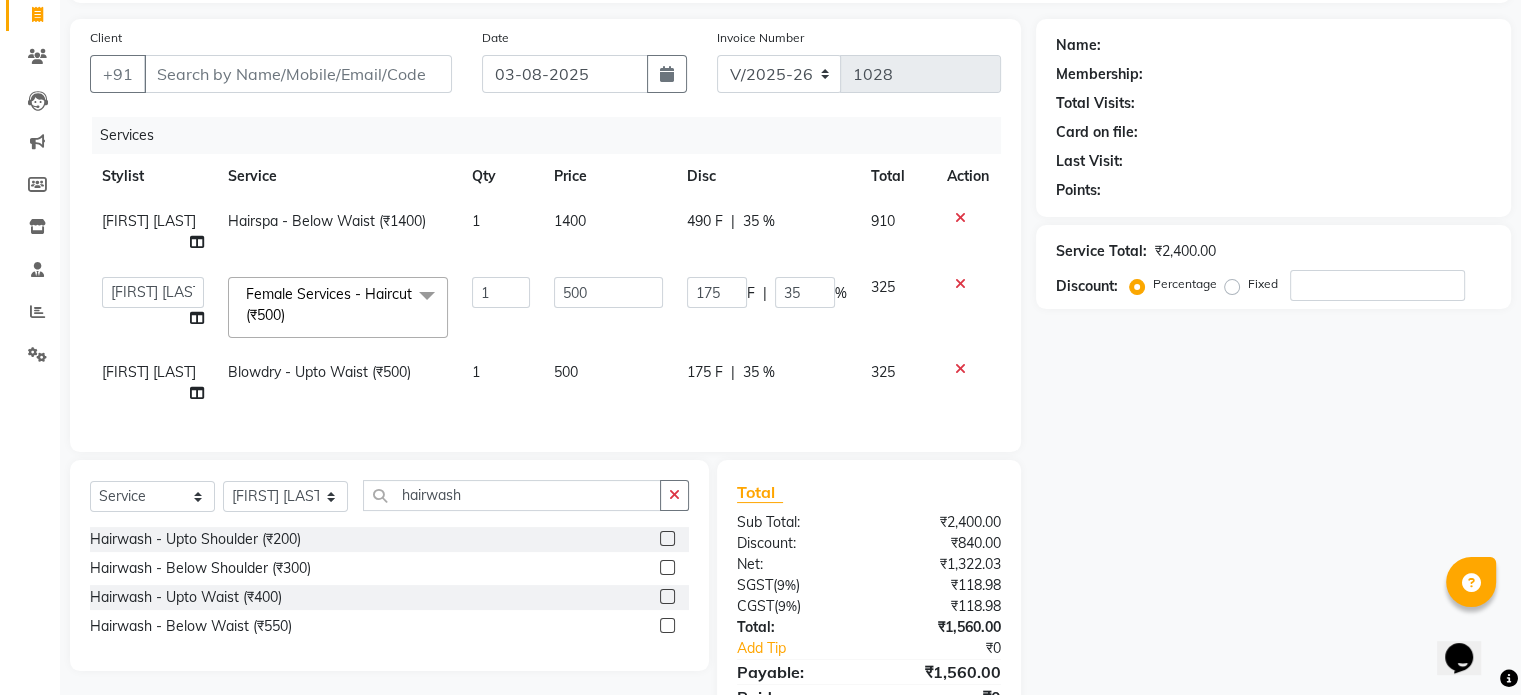 click on "490 F | 35 %" 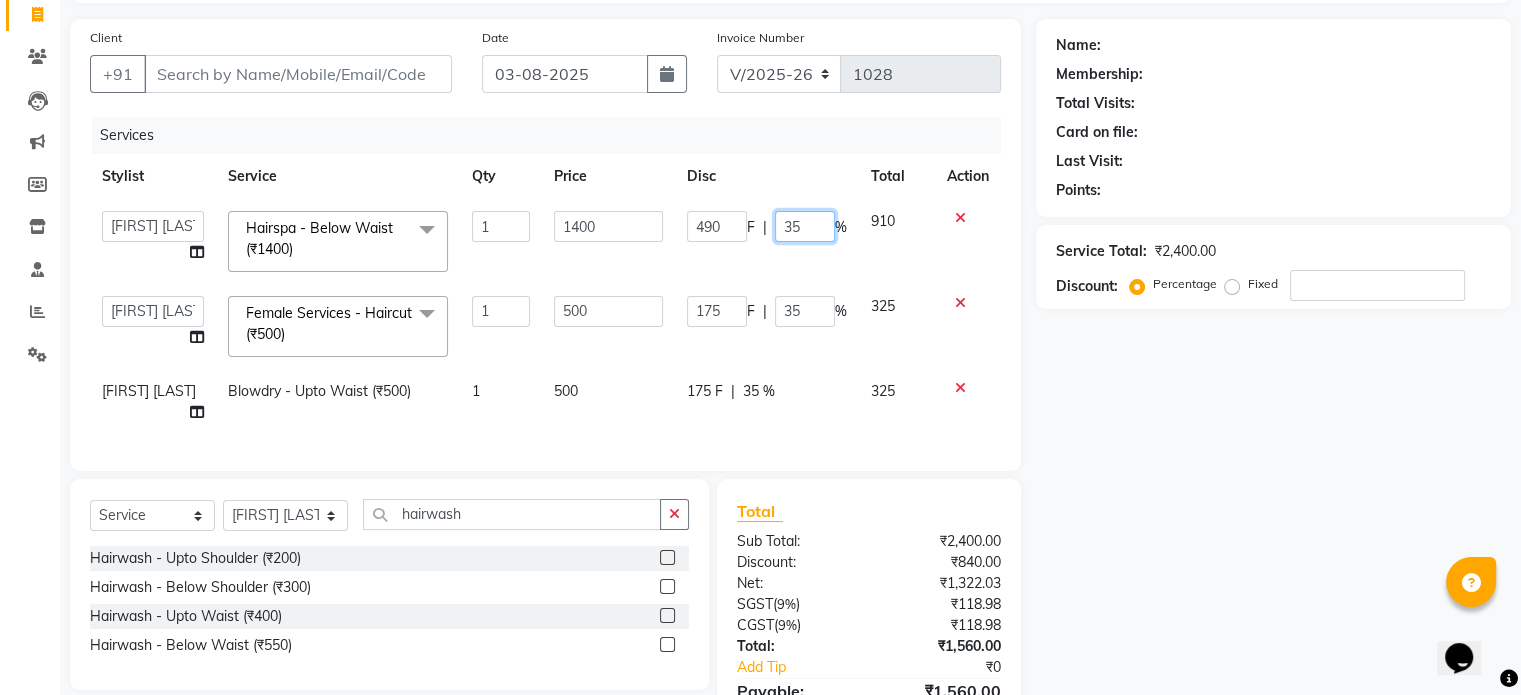 click on "35" 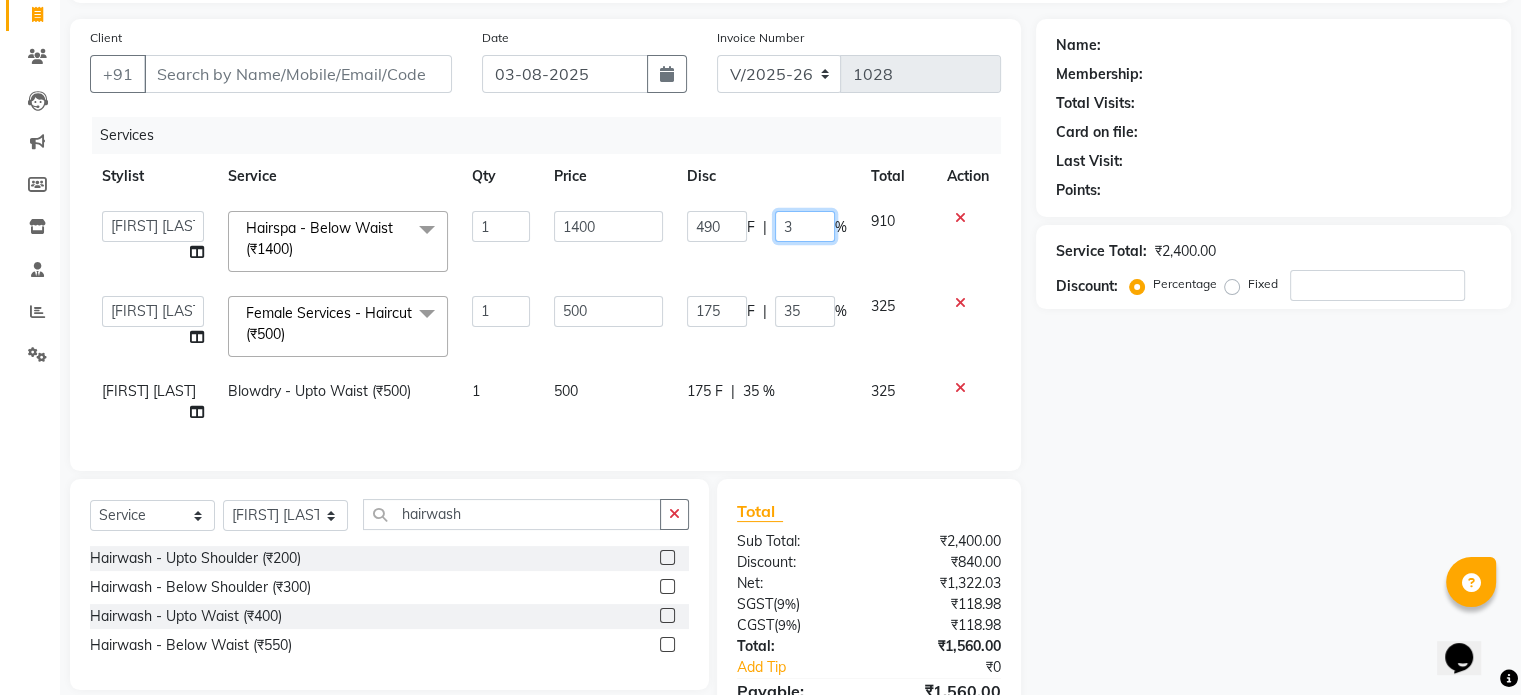 type on "30" 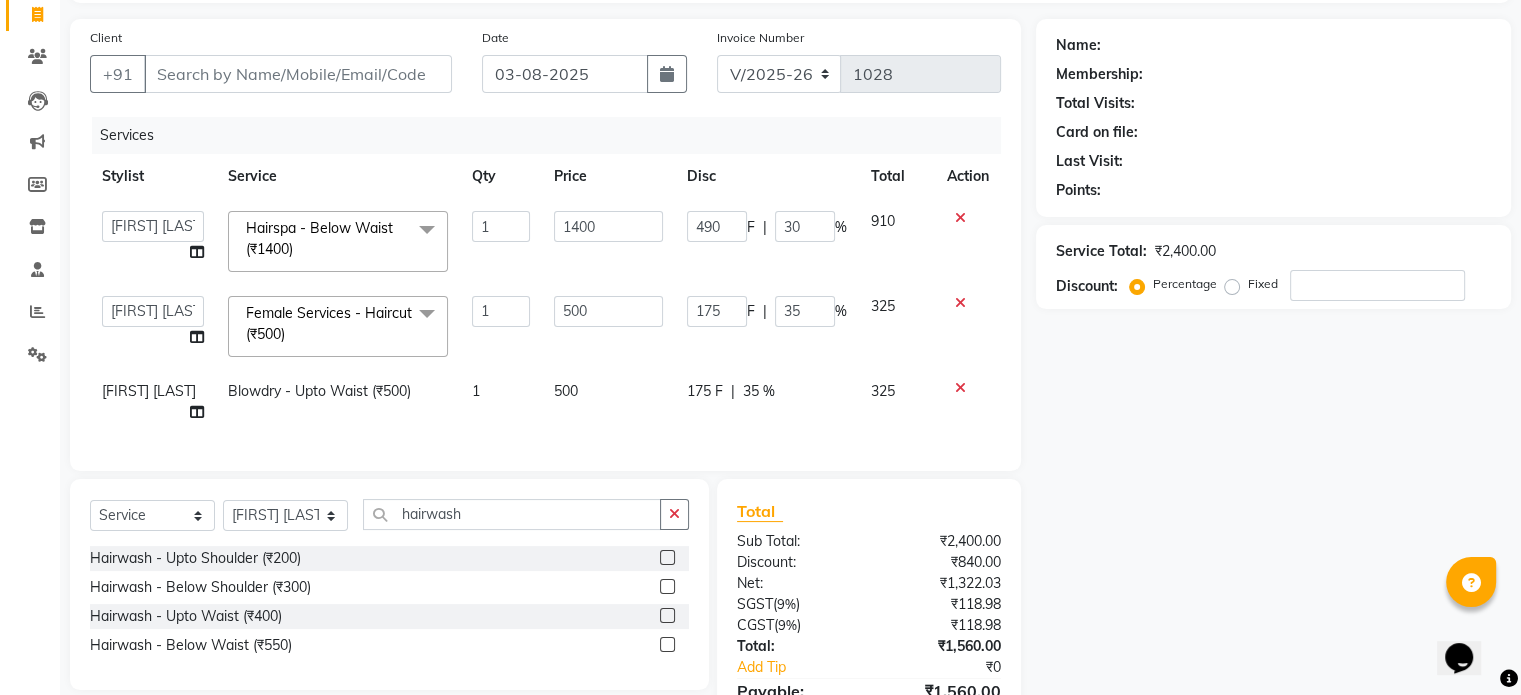 click on "490 F | 30 %" 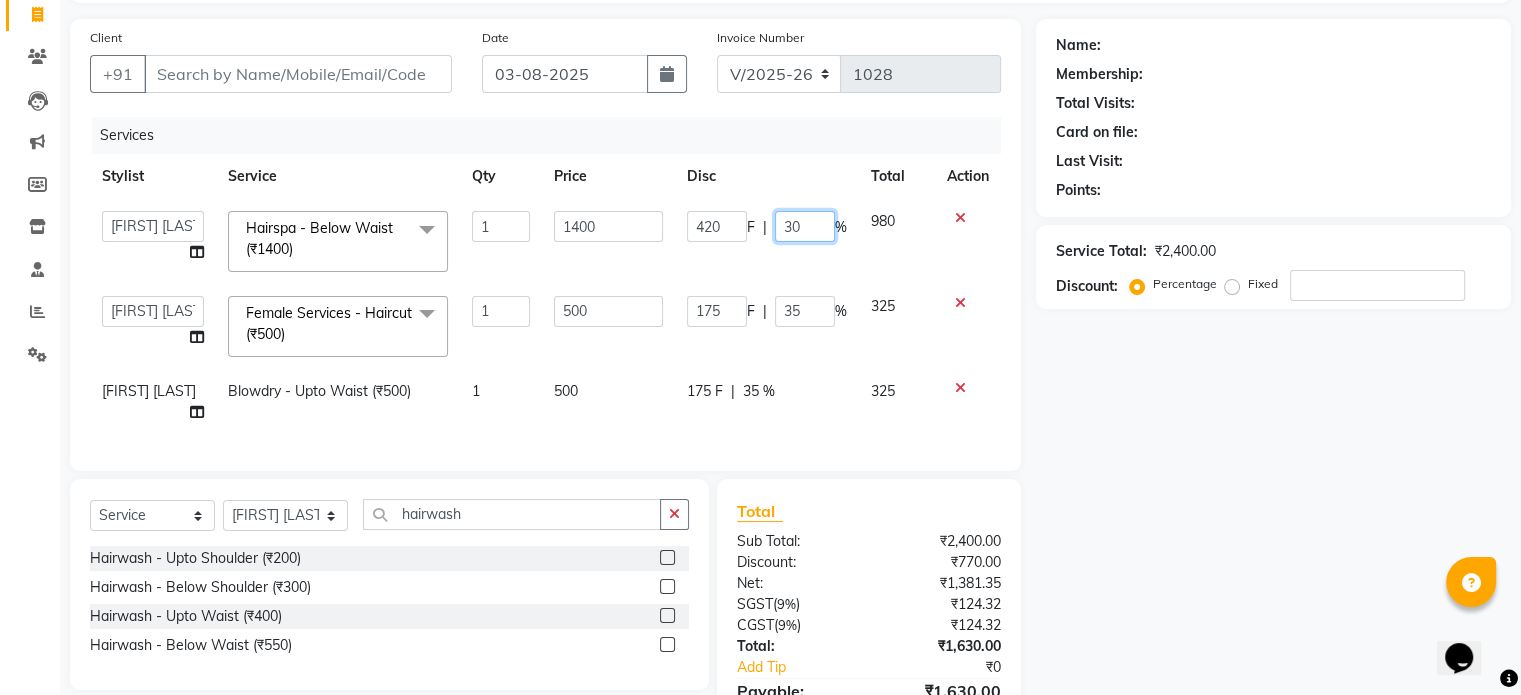 click on "30" 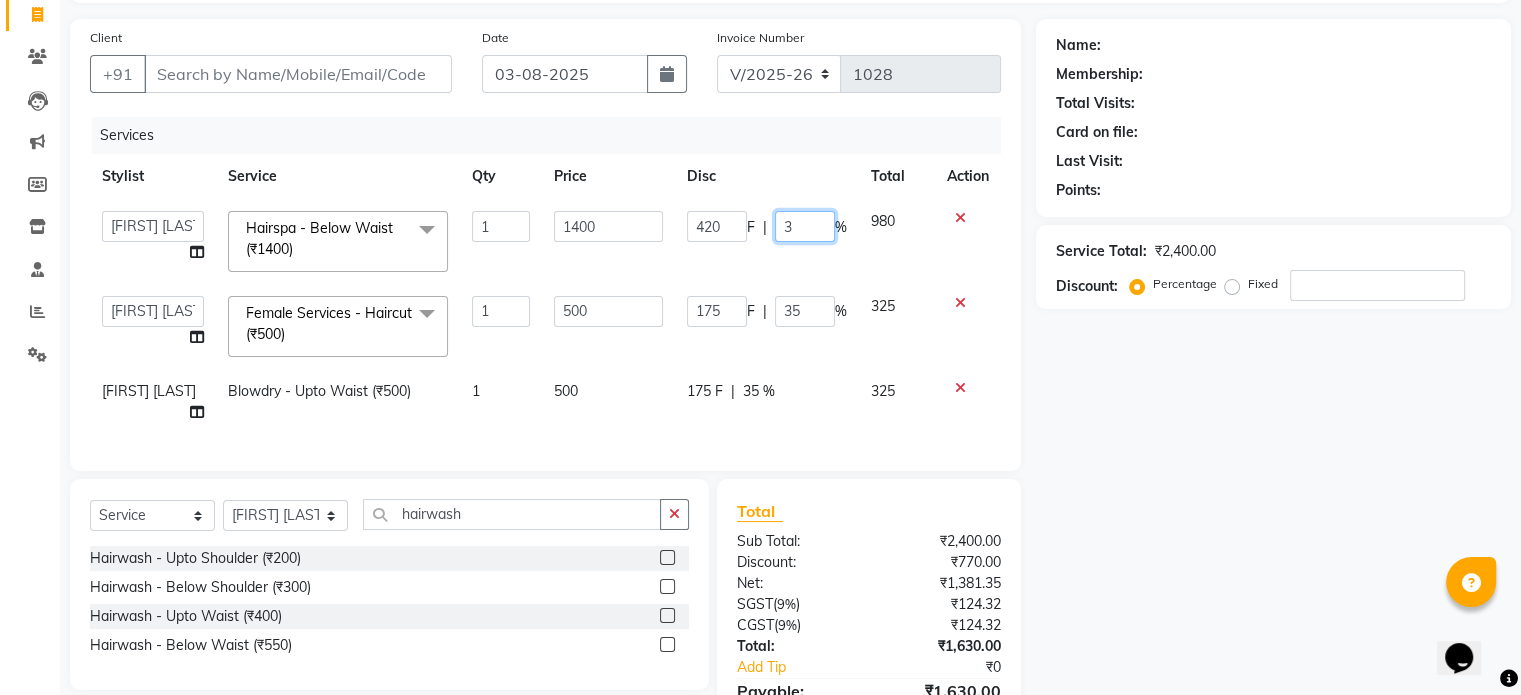 type on "32" 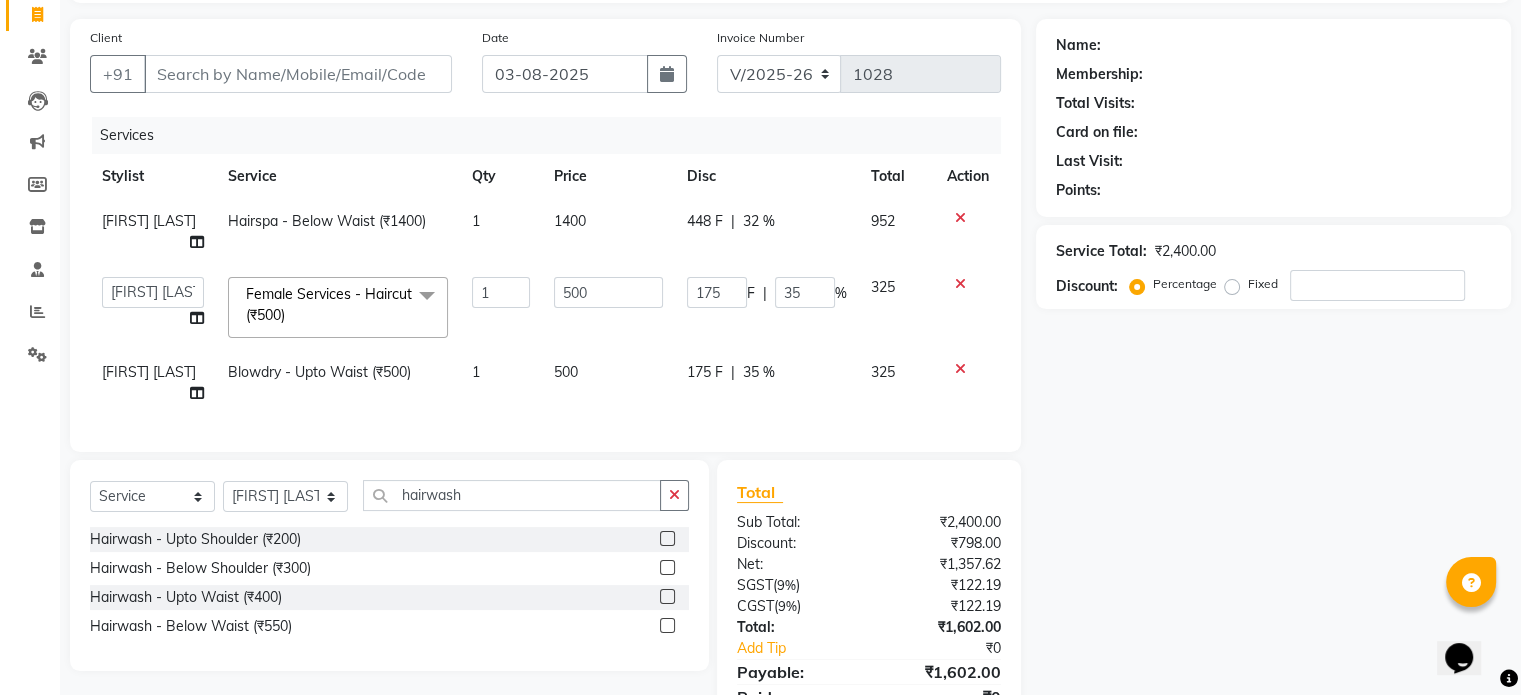 click on "[PERSON] Hairspa - Below Waist (₹1400) 1 1400 448 F | 32 % 952  [PERSON]   [PERSON]   [PERSON]   [PERSON]   [PERSON]   [PERSON]   [PERSON]  Female Services - Haircut (₹500)  x Female Services - Haircut (₹500) Female Services - Girl haircut (₹250) prelightening (₹1500) OIL HEAD MASSAGE (₹600) OIL HEAD MASSAGE WITH WASH (₹700) Acrylic removel (₹500) Stickons Removel (₹300) Gel Polish Removel (₹200) Offer Gel Polish (₹299) Gel Polish (₹500) Offer Stickons With Gel Polish (₹499) Stickons (₹500) French Gel Polish (₹700) Offer French Polish (₹499) Nail art per finger (₹100) Basic Per Finger Nail art (₹50) Acrylic Extension (₹1200) Offer Acrylic Extension  (₹899) Below Waist Global Colour (₹5500) TONG UPTO SOULDER (₹800) Tong Below Shoulder (₹1000) Tong Uptowaist (₹1200) Tong Blow waist (₹1500) TOUT - ULTIMAT HYDRATION (₹1300) TOUT ULTIMATE REVIVAL  (₹1100) ADD ON MASK WHITENING (₹600) Hairwash - Upto Waist (₹400)" 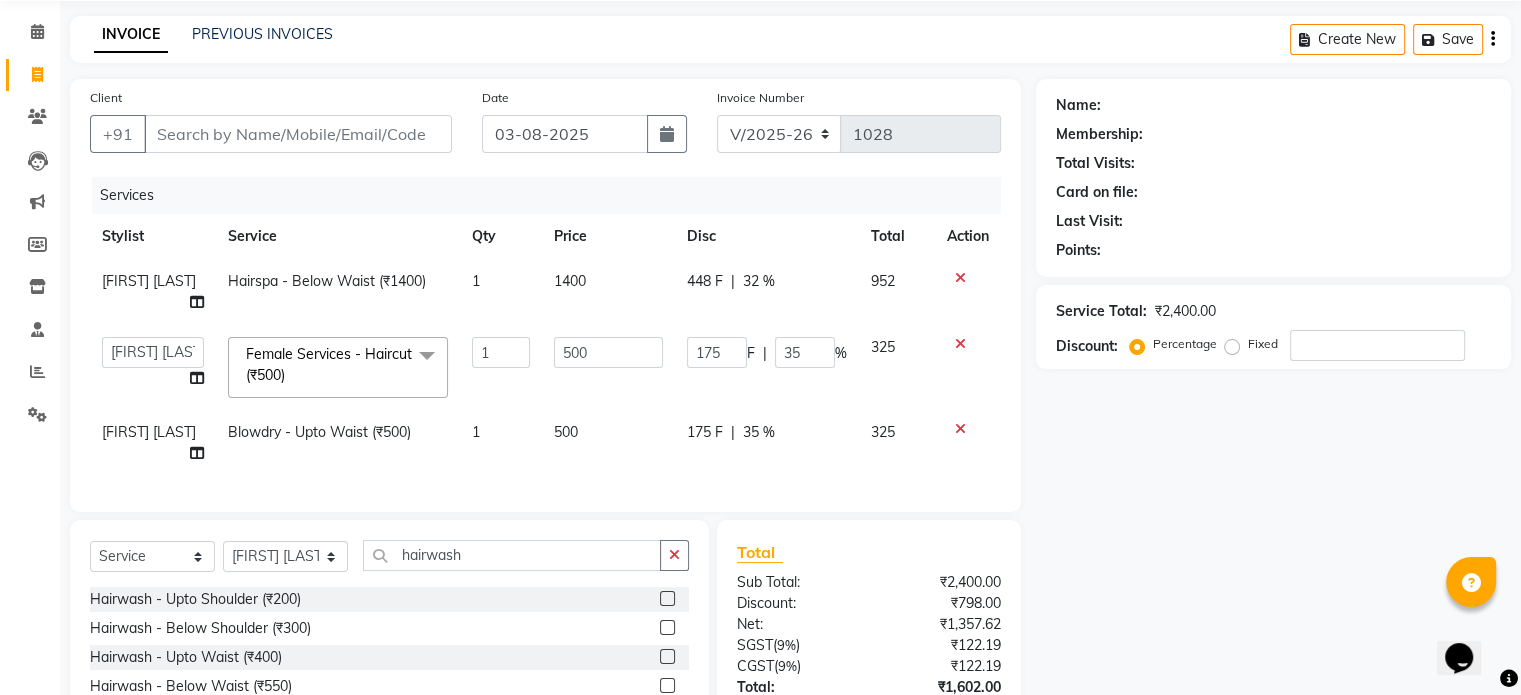 scroll, scrollTop: 69, scrollLeft: 0, axis: vertical 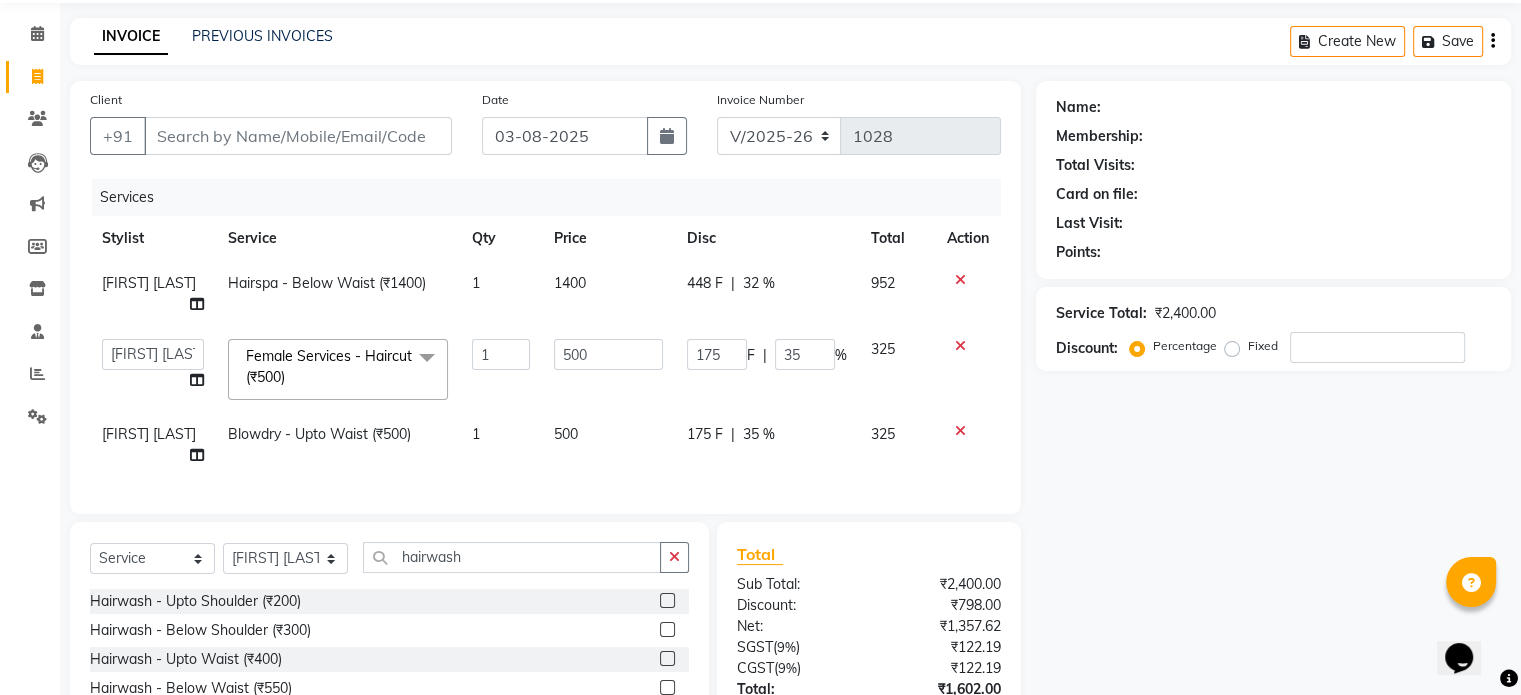 click on "35 %" 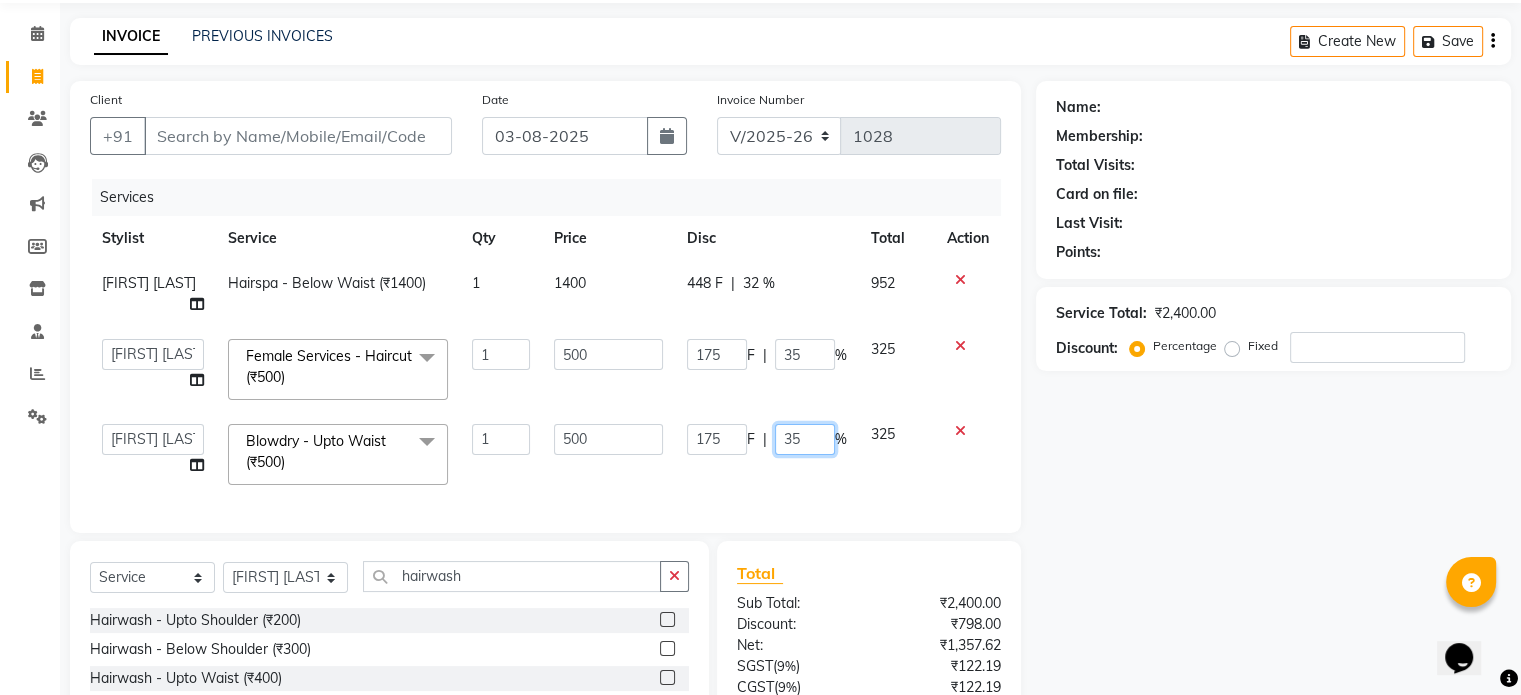click on "35" 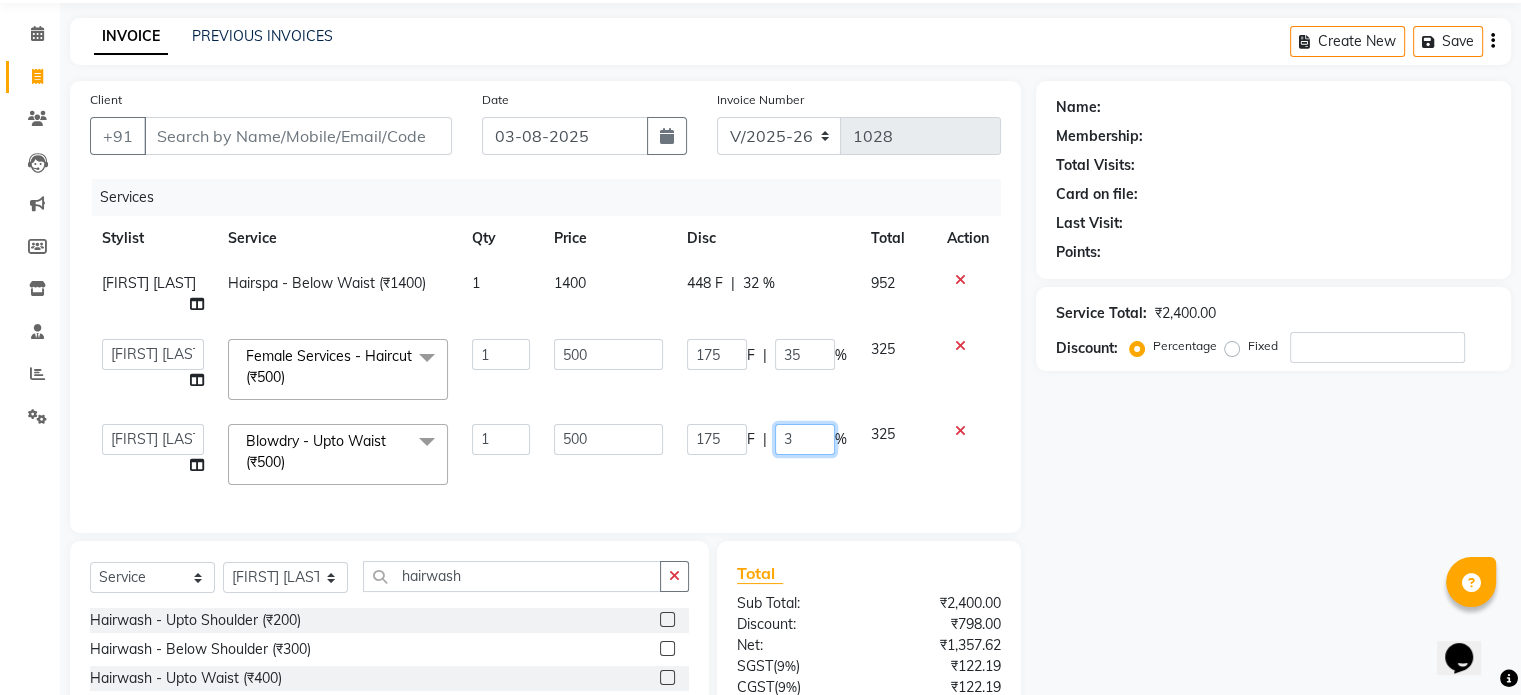 type on "36" 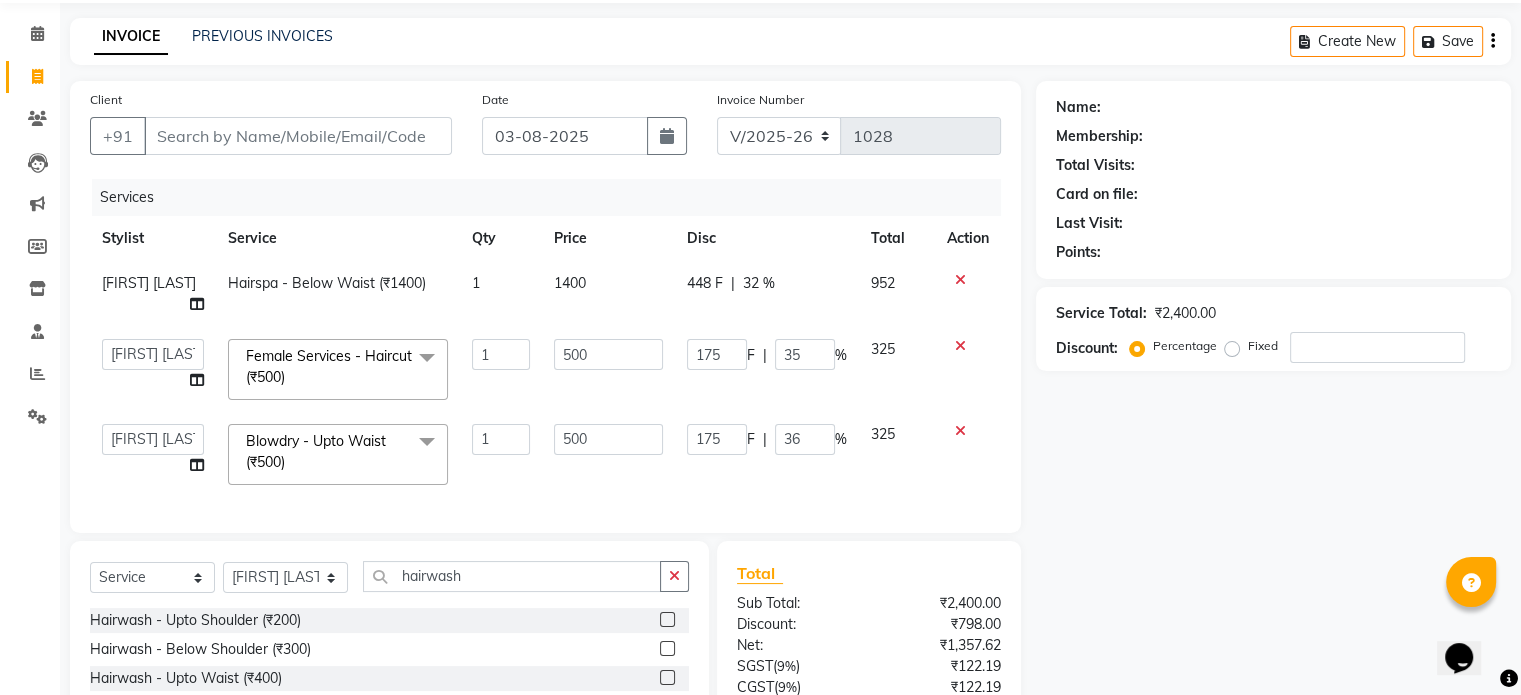 click on "175 F | 36 %" 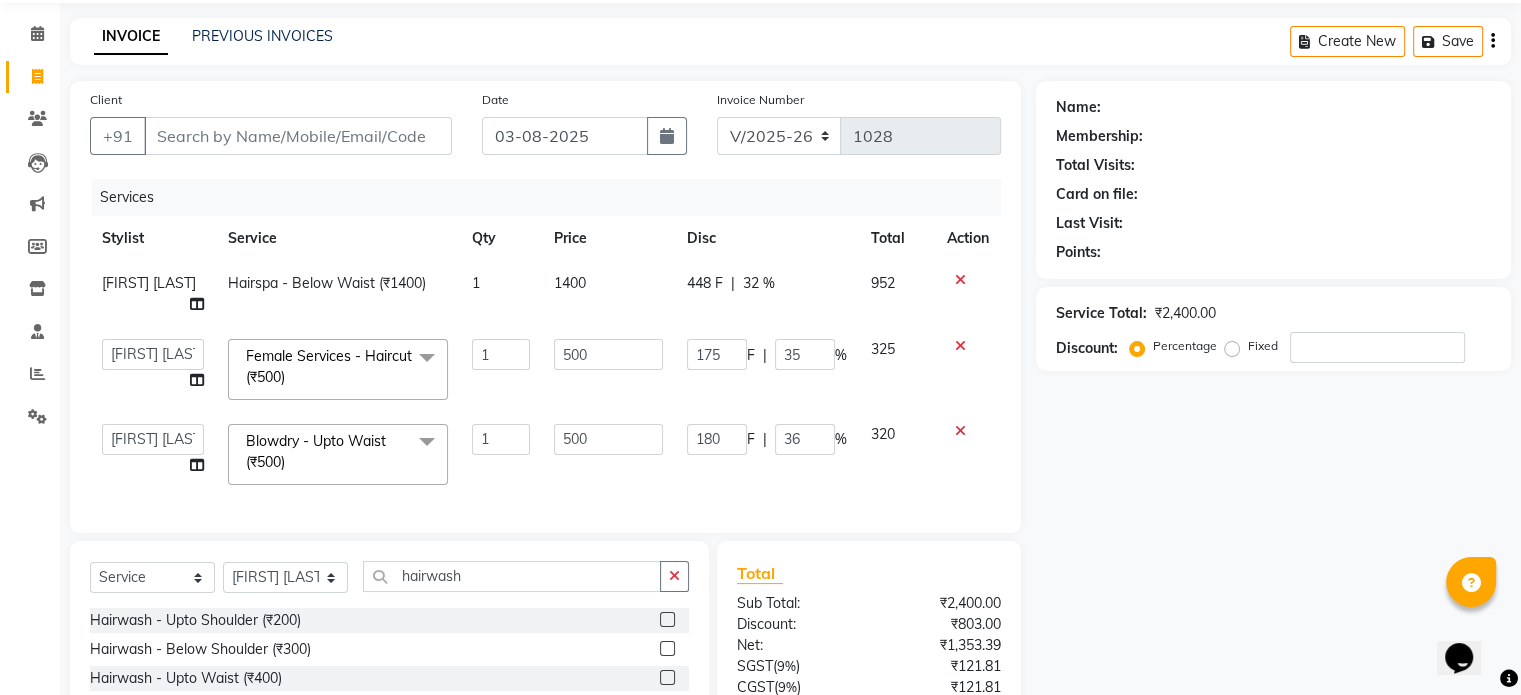 click on "32 %" 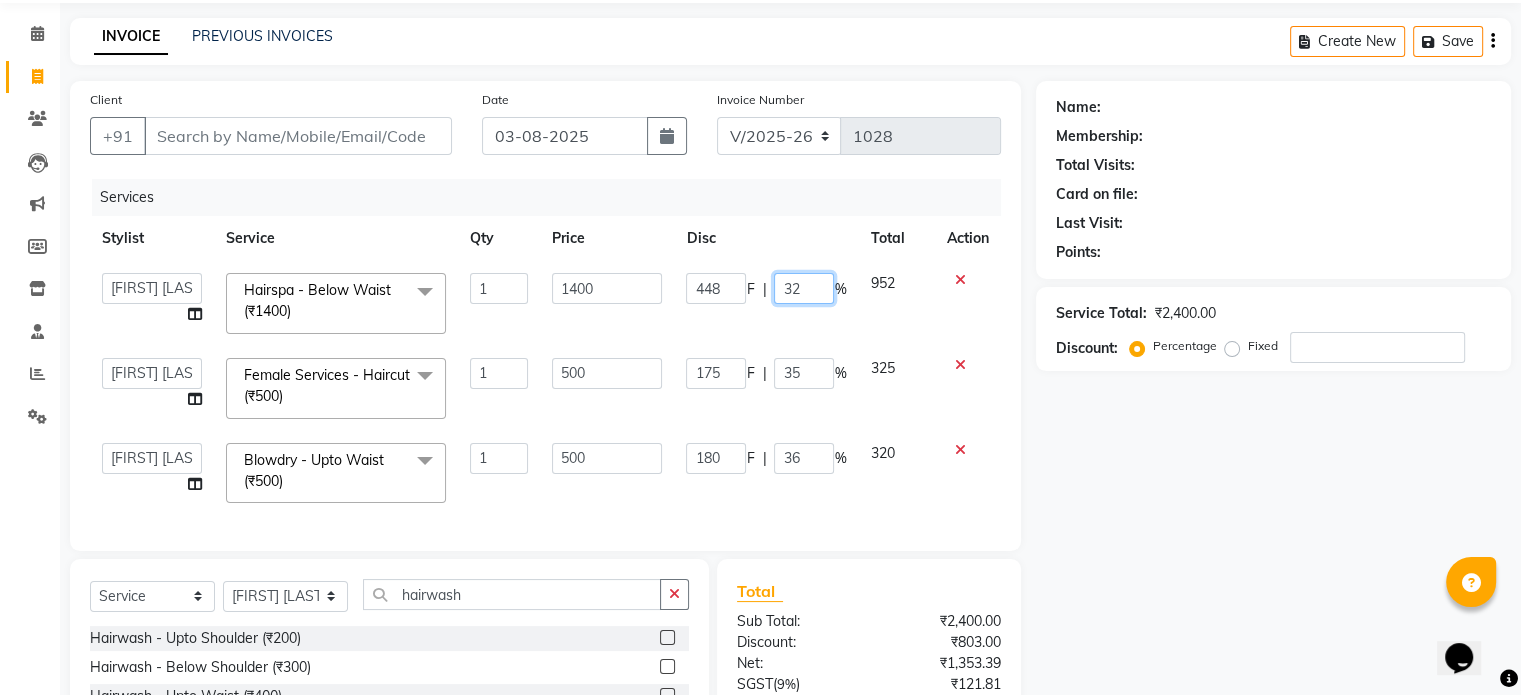 click on "32" 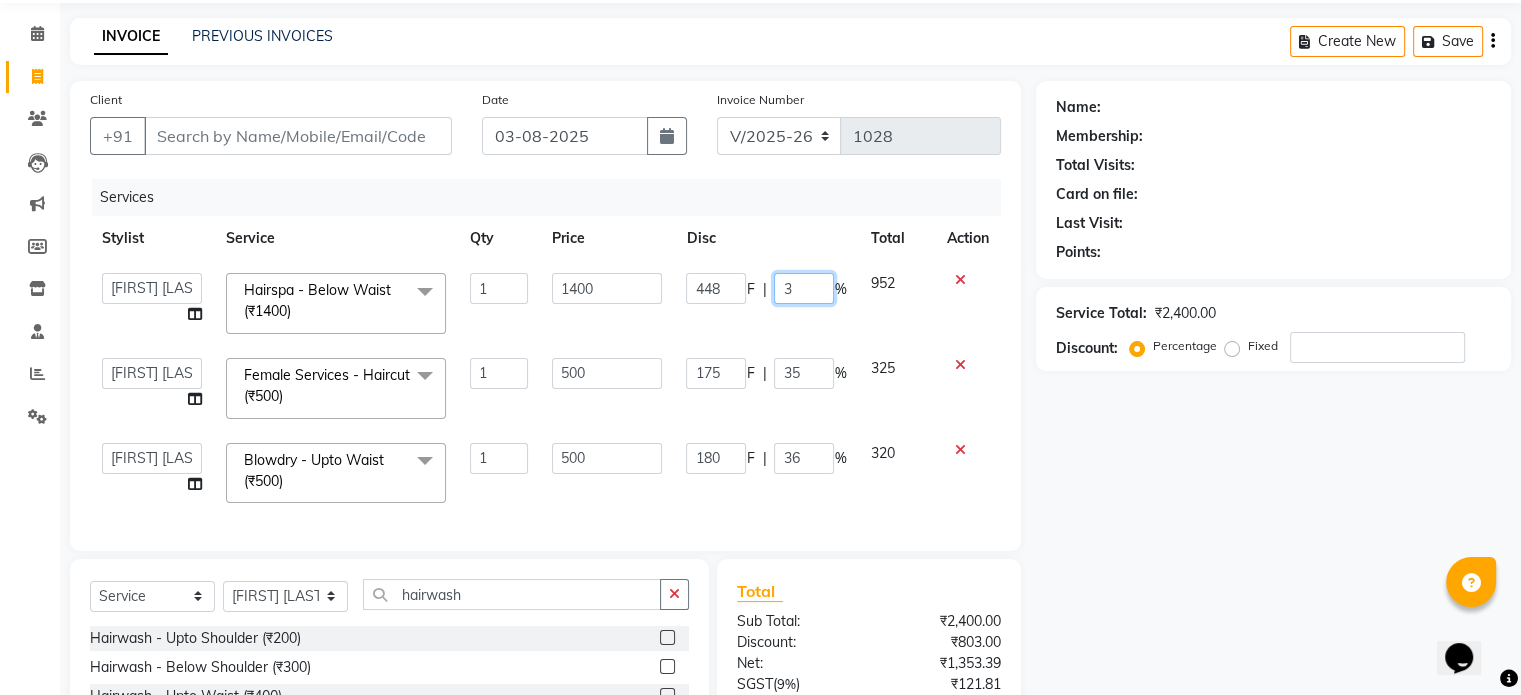 type on "30" 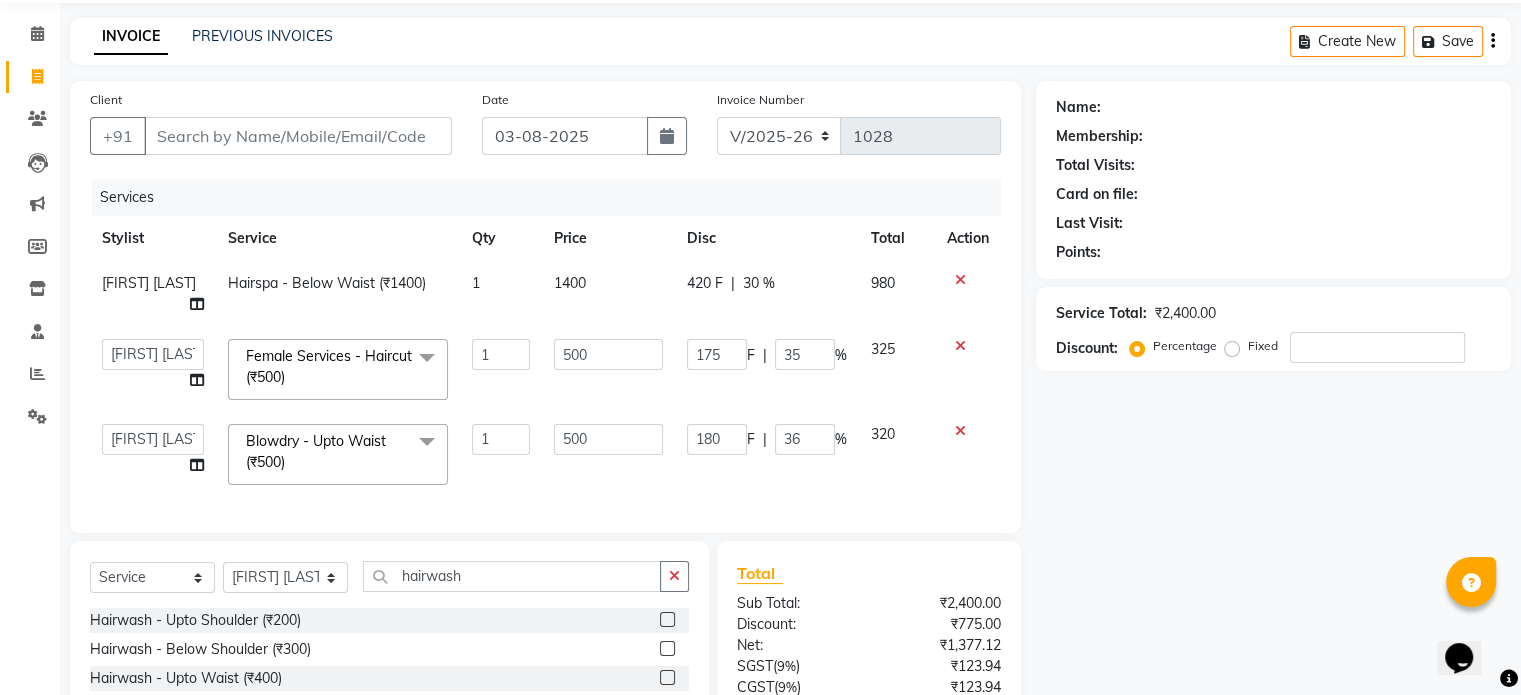 click on "420 F | 30 %" 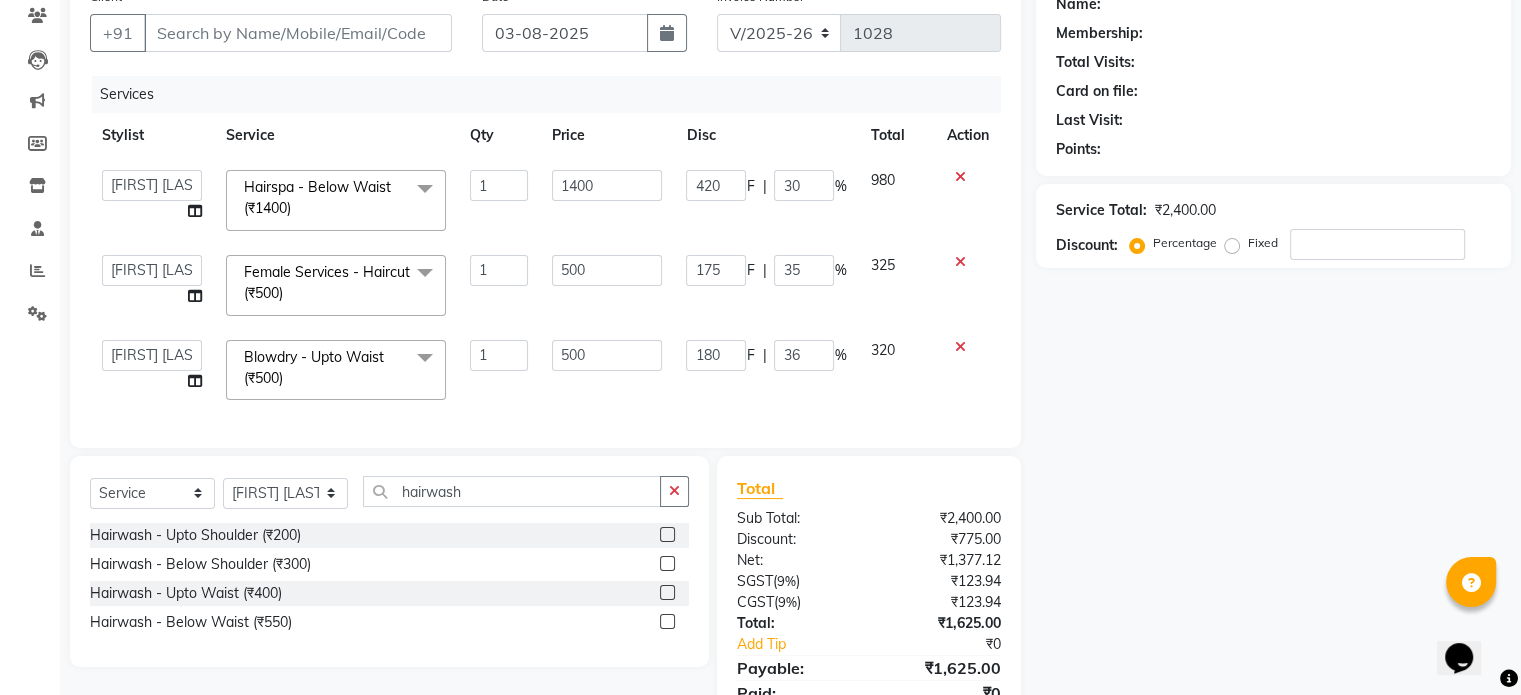 scroll, scrollTop: 172, scrollLeft: 0, axis: vertical 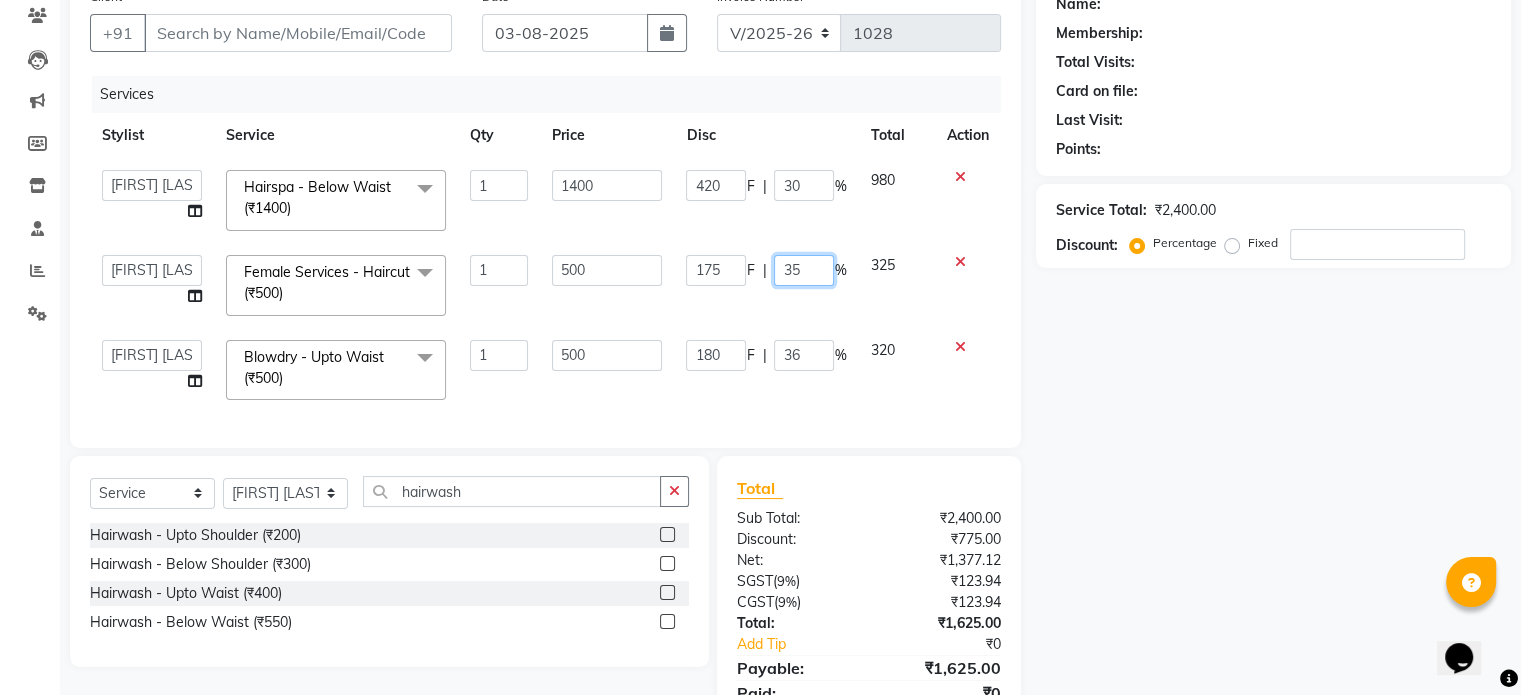 click on "35" 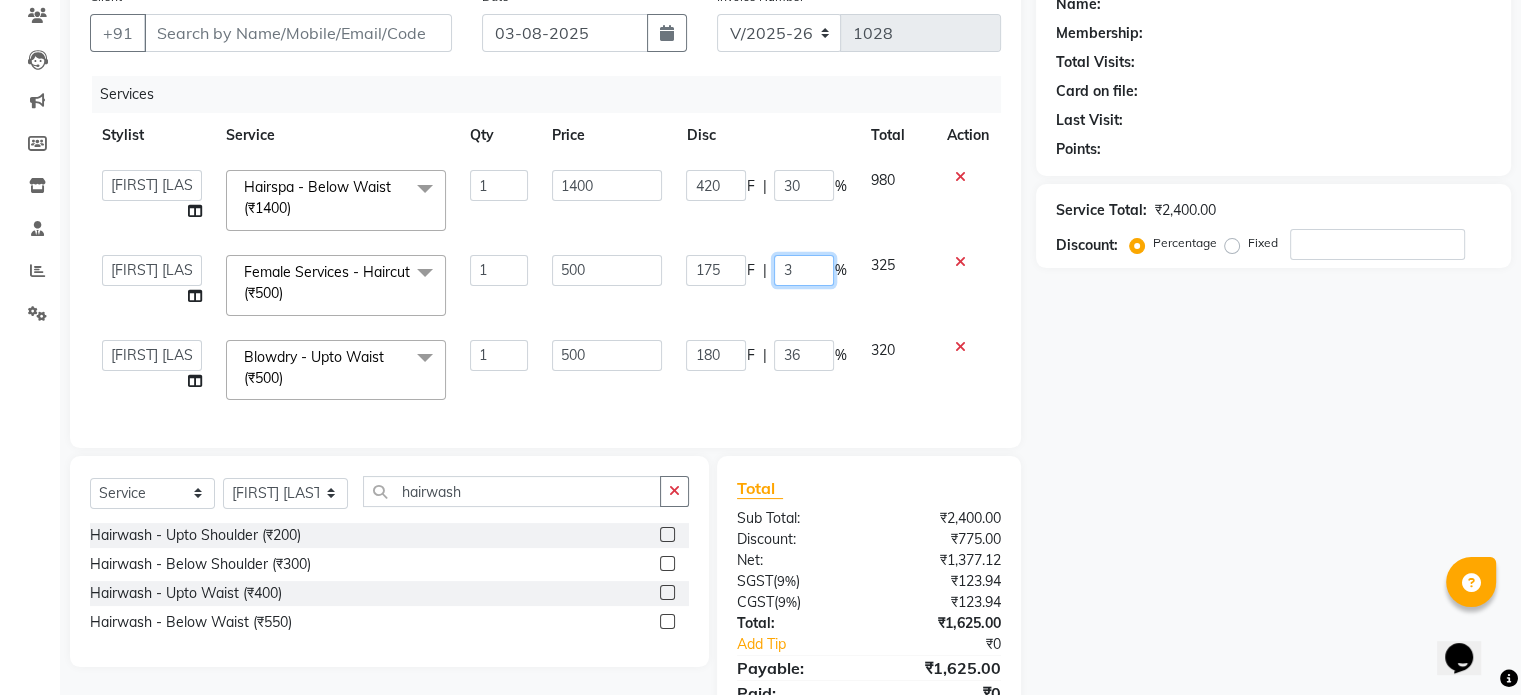 type on "37" 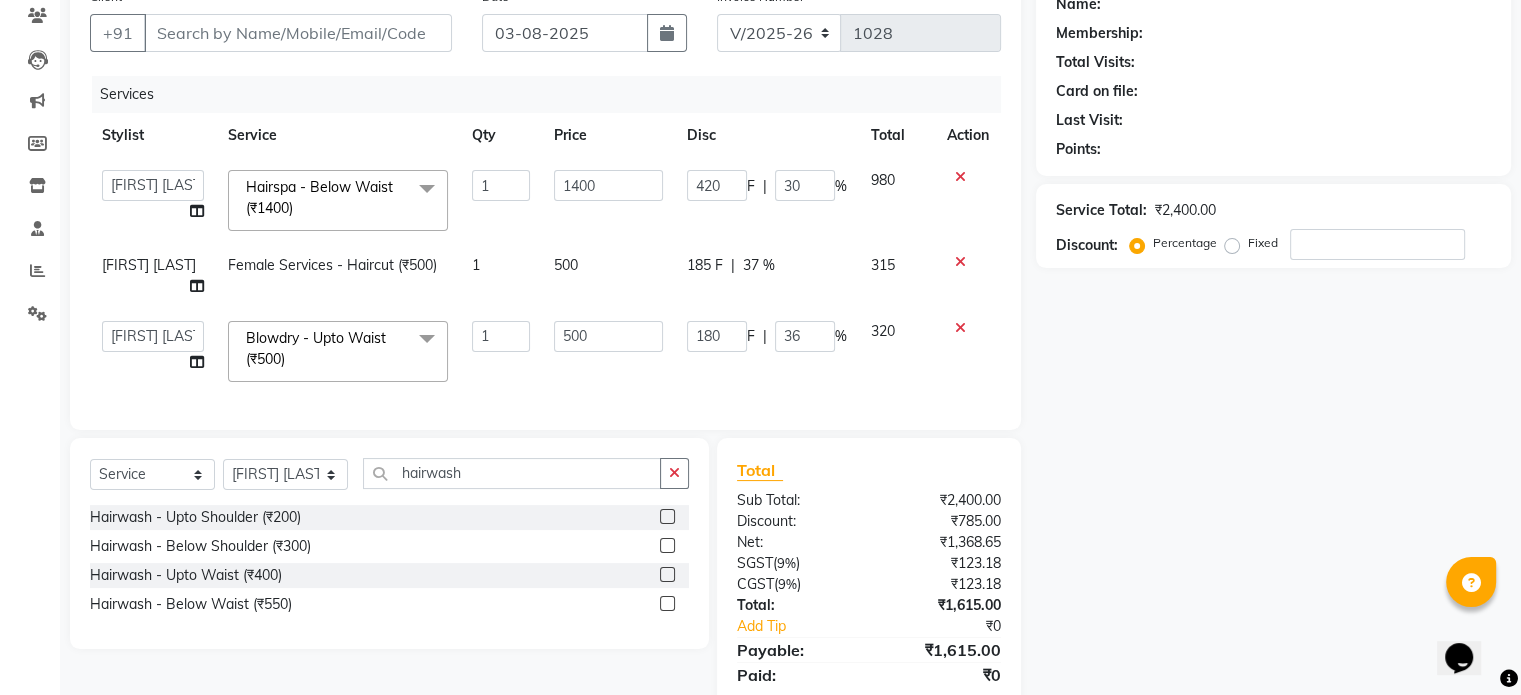 click on "Ankita Bagave   Kasim salmani   Manisha Doshi   Pooja Jha   RAHUL AHANKARE   Rahul Thakur   Sanju Sharma   SHARUKH  Hairspa - Below Waist (₹1400)  x Female Services - Haircut (₹500) Female Services - Girl haircut (₹250) prelightening (₹1500) OIL HEAD MASSAGE (₹600) OIL HEAD MASSAGE WITH WASH (₹700) Acrylic removel (₹500) Stickons Removel (₹300) Gel Polish Removel (₹200) Offer Gel Polish (₹299) Gel Polish (₹500) Offer Stickons With Gel Polish (₹499) Stickons (₹500) French Gel Polish (₹700) Offer French Polish (₹499) Nail art per finger (₹100) Basic Per Finger Nail art (₹50) Acrylic Extension (₹1200) Offer Acrylic Extension  (₹899) Below Waist Global Colour (₹5500) TONG UPTO SOULDER (₹800) Tong Below Shoulder (₹1000) Tong Uptowaist (₹1200) Tong Blow waist (₹1500) TOUT - ULTIMAT HYDRATION (₹1300) TOUT ULTIMATE REVIVAL  (₹1100) ADD ON MASK WHITENING (₹600) REGROWTH INOA TOUCHUP (₹2500) REGROWTH MAJIREL TOUCHUP (₹2000) Hairwash - Upto Shoulder (₹200) 1" 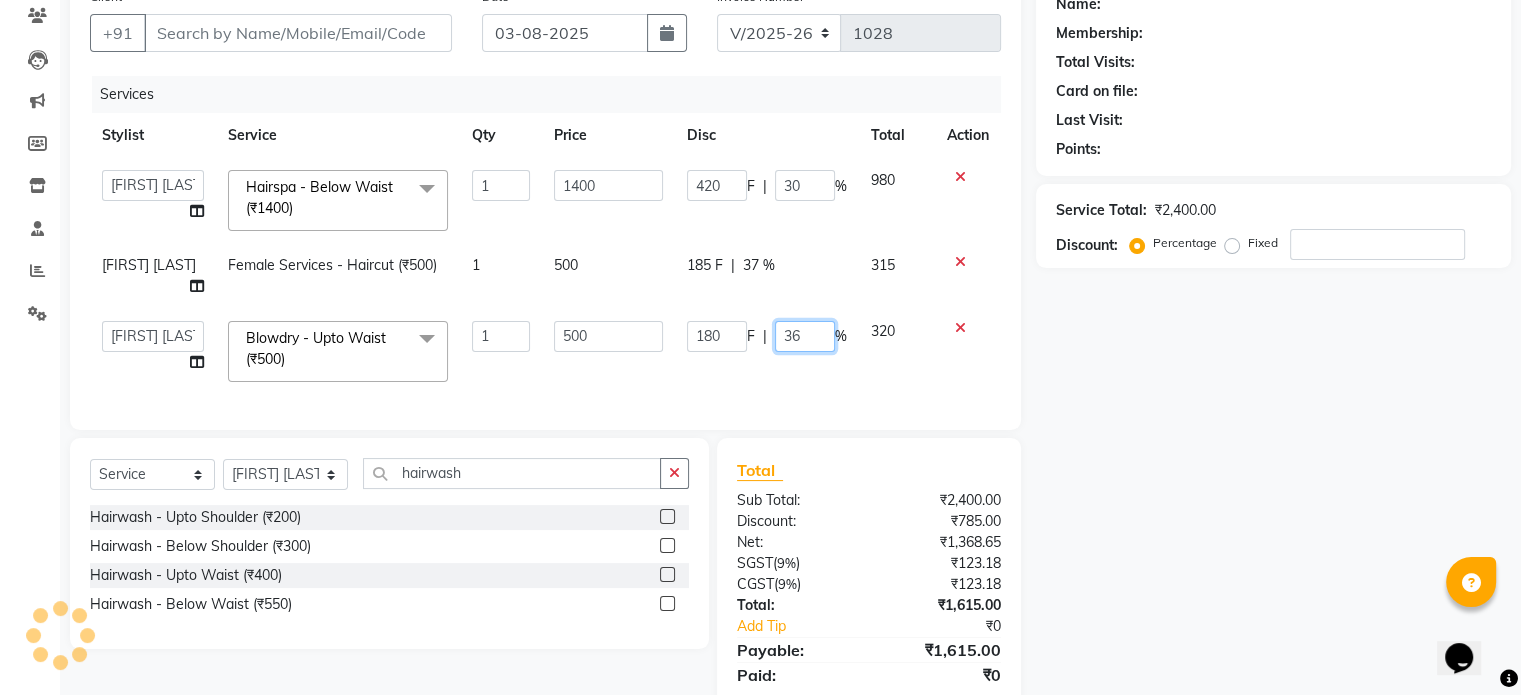 click on "36" 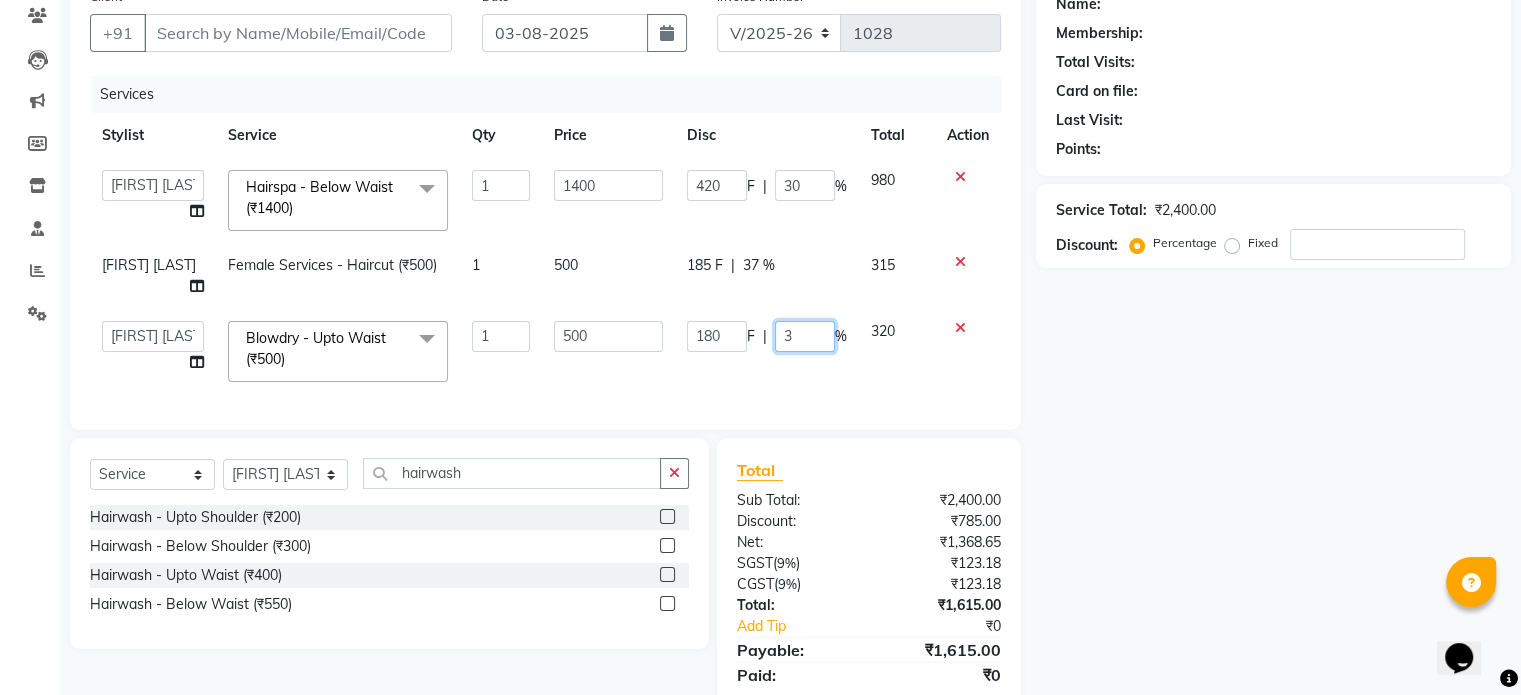 type on "37" 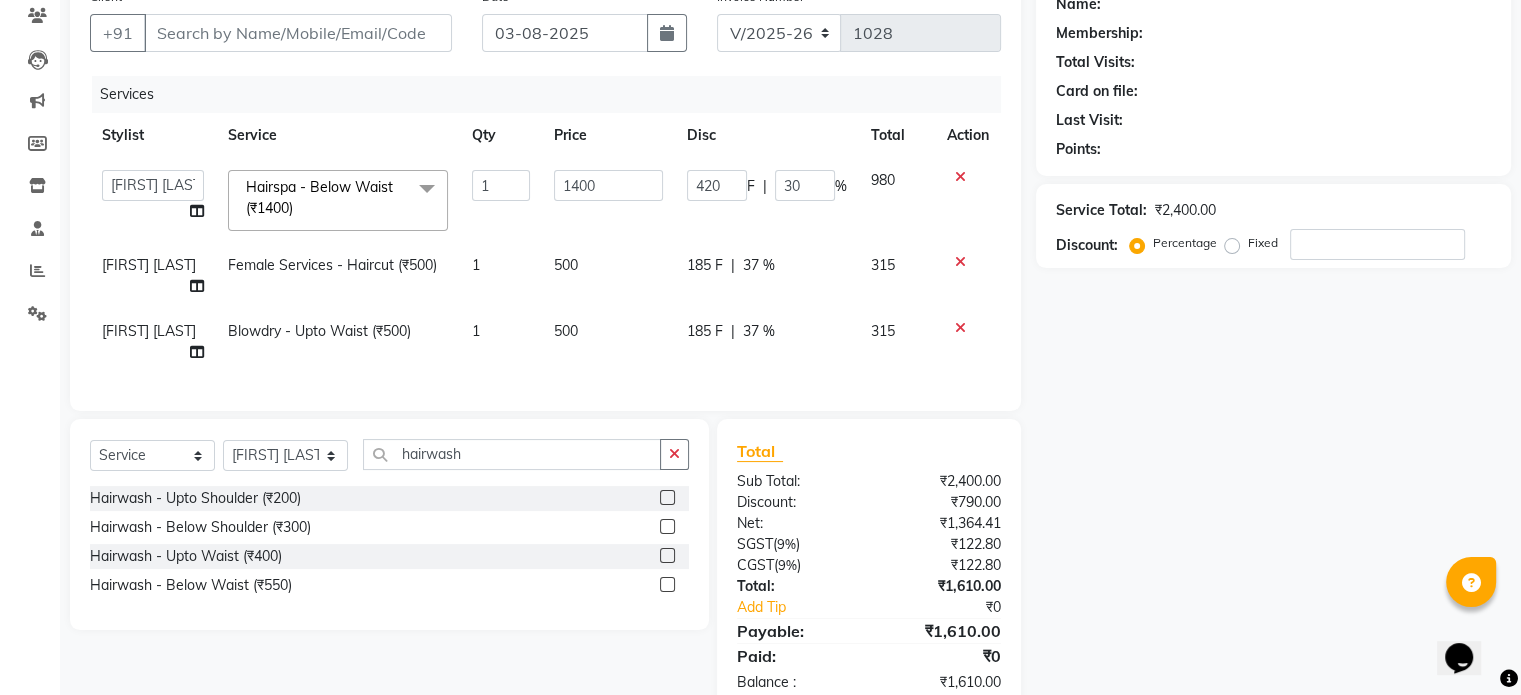 click on "Services Ankita Bagave Hairspa - Below Waist (₹1400)  x Female Services - Haircut (₹500) Female Services - Girl haircut (₹250) prelightening (₹1500) OIL HEAD MASSAGE (₹600) OIL HEAD MASSAGE WITH WASH (₹700) Acrylic removel (₹500) Stickons Removel (₹300) Gel Polish Removel (₹200) Offer Gel Polish (₹299) Gel Polish (₹500) Offer Stickons With Gel Polish (₹499) Stickons (₹500) French Gel Polish (₹700) Offer French Polish (₹499) Nail art per finger (₹100) Basic Per Finger Nail art (₹50) Acrylic Extension (₹1200) Offer Acrylic Extension  (₹899) Below Waist Global Colour (₹5500) TONG UPTO SOULDER (₹800) Tong Below Shoulder (₹1000) Tong Uptowaist (₹1200) Tong Blow waist (₹1500) TOUT - ULTIMAT HYDRATION (₹1300) TOUT ULTIMATE REVIVAL  (₹1100) ADD ON MASK WHITENING (₹600) REGROWTH INOA TOUCHUP (₹2500) 1 1400 420 F | 30" 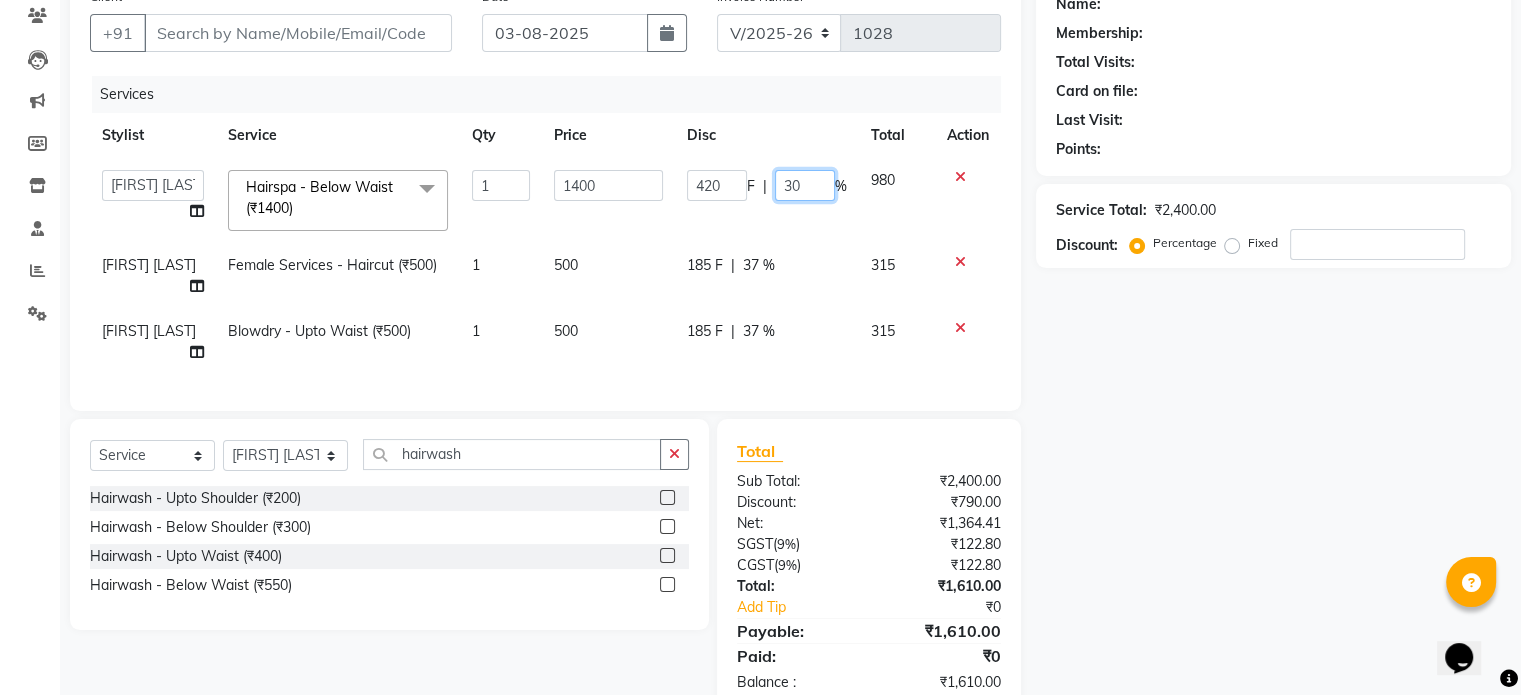 click on "30" 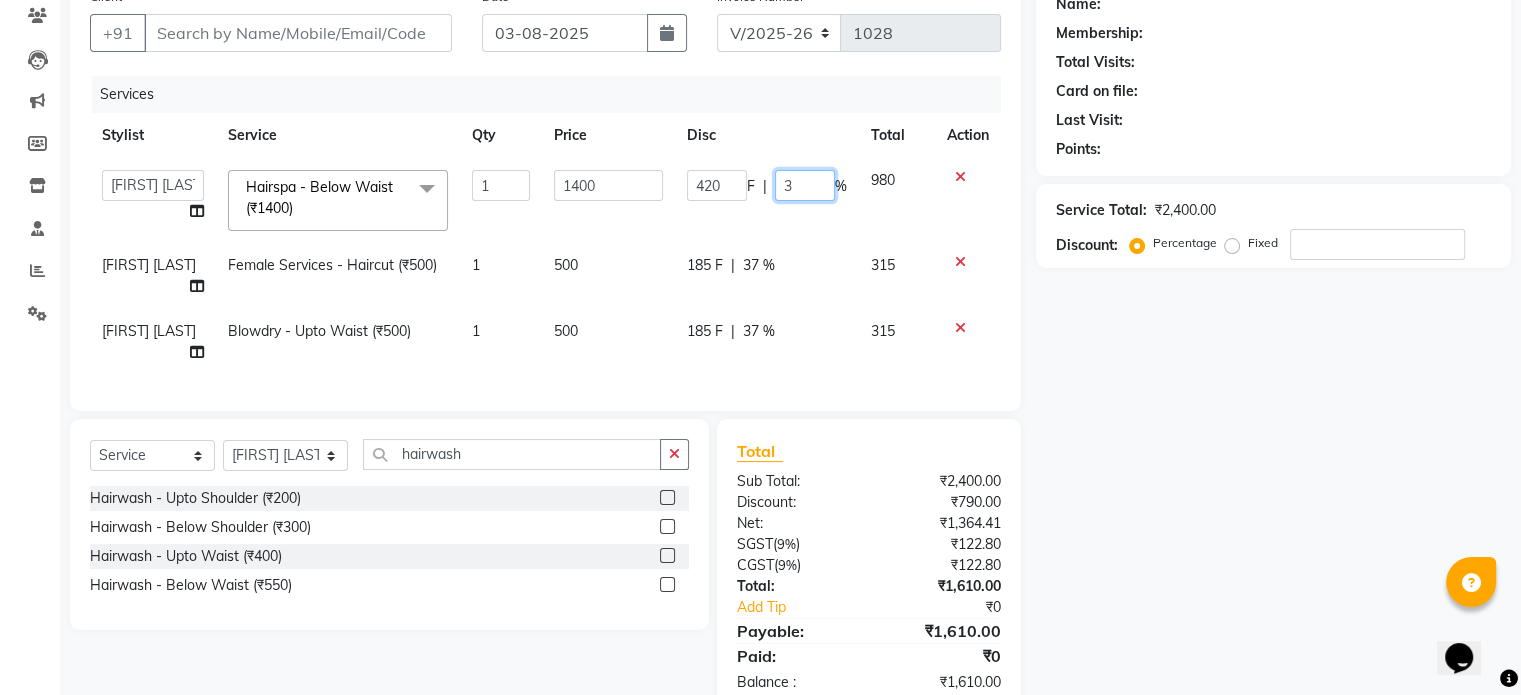 type on "31" 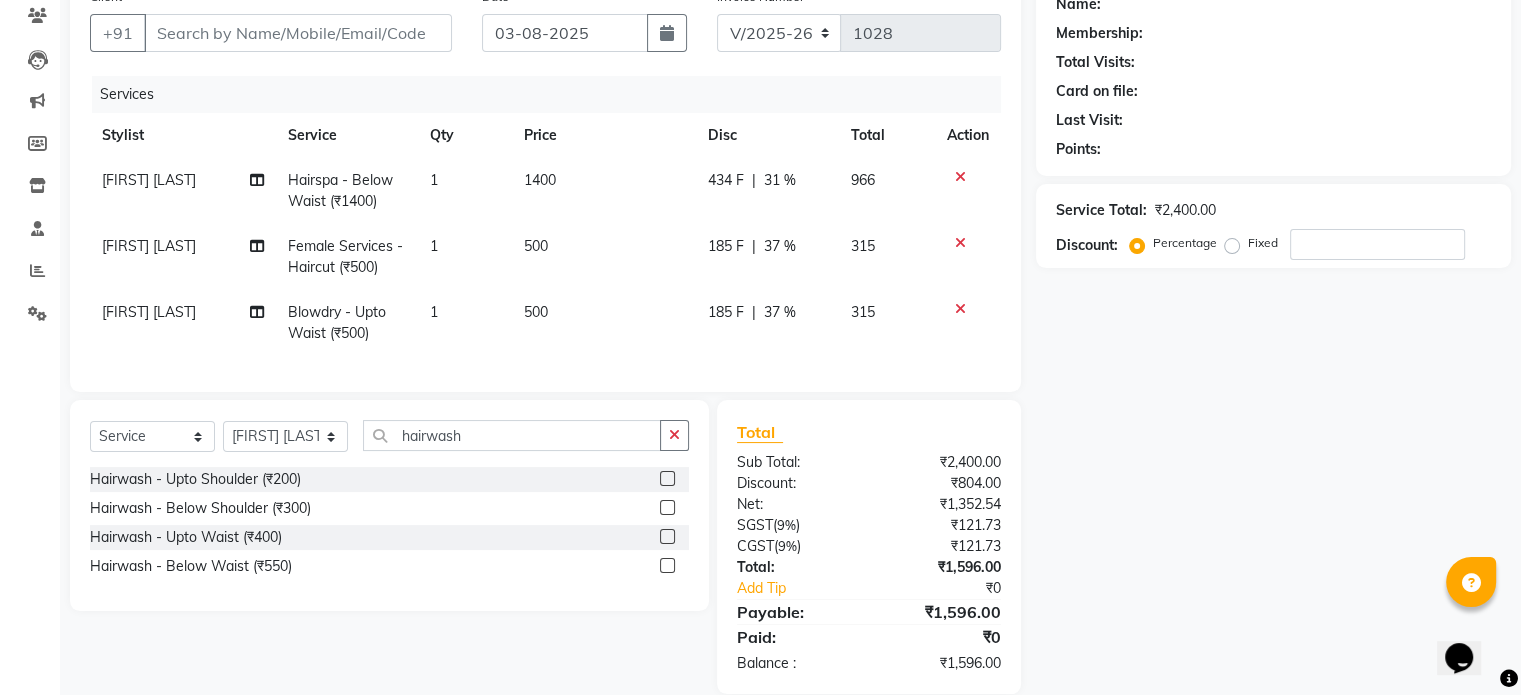 click on "434 F | 31 %" 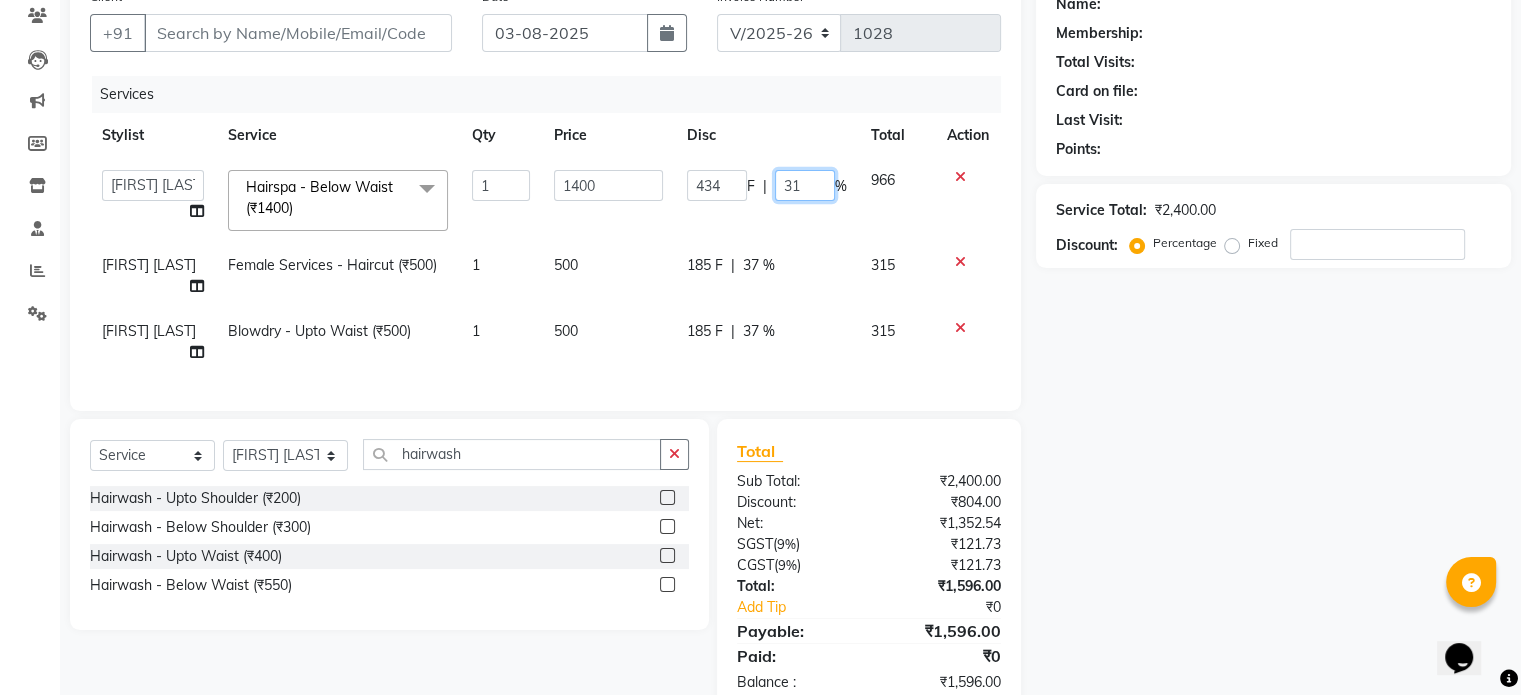 click on "31" 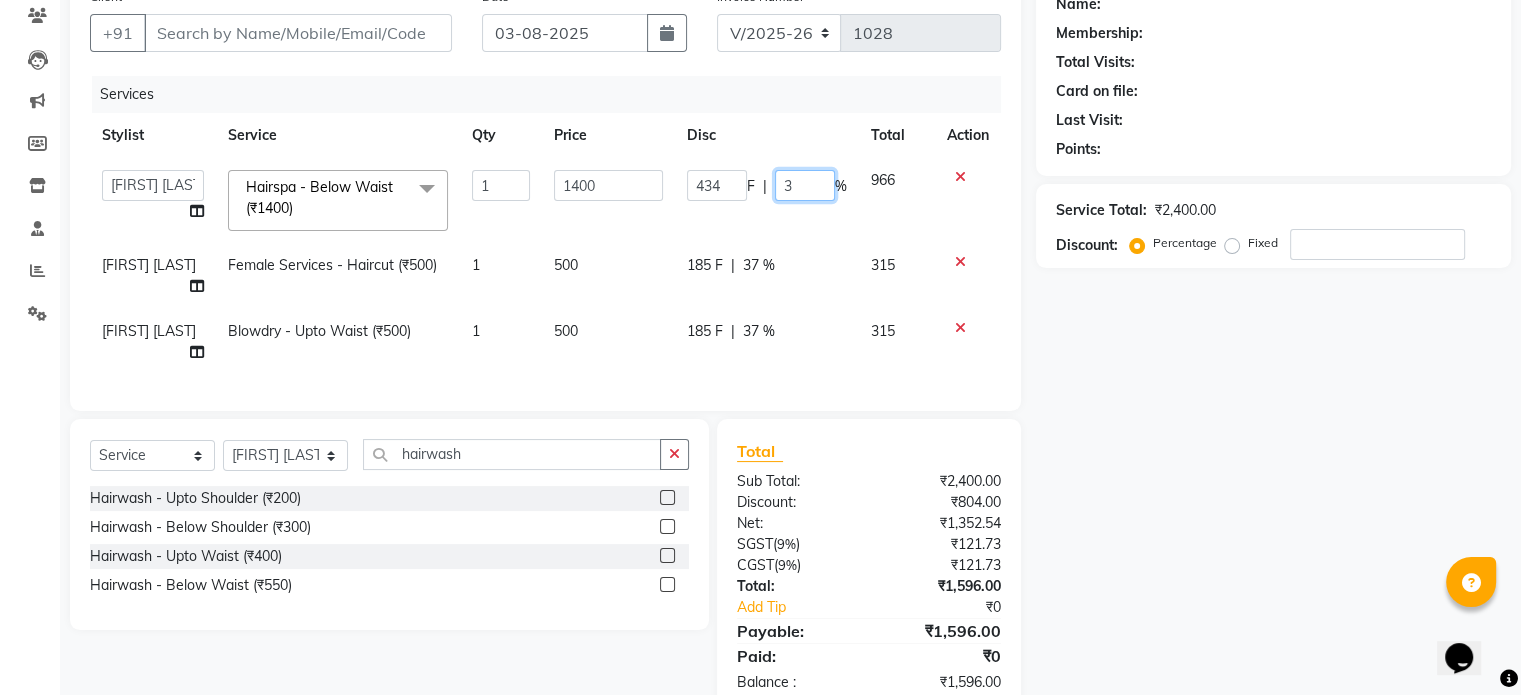 type on "30" 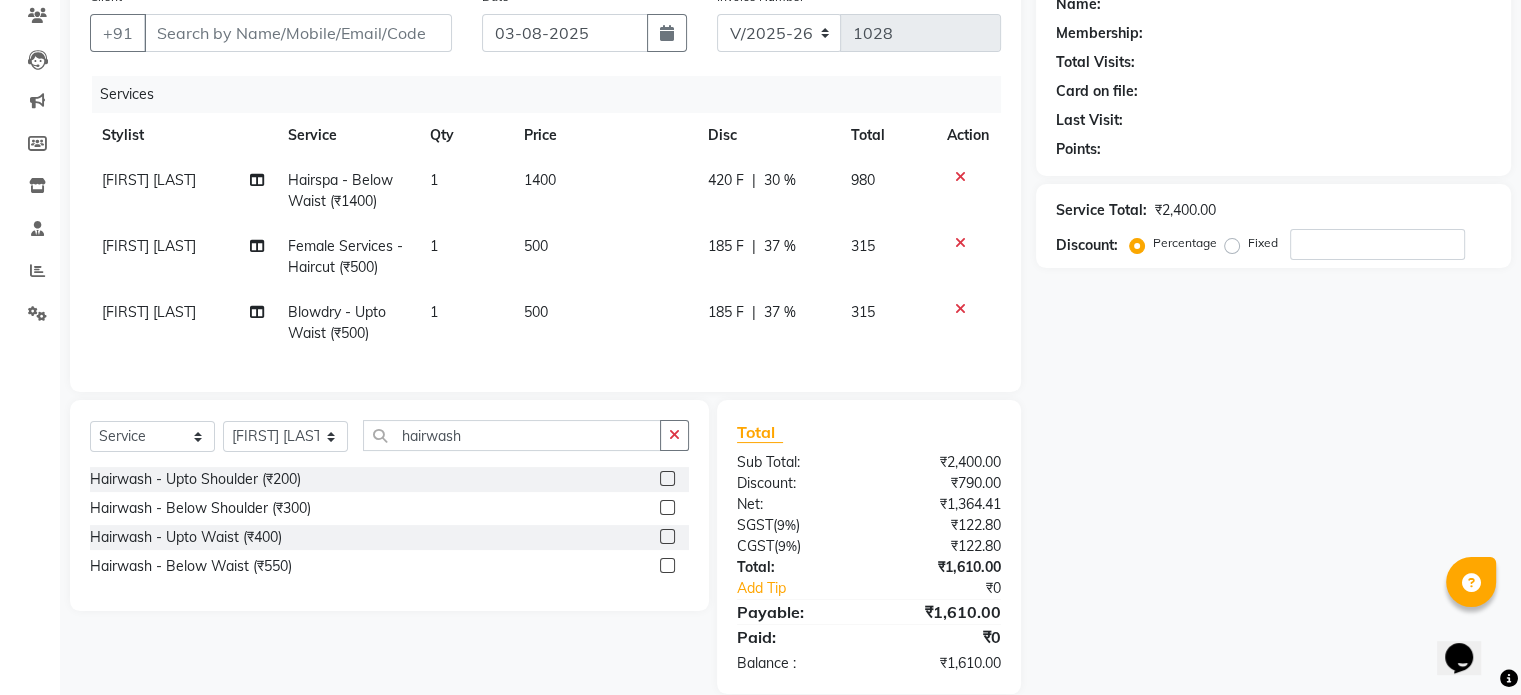 click on "420 F | 30 %" 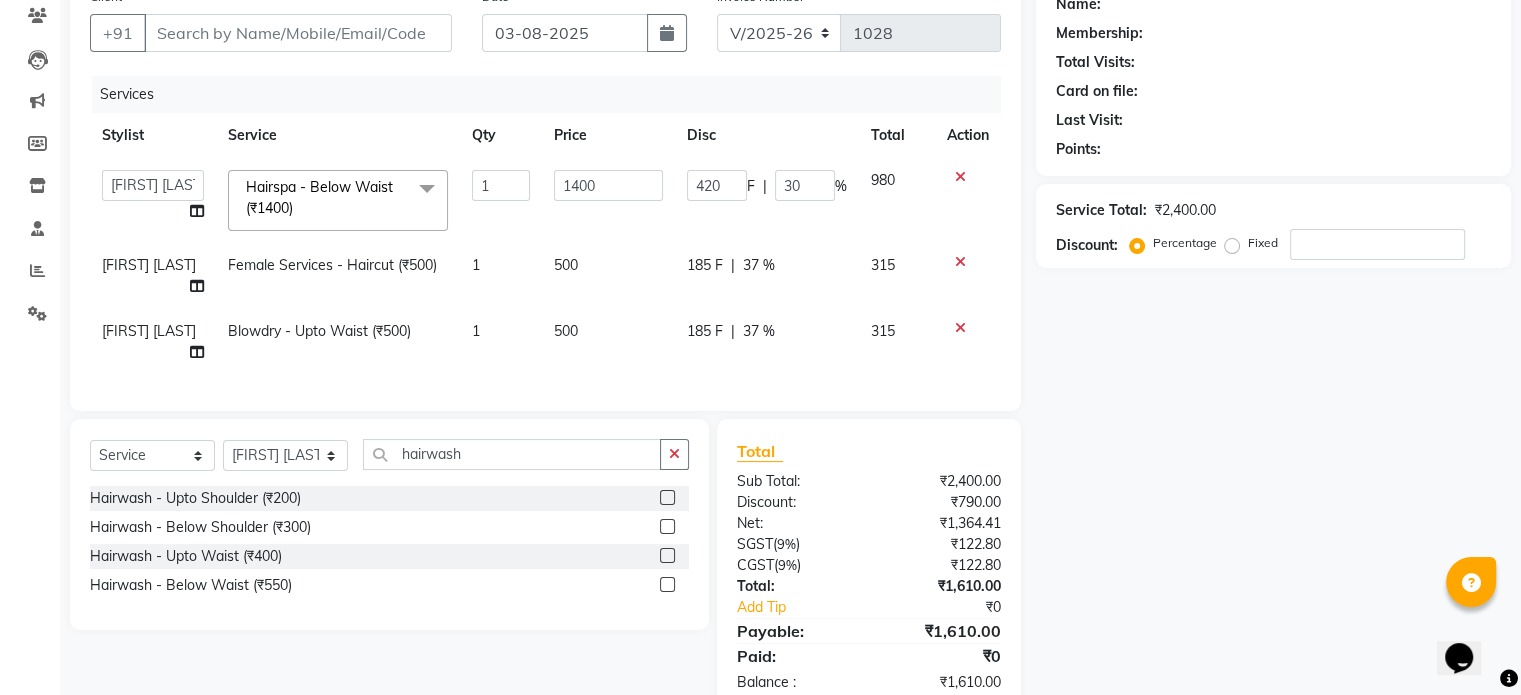 click on "37 %" 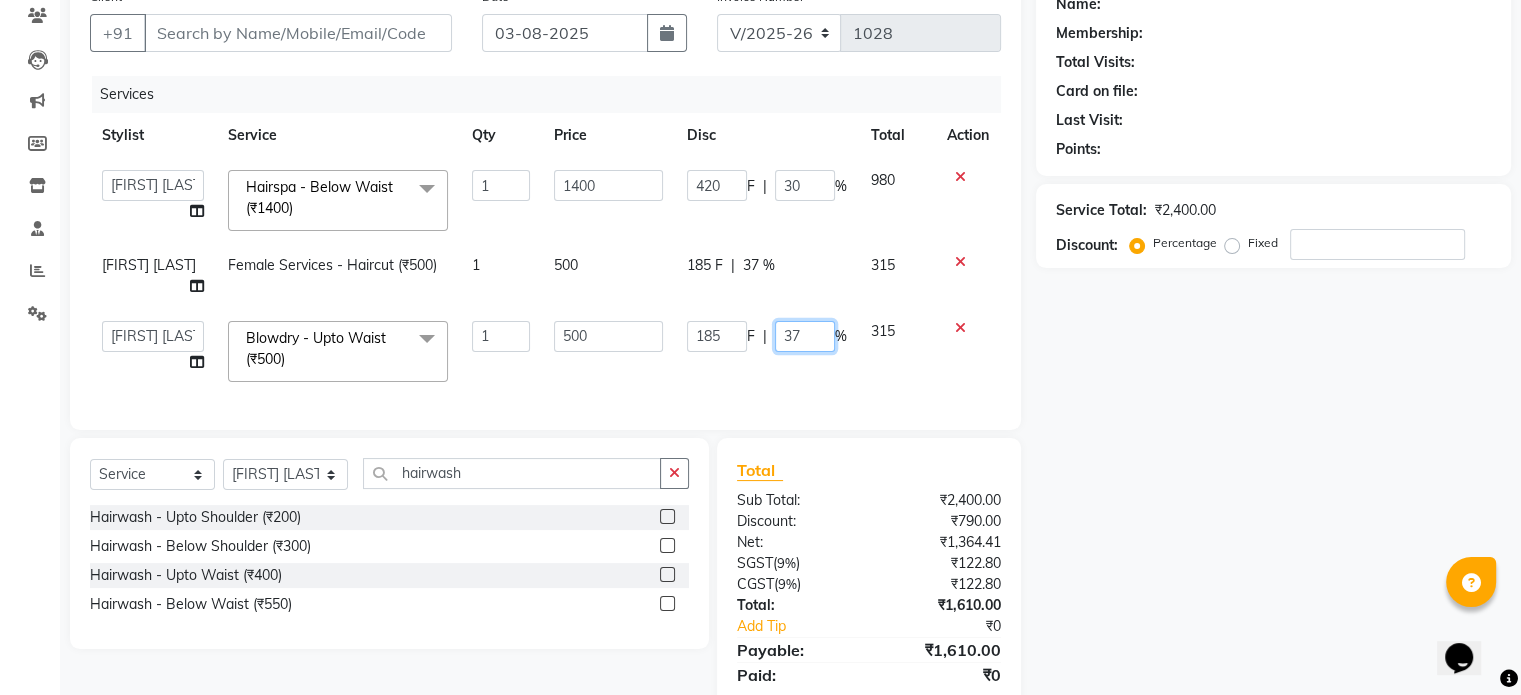click on "37" 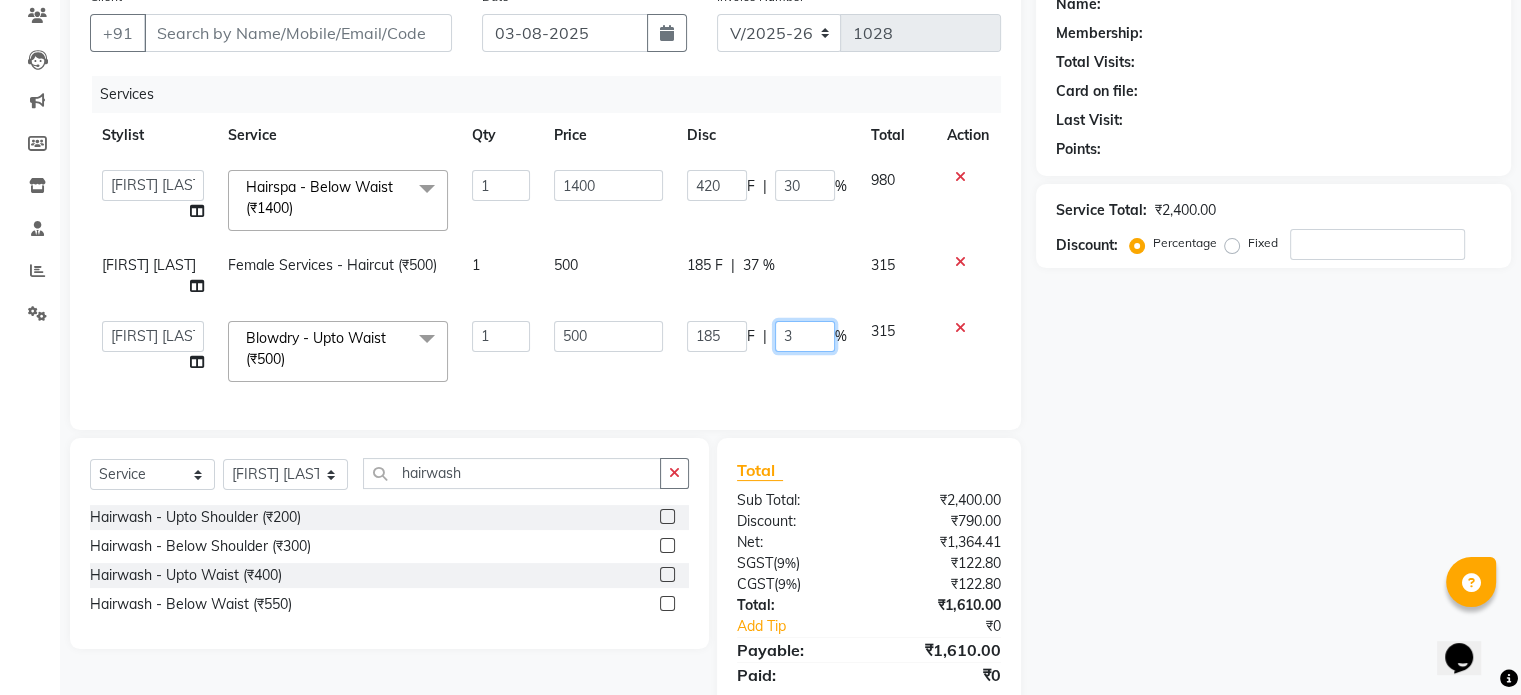 type on "38" 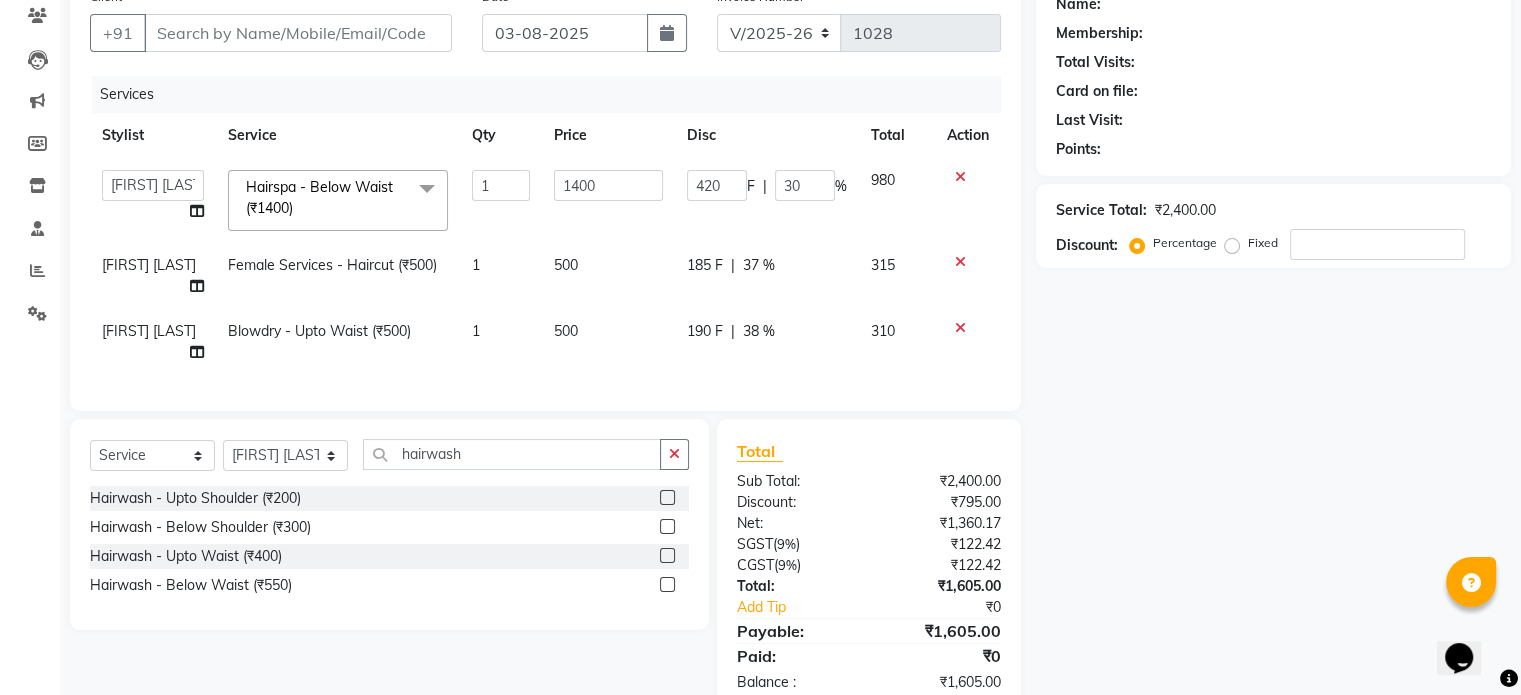 click on "190 F | 38 %" 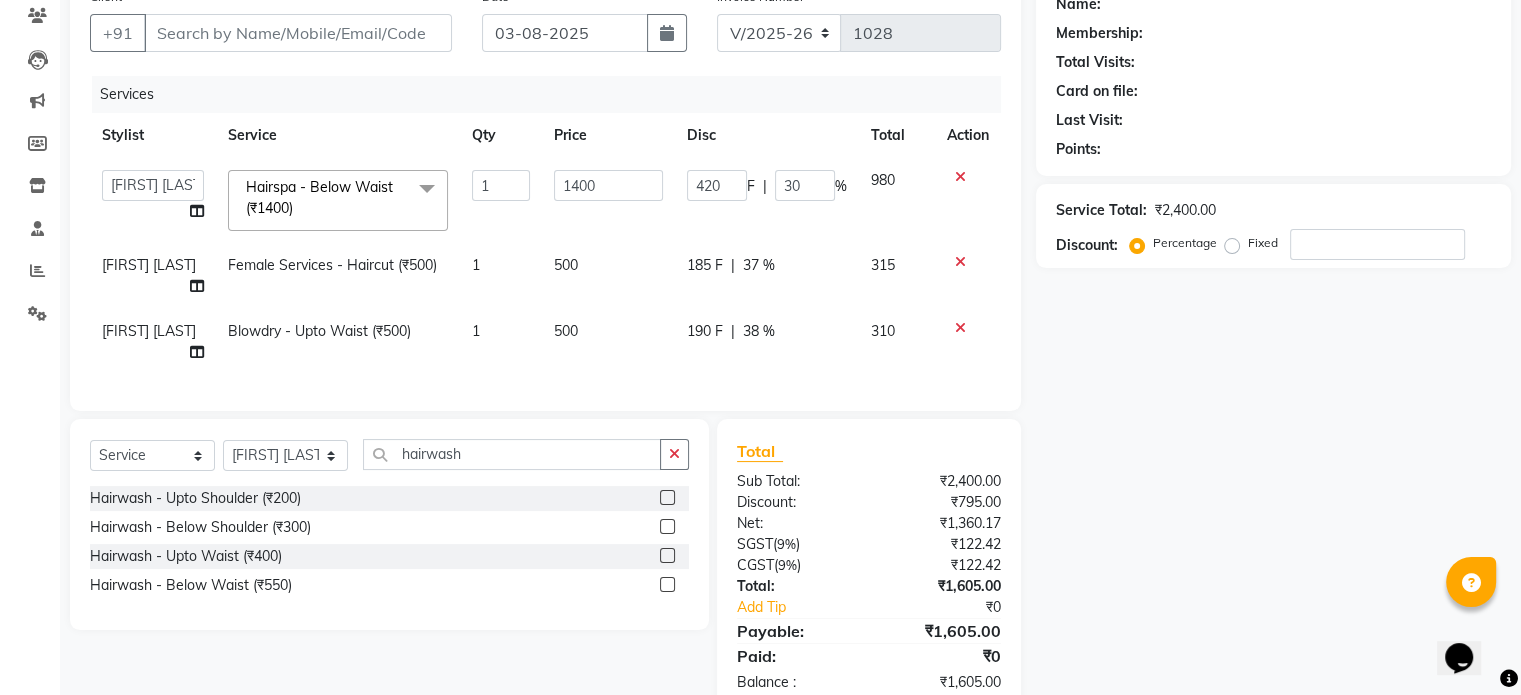 select on "64437" 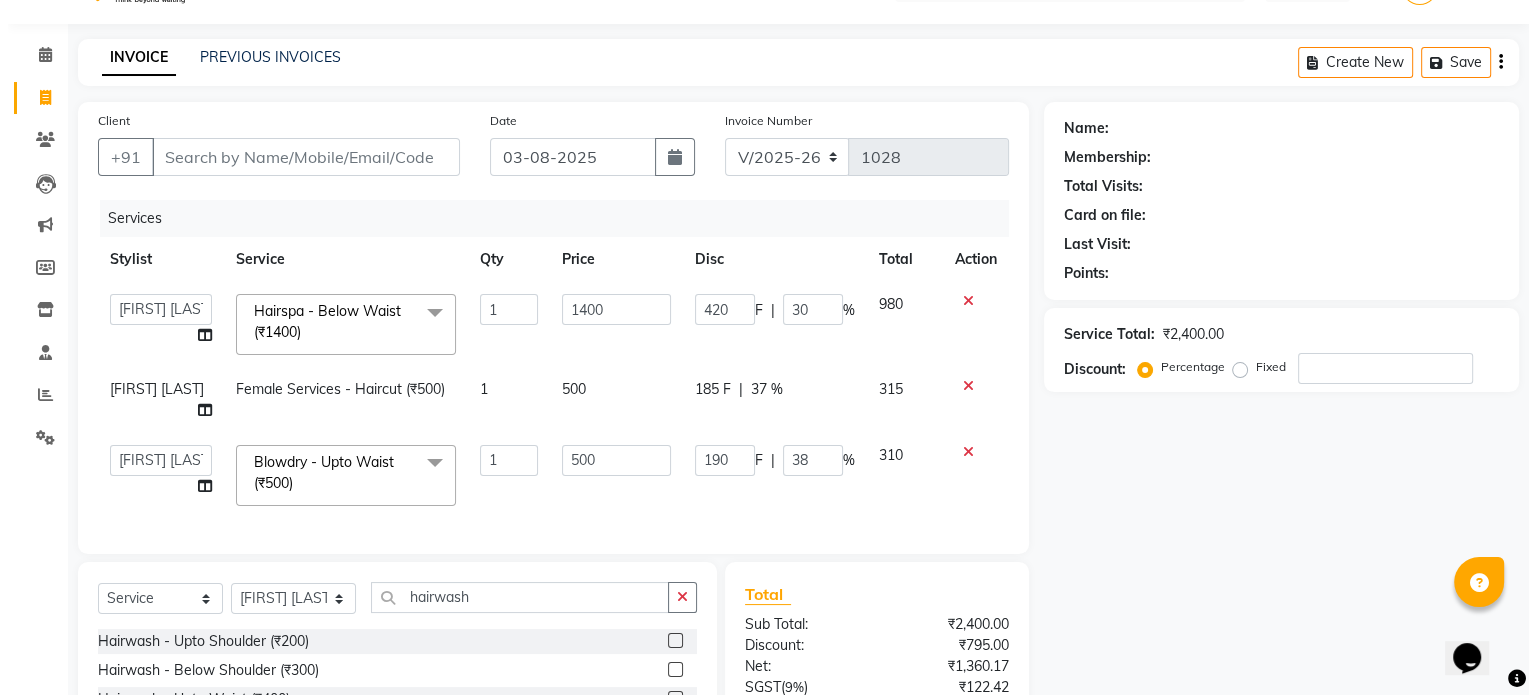 scroll, scrollTop: 37, scrollLeft: 0, axis: vertical 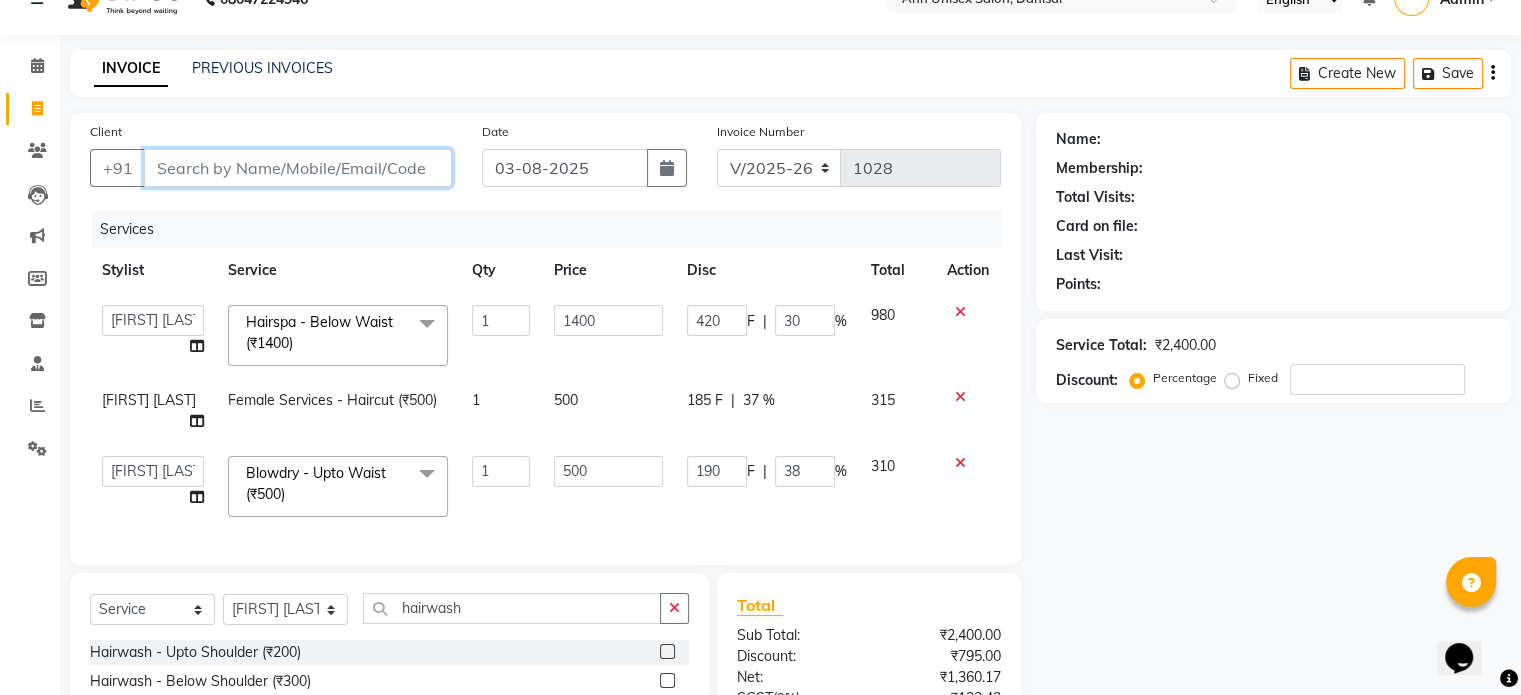 click on "Client" at bounding box center [298, 168] 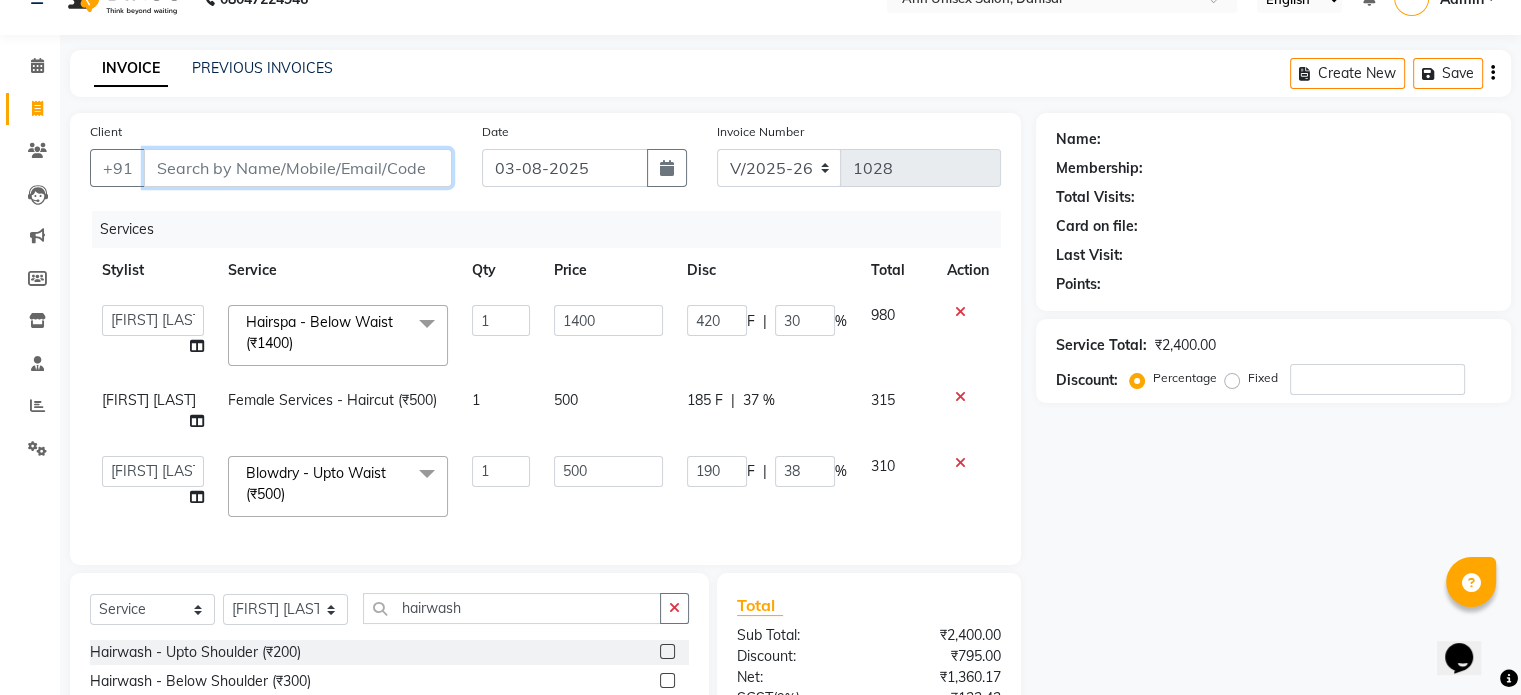 type on "n" 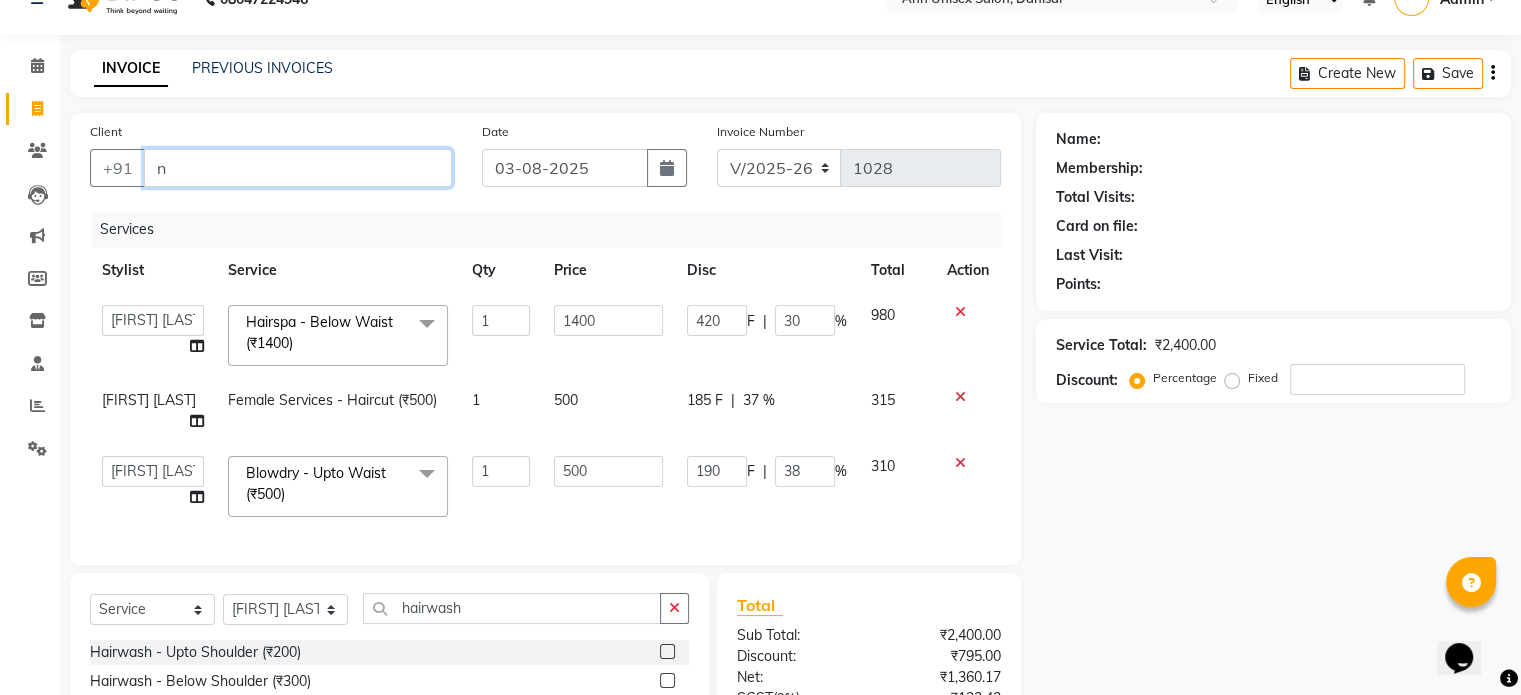 type on "0" 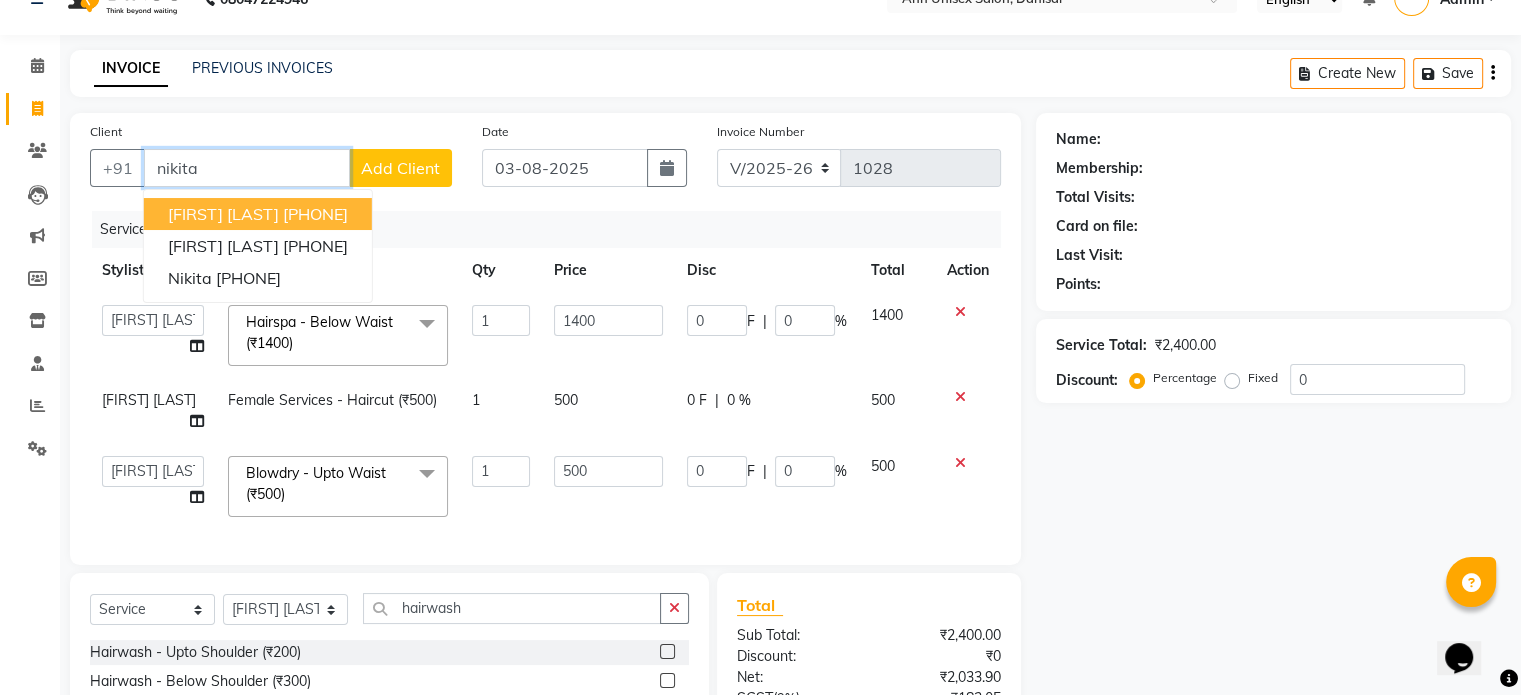 type on "nikita" 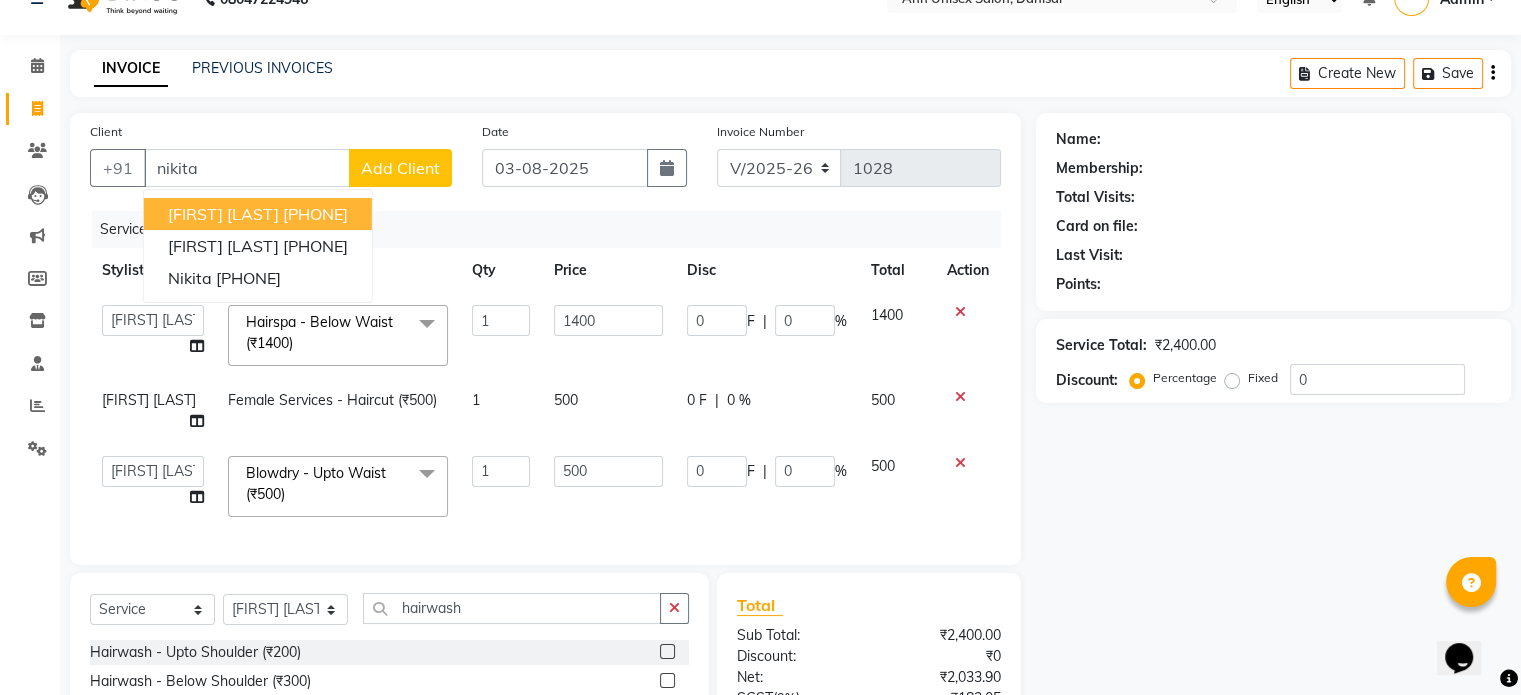 click on "Add Client" 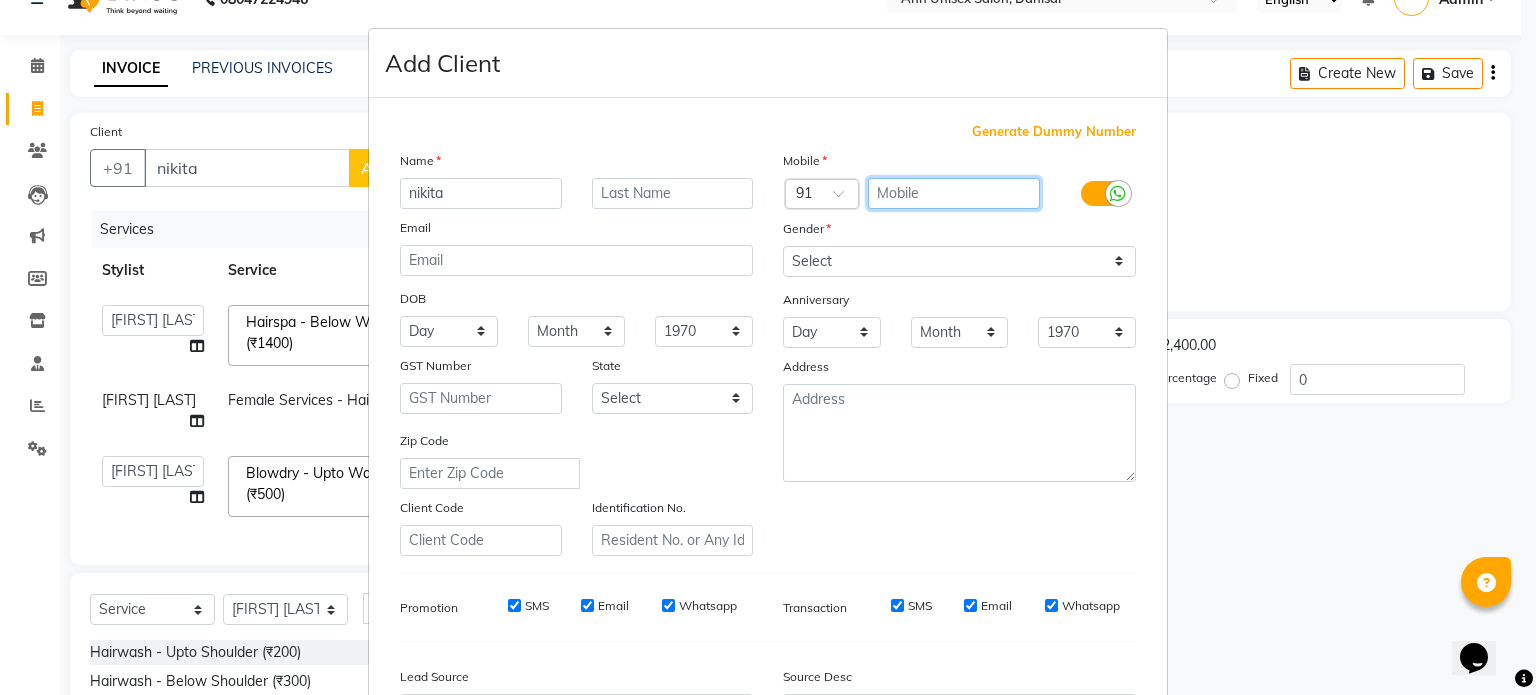 click at bounding box center (954, 193) 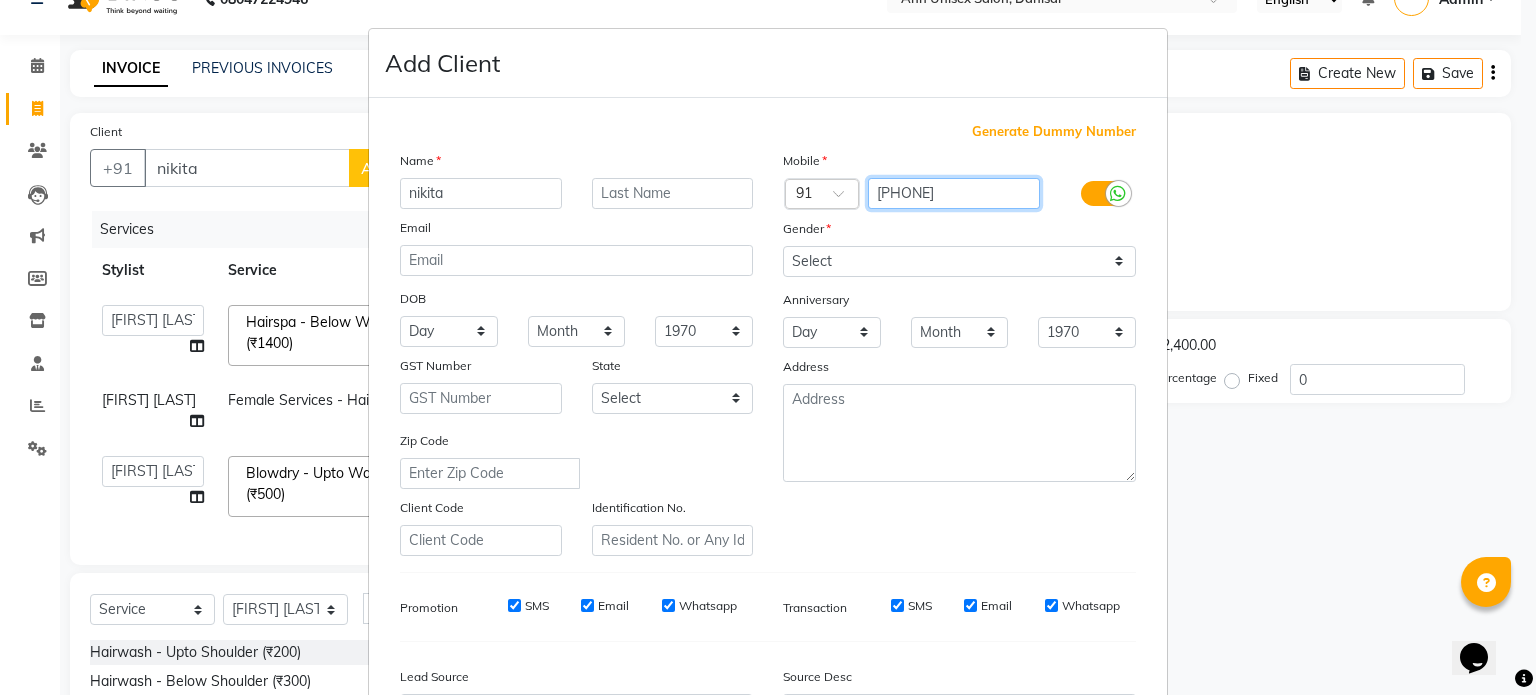 type on "[PHONE]" 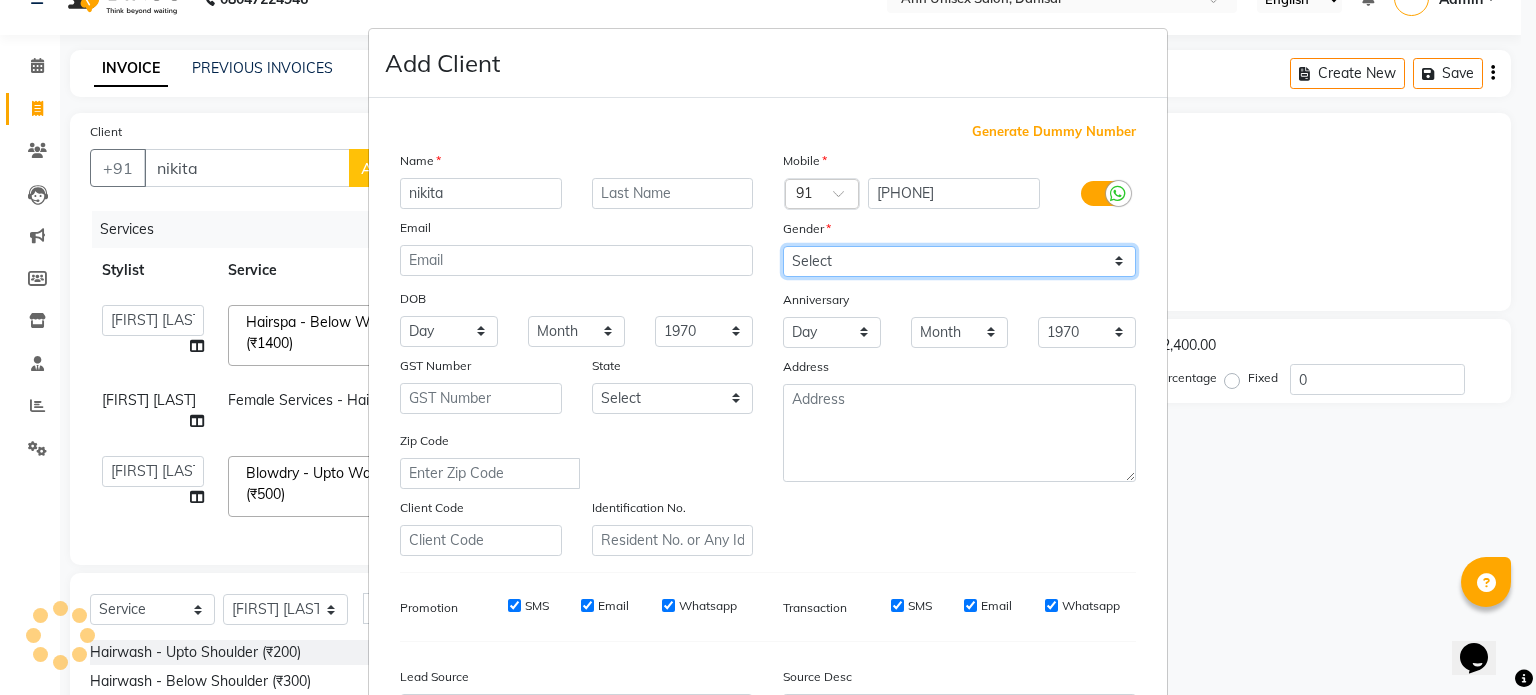 click on "Select Male Female Other Prefer Not To Say" at bounding box center [959, 261] 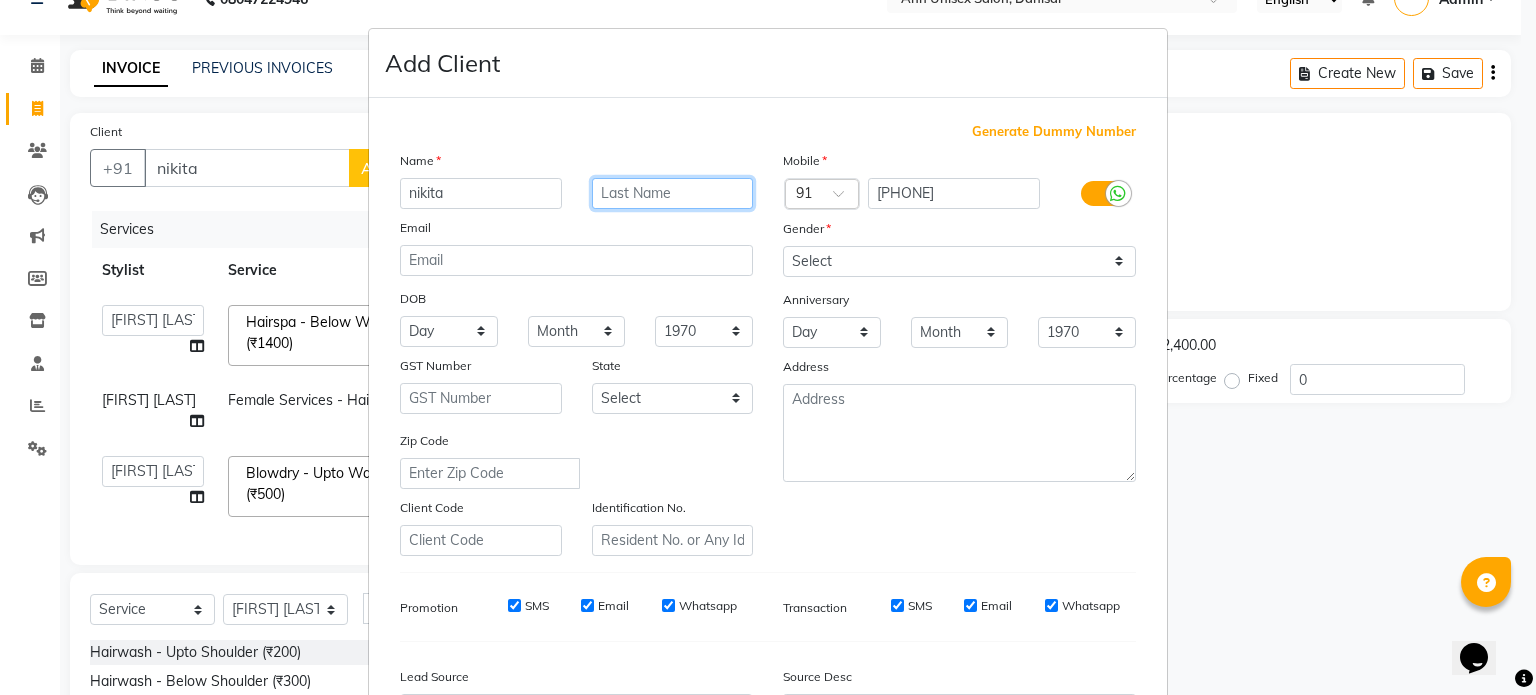 click at bounding box center [673, 193] 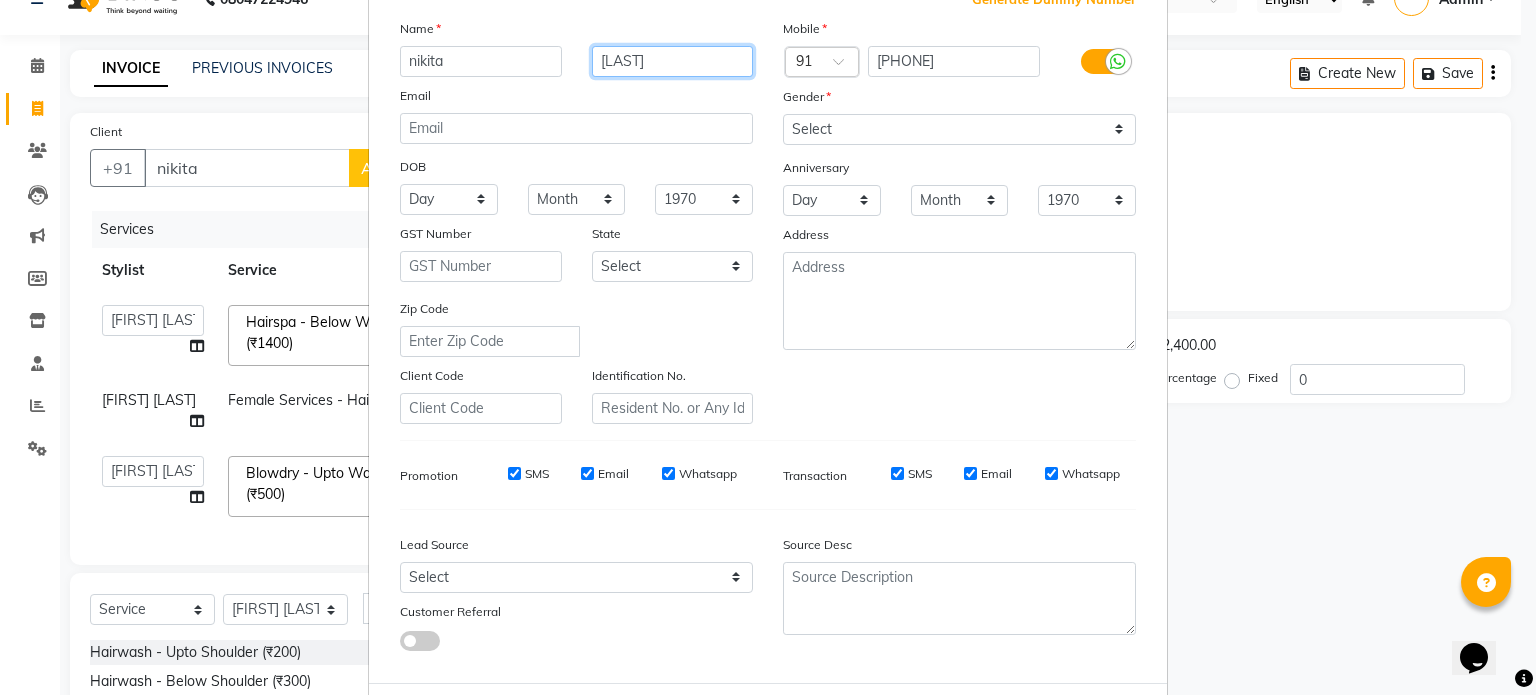 scroll, scrollTop: 132, scrollLeft: 0, axis: vertical 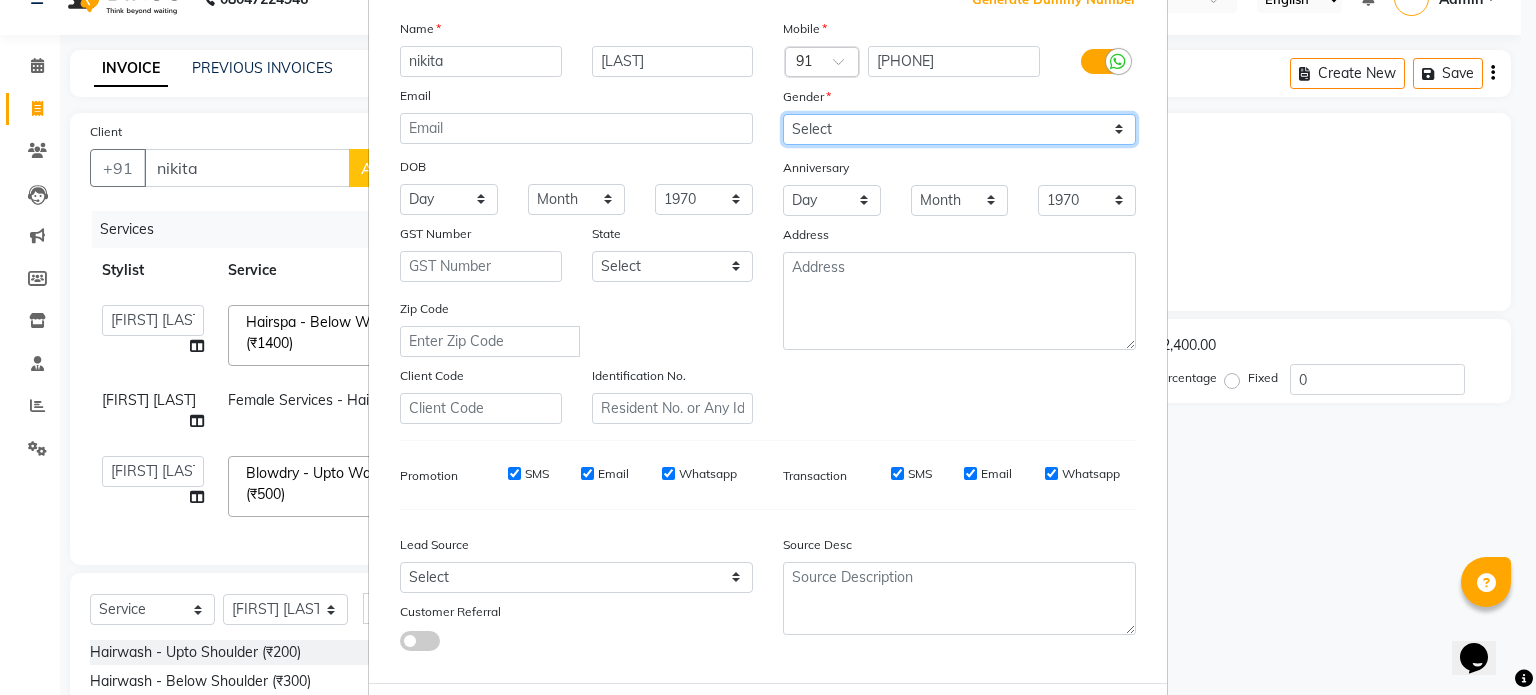 click on "Select Male Female Other Prefer Not To Say" at bounding box center (959, 129) 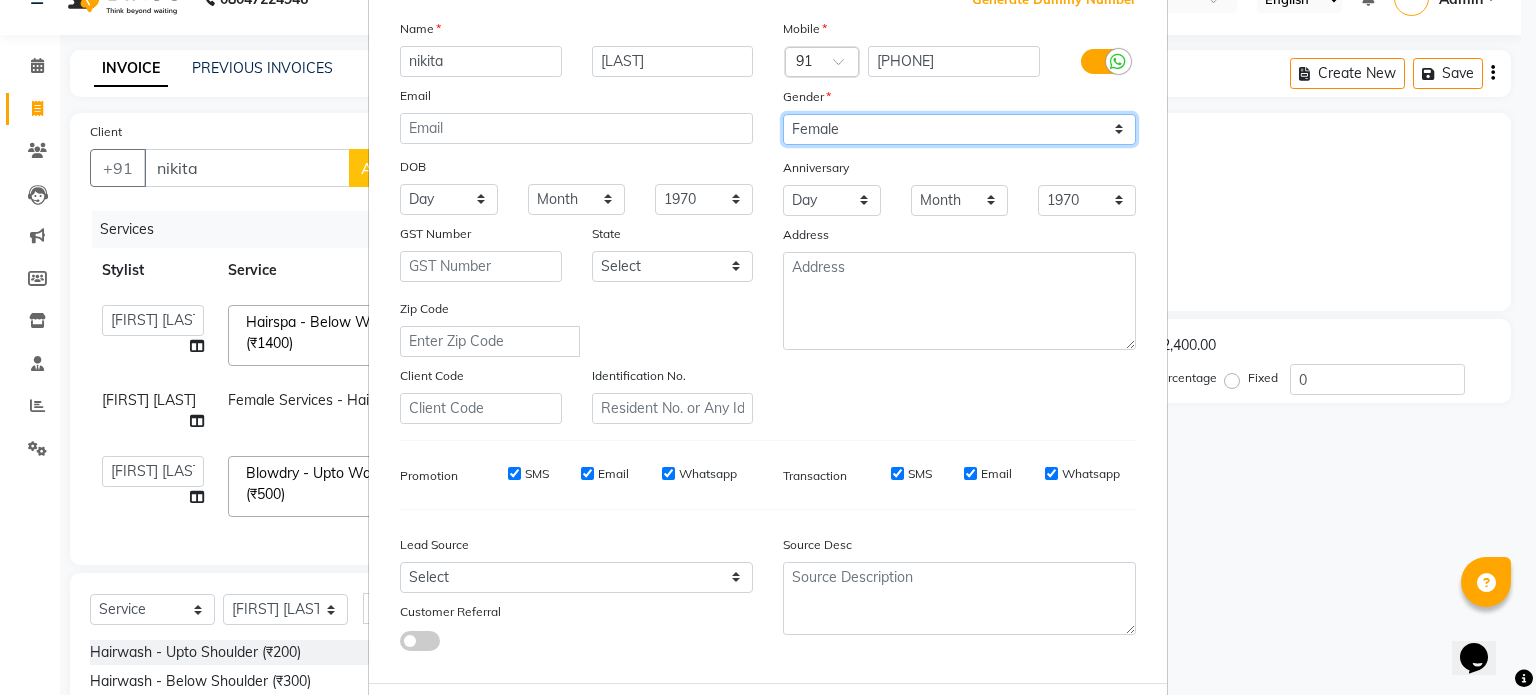 click on "Select Male Female Other Prefer Not To Say" at bounding box center [959, 129] 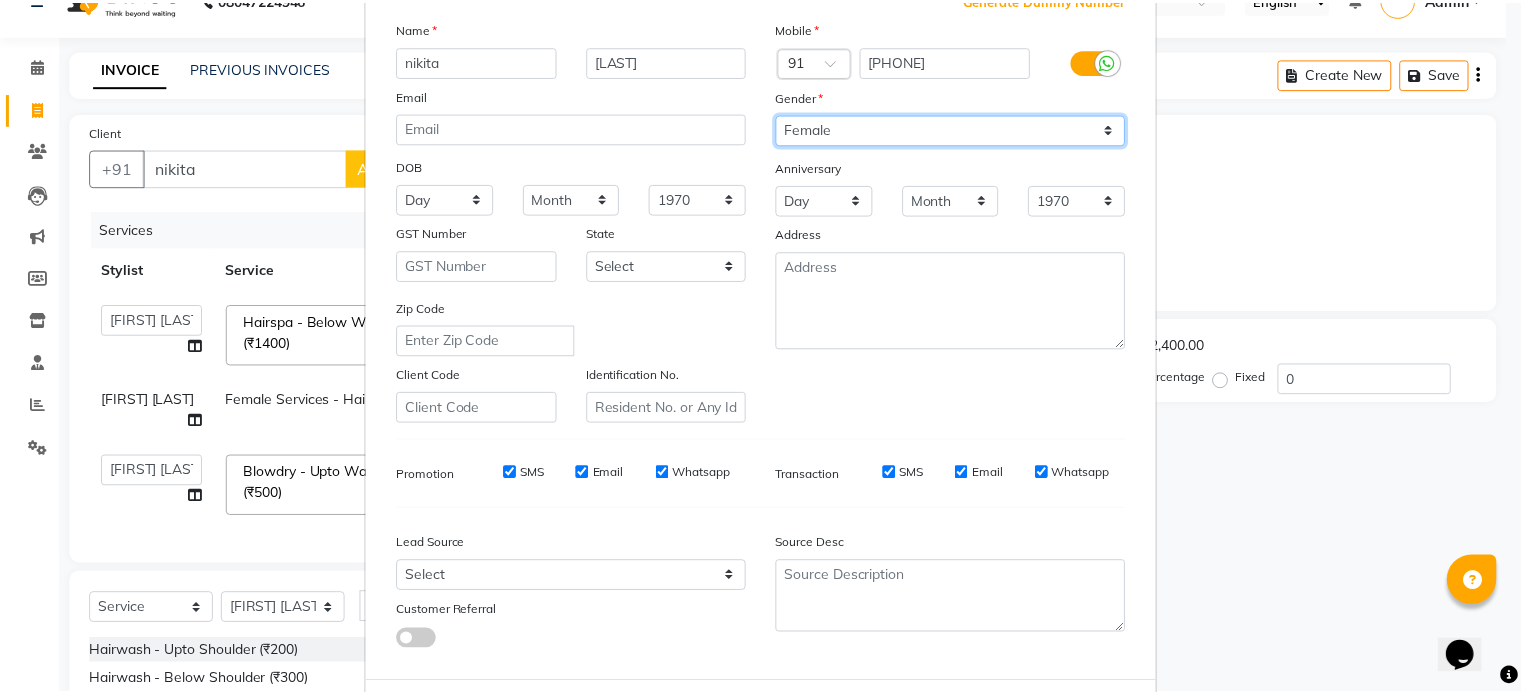 scroll, scrollTop: 237, scrollLeft: 0, axis: vertical 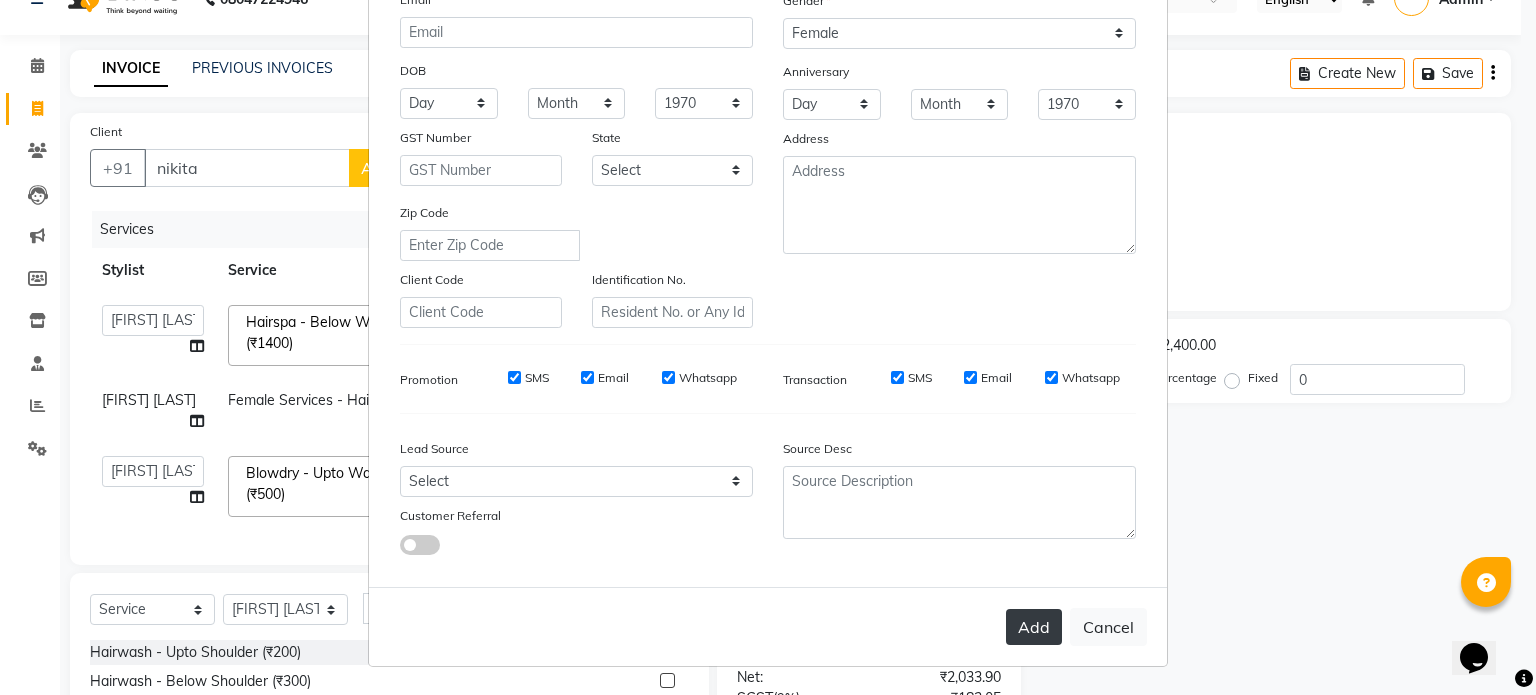 click on "Add" at bounding box center (1034, 627) 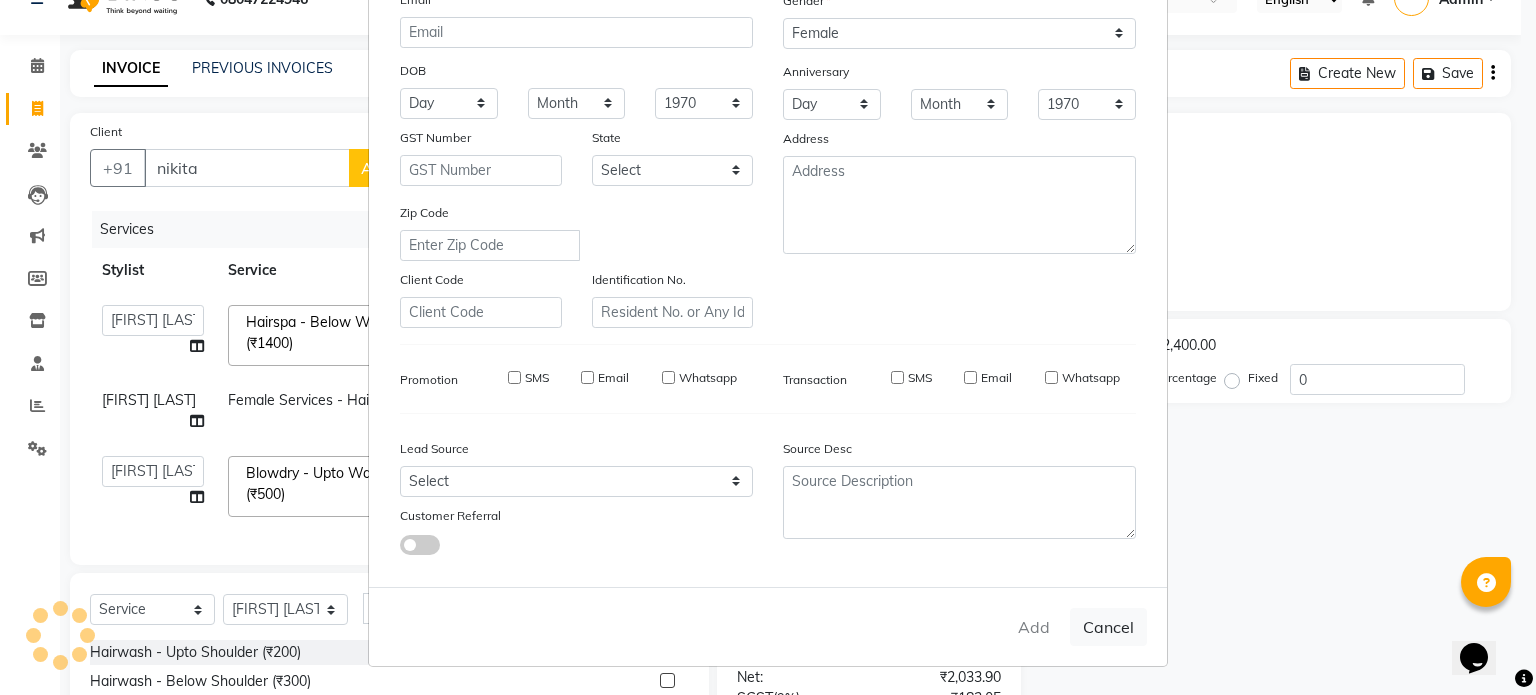 type on "[PHONE]" 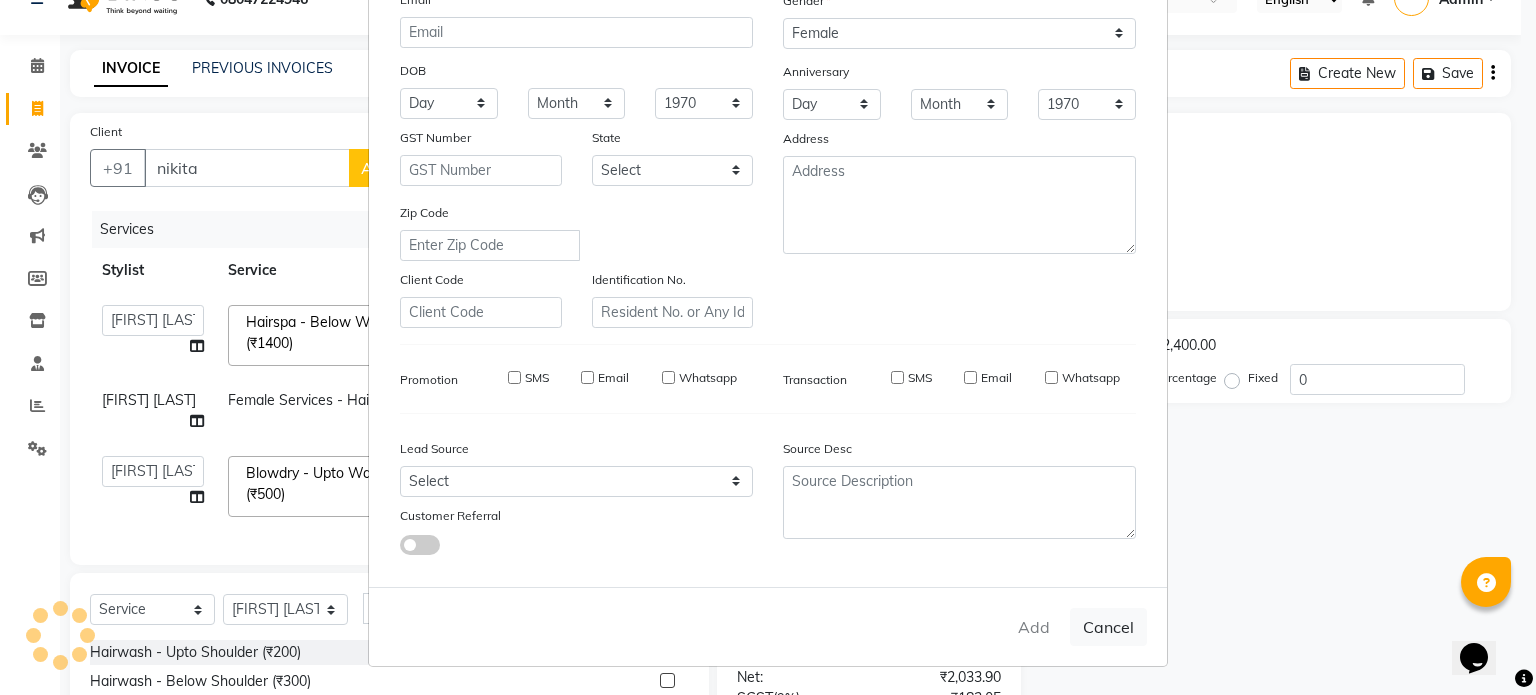 type 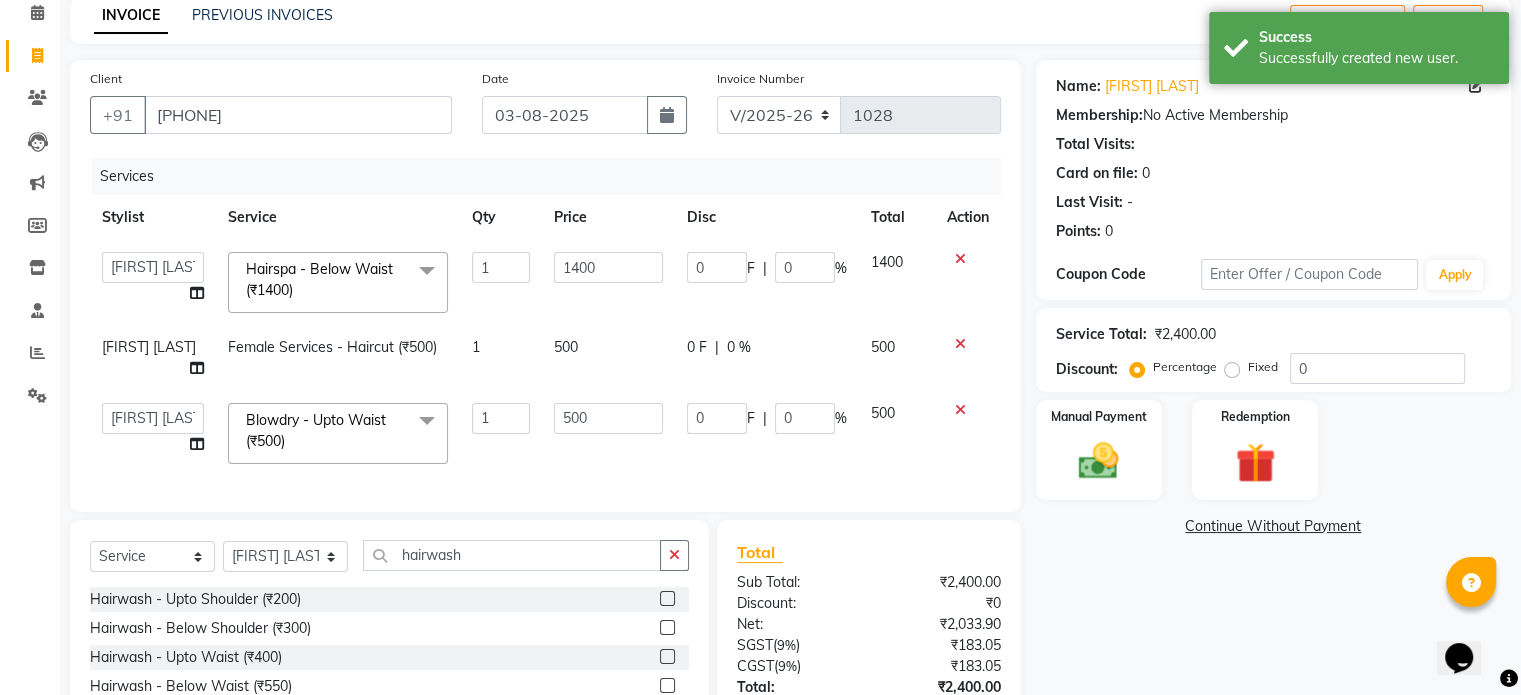 scroll, scrollTop: 92, scrollLeft: 0, axis: vertical 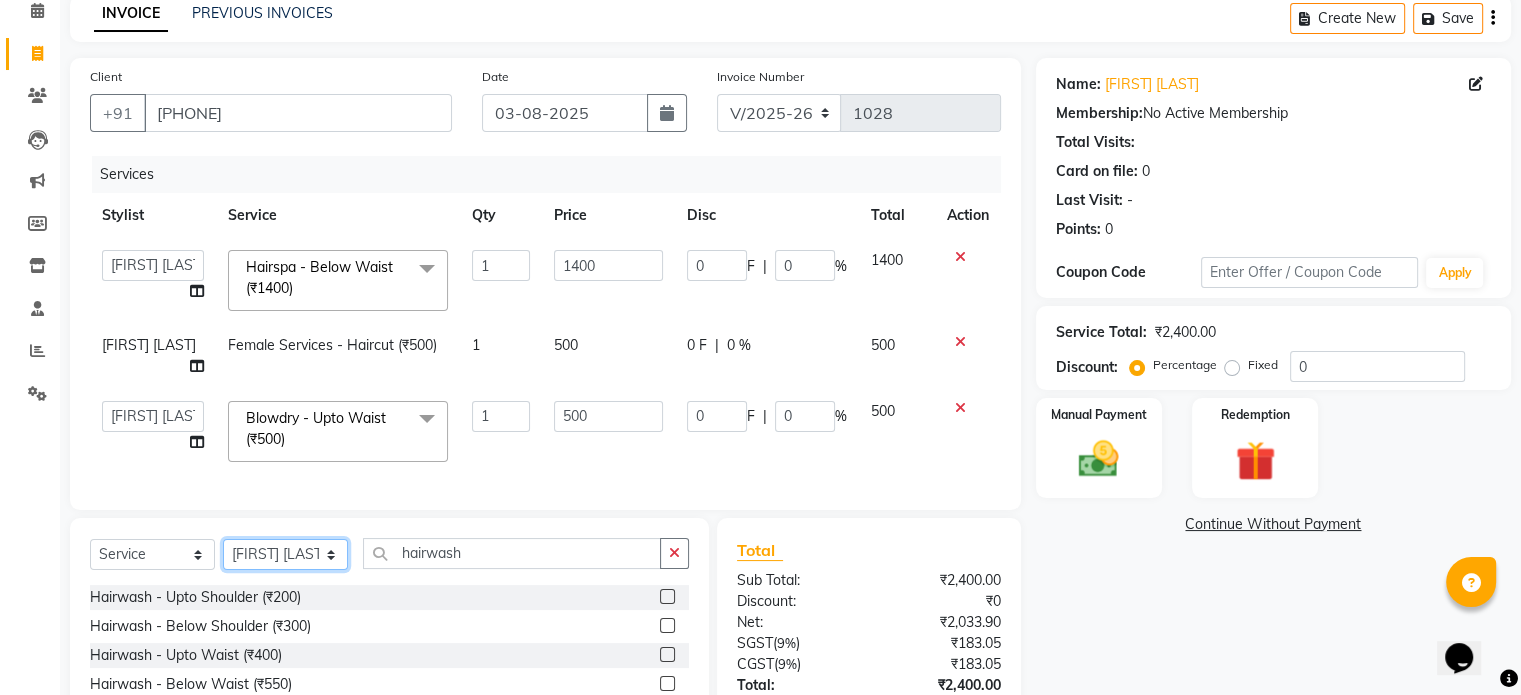 click on "Select Stylist Ankita Bagave Kasim salmani Manisha Doshi Pooja Jha RAHUL AHANKARE Rahul Thakur Sanju Sharma SHARUKH" 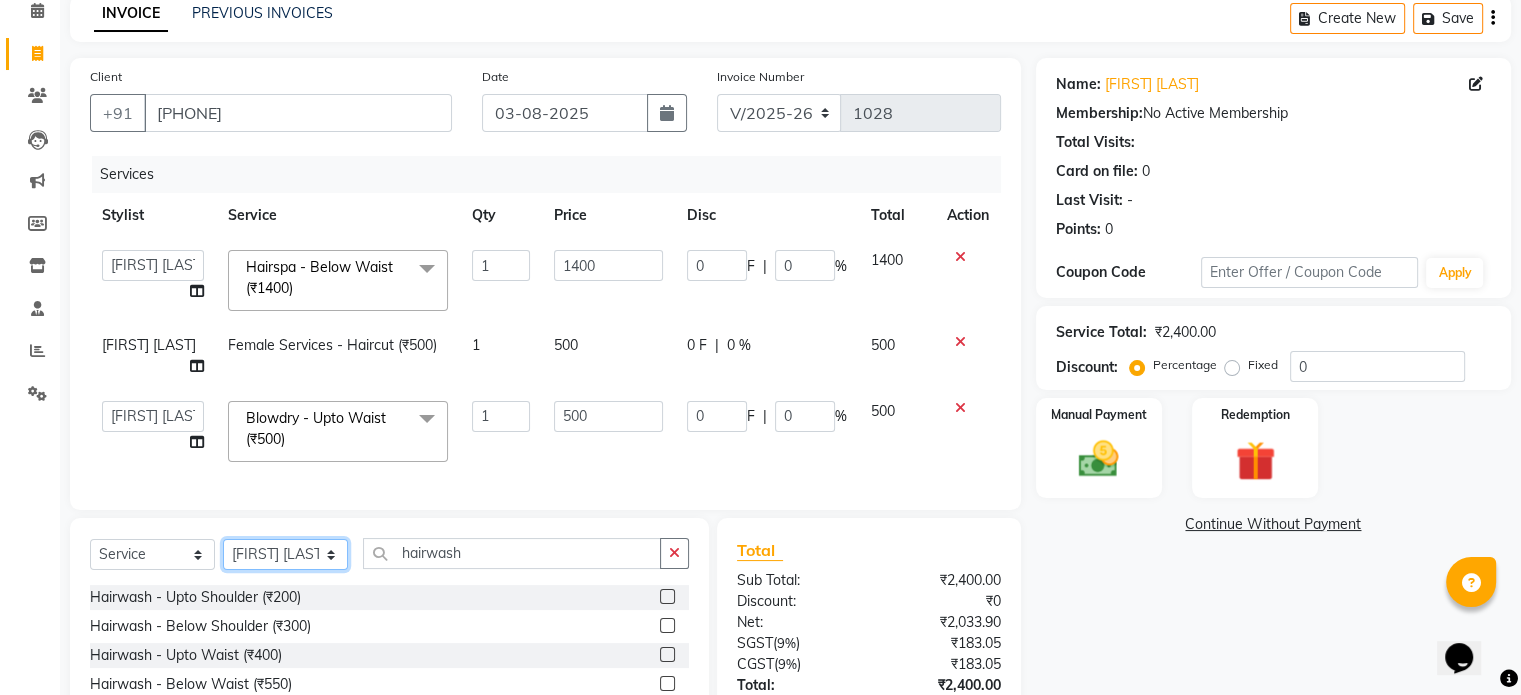 select on "87464" 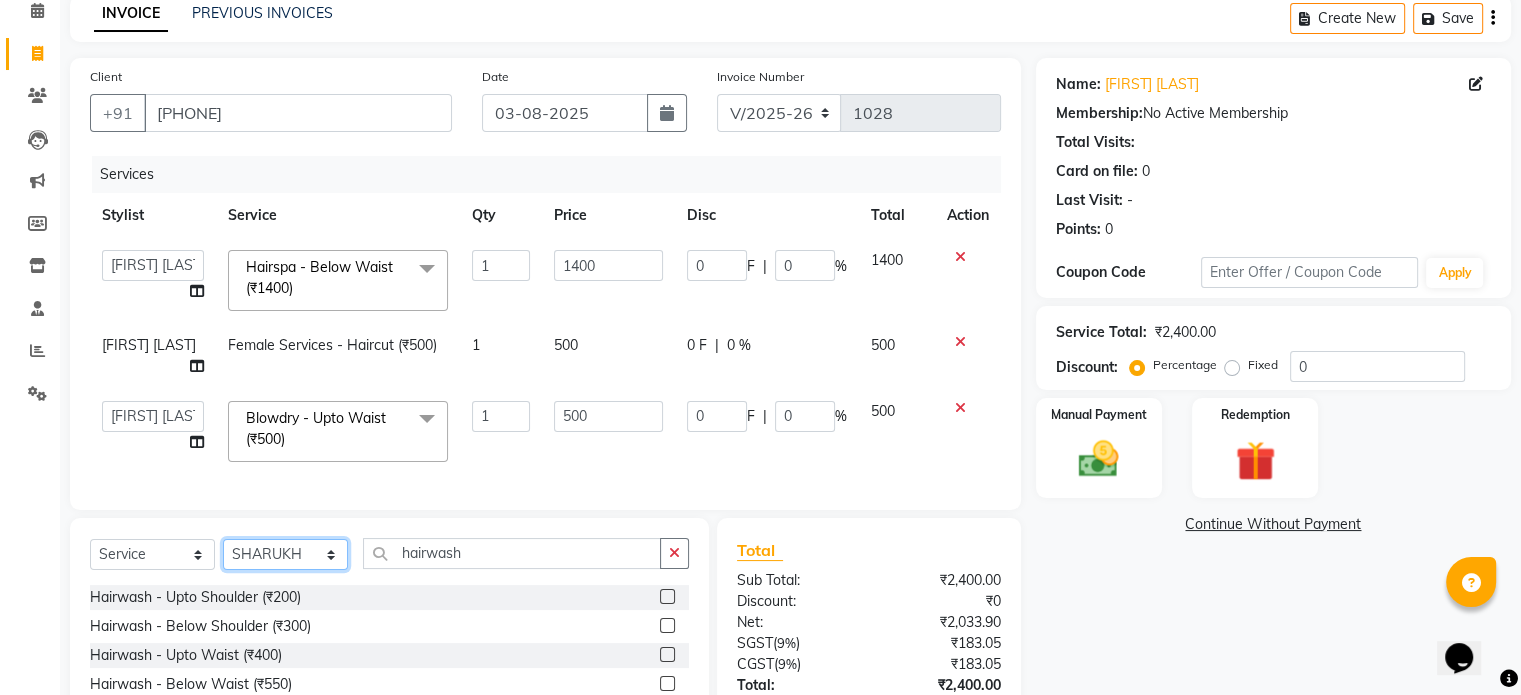 click on "Select Stylist Ankita Bagave Kasim salmani Manisha Doshi Pooja Jha RAHUL AHANKARE Rahul Thakur Sanju Sharma SHARUKH" 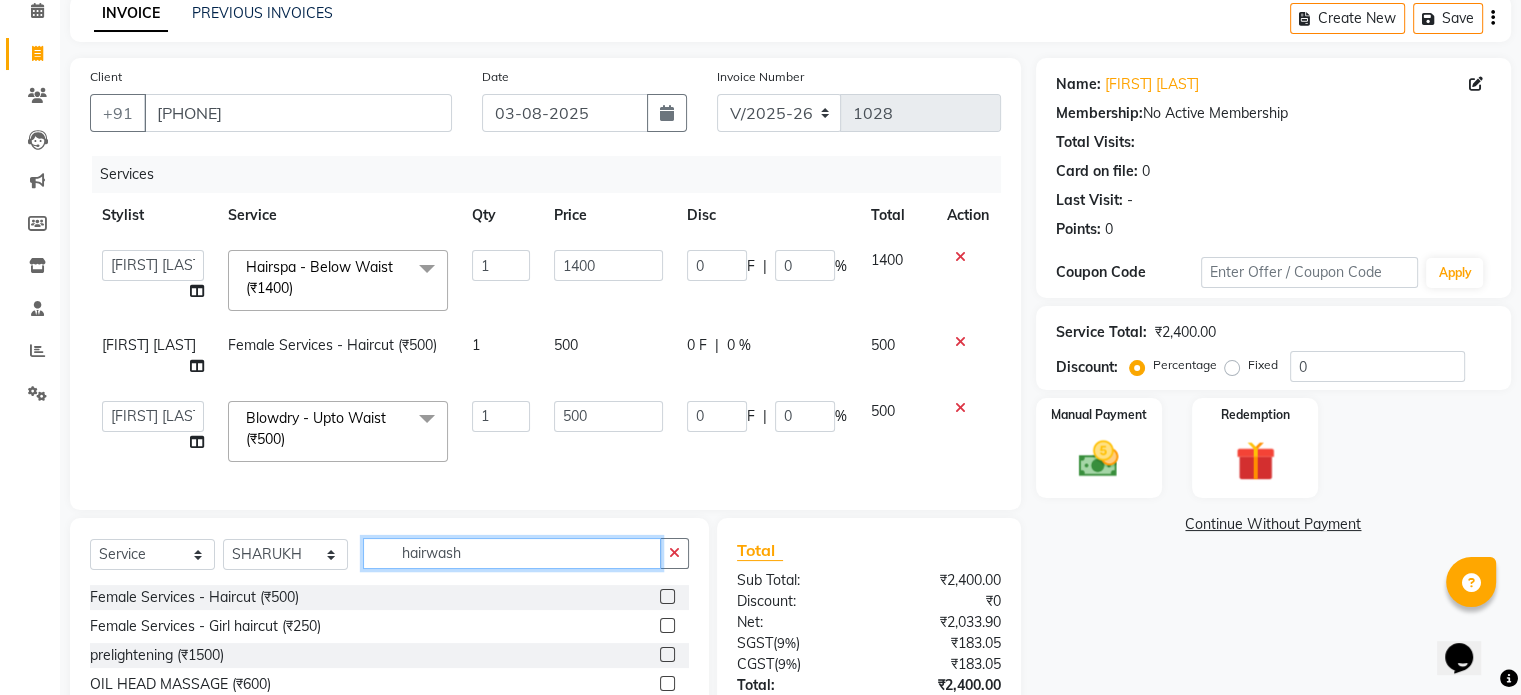 click on "hairwash" 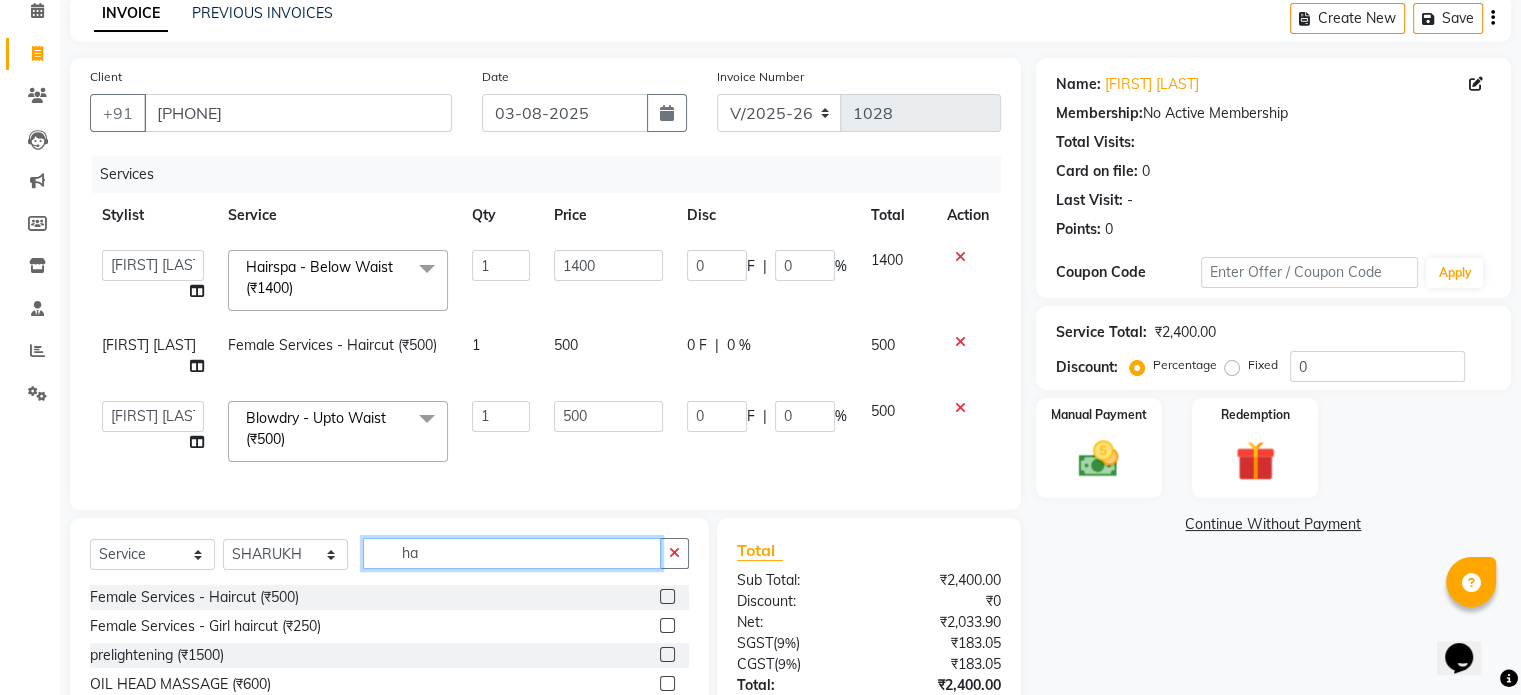 type on "h" 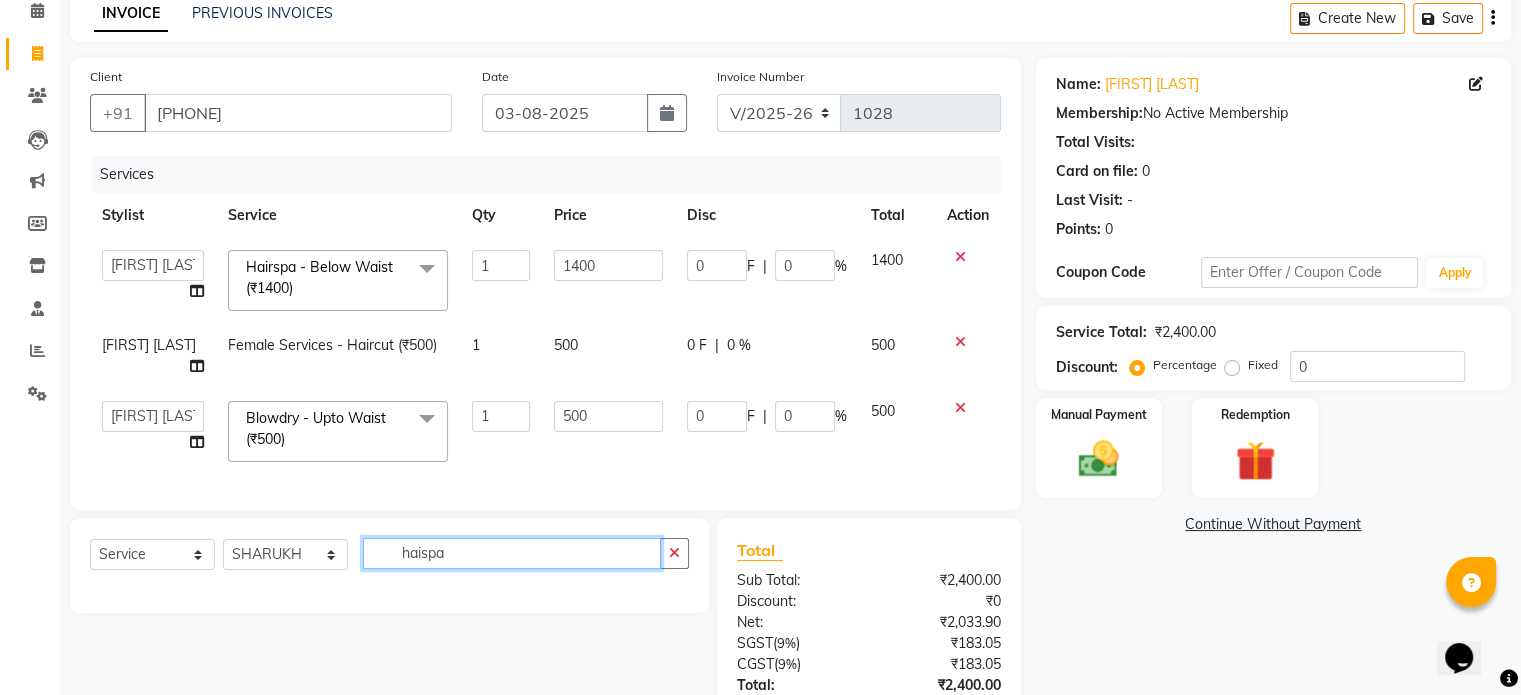 click on "haispa" 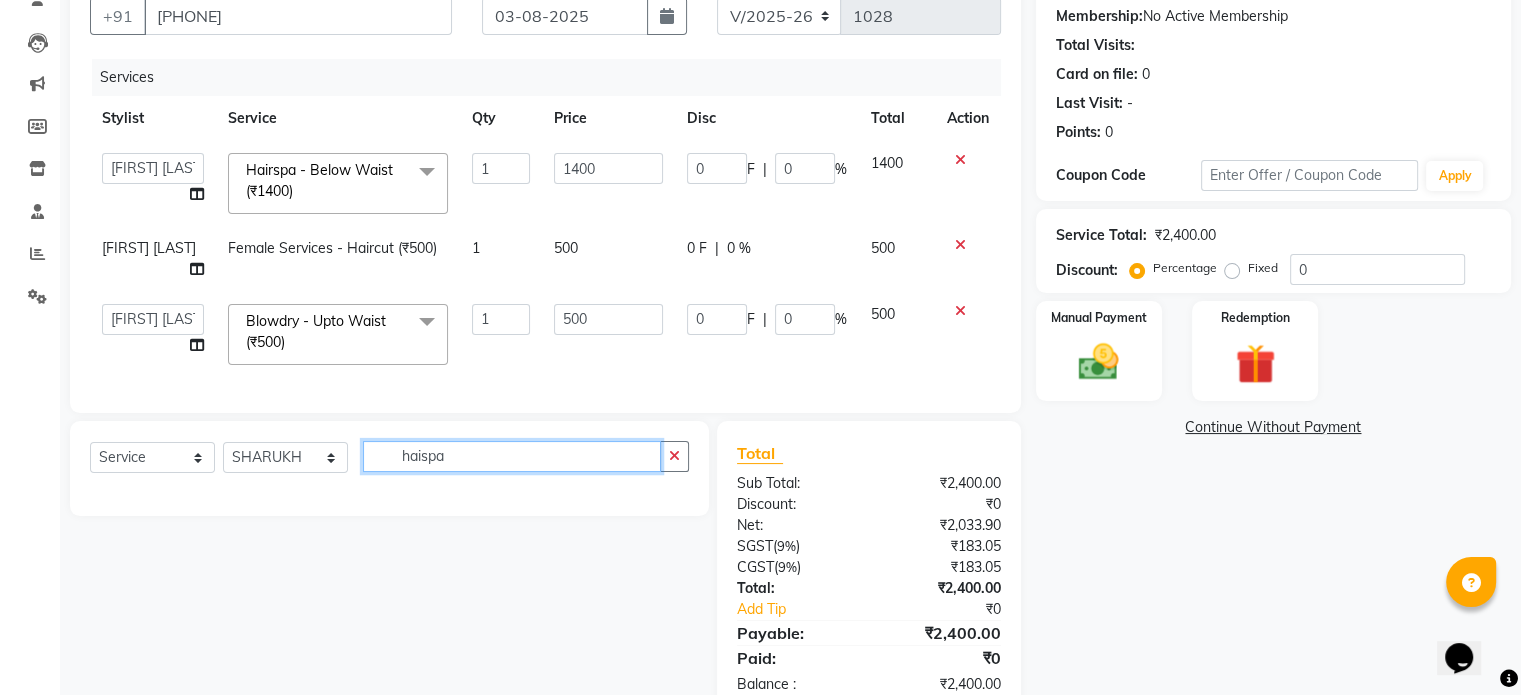 scroll, scrollTop: 216, scrollLeft: 0, axis: vertical 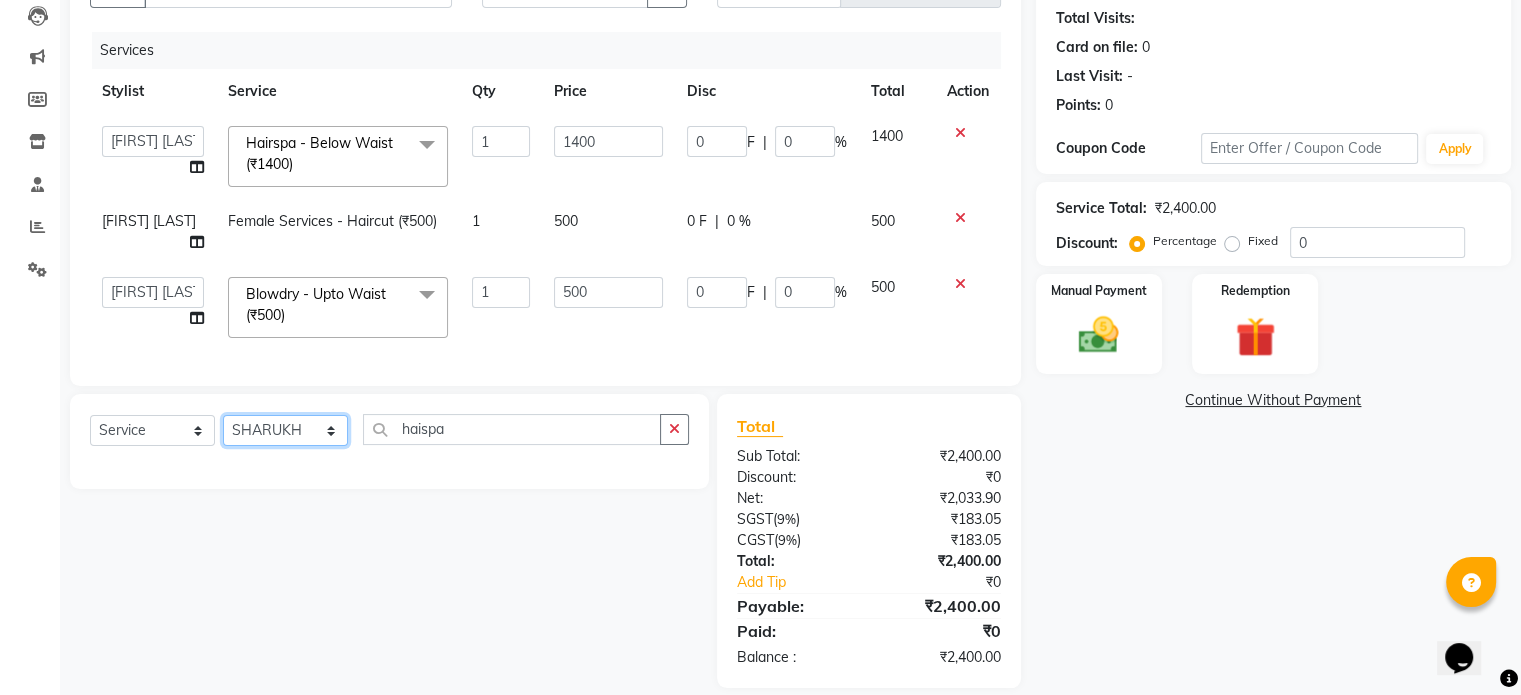 click on "Select Stylist Ankita Bagave Kasim salmani Manisha Doshi Pooja Jha RAHUL AHANKARE Rahul Thakur Sanju Sharma SHARUKH" 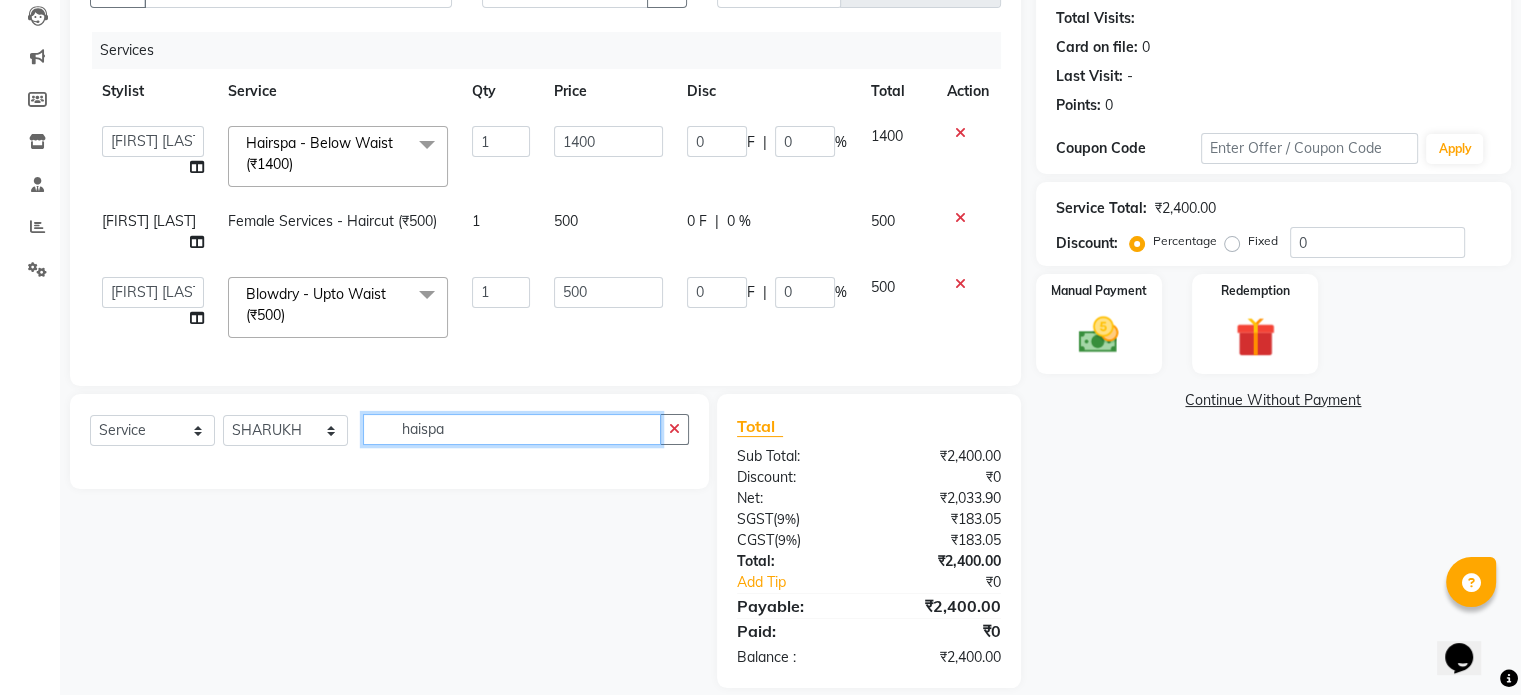 click on "haispa" 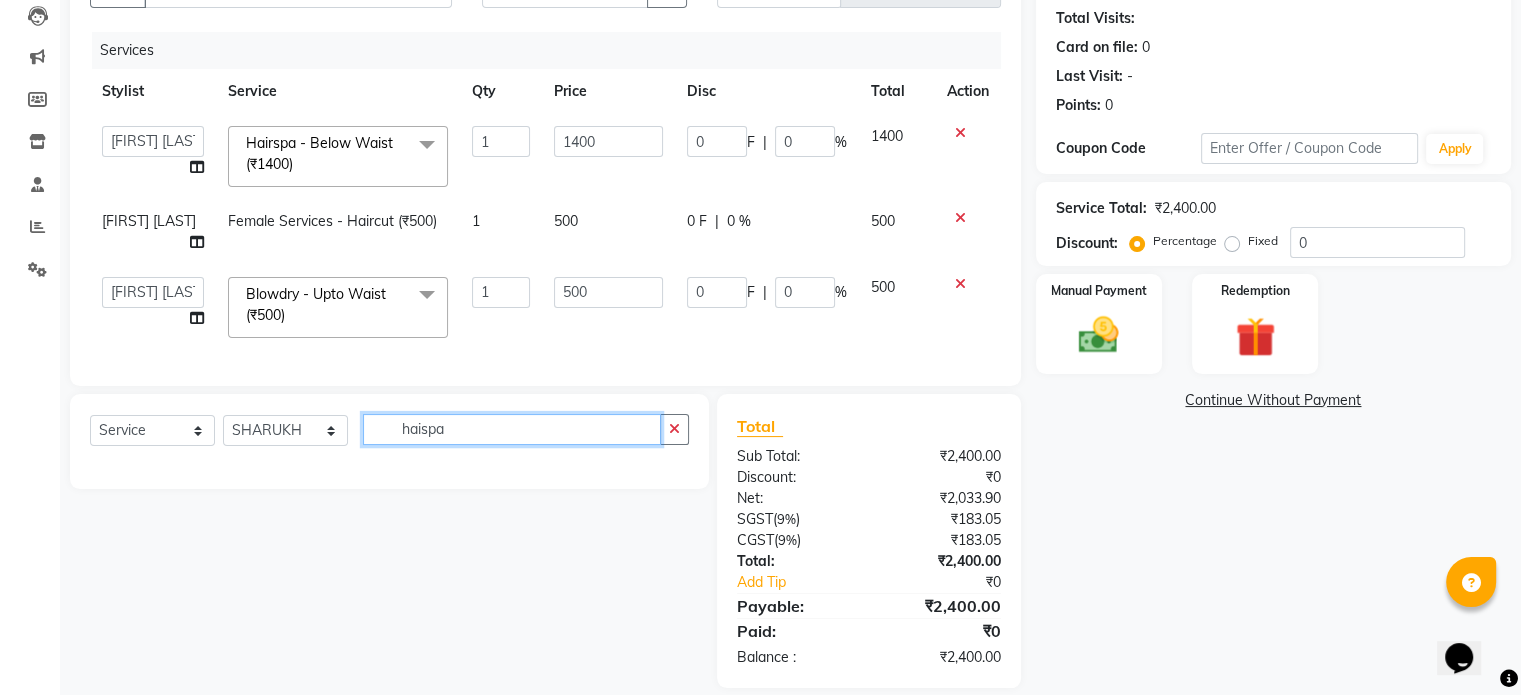 click on "haispa" 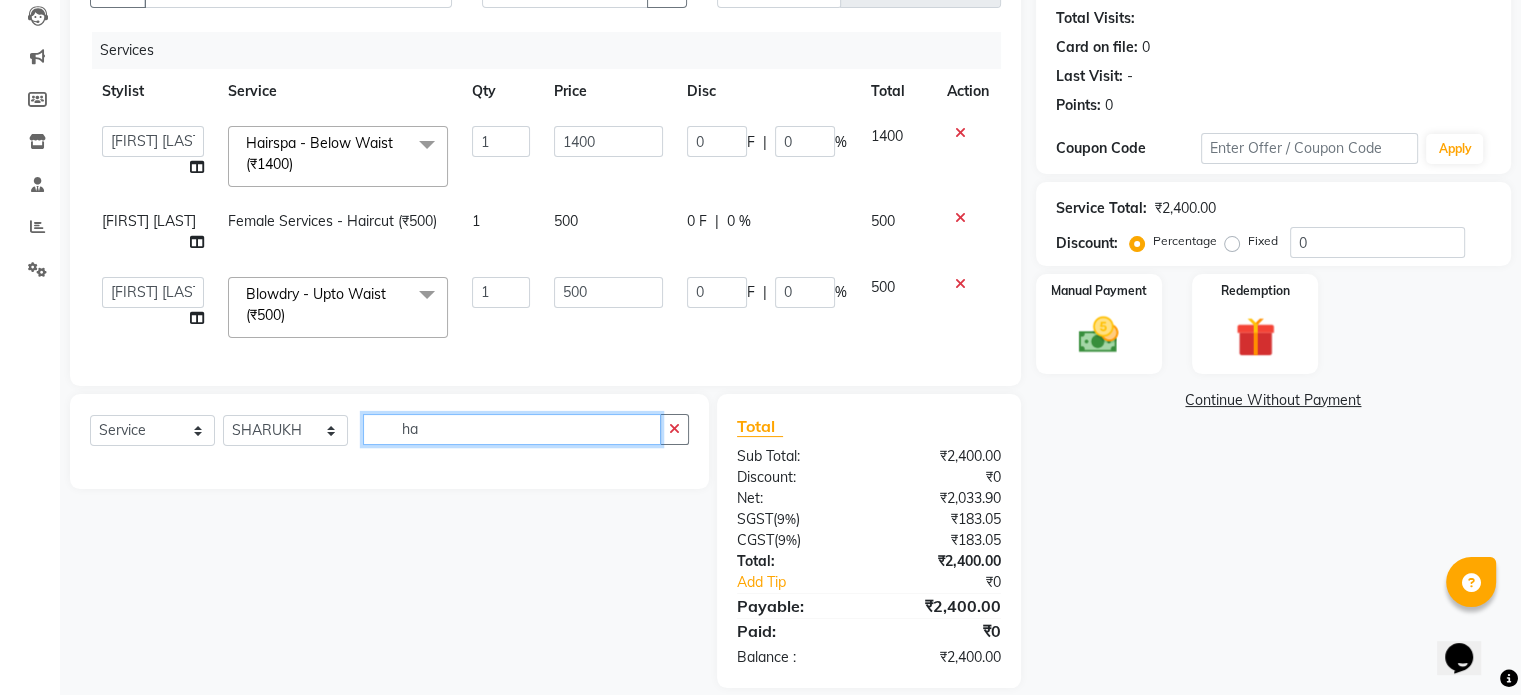 type on "h" 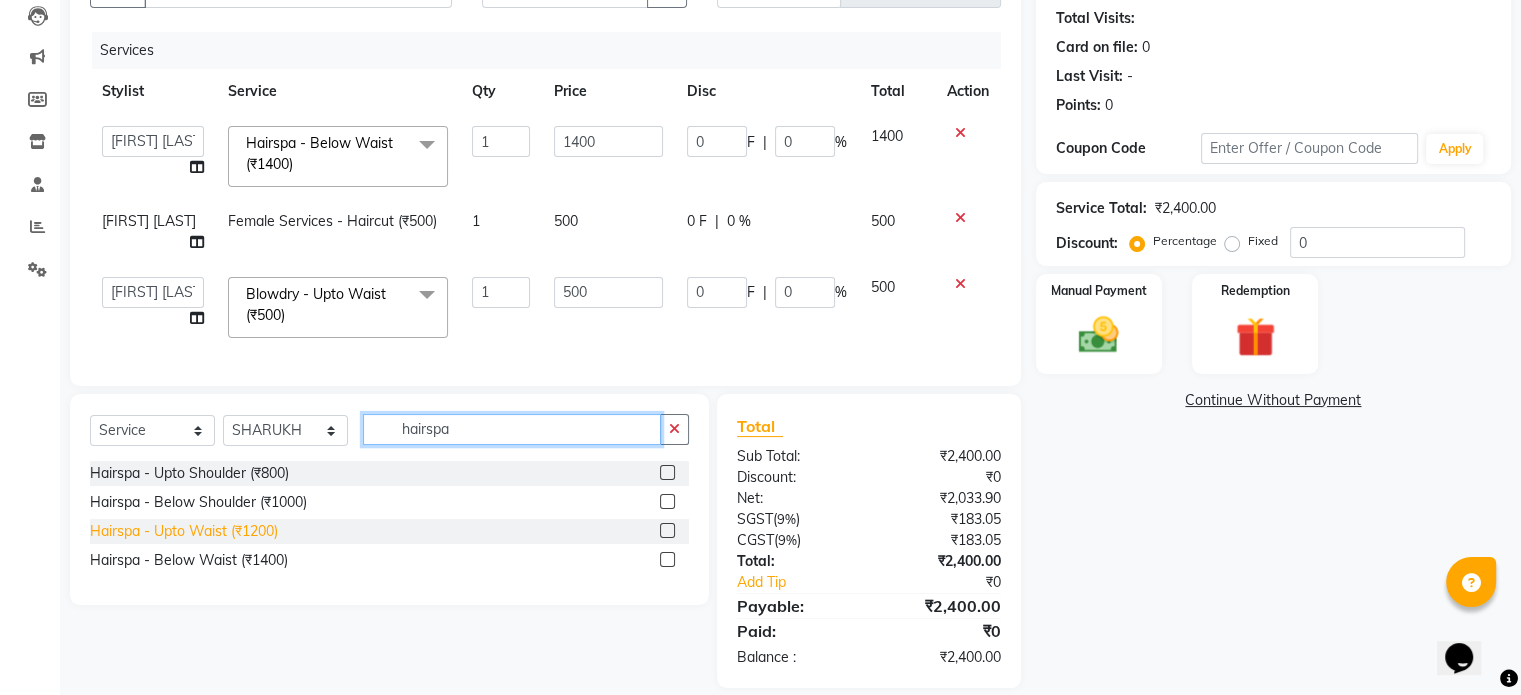 type on "hairspa" 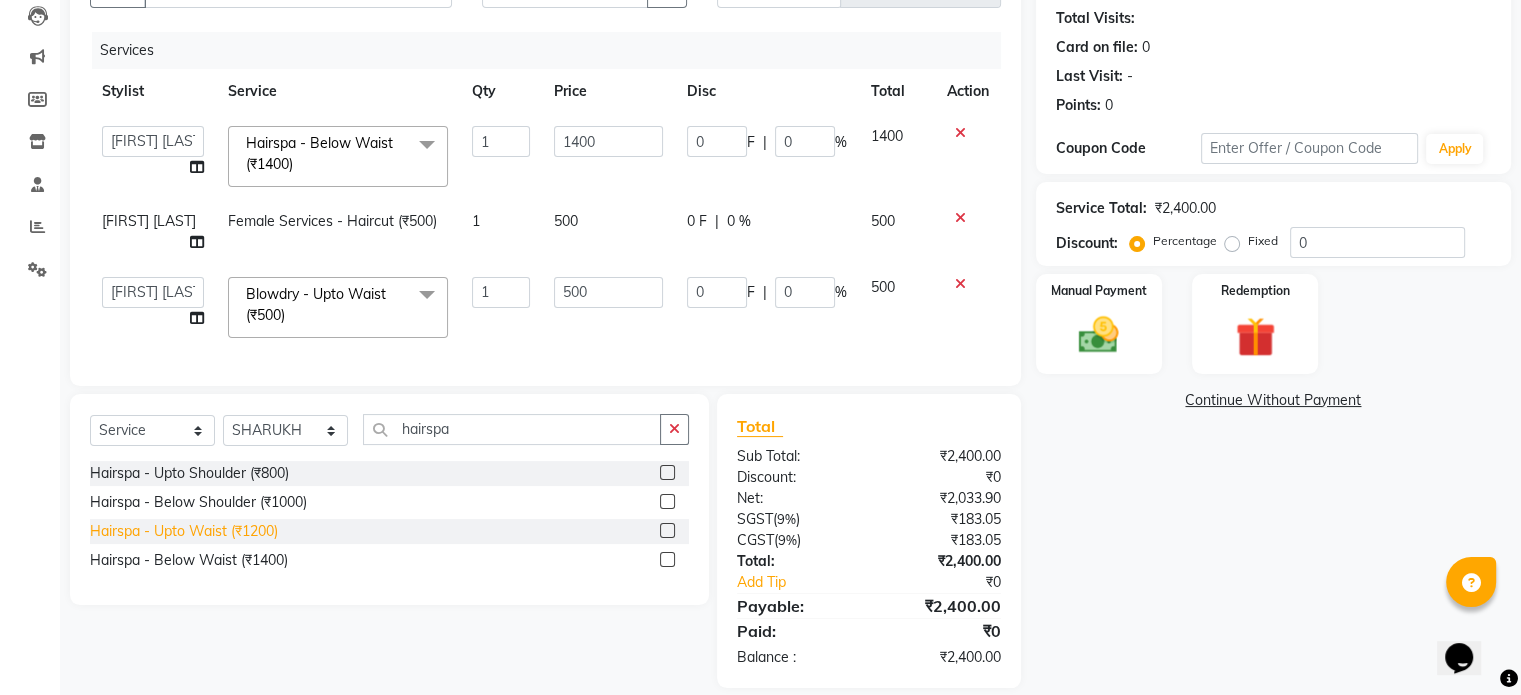 click on "Hairspa - Upto Waist (₹1200)" 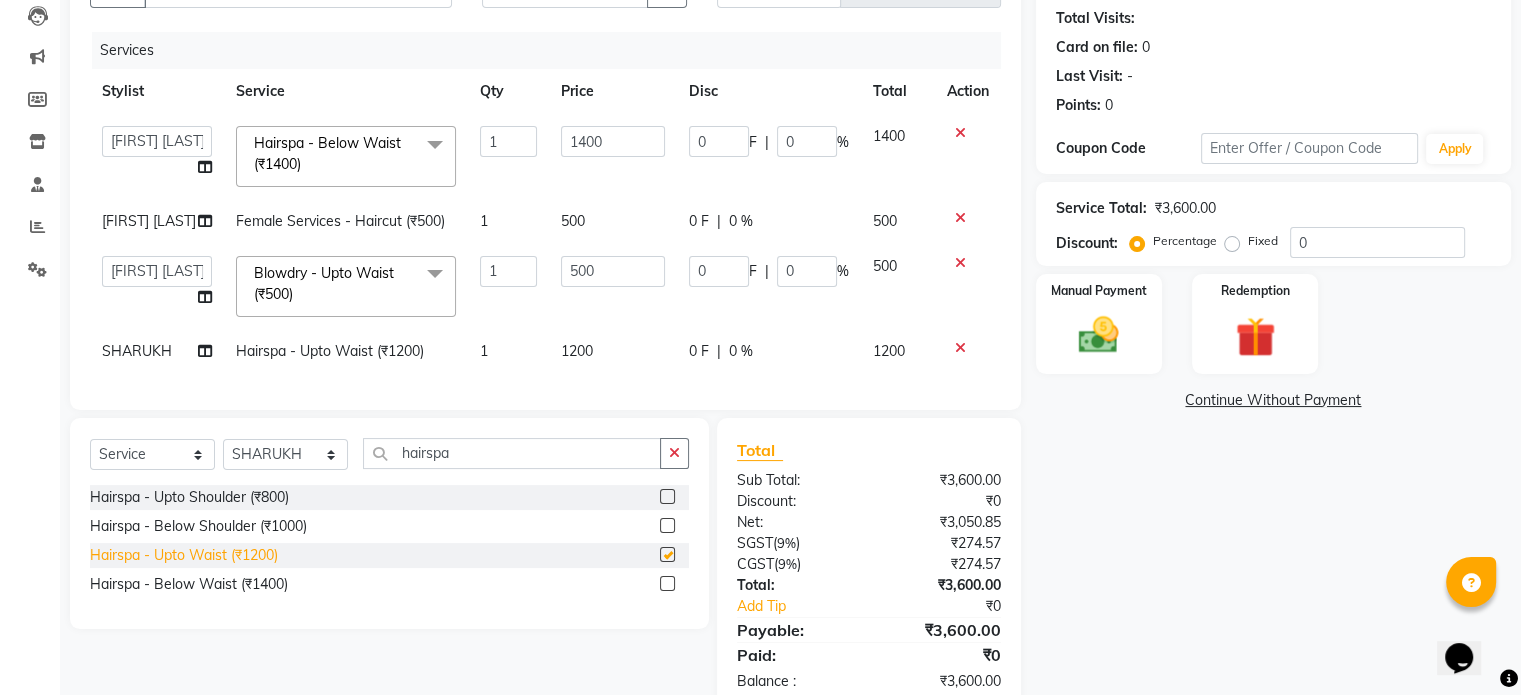 checkbox on "false" 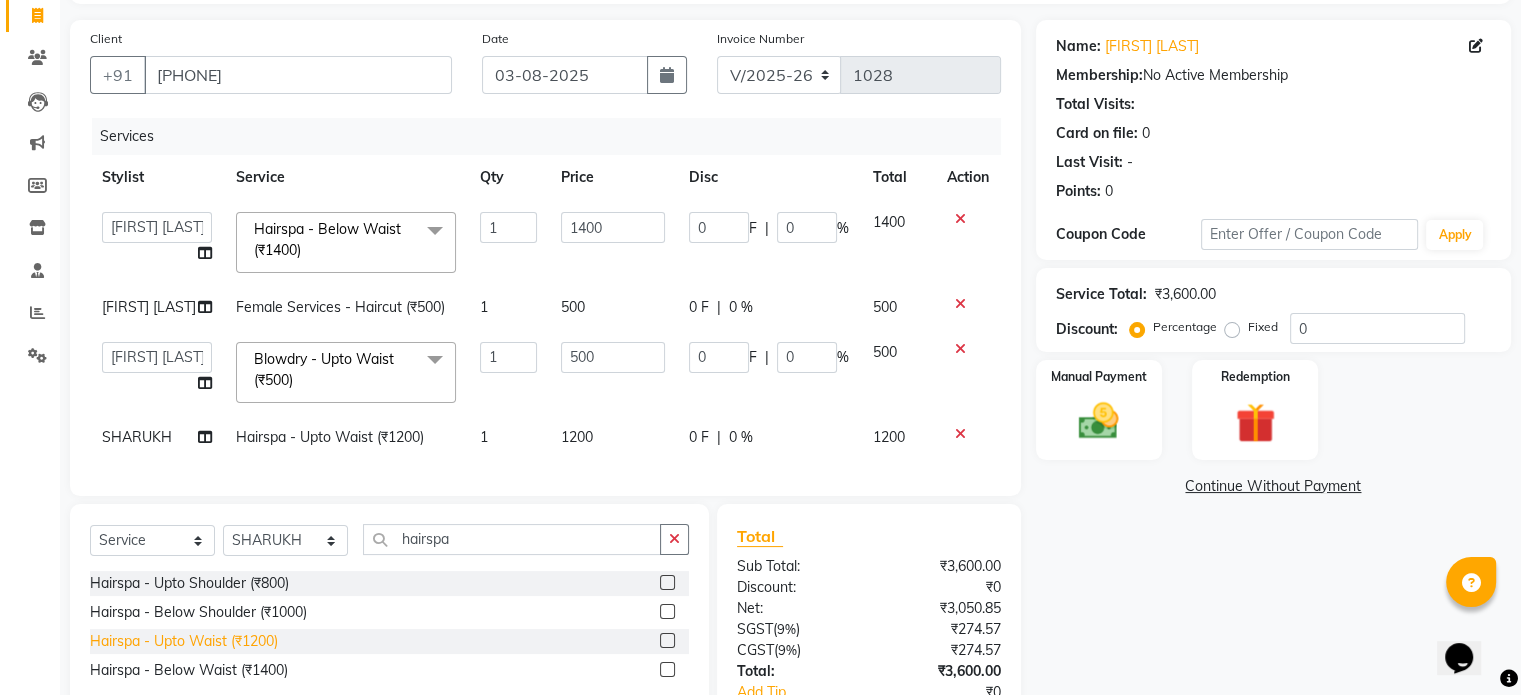 scroll, scrollTop: 124, scrollLeft: 0, axis: vertical 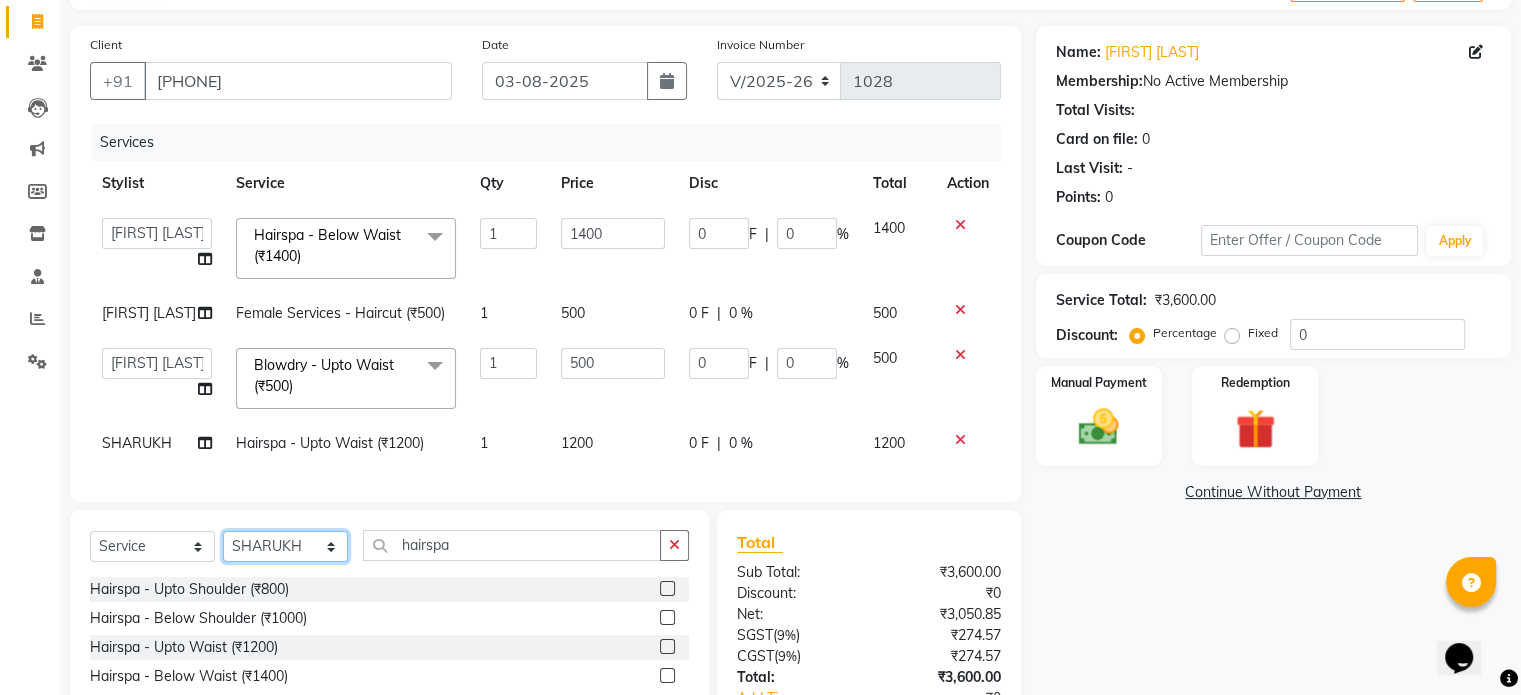 click on "Select Stylist Ankita Bagave Kasim salmani Manisha Doshi Pooja Jha RAHUL AHANKARE Rahul Thakur Sanju Sharma SHARUKH" 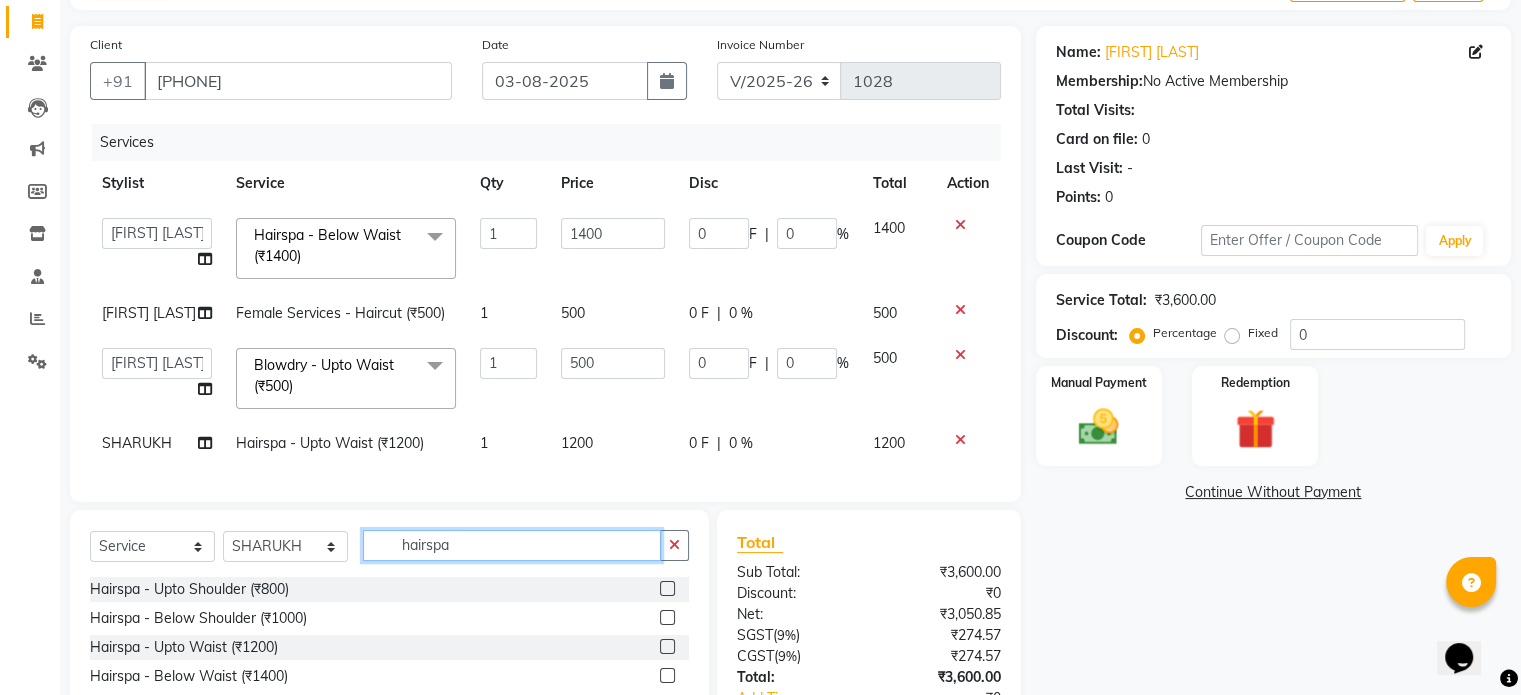 click on "hairspa" 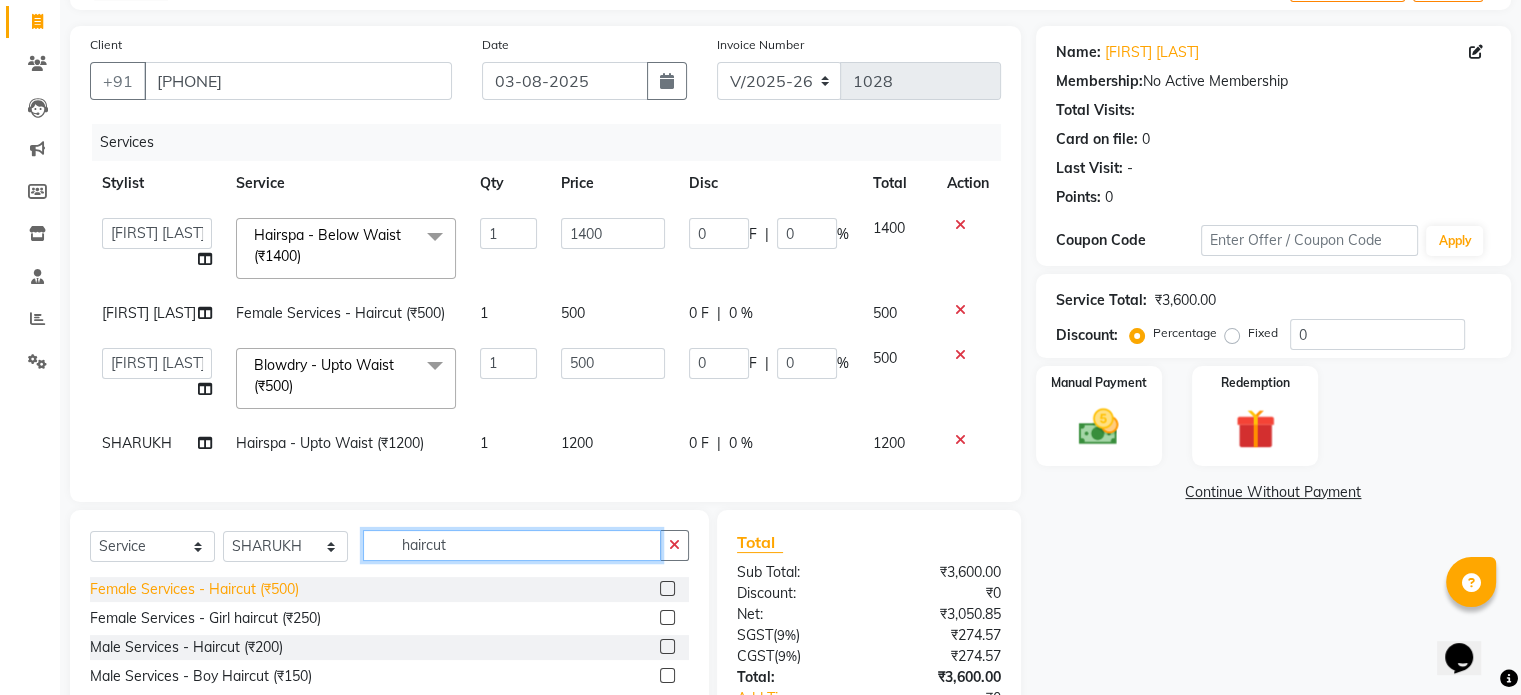 type on "haircut" 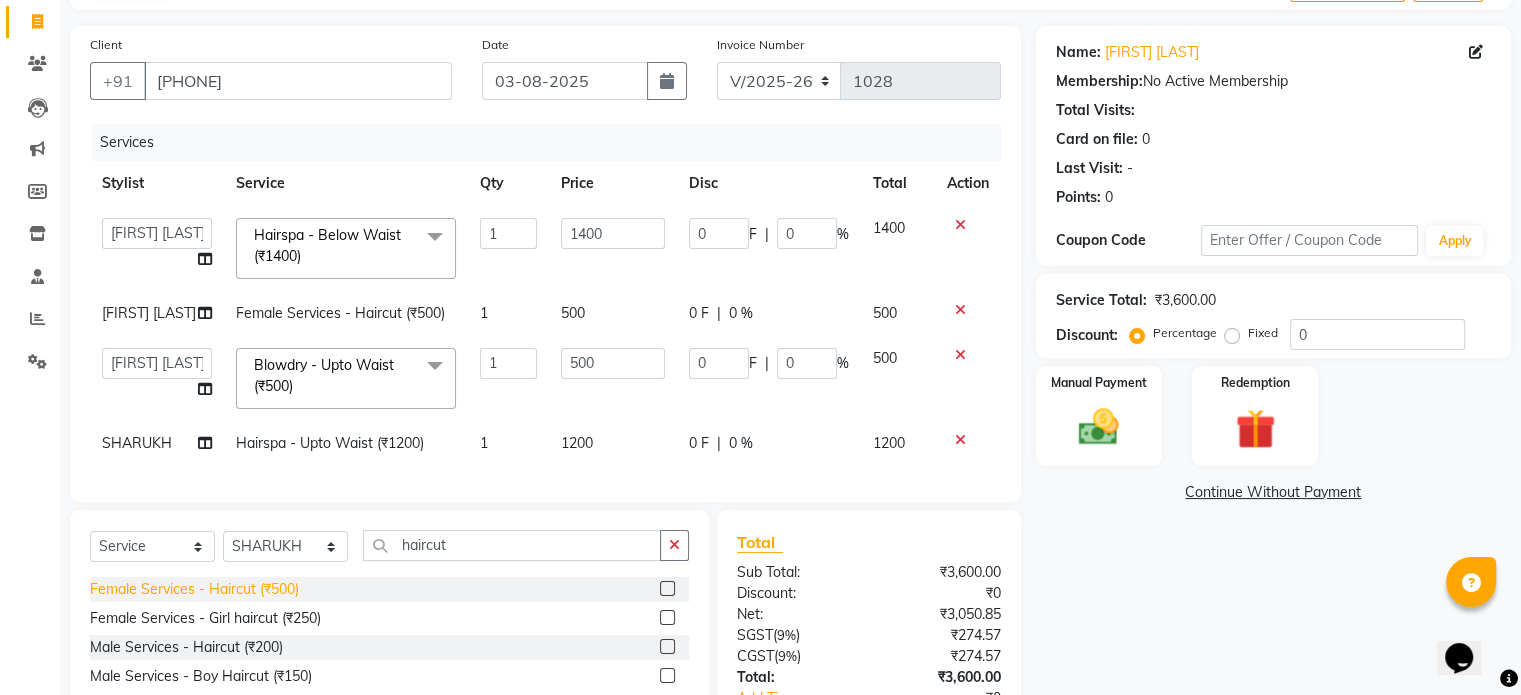 click on "Female Services - Haircut (₹500)" 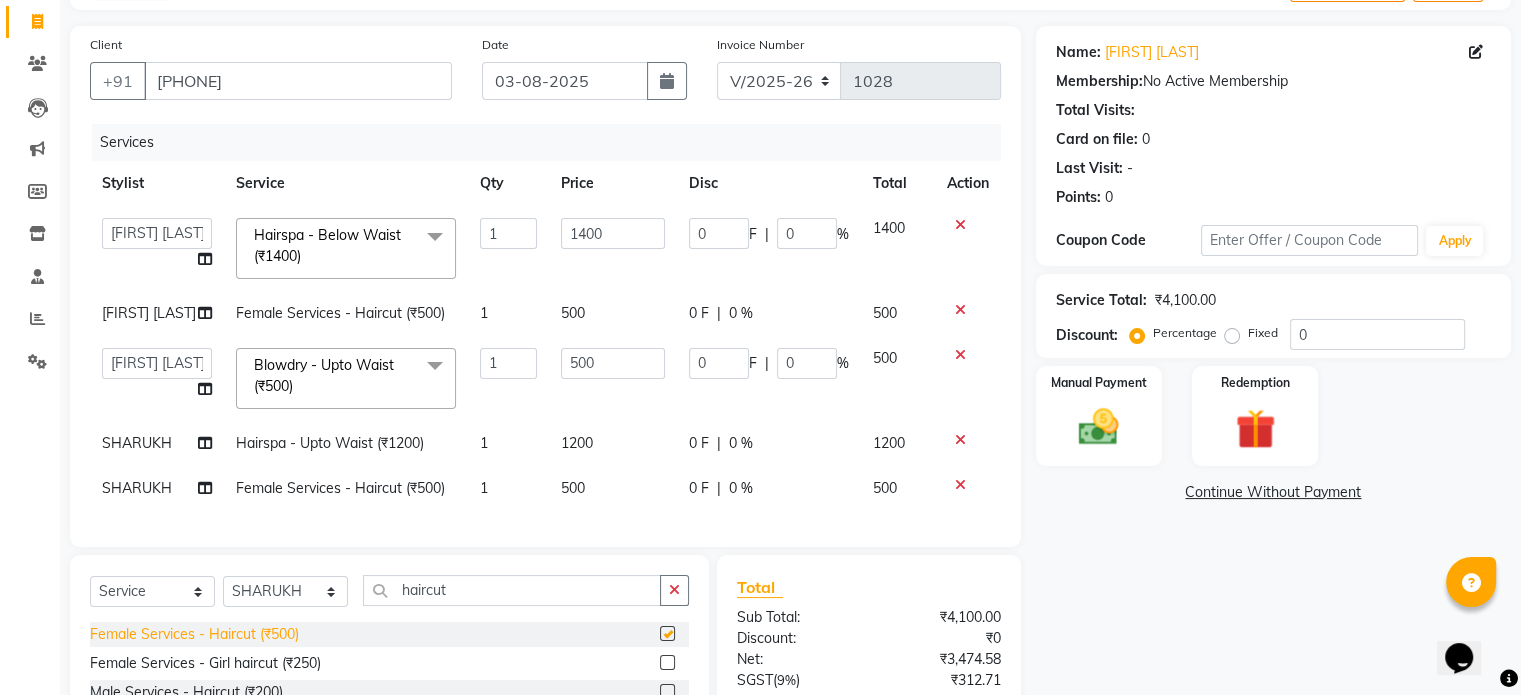 checkbox on "false" 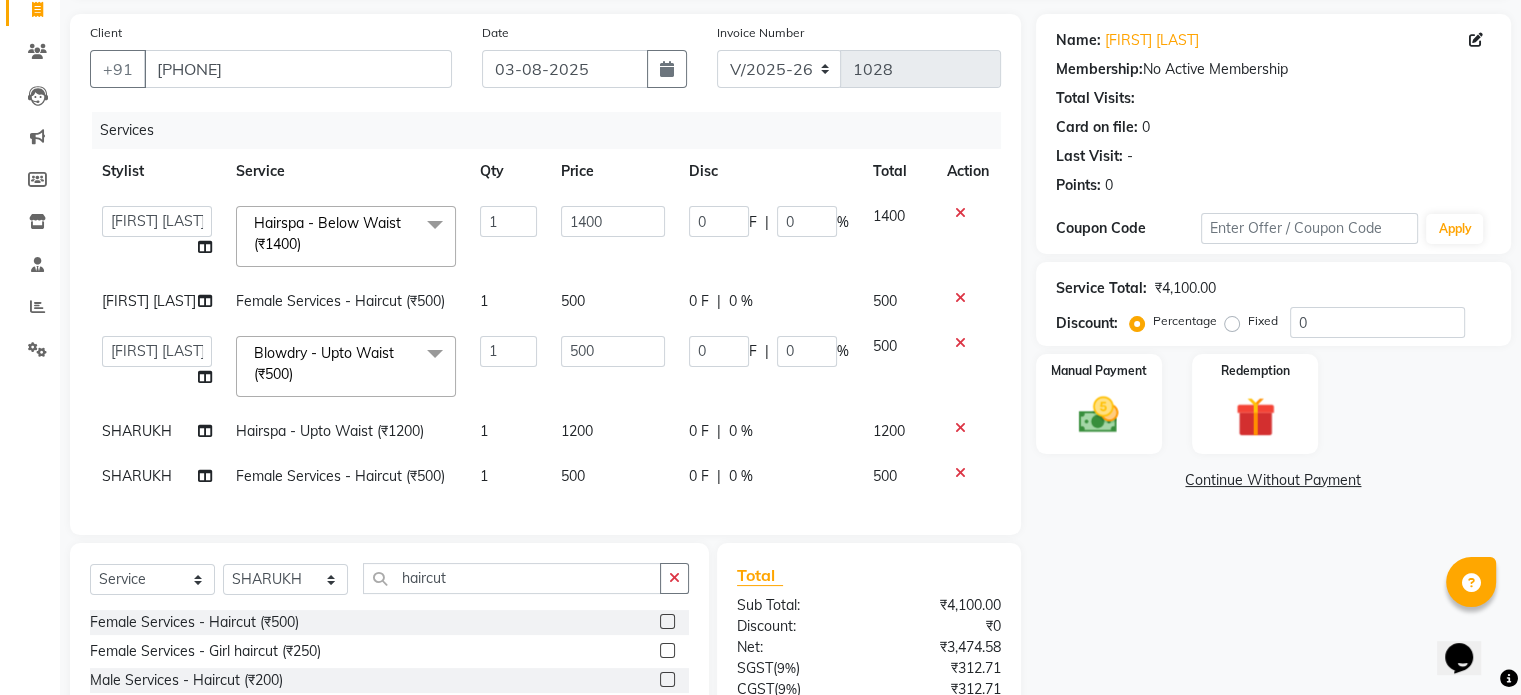 scroll, scrollTop: 133, scrollLeft: 0, axis: vertical 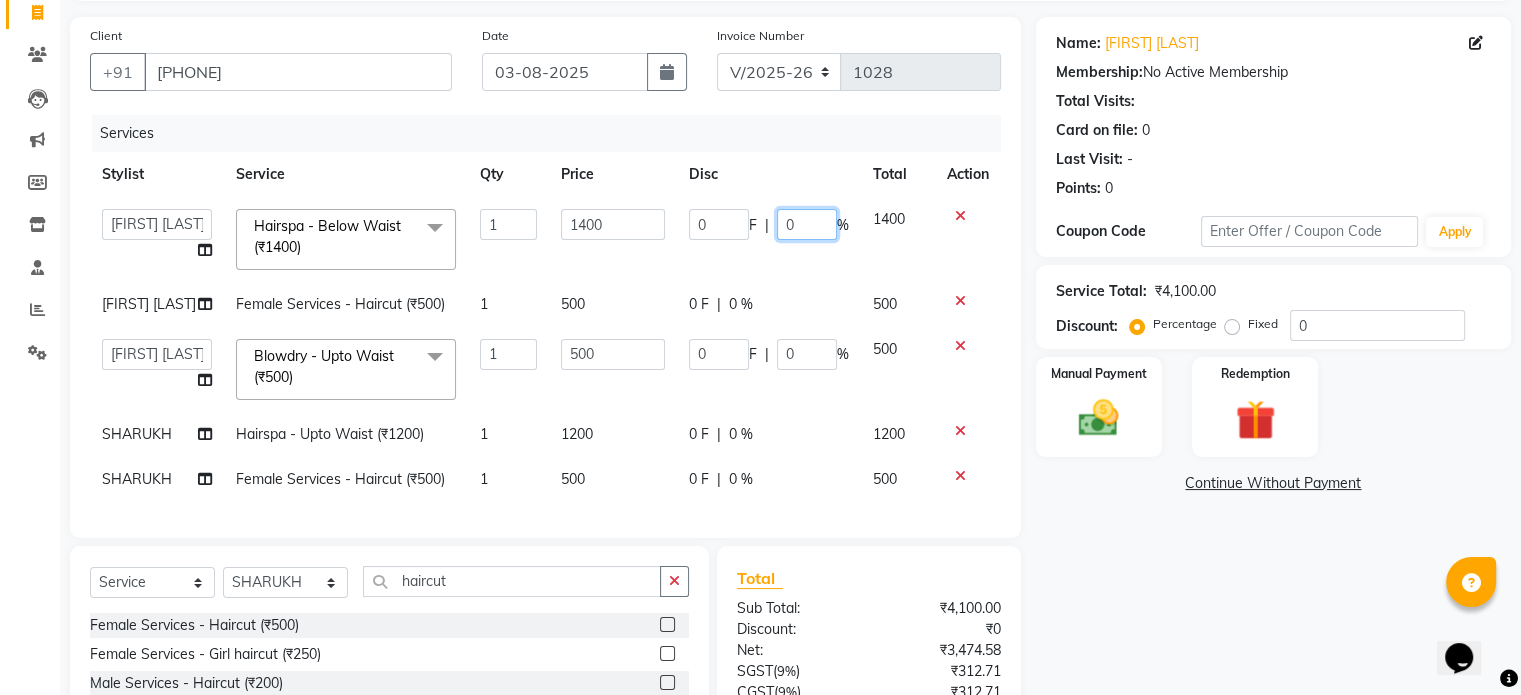 click on "0" 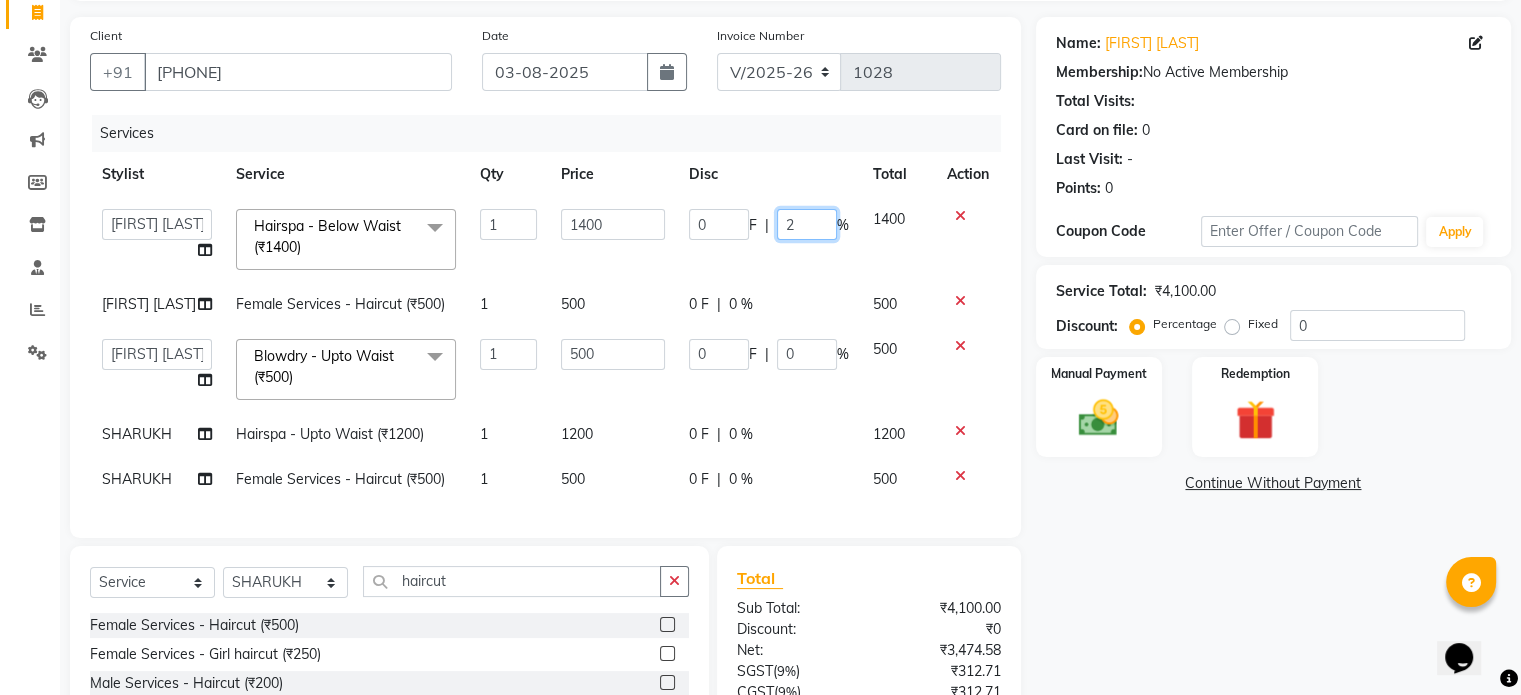 type on "20" 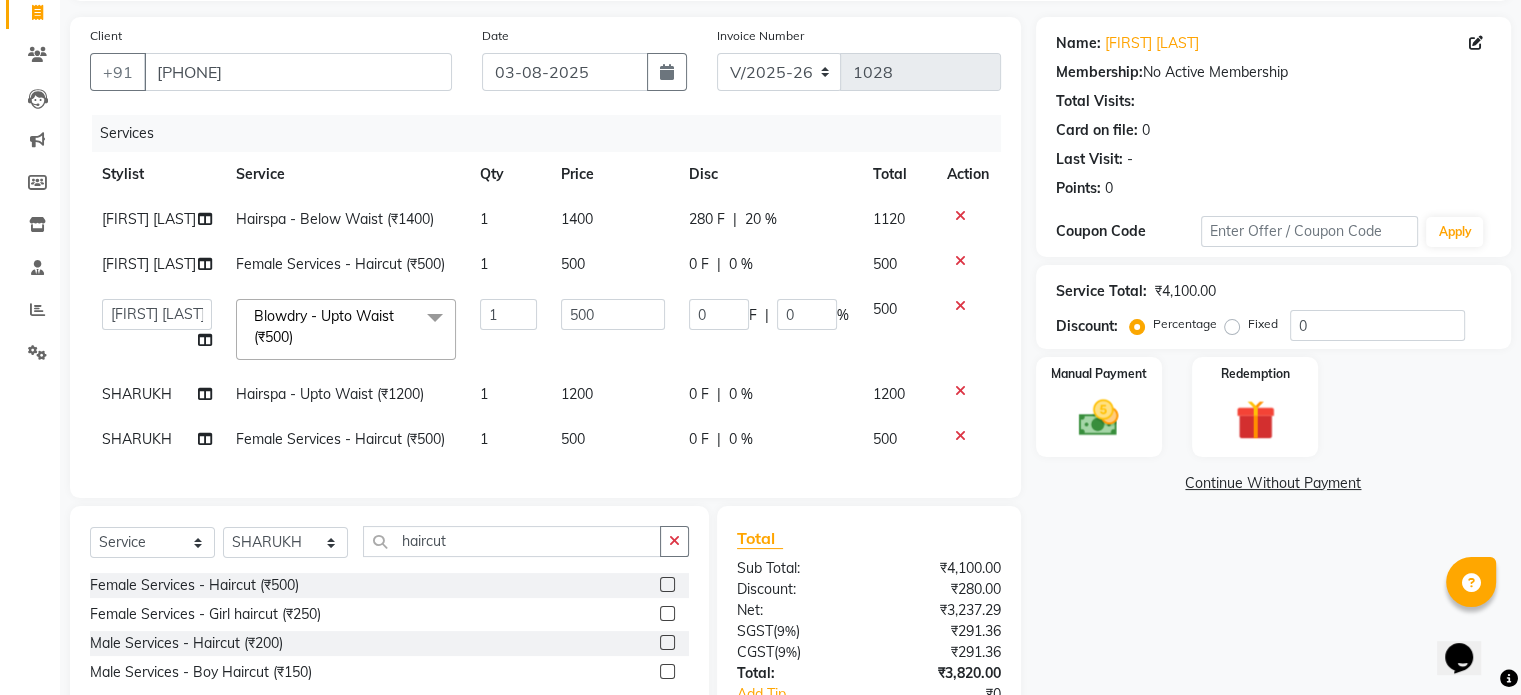 click on "0 F | 0 %" 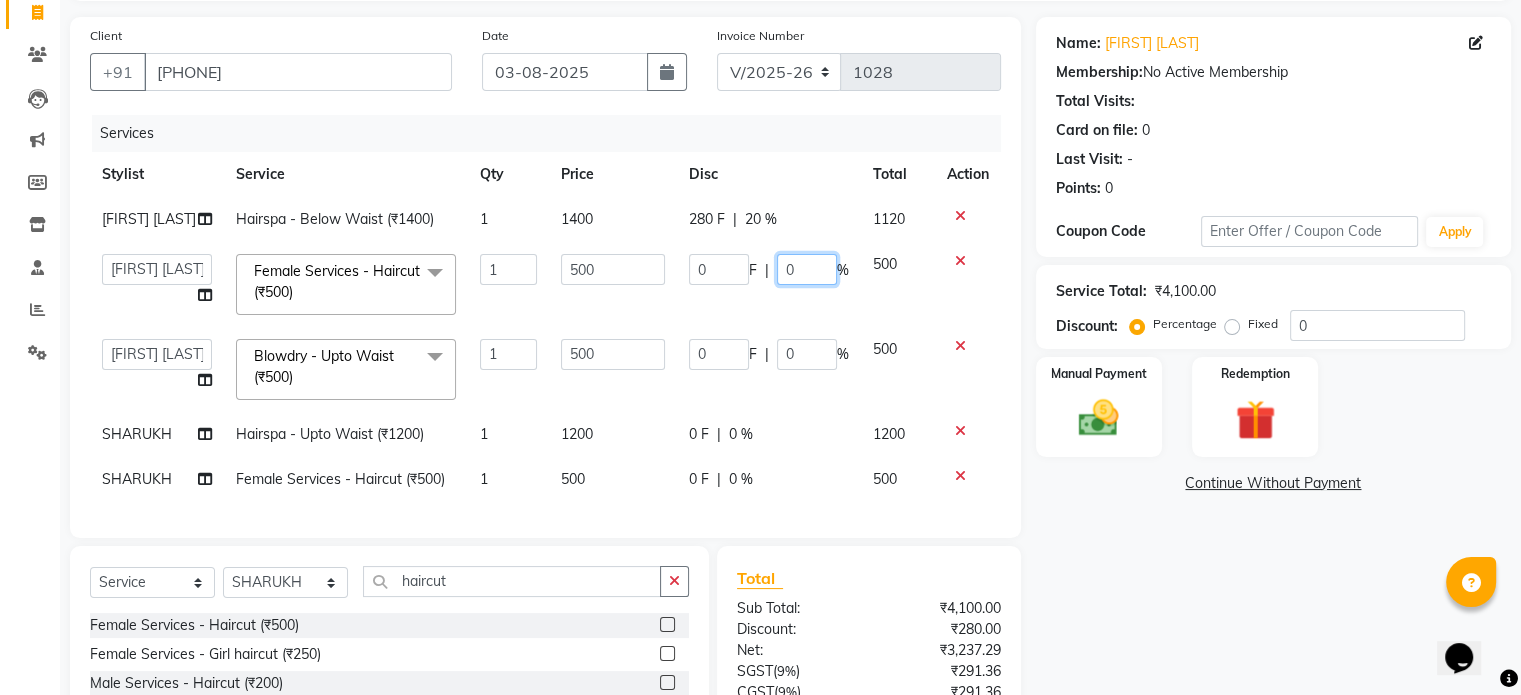 click on "0" 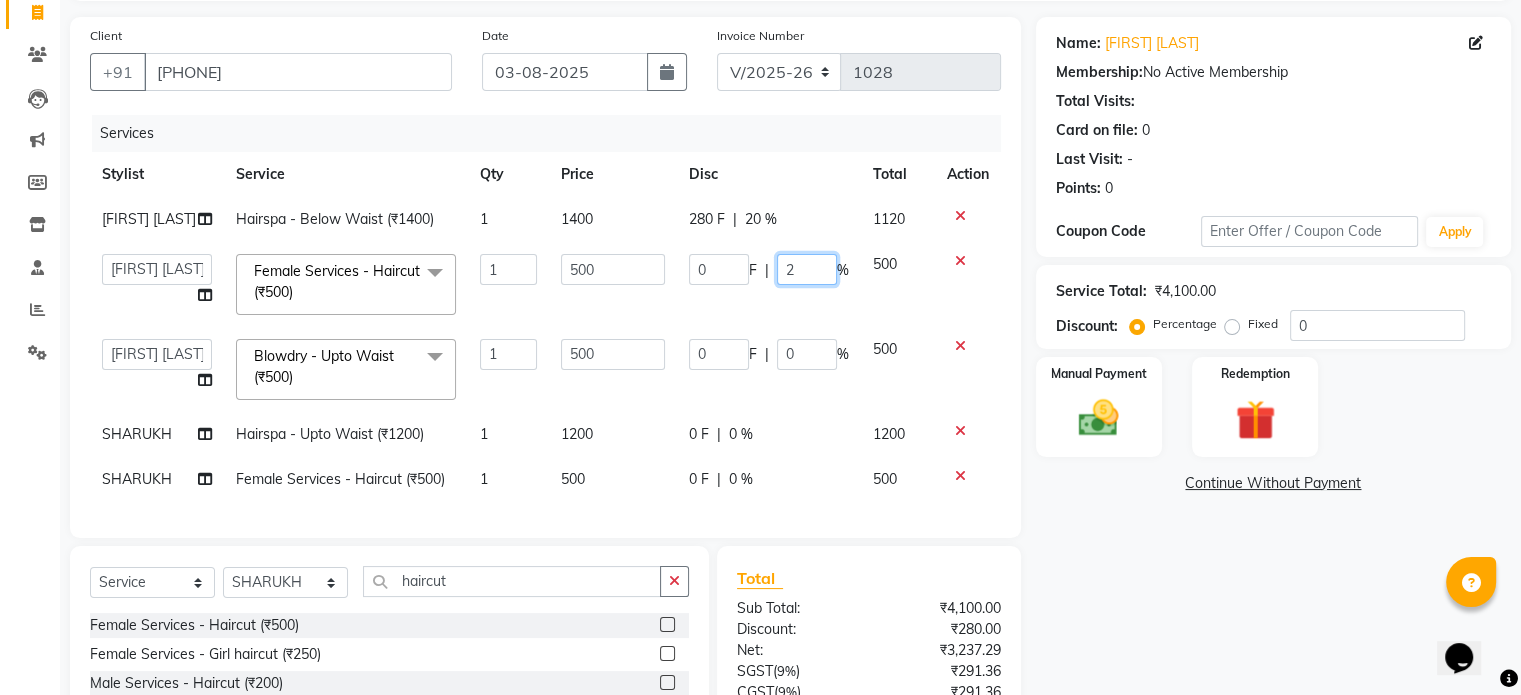 type on "20" 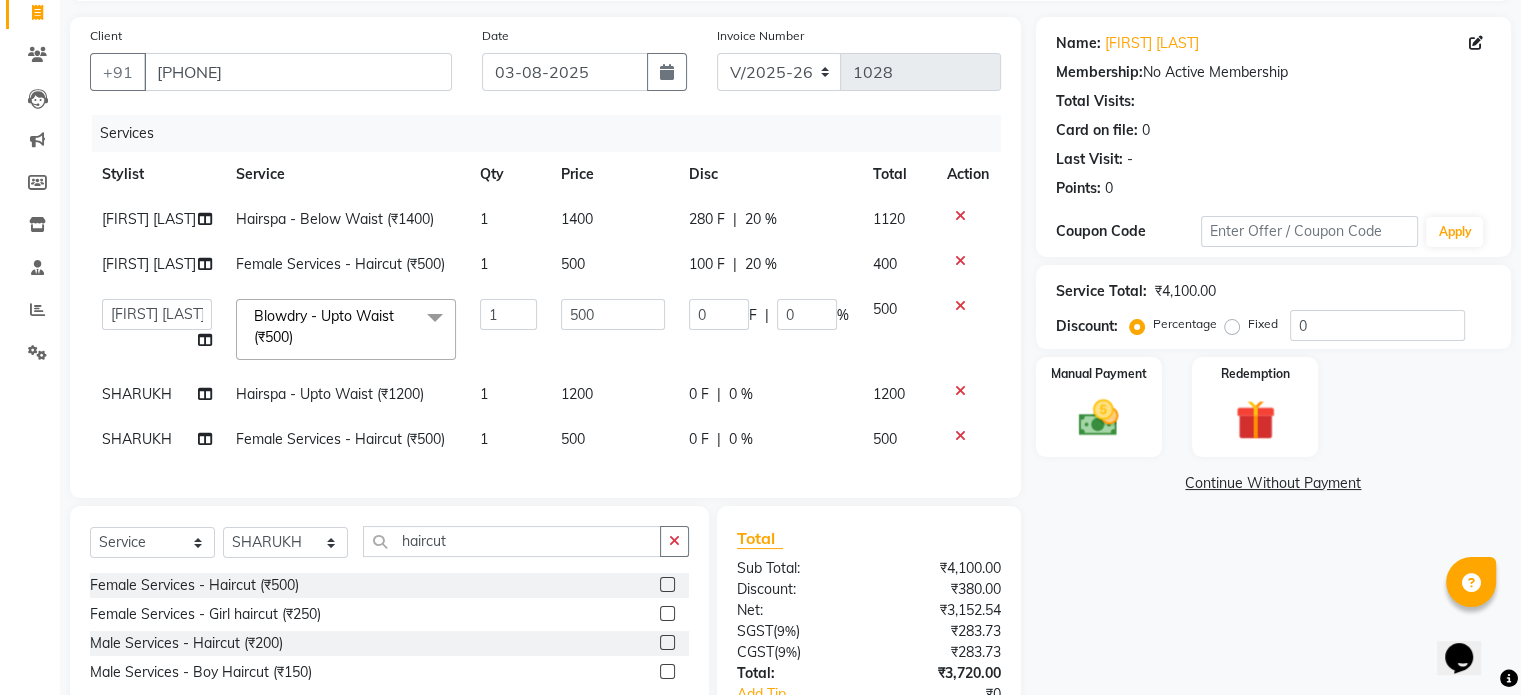click on "Ankita Bagave Hairspa - Below Waist (₹1400) 1 1400 280 F | 20 % 1120 Kasim salmani Female Services - Haircut (₹500) 1 500 100 F | 20 % 400  Ankita Bagave   Kasim salmani   Manisha Doshi   Pooja Jha   RAHUL AHANKARE   Rahul Thakur   Sanju Sharma   SHARUKH  Blowdry  - Upto Waist (₹500)  x Female Services - Haircut (₹500) Female Services - Girl haircut (₹250) prelightening (₹1500) OIL HEAD MASSAGE (₹600) OIL HEAD MASSAGE WITH WASH (₹700) Acrylic removel (₹500) Stickons Removel (₹300) Gel Polish Removel (₹200) Offer Gel Polish (₹299) Gel Polish (₹500) Offer Stickons With Gel Polish (₹499) Stickons (₹500) French Gel Polish (₹700) Offer French Polish (₹499) Nail art per finger (₹100) Basic Per Finger Nail art (₹50) Acrylic Extension (₹1200) Offer Acrylic Extension  (₹899) Below Waist Global Colour (₹5500) TONG UPTO SOULDER (₹800) Tong Below Shoulder (₹1000) Tong Uptowaist (₹1200) Tong Blow waist (₹1500) TOUT - ULTIMAT HYDRATION (₹1300) Beed Wax - Chin (₹60) 1" 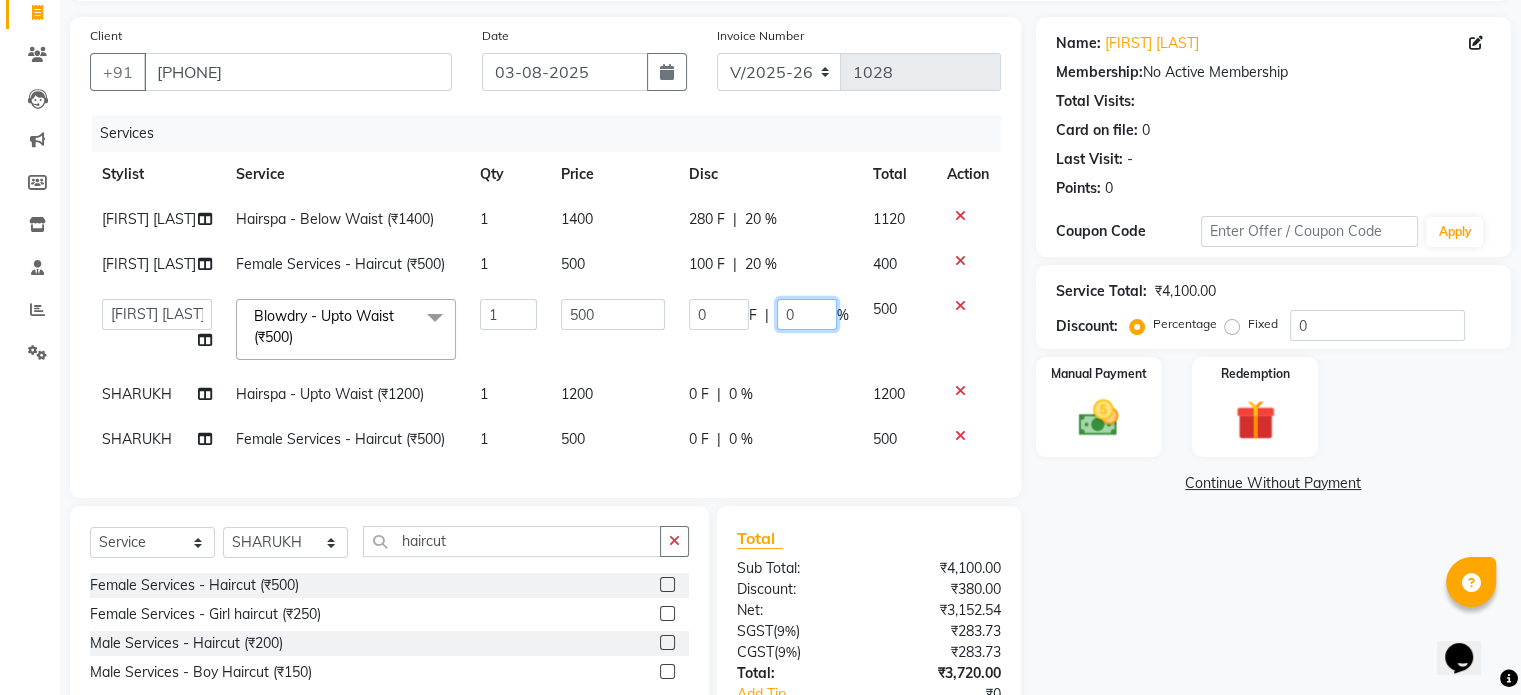 click on "0" 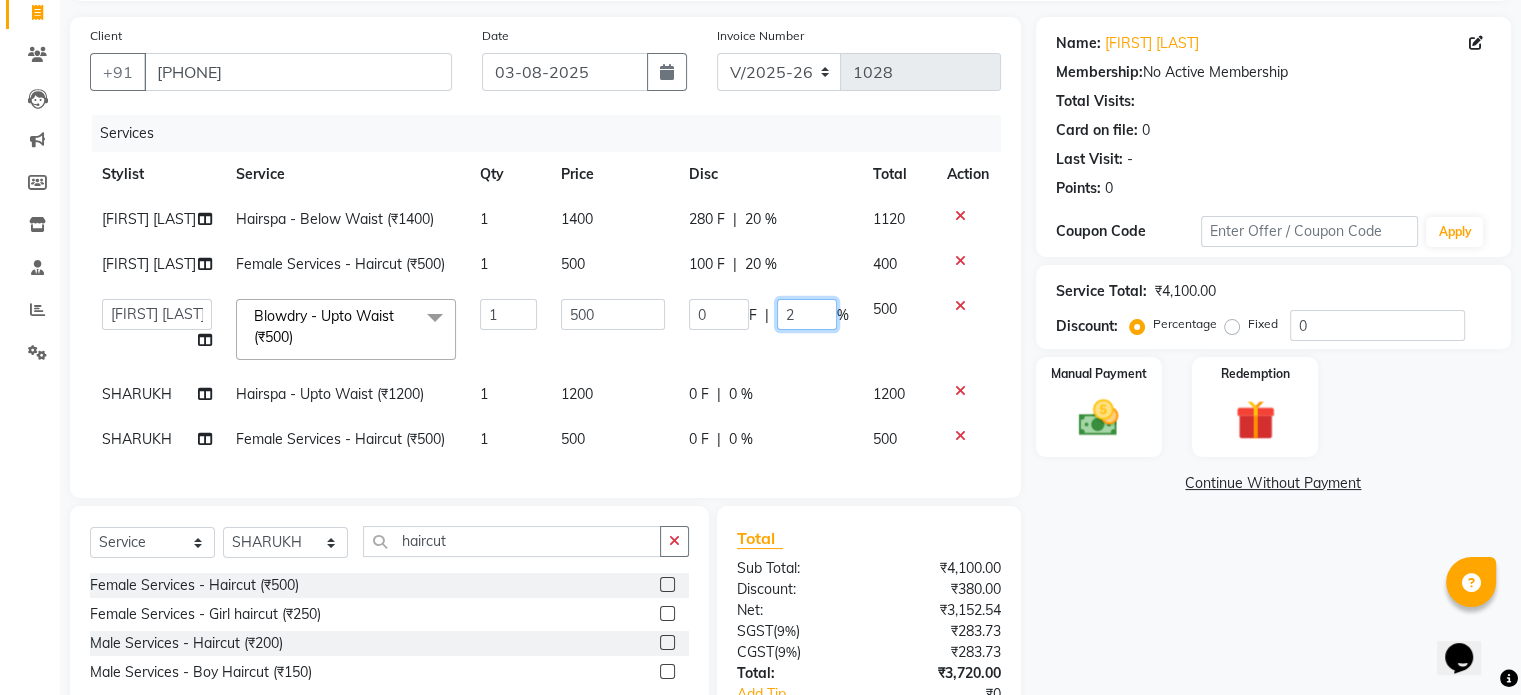 type on "20" 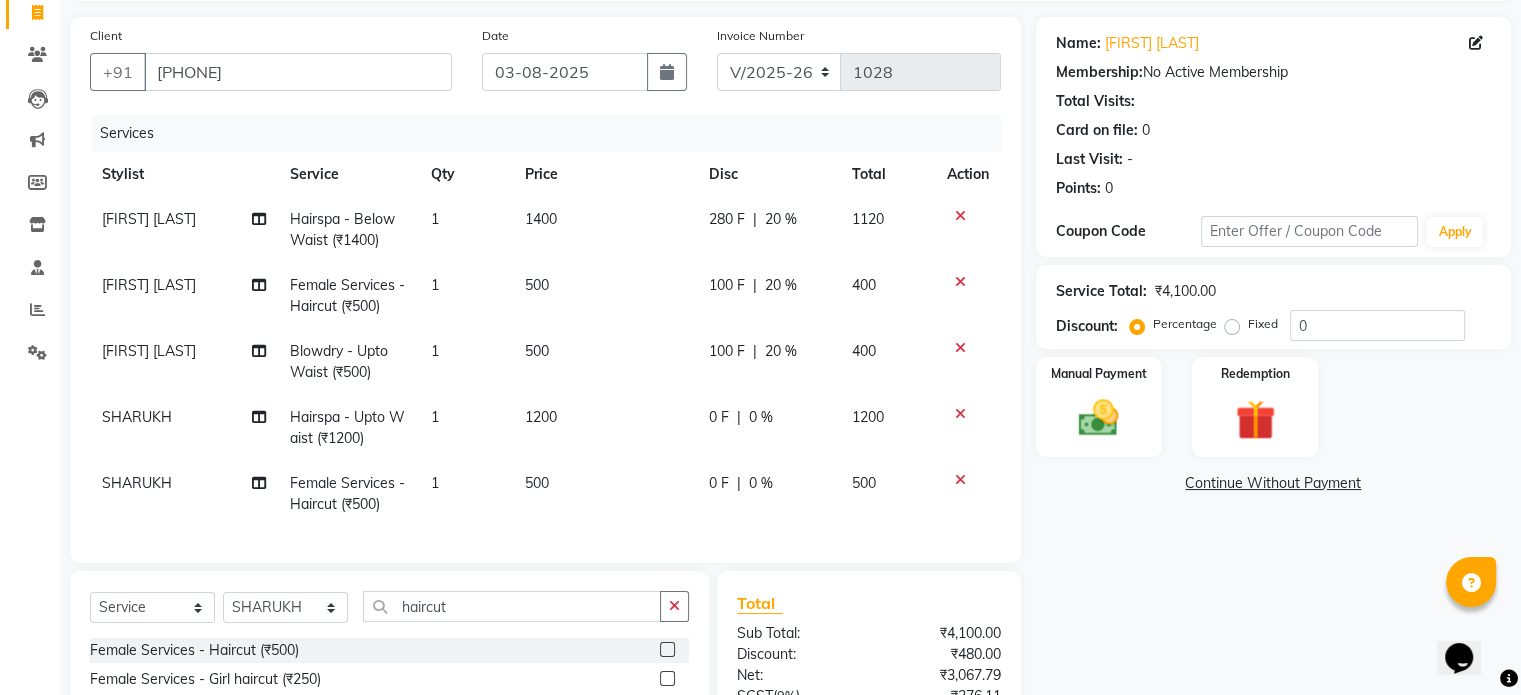 click on "100 F | 20 %" 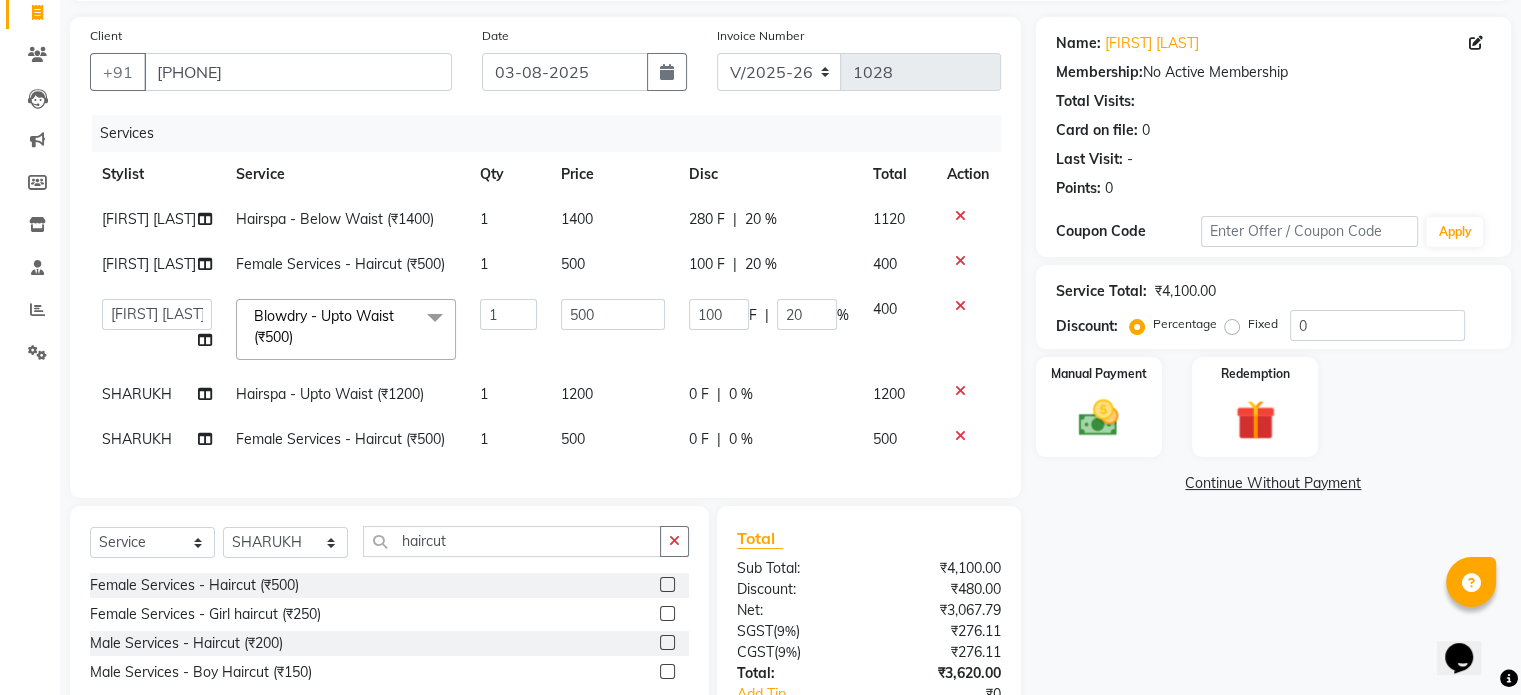 click on "0 %" 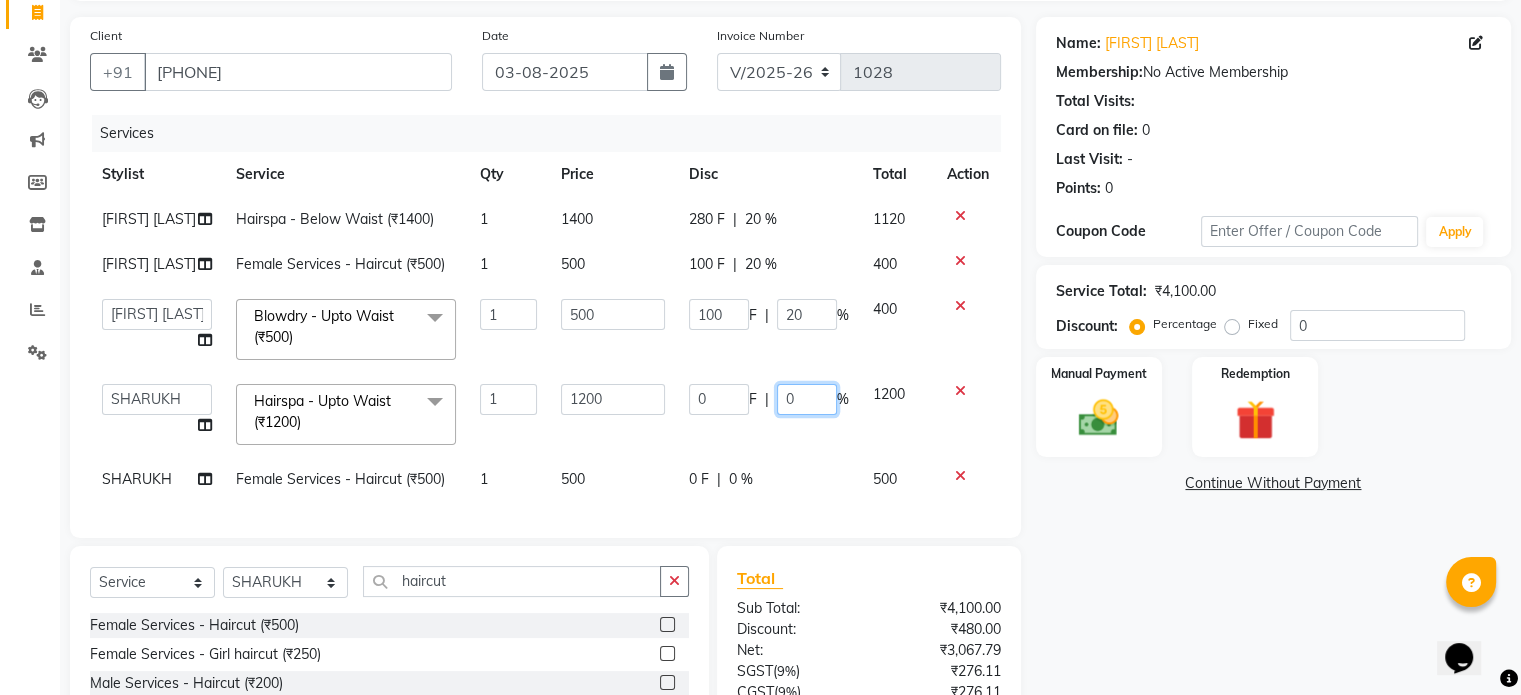 click on "0" 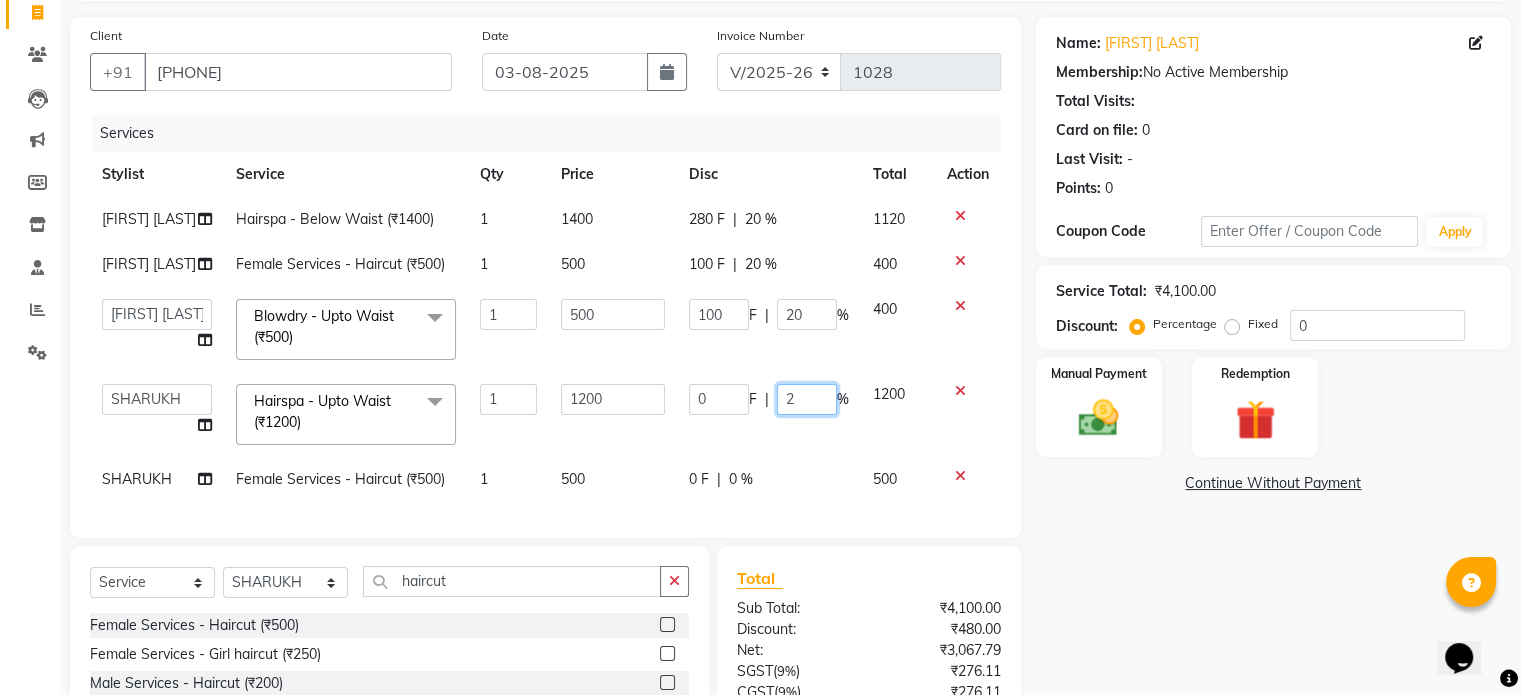 type on "20" 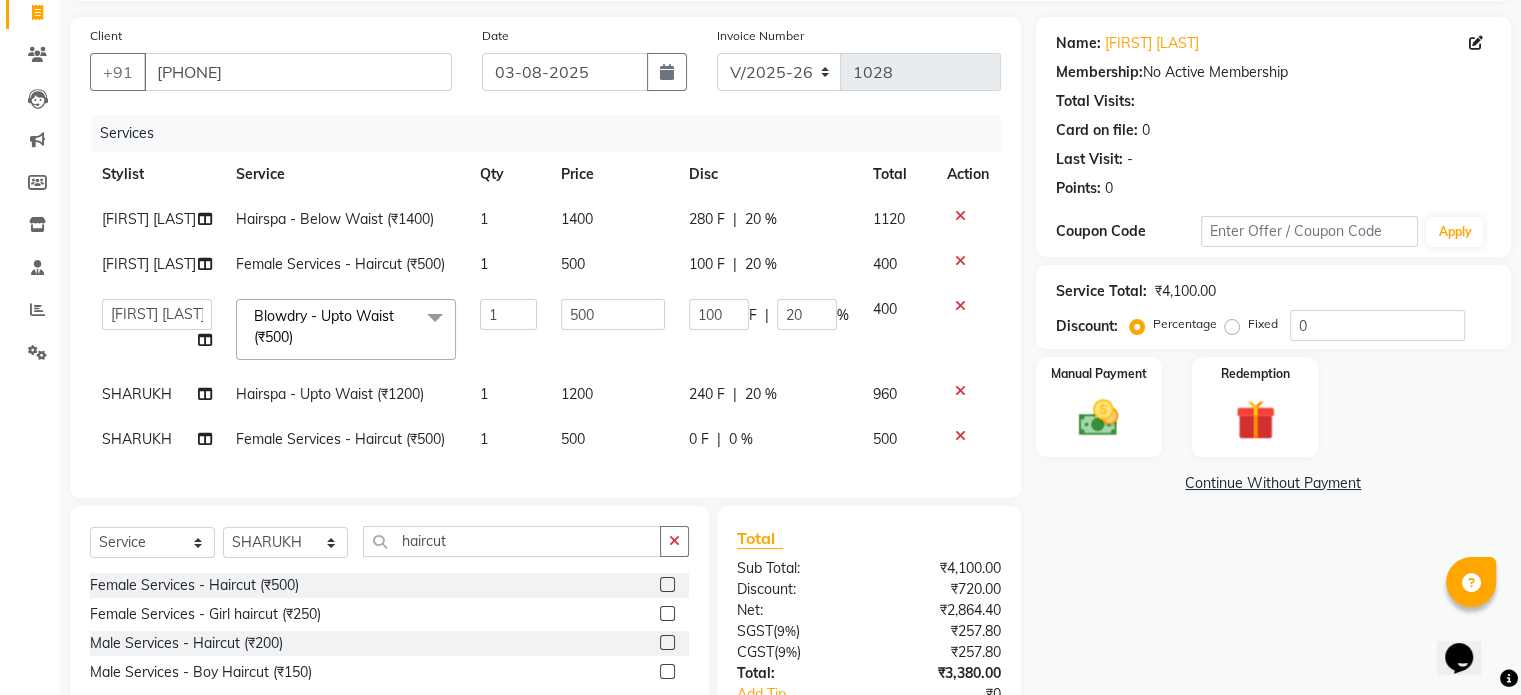 click on "Ankita Bagave Hairspa - Below Waist (₹1400) 1 1400 280 F | 20 % 1120 Kasim salmani Female Services - Haircut (₹500) 1 500 100 F | 20 % 400  Ankita Bagave   Kasim salmani   Manisha Doshi   Pooja Jha   RAHUL AHANKARE   Rahul Thakur   Sanju Sharma   SHARUKH  Blowdry  - Upto Waist (₹500)  x Female Services - Haircut (₹500) Female Services - Girl haircut (₹250) prelightening (₹1500) OIL HEAD MASSAGE (₹600) OIL HEAD MASSAGE WITH WASH (₹700) Acrylic removel (₹500) Stickons Removel (₹300) Gel Polish Removel (₹200) Offer Gel Polish (₹299) Gel Polish (₹500) Offer Stickons With Gel Polish (₹499) Stickons (₹500) French Gel Polish (₹700) Offer French Polish (₹499) Nail art per finger (₹100) Basic Per Finger Nail art (₹50) Acrylic Extension (₹1200) Offer Acrylic Extension  (₹899) Below Waist Global Colour (₹5500) TONG UPTO SOULDER (₹800) Tong Below Shoulder (₹1000) Tong Uptowaist (₹1200) Tong Blow waist (₹1500) TOUT - ULTIMAT HYDRATION (₹1300) Beed Wax - Chin (₹60) 1" 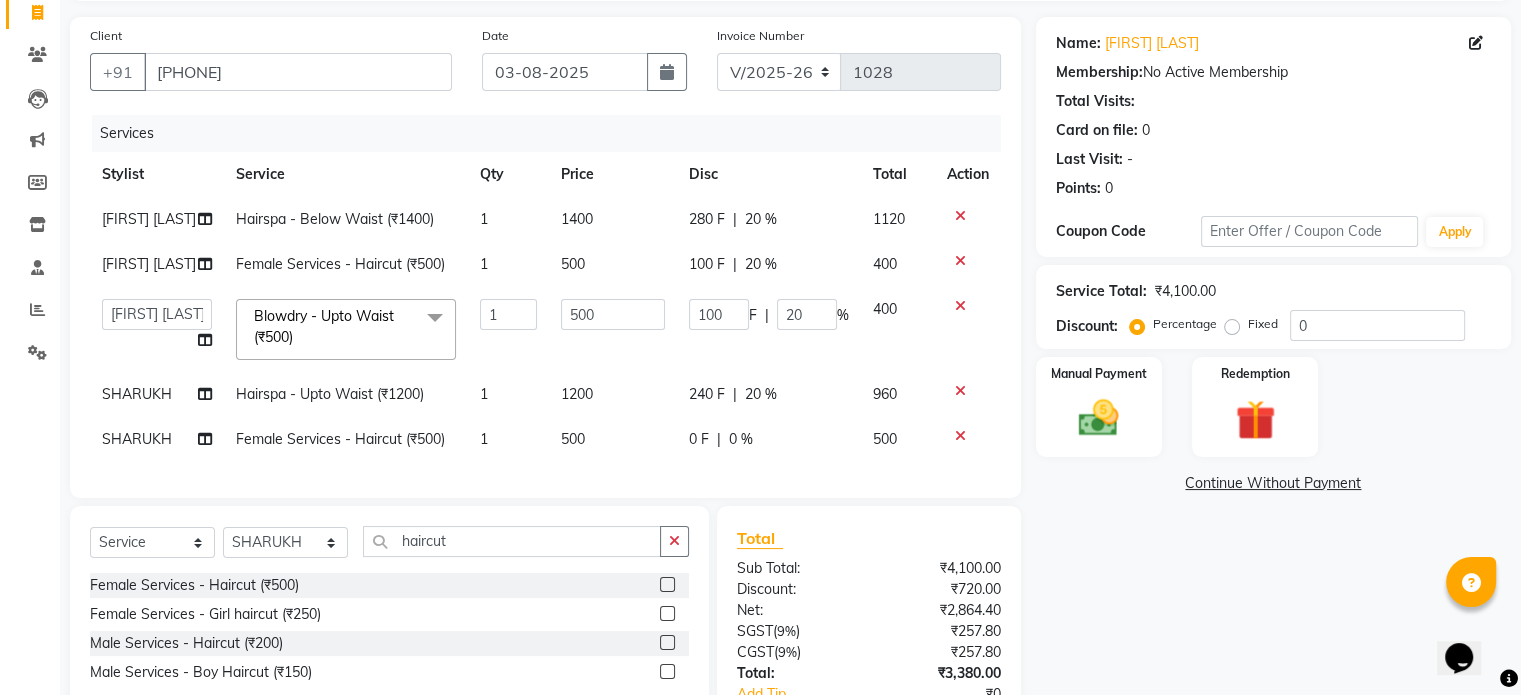 click on "0 %" 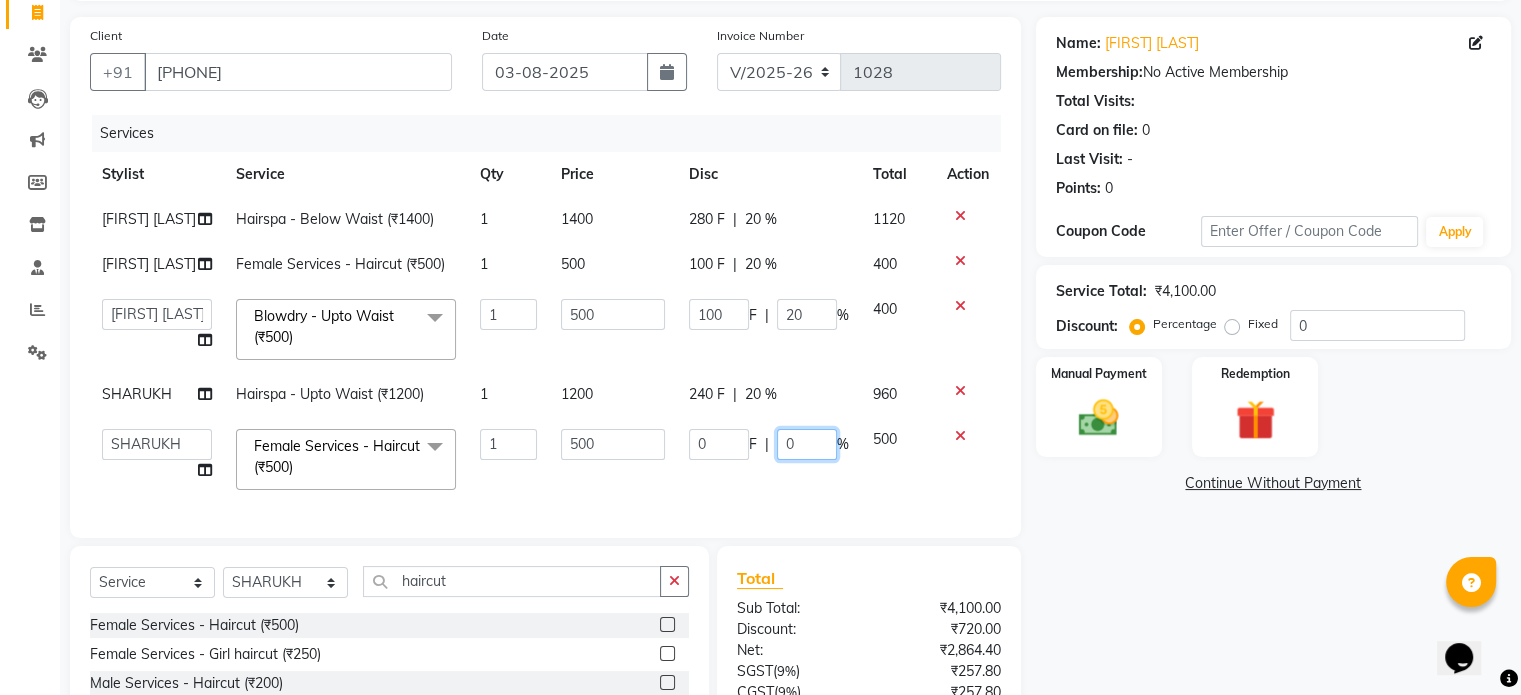 click on "0" 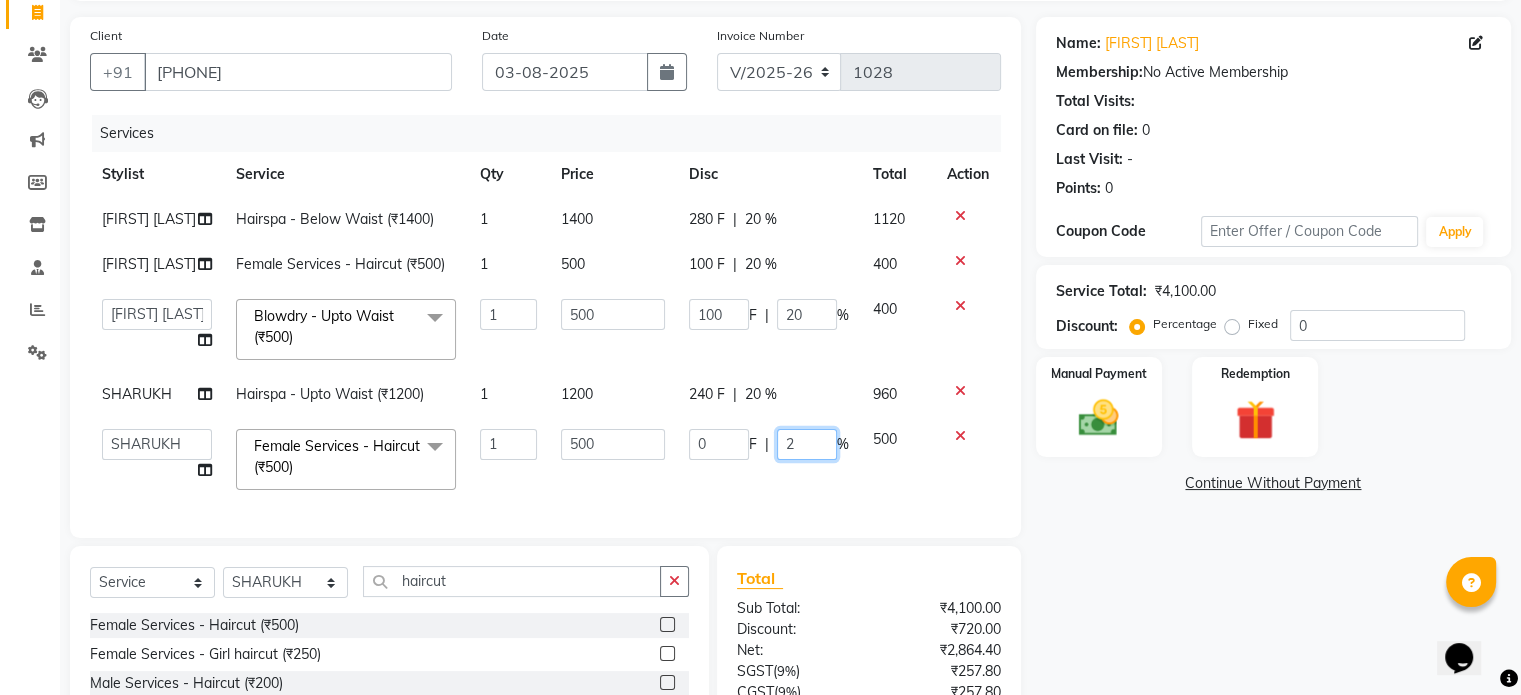type on "20" 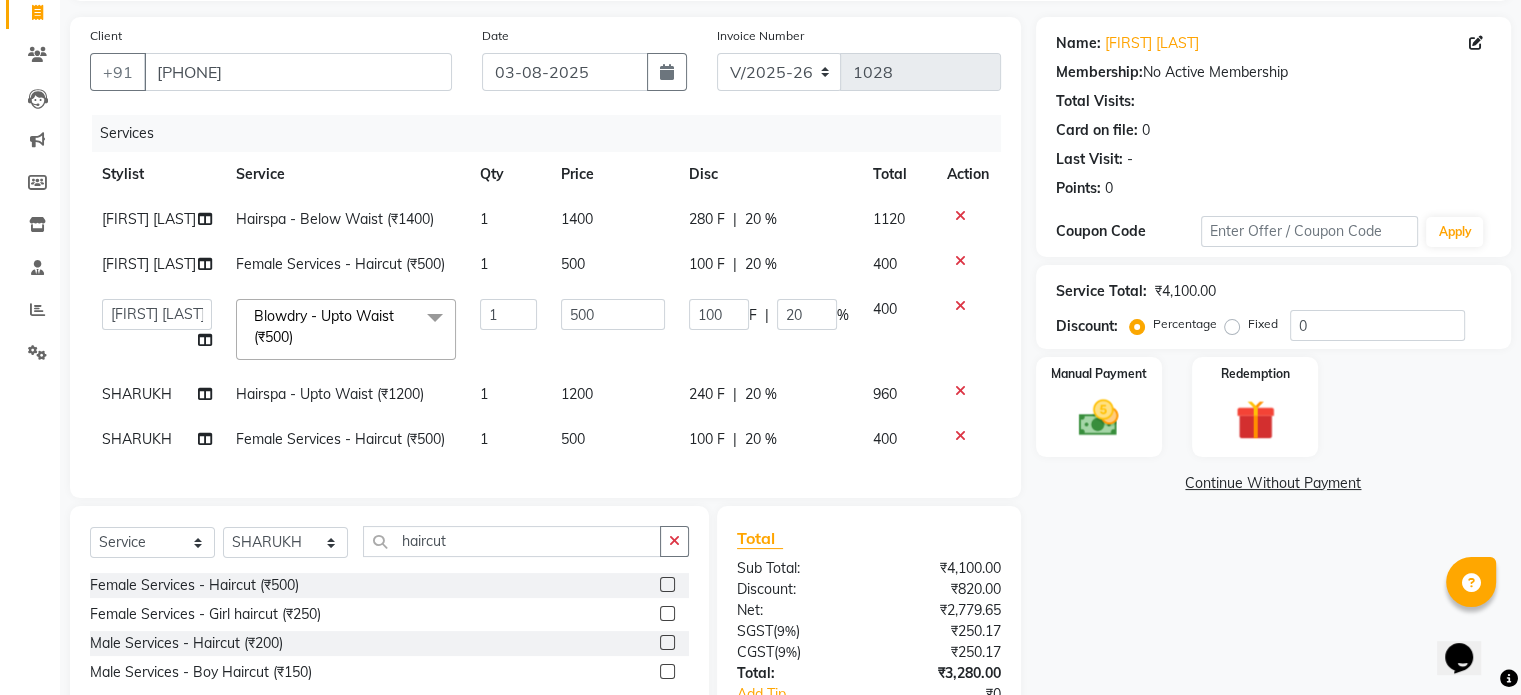click on "Services Stylist Service Qty Price Disc Total Action [PERSON] Hairspa - Below Waist (₹1400) 1 1400 280 F | 20 % 1120 [PERSON] Female Services - Haircut (₹500) 1 500 100 F | 20 % 400  [PERSON]   [PERSON]   [PERSON]   [PERSON]   [PERSON]   [PERSON]   [PERSON]  Blowdry  - Upto Waist (₹500)  x Female Services - Haircut (₹500) Female Services - Girl haircut (₹250) prelightening (₹1500) OIL HEAD MASSAGE (₹600) OIL HEAD MASSAGE WITH WASH (₹700) Acrylic removel (₹500) Stickons Removel (₹300) Gel Polish Removel (₹200) Offer Gel Polish (₹299) Gel Polish (₹500) Offer Stickons With Gel Polish (₹499) Stickons (₹500) French Gel Polish (₹700) Offer French Polish (₹499) Nail art per finger (₹100) Basic Per Finger Nail art (₹50) Acrylic Extension (₹1200) Offer Acrylic Extension  (₹899) Below Waist Global Colour (₹5500) TONG UPTO SOULDER (₹800) Tong Below Shoulder (₹1000) Tong Uptowaist (₹1200) Tong Blow waist (₹1500) 1 500 F" 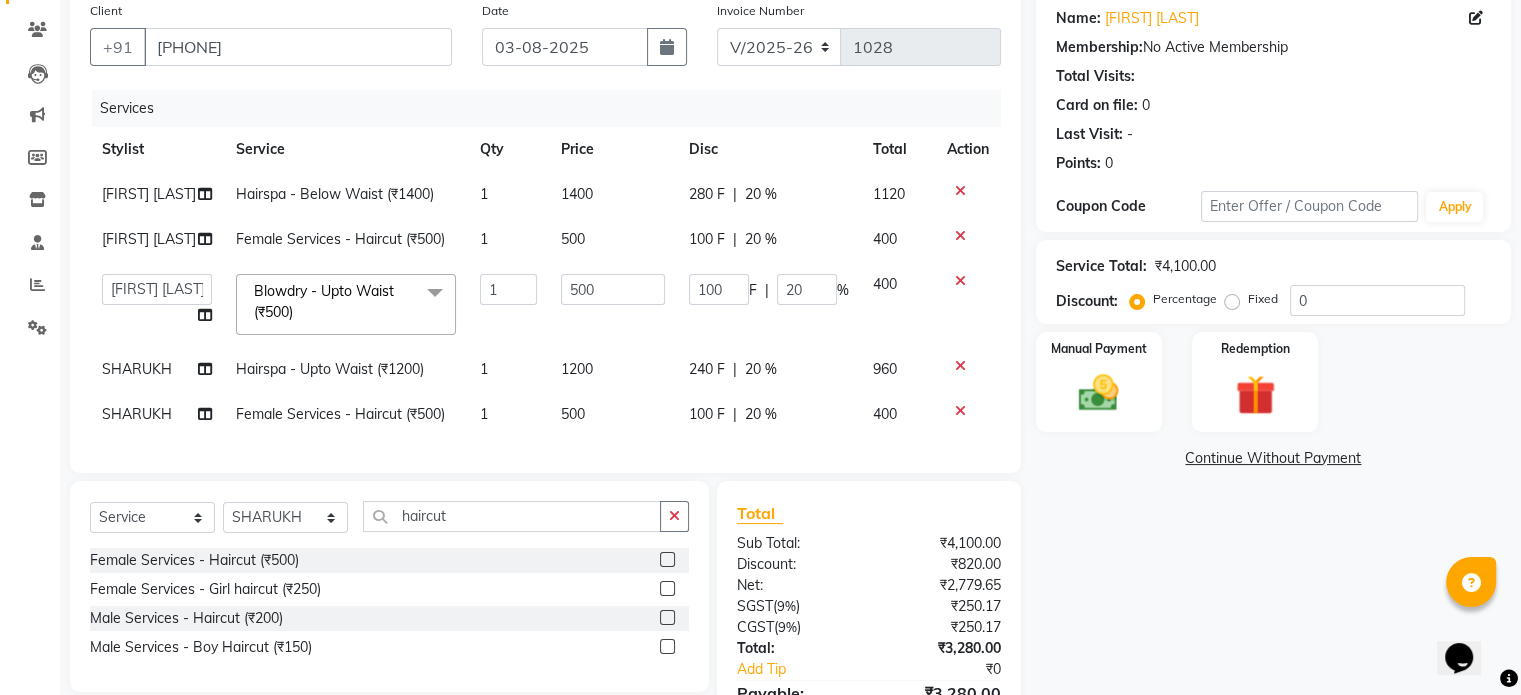 scroll, scrollTop: 156, scrollLeft: 0, axis: vertical 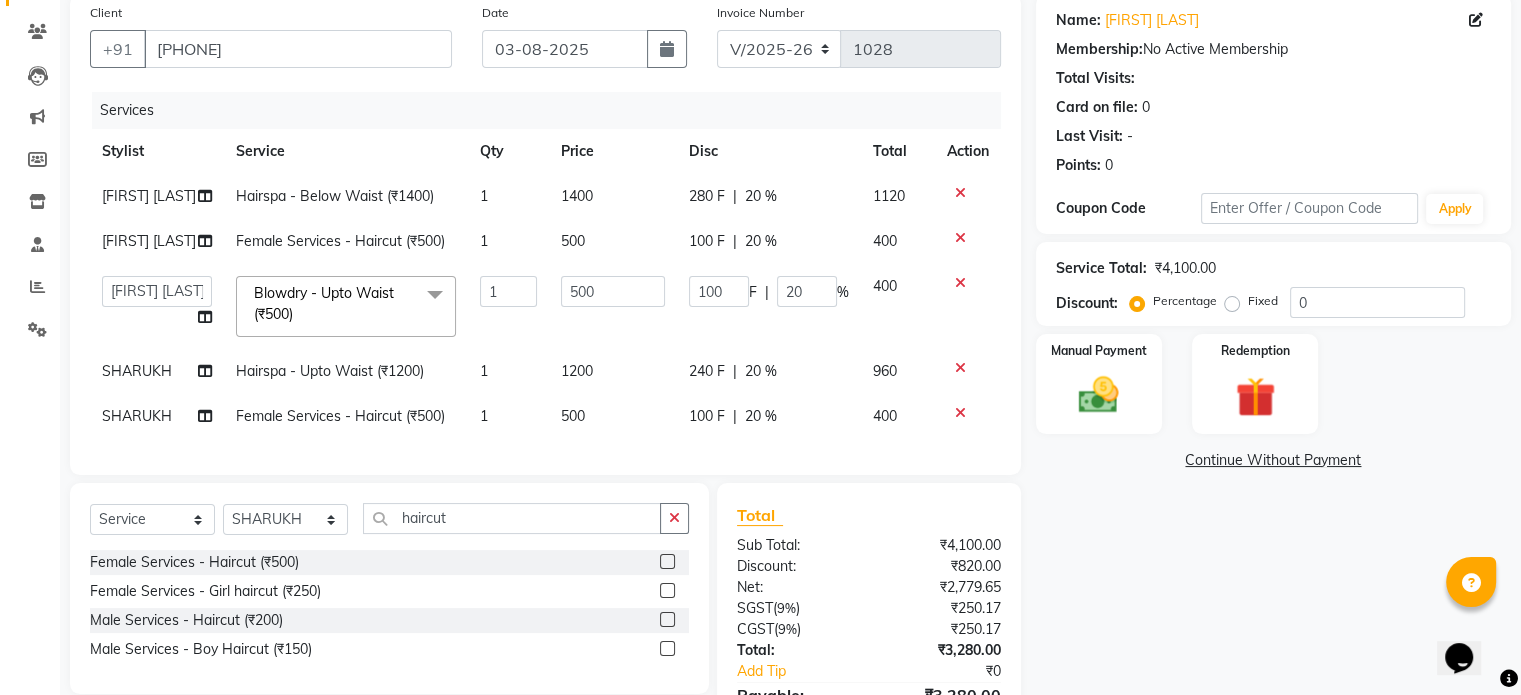 click 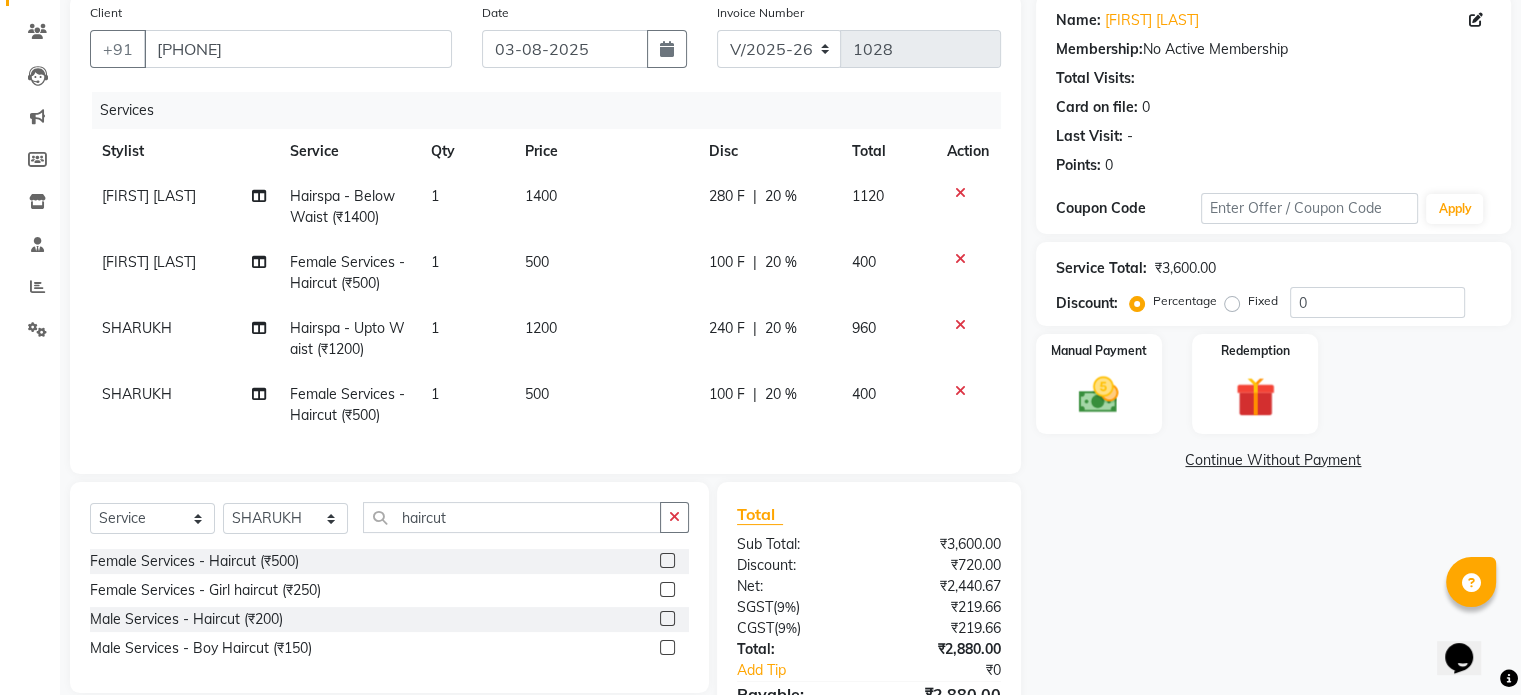 click on "20 %" 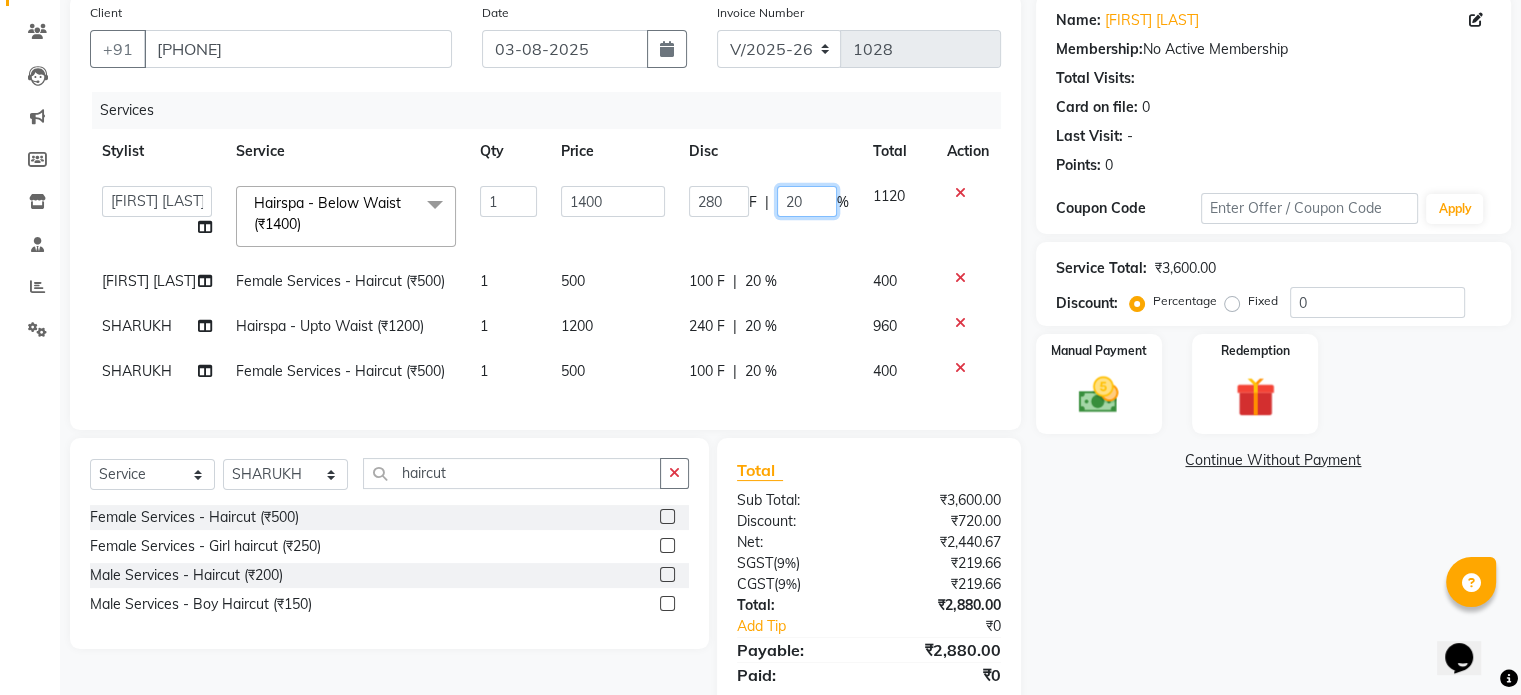 click on "20" 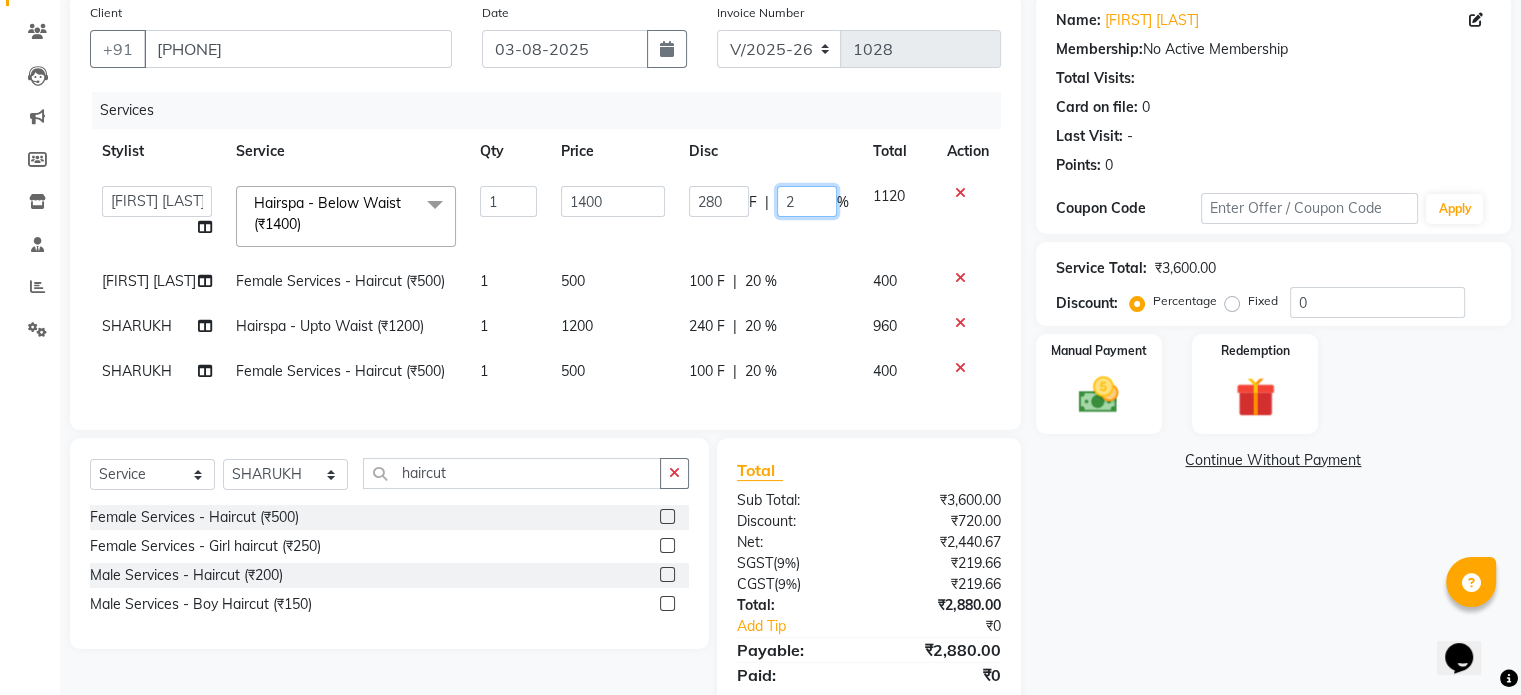 type on "25" 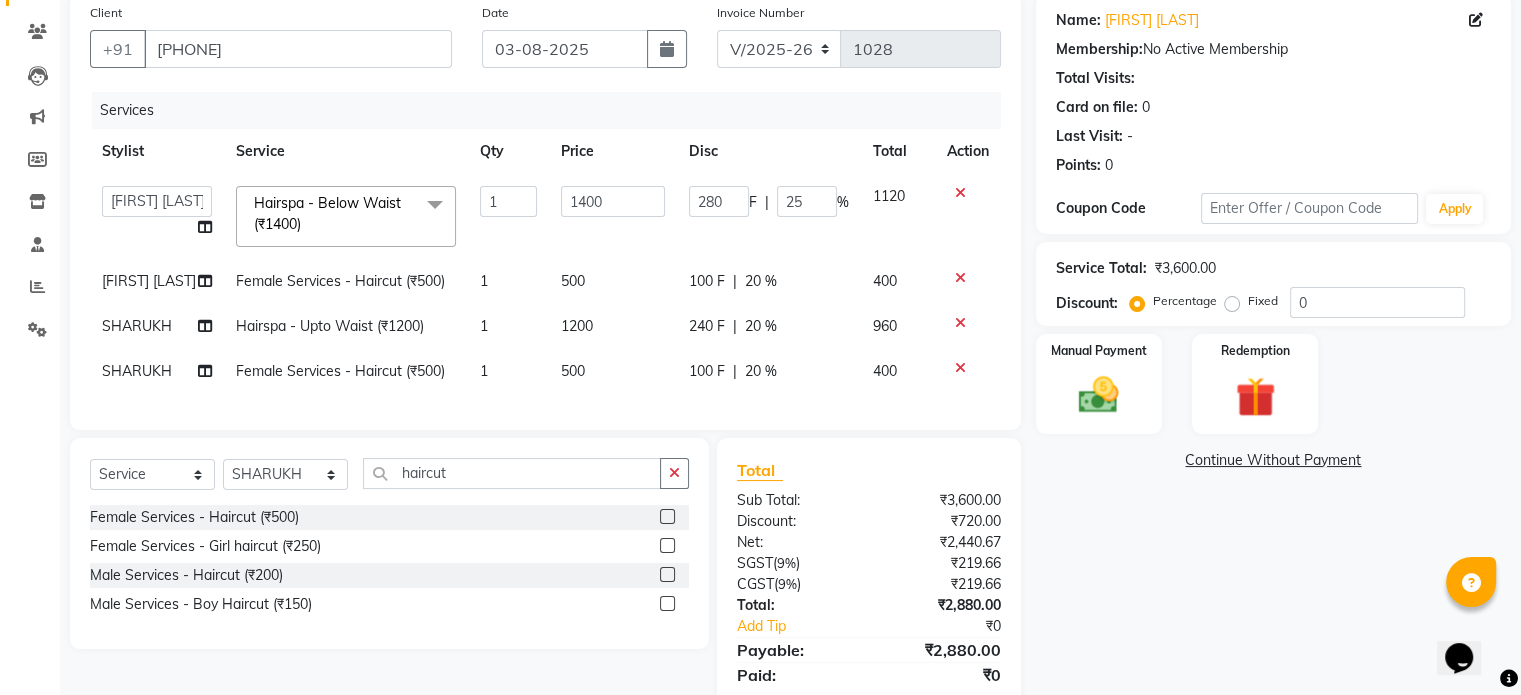 click on "280 F | 25 %" 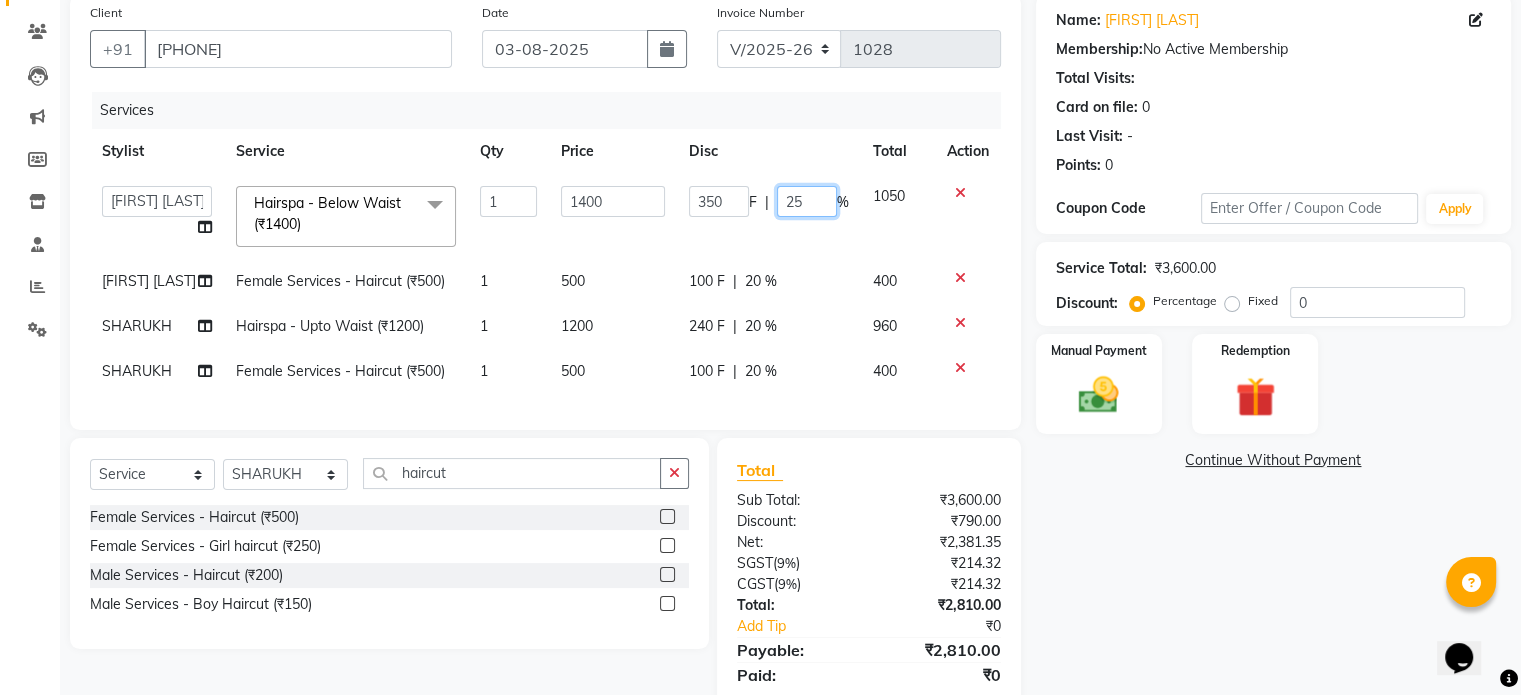 click on "25" 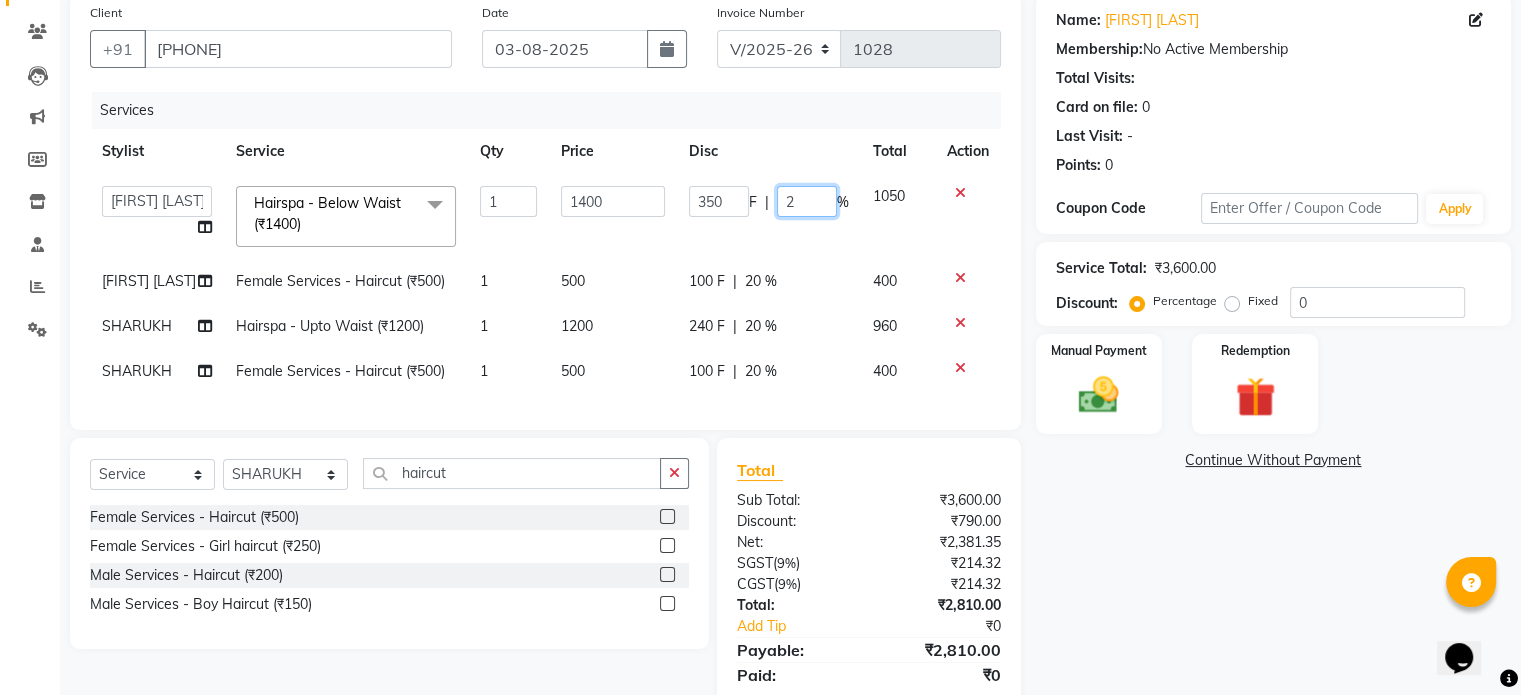 type on "20" 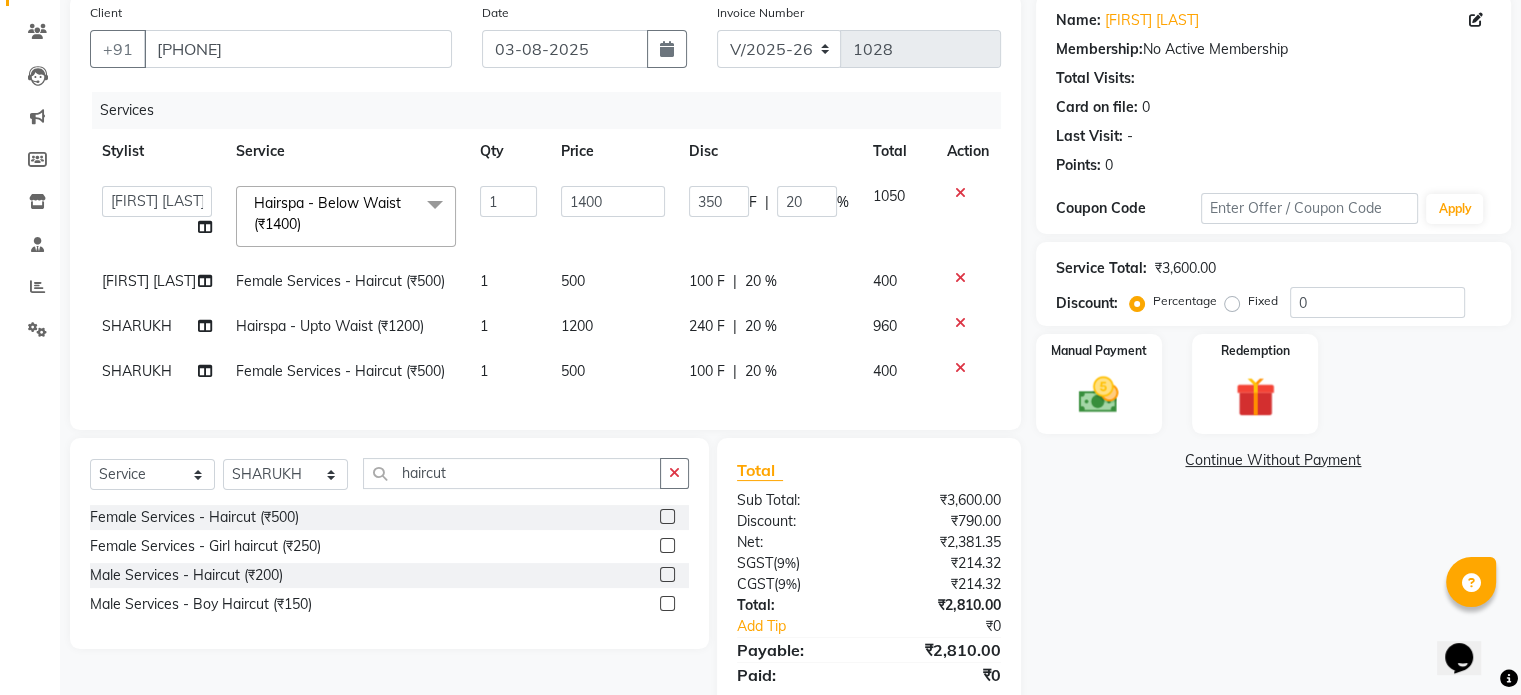 click on "Ankita Bagave   Kasim salmani   Manisha Doshi   Pooja Jha   RAHUL AHANKARE   Rahul Thakur   Sanju Sharma   SHARUKH  Hairspa - Below Waist (₹1400)  x Female Services - Haircut (₹500) Female Services - Girl haircut (₹250) prelightening (₹1500) OIL HEAD MASSAGE (₹600) OIL HEAD MASSAGE WITH WASH (₹700) Acrylic removel (₹500) Stickons Removel (₹300) Gel Polish Removel (₹200) Offer Gel Polish (₹299) Gel Polish (₹500) Offer Stickons With Gel Polish (₹499) Stickons (₹500) French Gel Polish (₹700) Offer French Polish (₹499) Nail art per finger (₹100) Basic Per Finger Nail art (₹50) Acrylic Extension (₹1200) Offer Acrylic Extension  (₹899) Below Waist Global Colour (₹5500) TONG UPTO SOULDER (₹800) Tong Below Shoulder (₹1000) Tong Uptowaist (₹1200) Tong Blow waist (₹1500) TOUT - ULTIMAT HYDRATION (₹1300) TOUT ULTIMATE REVIVAL  (₹1100) ADD ON MASK WHITENING (₹600) REGROWTH INOA TOUCHUP (₹2500) REGROWTH MAJIREL TOUCHUP (₹2000) Hairwash - Upto Shoulder (₹200) 1" 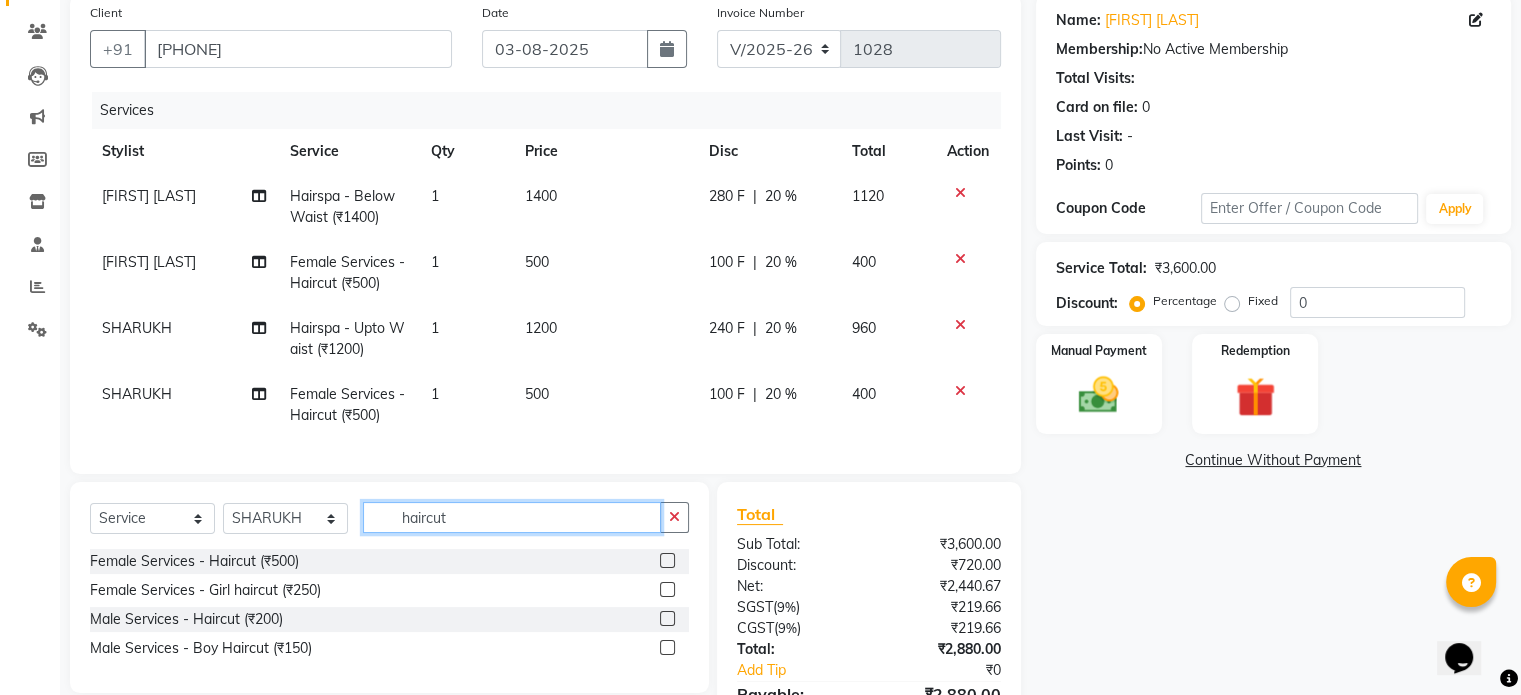 click on "haircut" 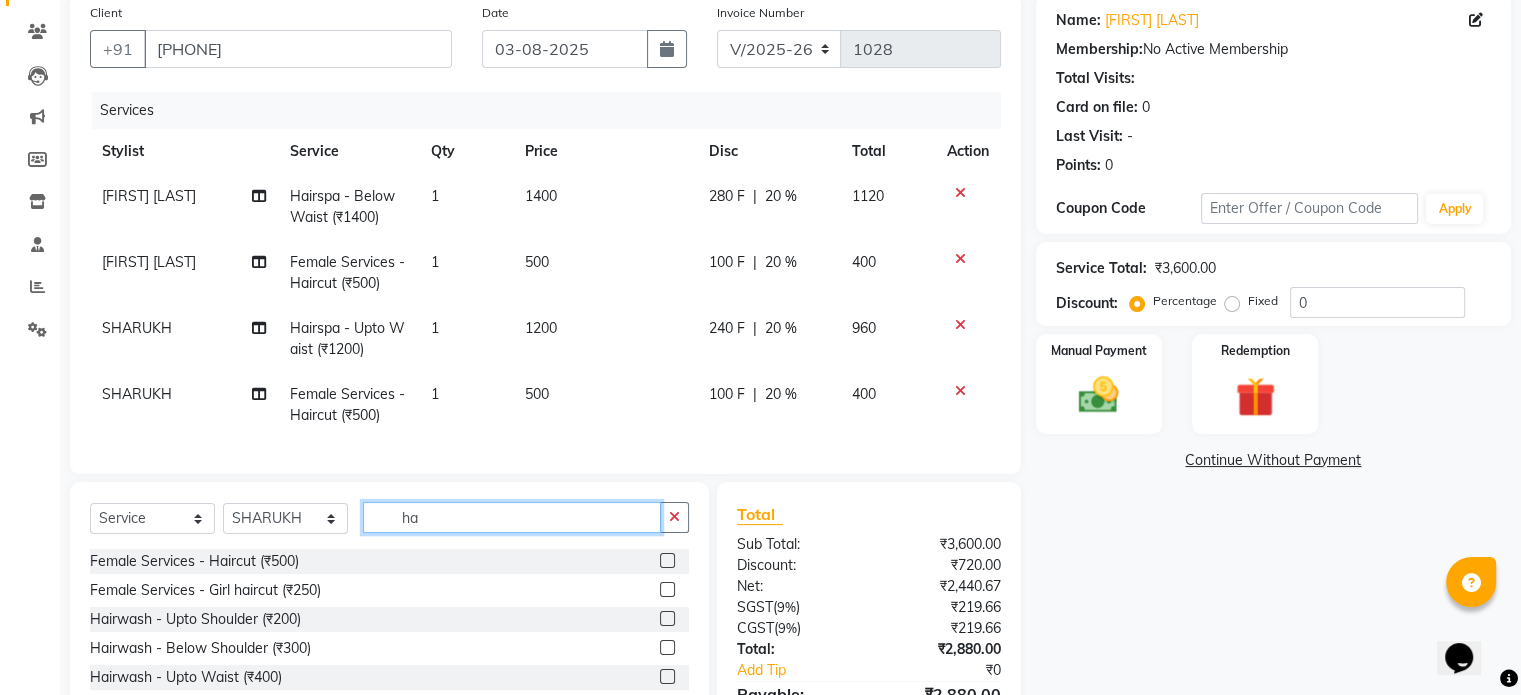 type on "h" 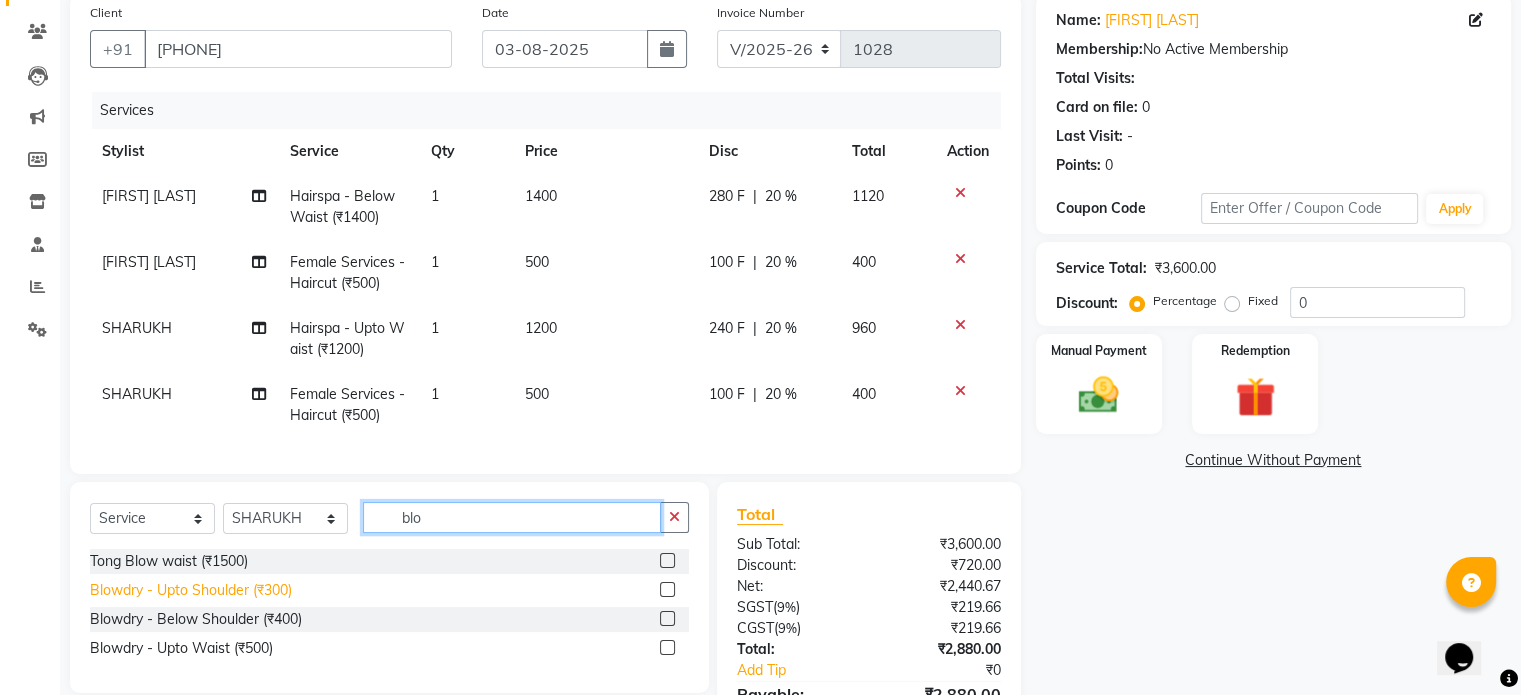 type on "blo" 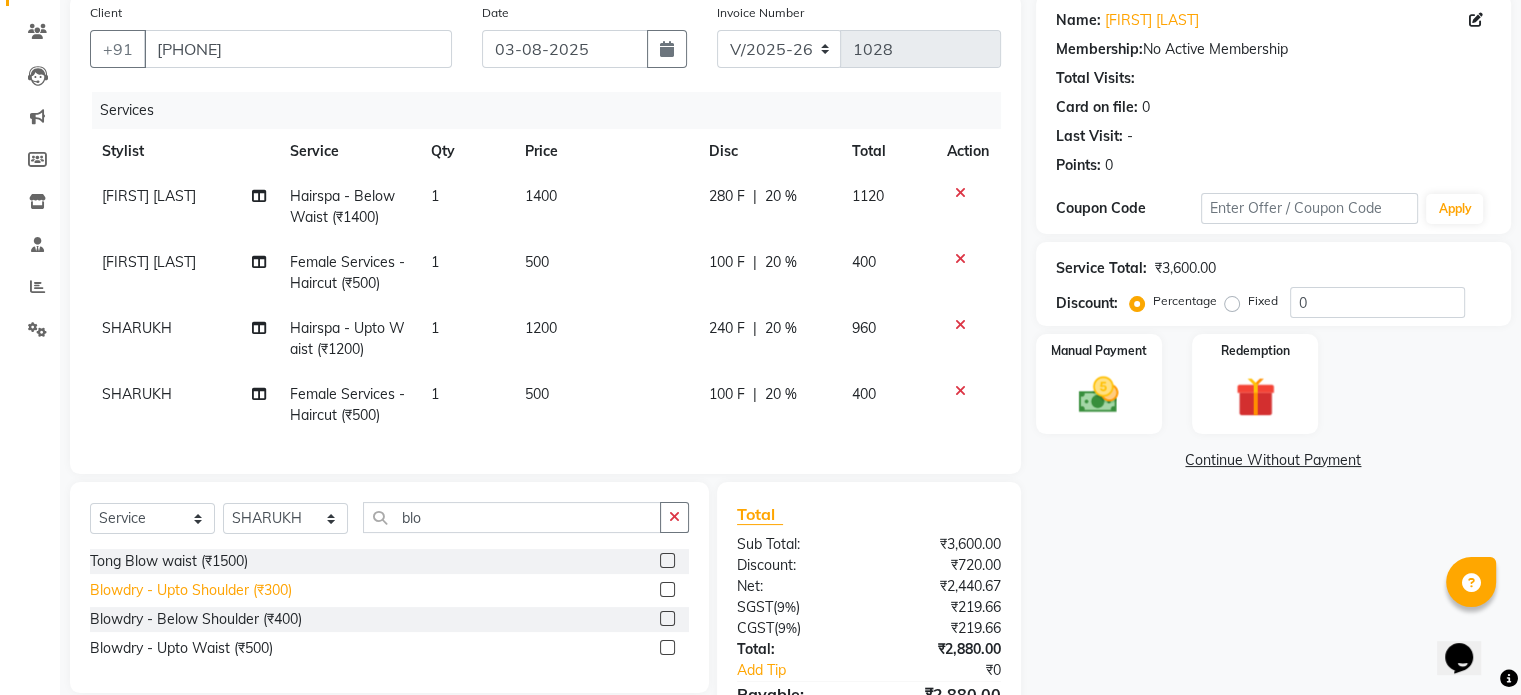 click on "Blowdry  - Upto Shoulder (₹300)" 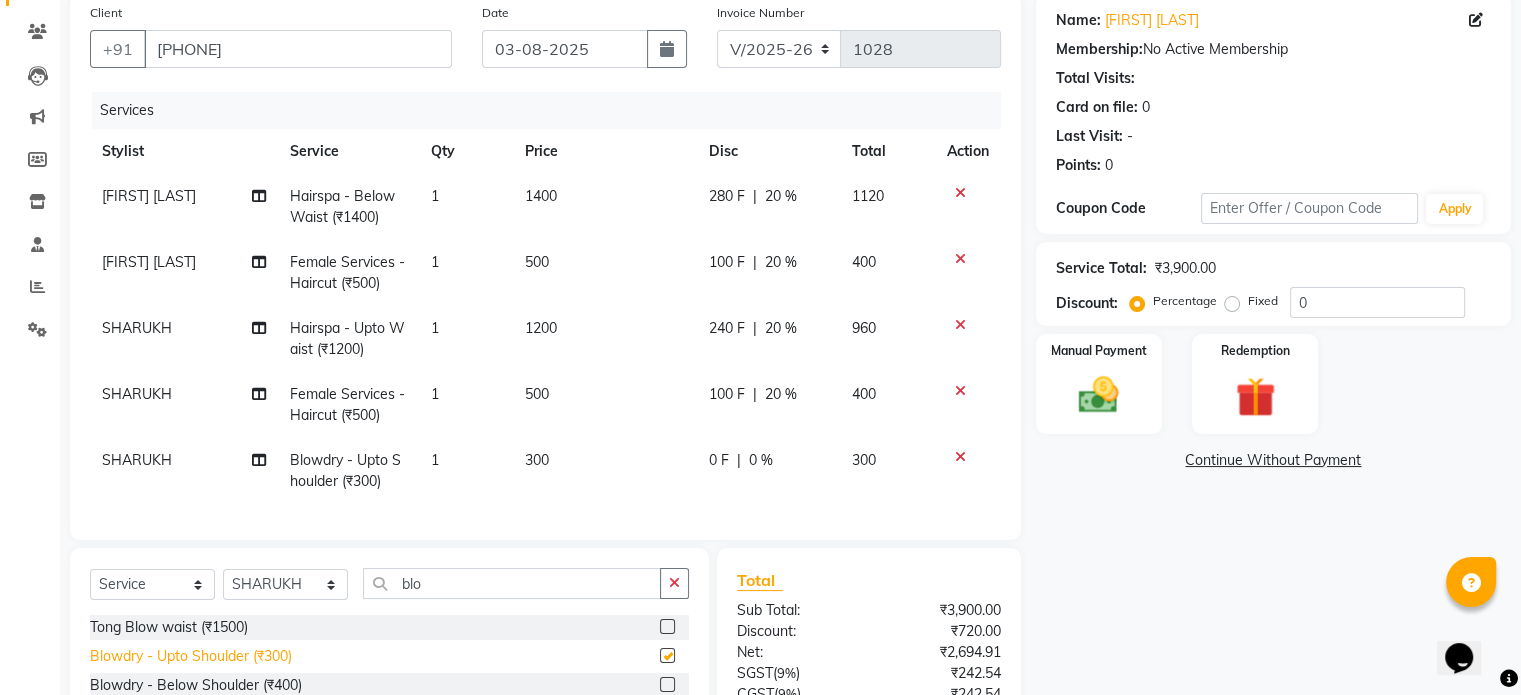 checkbox on "false" 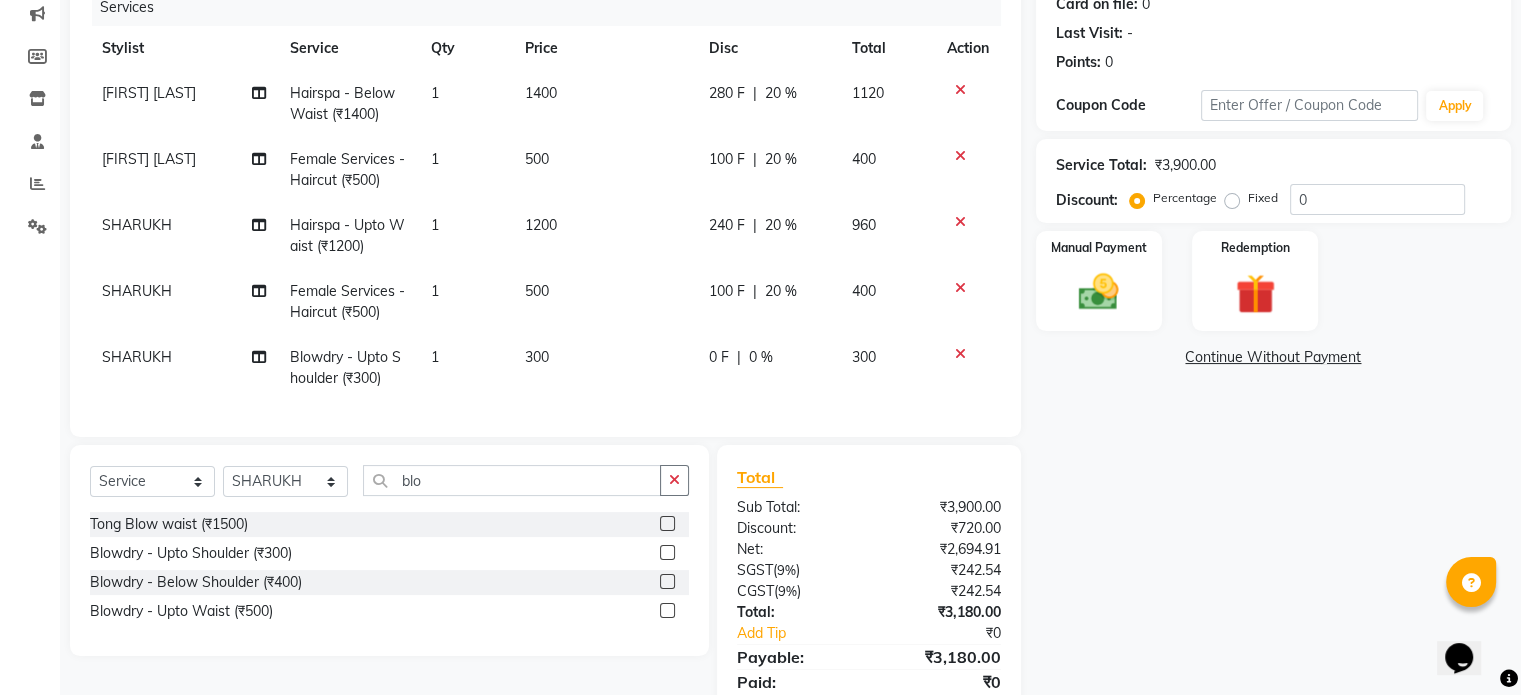 scroll, scrollTop: 257, scrollLeft: 0, axis: vertical 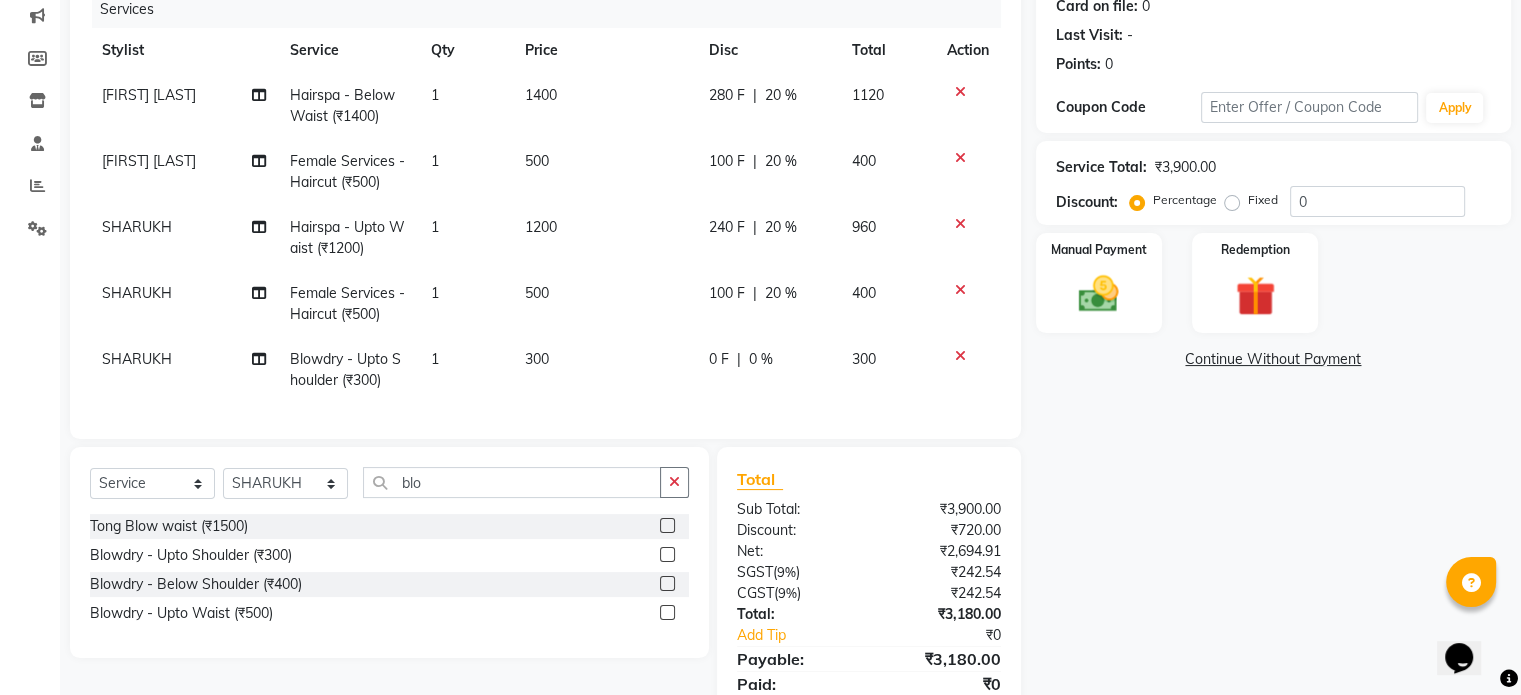 click on "0 %" 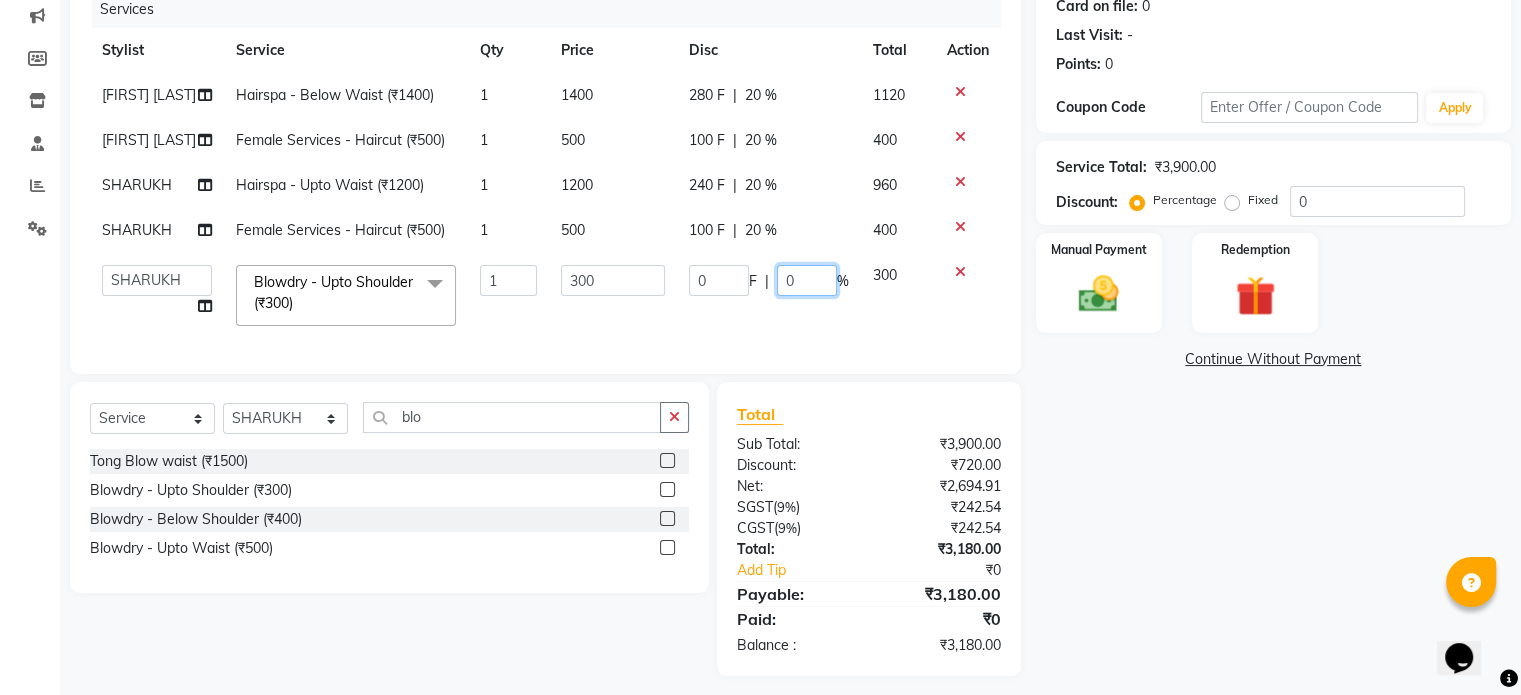 click on "0" 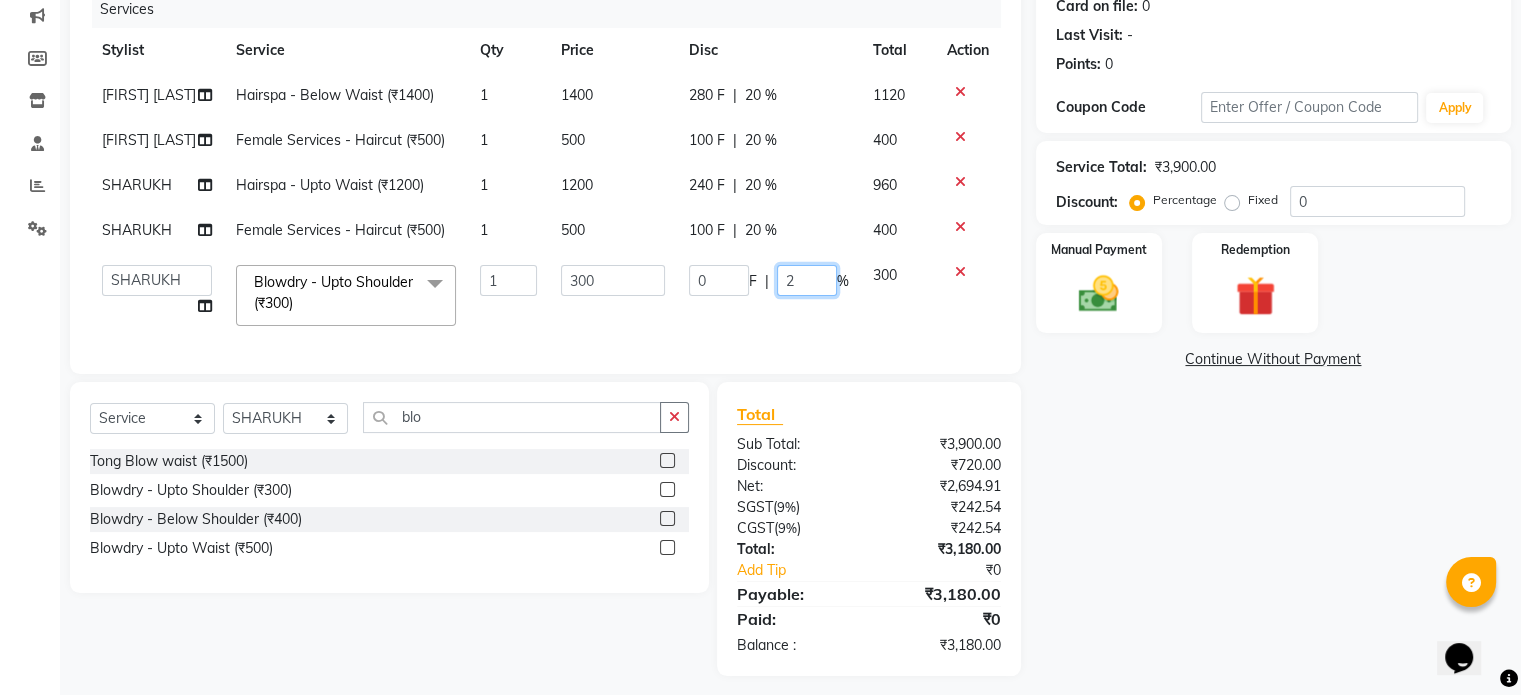 type on "20" 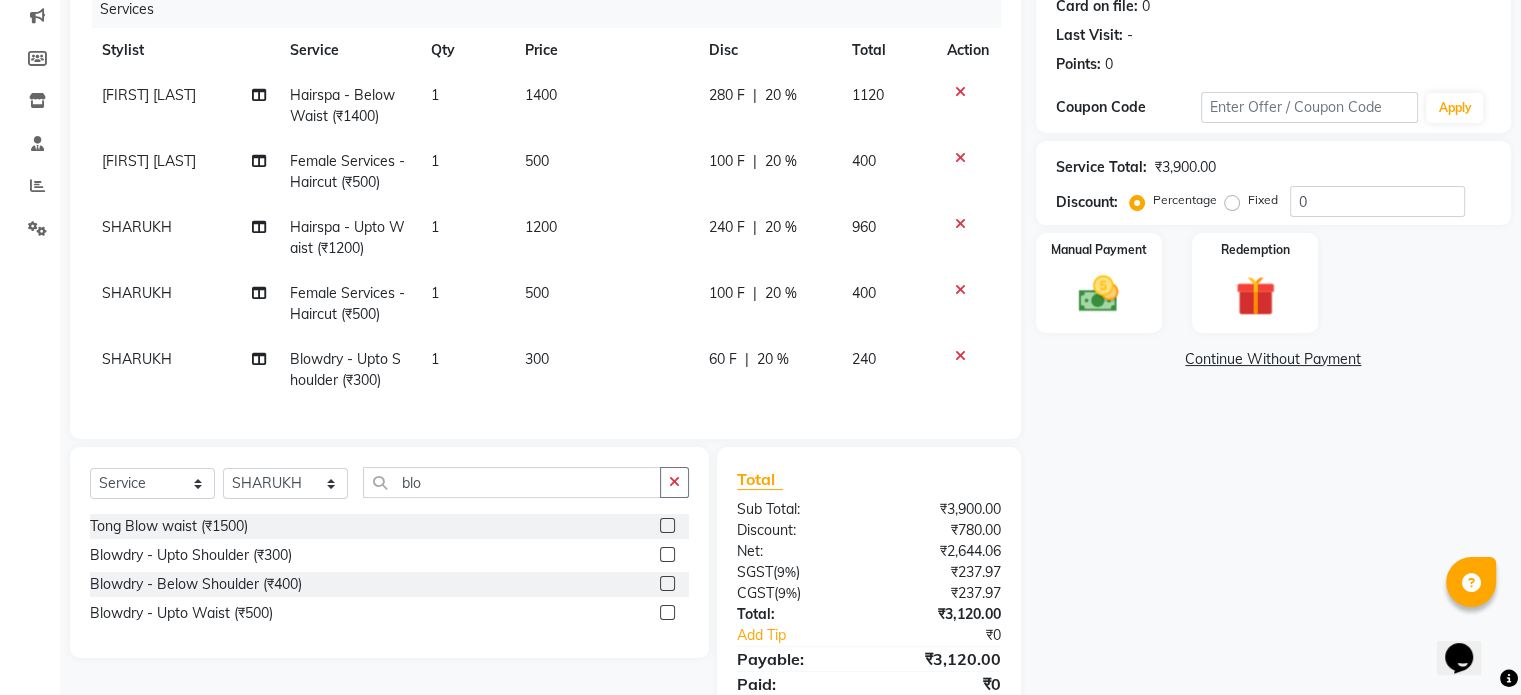 click on "[PERSON] Blowdry  - Upto Shoulder (₹300) 1 300 60 F | 20 % 240" 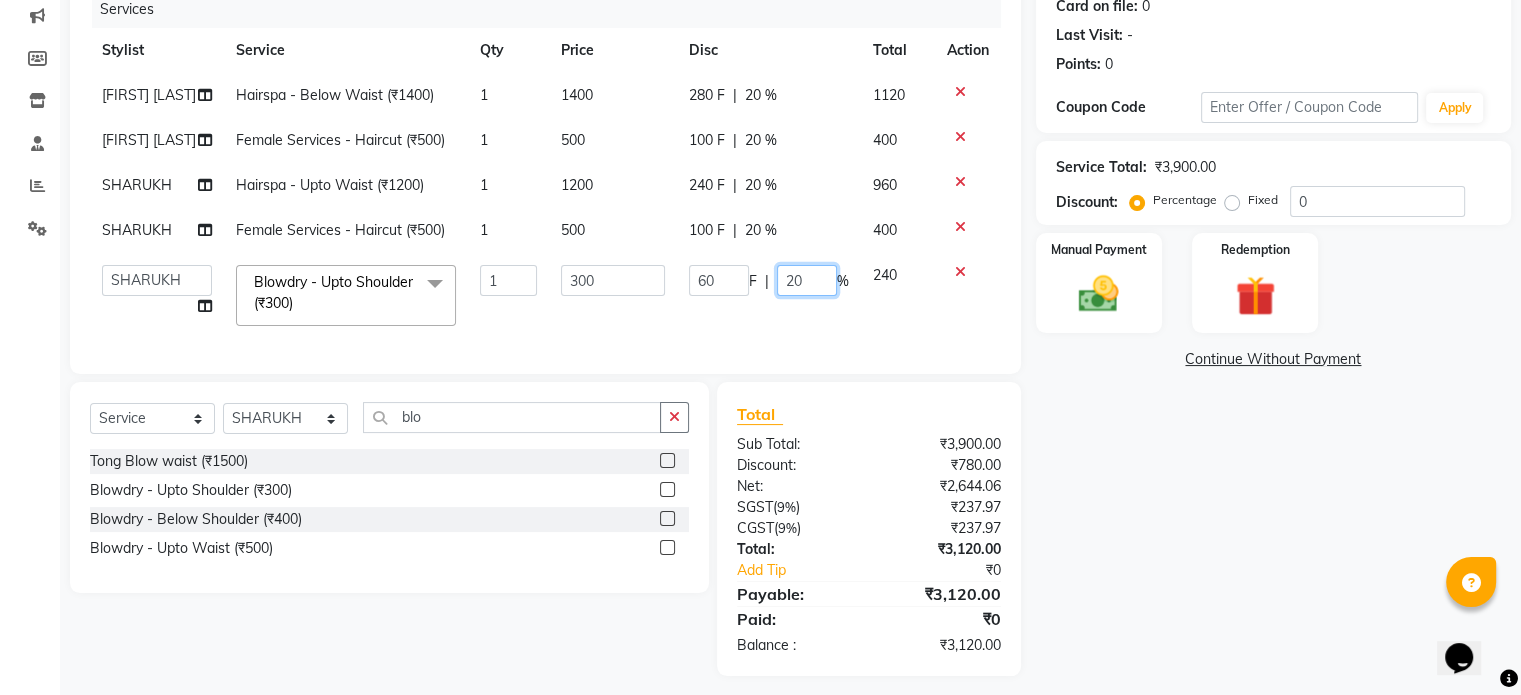 click on "20" 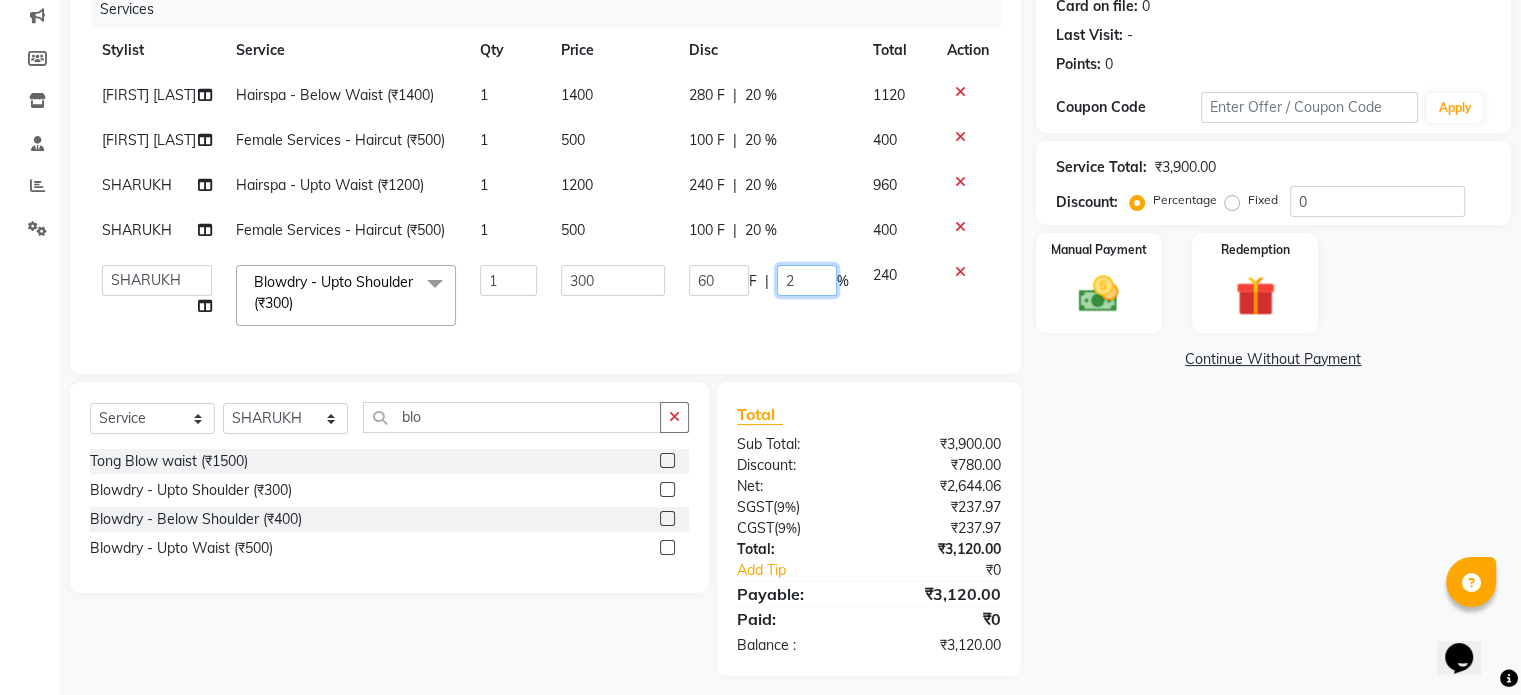 type on "25" 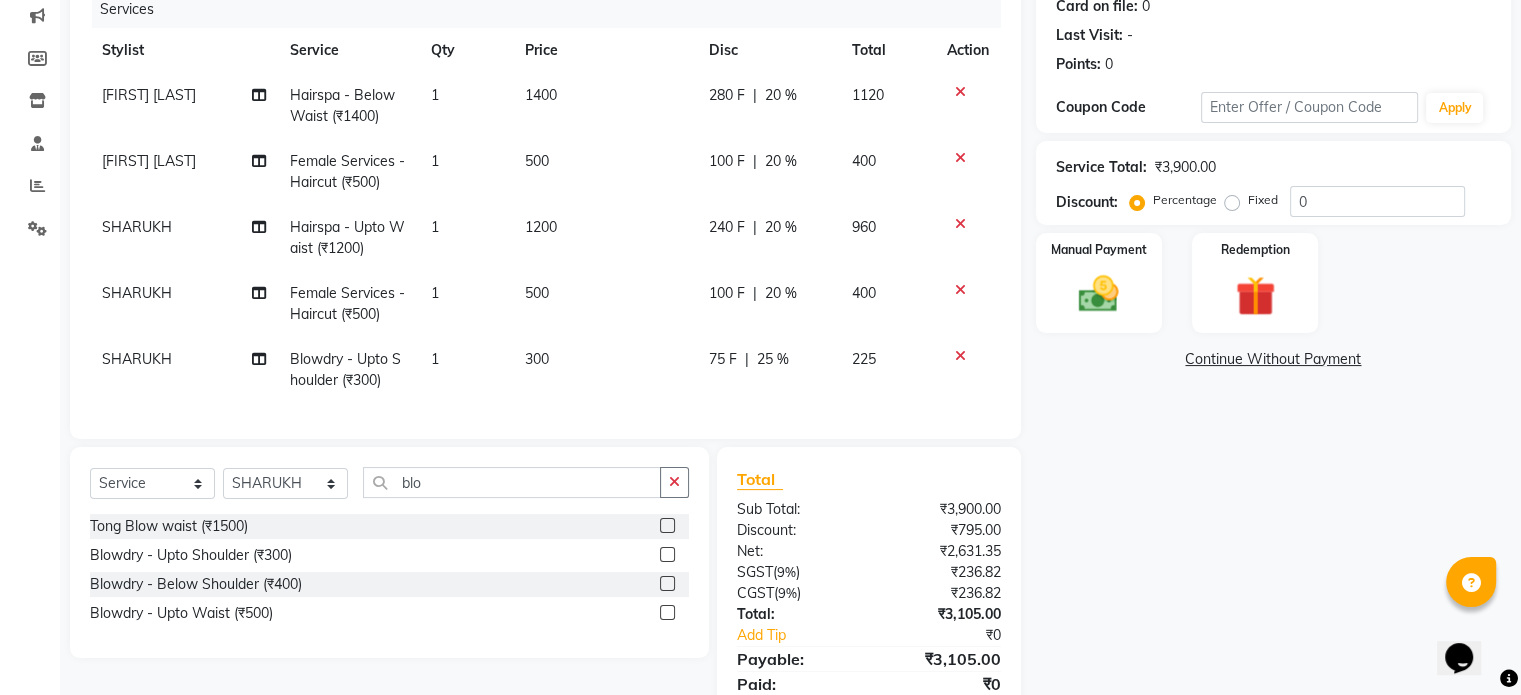click on "75 F | 25 %" 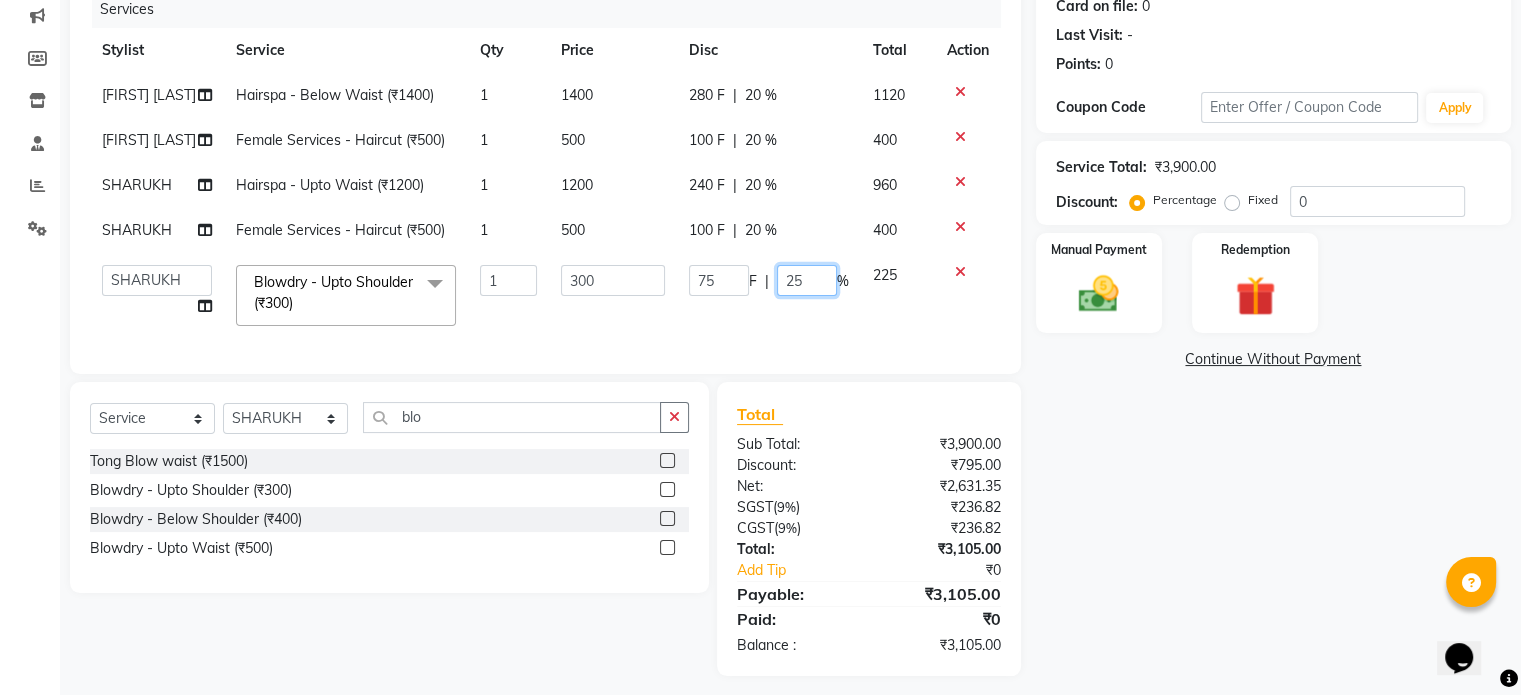 click on "25" 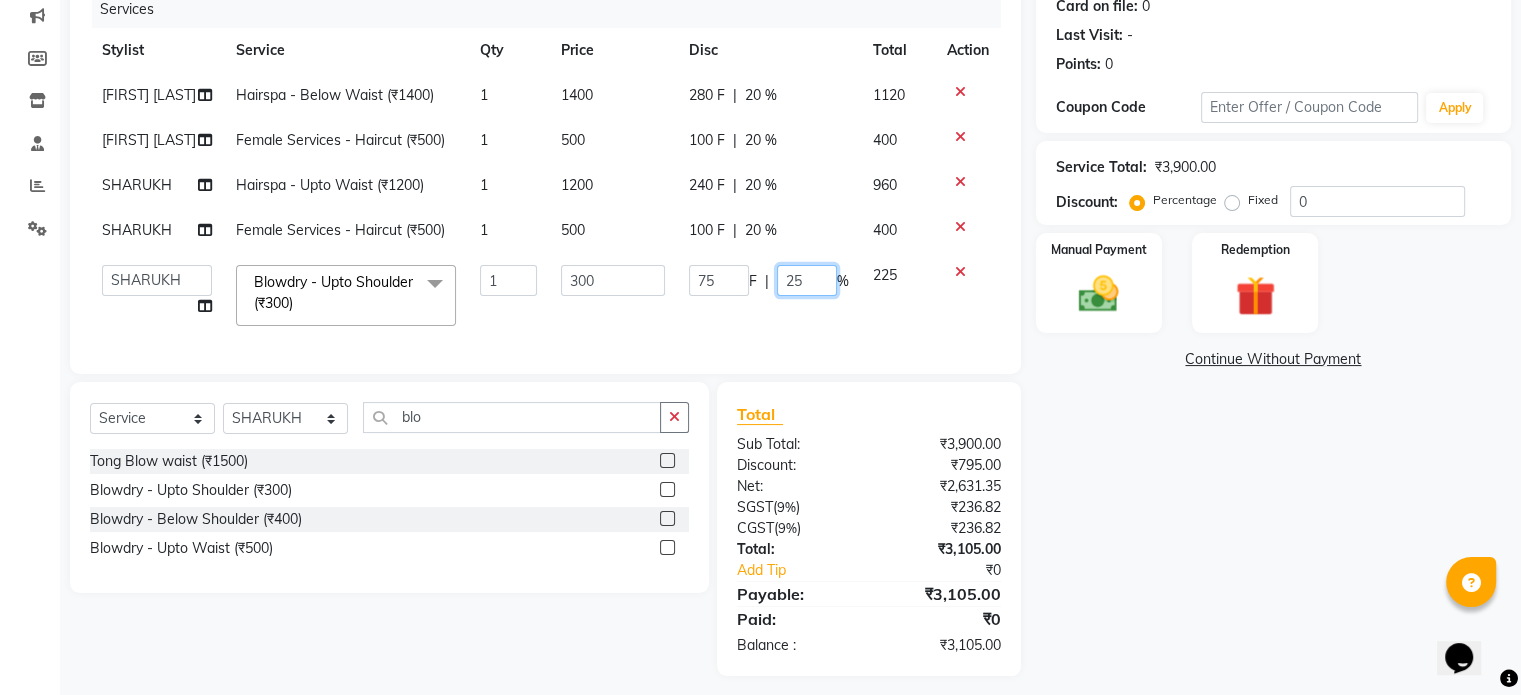type on "2" 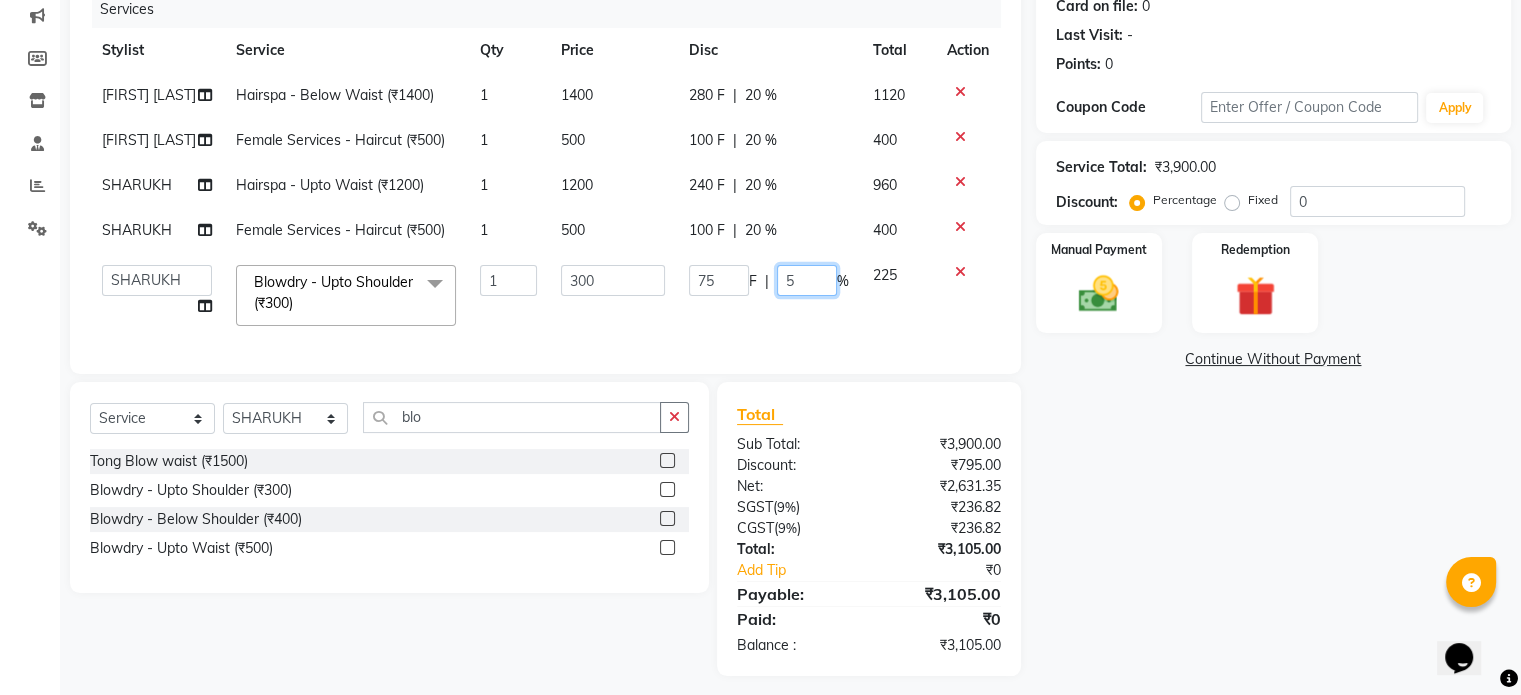 type on "50" 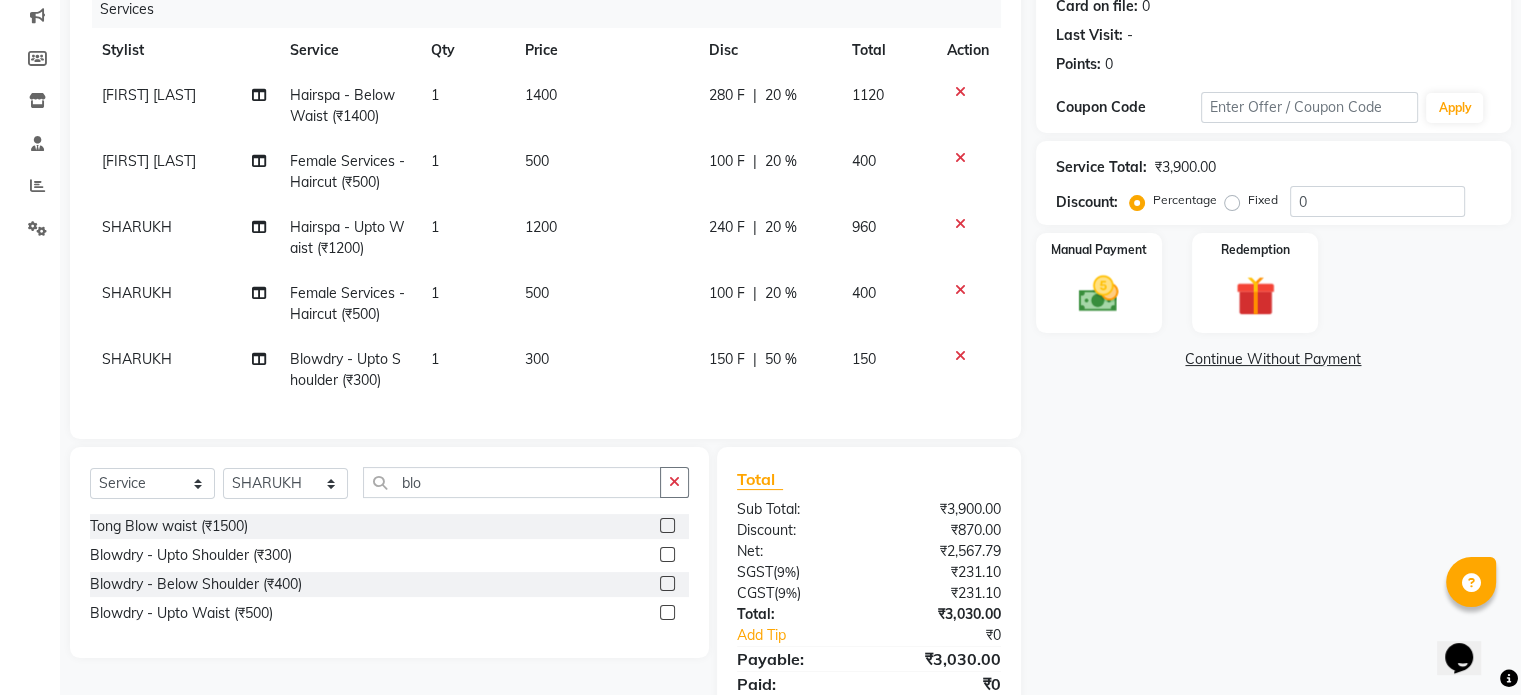 click on "150 F | 50 %" 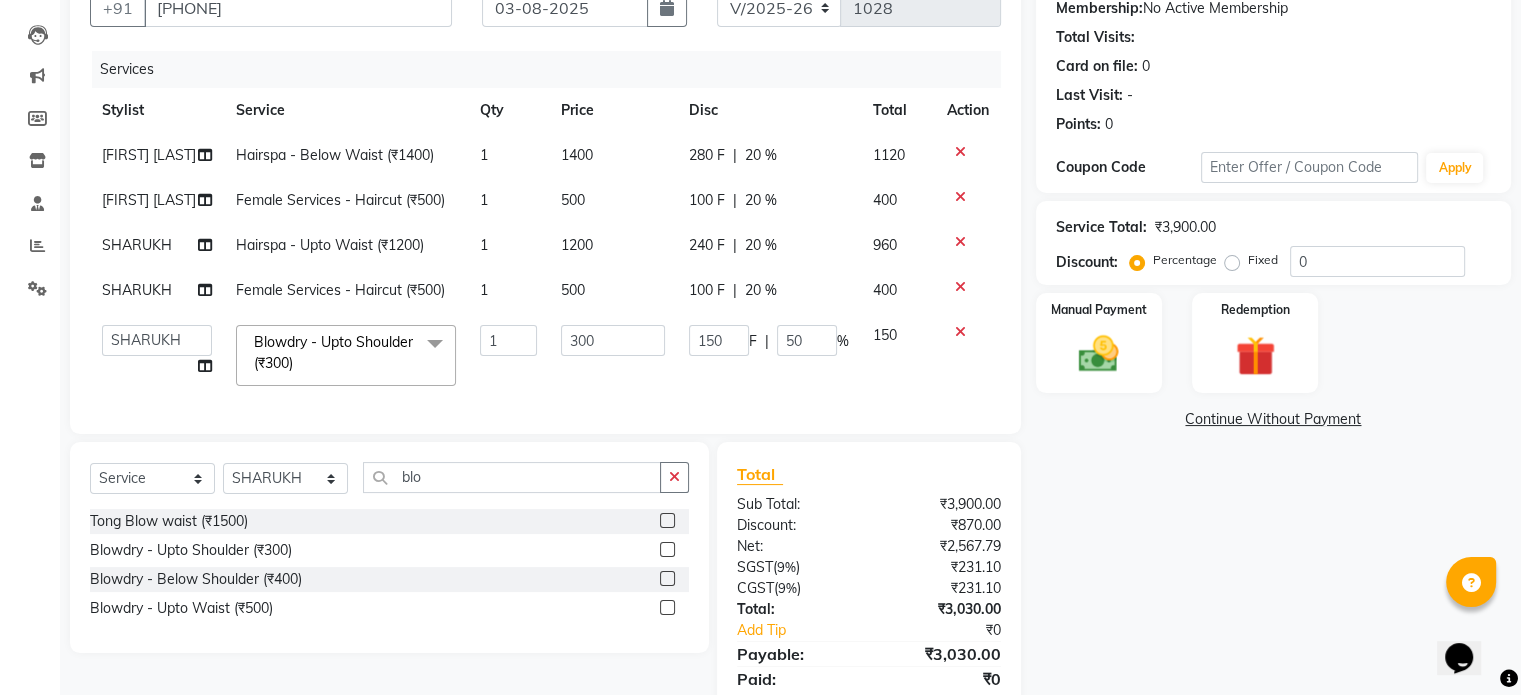 scroll, scrollTop: 187, scrollLeft: 0, axis: vertical 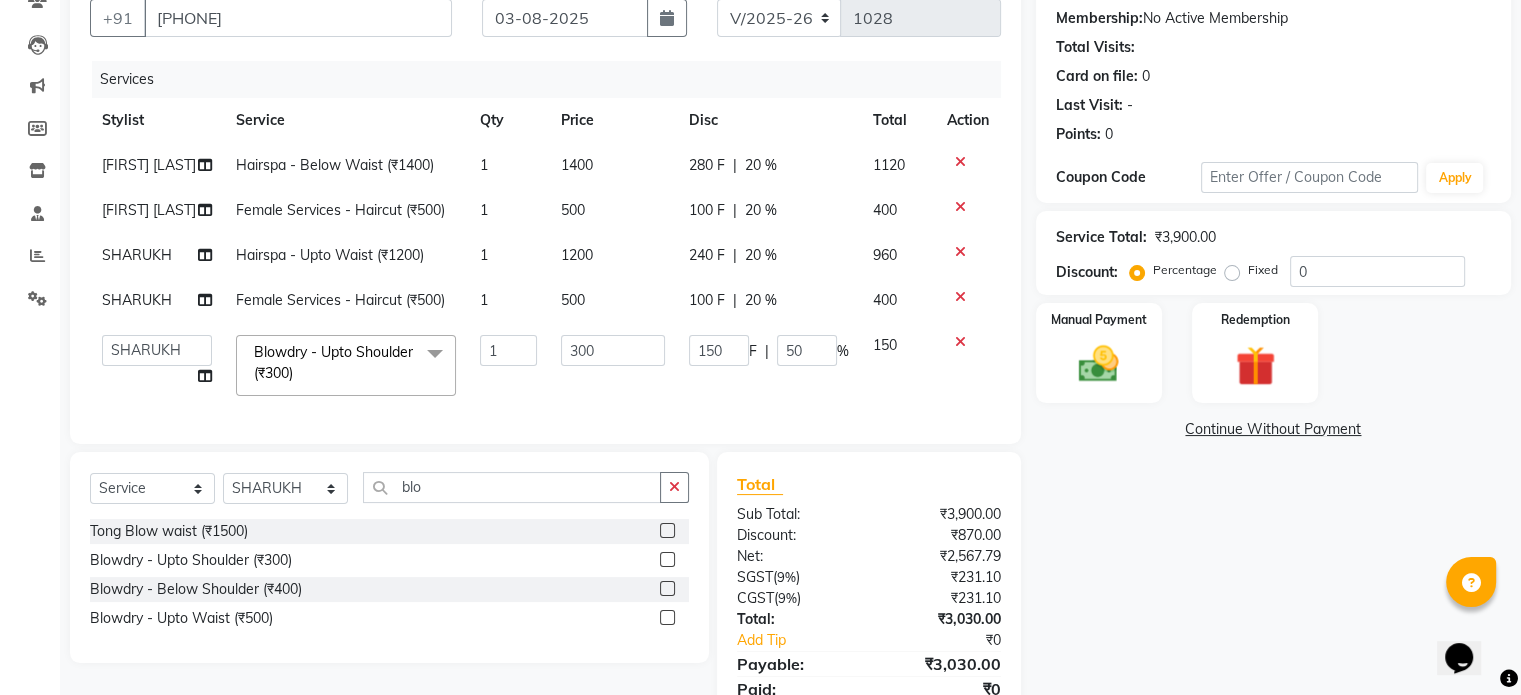 click on "20 %" 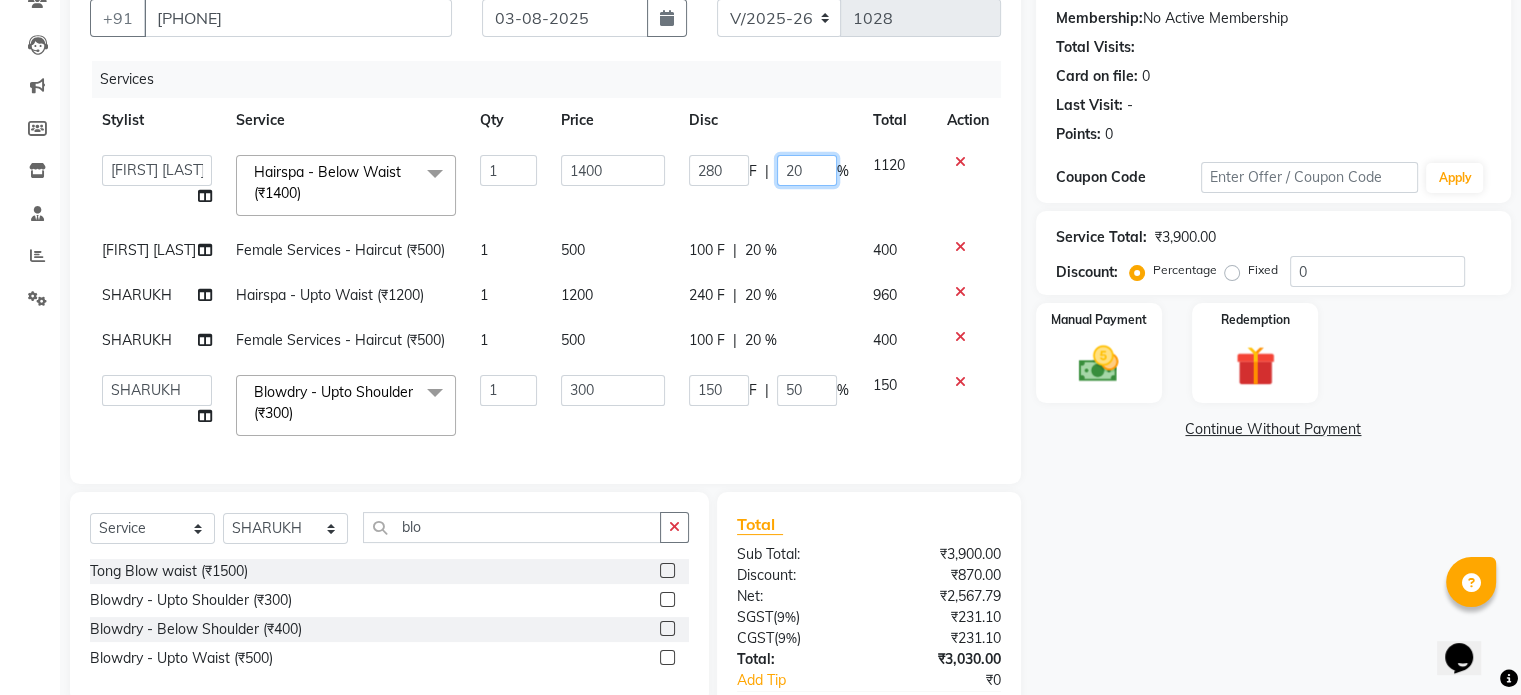 click on "20" 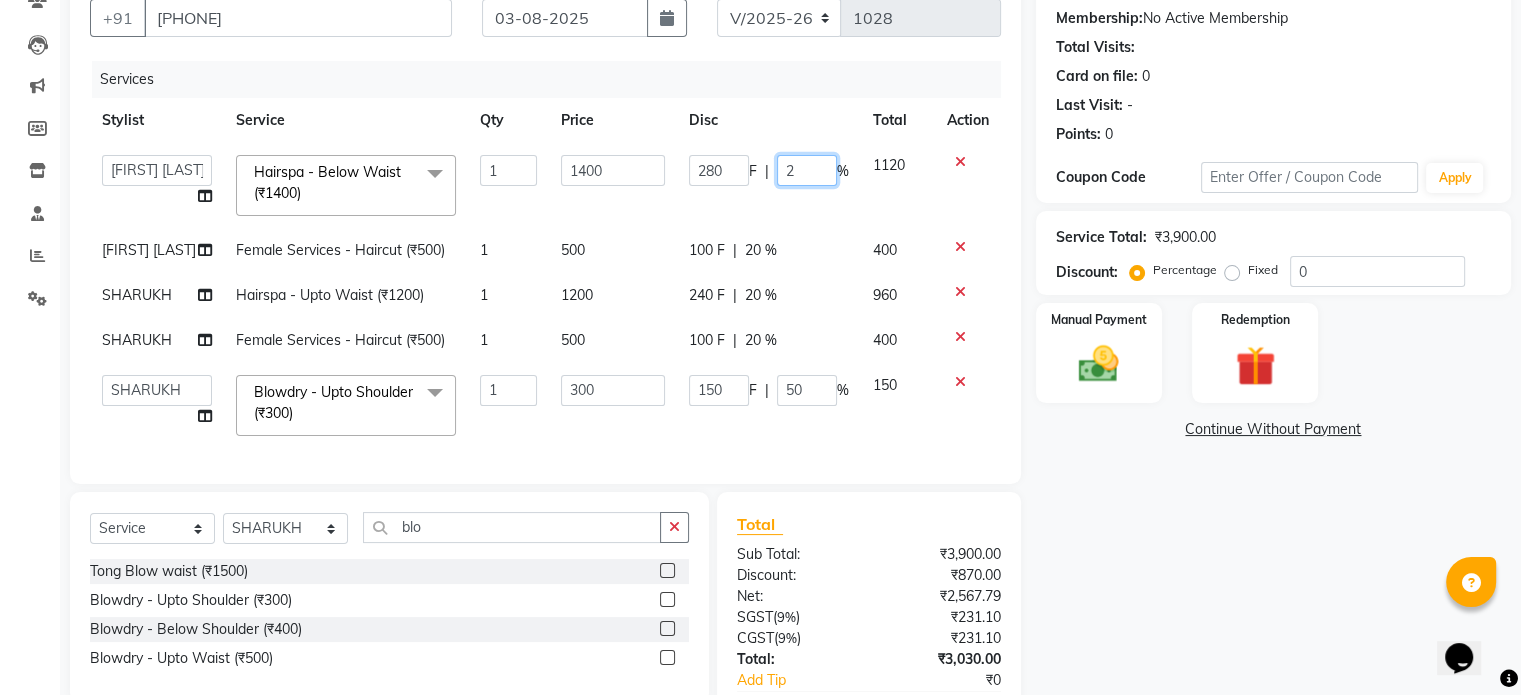 type on "25" 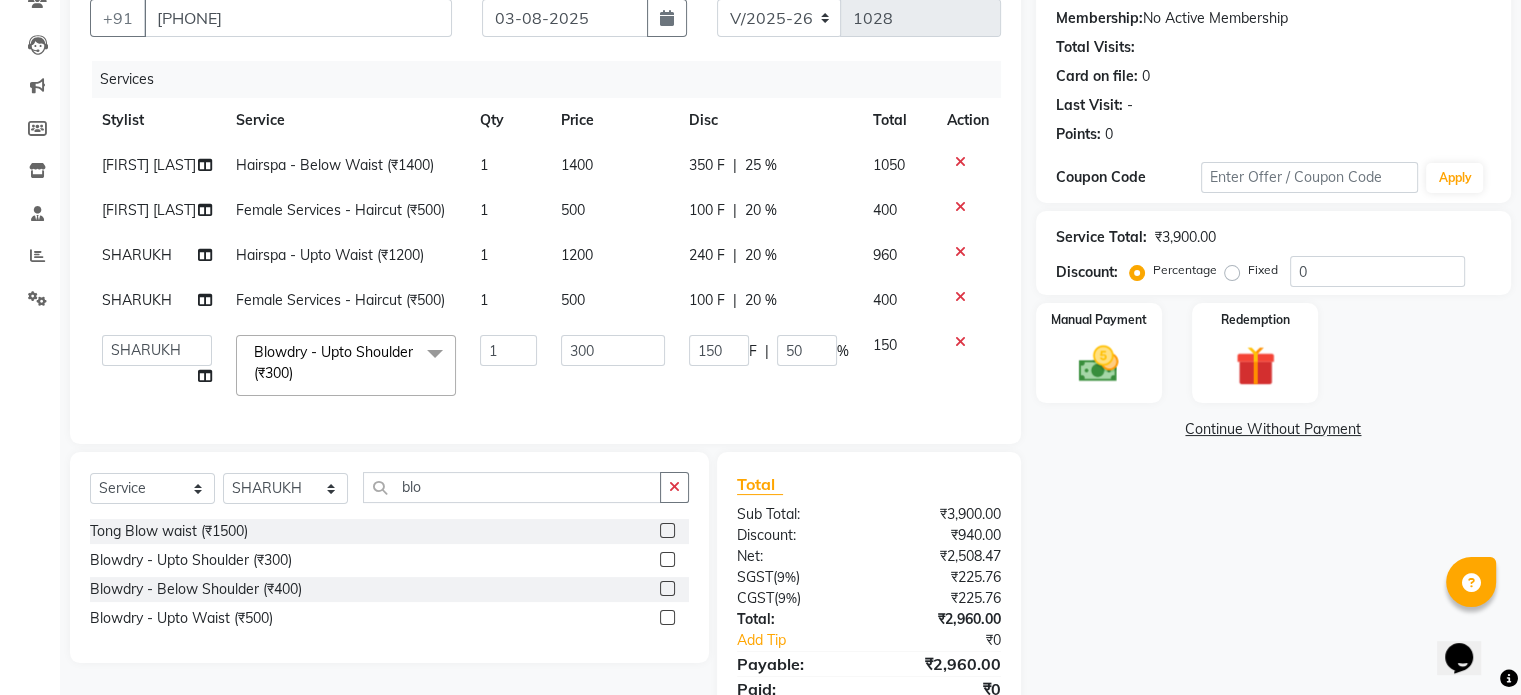 click on "350 F | 25 %" 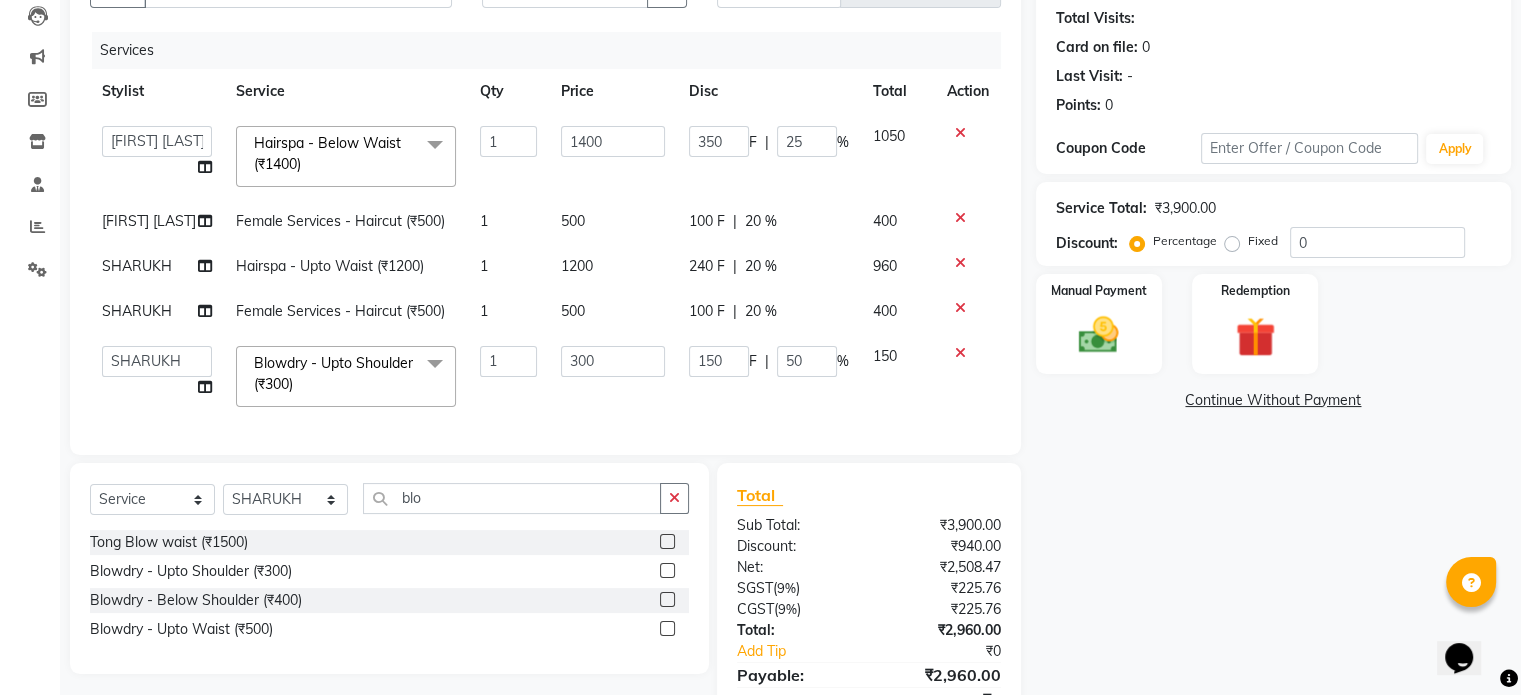 scroll, scrollTop: 217, scrollLeft: 0, axis: vertical 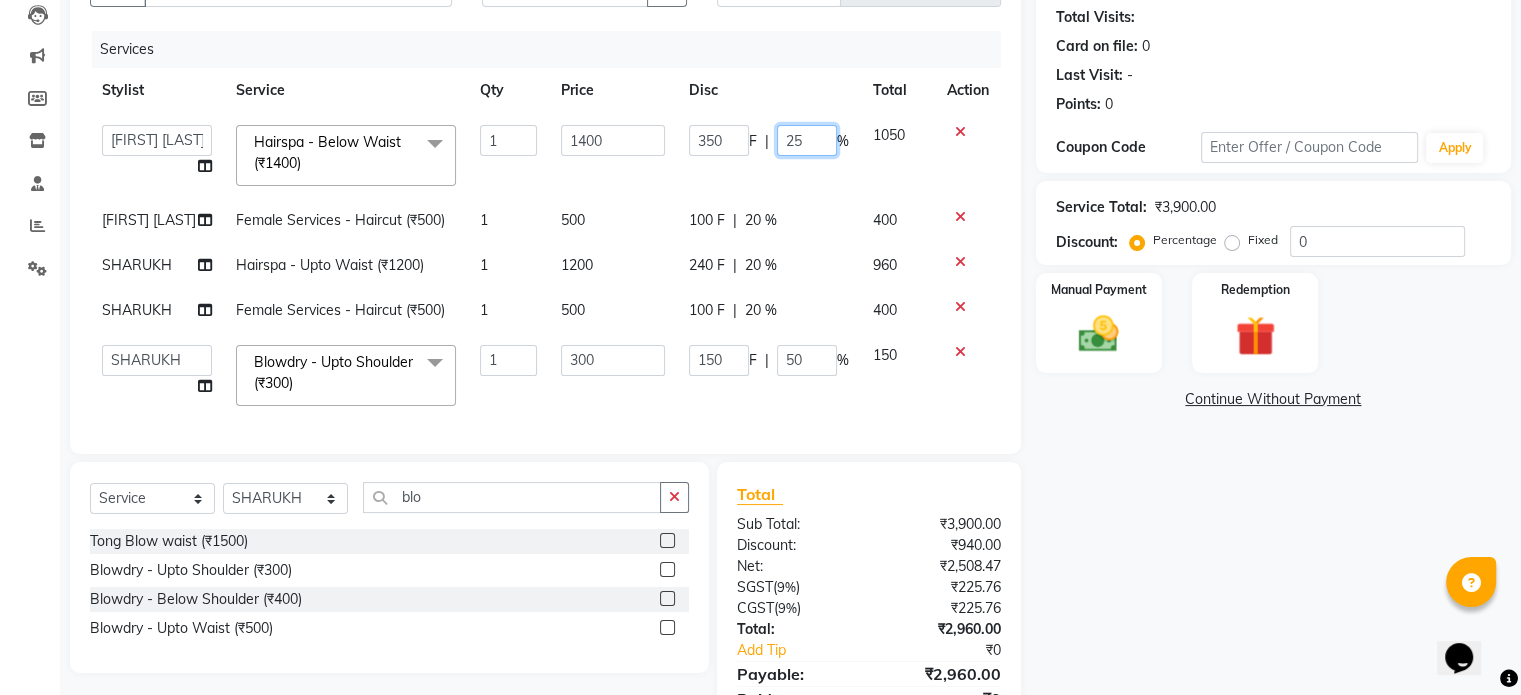 click on "25" 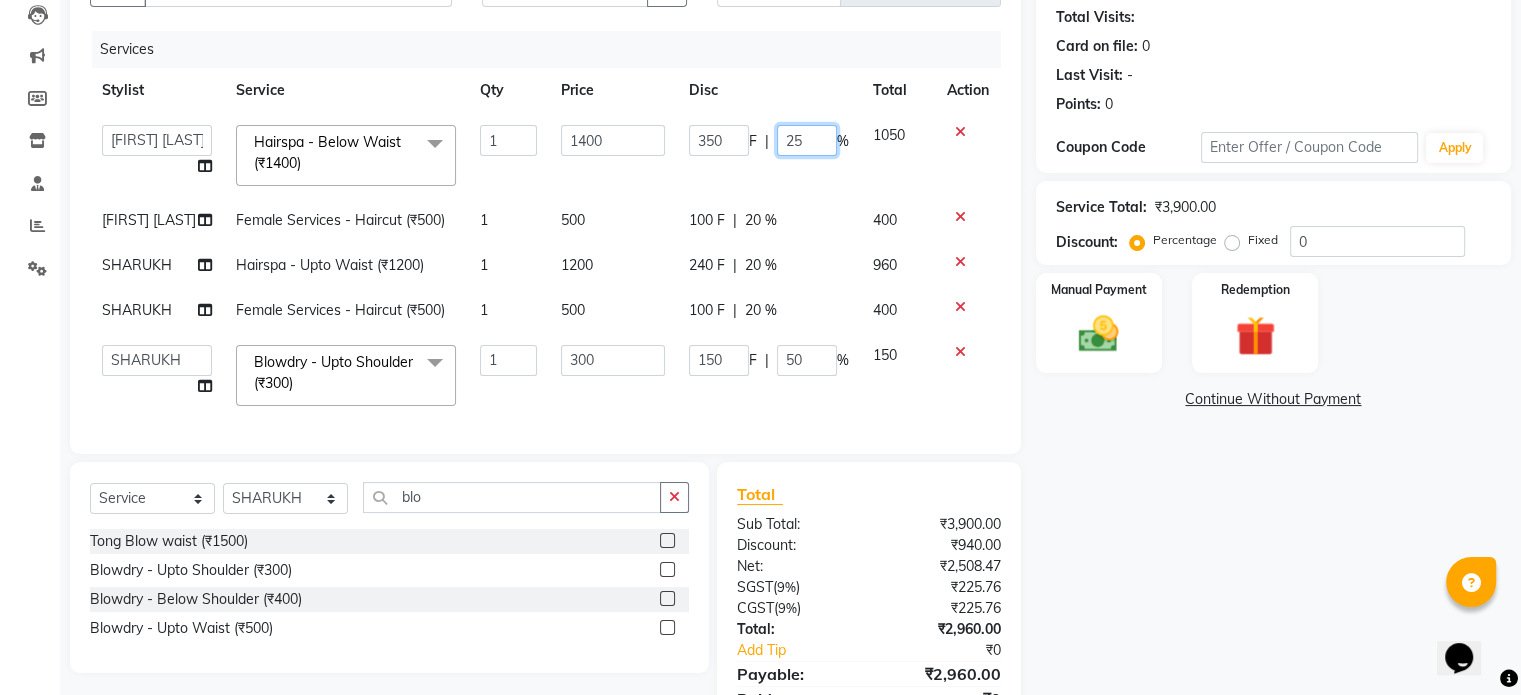 type on "2" 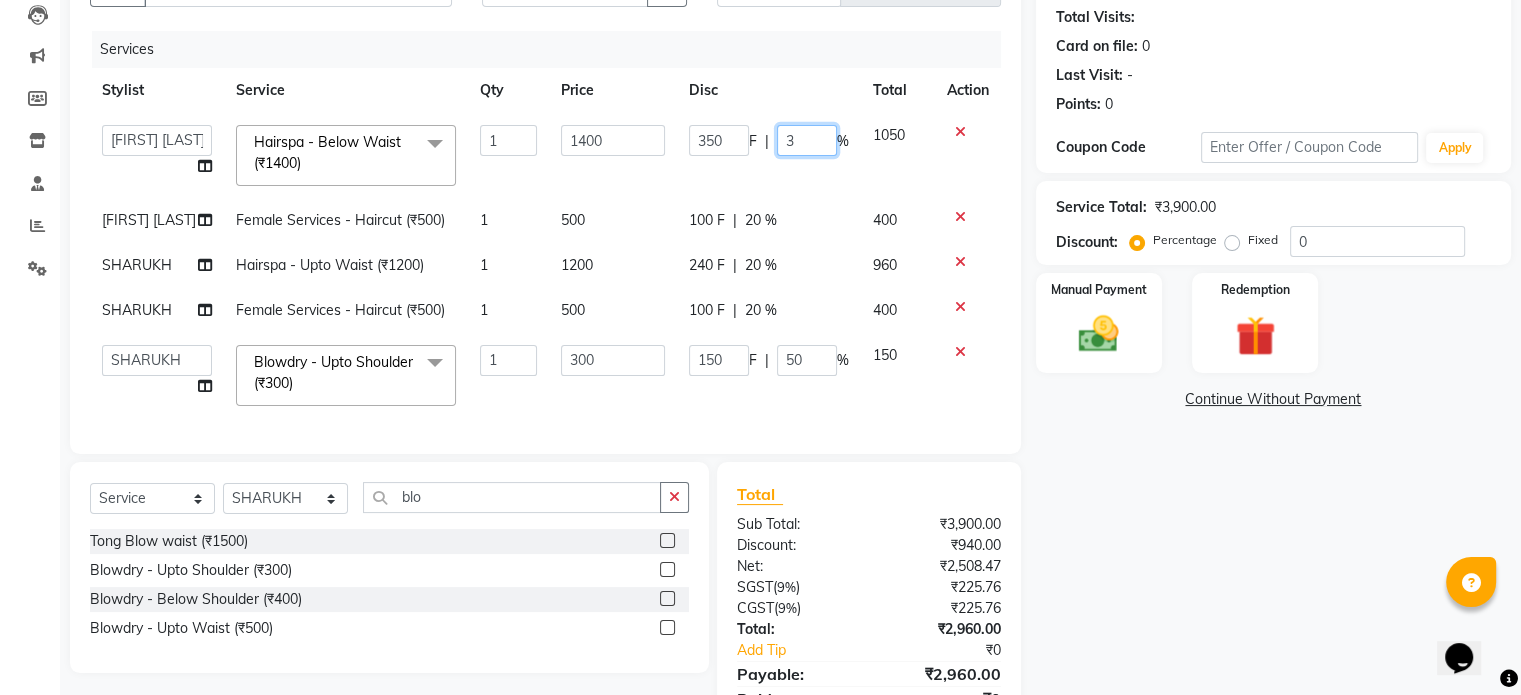 type on "30" 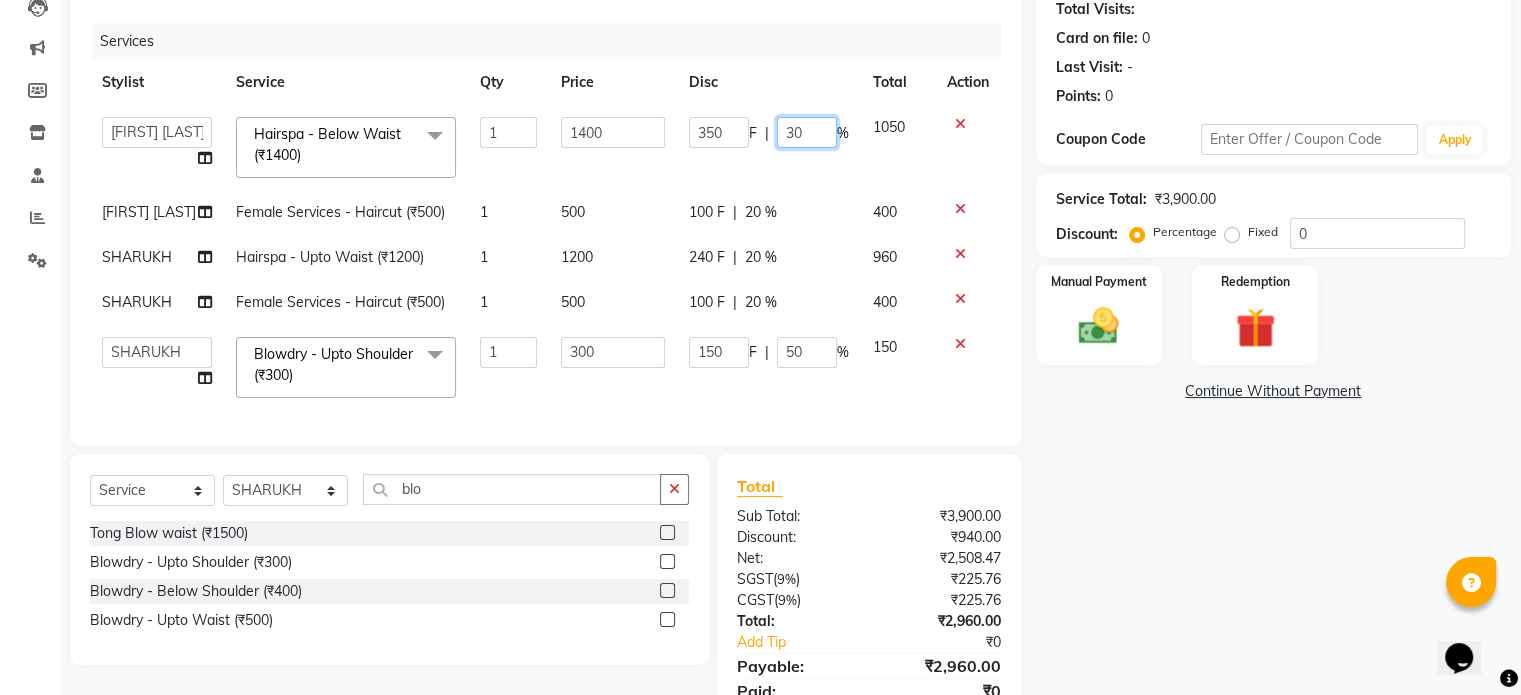 scroll, scrollTop: 227, scrollLeft: 0, axis: vertical 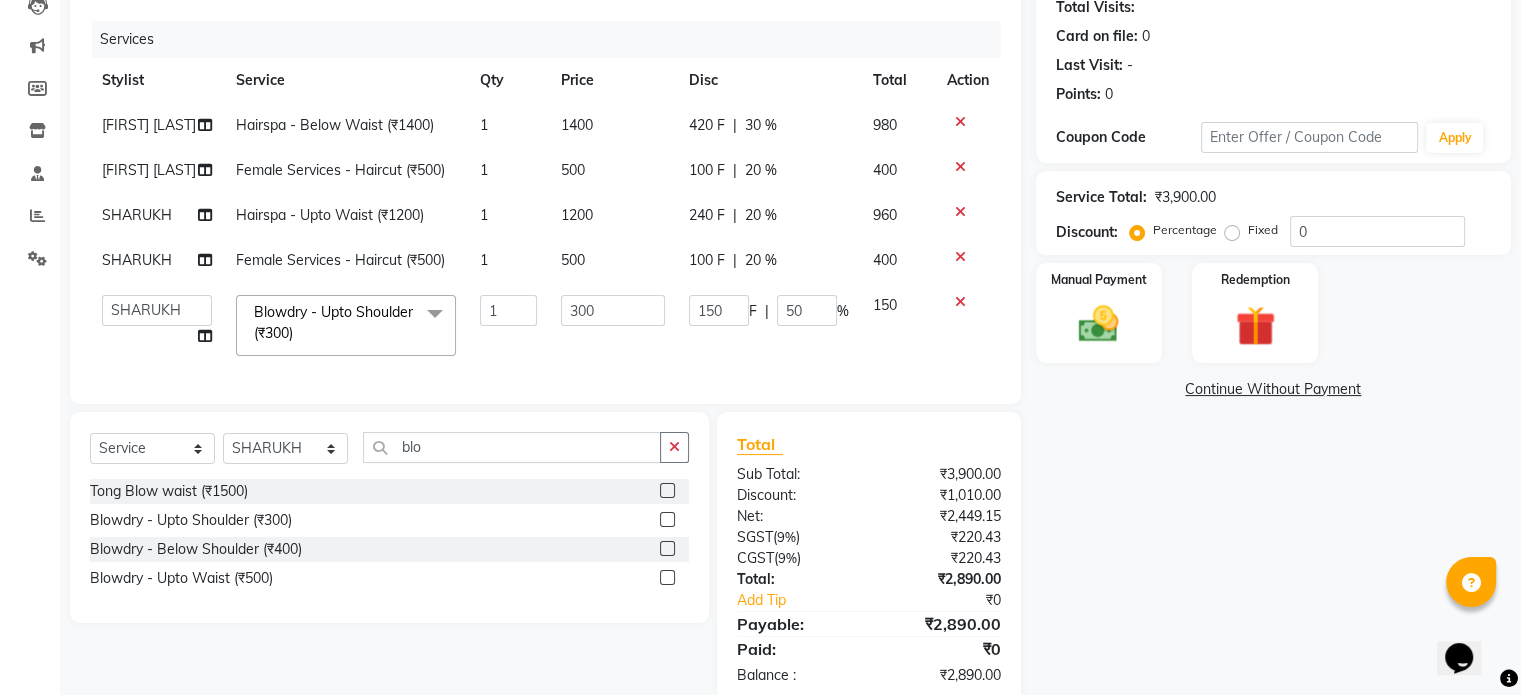 click on "Ankita Bagave Hairspa - Below Waist (₹1400) 1 1400 420 F | 30 % 980 Kasim salmani Female Services - Haircut (₹500) 1 500 100 F | 20 % 400 SHARUKH Hairspa - Upto Waist (₹1200) 1 1200 240 F | 20 % 960 SHARUKH Female Services - Haircut (₹500) 1 500 100 F | 20 % 400  Ankita Bagave   Kasim salmani   Manisha Doshi   Pooja Jha   RAHUL AHANKARE   Rahul Thakur   Sanju Sharma   SHARUKH  Blowdry  - Upto Shoulder (₹300)  x Female Services - Haircut (₹500) Female Services - Girl haircut (₹250) prelightening (₹1500) OIL HEAD MASSAGE (₹600) OIL HEAD MASSAGE WITH WASH (₹700) Acrylic removel (₹500) Stickons Removel (₹300) Gel Polish Removel (₹200) Offer Gel Polish (₹299) Gel Polish (₹500) Offer Stickons With Gel Polish (₹499) Stickons (₹500) French Gel Polish (₹700) Offer French Polish (₹499) Nail art per finger (₹100) Basic Per Finger Nail art (₹50) Acrylic Extension (₹1200) Offer Acrylic Extension  (₹899) Below Waist Global Colour (₹5500) TONG UPTO SOULDER (₹800) 1 300 150" 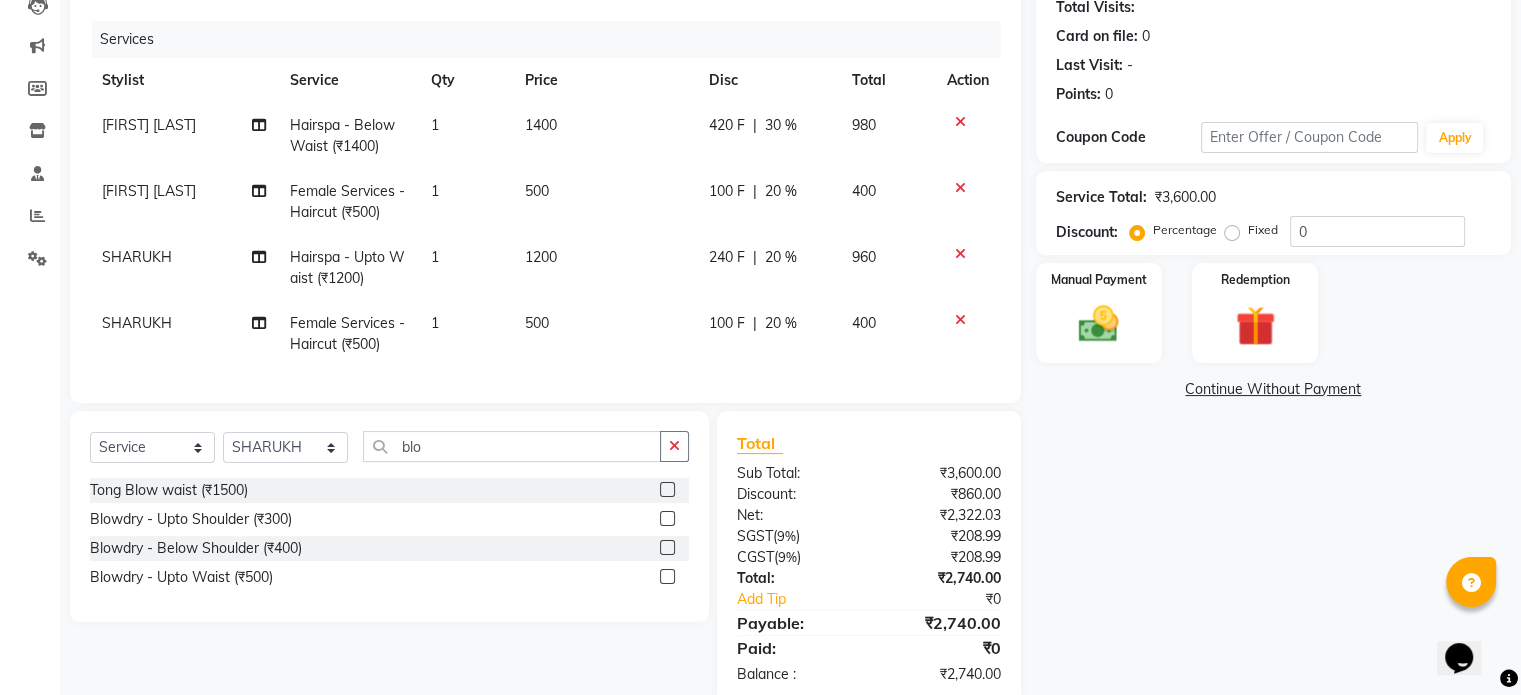 click on "20 %" 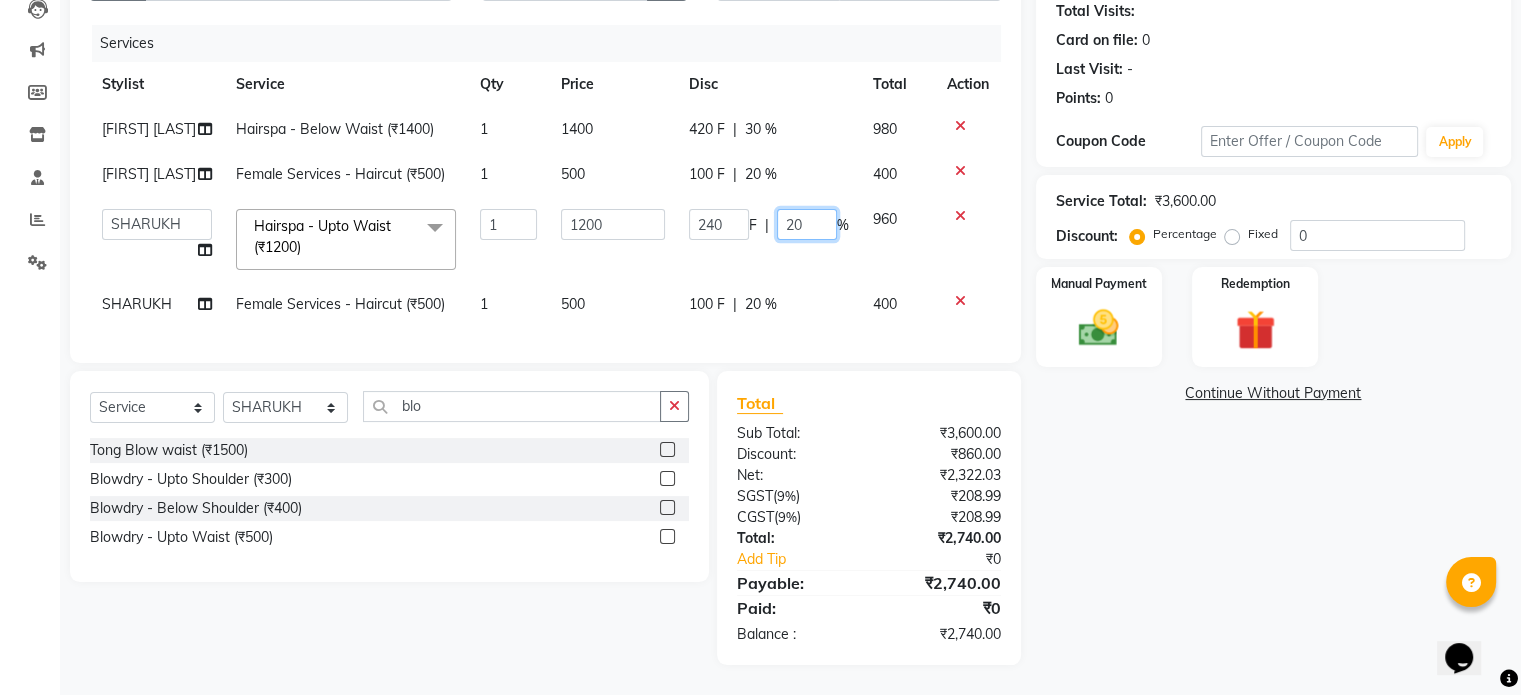 click on "20" 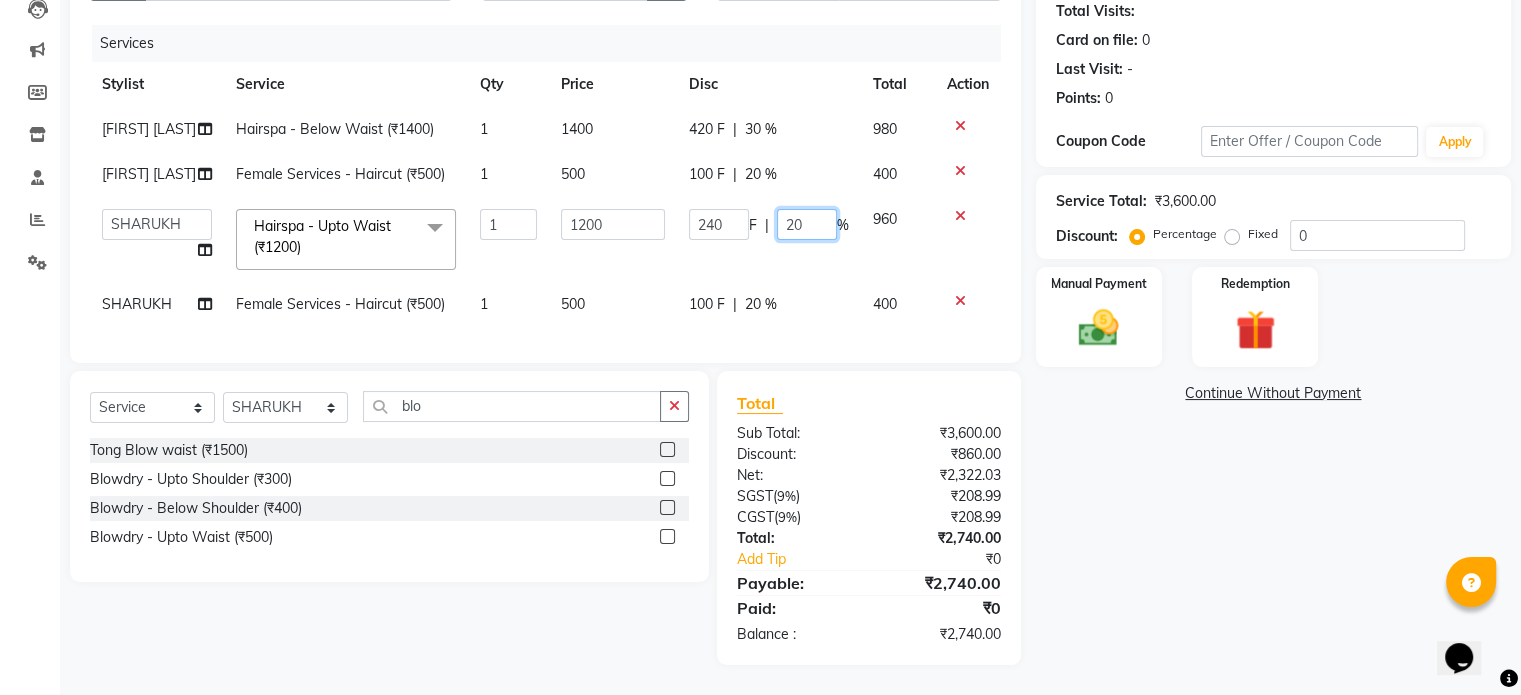 type on "2" 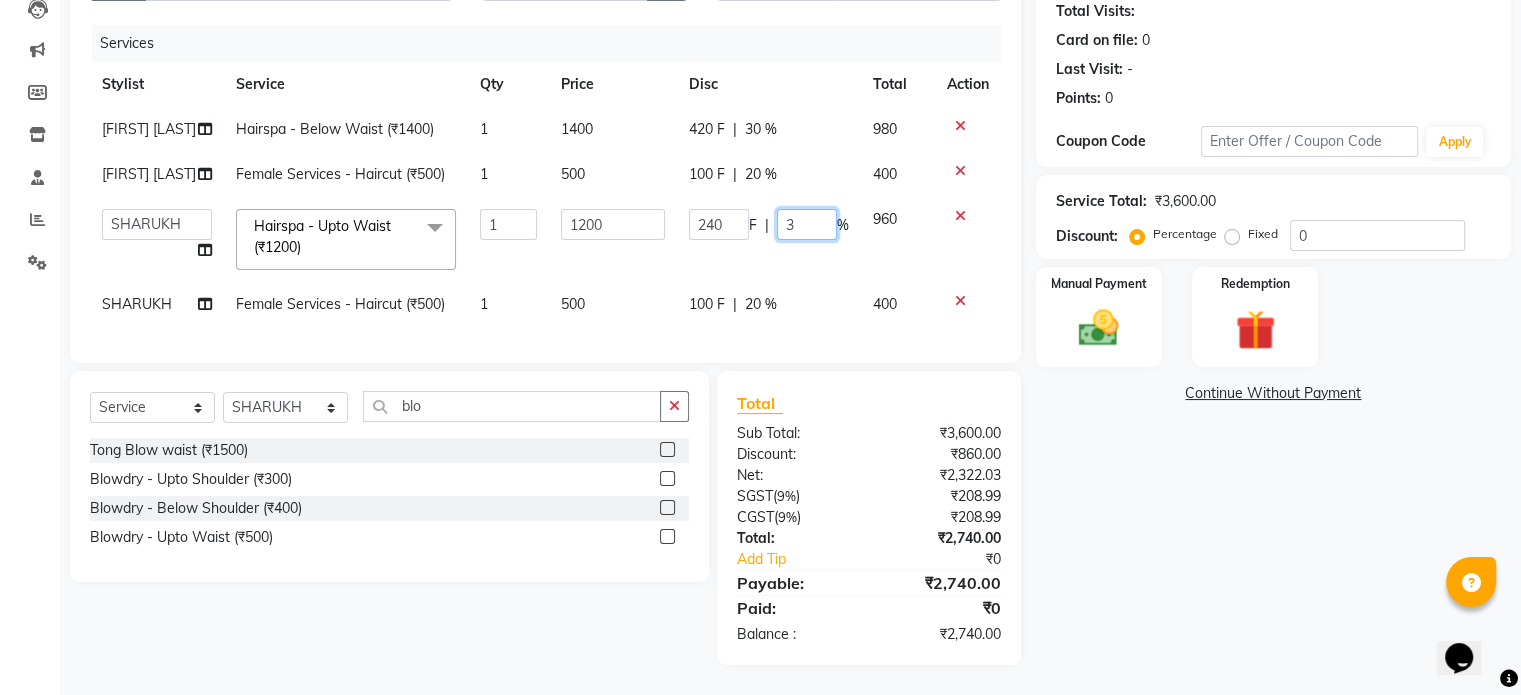 type on "30" 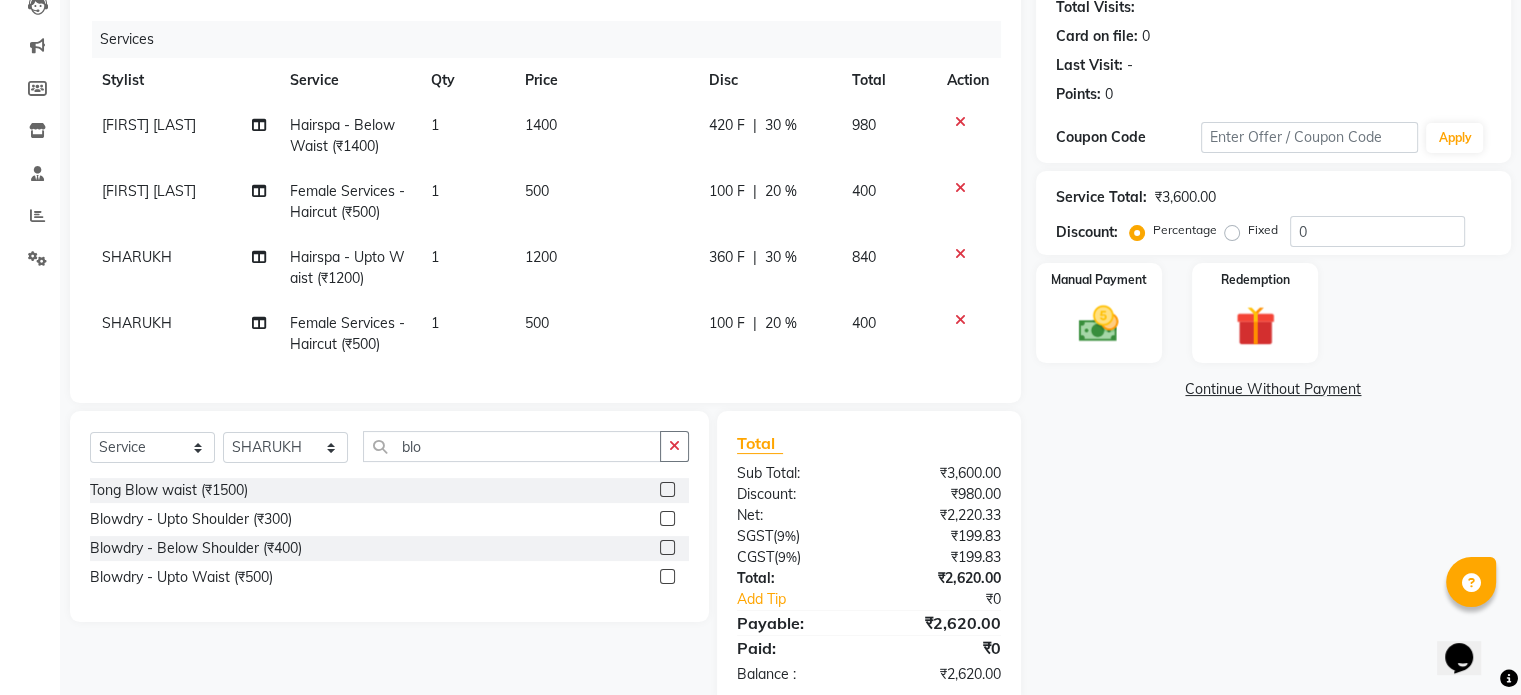 click on "360 F | 30 %" 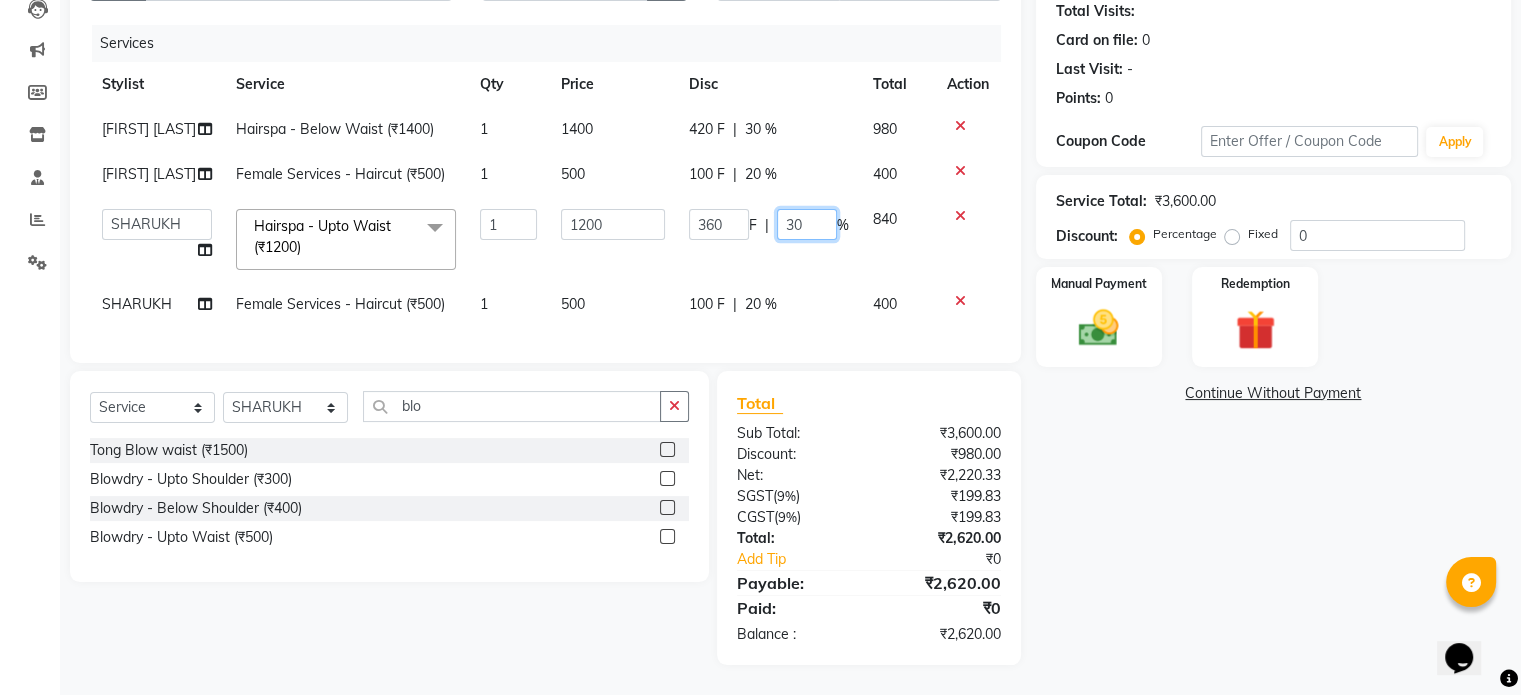 click on "30" 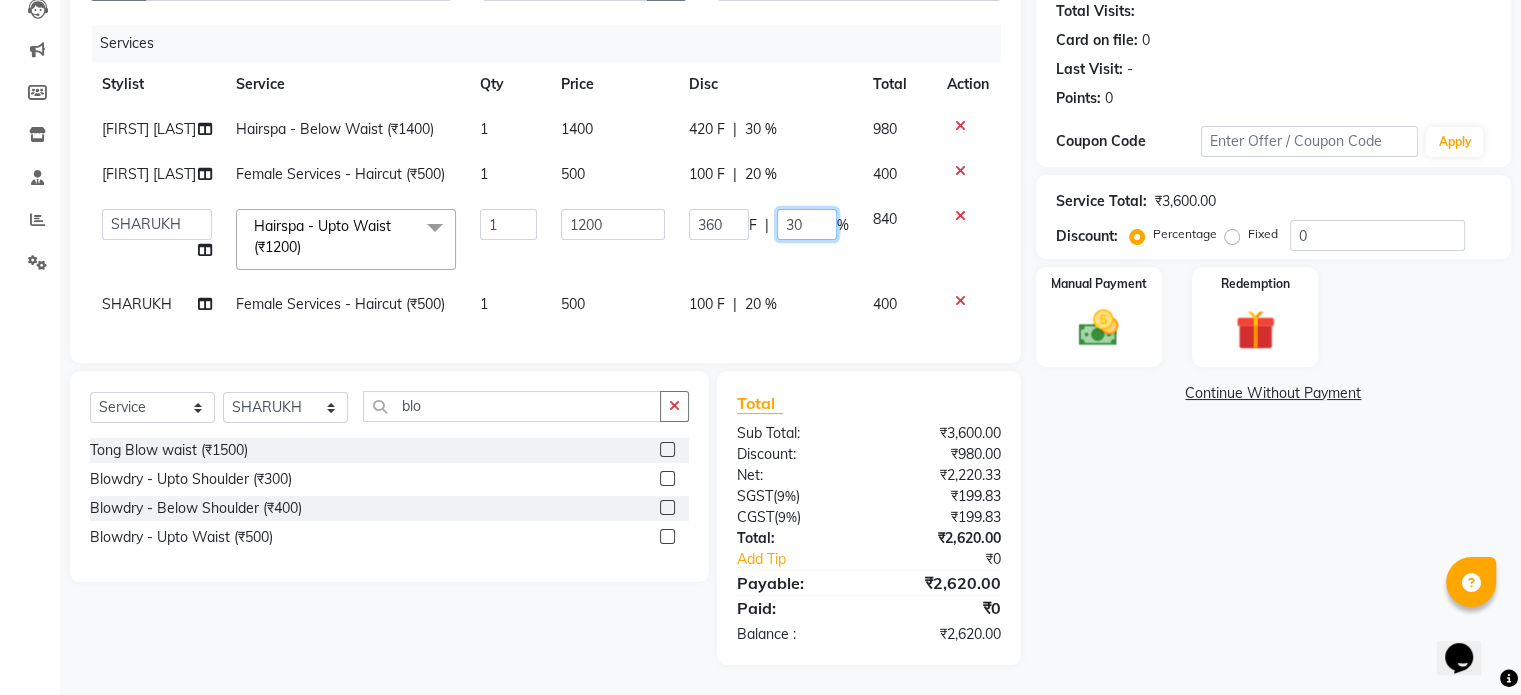 type on "3" 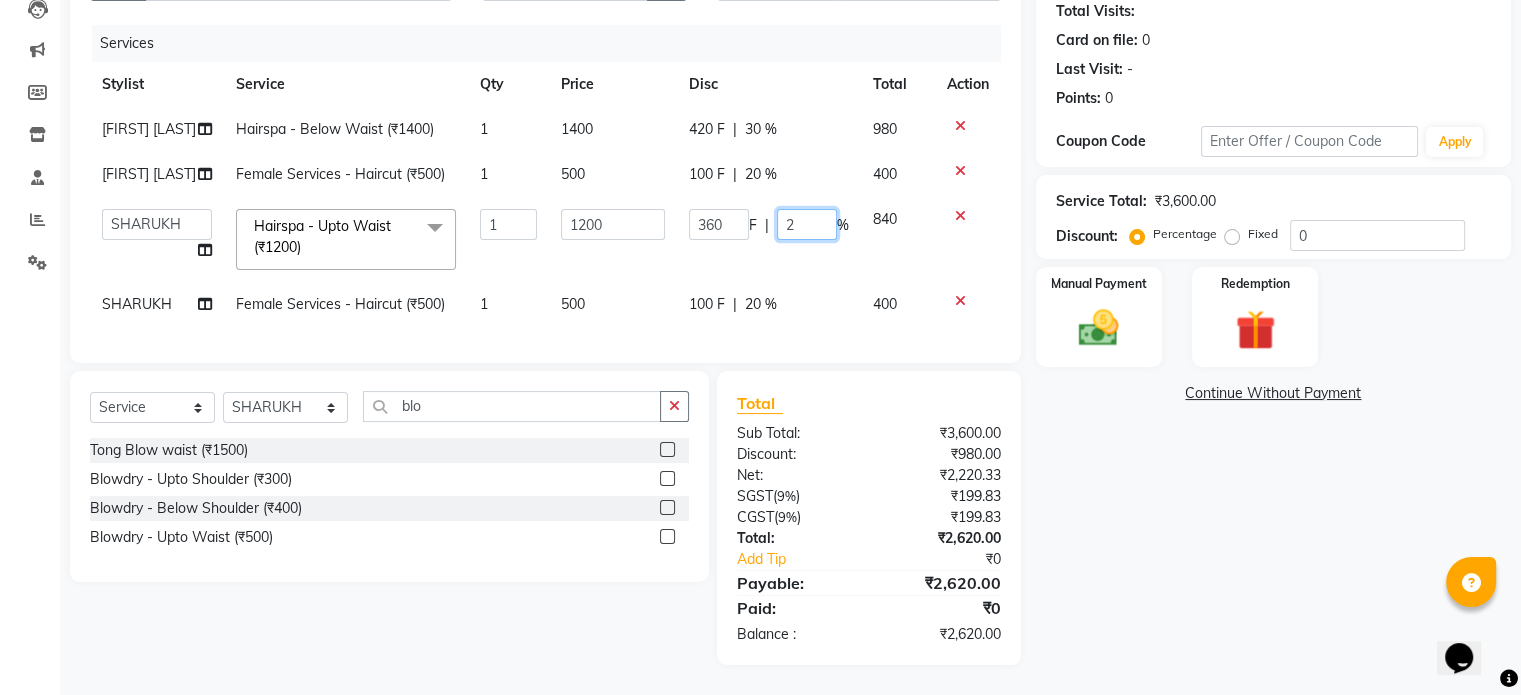 type on "25" 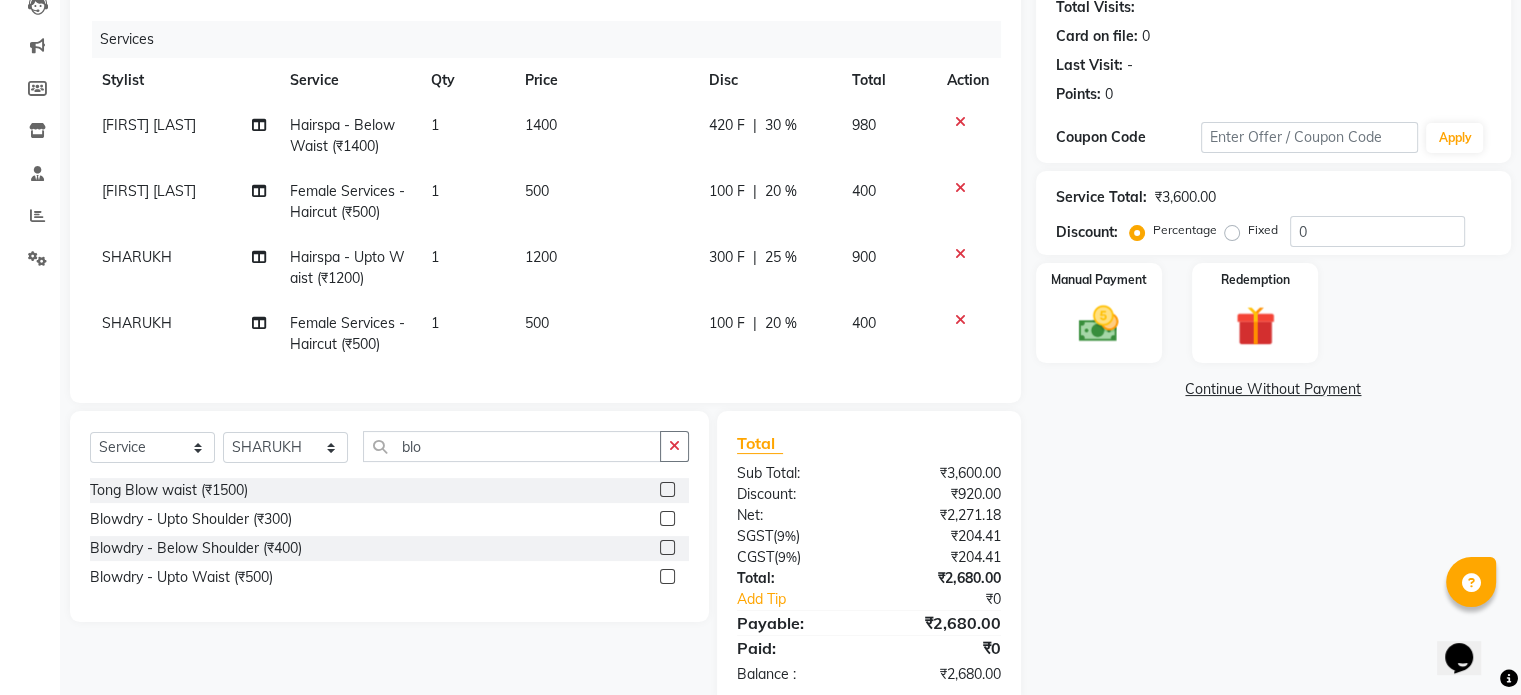click on "300 F | 25 %" 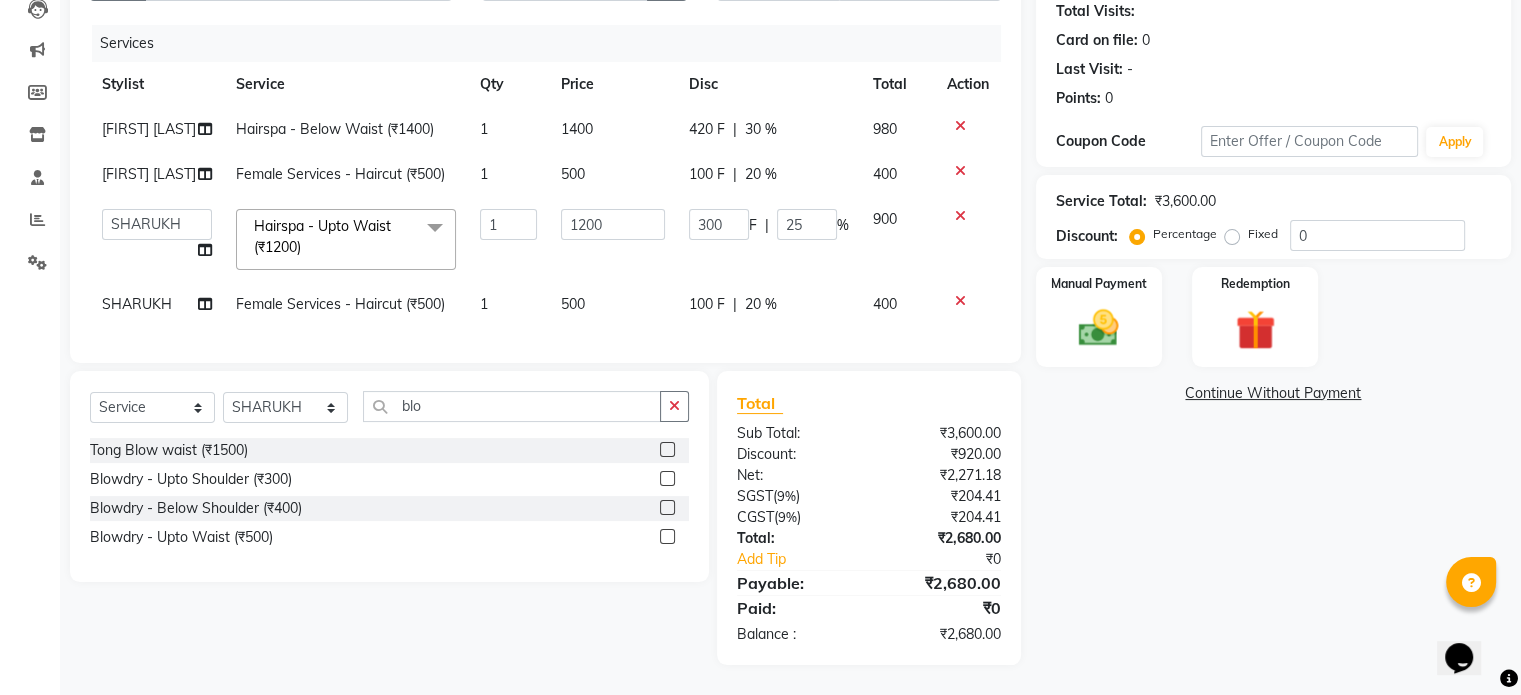 click on "30 %" 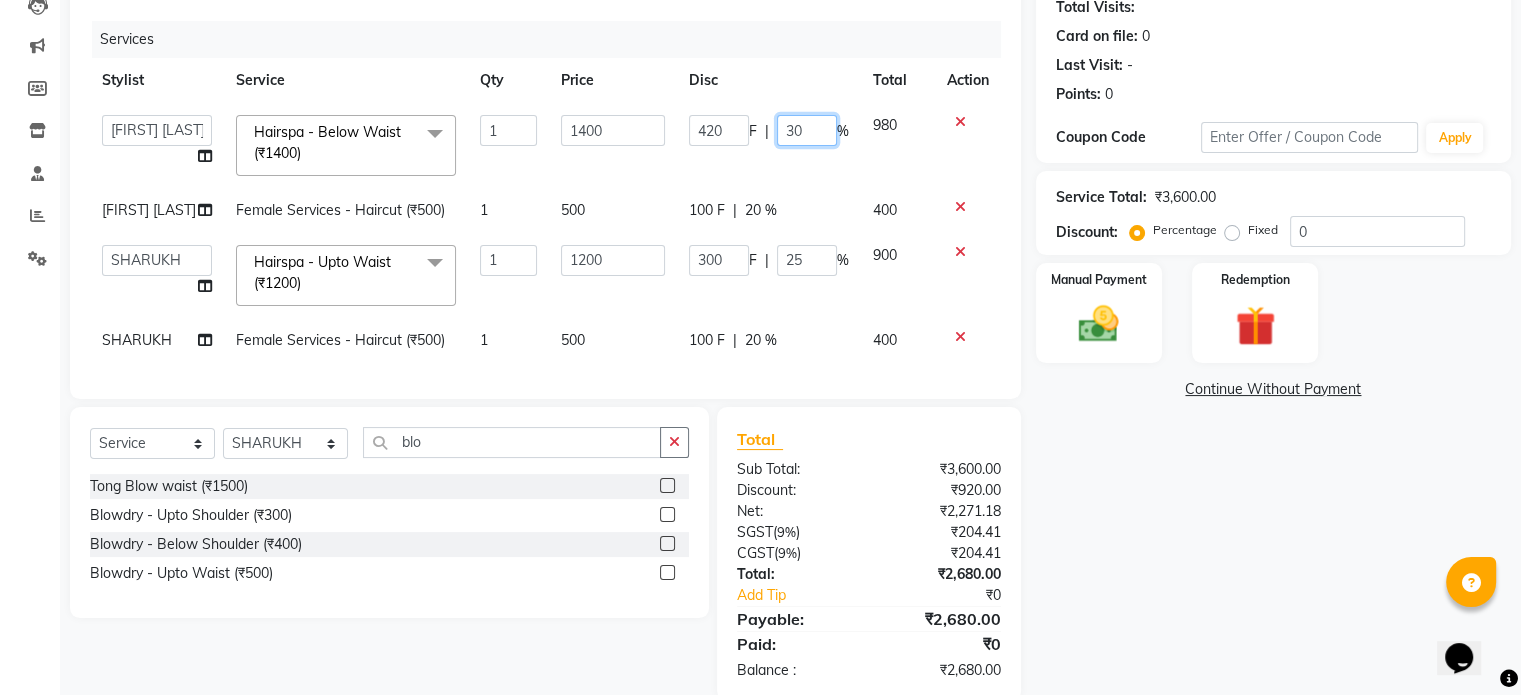 click on "30" 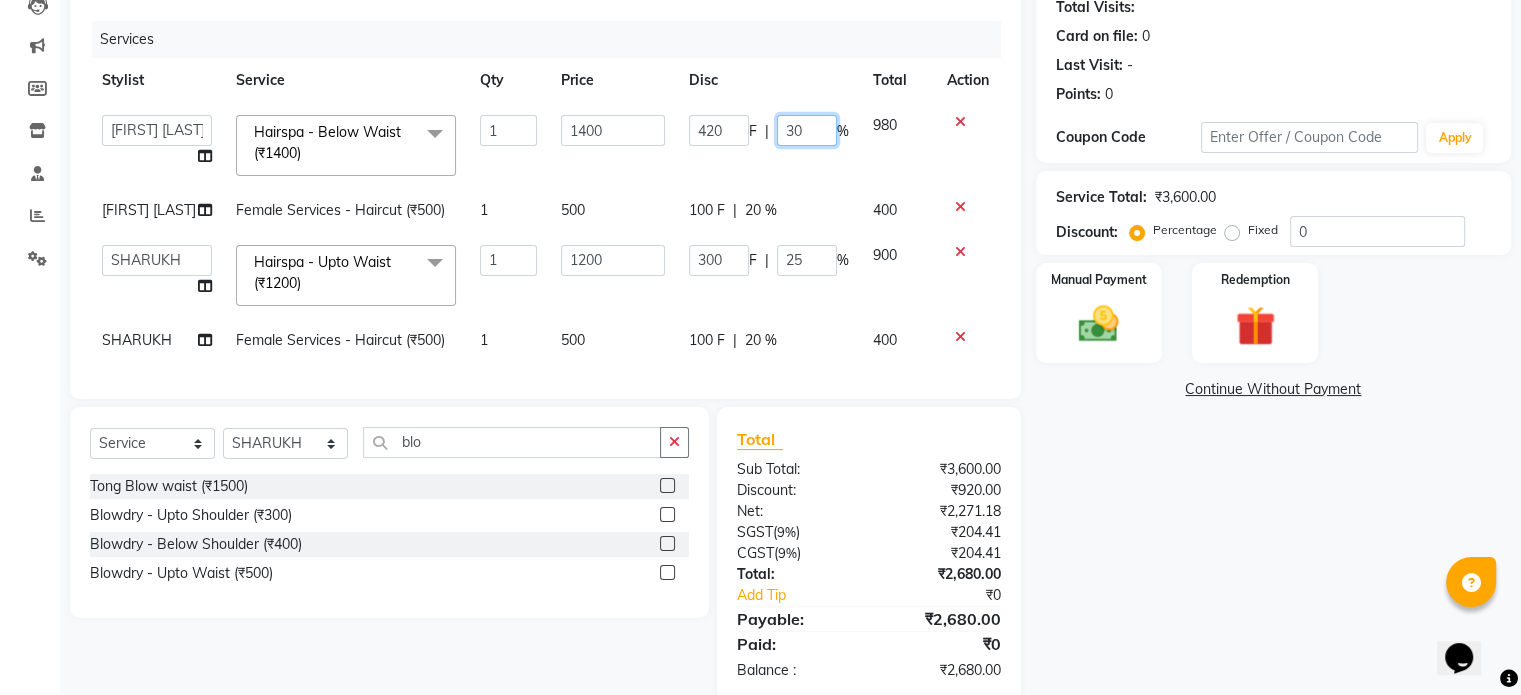 type on "3" 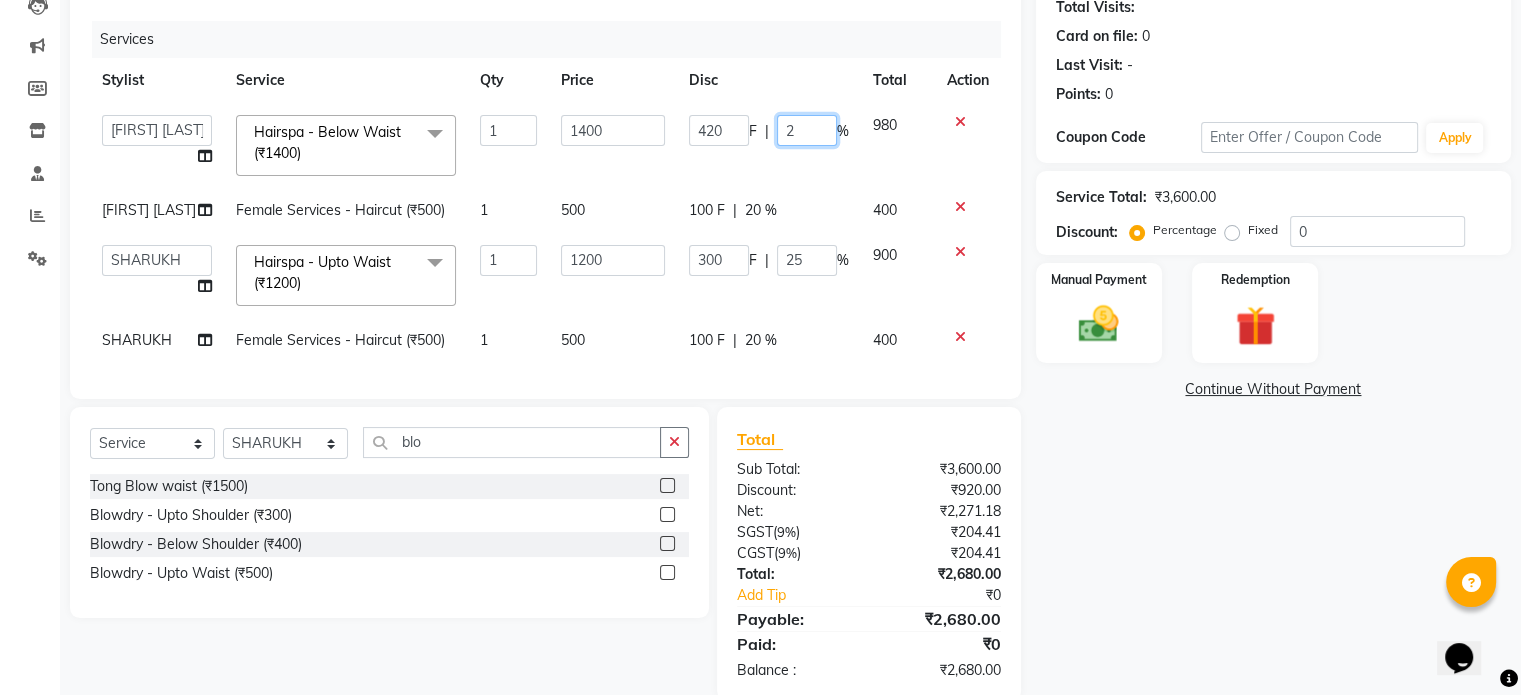 type on "25" 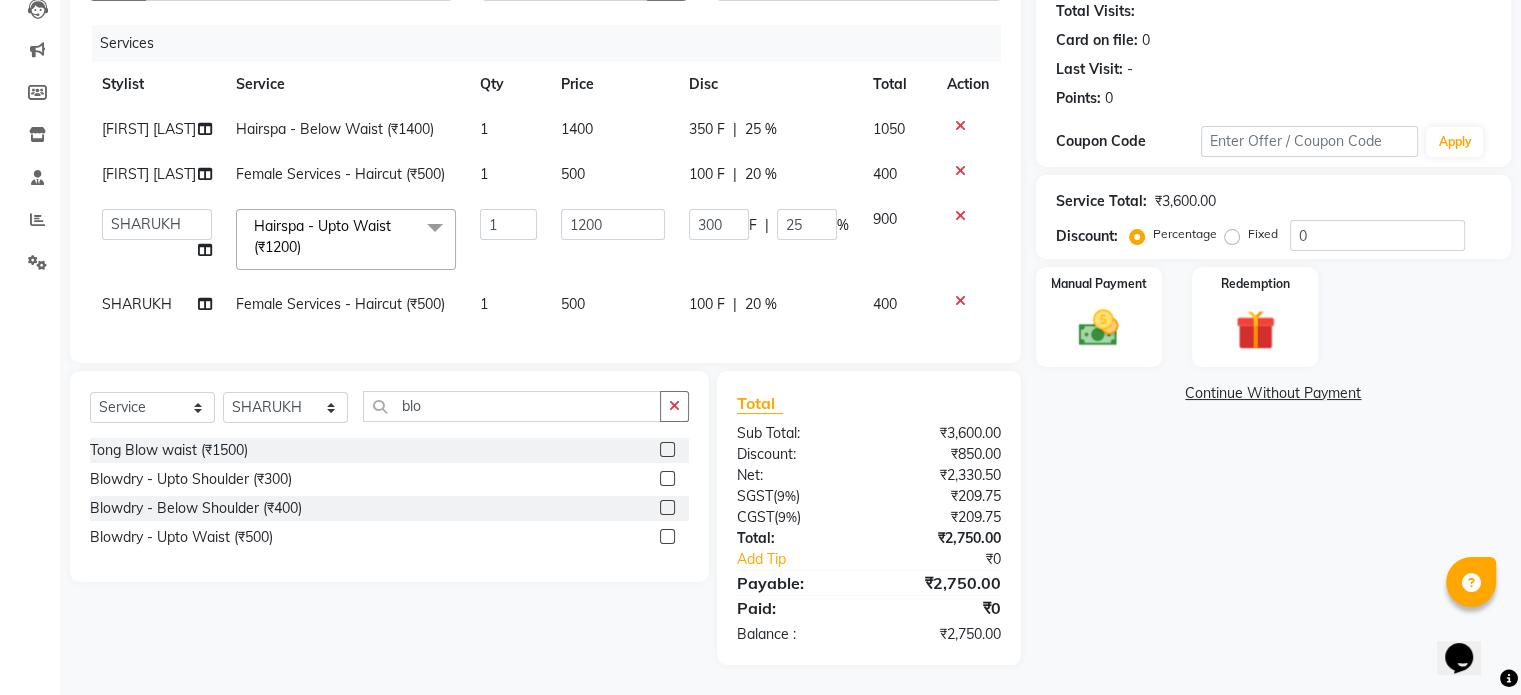 click on "Ankita Bagave Hairspa - Below Waist (₹1400) 1 1400 350 F | 25 % 1050 Kasim salmani Female Services - Haircut (₹500) 1 500 100 F | 20 % 400  Ankita Bagave   Kasim salmani   Manisha Doshi   Pooja Jha   RAHUL AHANKARE   Rahul Thakur   Sanju Sharma   SHARUKH  Hairspa - Upto Waist (₹1200)  x Female Services - Haircut (₹500) Female Services - Girl haircut (₹250) prelightening (₹1500) OIL HEAD MASSAGE (₹600) OIL HEAD MASSAGE WITH WASH (₹700) Acrylic removel (₹500) Stickons Removel (₹300) Gel Polish Removel (₹200) Offer Gel Polish (₹299) Gel Polish (₹500) Offer Stickons With Gel Polish (₹499) Stickons (₹500) French Gel Polish (₹700) Offer French Polish (₹499) Nail art per finger (₹100) Basic Per Finger Nail art (₹50) Acrylic Extension (₹1200) Offer Acrylic Extension  (₹899) Below Waist Global Colour (₹5500) TONG UPTO SOULDER (₹800) Tong Below Shoulder (₹1000) Tong Uptowaist (₹1200) Tong Blow waist (₹1500) 1 1200" 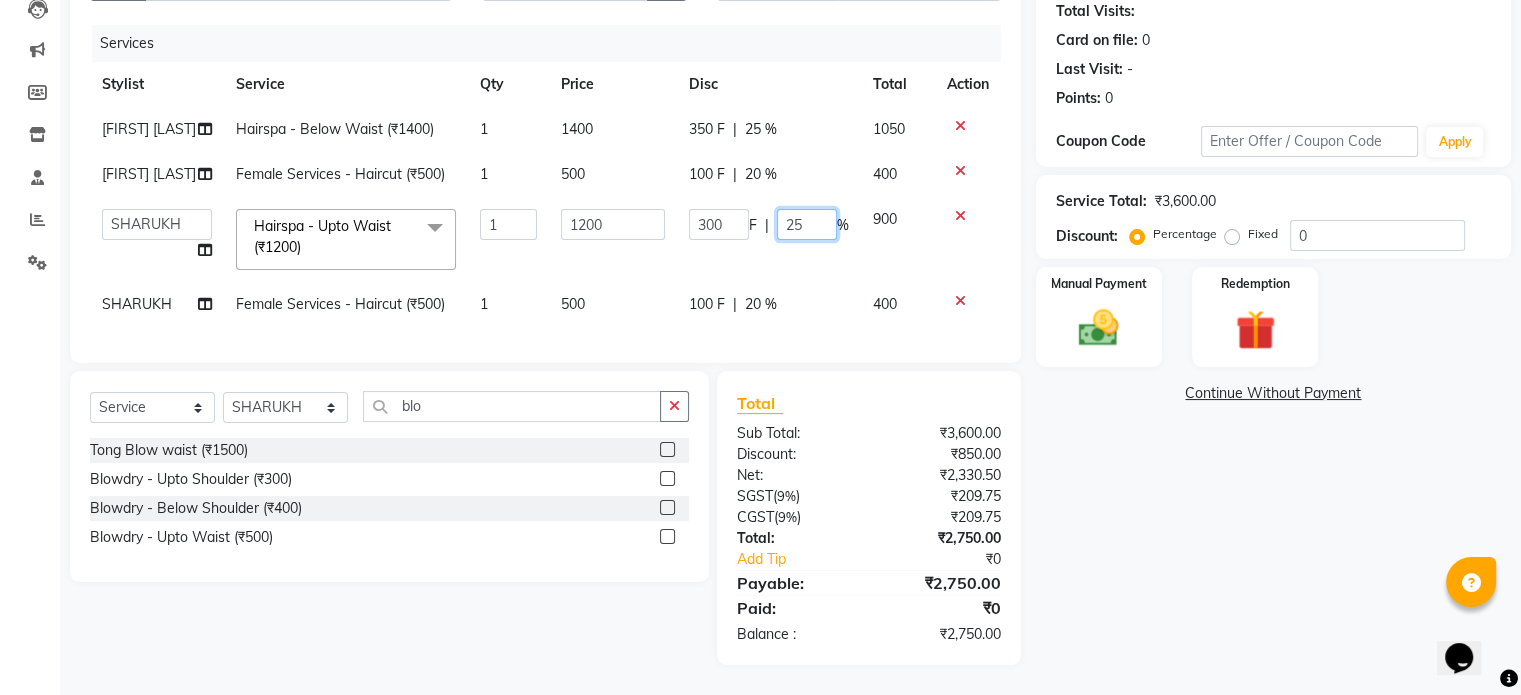 click on "25" 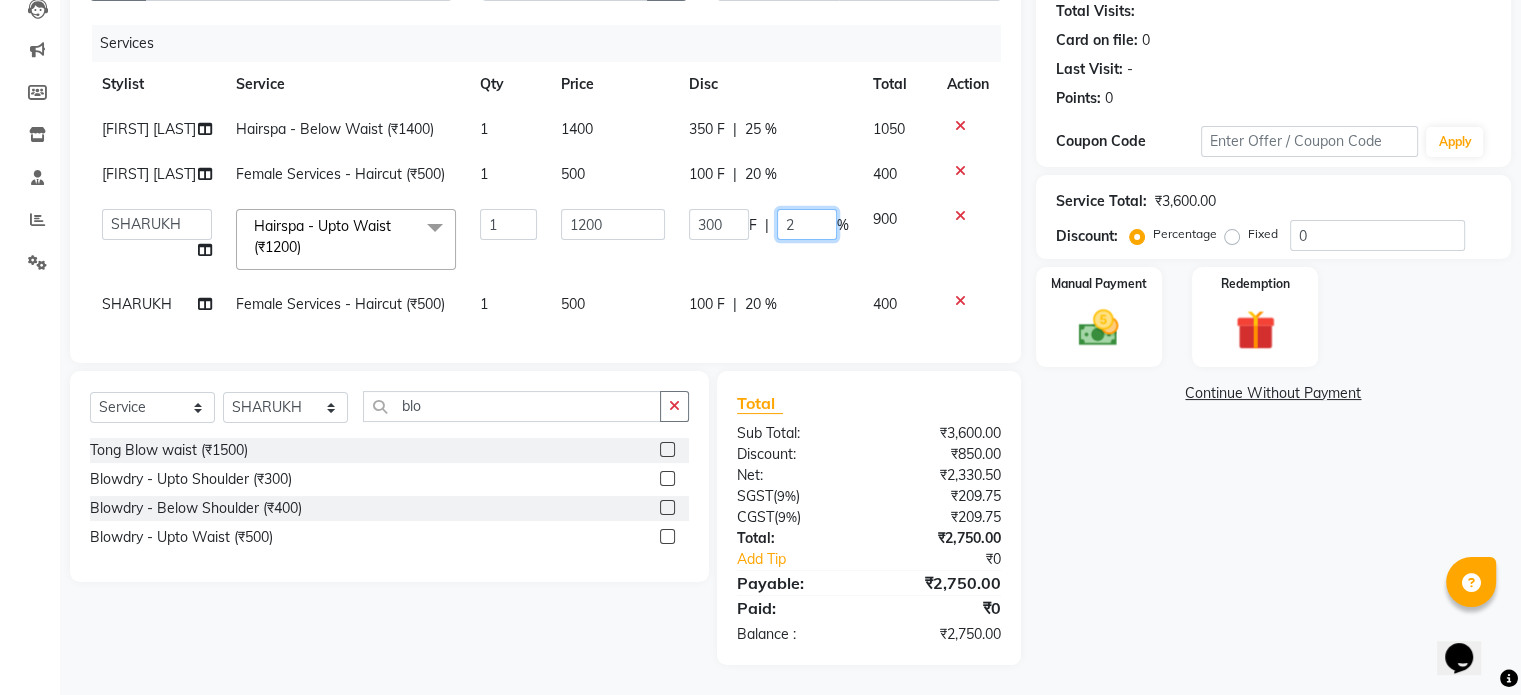 type on "20" 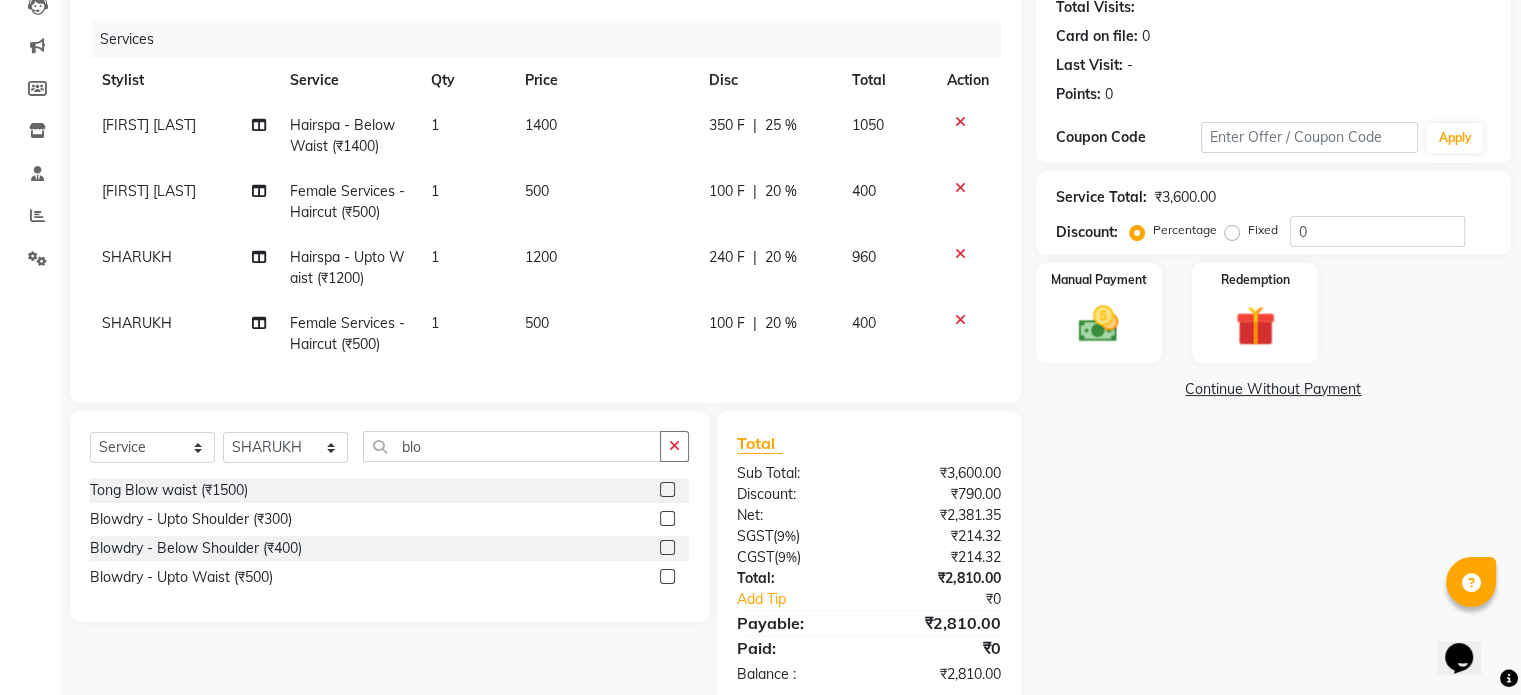 click on "240 F | 20 %" 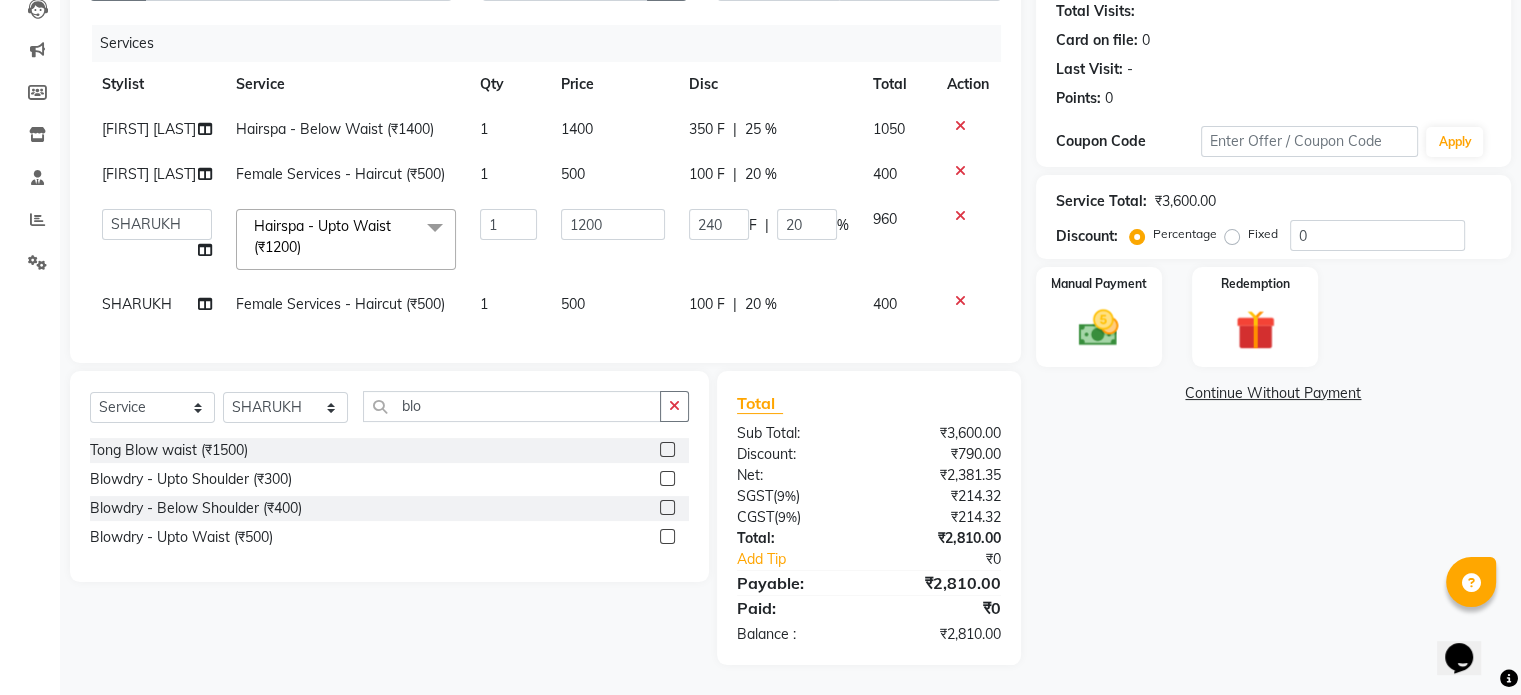 click on "25 %" 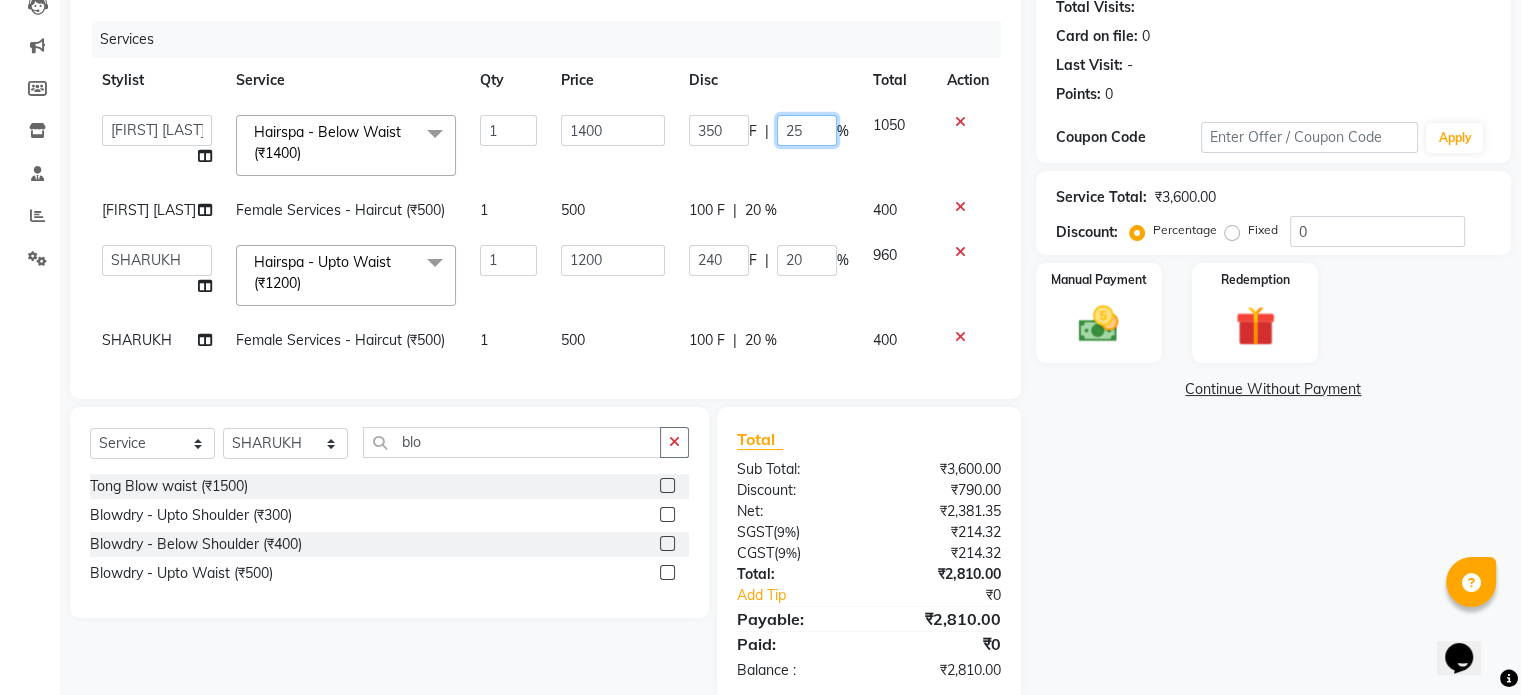 click on "25" 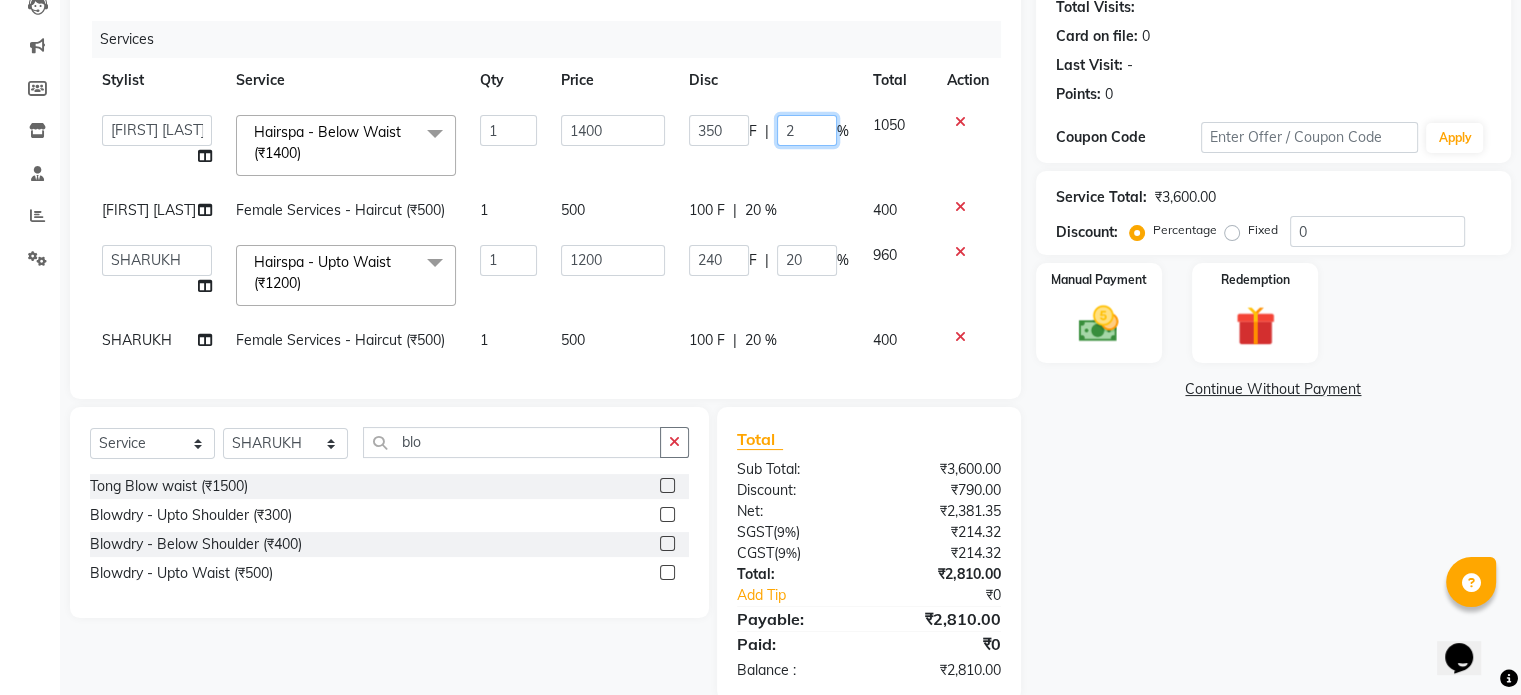 type on "20" 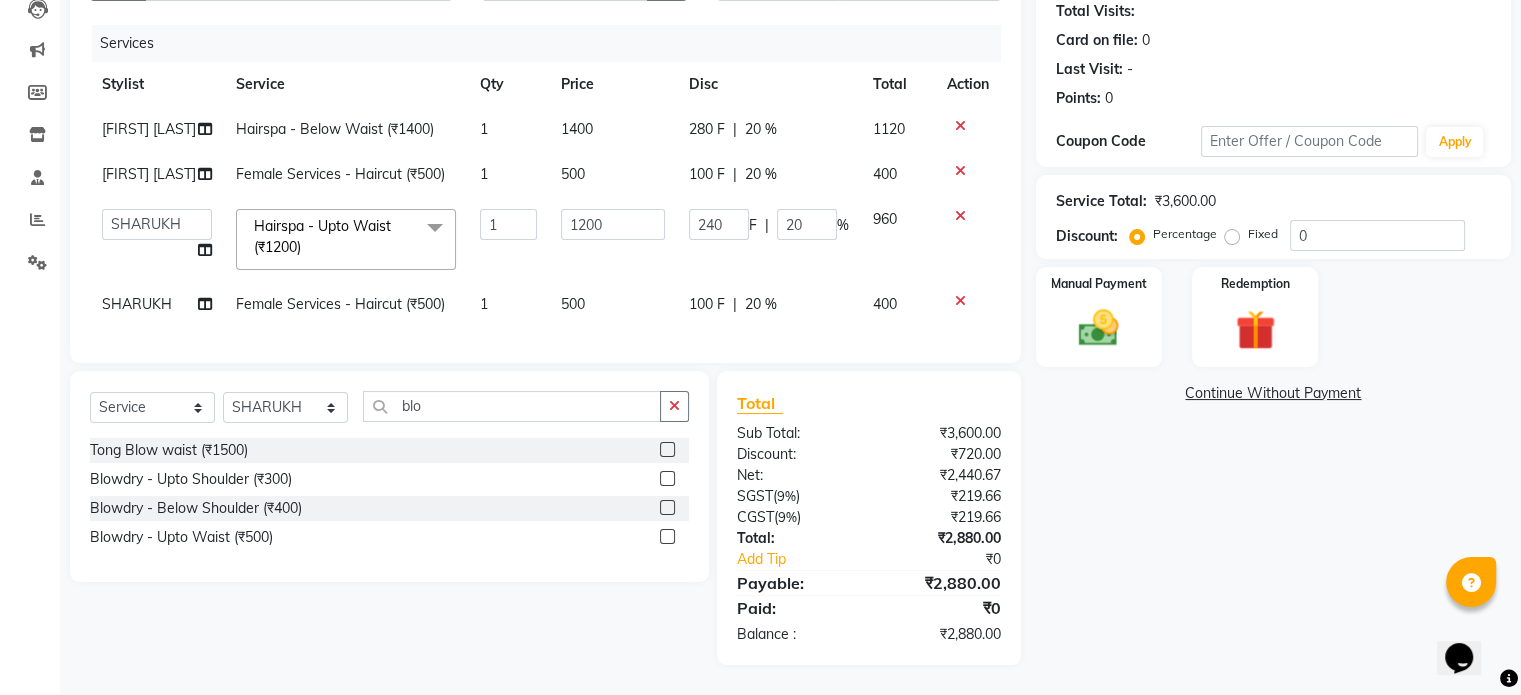 click on "Ankita Bagave Hairspa - Below Waist (₹1400) 1 1400 280 F | 20 % 1120 Kasim salmani Female Services - Haircut (₹500) 1 500 100 F | 20 % 400  Ankita Bagave   Kasim salmani   Manisha Doshi   Pooja Jha   RAHUL AHANKARE   Rahul Thakur   Sanju Sharma   SHARUKH  Hairspa - Upto Waist (₹1200)  x Female Services - Haircut (₹500) Female Services - Girl haircut (₹250) prelightening (₹1500) OIL HEAD MASSAGE (₹600) OIL HEAD MASSAGE WITH WASH (₹700) Acrylic removel (₹500) Stickons Removel (₹300) Gel Polish Removel (₹200) Offer Gel Polish (₹299) Gel Polish (₹500) Offer Stickons With Gel Polish (₹499) Stickons (₹500) French Gel Polish (₹700) Offer French Polish (₹499) Nail art per finger (₹100) Basic Per Finger Nail art (₹50) Acrylic Extension (₹1200) Offer Acrylic Extension  (₹899) Below Waist Global Colour (₹5500) TONG UPTO SOULDER (₹800) Tong Below Shoulder (₹1000) Tong Uptowaist (₹1200) Tong Blow waist (₹1500) TOUT - ULTIMAT HYDRATION (₹1300) Beed Wax - Chin (₹60) 1" 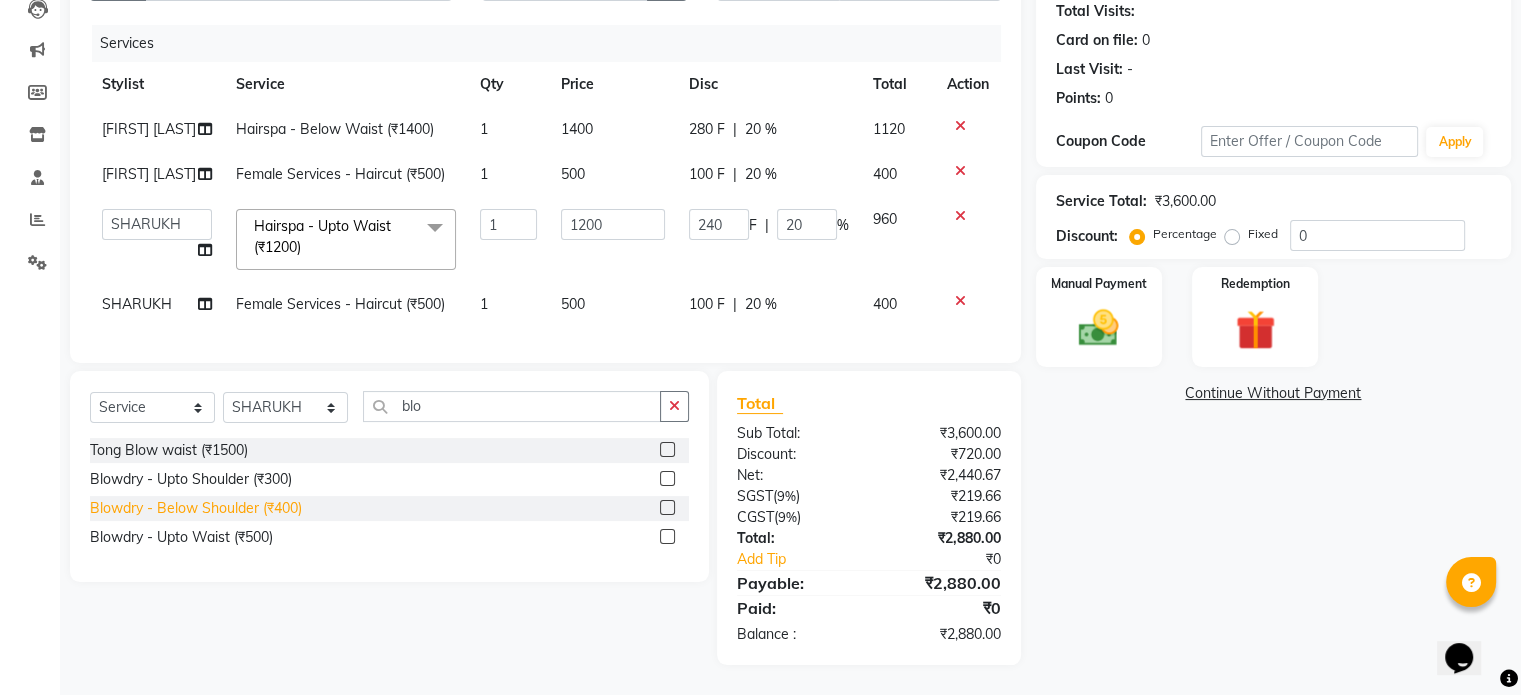 click on "Blowdry  - Below Shoulder (₹400)" 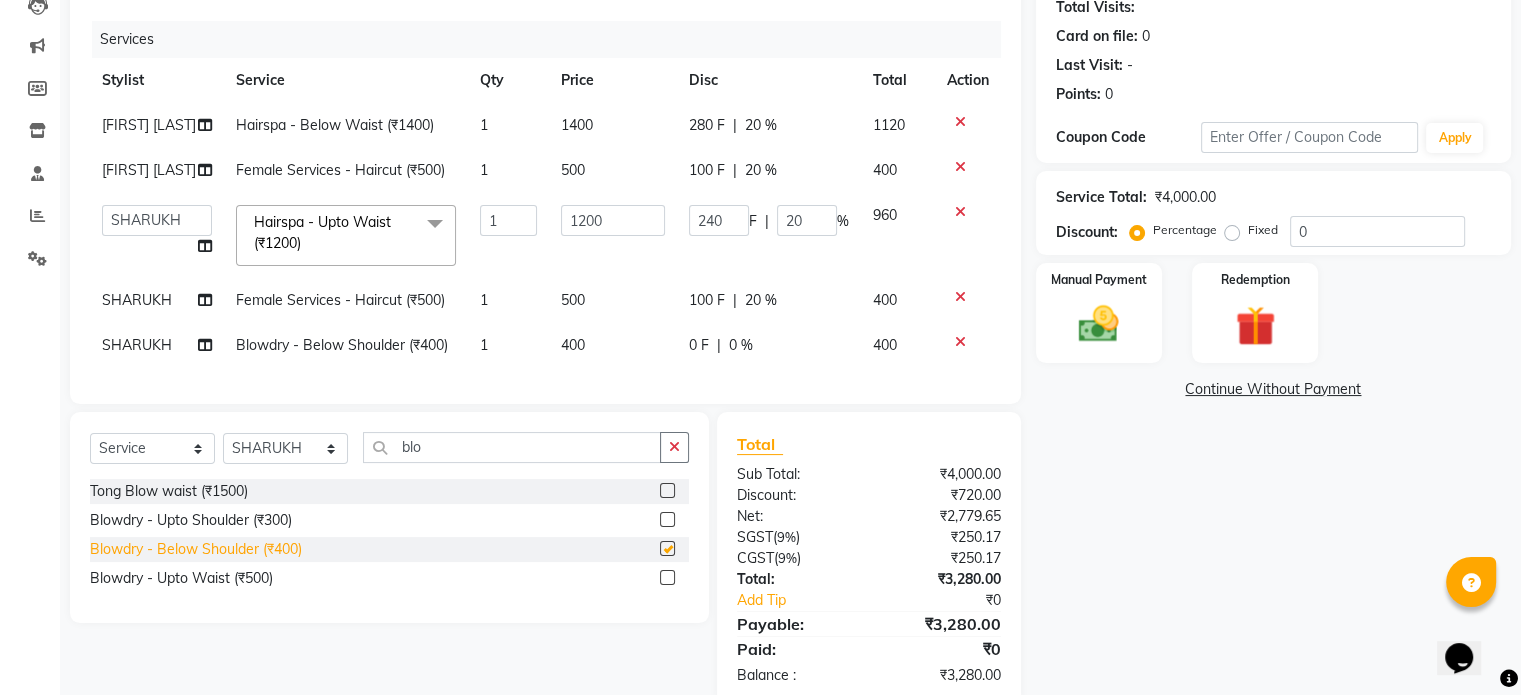 checkbox on "false" 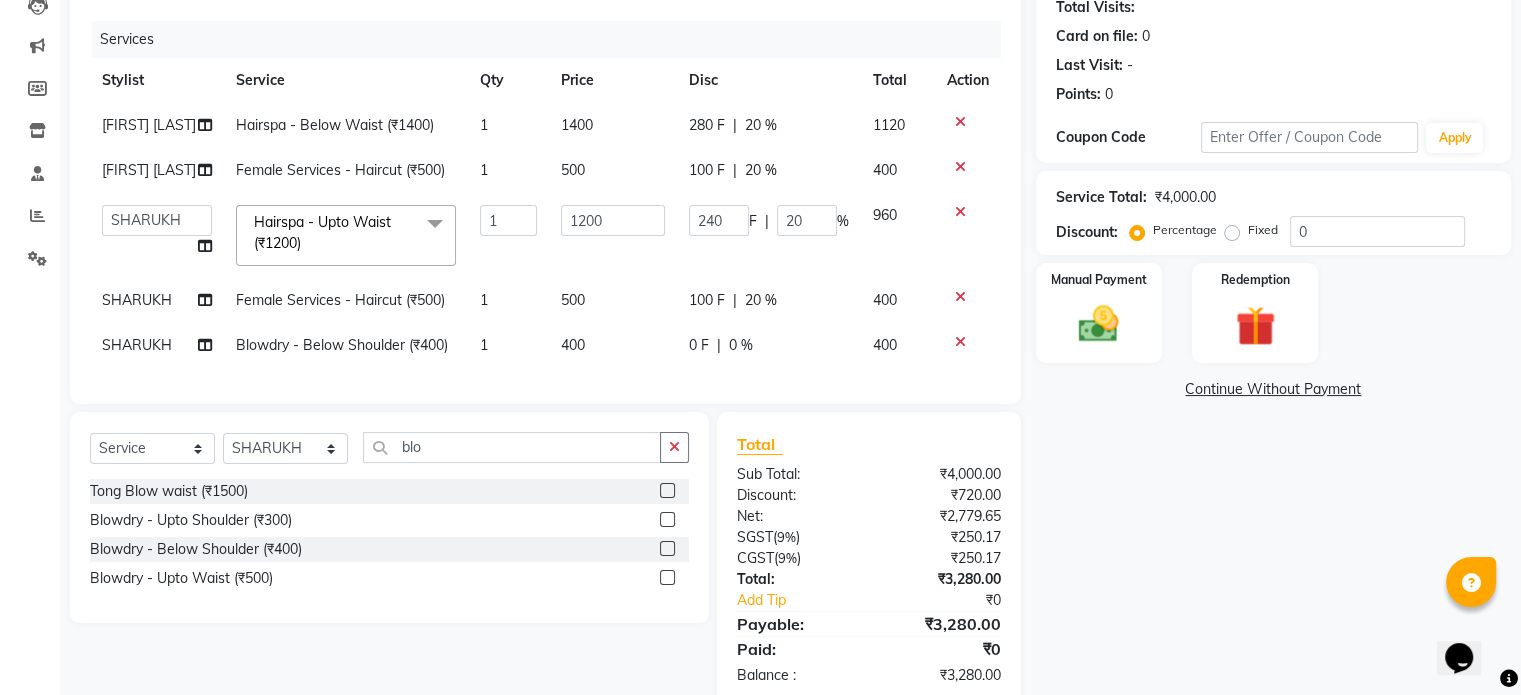 click on "SHARUKH" 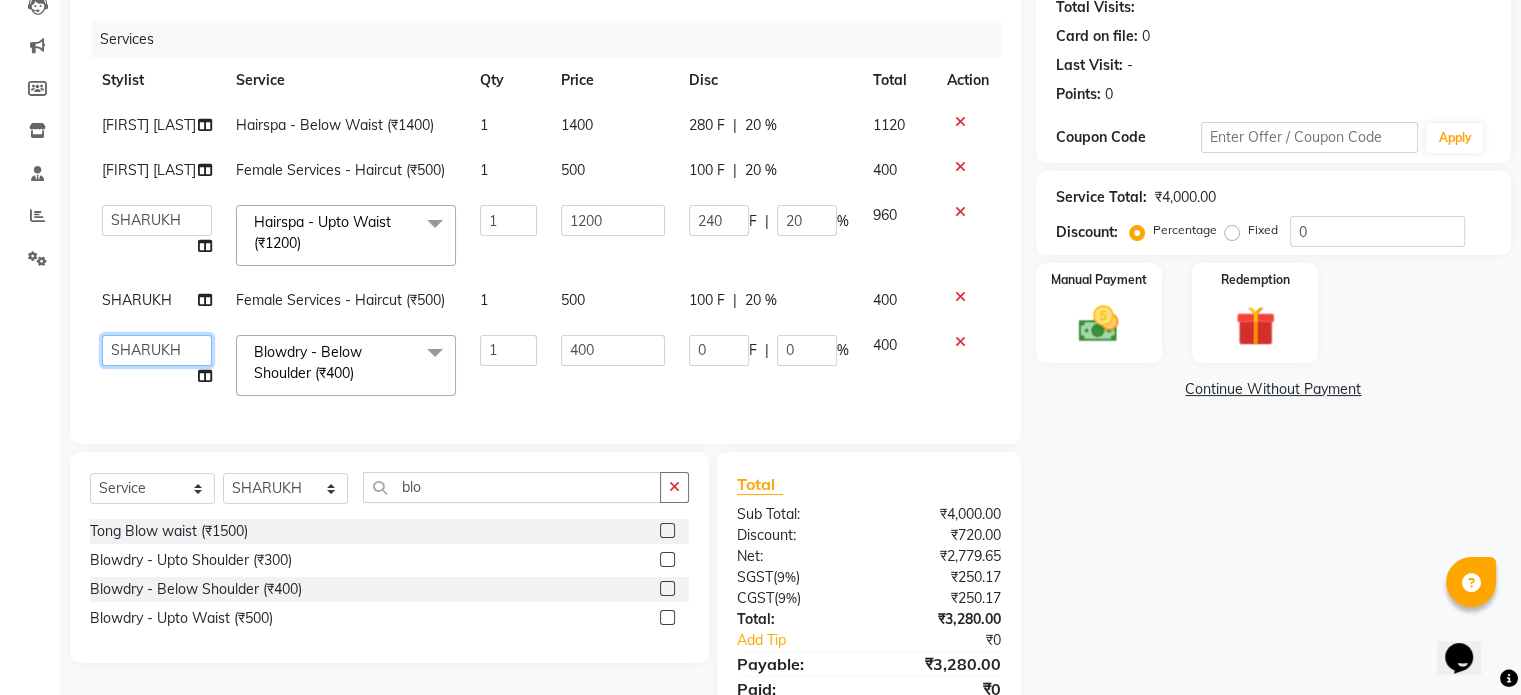 click on "Ankita Bagave   Kasim salmani   Manisha Doshi   Pooja Jha   RAHUL AHANKARE   Rahul Thakur   Sanju Sharma   SHARUKH" 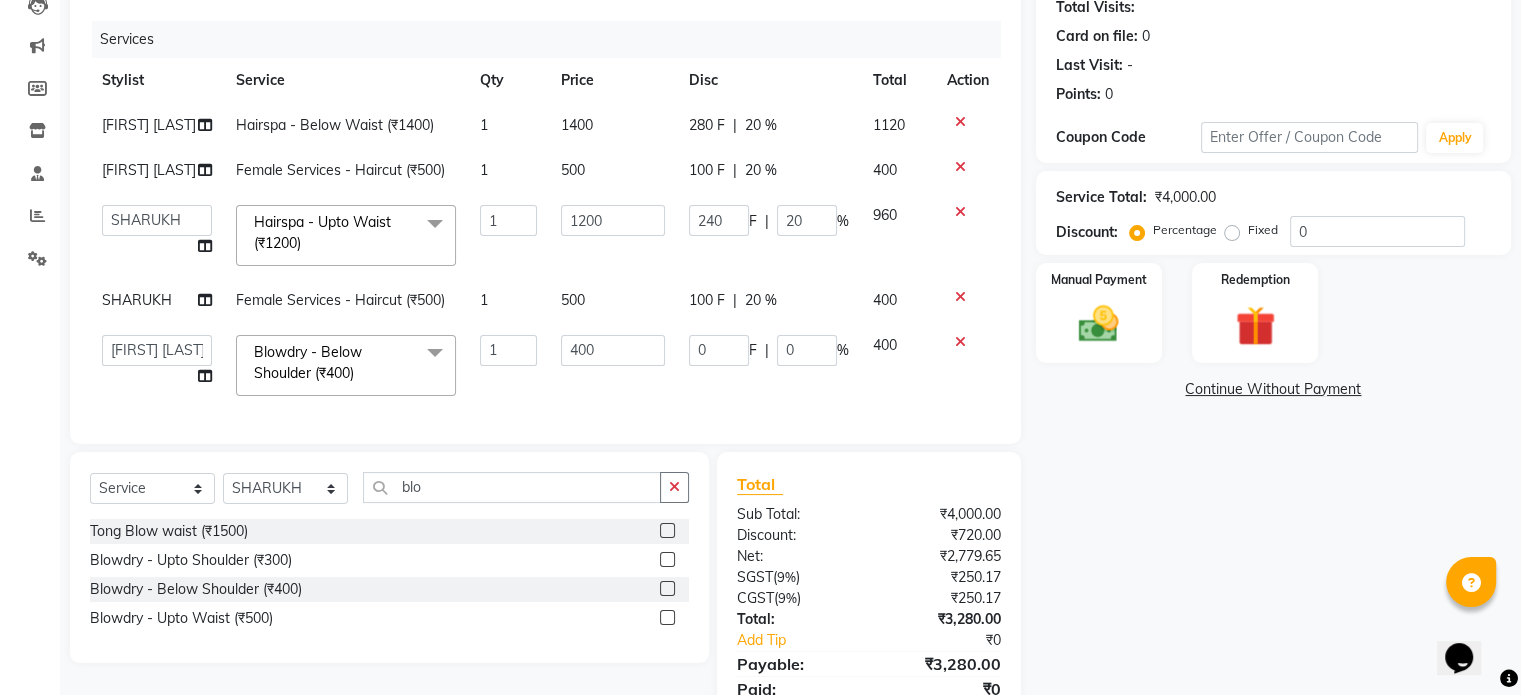 select on "64437" 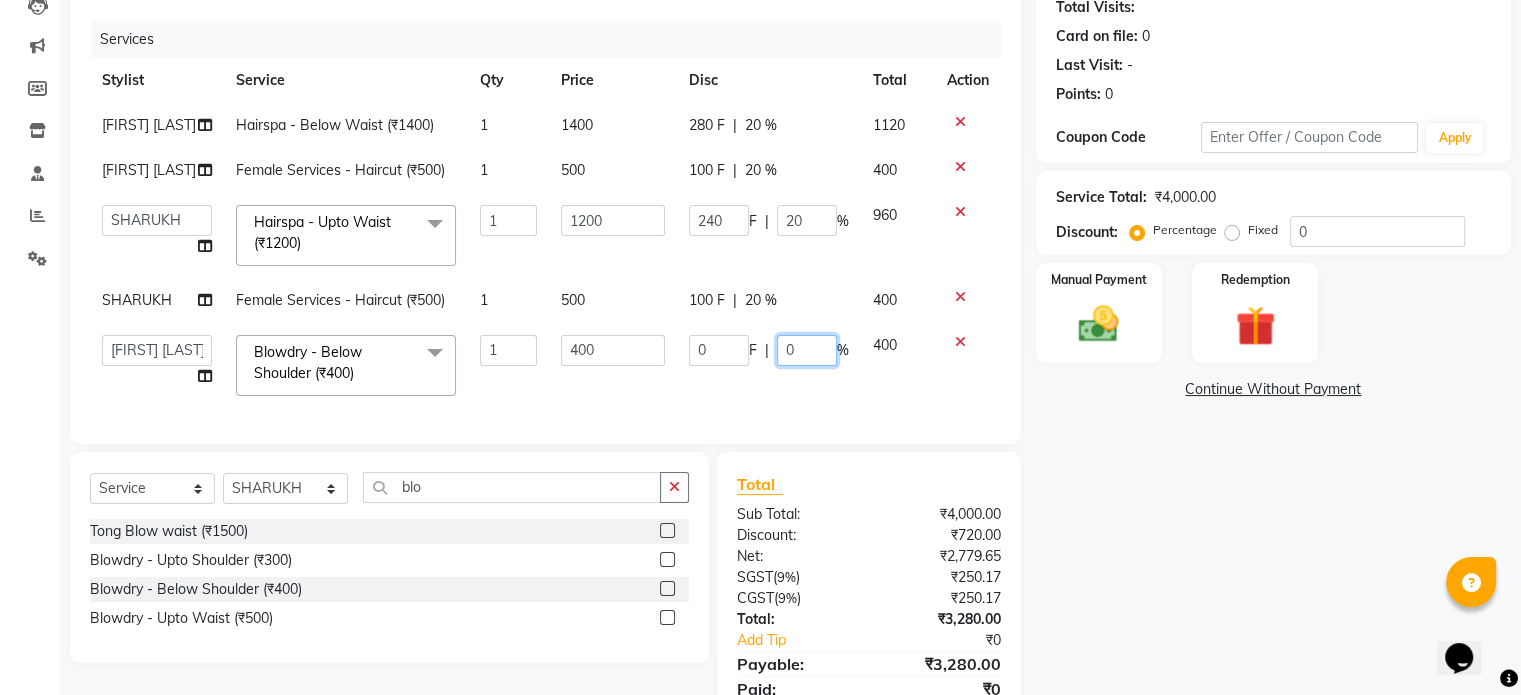 click on "0" 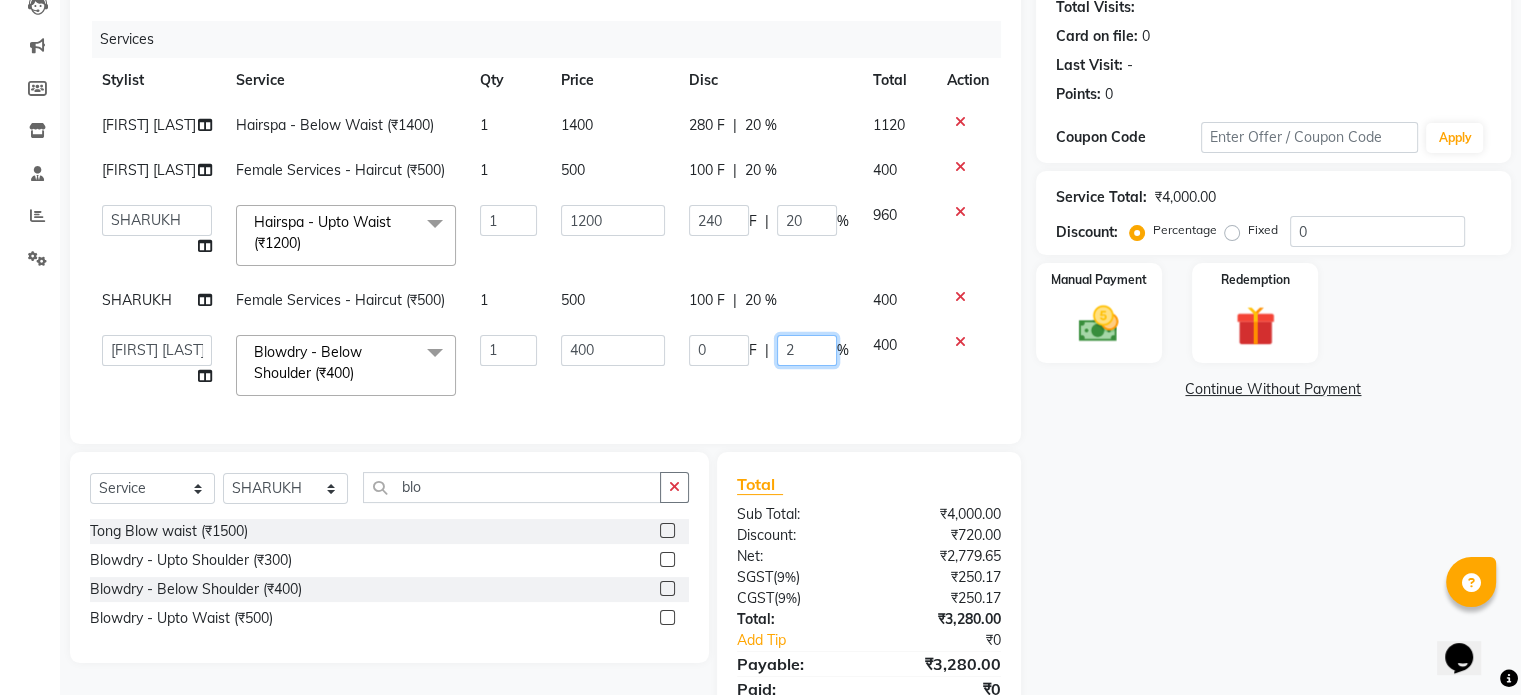 type on "20" 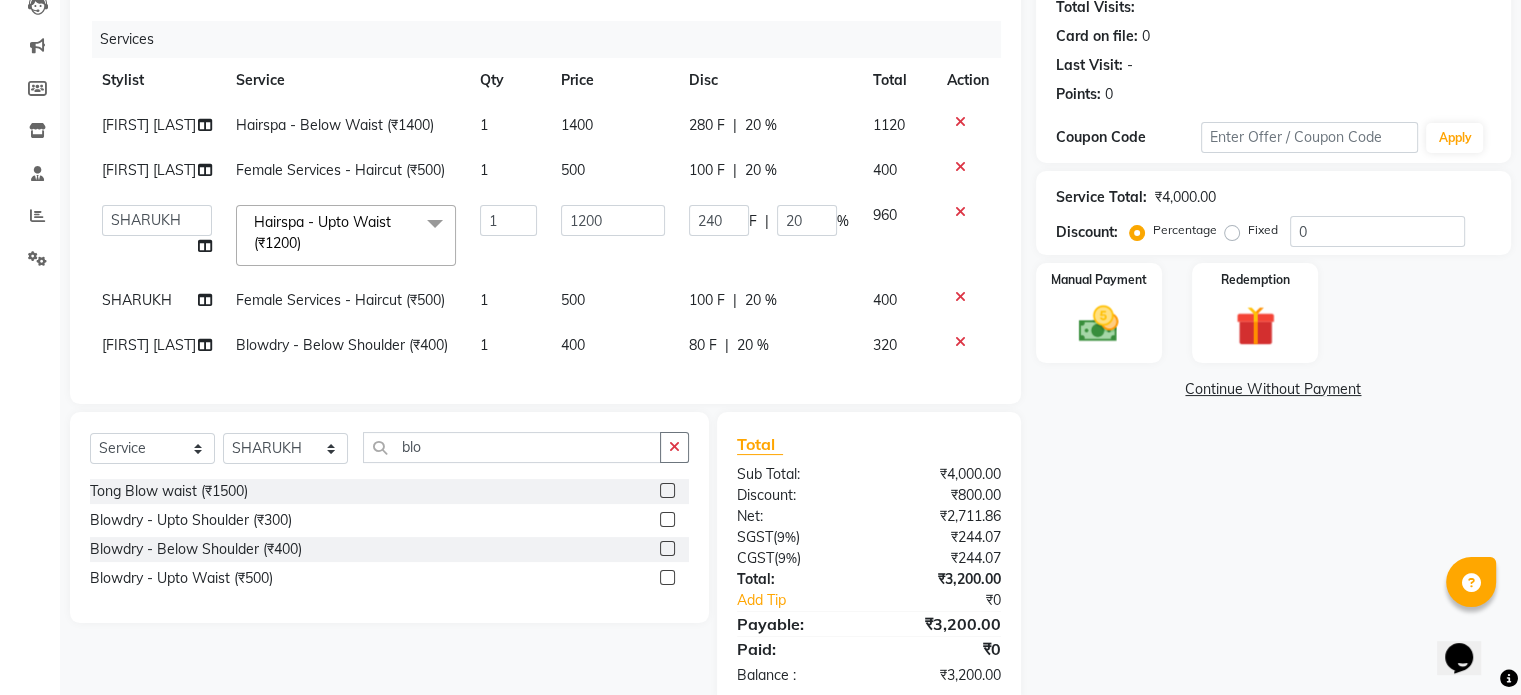 click on "Client +91 [PHONE] Date 03-08-2025 Invoice Number V/2025 V/2025-26 1028 Services Ankita Bagave Hairspa - Below Waist (₹1400) 1 1400 280 F | 20 % 1120 Kasim salmani Female Services - Haircut (₹500) 1 500 100 F | 20 % 400  Ankita Bagave   Kasim salmani   Manisha Doshi   Pooja Jha   RAHUL AHANKARE   Rahul Thakur   Sanju Sharma   SHARUKH  Hairspa - Upto Waist (₹1200)  x Female Services - Haircut (₹500) Female Services - Girl haircut (₹250) prelightening (₹1500) OIL HEAD MASSAGE (₹600) OIL HEAD MASSAGE WITH WASH (₹700) Acrylic removel (₹500) Stickons Removel (₹300) Gel Polish Removel (₹200) Offer Gel Polish (₹299) Gel Polish (₹500) Offer Stickons With Gel Polish (₹499) Stickons (₹500) French Gel Polish (₹700) Offer French Polish (₹499) Nail art per finger (₹100) Basic Per Finger Nail art (₹50) Acrylic Extension (₹1200) Offer Acrylic Extension  (₹899) Below Waist Global Colour (₹5500) TONG UPTO SOULDER (₹800) 1 1200 240 F" 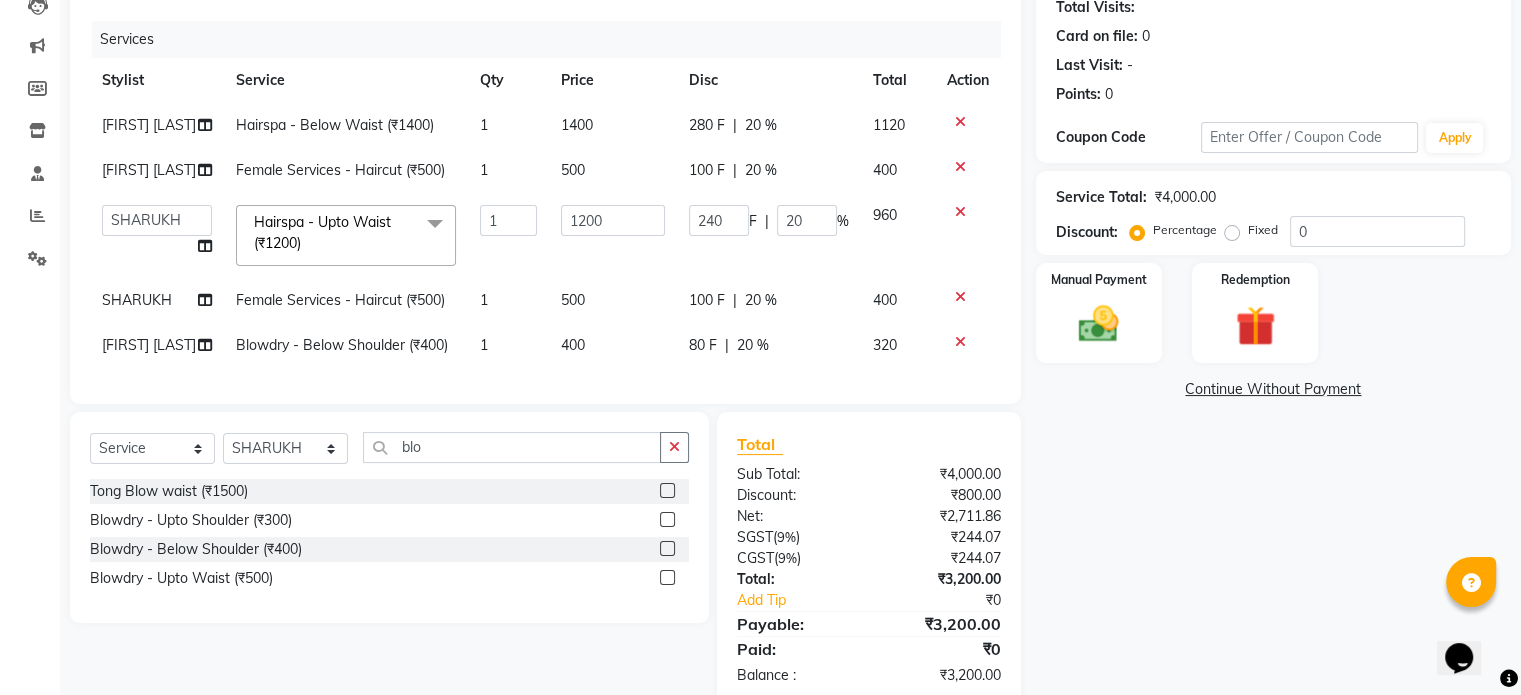 select on "87464" 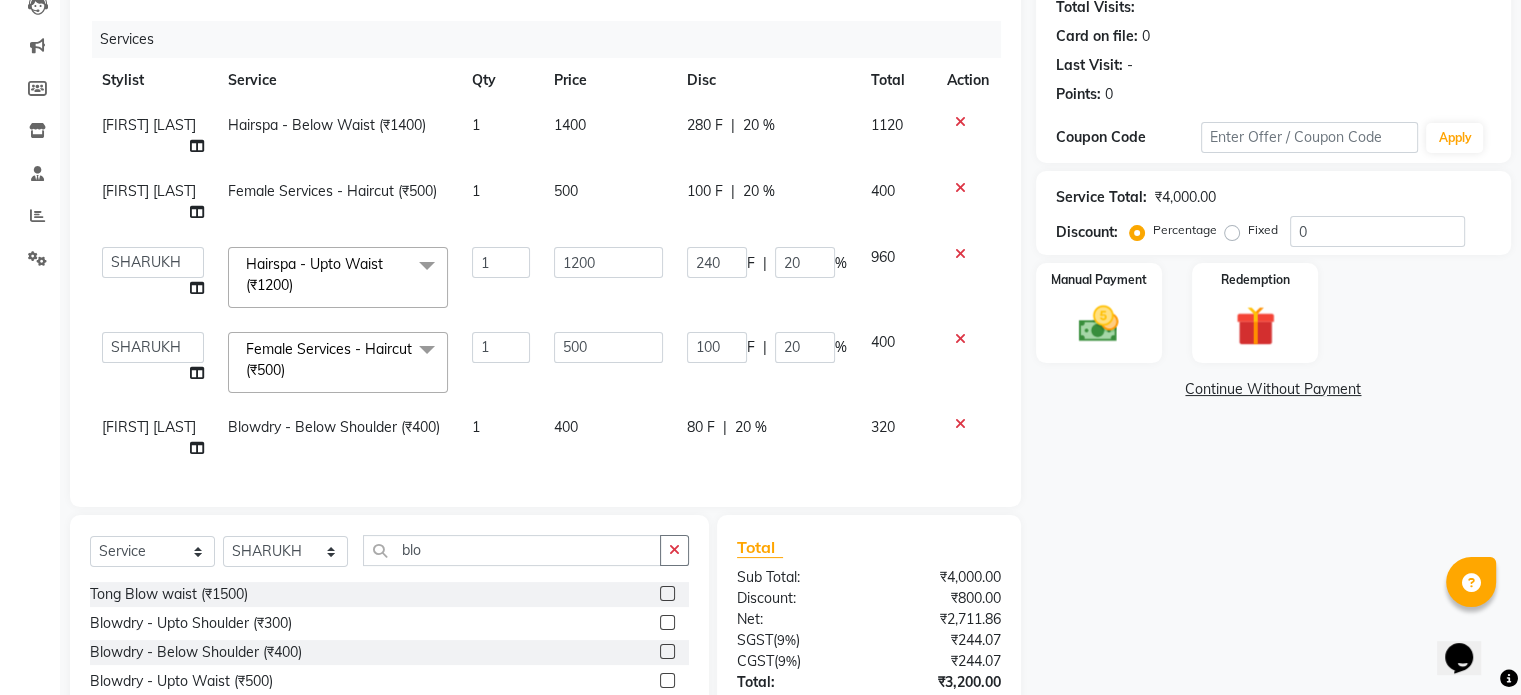 click on "20 %" 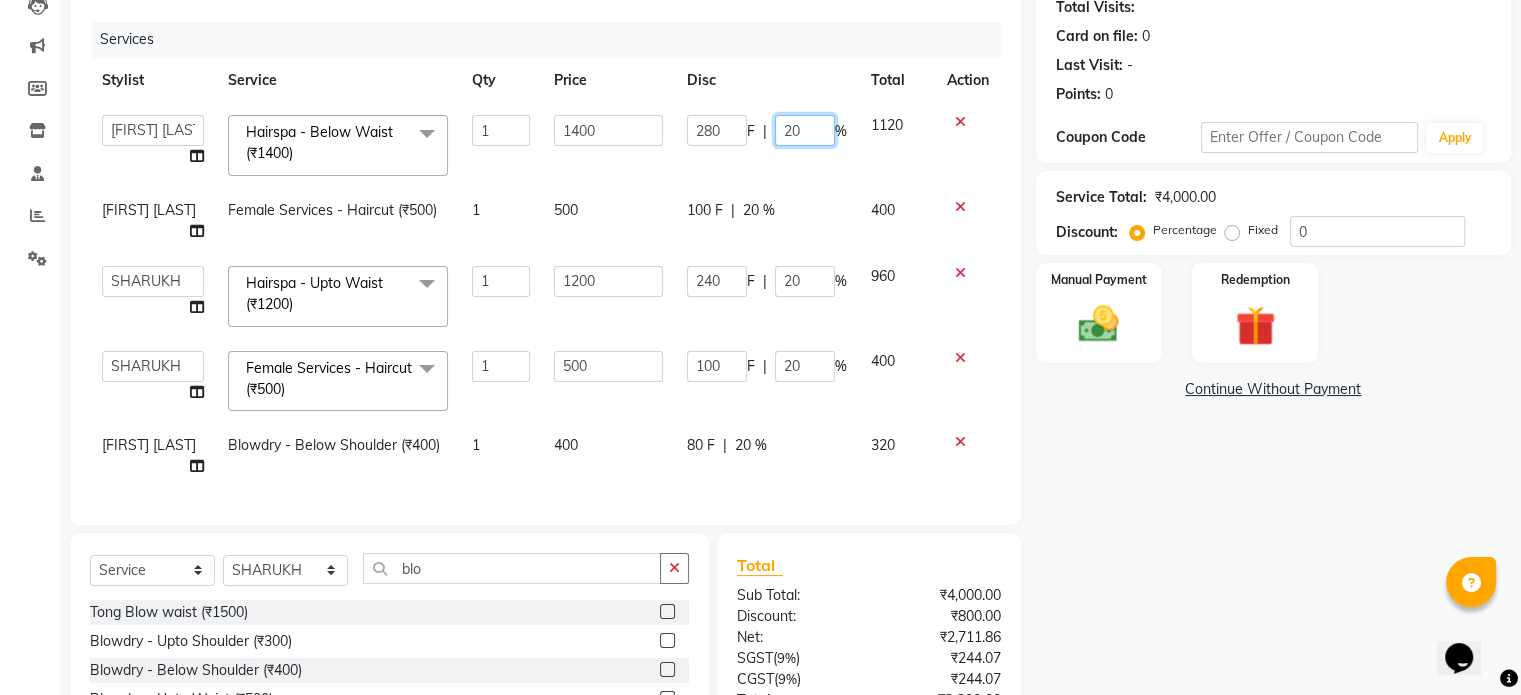 click on "20" 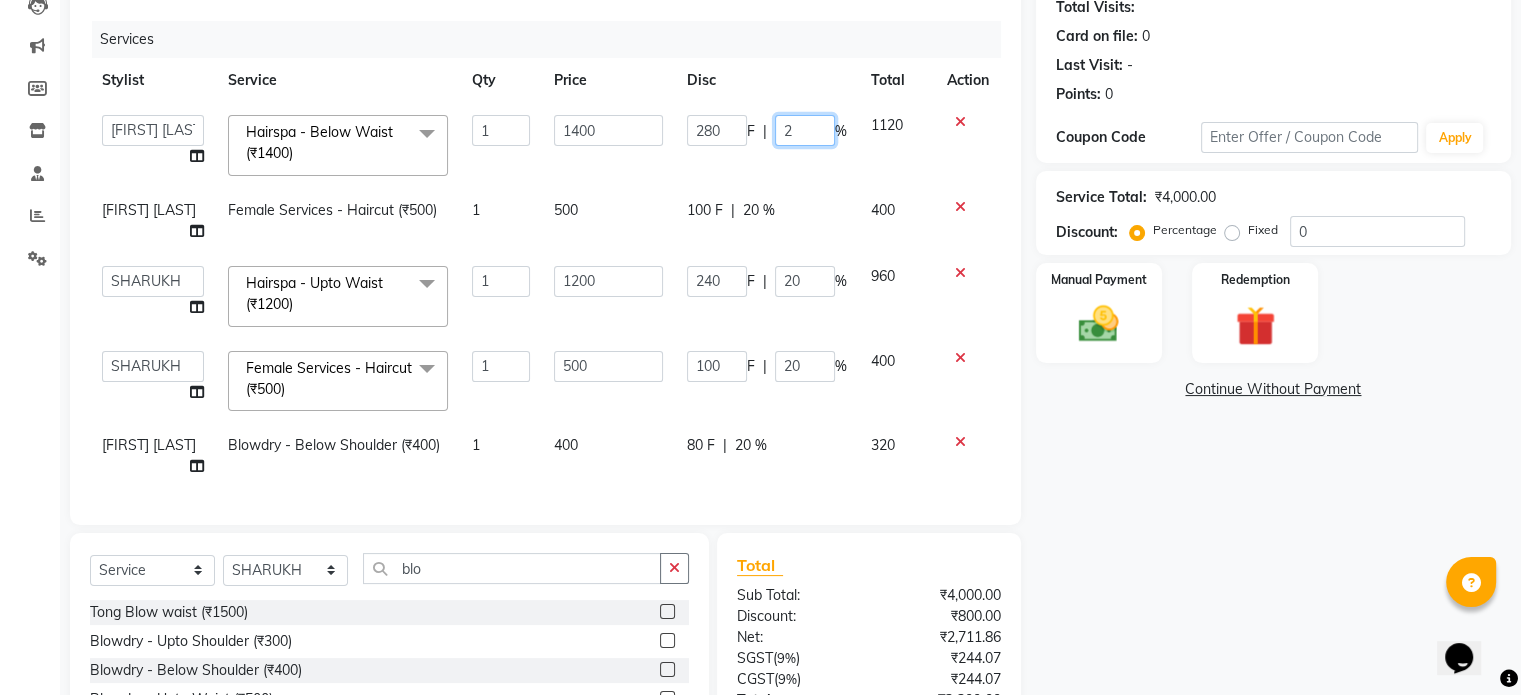 type on "25" 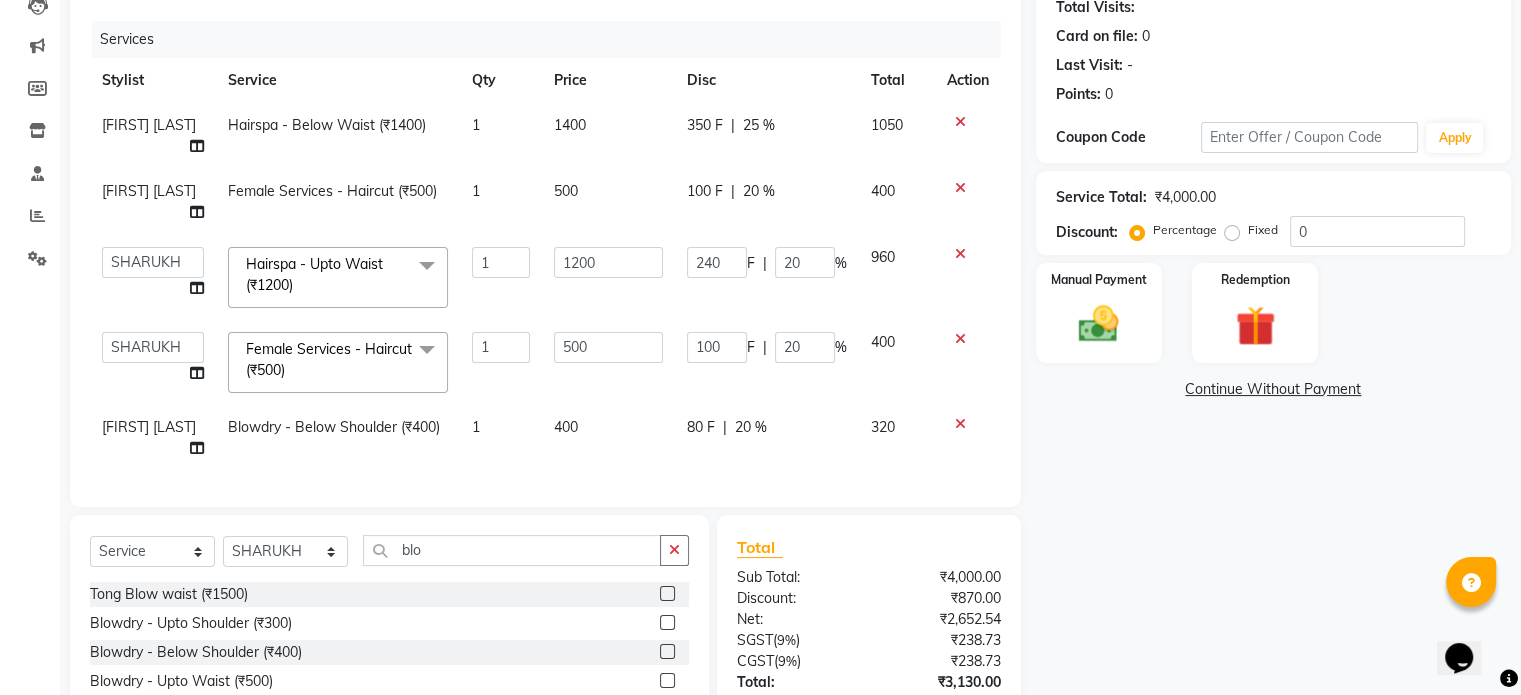 click on "Ankita Bagave Hairspa - Below Waist (₹1400) 1 1400 350 F | 25 % 1050 Kasim salmani Female Services - Haircut (₹500) 1 500 100 F | 20 % 400  Ankita Bagave   Kasim salmani   Manisha Doshi   Pooja Jha   RAHUL AHANKARE   Rahul Thakur   Sanju Sharma   SHARUKH  Hairspa - Upto Waist (₹1200)  x Female Services - Haircut (₹500) Female Services - Girl haircut (₹250) prelightening (₹1500) OIL HEAD MASSAGE (₹600) OIL HEAD MASSAGE WITH WASH (₹700) Acrylic removel (₹500) Stickons Removel (₹300) Gel Polish Removel (₹200) Offer Gel Polish (₹299) Gel Polish (₹500) Offer Stickons With Gel Polish (₹499) Stickons (₹500) French Gel Polish (₹700) Offer French Polish (₹499) Nail art per finger (₹100) Basic Per Finger Nail art (₹50) Acrylic Extension (₹1200) Offer Acrylic Extension  (₹899) Below Waist Global Colour (₹5500) TONG UPTO SOULDER (₹800) Tong Below Shoulder (₹1000) Tong Uptowaist (₹1200) Tong Blow waist (₹1500) 1 1200" 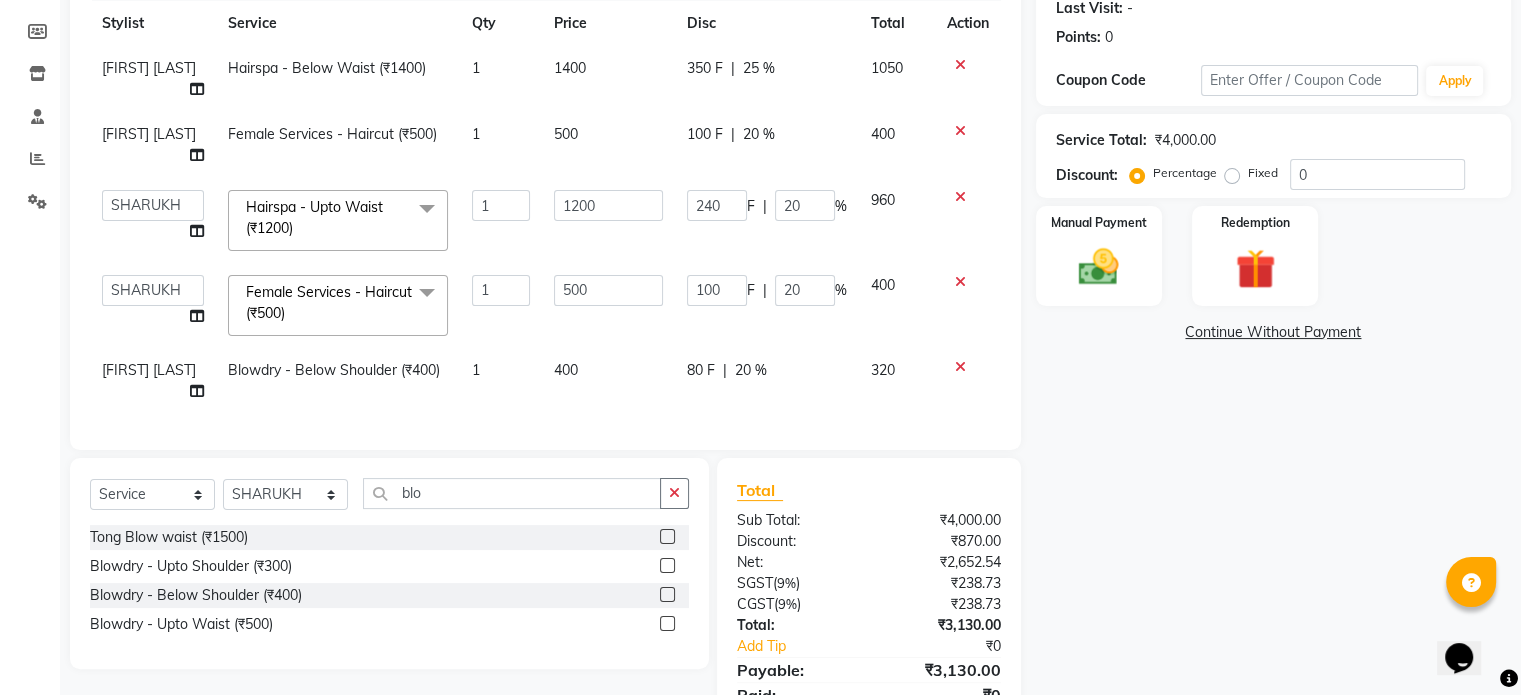 scroll, scrollTop: 248, scrollLeft: 0, axis: vertical 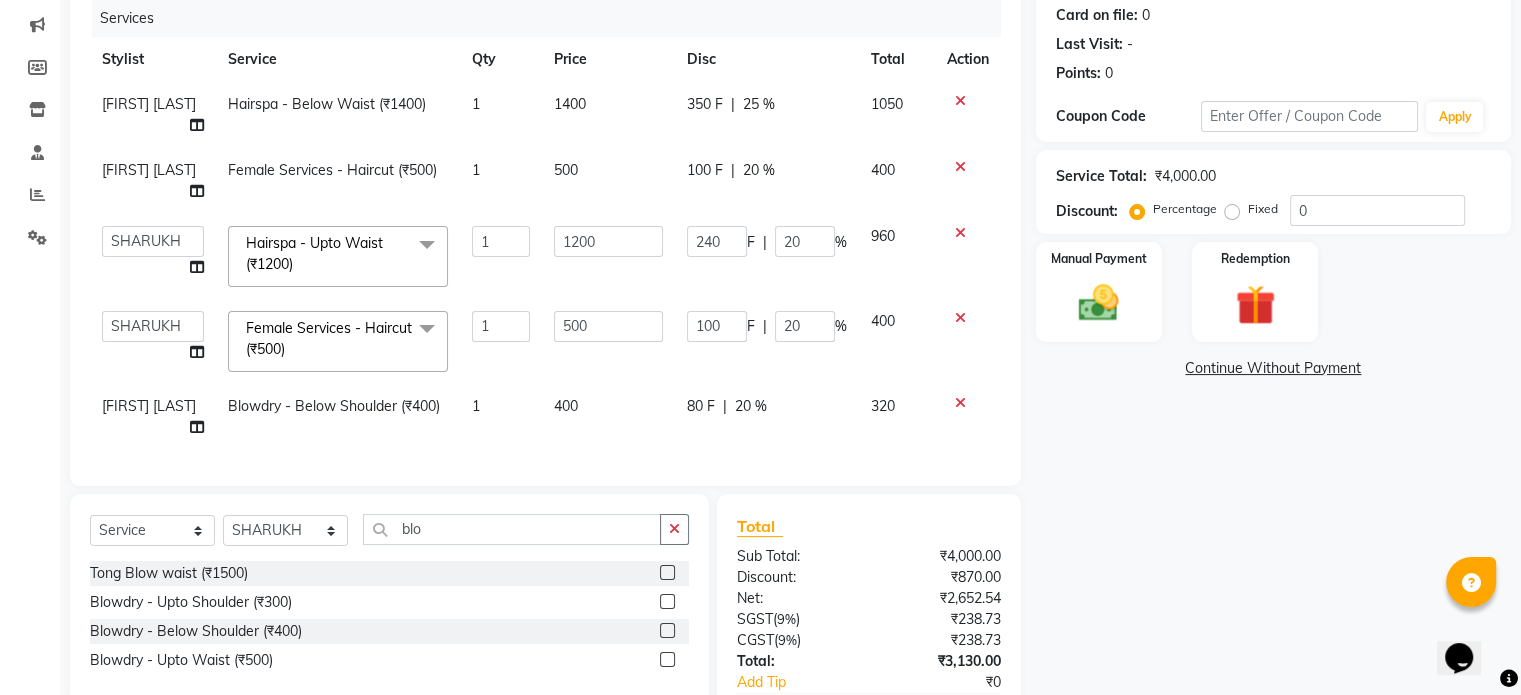 click on "20 %" 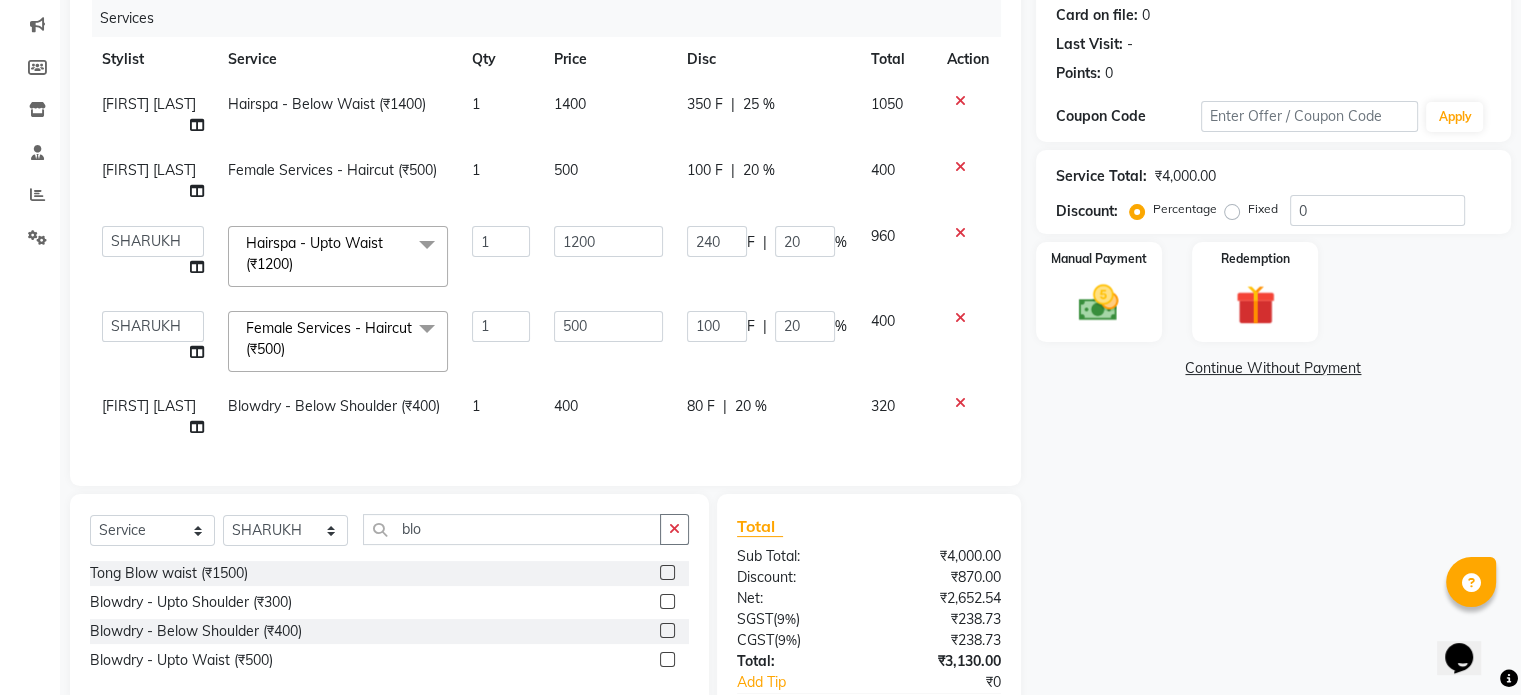 select on "64437" 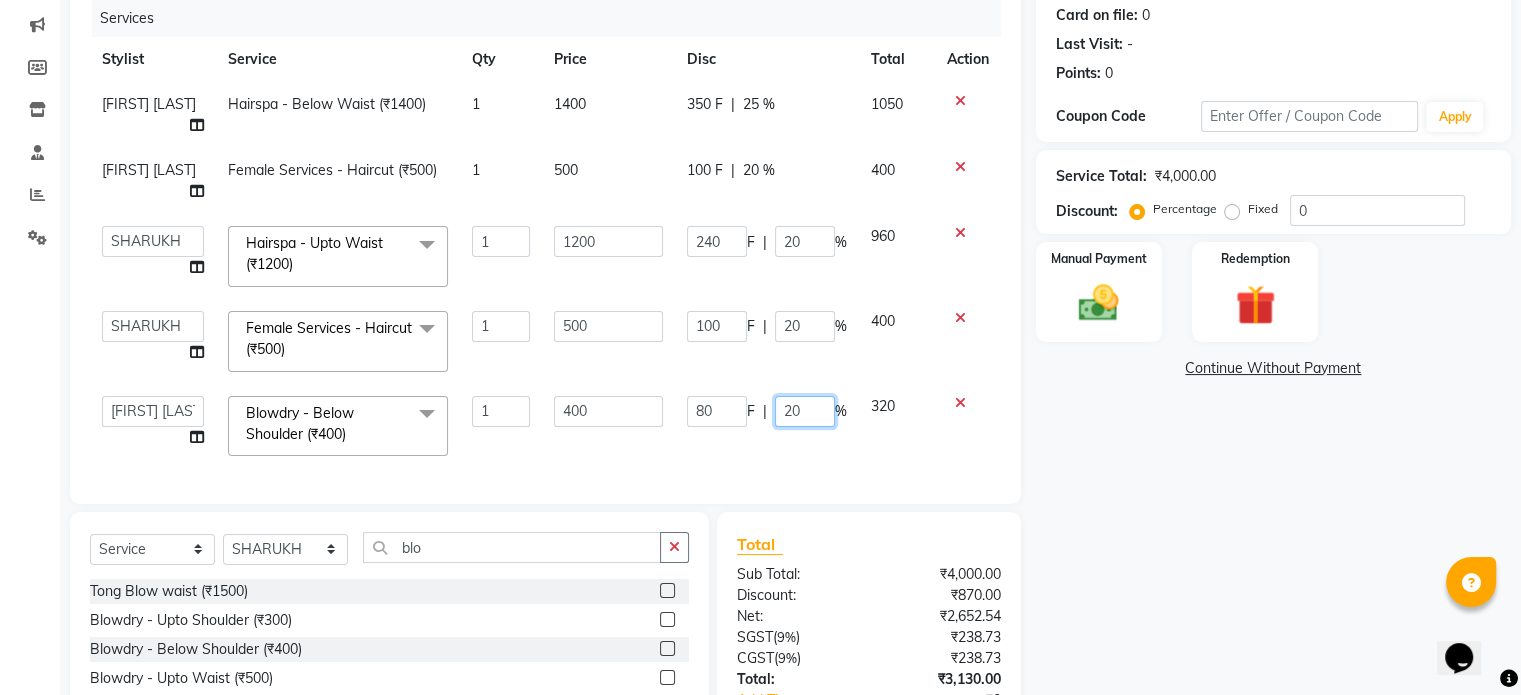 click on "20" 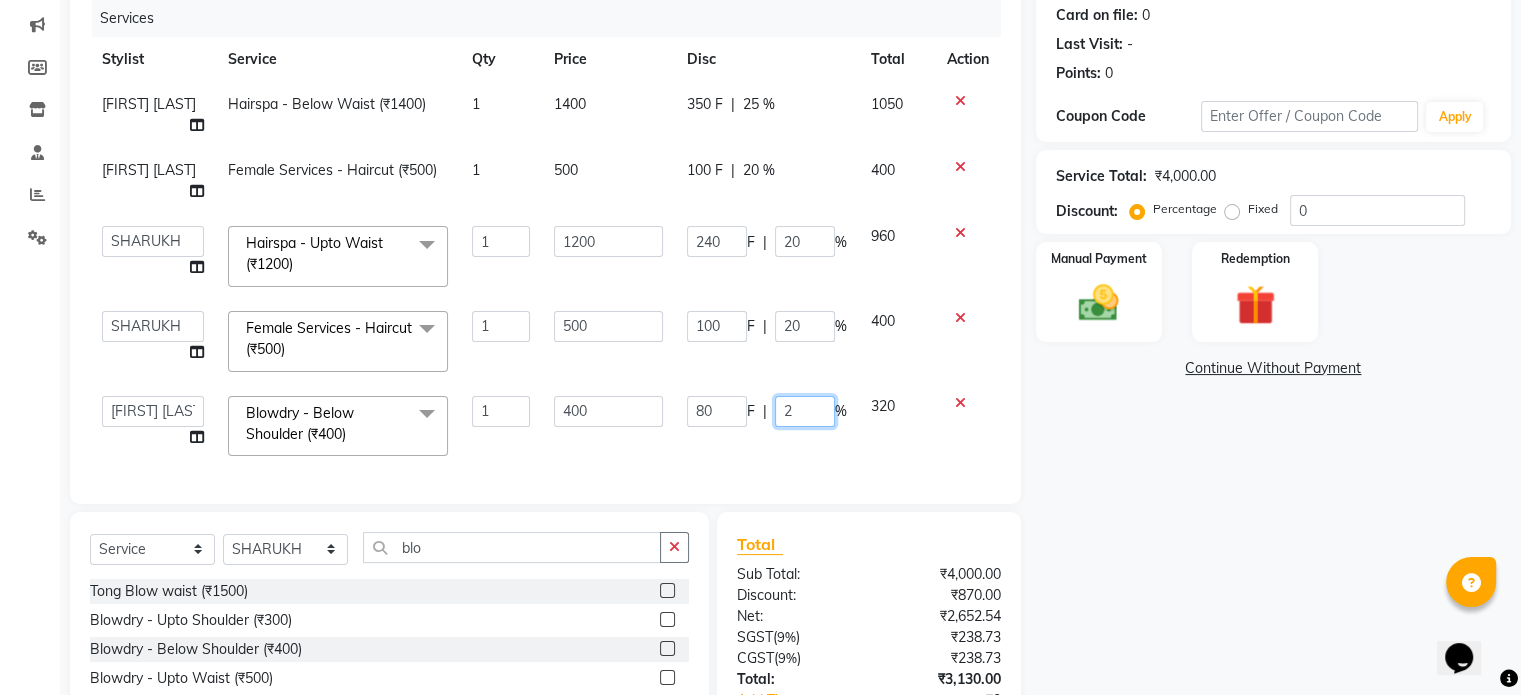 type on "25" 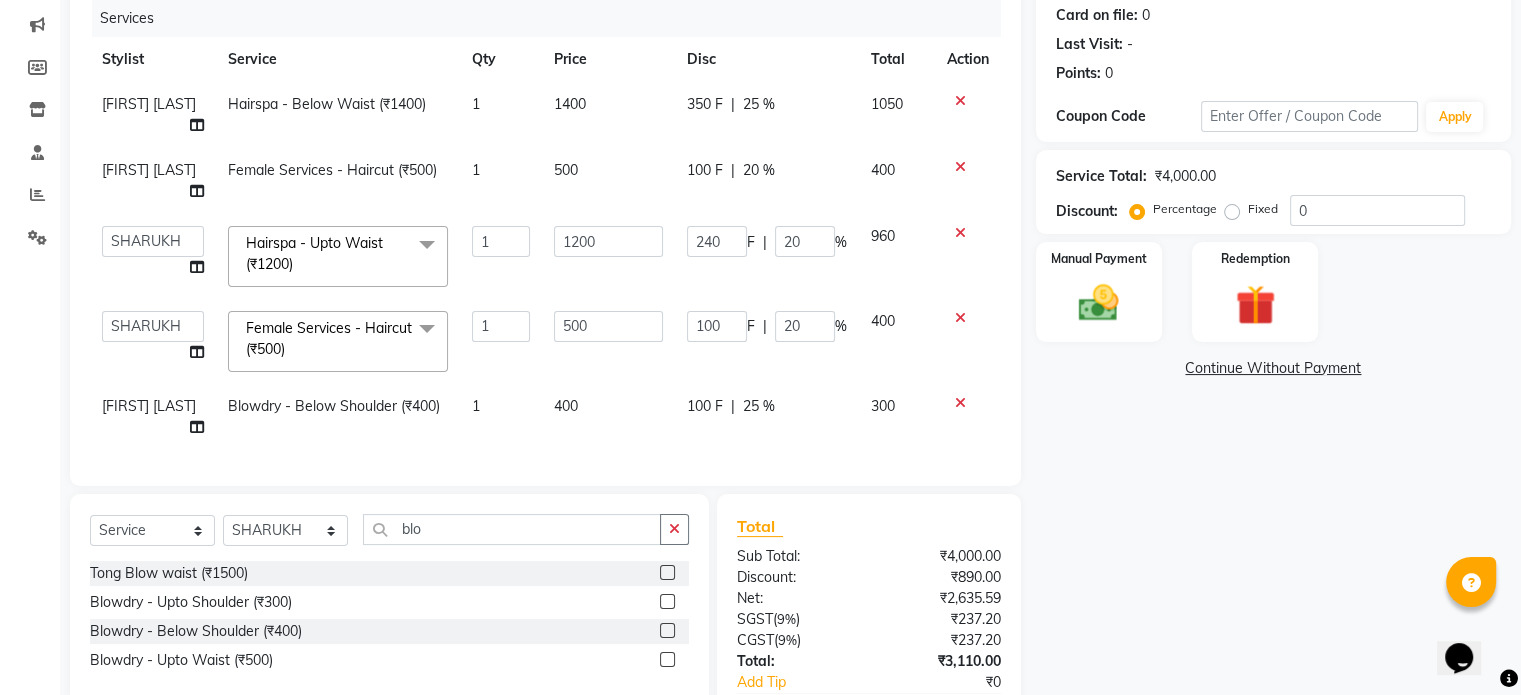click on "Services Ankita Bagave Hairspa - Below Waist (₹1400) 1 1400 350 F | 25 % 1050 Kasim salmani Female Services - Haircut (₹500) 1 500 100 F | 20 % 400  Ankita Bagave   Kasim salmani   Manisha Doshi   Pooja Jha   RAHUL AHANKARE   Rahul Thakur   Sanju Sharma   SHARUKH  Hairspa - Upto Waist (₹1200)  x Female Services - Haircut (₹500) Female Services - Girl haircut (₹250) prelightening (₹1500) OIL HEAD MASSAGE (₹600) OIL HEAD MASSAGE WITH WASH (₹700) Acrylic removel (₹500) Stickons Removel (₹300) Gel Polish Removel (₹200) Offer Gel Polish (₹299) Gel Polish (₹500) Offer Stickons With Gel Polish (₹499) Stickons (₹500) French Gel Polish (₹700) Offer French Polish (₹499) Nail art per finger (₹100) Basic Per Finger Nail art (₹50) Acrylic Extension (₹1200) Offer Acrylic Extension  (₹899) Below Waist Global Colour (₹5500) TONG UPTO SOULDER (₹800) Tong Below Shoulder (₹1000) Tong Uptowaist (₹1200) Tong Blow waist (₹1500) 1 1200" 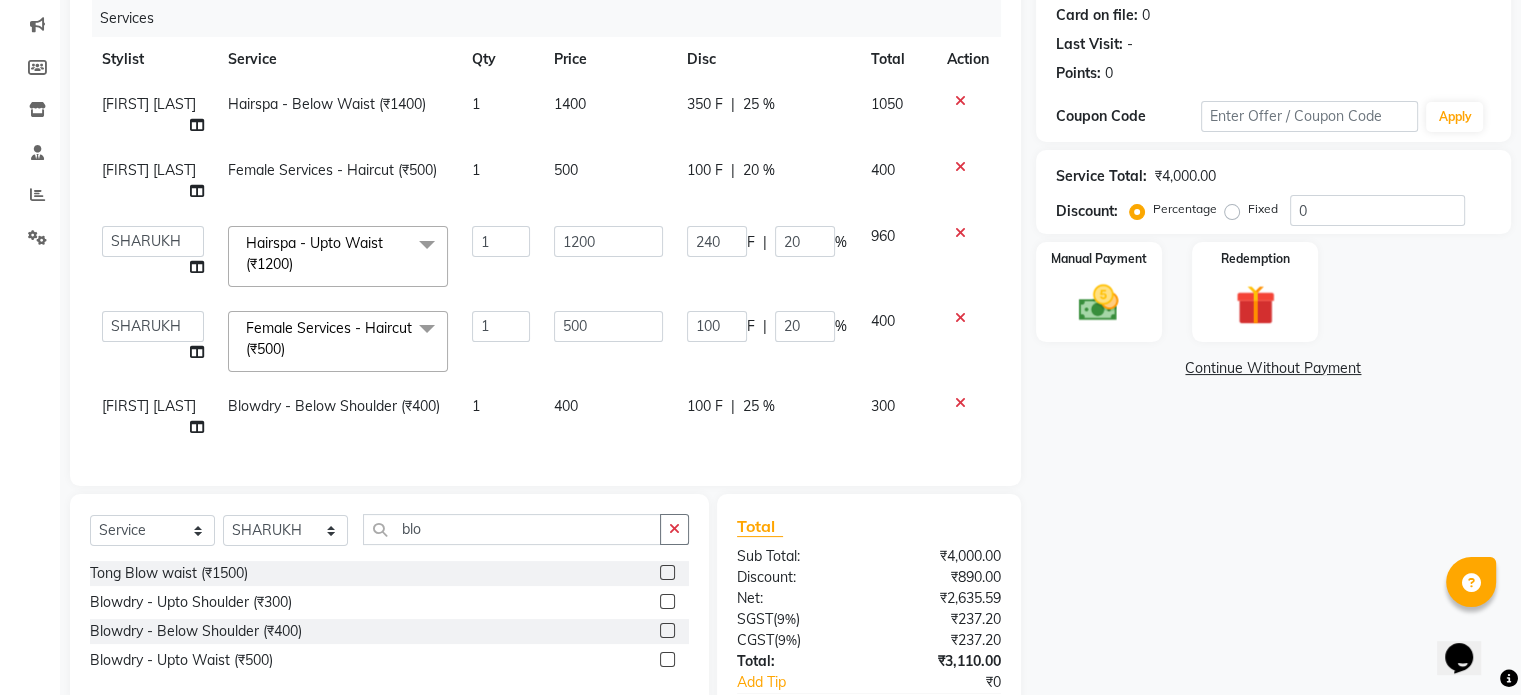 scroll, scrollTop: 244, scrollLeft: 0, axis: vertical 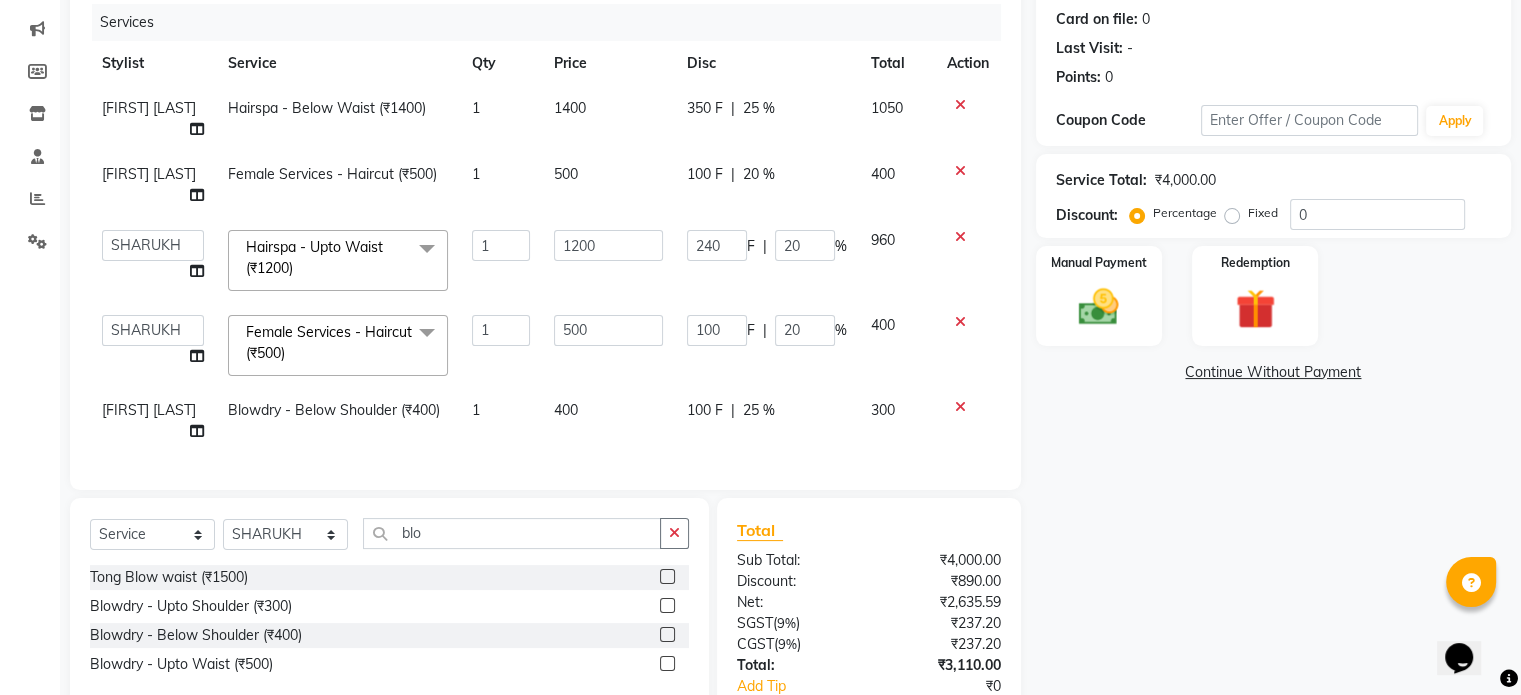 click on "25 %" 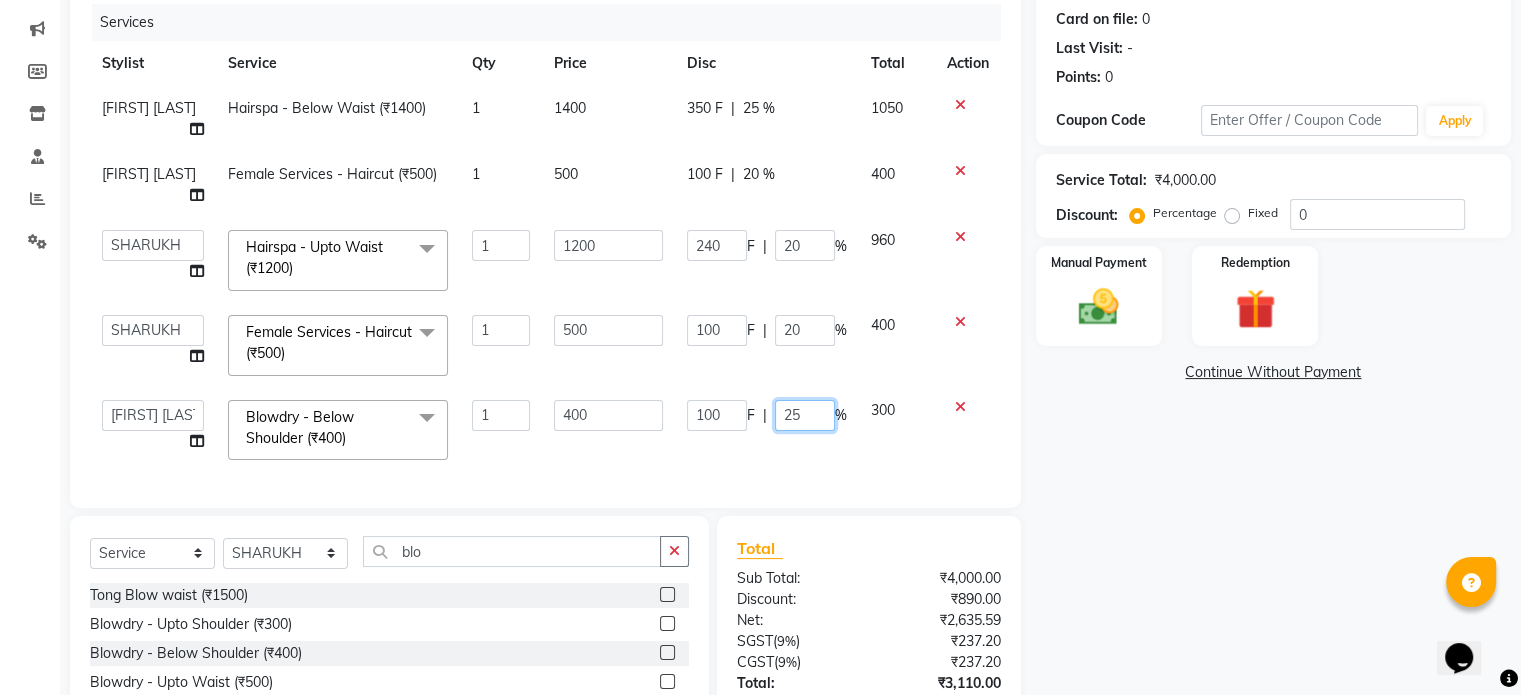 click on "25" 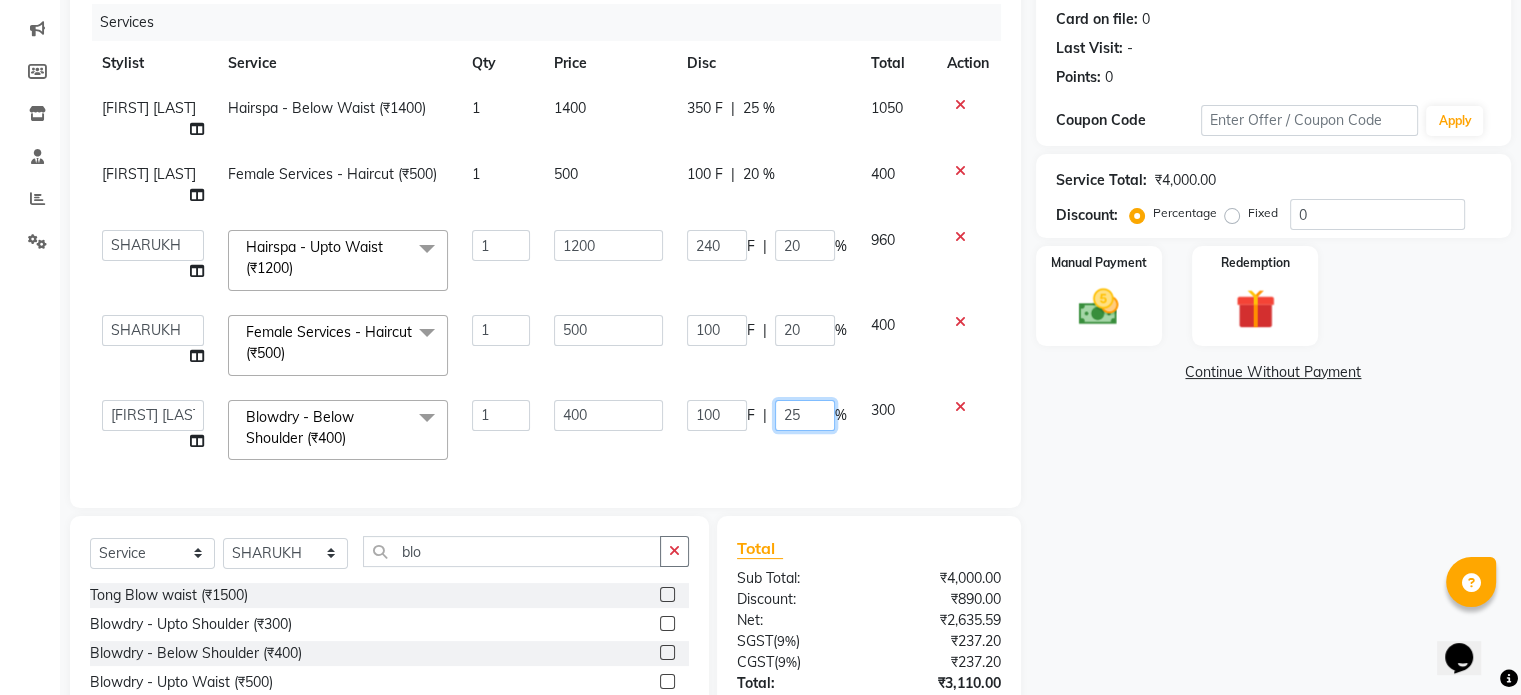 type on "2" 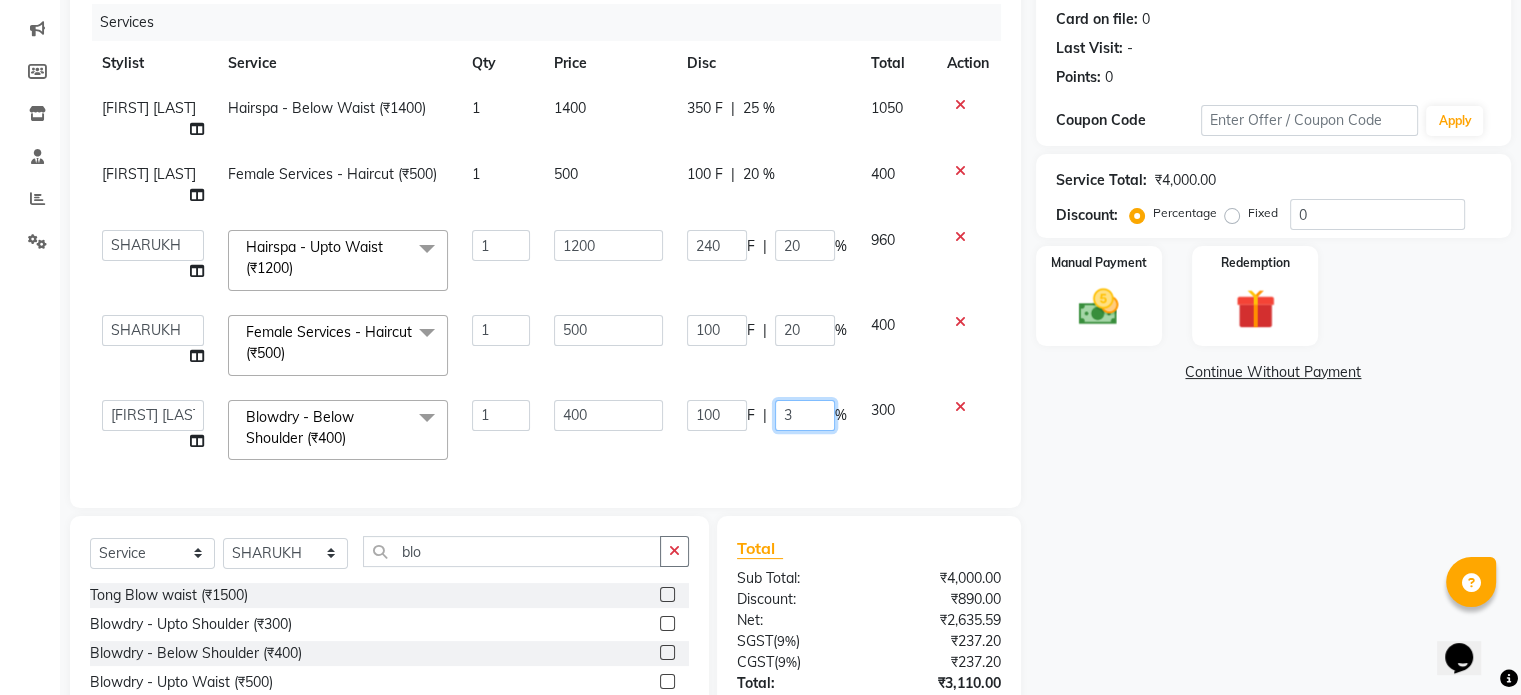 type on "30" 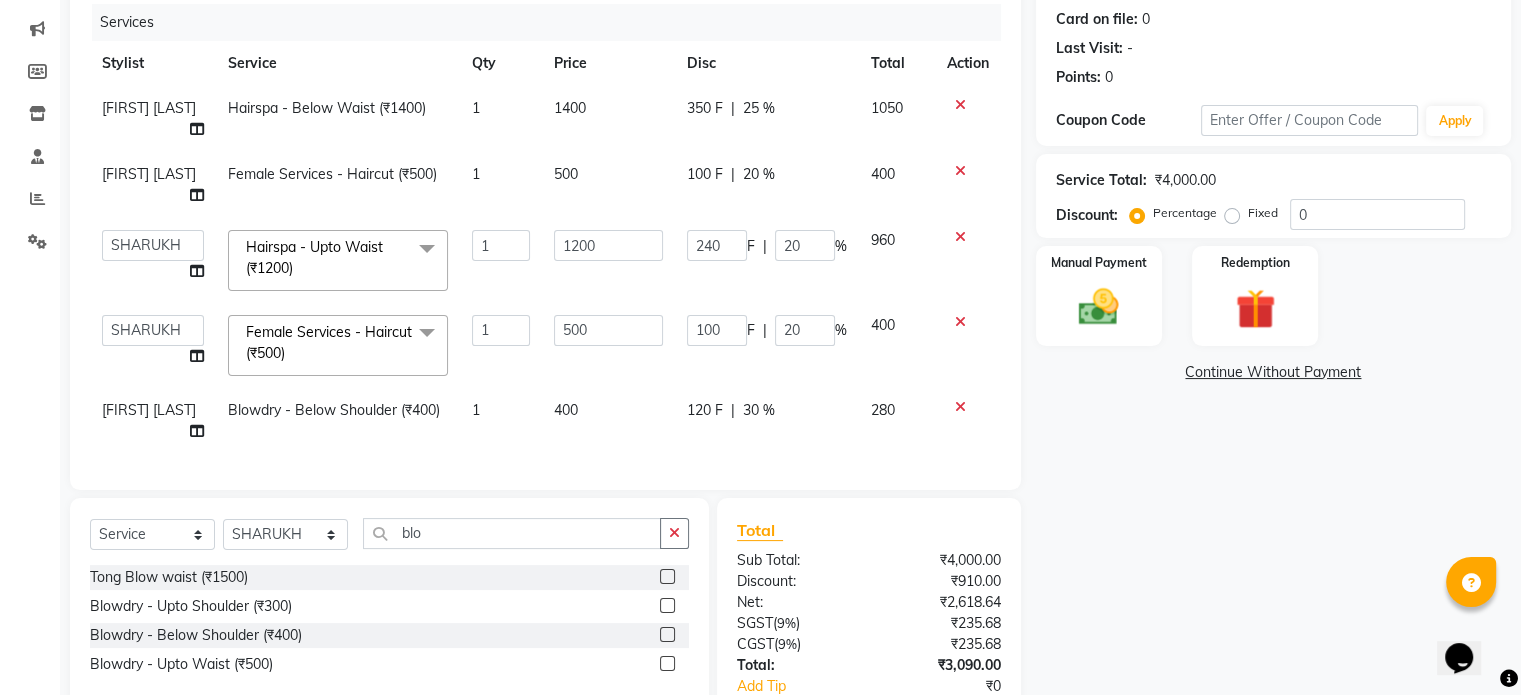click on "Services Ankita Bagave Hairspa - Below Waist (₹1400) 1 1400 350 F | 25 % 1050 Kasim salmani Female Services - Haircut (₹500) 1 500 100 F | 20 % 400  Ankita Bagave   Kasim salmani   Manisha Doshi   Pooja Jha   RAHUL AHANKARE   Rahul Thakur   Sanju Sharma   SHARUKH  Hairspa - Upto Waist (₹1200)  x Female Services - Haircut (₹500) Female Services - Girl haircut (₹250) prelightening (₹1500) OIL HEAD MASSAGE (₹600) OIL HEAD MASSAGE WITH WASH (₹700) Acrylic removel (₹500) Stickons Removel (₹300) Gel Polish Removel (₹200) Offer Gel Polish (₹299) Gel Polish (₹500) Offer Stickons With Gel Polish (₹499) Stickons (₹500) French Gel Polish (₹700) Offer French Polish (₹499) Nail art per finger (₹100) Basic Per Finger Nail art (₹50) Acrylic Extension (₹1200) Offer Acrylic Extension  (₹899) Below Waist Global Colour (₹5500) TONG UPTO SOULDER (₹800) Tong Below Shoulder (₹1000) Tong Uptowaist (₹1200) Tong Blow waist (₹1500) 1 1200" 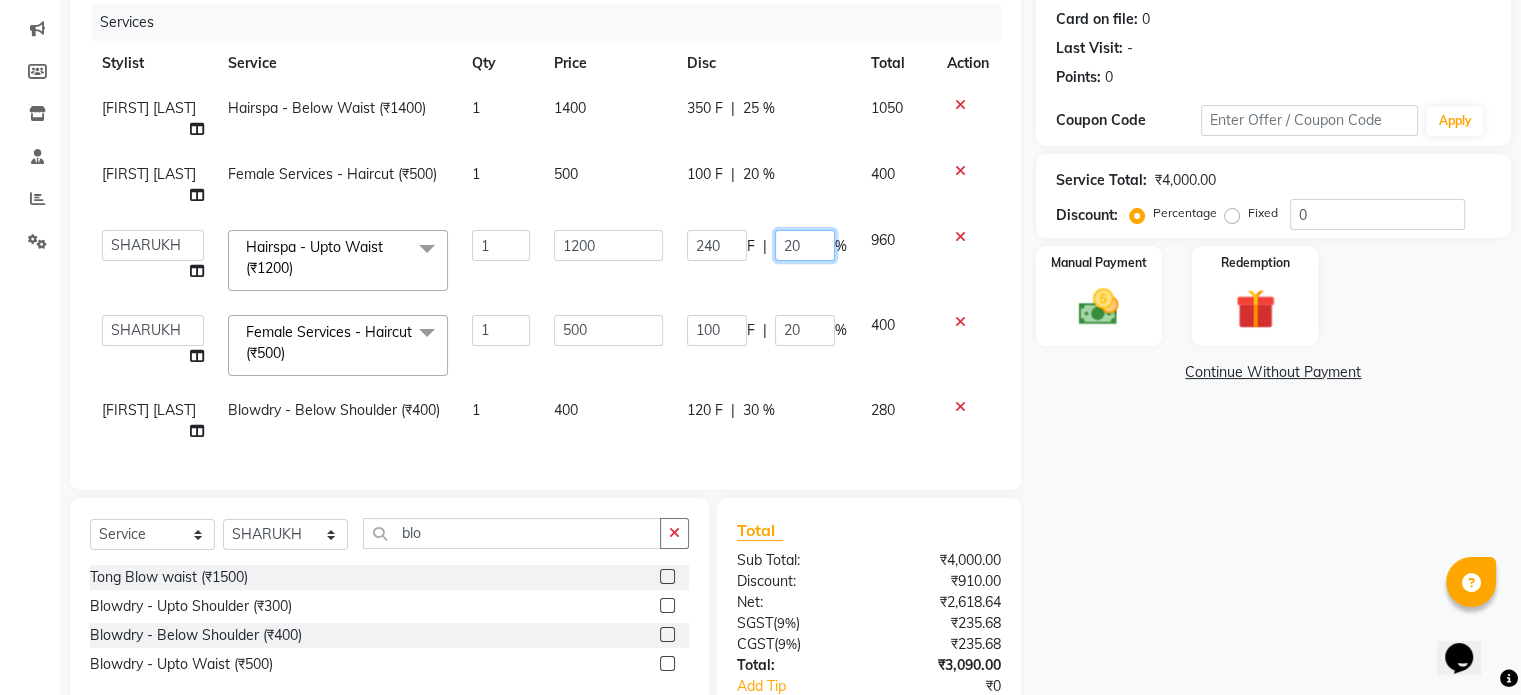 click on "20" 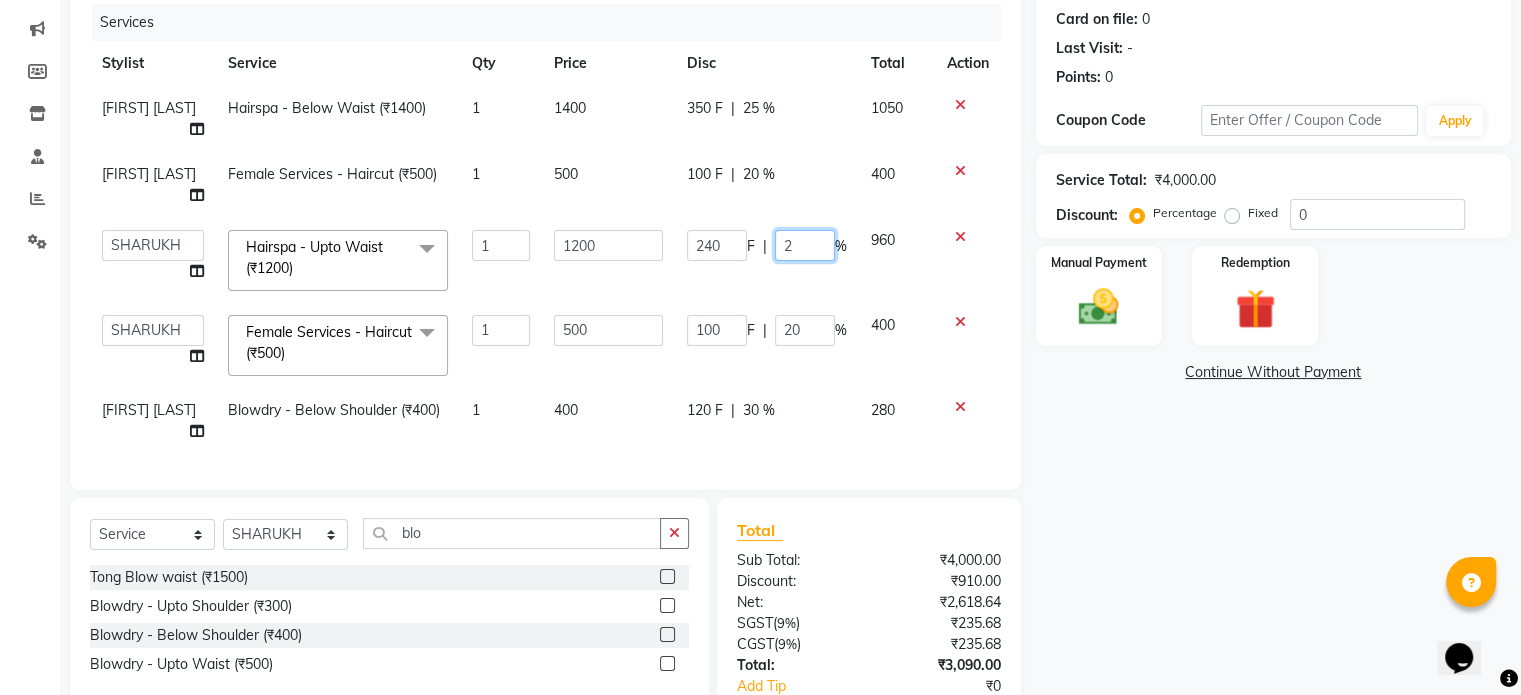 type on "25" 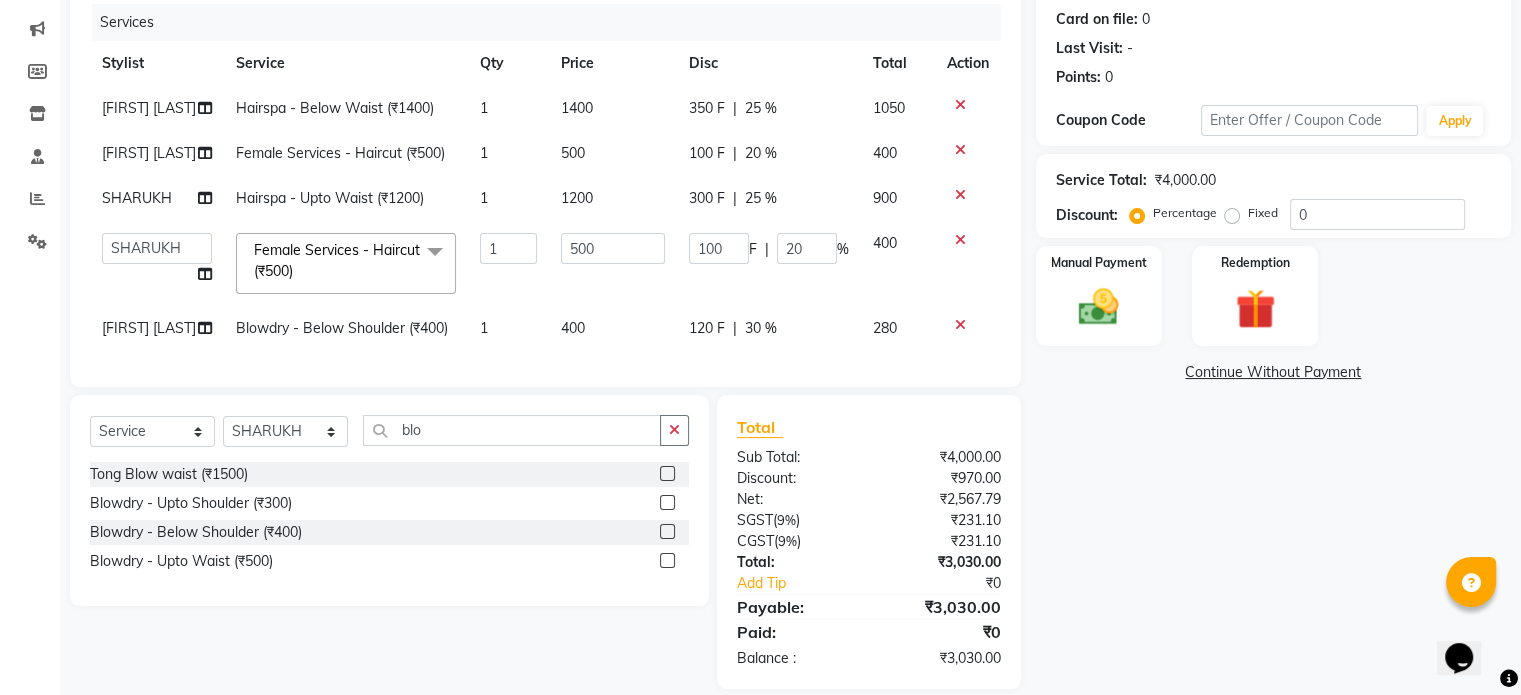 click on "Ankita Bagave Hairspa - Below Waist (₹1400) 1 1400 350 F | 25 % 1050 Kasim salmani Female Services - Haircut (₹500) 1 500 100 F | 20 % 400 SHARUKH Hairspa - Upto Waist (₹1200) 1 1200 300 F | 25 % 900  Ankita Bagave   Kasim salmani   Manisha Doshi   Pooja Jha   RAHUL AHANKARE   Rahul Thakur   Sanju Sharma   SHARUKH  Female Services - Haircut (₹500)  x Female Services - Haircut (₹500) Female Services - Girl haircut (₹250) prelightening (₹1500) OIL HEAD MASSAGE (₹600) OIL HEAD MASSAGE WITH WASH (₹700) Acrylic removel (₹500) Stickons Removel (₹300) Gel Polish Removel (₹200) Offer Gel Polish (₹299) Gel Polish (₹500) Offer Stickons With Gel Polish (₹499) Stickons (₹500) French Gel Polish (₹700) Offer French Polish (₹499) Nail art per finger (₹100) Basic Per Finger Nail art (₹50) Acrylic Extension (₹1200) Offer Acrylic Extension  (₹899) Below Waist Global Colour (₹5500) TONG UPTO SOULDER (₹800) Tong Below Shoulder (₹1000) Tong Uptowaist (₹1200) 1 500 100 F | 20 %" 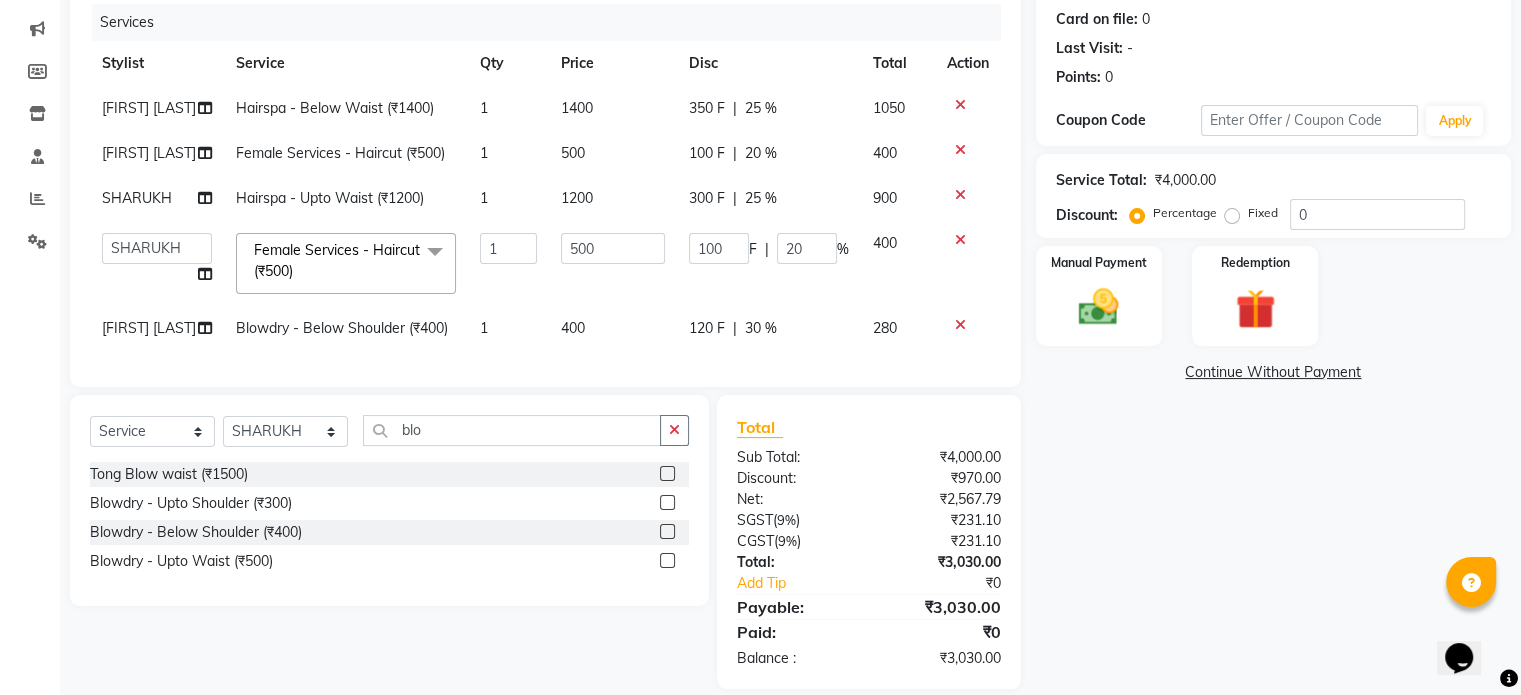 click on "20 %" 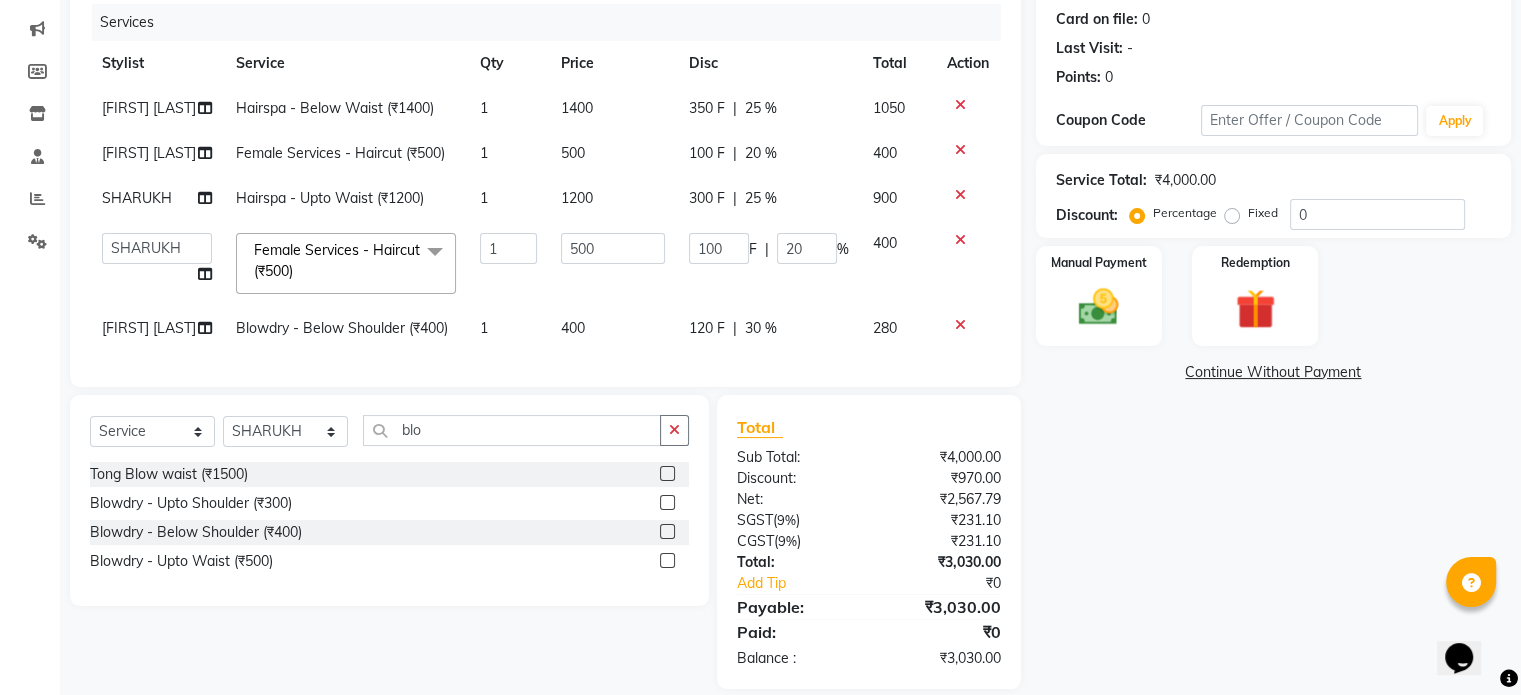 select on "64437" 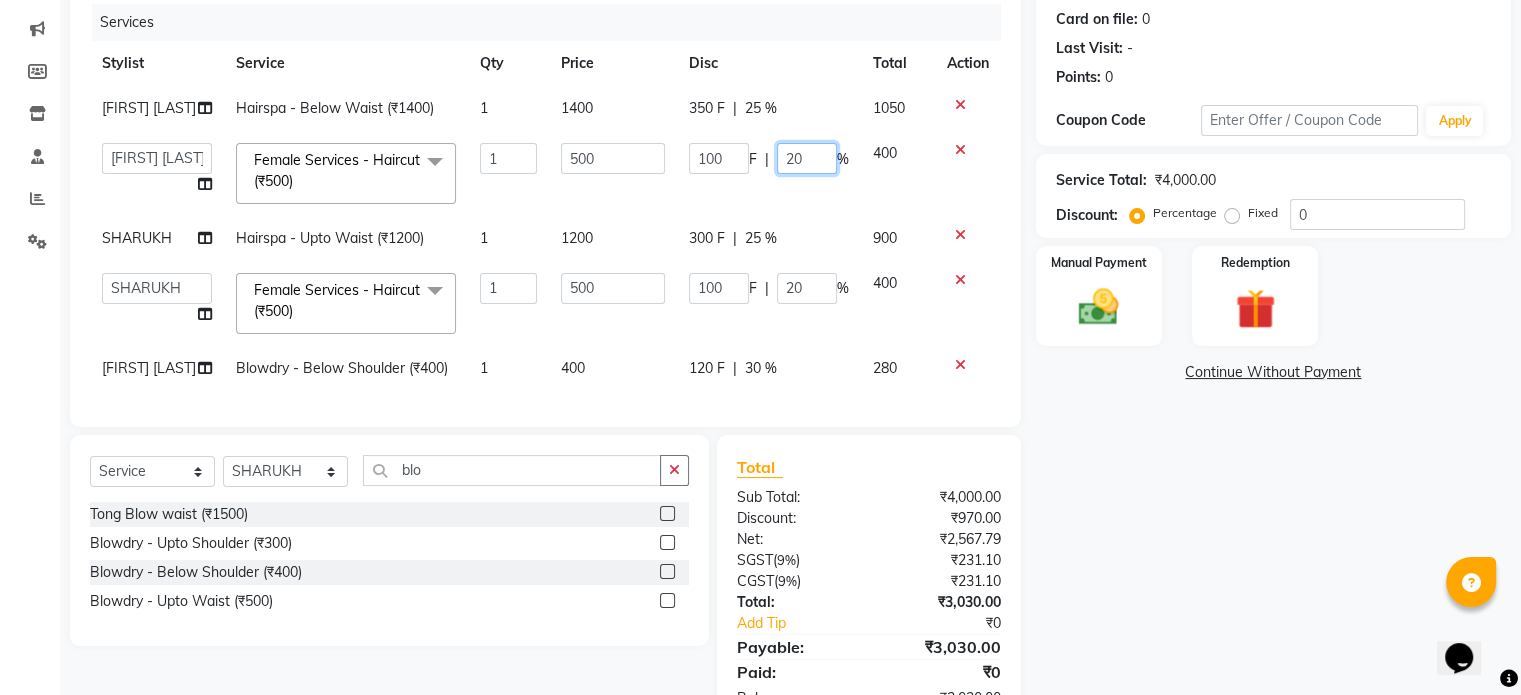 click on "20" 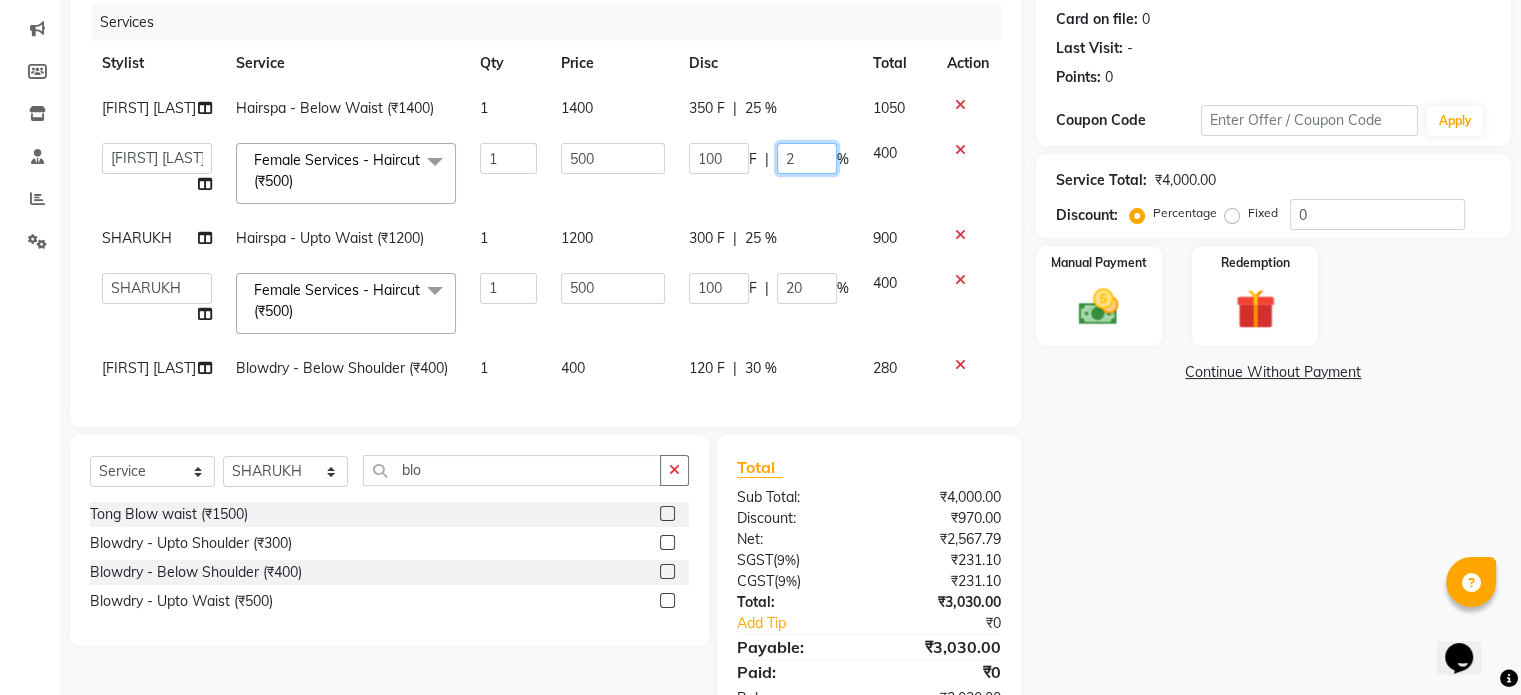 type on "25" 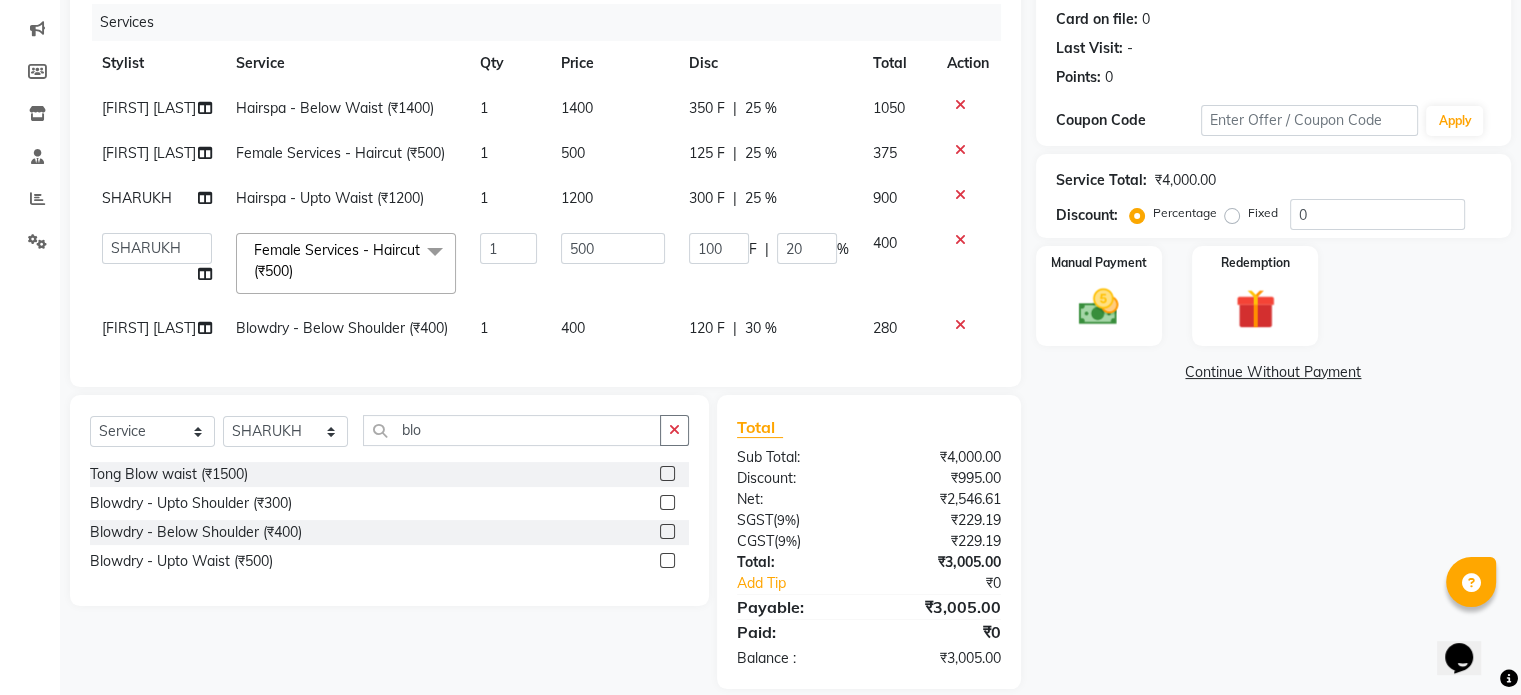 click on "[PERSON] Hairspa - Below Waist (₹1400) 1 1400 350 F | 25 % 1050 [PERSON] Female Services - Haircut (₹500) 1 500 125 F | 25 % 375 [PERSON] Hairspa - Upto Waist (₹1200) 1 1200 300 F | 25 % 900  [PERSON]   [PERSON]   [PERSON]   [PERSON]   [PERSON]   [PERSON]   [PERSON]  Female Services - Haircut (₹500)  x Female Services - Haircut (₹500) Female Services - Girl haircut (₹250) prelightening (₹1500) OIL HEAD MASSAGE (₹600) OIL HEAD MASSAGE WITH WASH (₹700) Acrylic removel (₹500) Stickons Removel (₹300) Gel Polish Removel (₹200) Offer Gel Polish (₹299) Gel Polish (₹500) Offer Stickons With Gel Polish (₹499) Stickons (₹500) French Gel Polish (₹700) Offer French Polish (₹499) Nail art per finger (₹100) Basic Per Finger Nail art (₹50) Acrylic Extension (₹1200) Offer Acrylic Extension  (₹899) Below Waist Global Colour (₹5500) TONG UPTO SOULDER (₹800) Tong Below Shoulder (₹1000) Tong Uptowaist (₹1200) 1 500 100 F | 20 %" 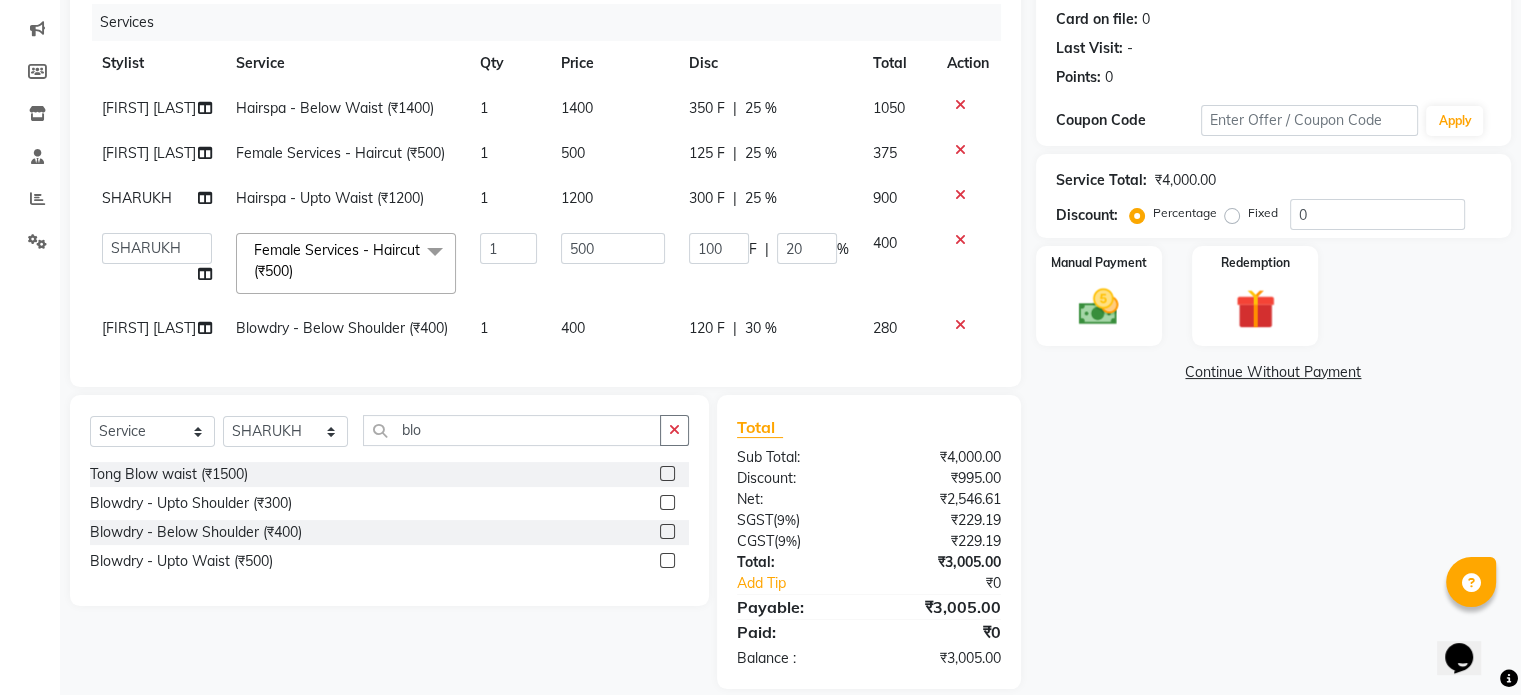 click on "30 %" 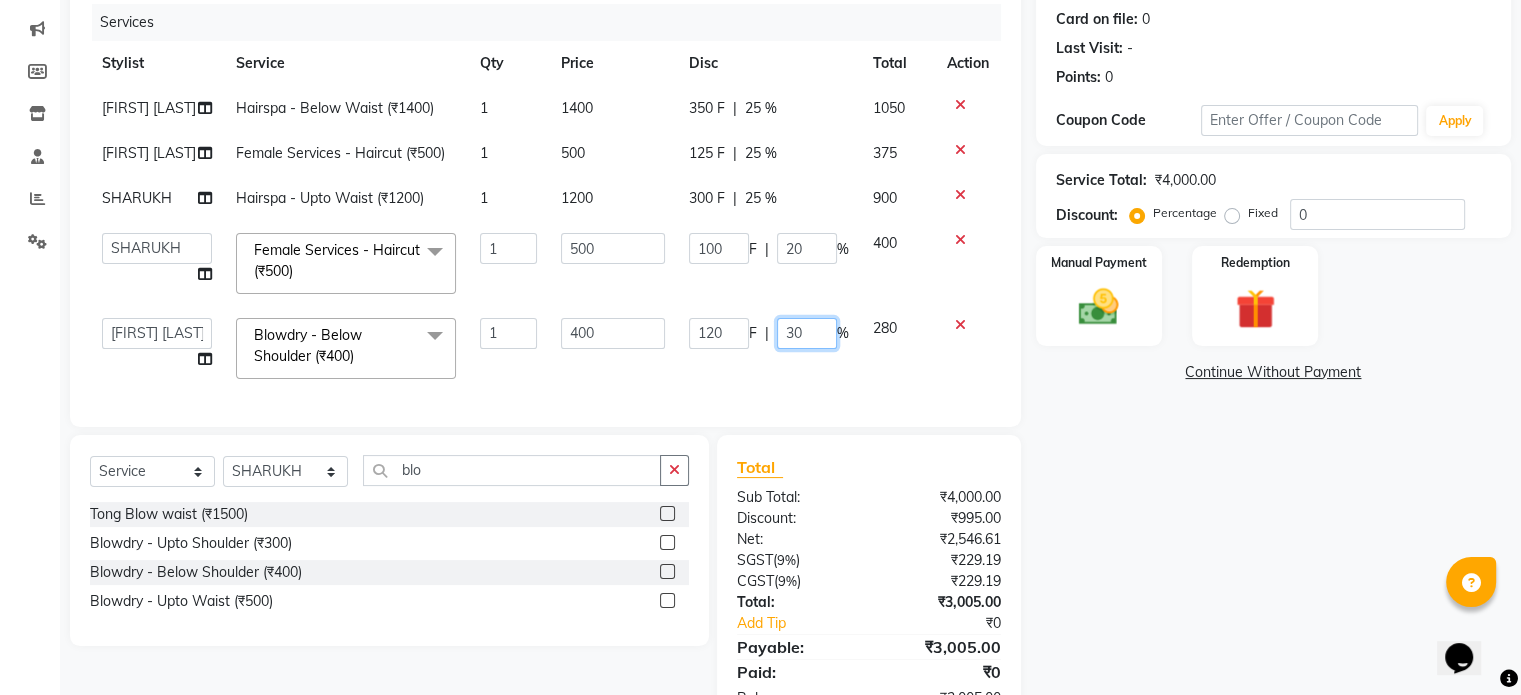 click on "30" 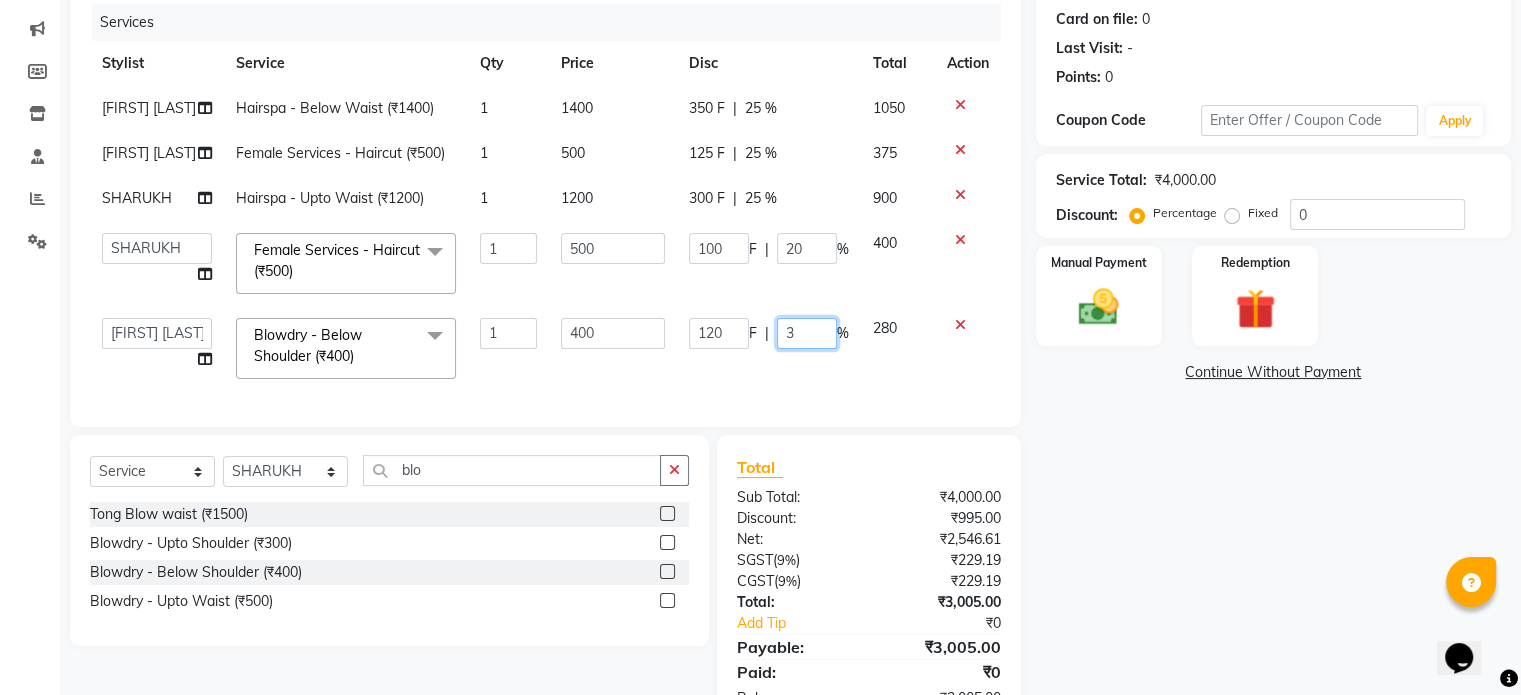 type on "35" 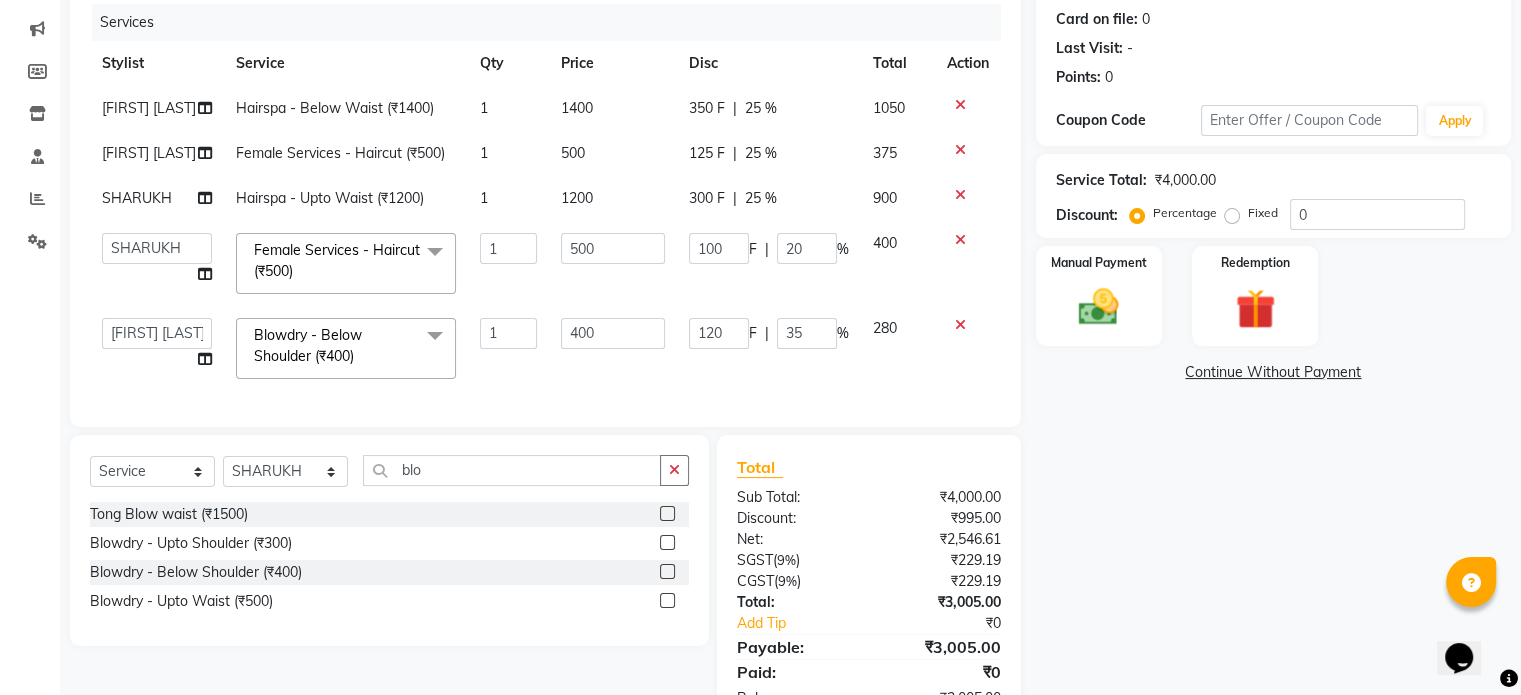 click on "Services Stylist Service Qty Price Disc Total Action [PERSON] Hairspa - Below Waist (₹1400) 1 1400 350 F | 25 % 1050 [PERSON] Female Services - Haircut (₹500) 1 500 125 F | 25 % 375 [PERSON] Hairspa - Upto Waist (₹1200) 1 1200 300 F | 25 % 900  [PERSON]   [PERSON]   [PERSON]   [PERSON]   [PERSON]   [PERSON]   [PERSON]  Female Services - Haircut (₹500)  x Female Services - Haircut (₹500) Female Services - Girl haircut (₹250) prelightening (₹1500) OIL HEAD MASSAGE (₹600) OIL HEAD MASSAGE WITH WASH (₹700) Acrylic removel (₹500) Stickons Removel (₹300) Gel Polish Removel (₹200) Offer Gel Polish (₹299) Gel Polish (₹500) Offer Stickons With Gel Polish (₹499) Stickons (₹500) French Gel Polish (₹700) Offer French Polish (₹499) Nail art per finger (₹100) Basic Per Finger Nail art (₹50) Acrylic Extension (₹1200) Offer Acrylic Extension  (₹899) Below Waist Global Colour (₹5500) TONG UPTO SOULDER (₹800) 1 500 100 F | 20 %" 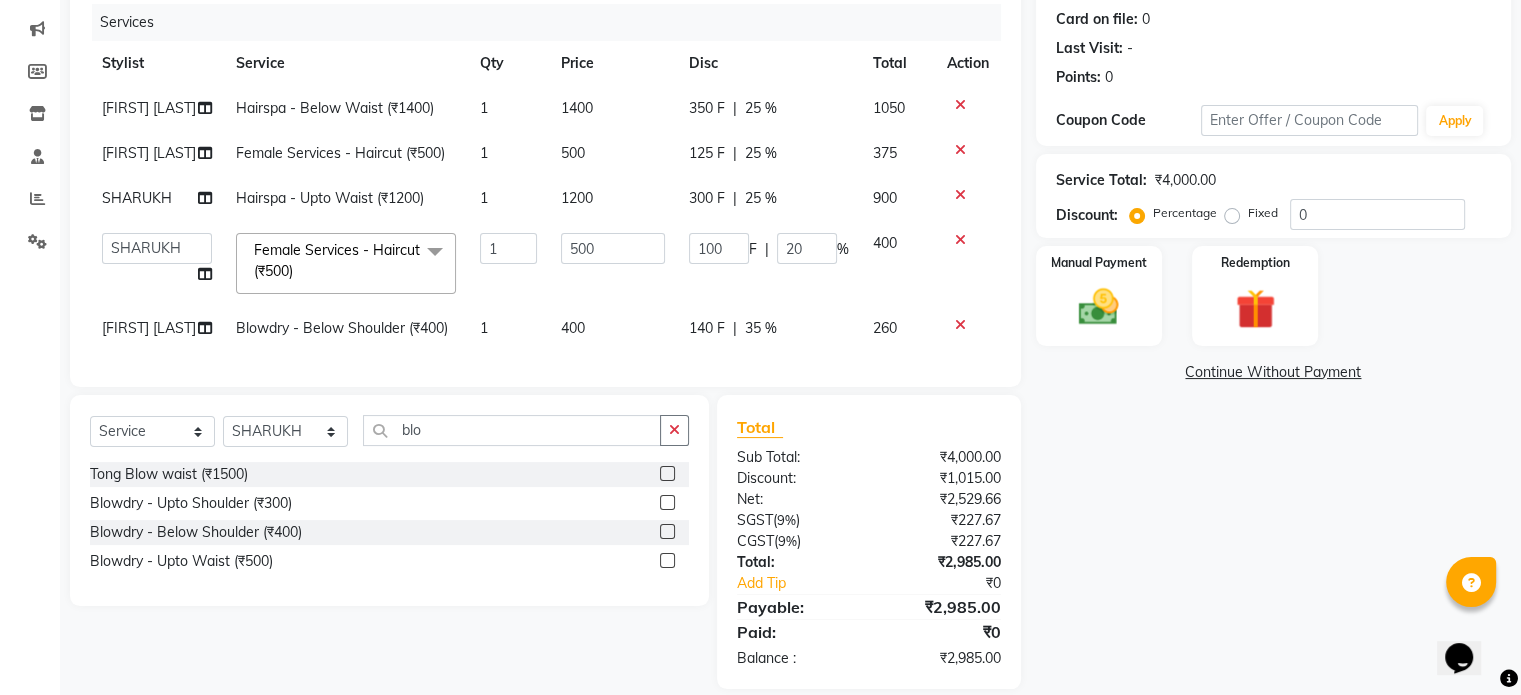 click on "35 %" 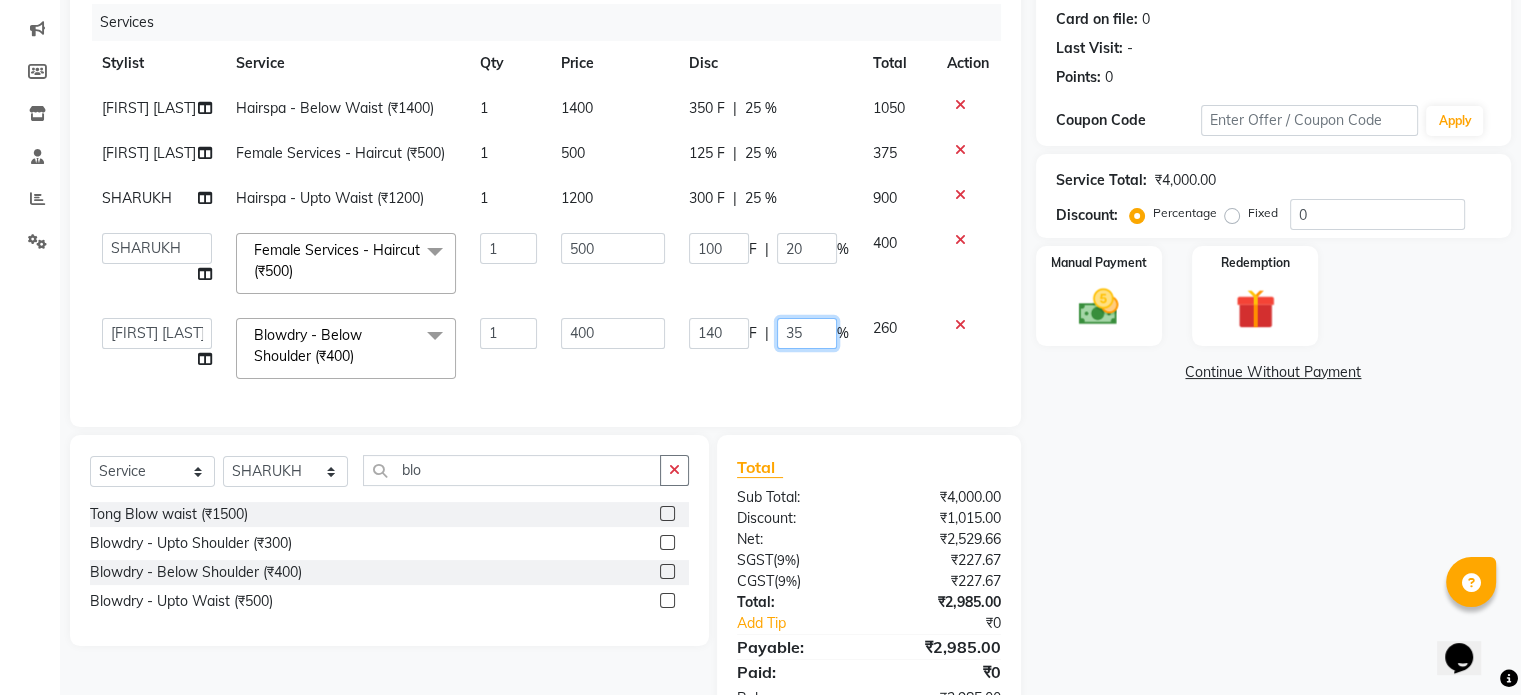 click on "35" 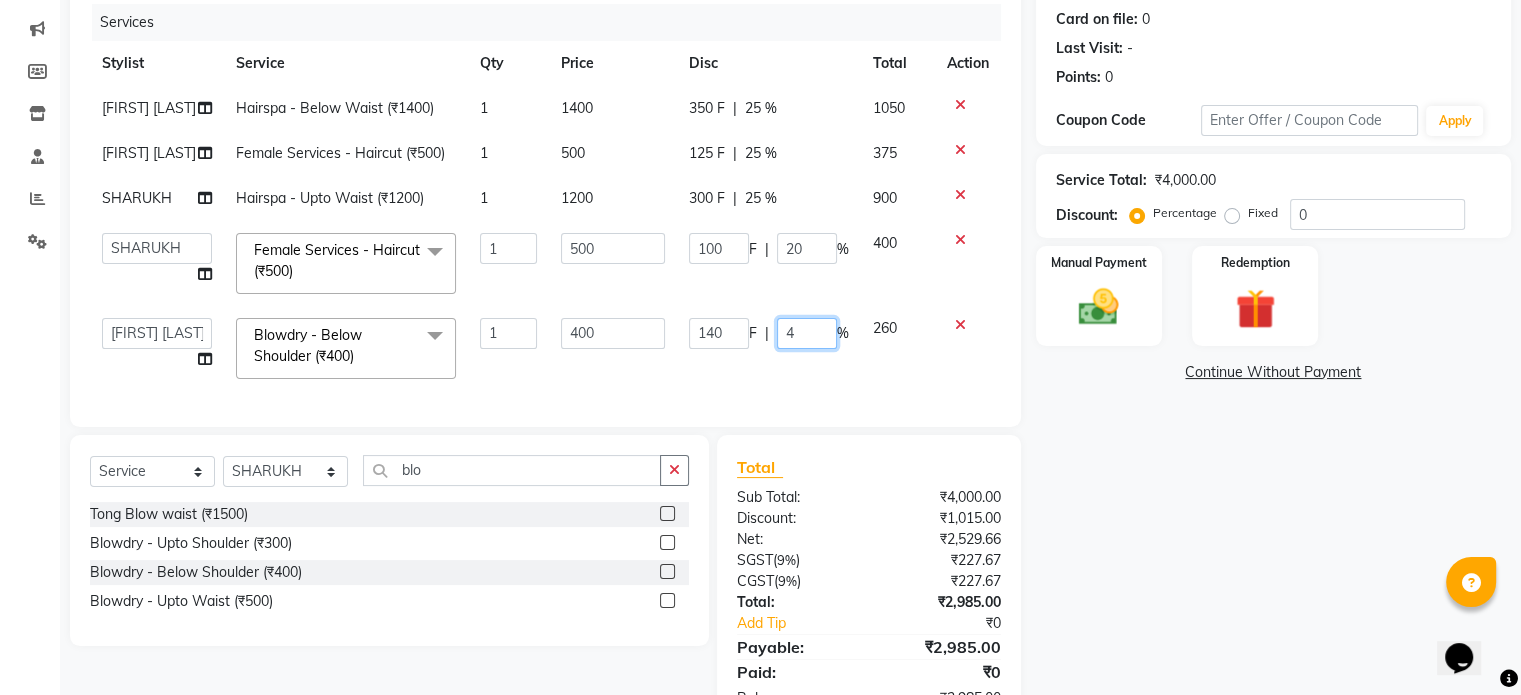 type on "40" 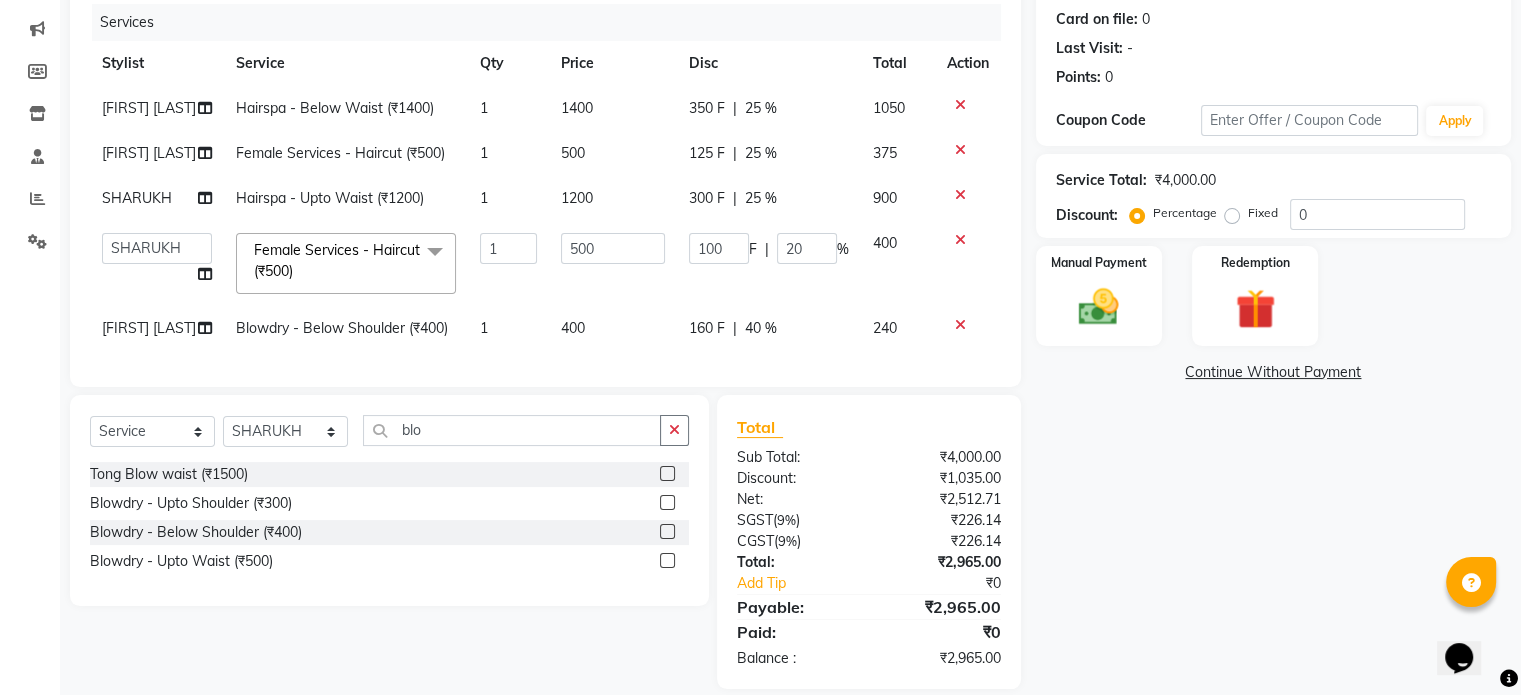 click on "Services Ankita Bagave Hairspa - Below Waist (₹1400) 1 1400 350 F | 25 % 1050 Kasim salmani Female Services - Haircut (₹500) 1 500 125 F | 25 % 375 SHARUKH Hairspa - Upto Waist (₹1200) 1 1200 300 F | 25 % 900  Ankita Bagave   Kasim salmani   Manisha Doshi   Pooja Jha   RAHUL AHANKARE   Rahul Thakur   Sanju Sharma   SHARUKH  Female Services - Haircut (₹500)  x Female Services - Haircut (₹500) Female Services - Girl haircut (₹250) prelightening (₹1500) OIL HEAD MASSAGE (₹600) OIL HEAD MASSAGE WITH WASH (₹700) Acrylic removel (₹500) Stickons Removel (₹300) Gel Polish Removel (₹200) Offer Gel Polish (₹299) Gel Polish (₹500) Offer Stickons With Gel Polish (₹499) Stickons (₹500) French Gel Polish (₹700) Offer French Polish (₹499) Nail art per finger (₹100) Basic Per Finger Nail art (₹50) Acrylic Extension (₹1200) Offer Acrylic Extension  (₹899) Below Waist Global Colour (₹5500) TONG UPTO SOULDER (₹800) 1 500 100 F | 20 % 1" 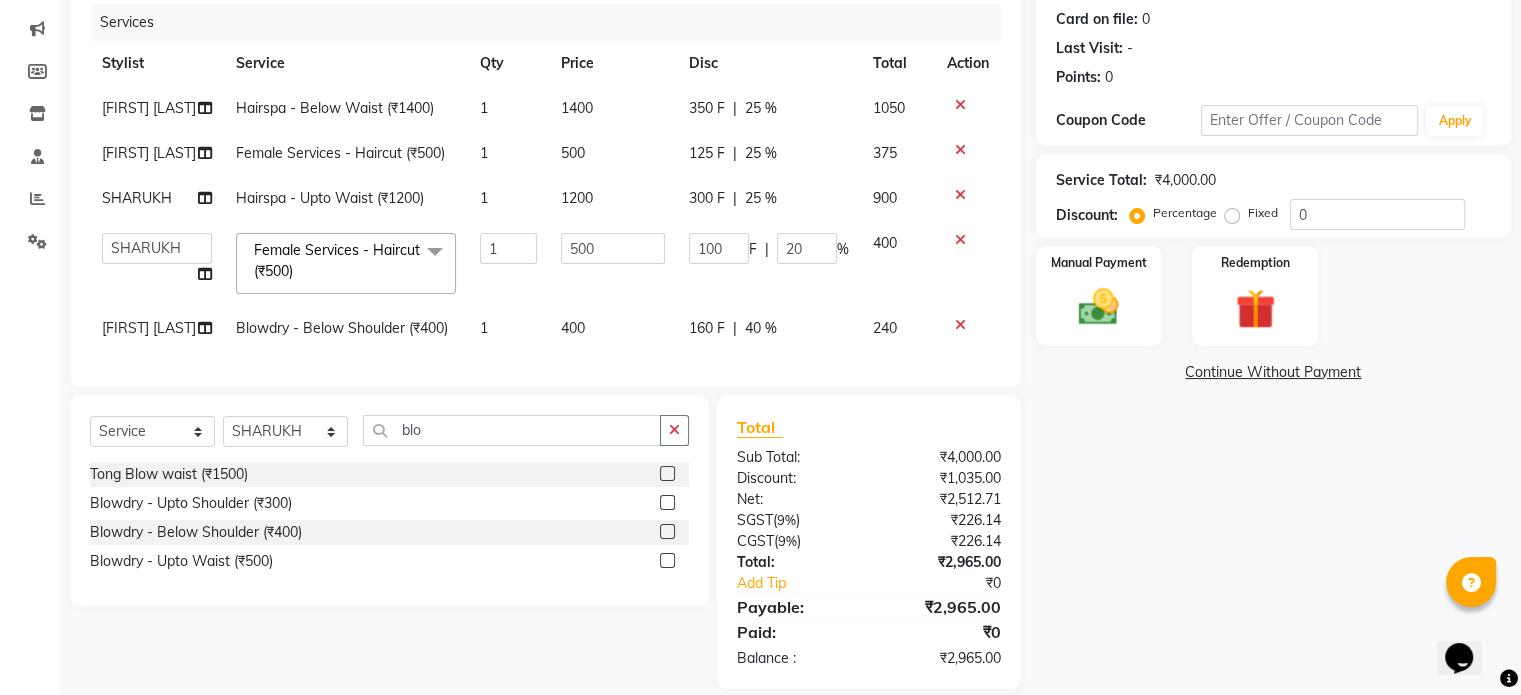 click on "40 %" 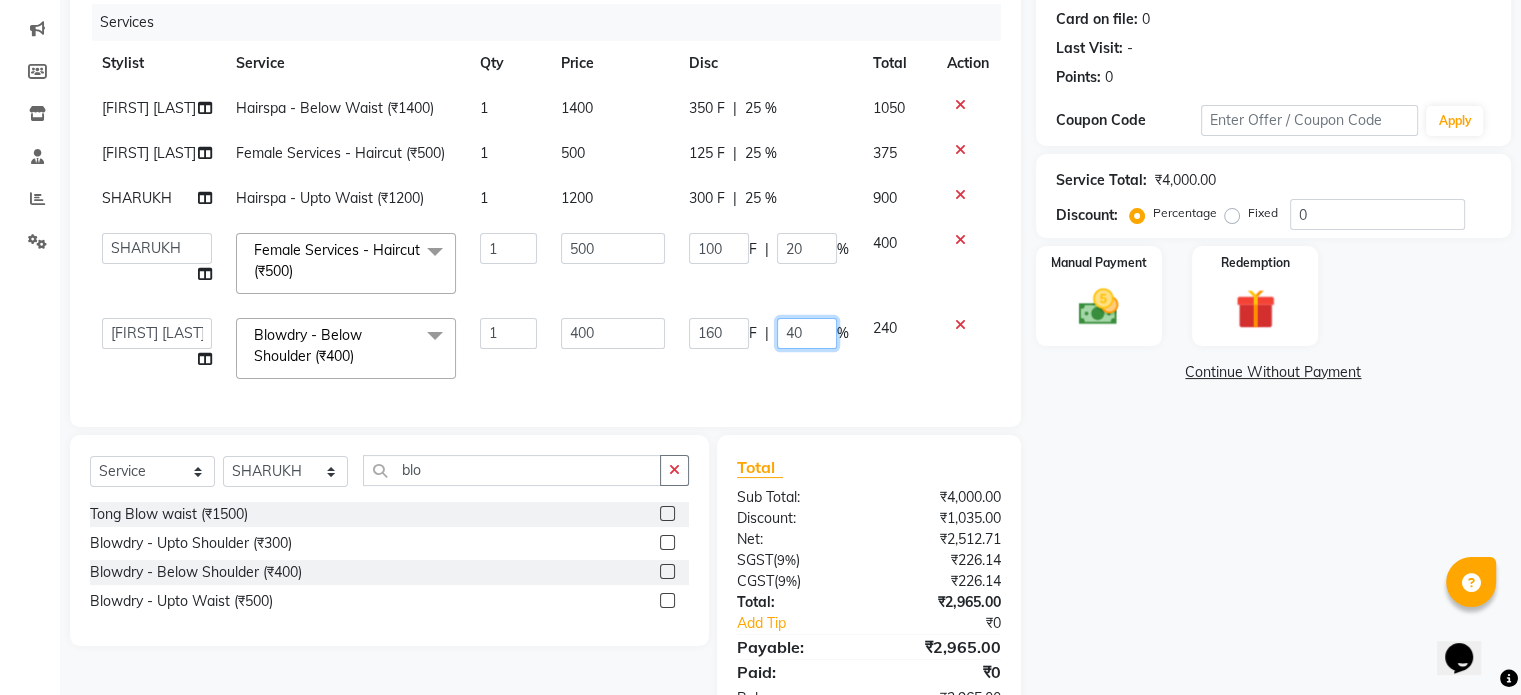 click on "40" 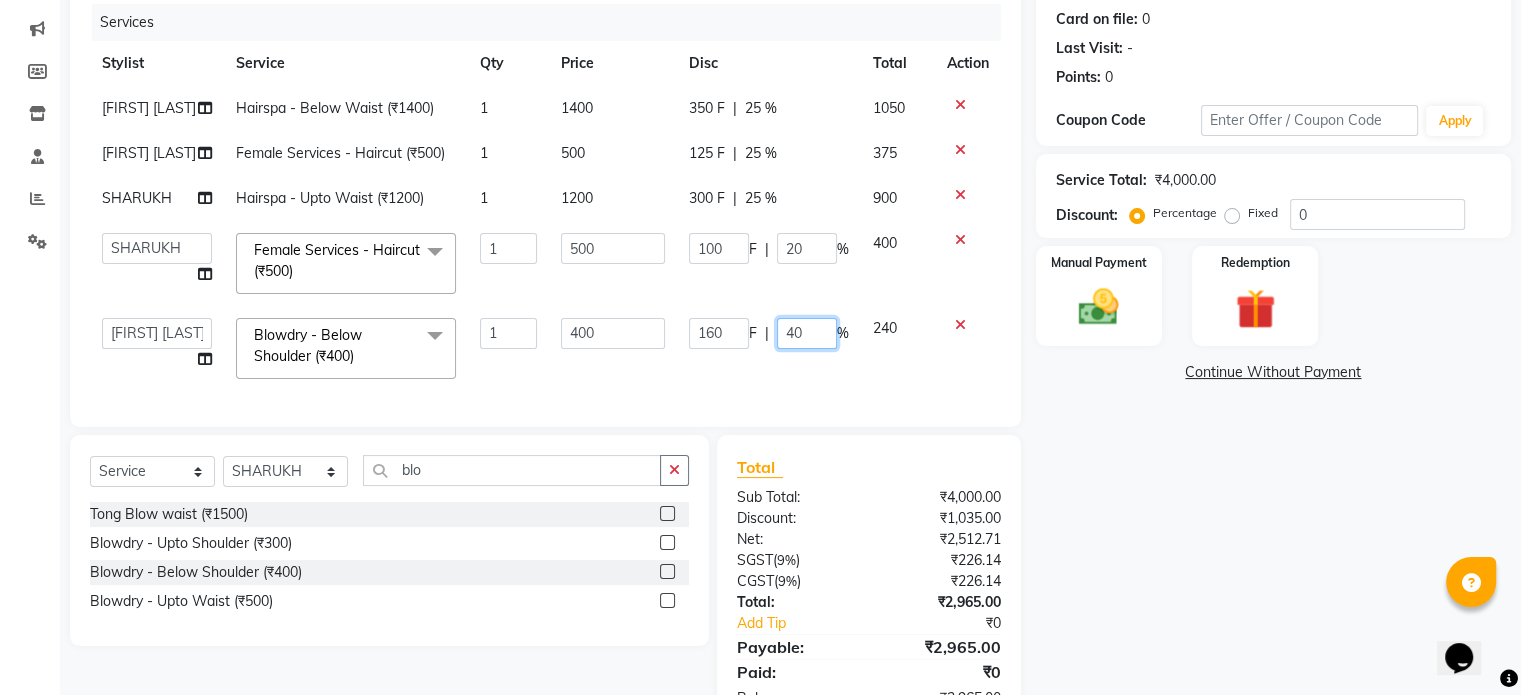 type on "4" 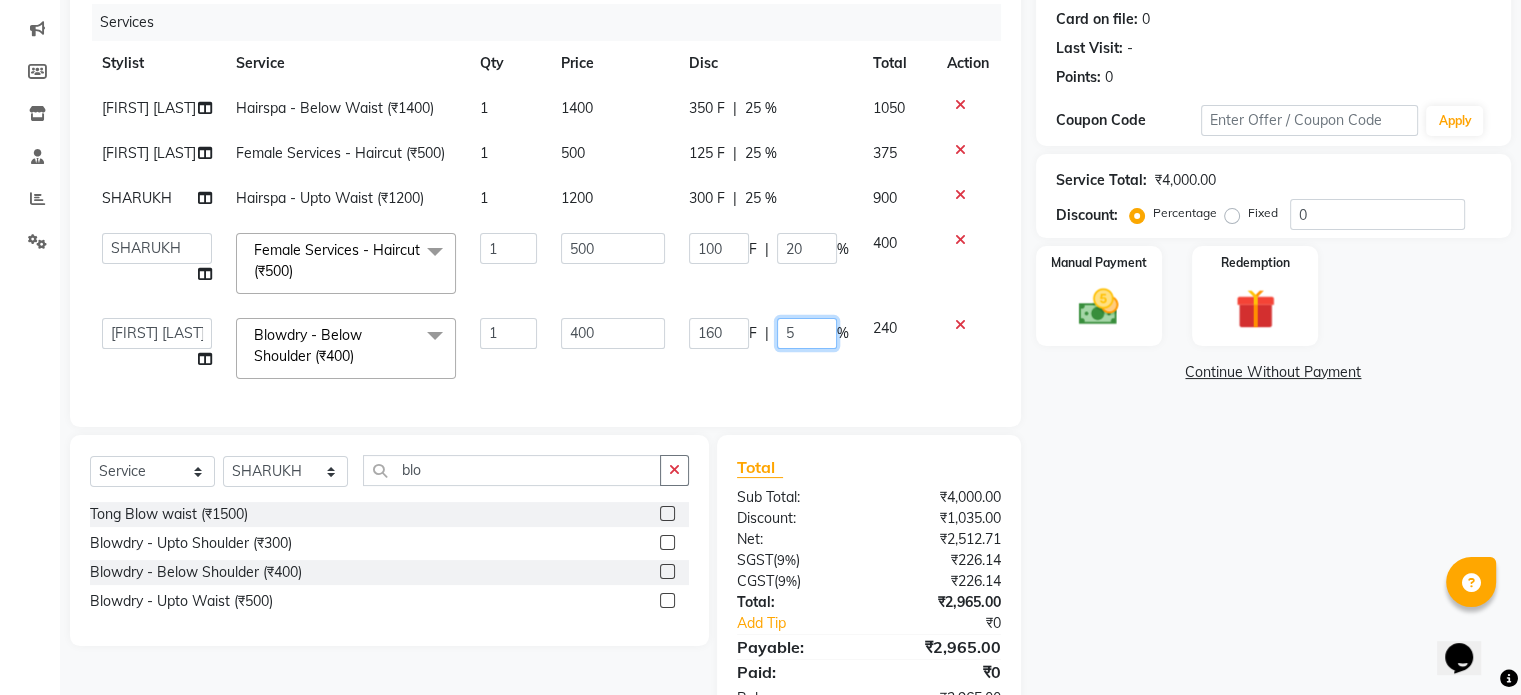 type on "50" 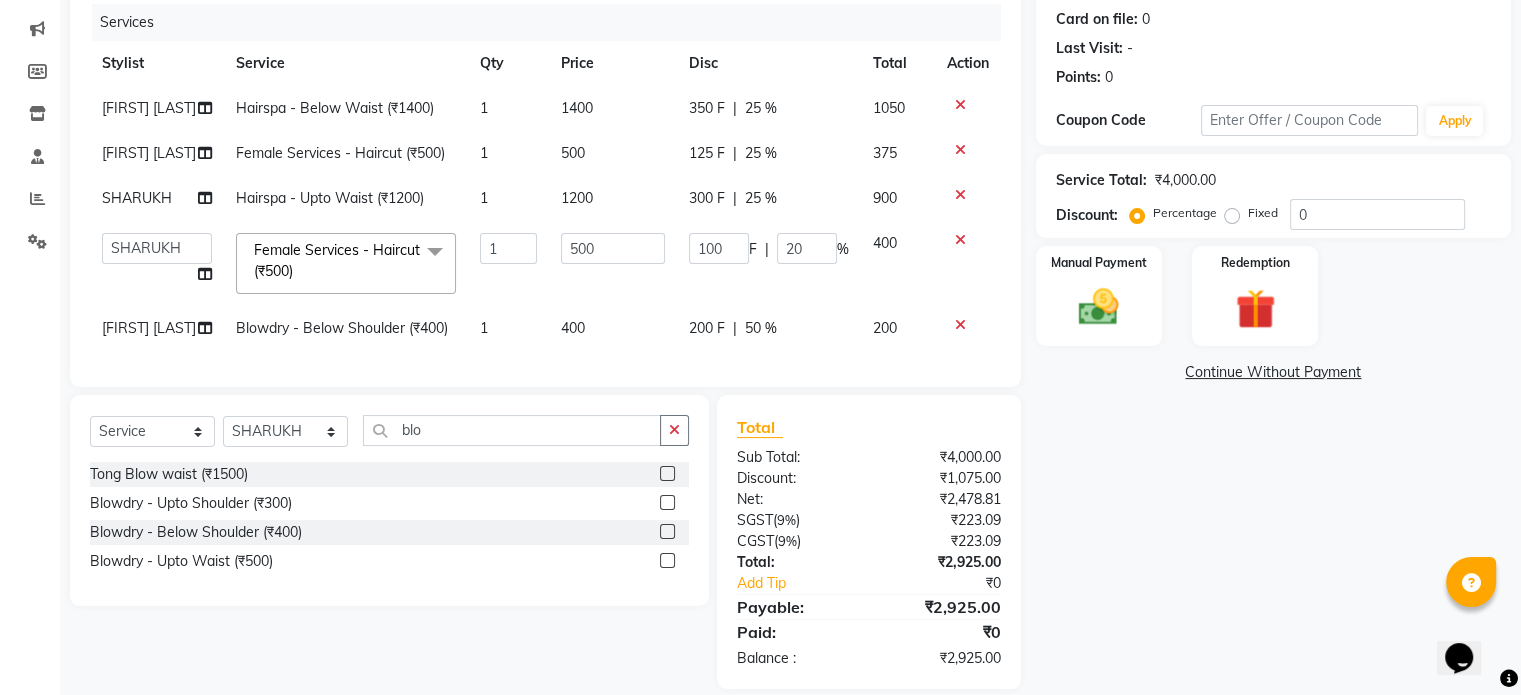 click on "Services Ankita Bagave Hairspa - Below Waist (₹1400) 1 1400 350 F | 25 % 1050 Kasim salmani Female Services - Haircut (₹500) 1 500 125 F | 25 % 375 SHARUKH Hairspa - Upto Waist (₹1200) 1 1200 300 F | 25 % 900  Ankita Bagave   Kasim salmani   Manisha Doshi   Pooja Jha   RAHUL AHANKARE   Rahul Thakur   Sanju Sharma   SHARUKH  Female Services - Haircut (₹500)  x Female Services - Haircut (₹500) Female Services - Girl haircut (₹250) prelightening (₹1500) OIL HEAD MASSAGE (₹600) OIL HEAD MASSAGE WITH WASH (₹700) Acrylic removel (₹500) Stickons Removel (₹300) Gel Polish Removel (₹200) Offer Gel Polish (₹299) Gel Polish (₹500) Offer Stickons With Gel Polish (₹499) Stickons (₹500) French Gel Polish (₹700) Offer French Polish (₹499) Nail art per finger (₹100) Basic Per Finger Nail art (₹50) Acrylic Extension (₹1200) Offer Acrylic Extension  (₹899) Below Waist Global Colour (₹5500) TONG UPTO SOULDER (₹800) 1 500 100 F | 20 % 1" 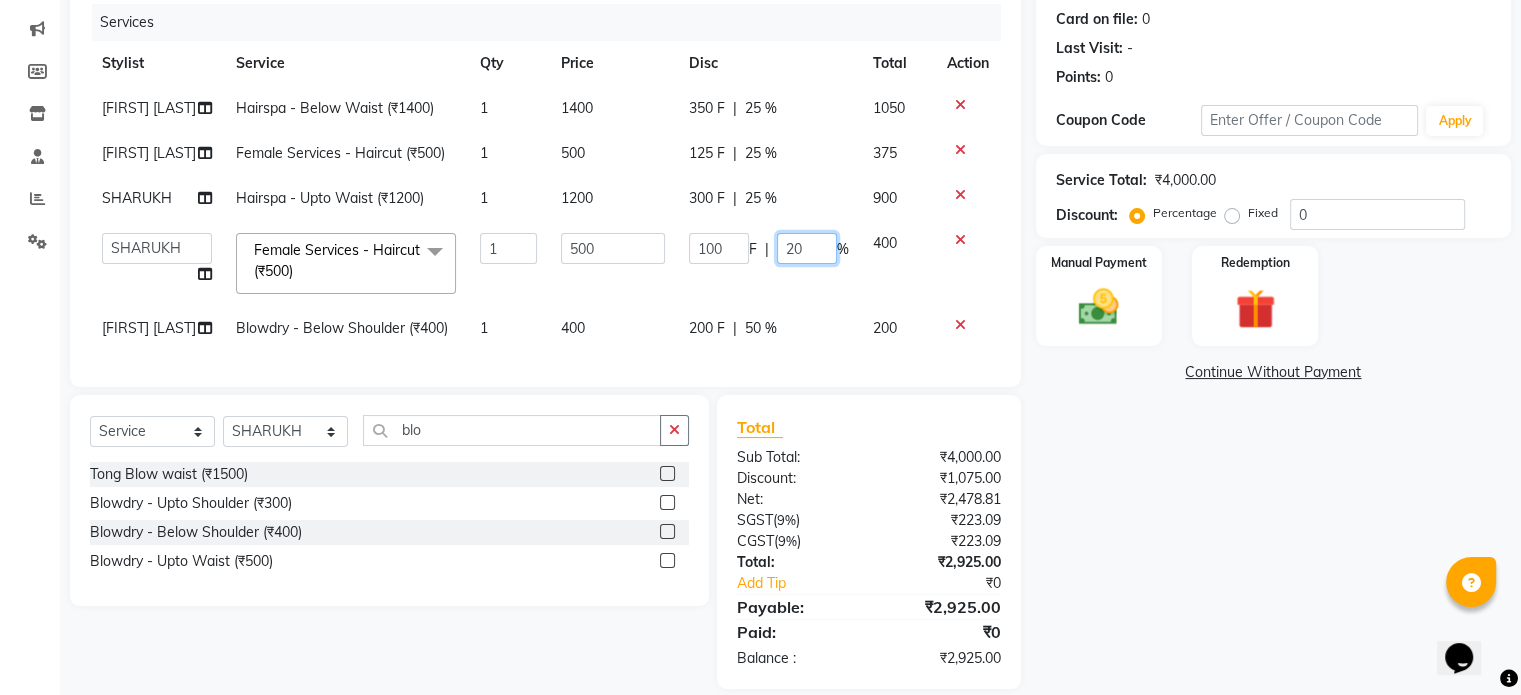click on "20" 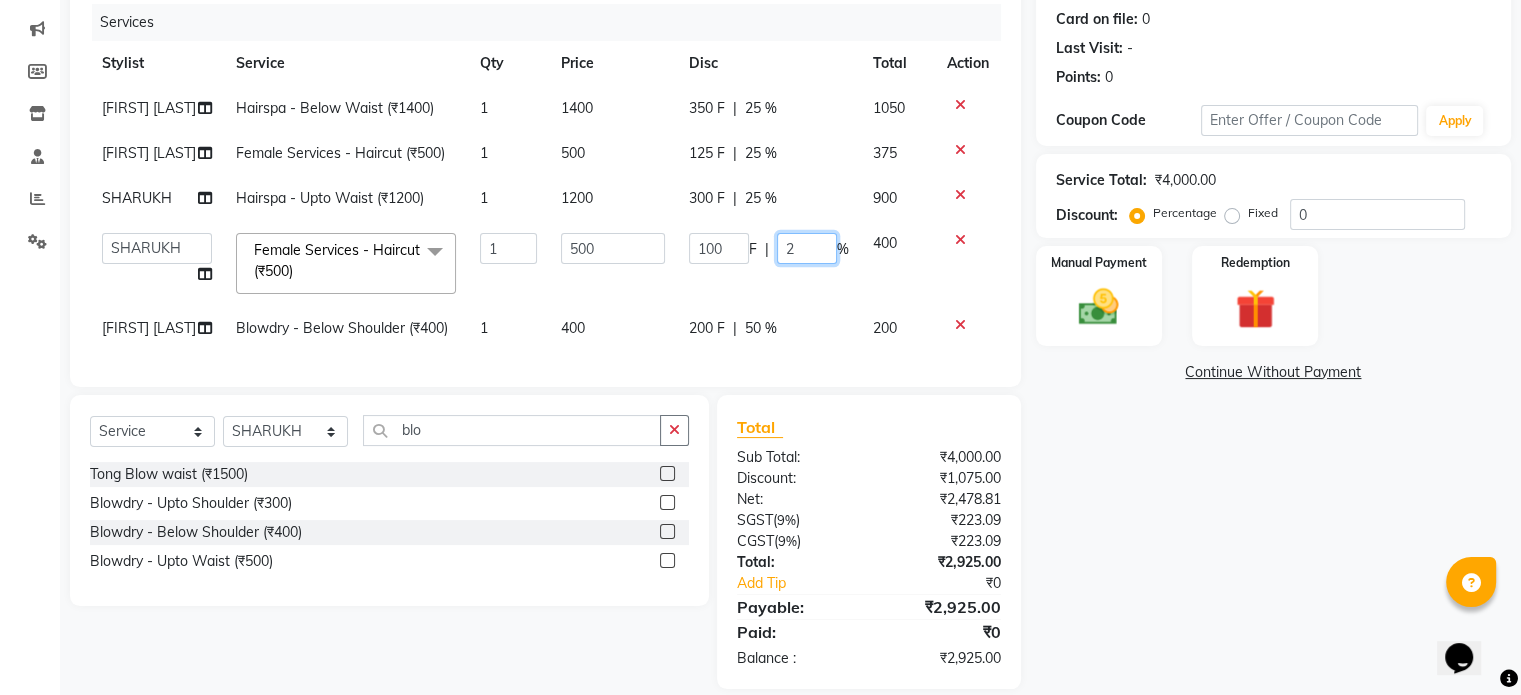 type on "25" 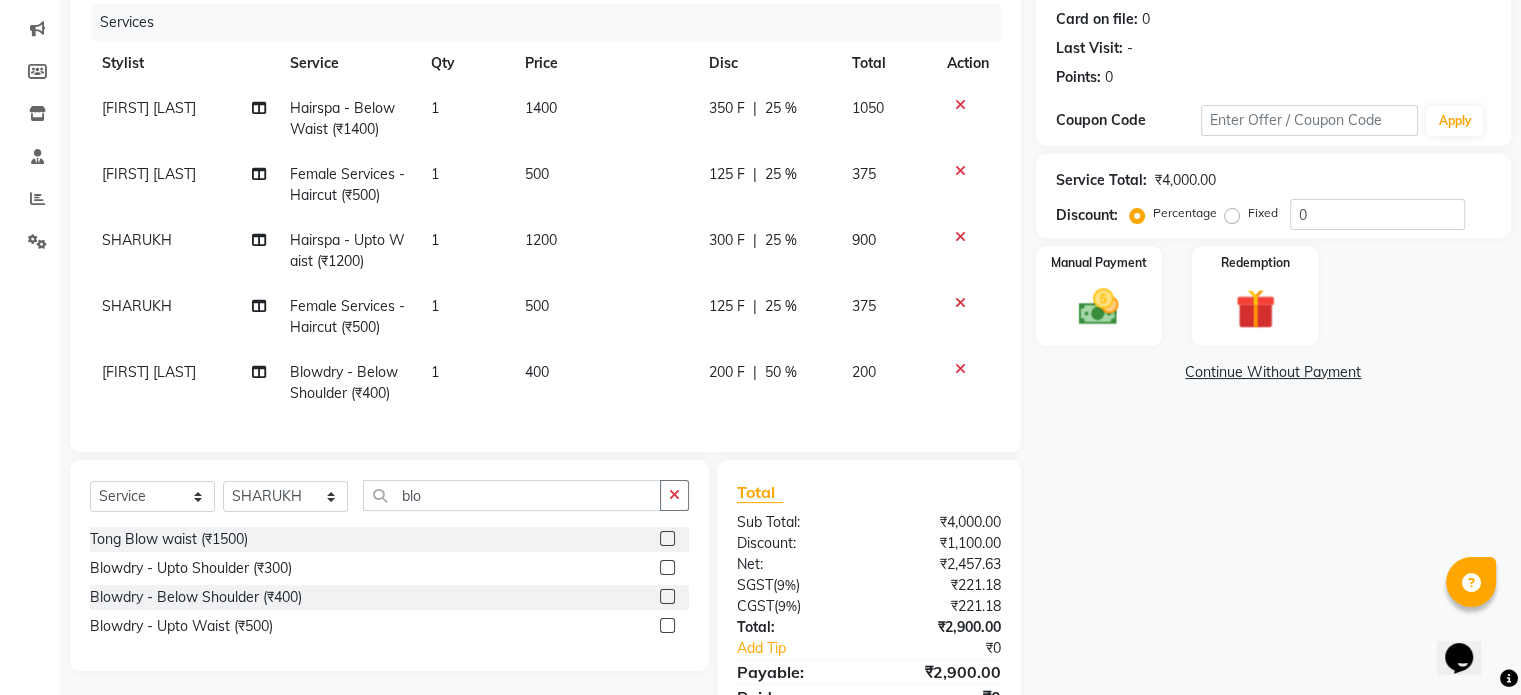 click on "125 F | 25 %" 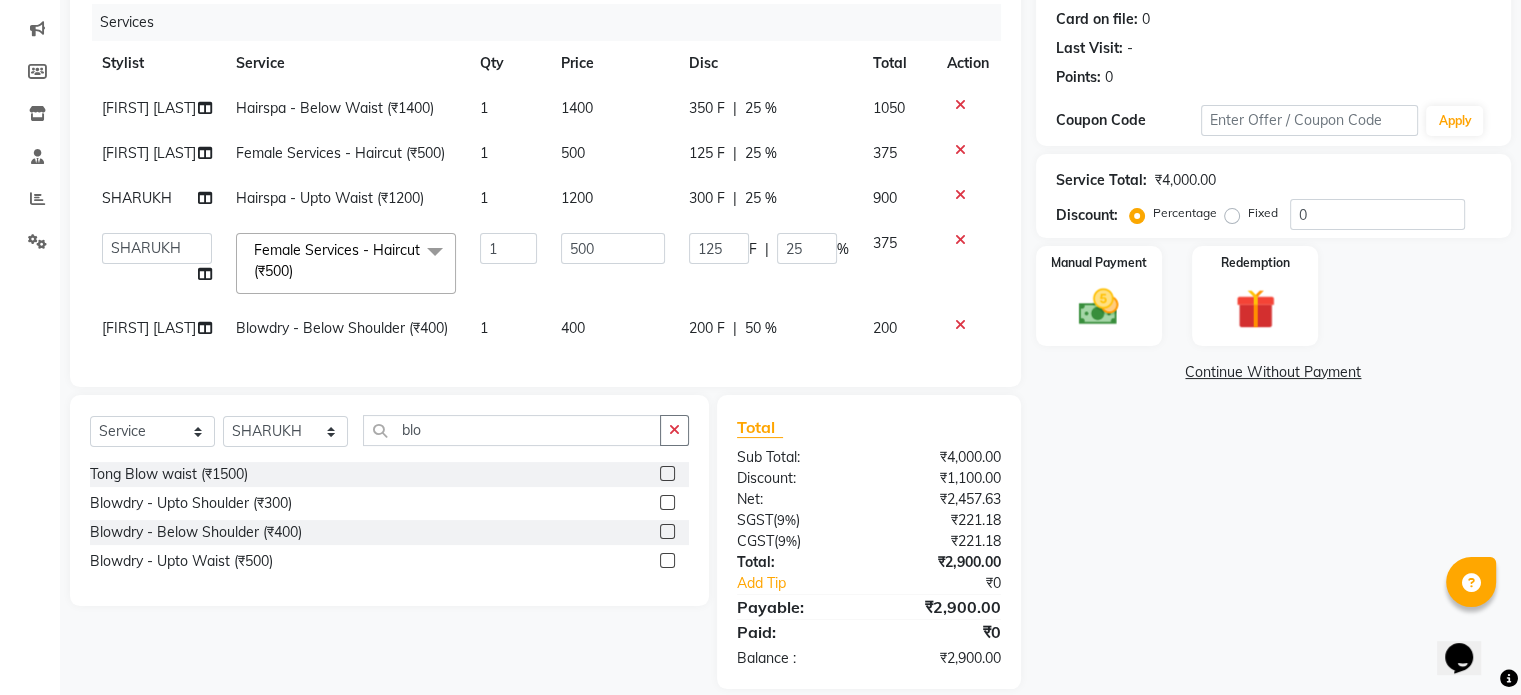 scroll, scrollTop: 304, scrollLeft: 0, axis: vertical 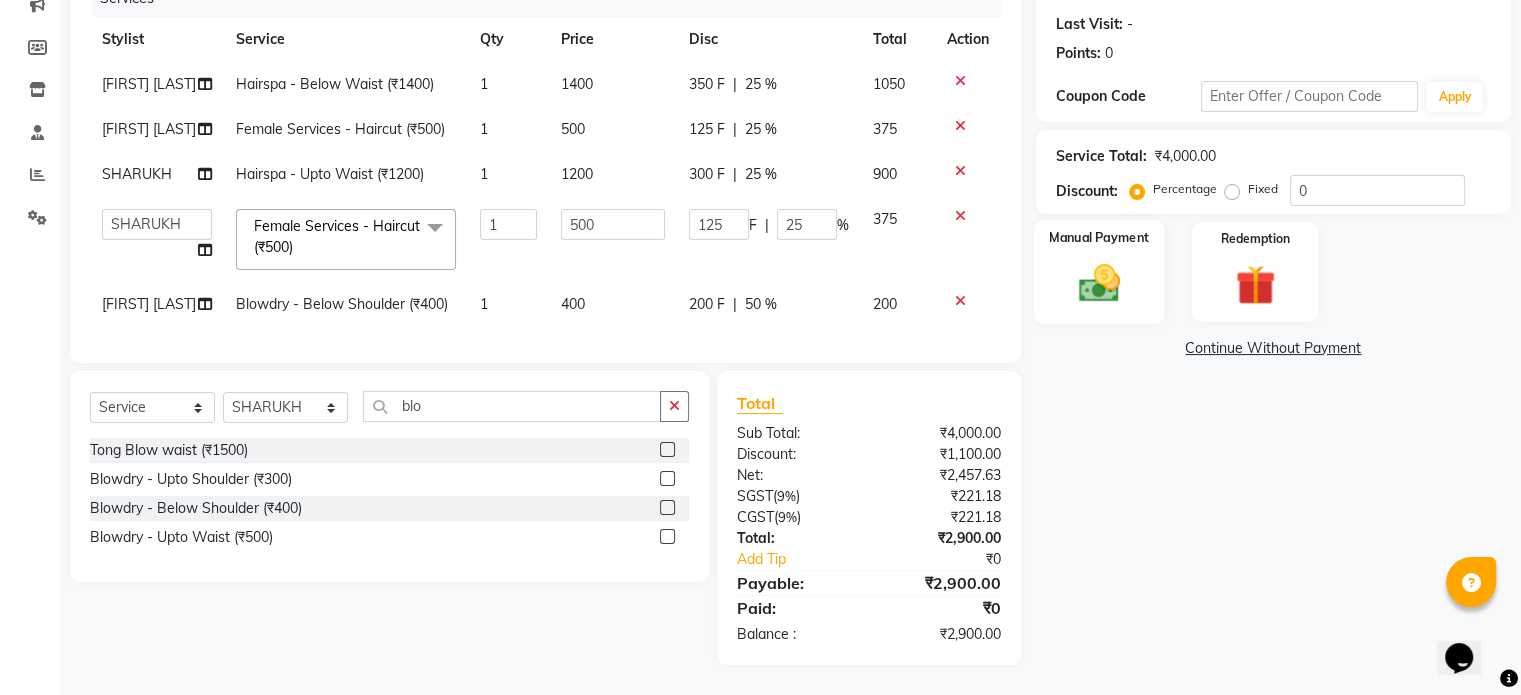 click 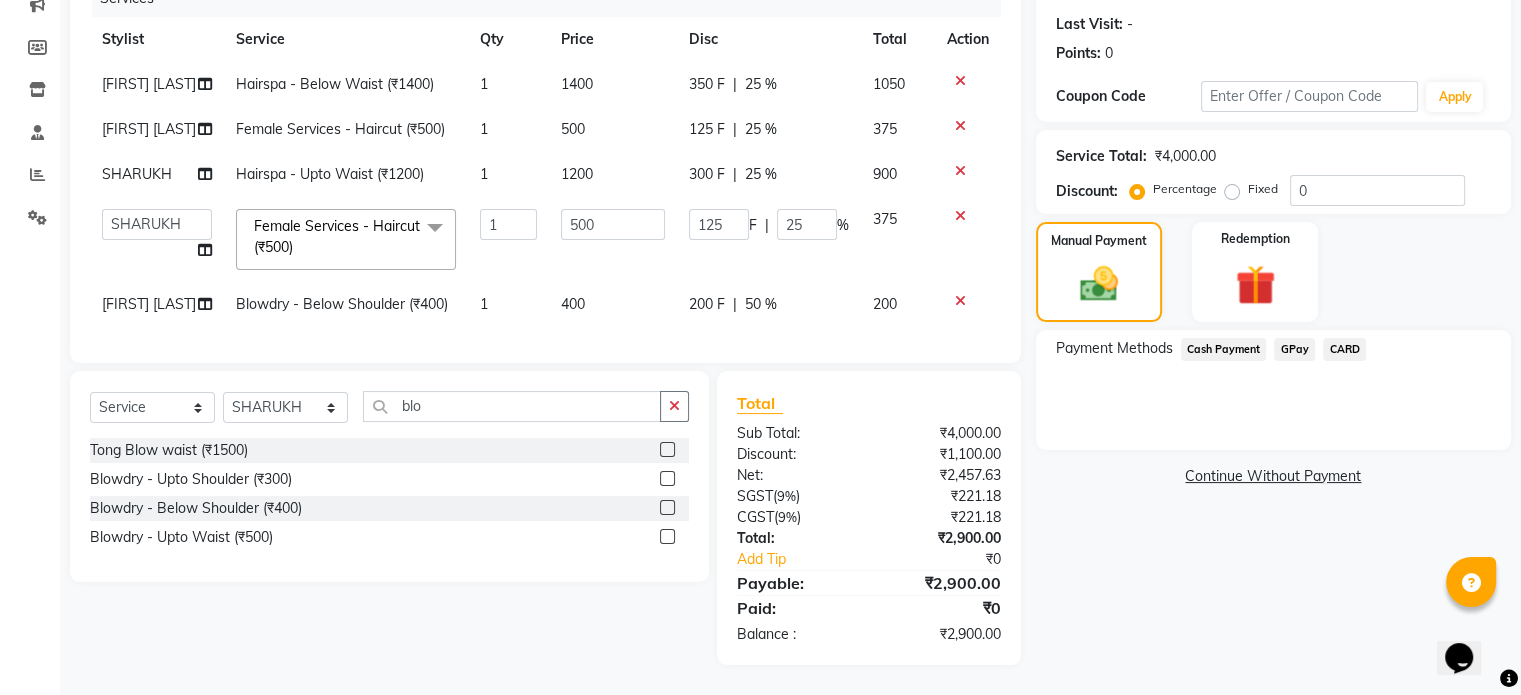 click on "GPay" 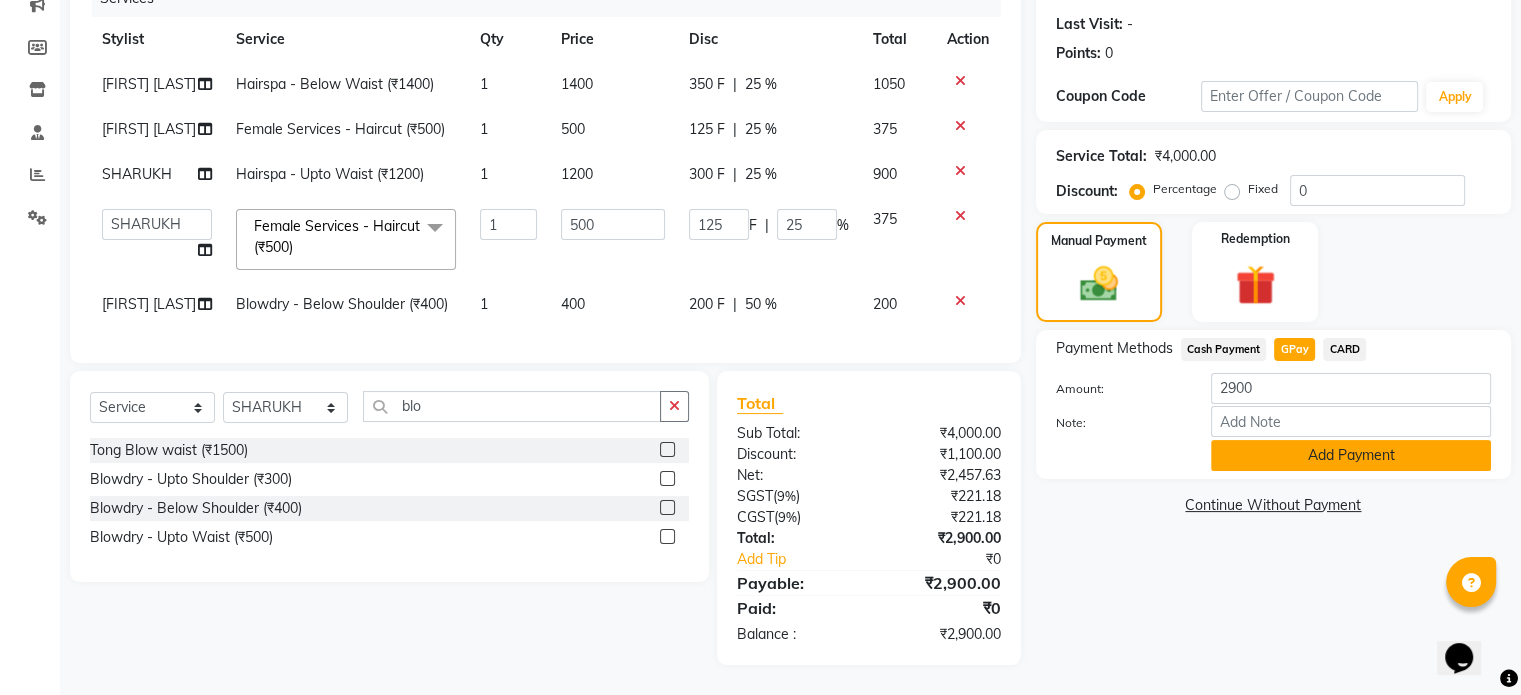 click on "Add Payment" 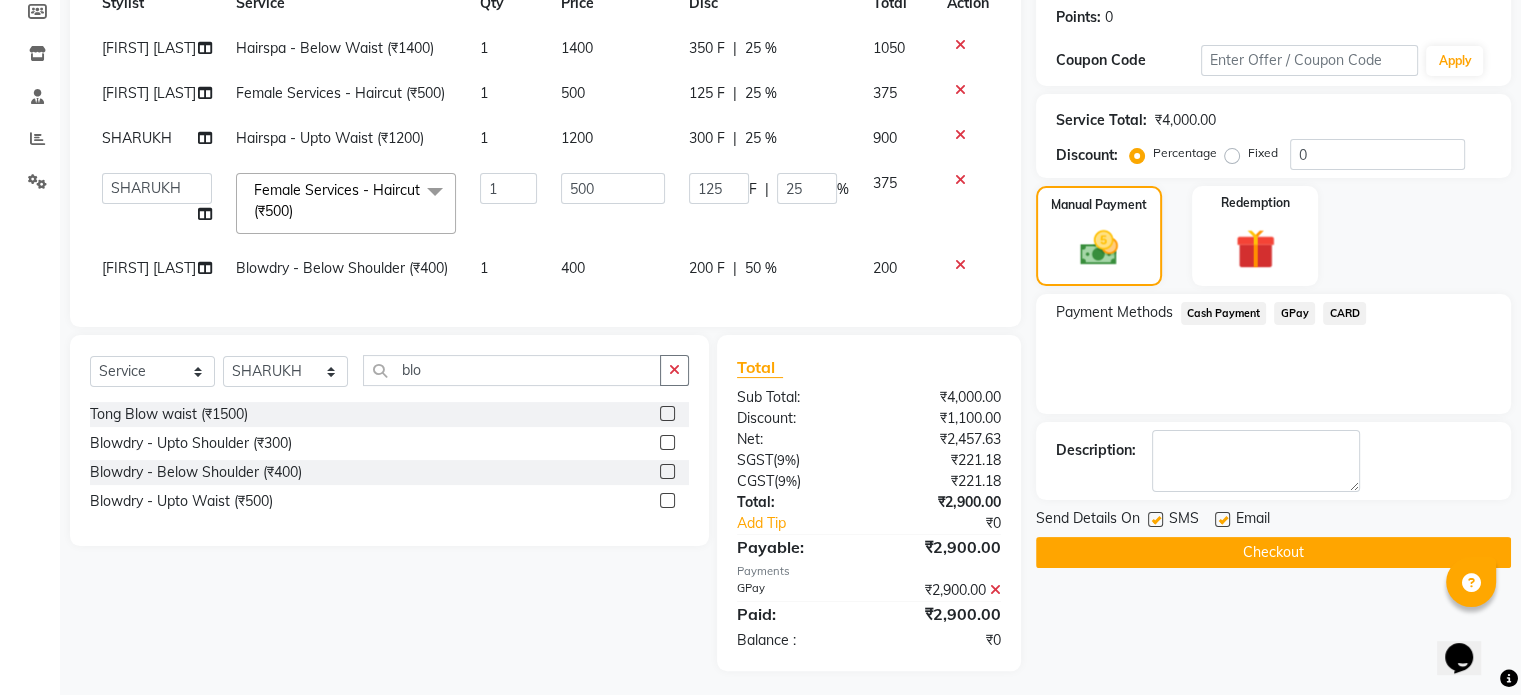 click on "Checkout" 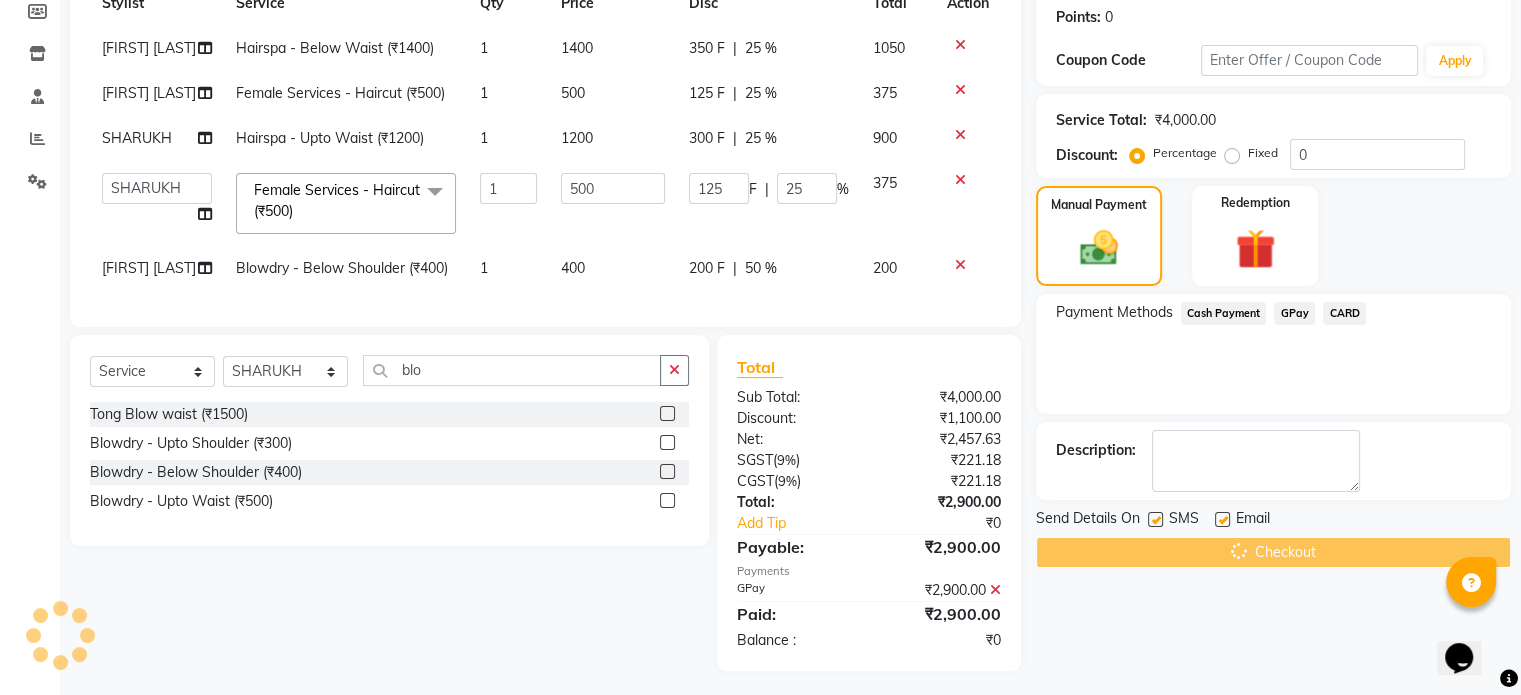 scroll, scrollTop: 345, scrollLeft: 0, axis: vertical 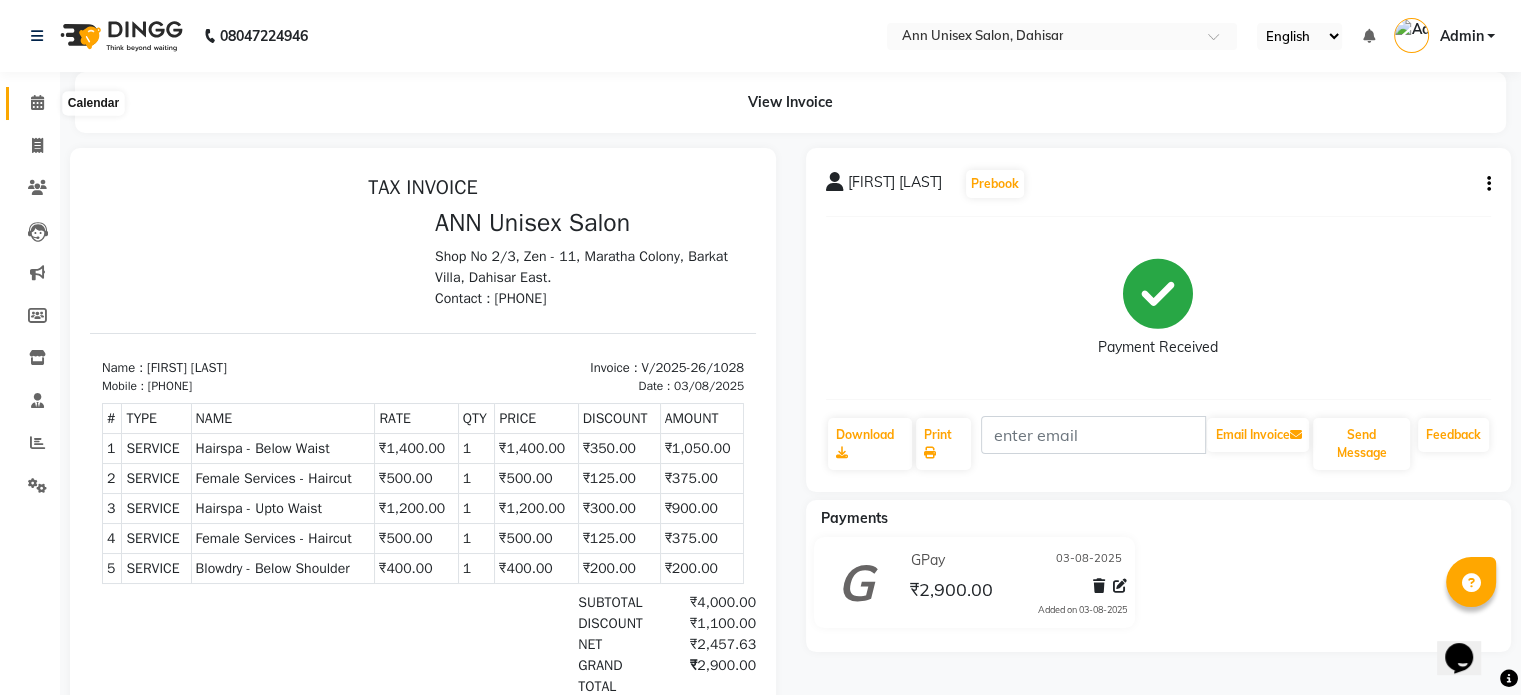 click 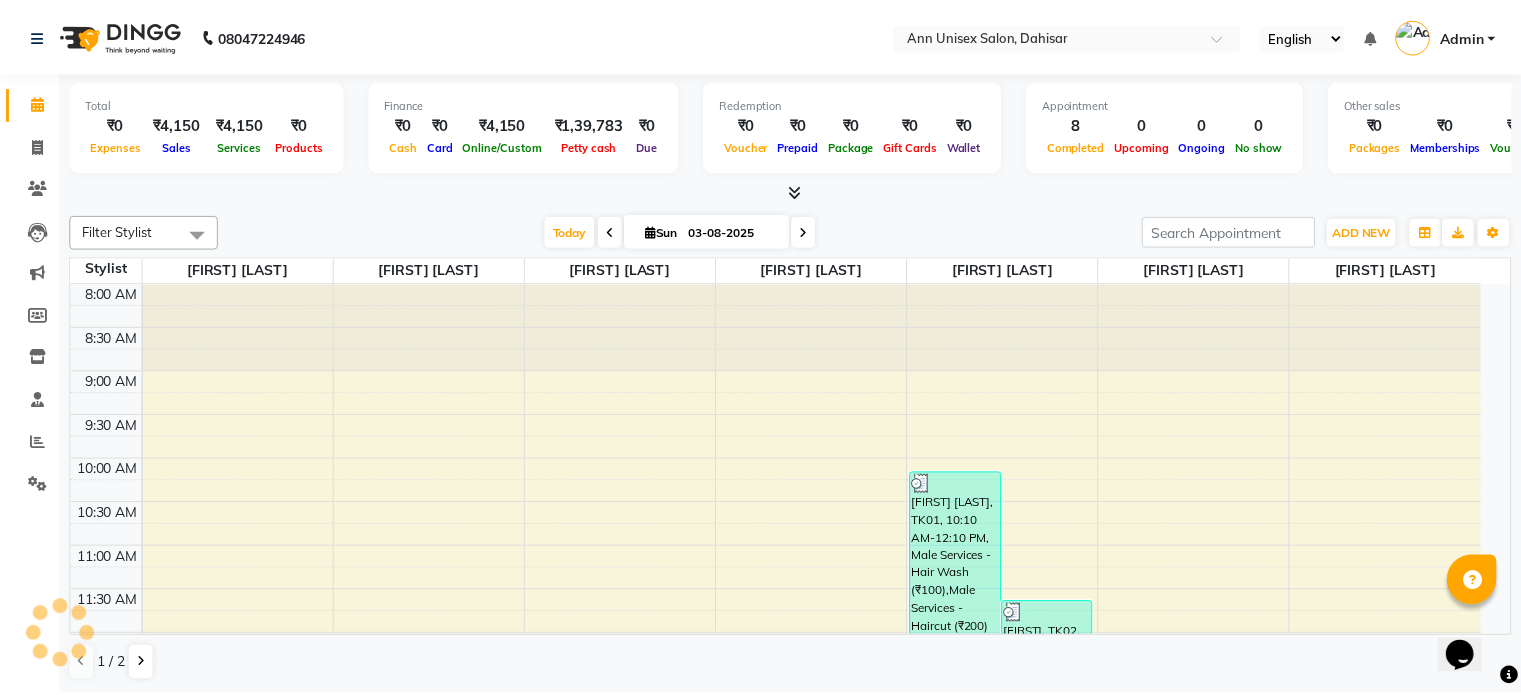 scroll, scrollTop: 611, scrollLeft: 0, axis: vertical 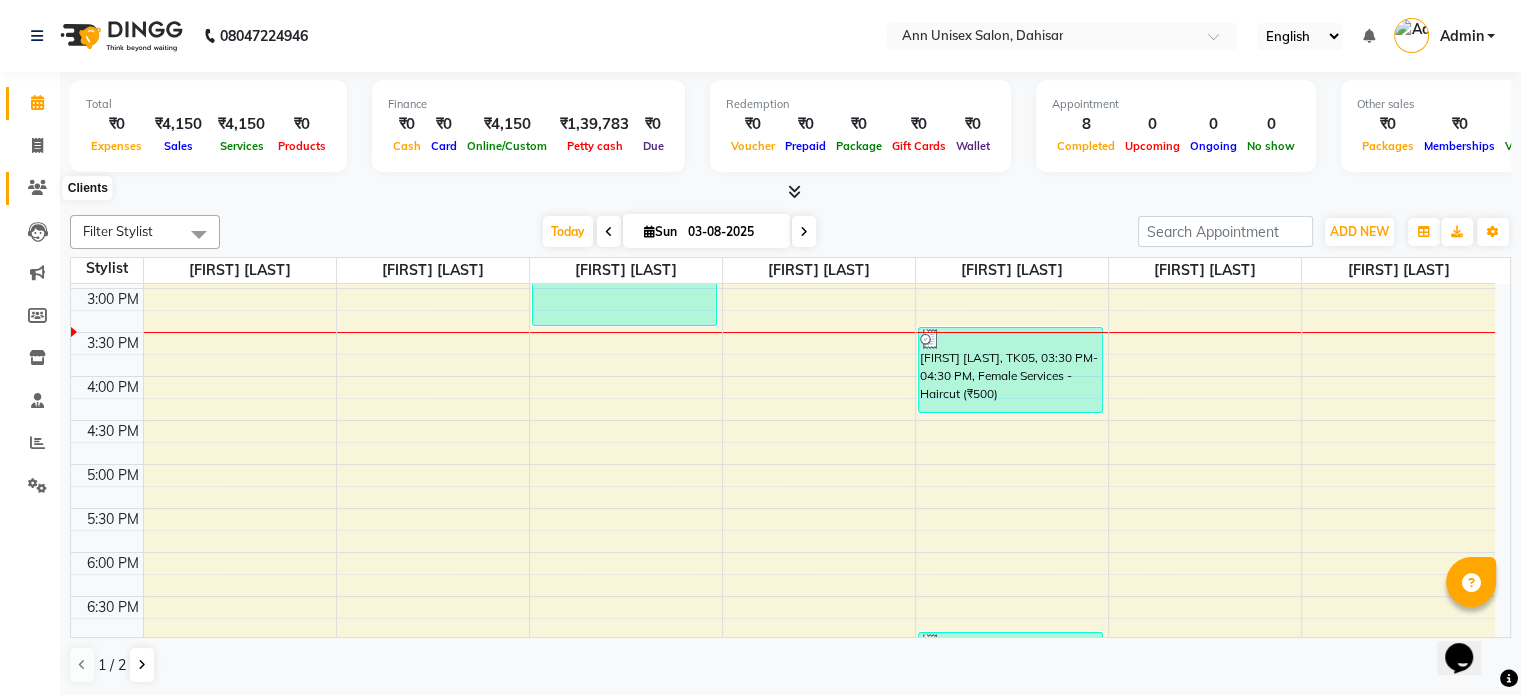 click 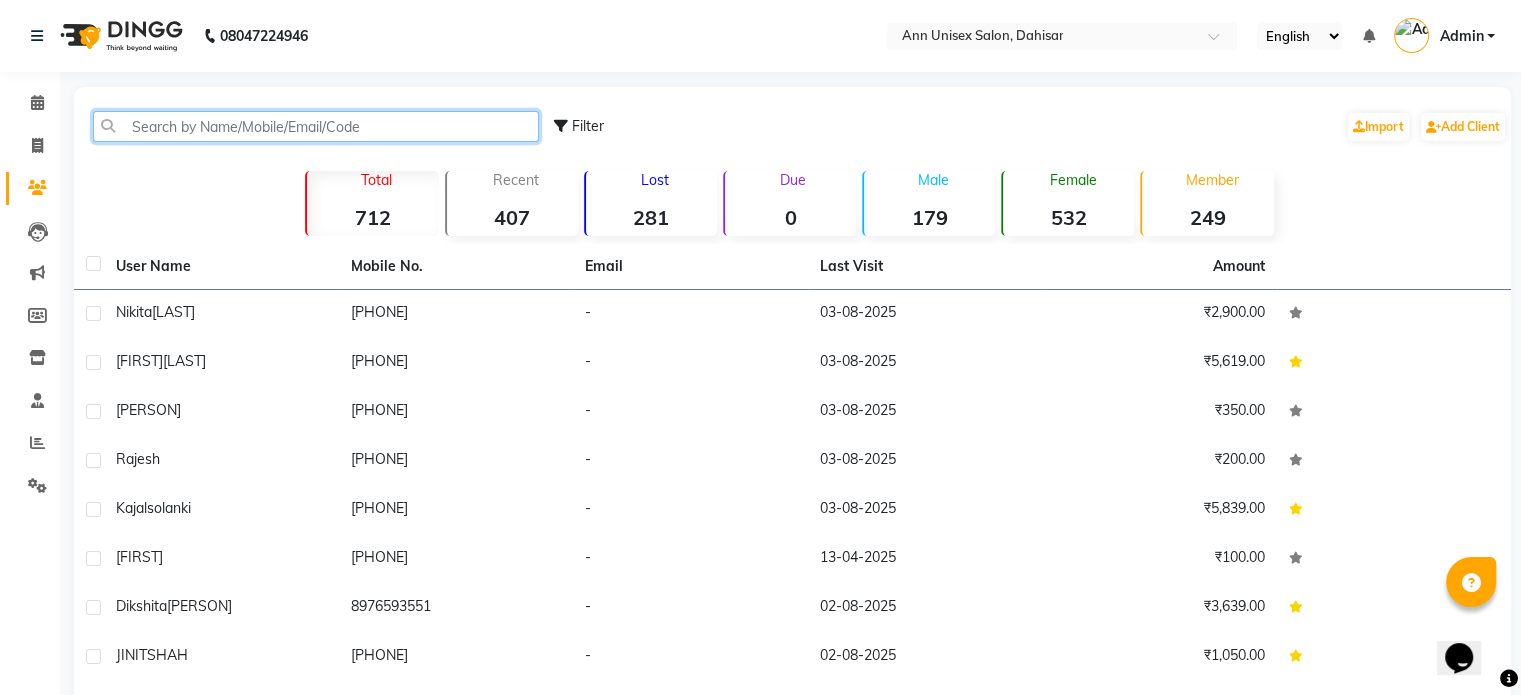 click 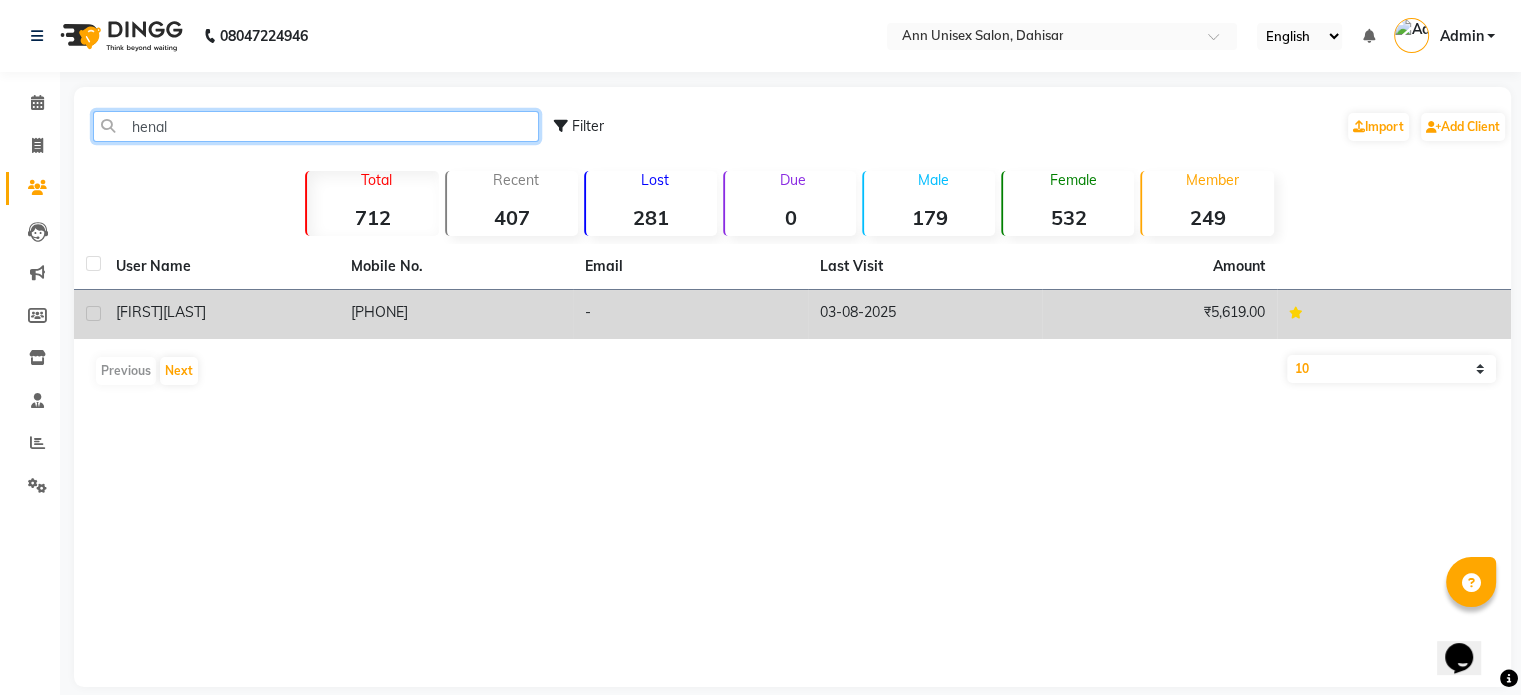 type on "henal" 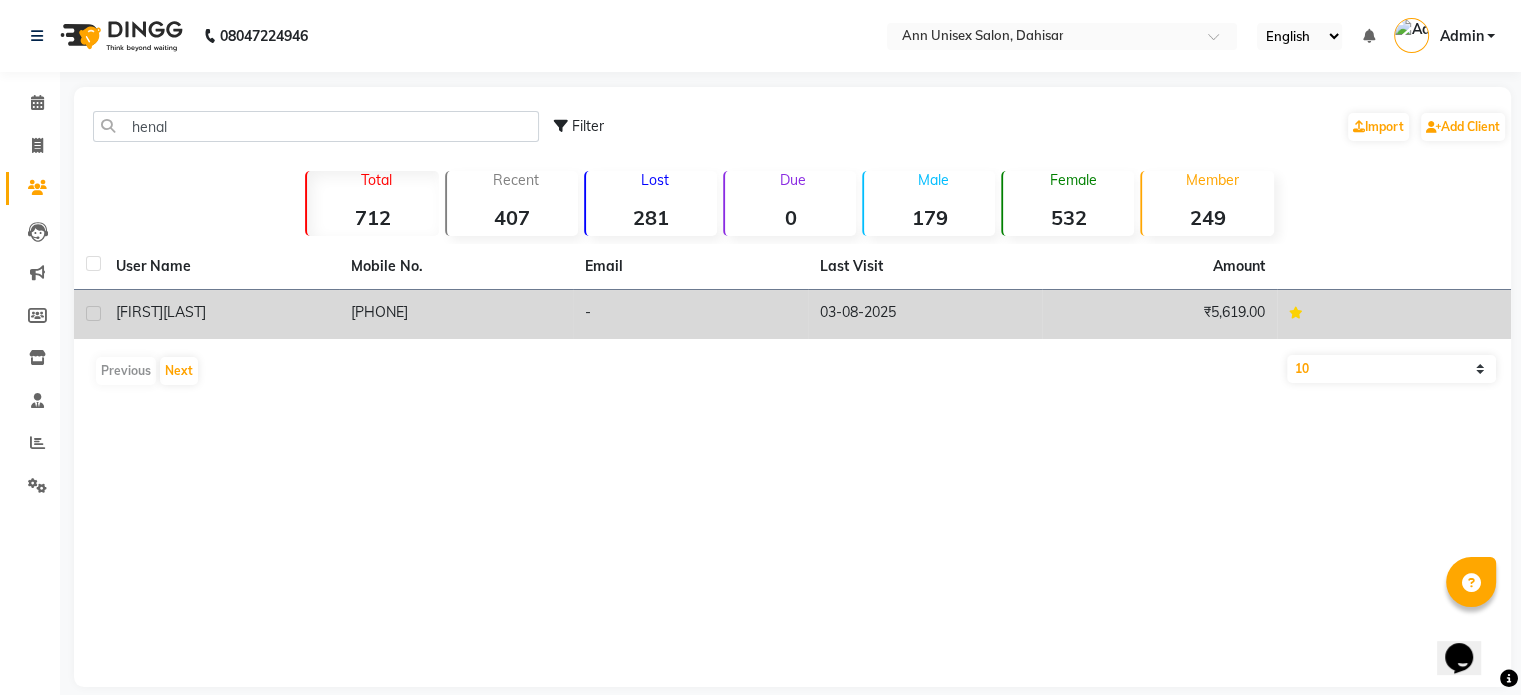 click on "[FIRST] [LAST]" 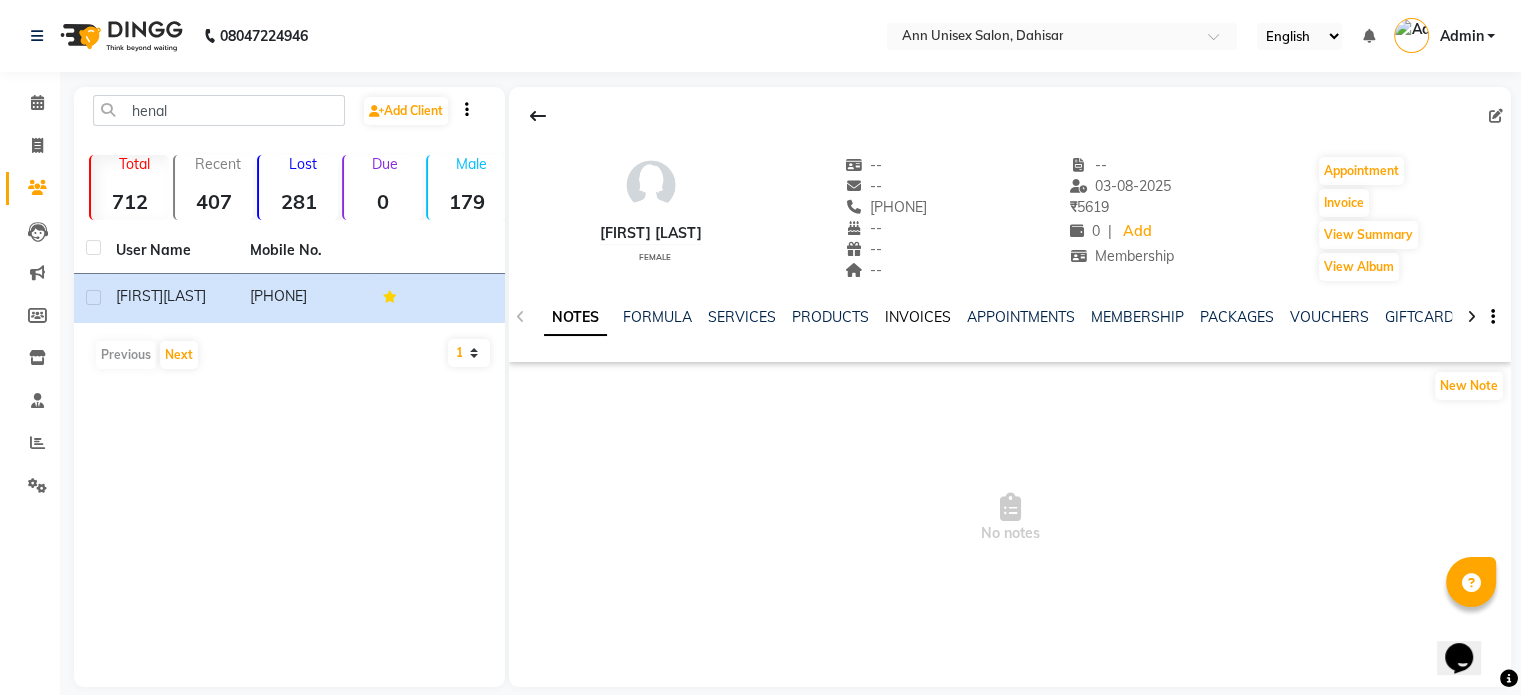 click on "INVOICES" 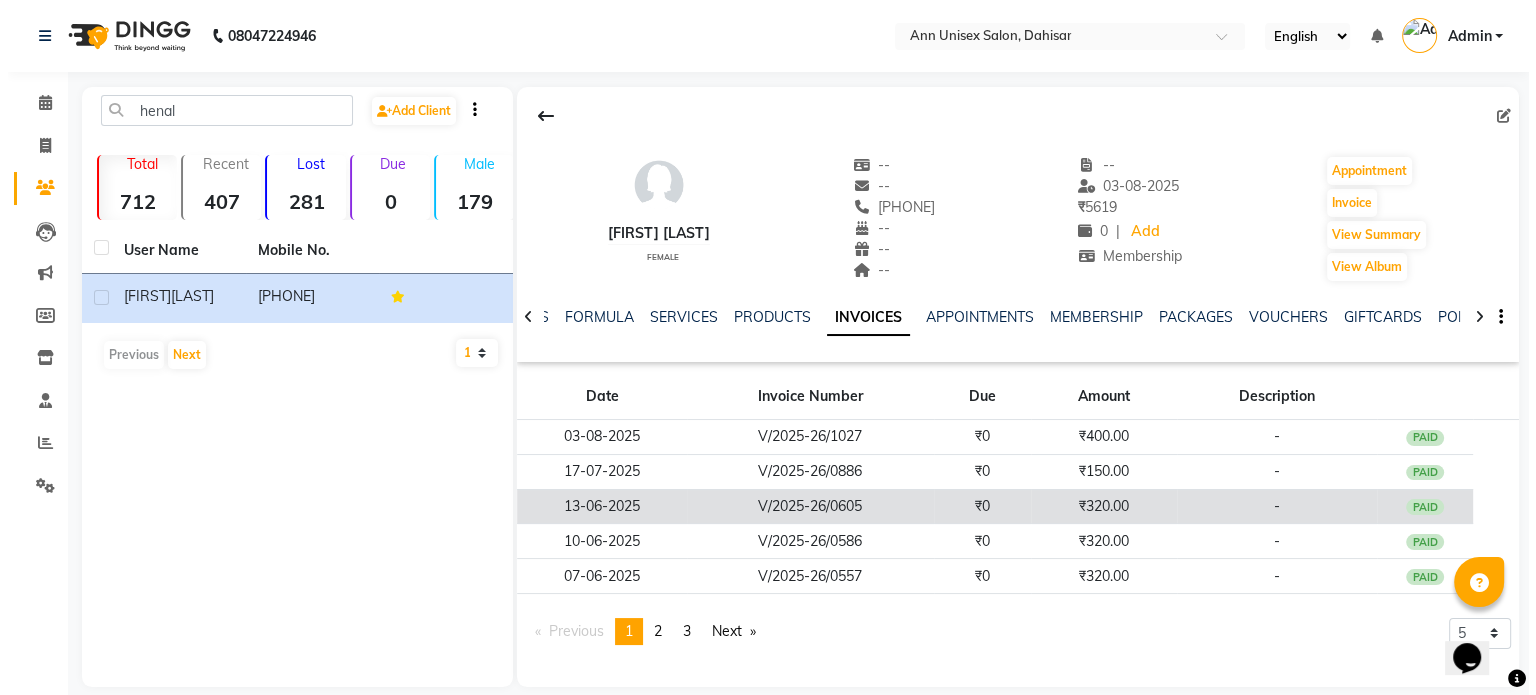 scroll, scrollTop: 21, scrollLeft: 0, axis: vertical 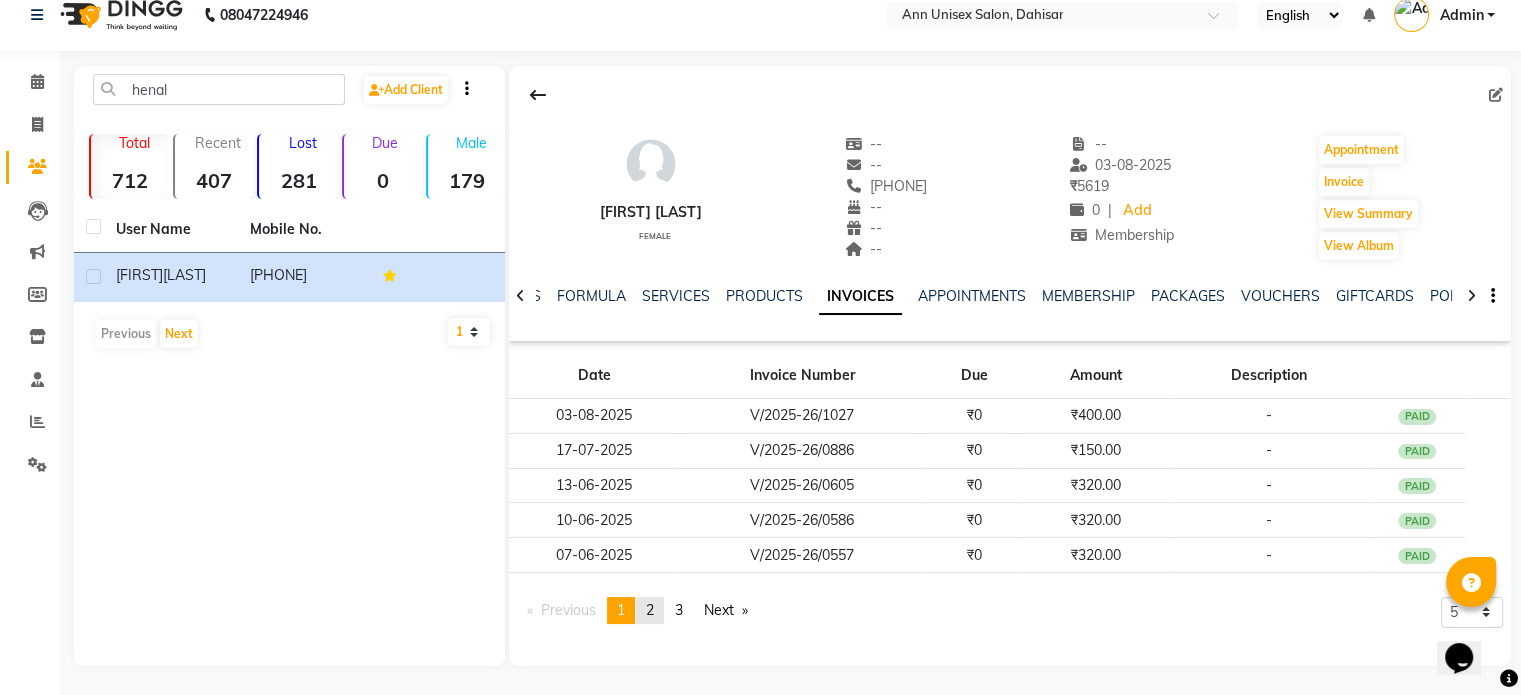 click on "2" 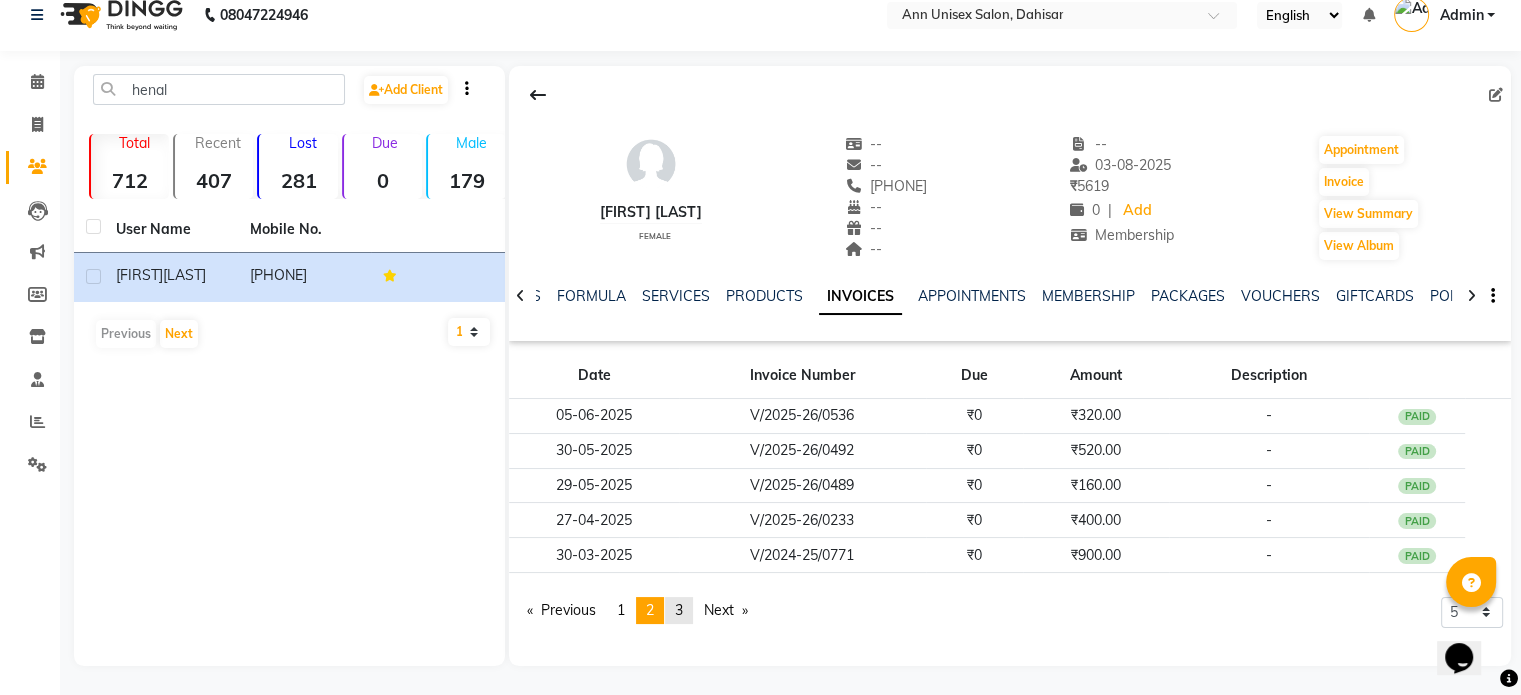 click on "3" 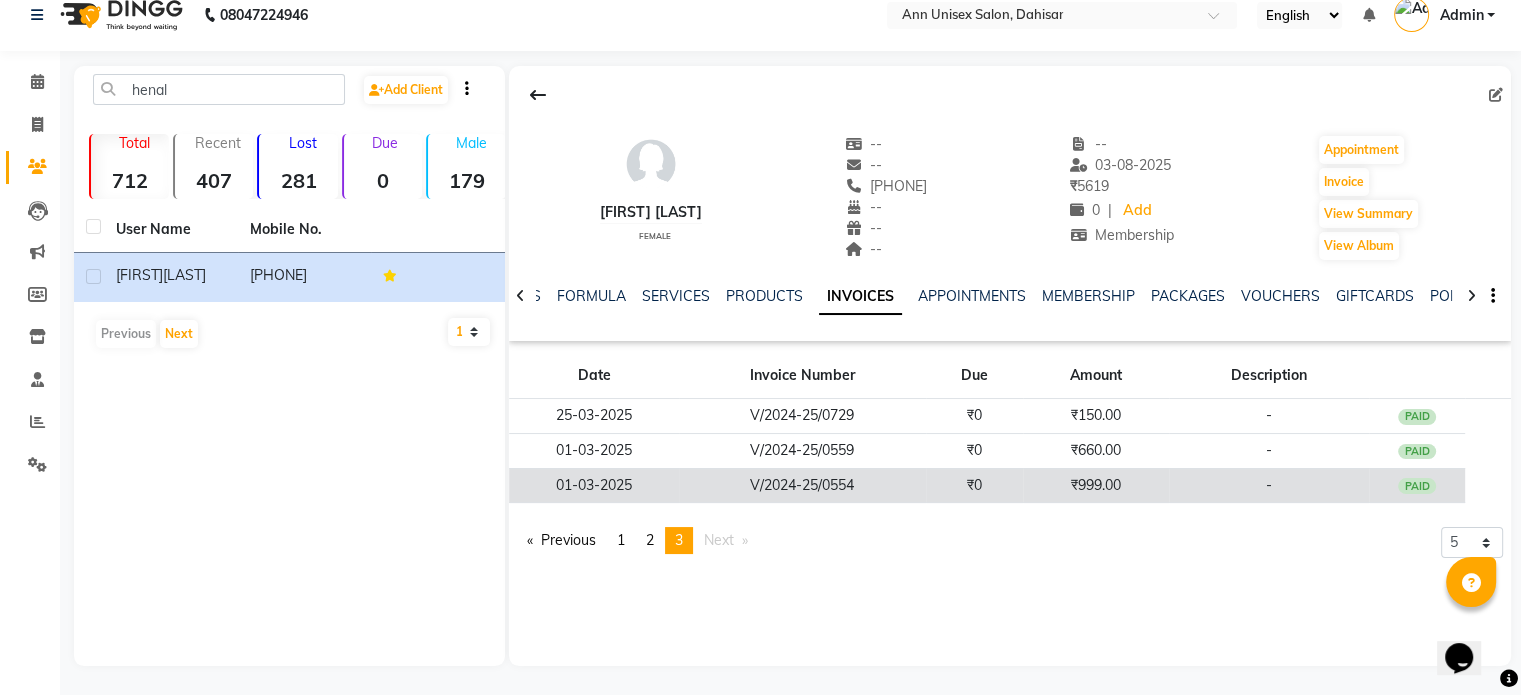 click on "V/2024-25/0554" 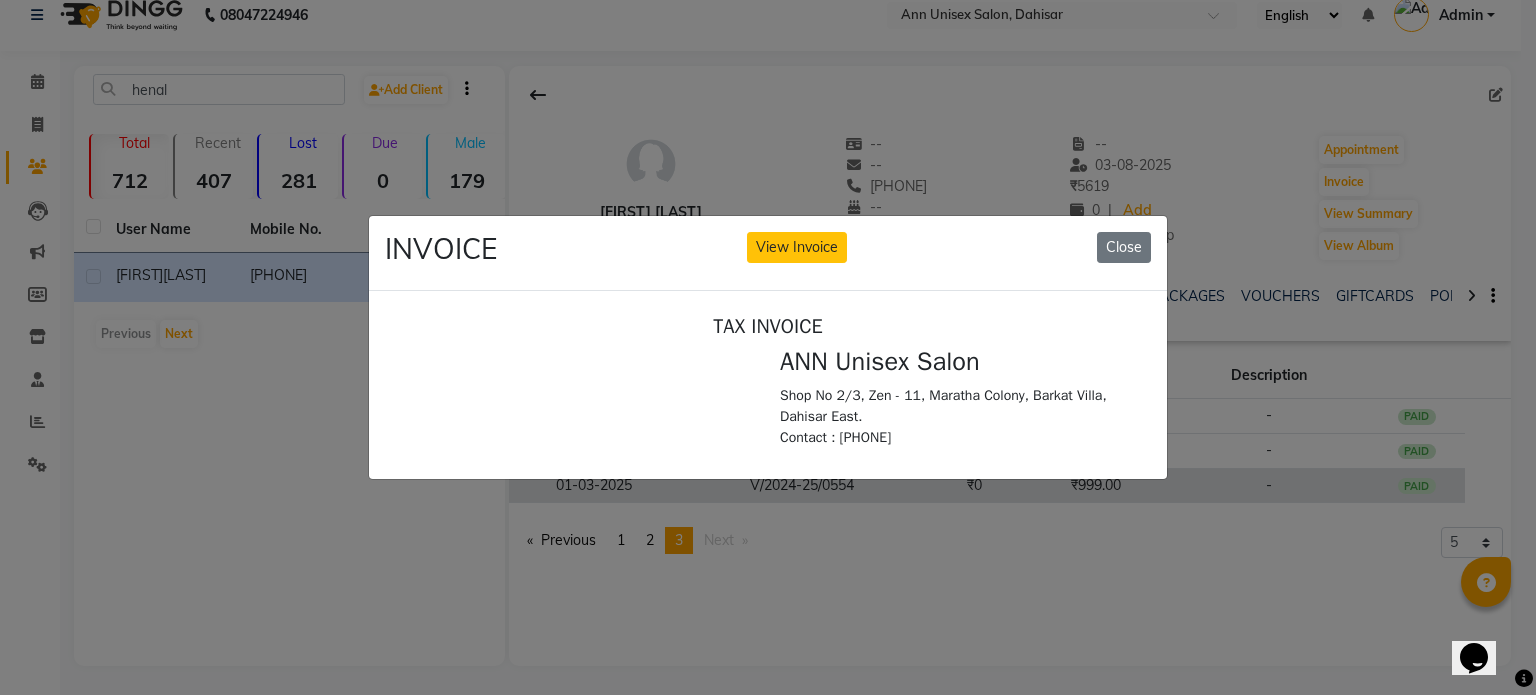 scroll, scrollTop: 0, scrollLeft: 0, axis: both 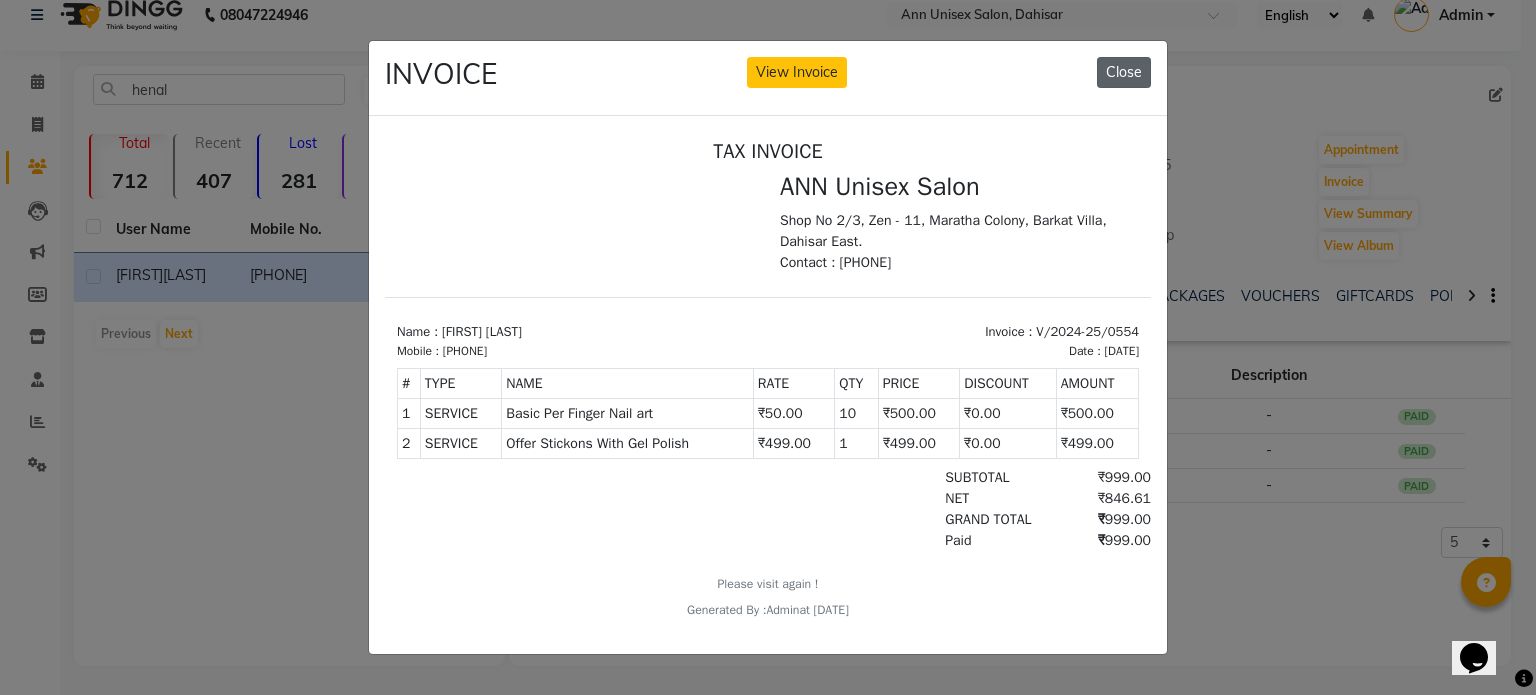 click on "Close" 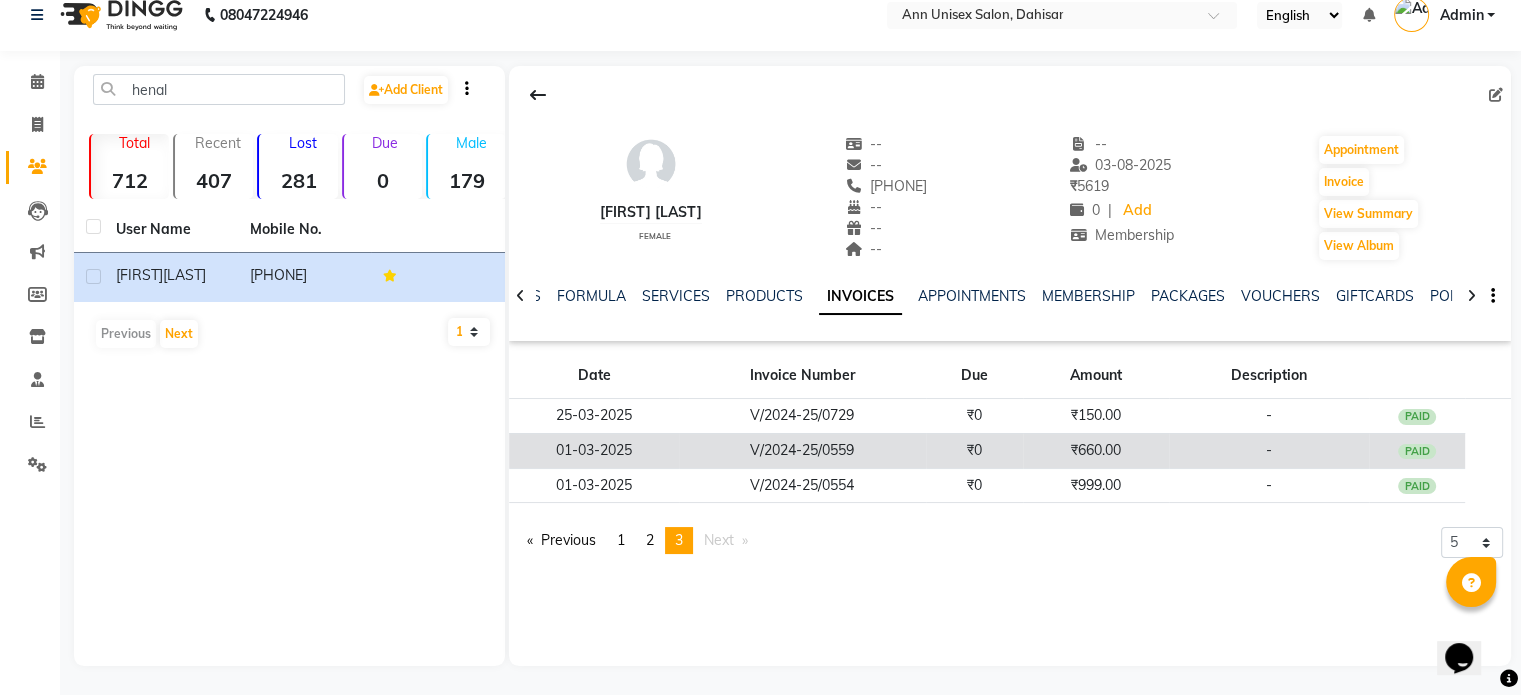 click on "V/2024-25/0559" 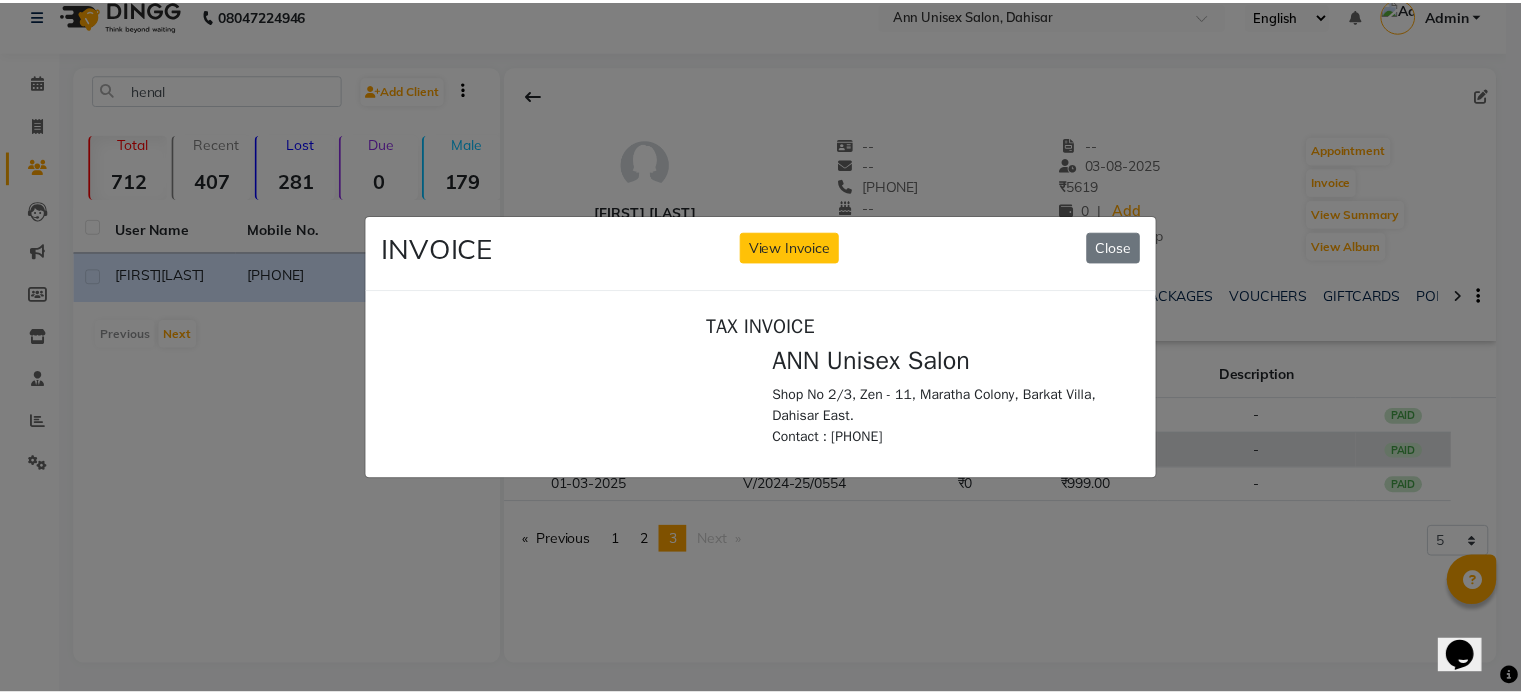 scroll, scrollTop: 0, scrollLeft: 0, axis: both 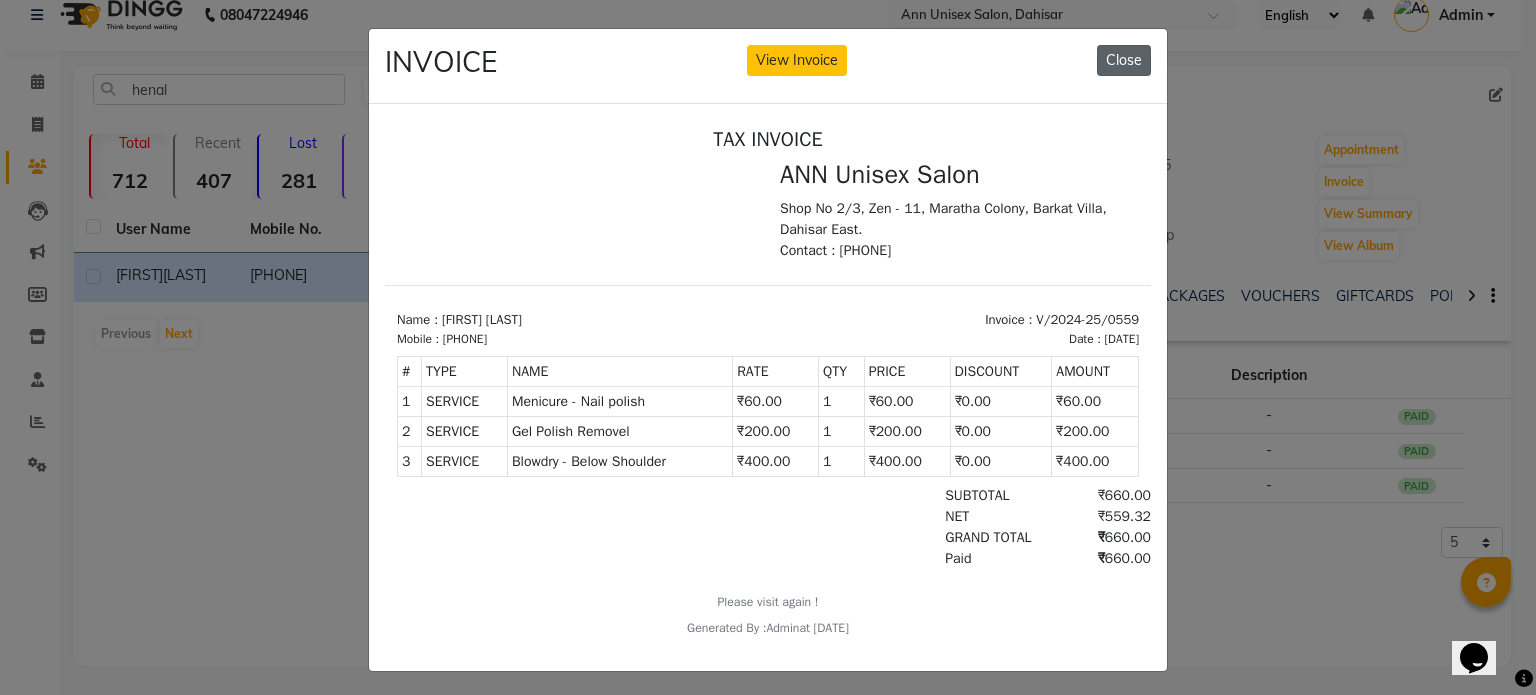 click on "Close" 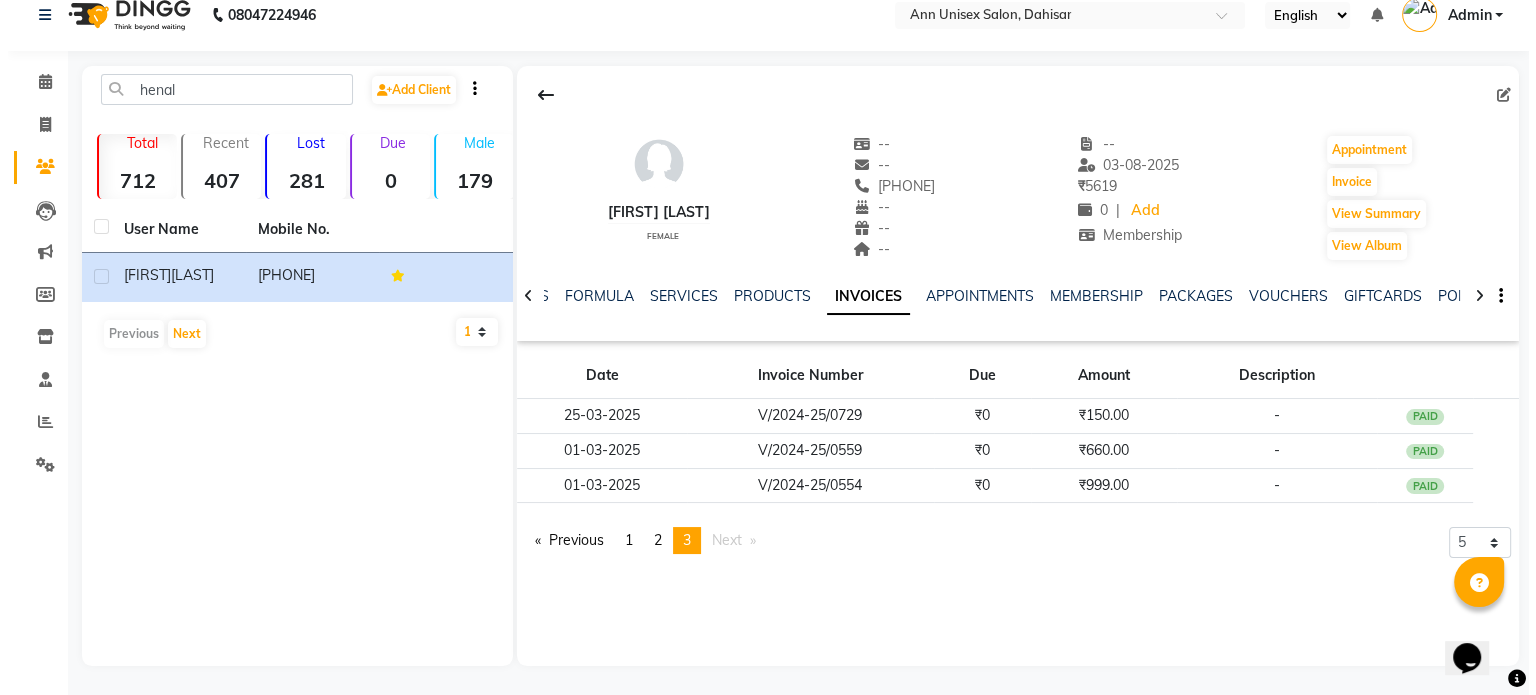 scroll, scrollTop: 0, scrollLeft: 0, axis: both 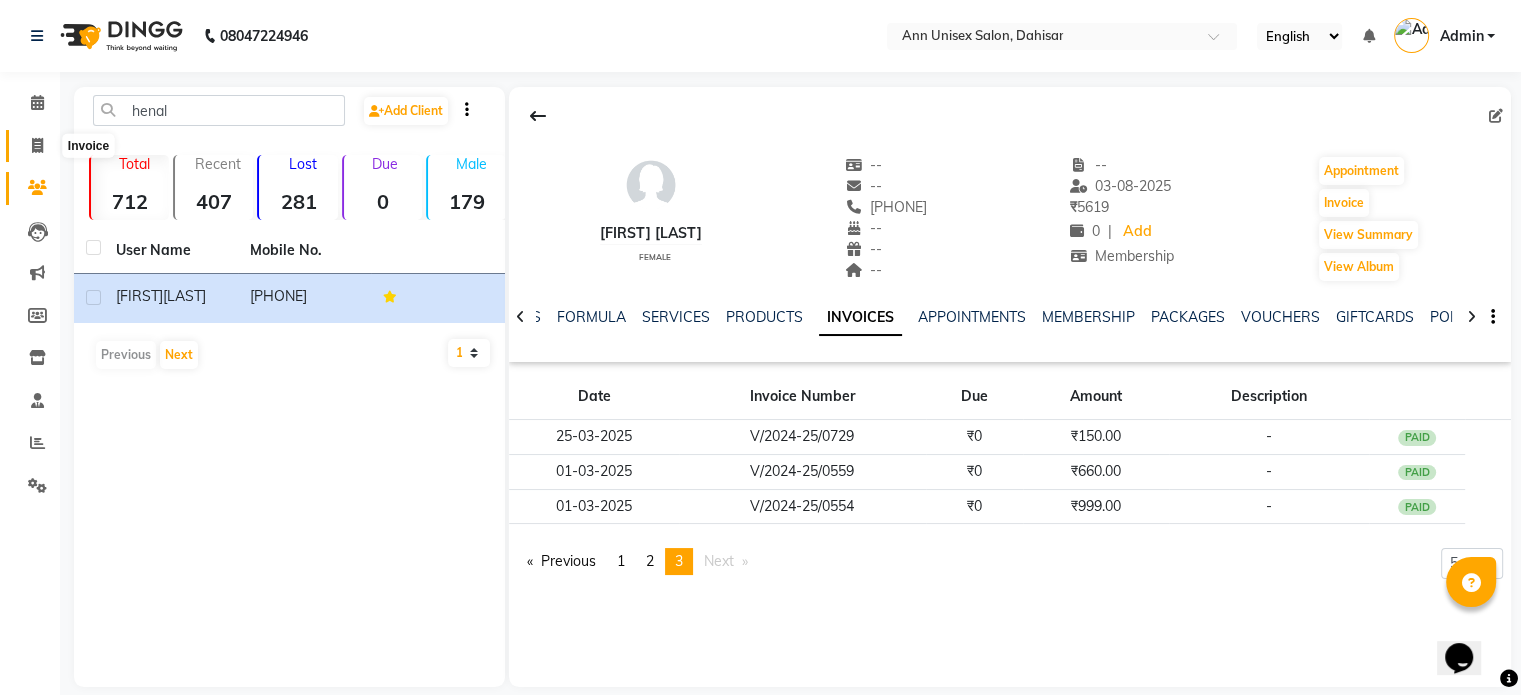 click 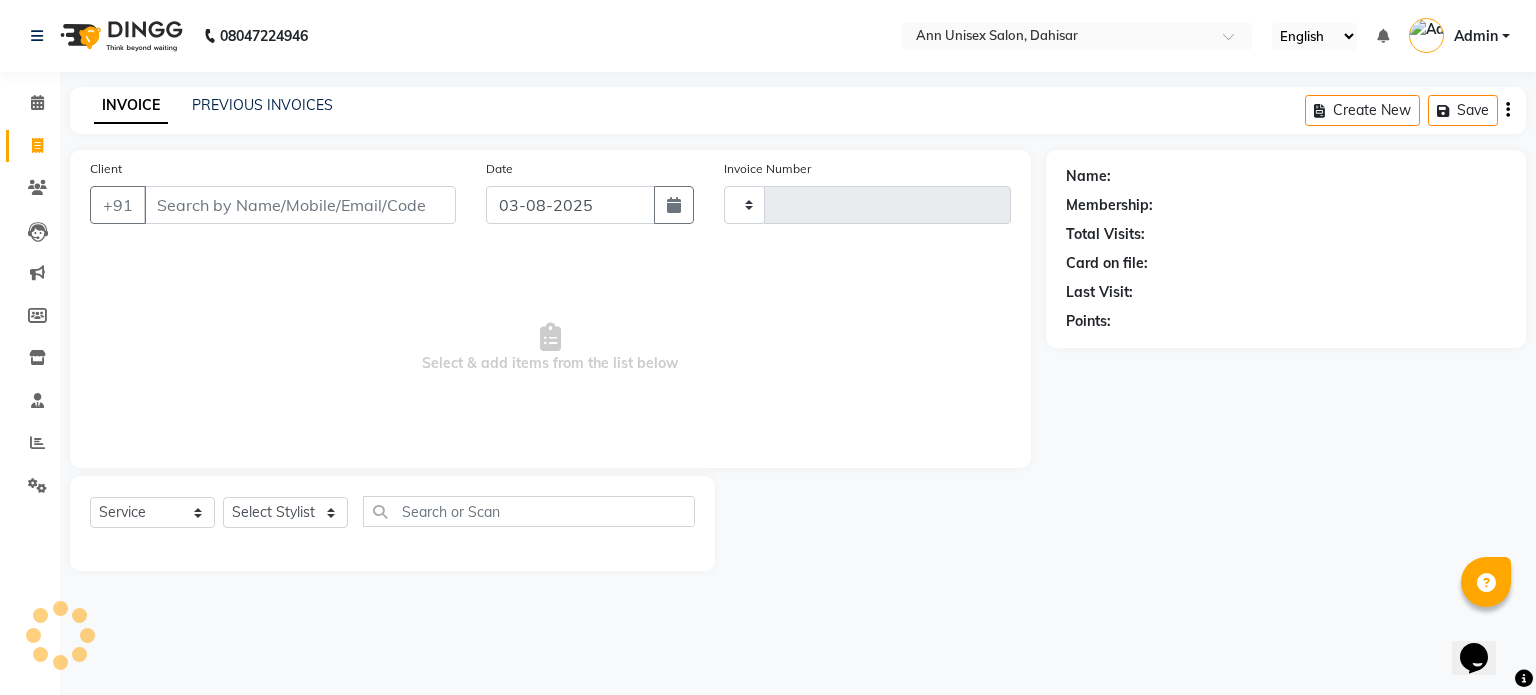 type on "1029" 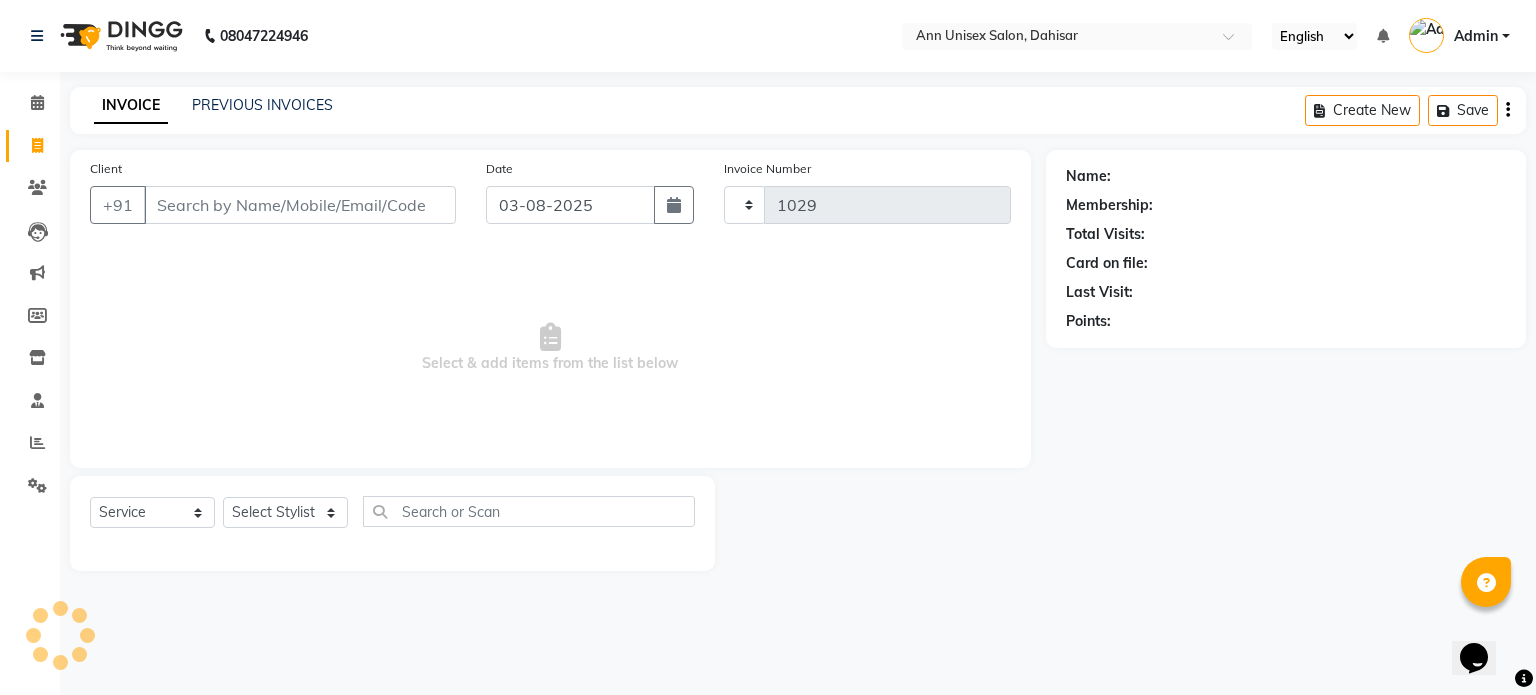 select on "7372" 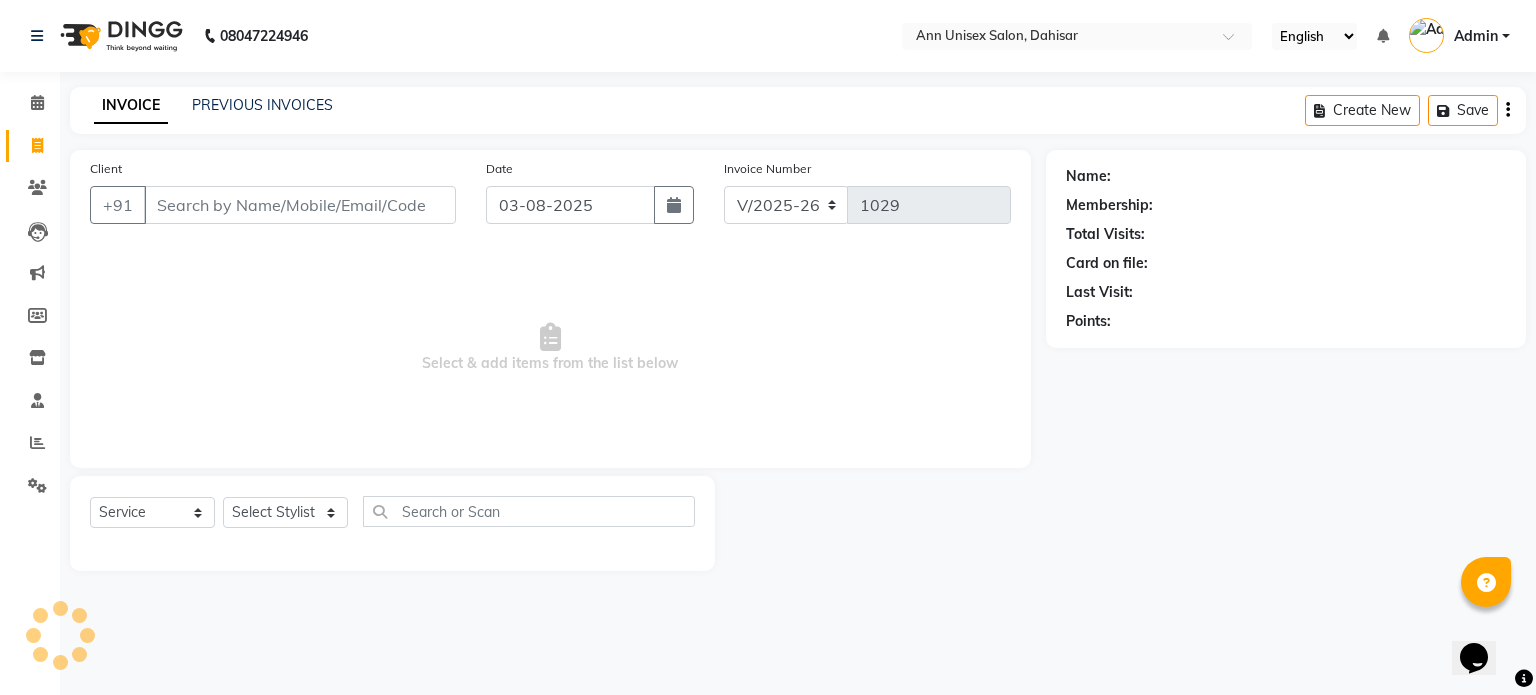 click on "Client" at bounding box center [300, 205] 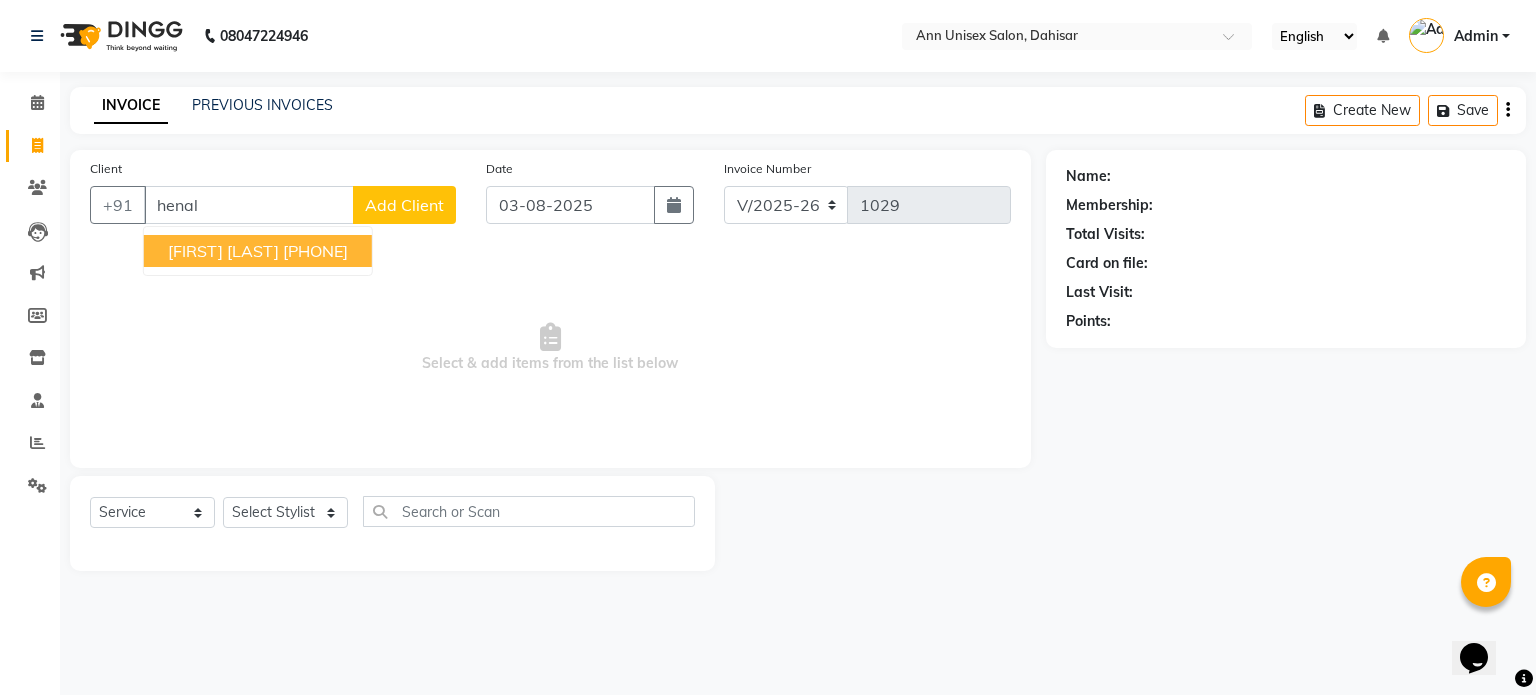 click on "[FIRST] [LAST]" at bounding box center (223, 251) 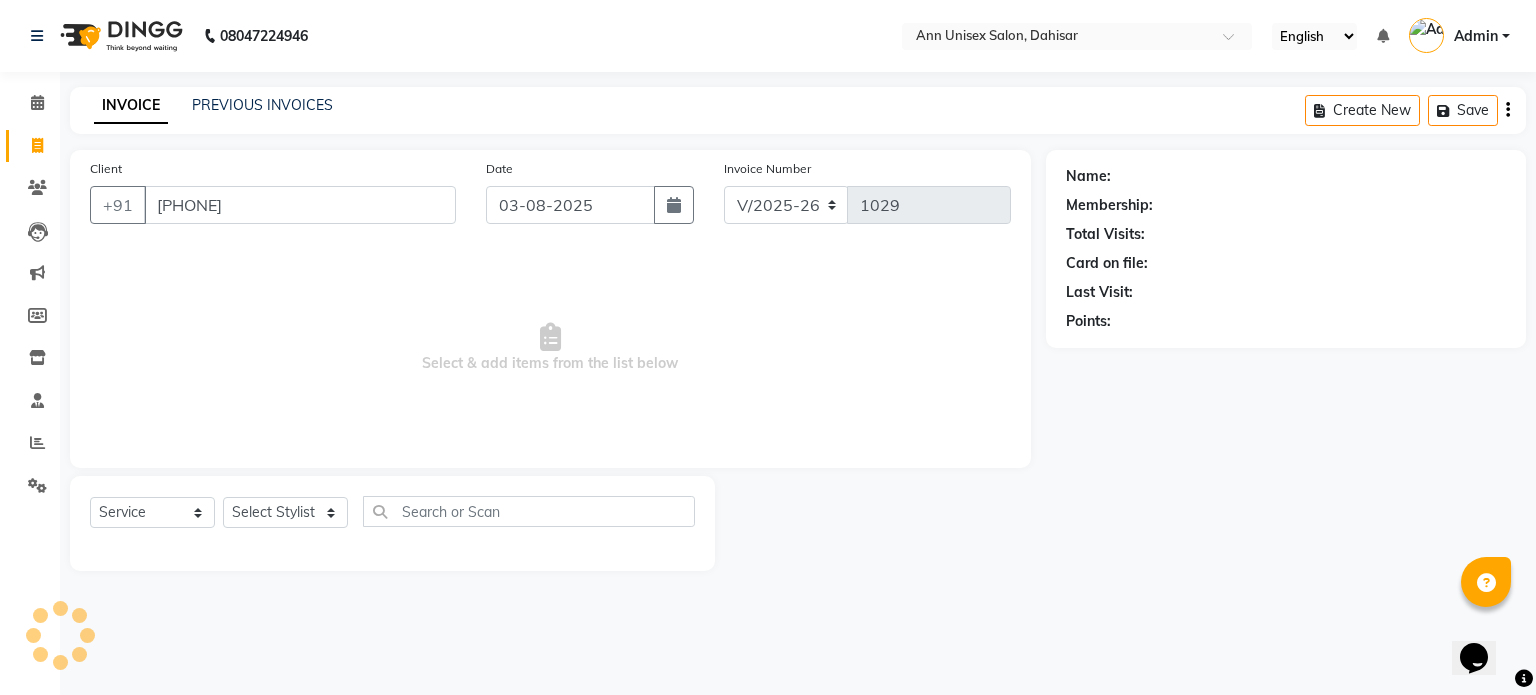 type on "[PHONE]" 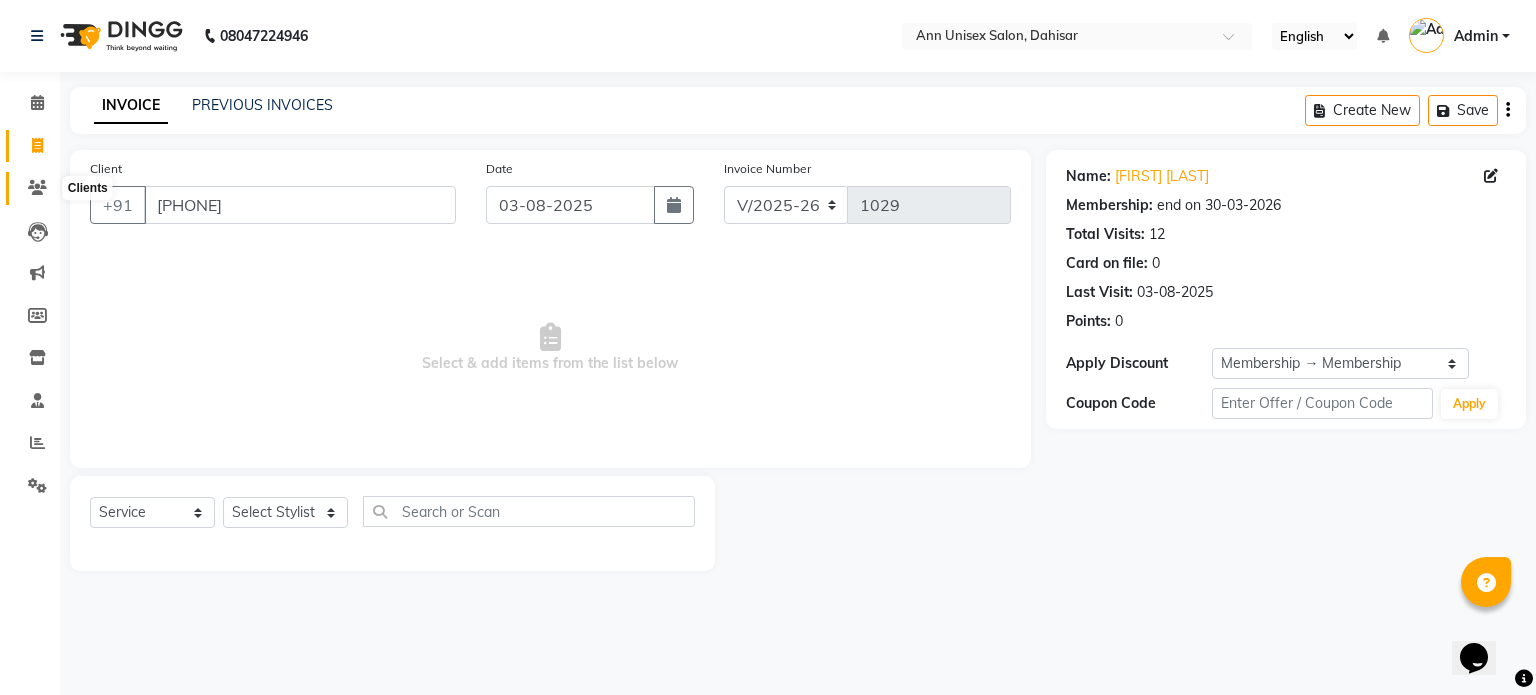 click 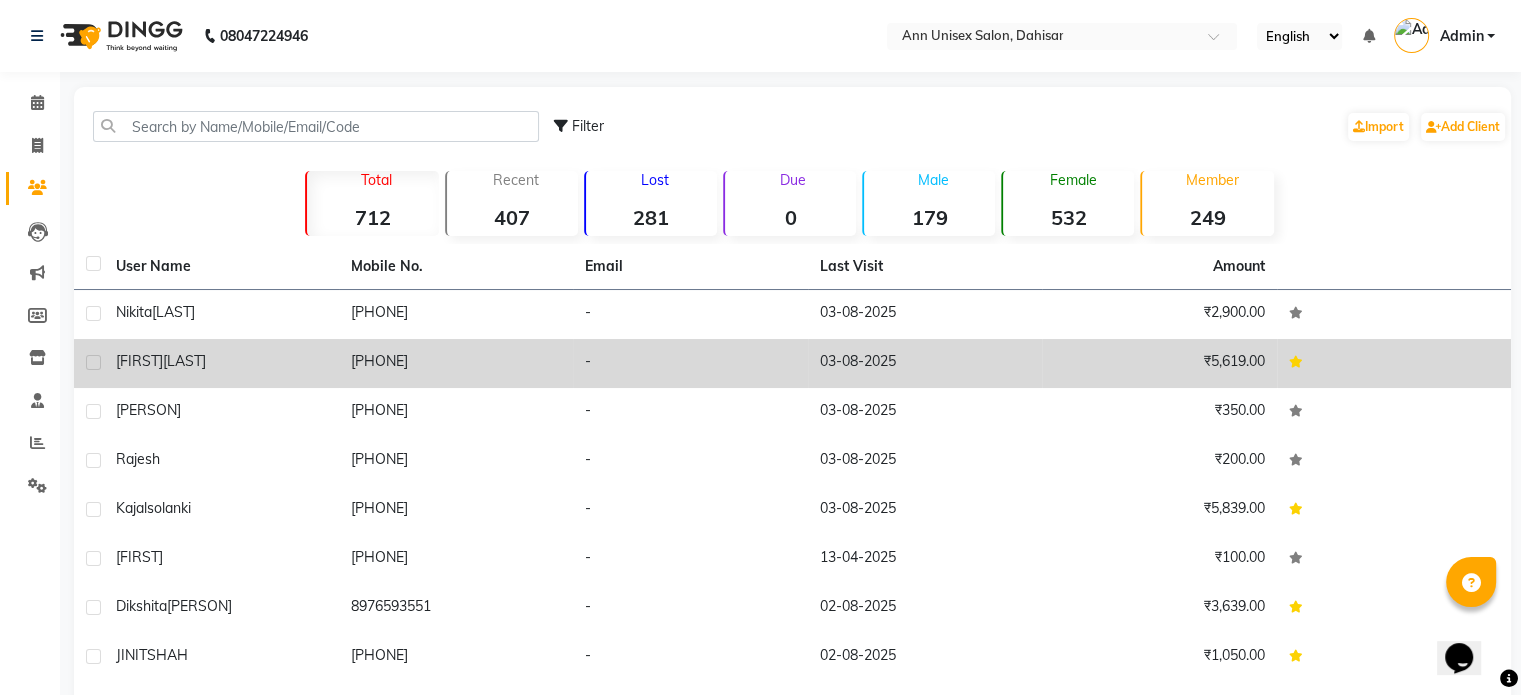 click on "[FIRST] [LAST]" 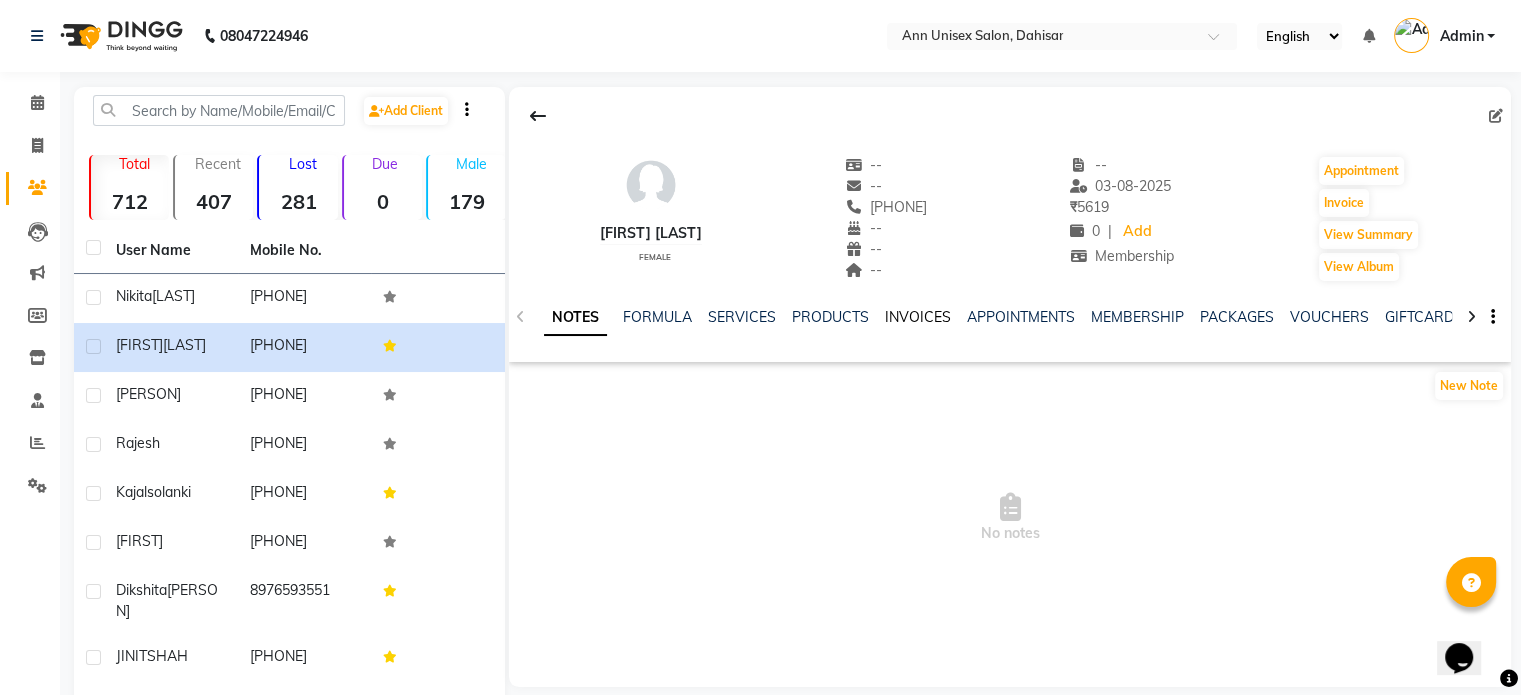 click on "INVOICES" 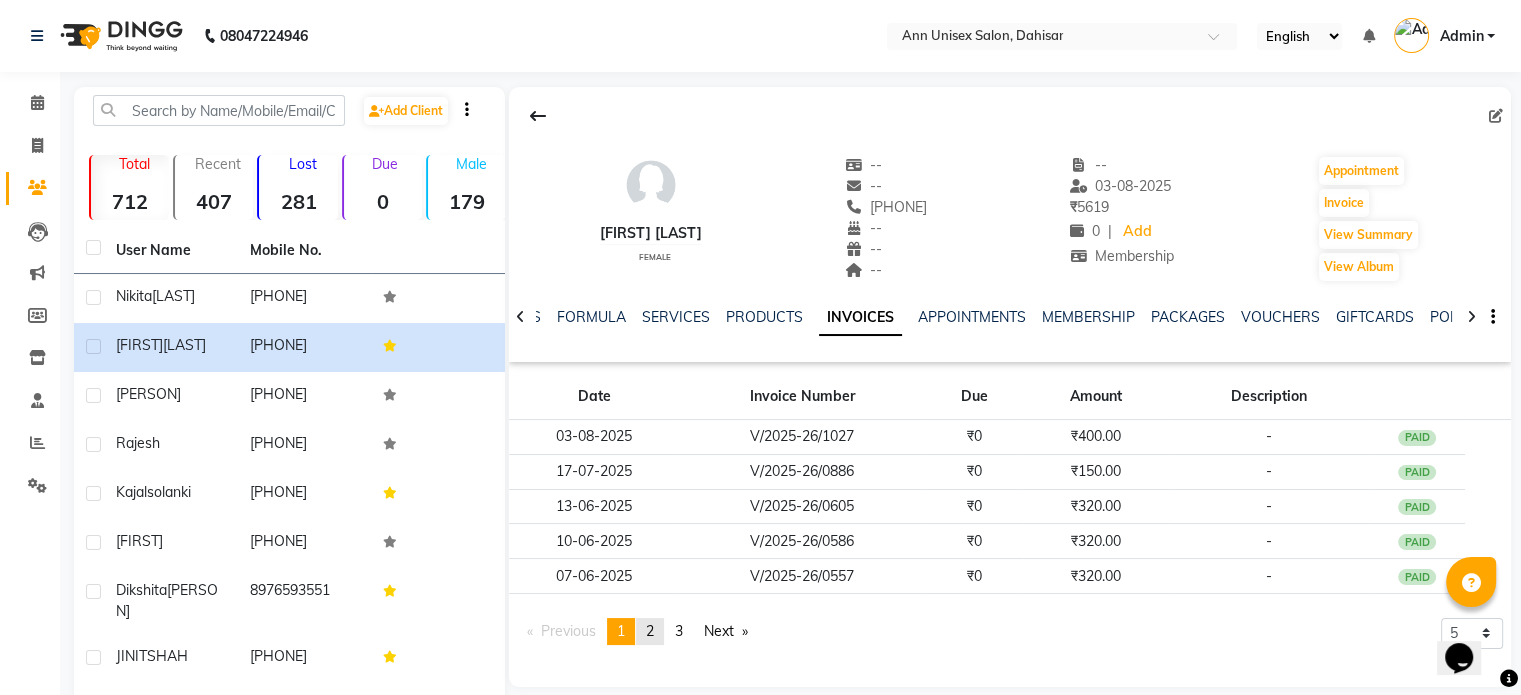 click on "2" 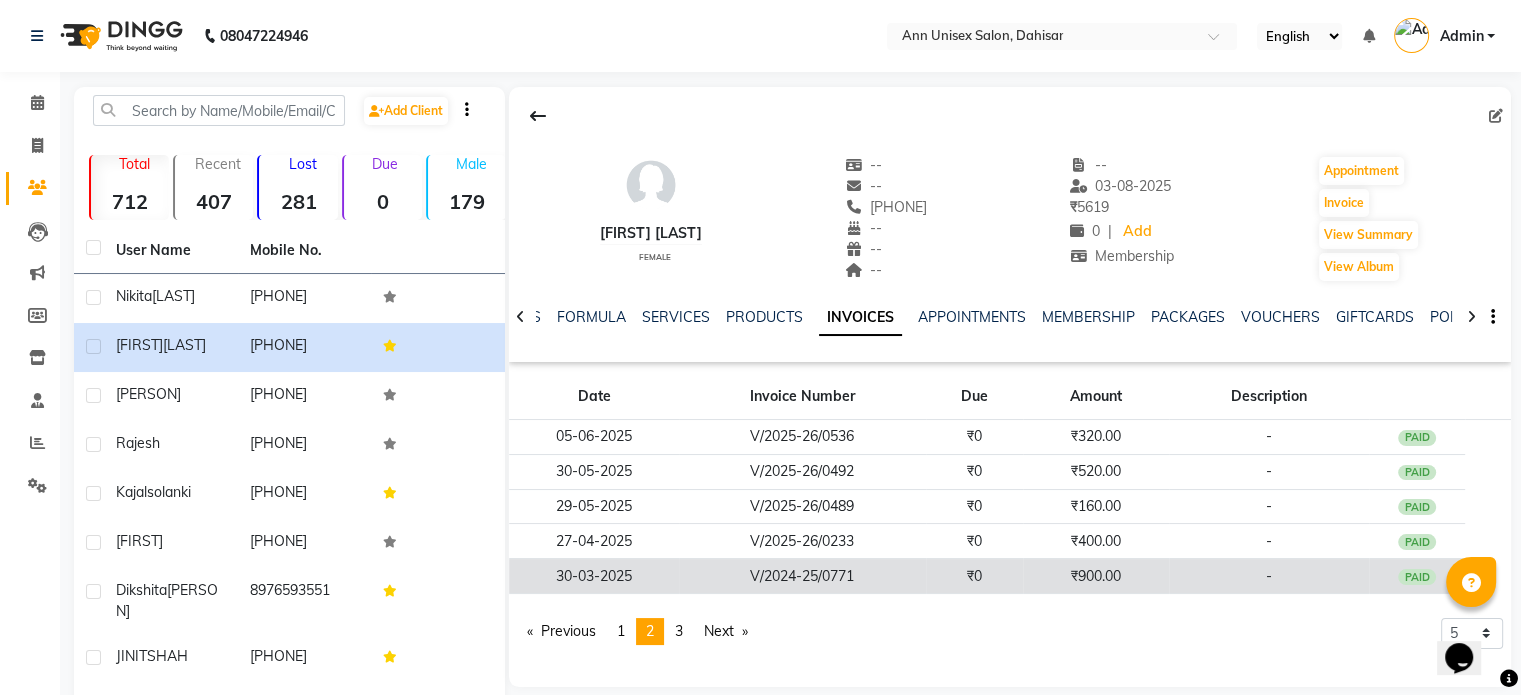 click on "V/2024-25/0771" 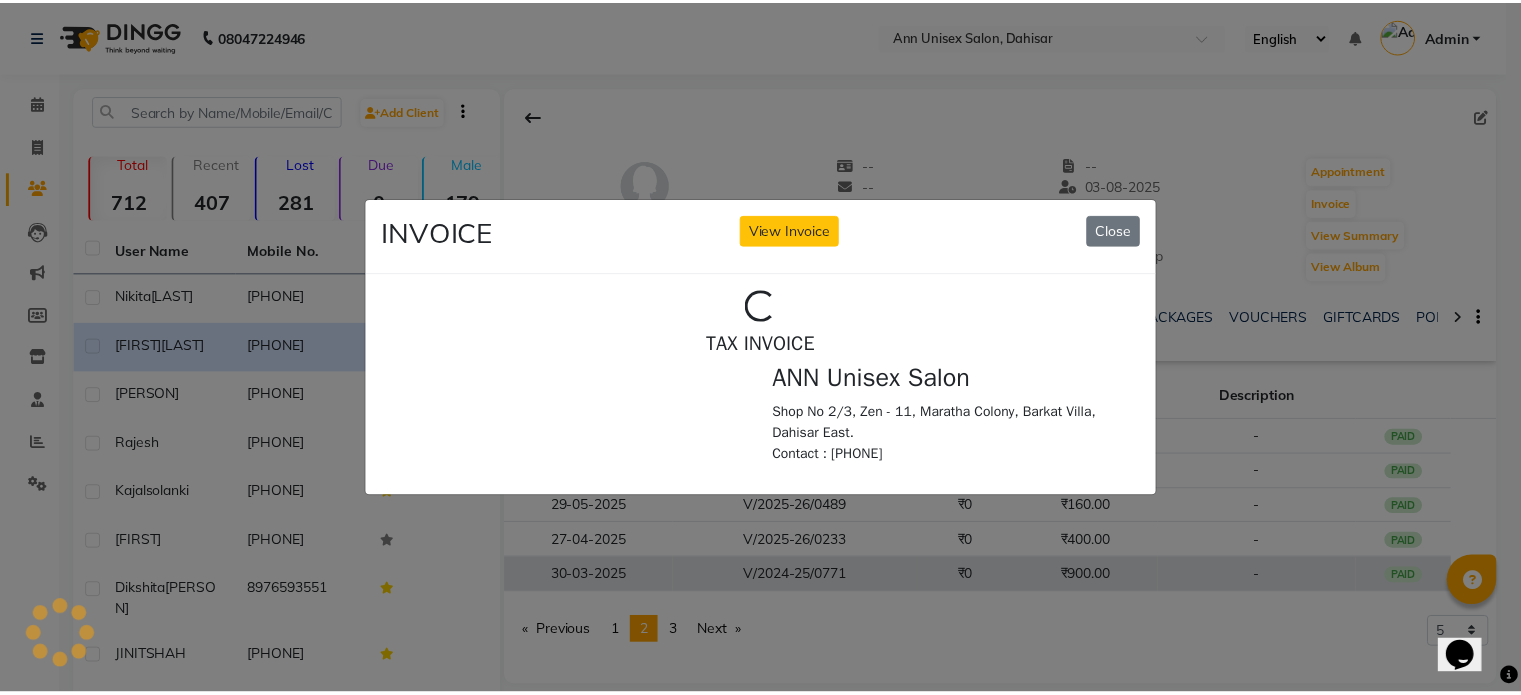 scroll, scrollTop: 0, scrollLeft: 0, axis: both 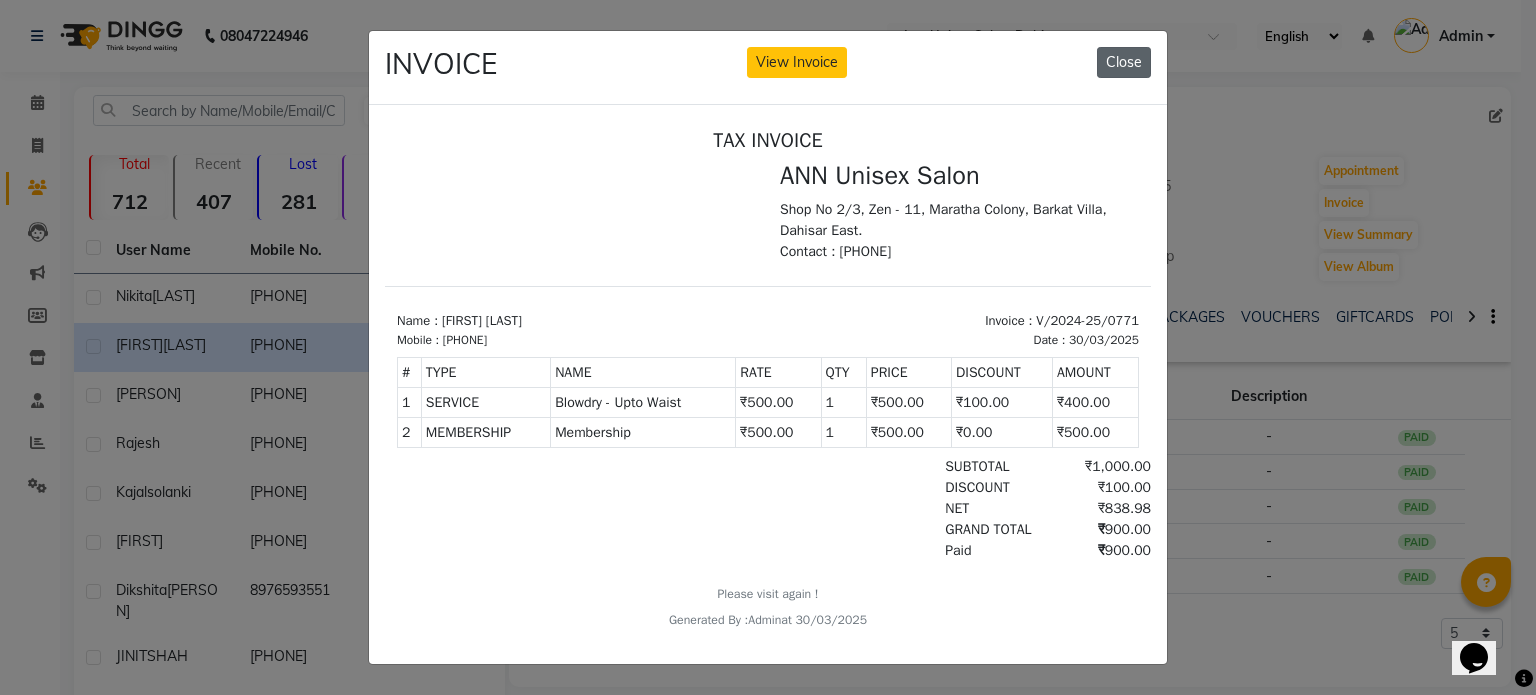 click on "Close" 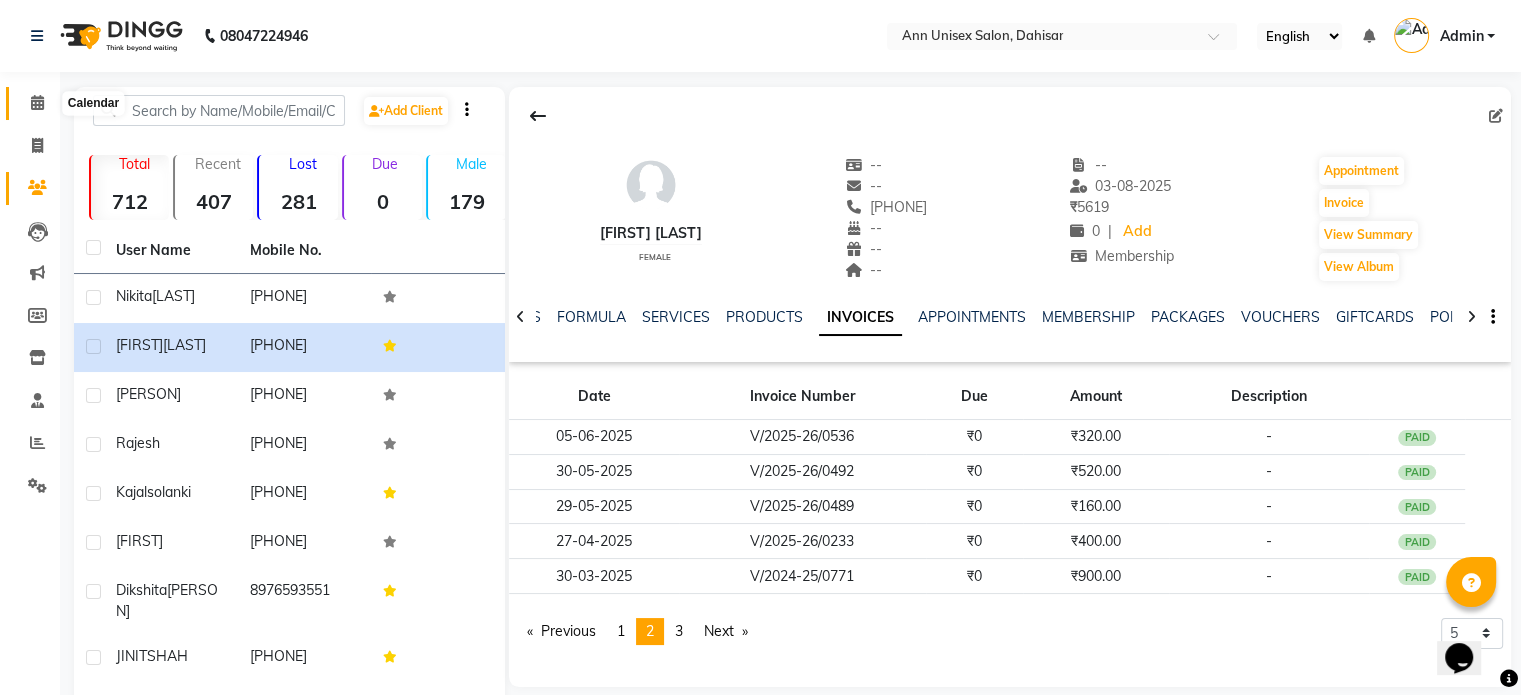 click 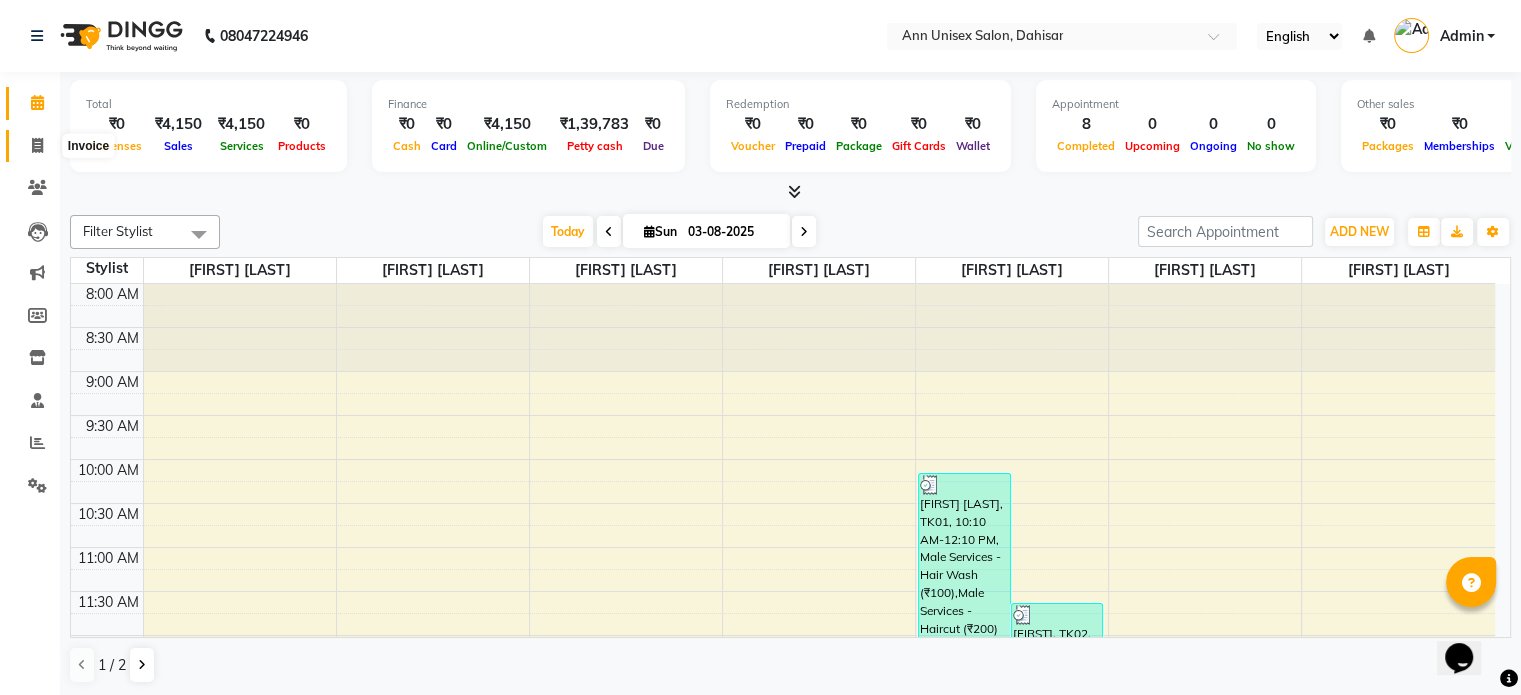 click 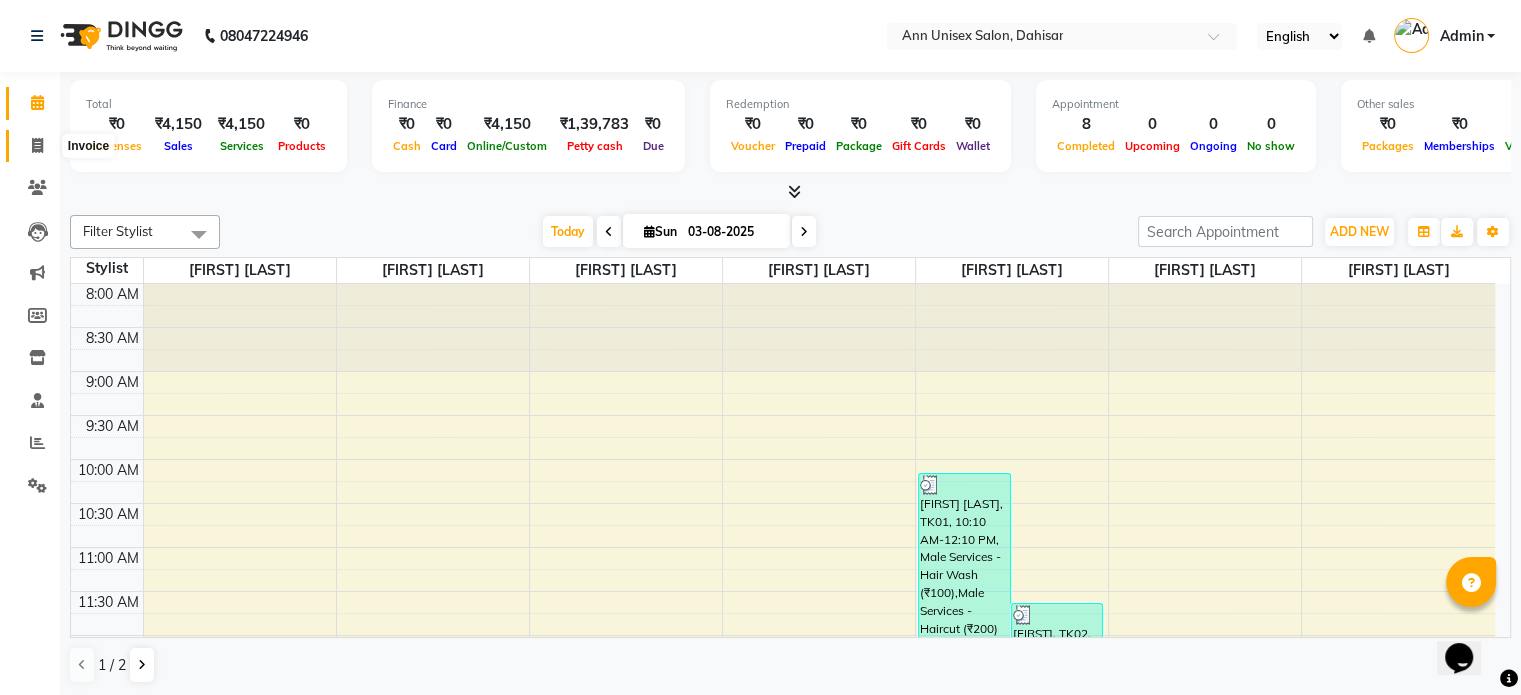select on "service" 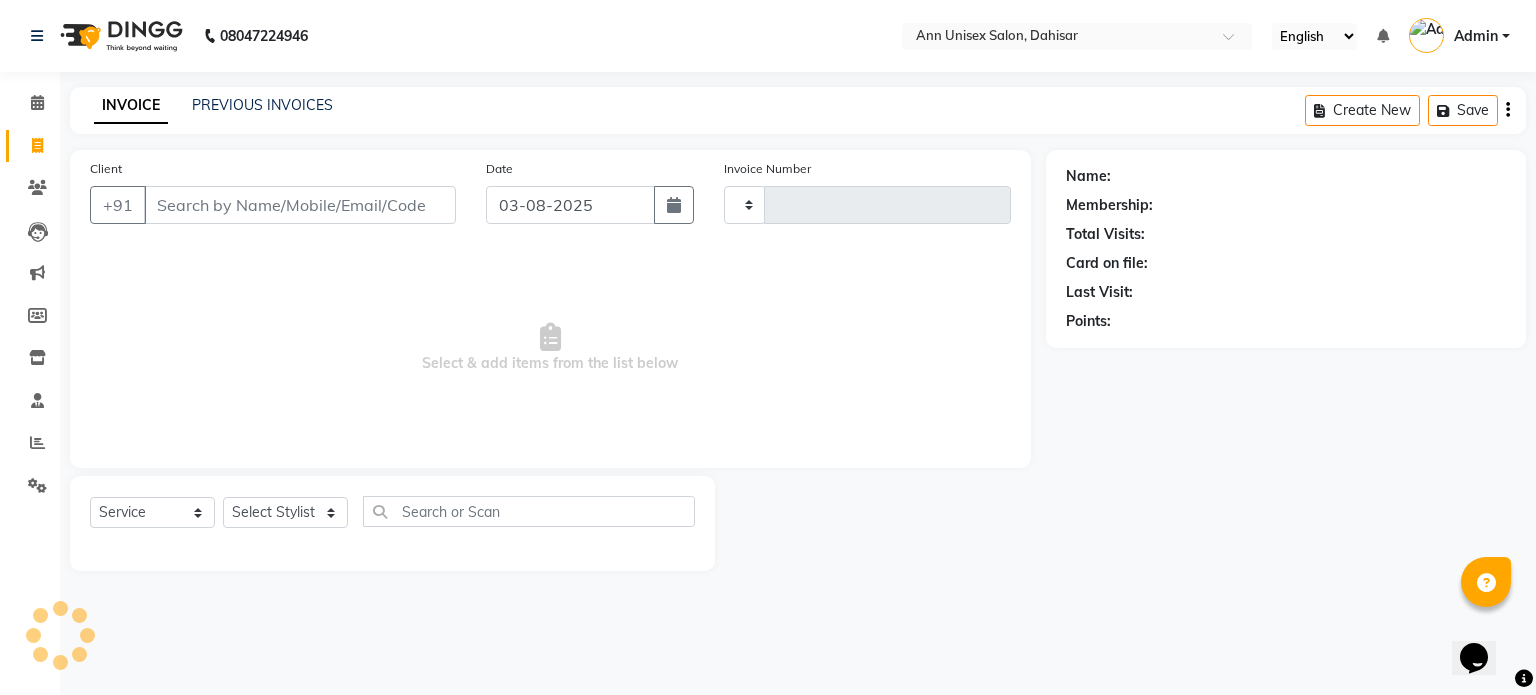 type on "1029" 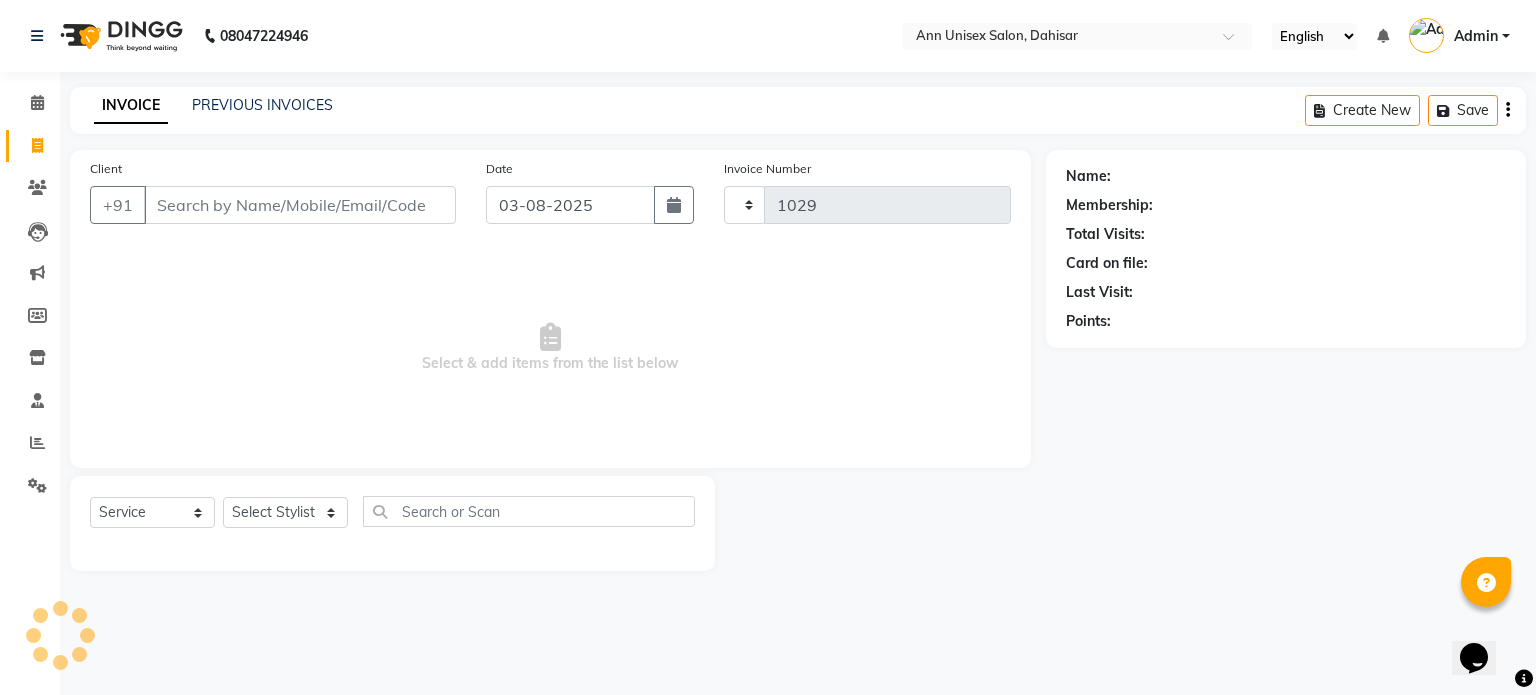 select on "7372" 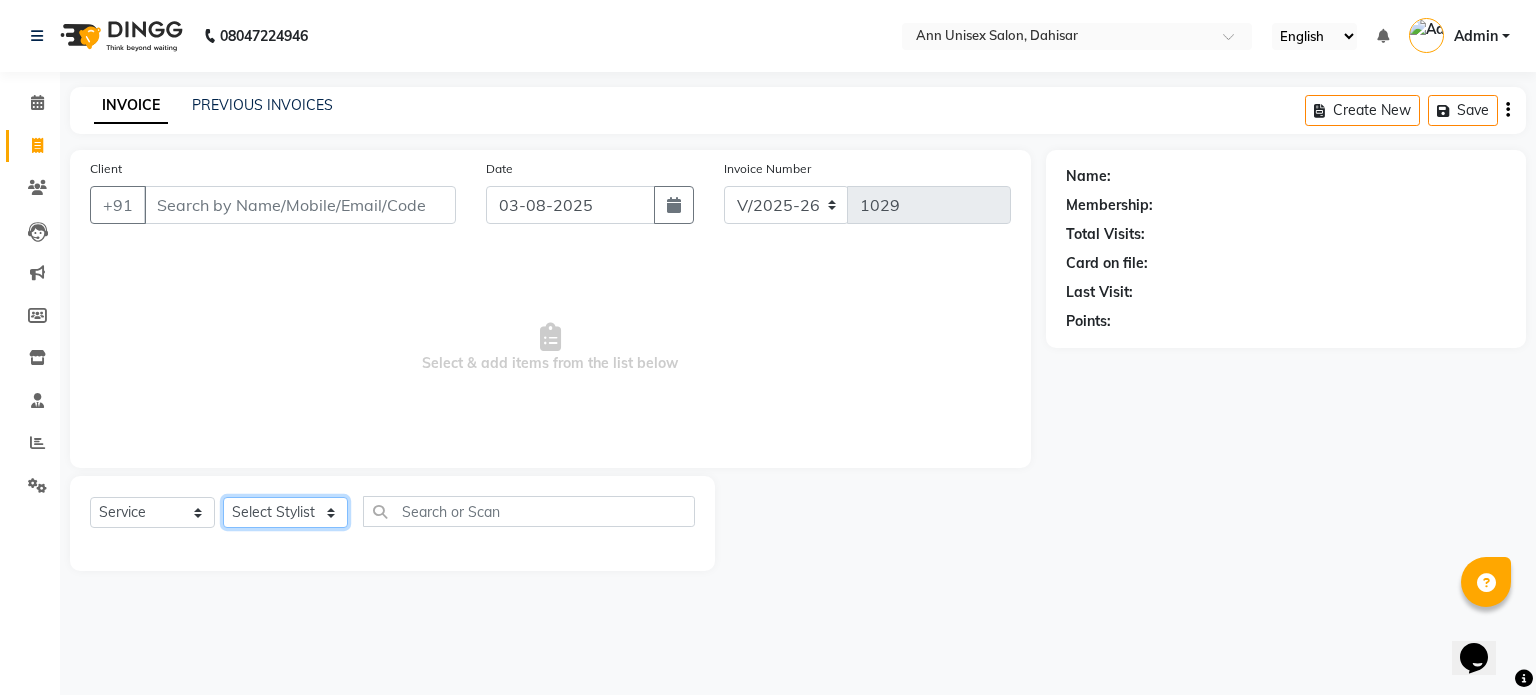 click on "Select Stylist Ankita Bagave Kasim salmani Manisha Doshi Pooja Jha RAHUL AHANKARE Rahul Thakur Sanju Sharma SHARUKH" 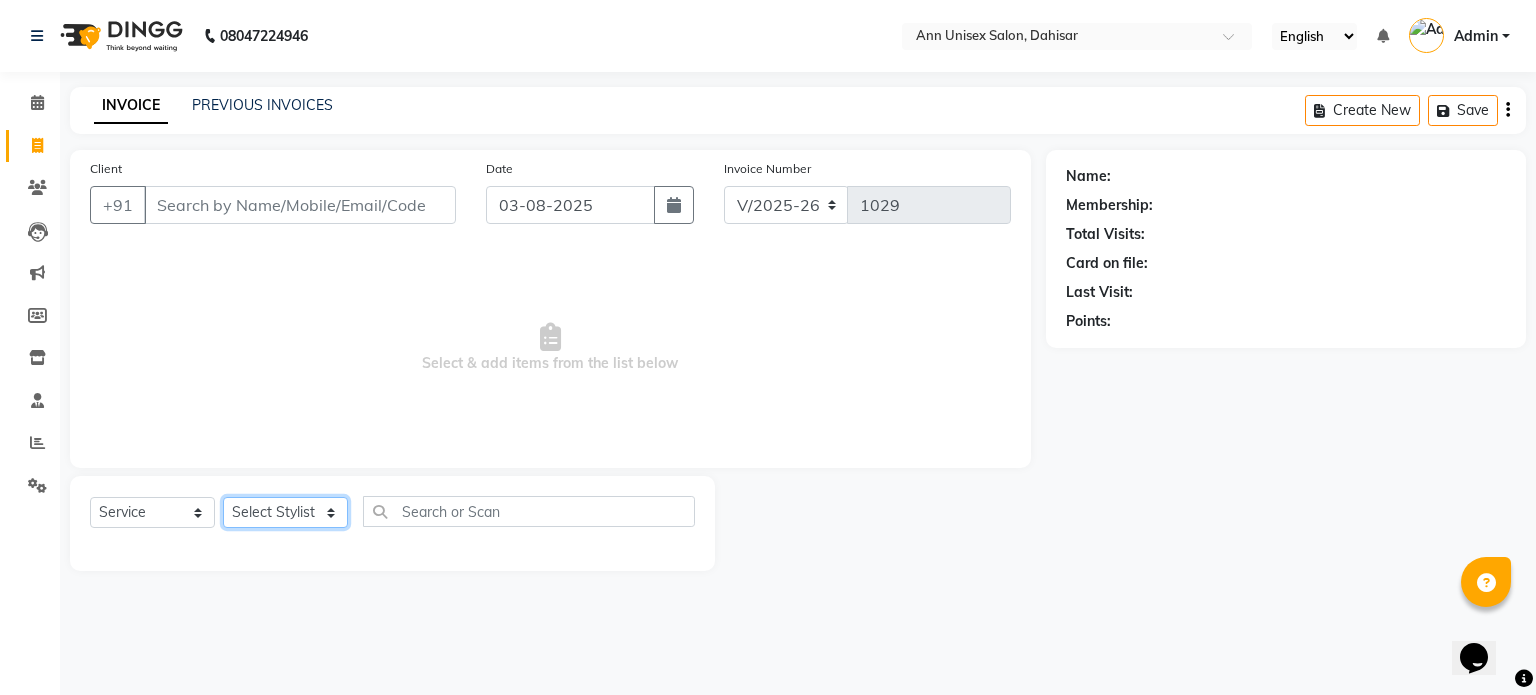 select on "64435" 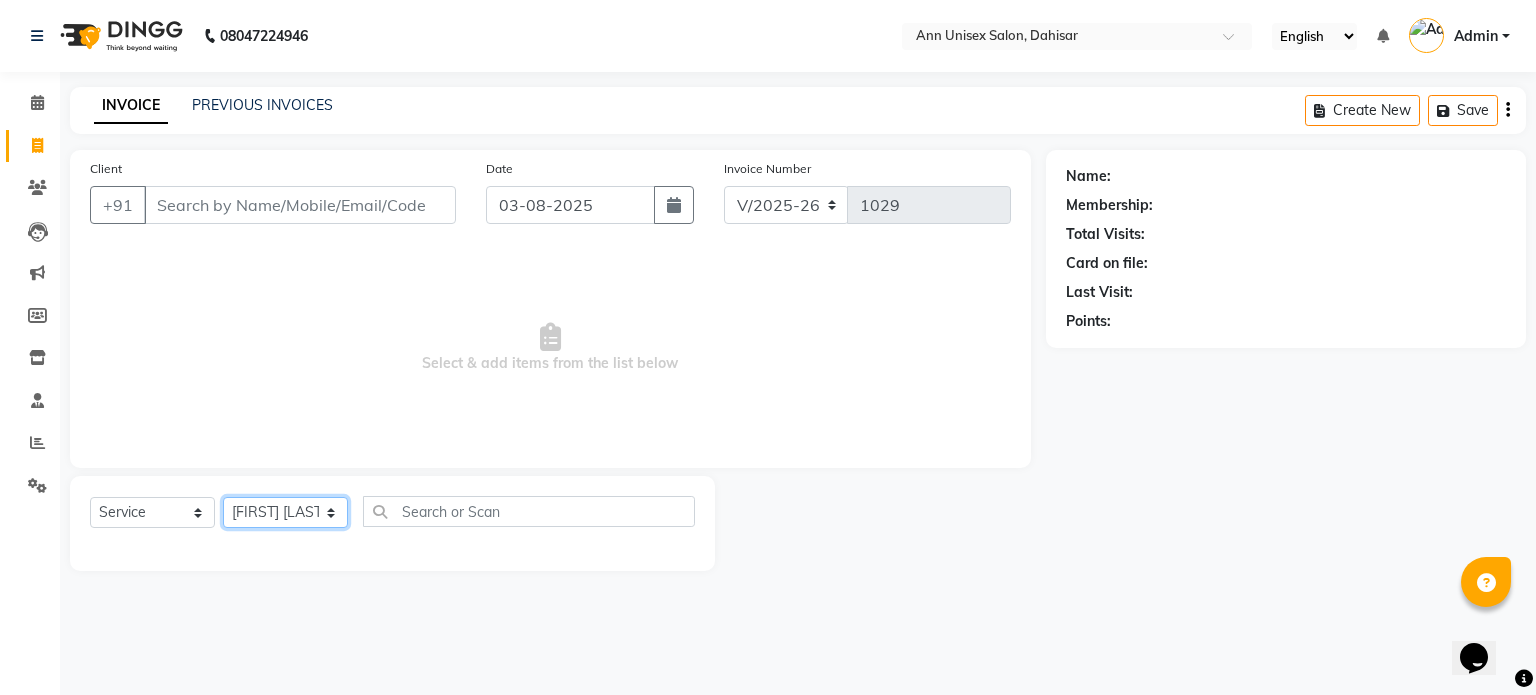 click on "Select Stylist Ankita Bagave Kasim salmani Manisha Doshi Pooja Jha RAHUL AHANKARE Rahul Thakur Sanju Sharma SHARUKH" 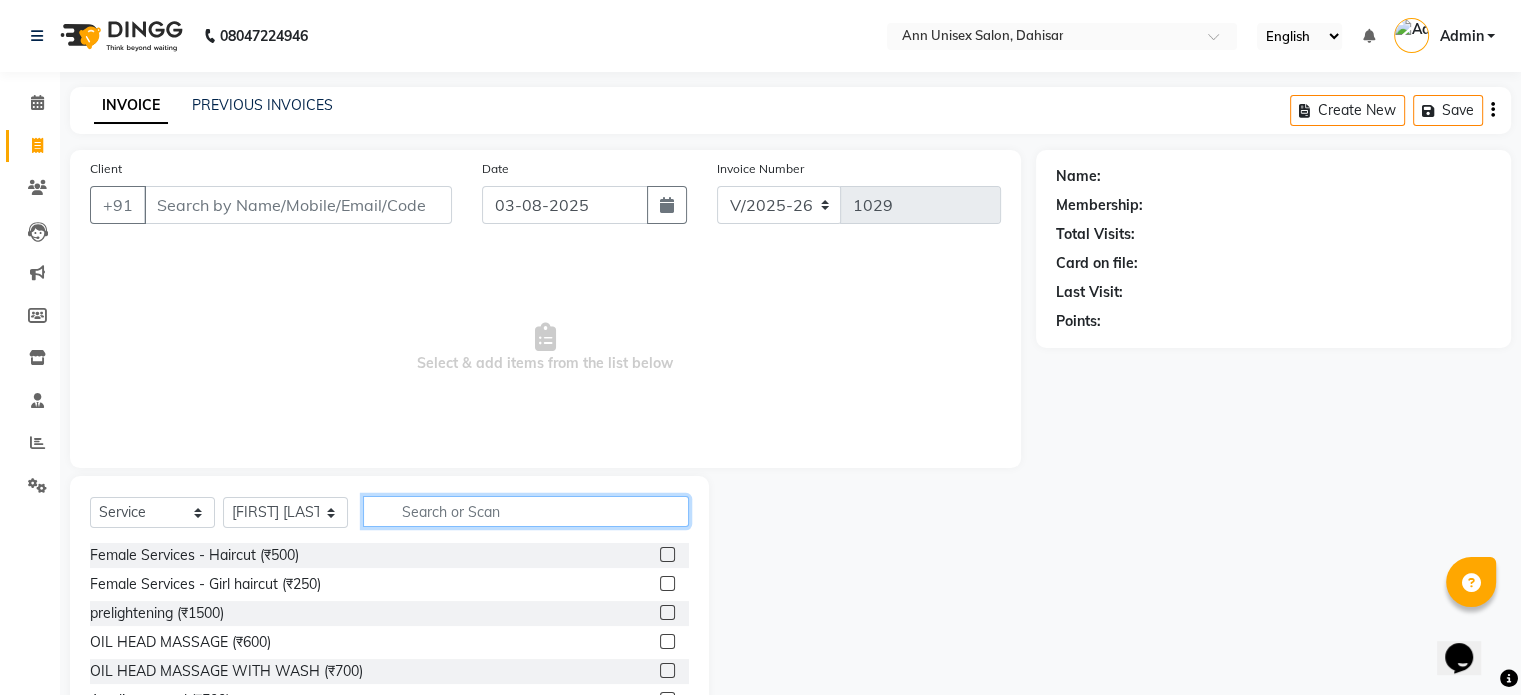 click 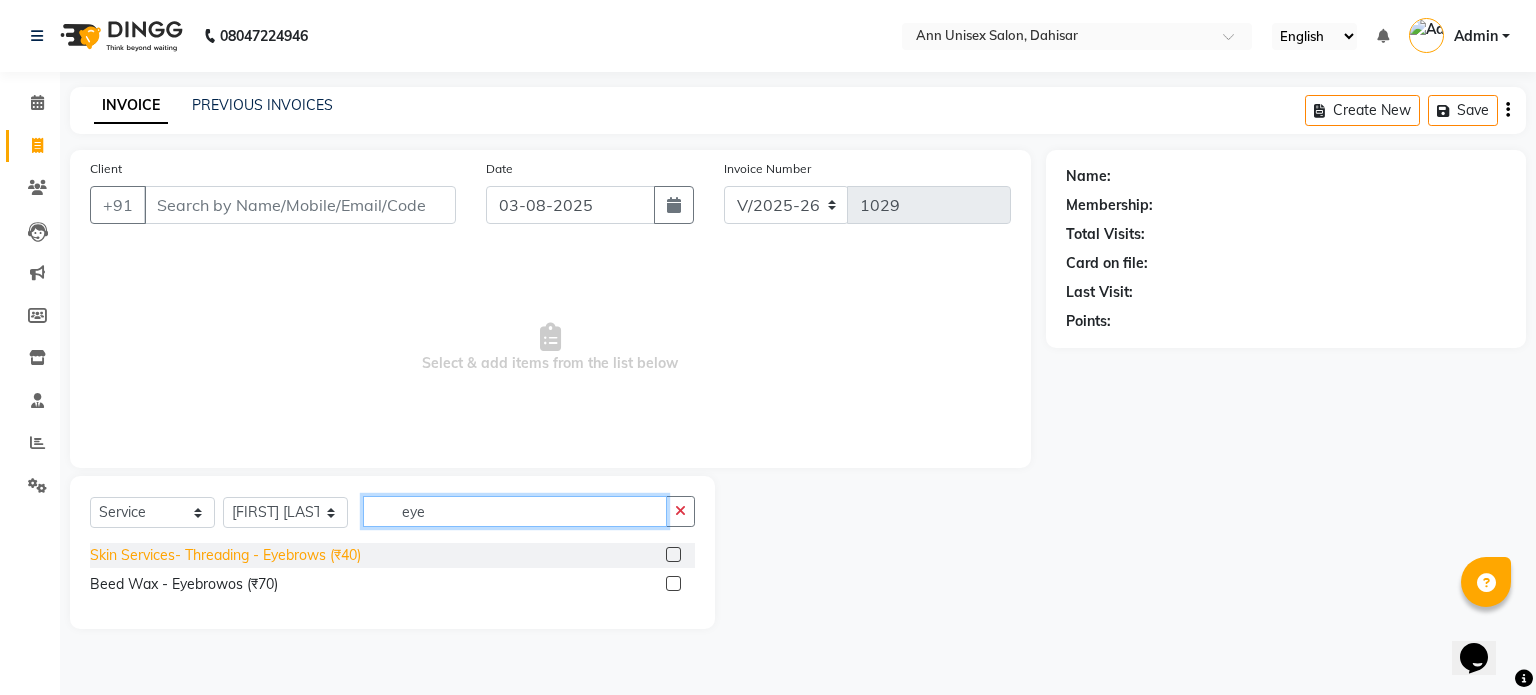 type on "eye" 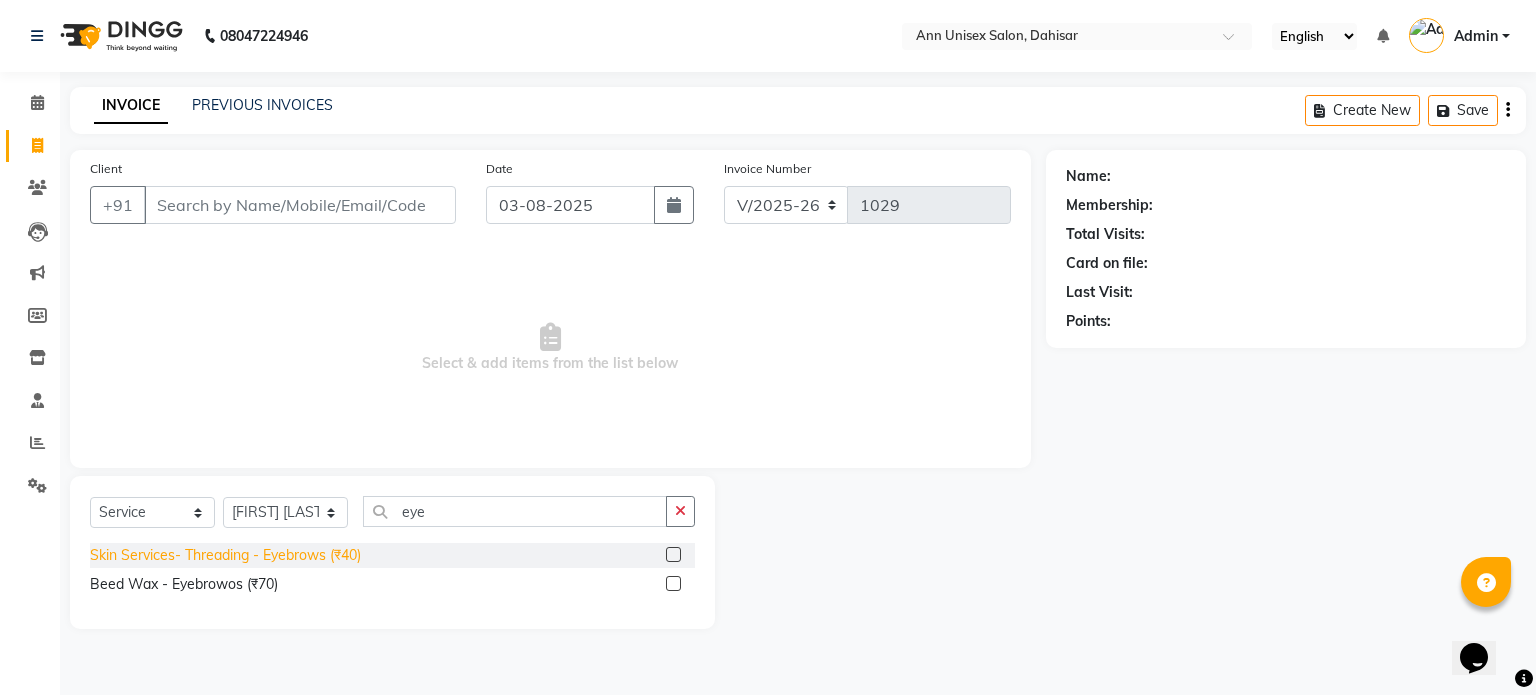 click on "Skin Services- Threading - Eyebrows (₹40)" 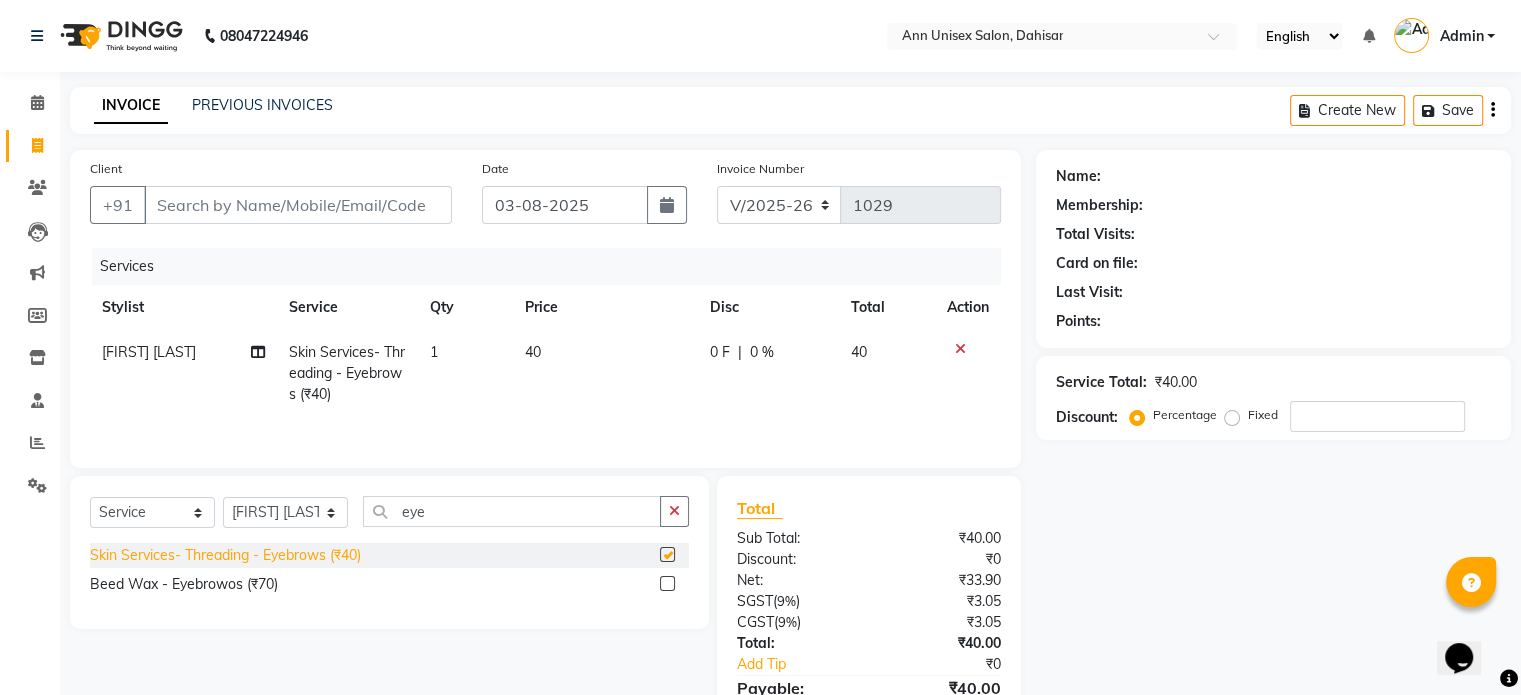 checkbox on "false" 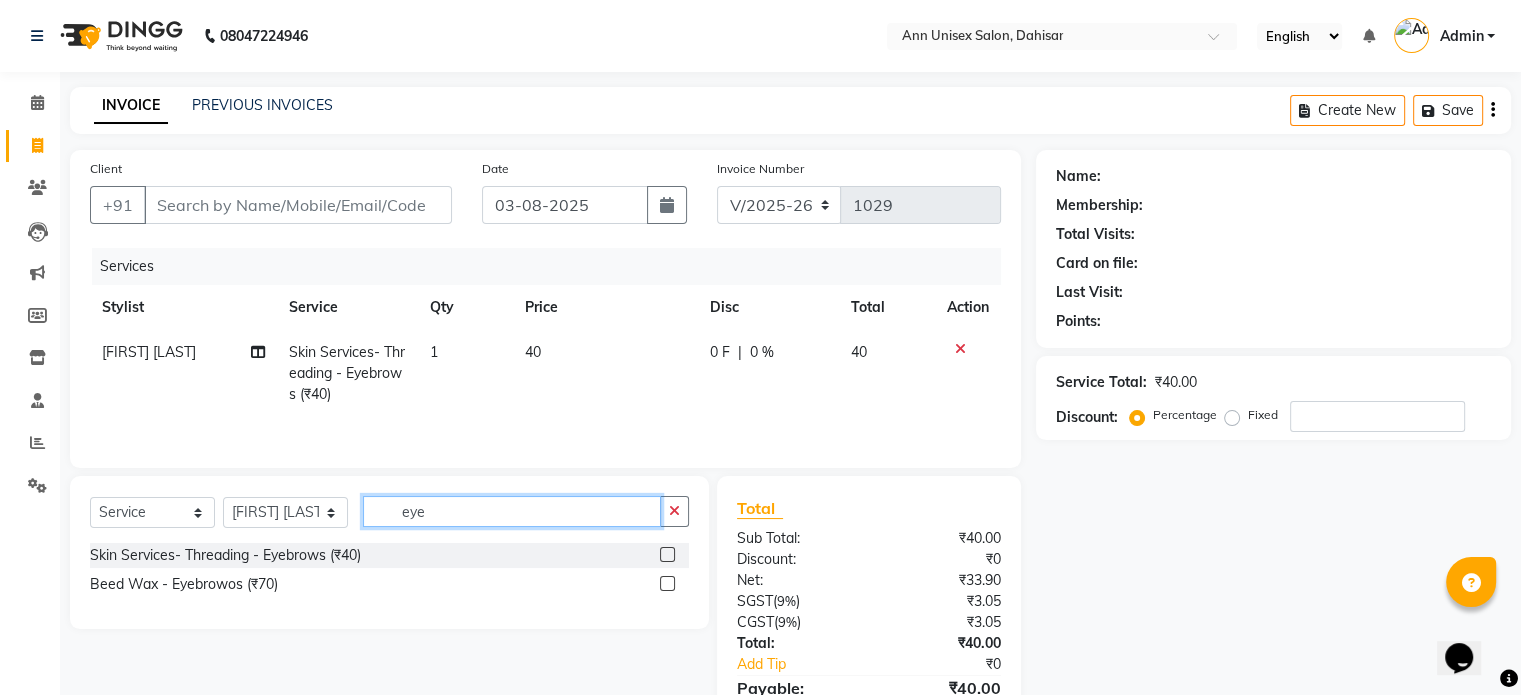 click on "eye" 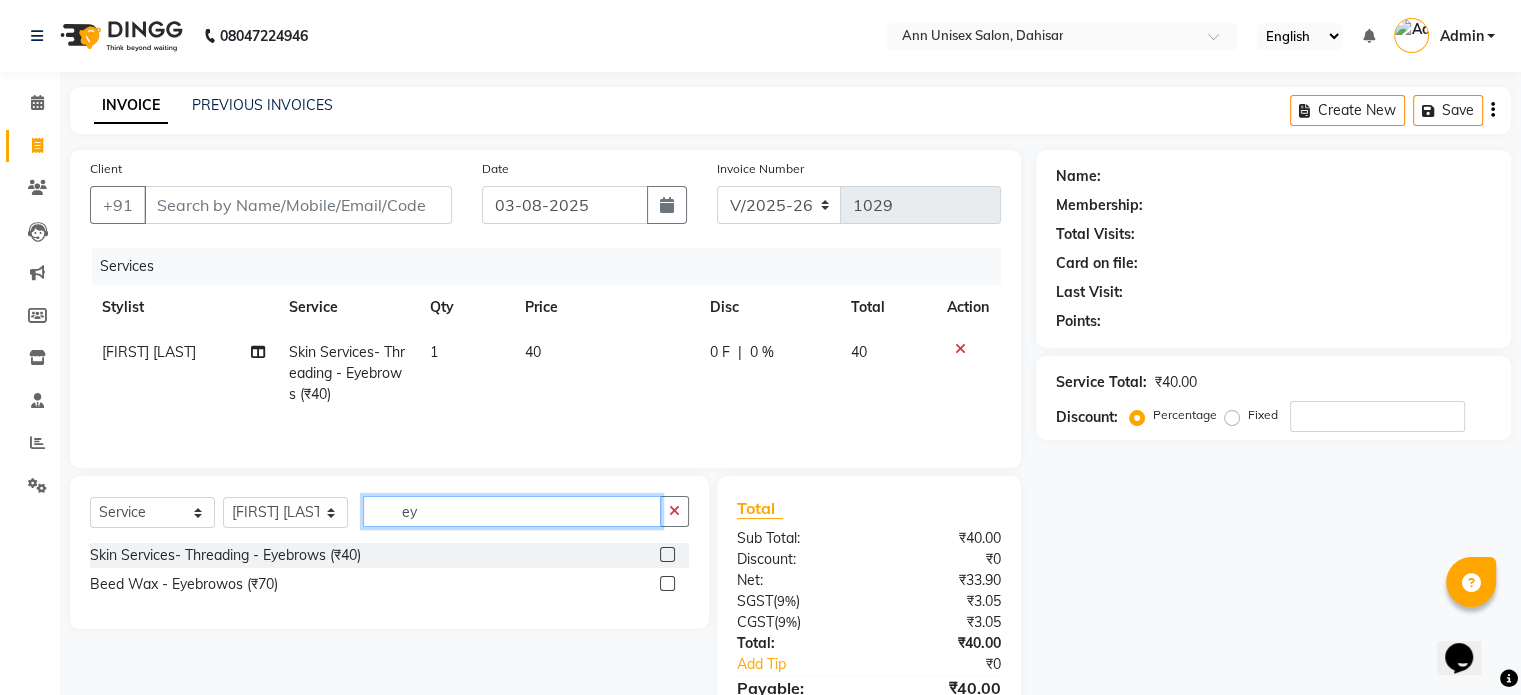 type on "e" 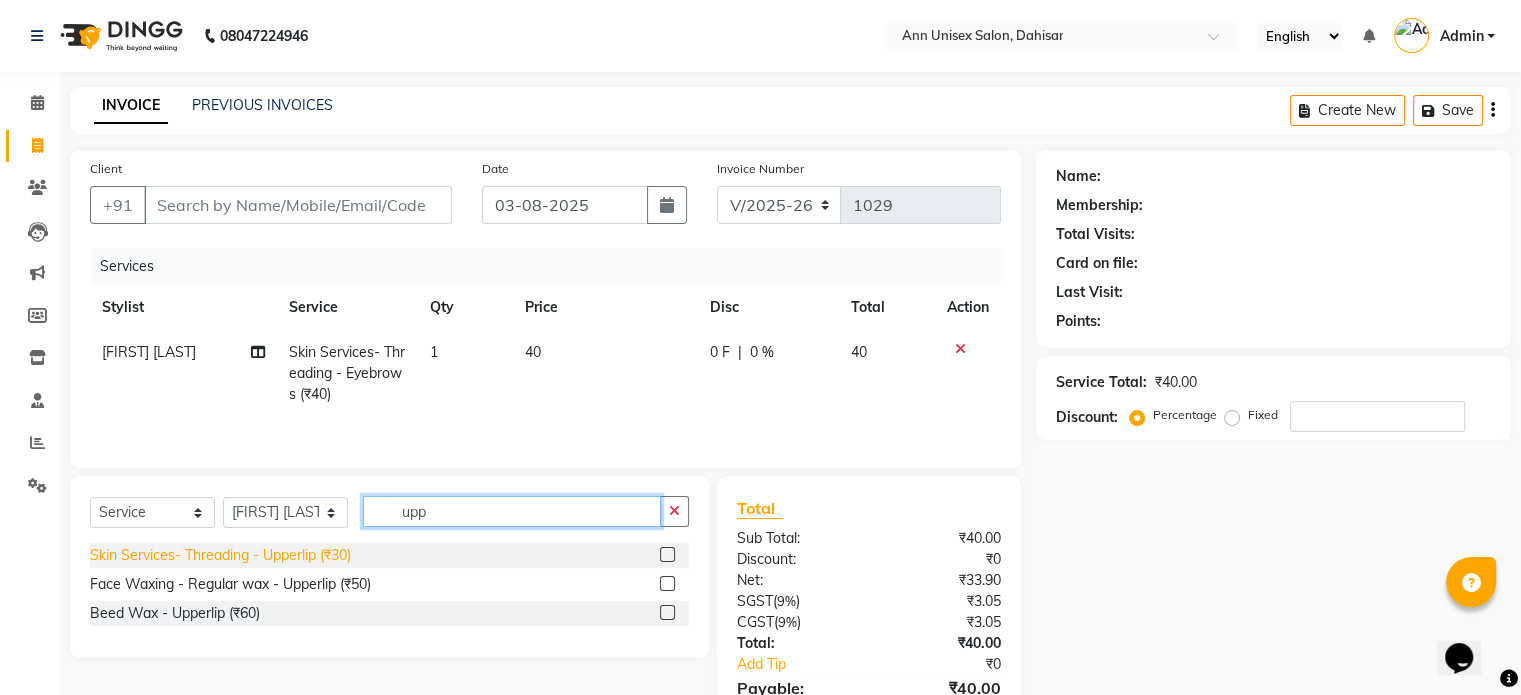 type on "upp" 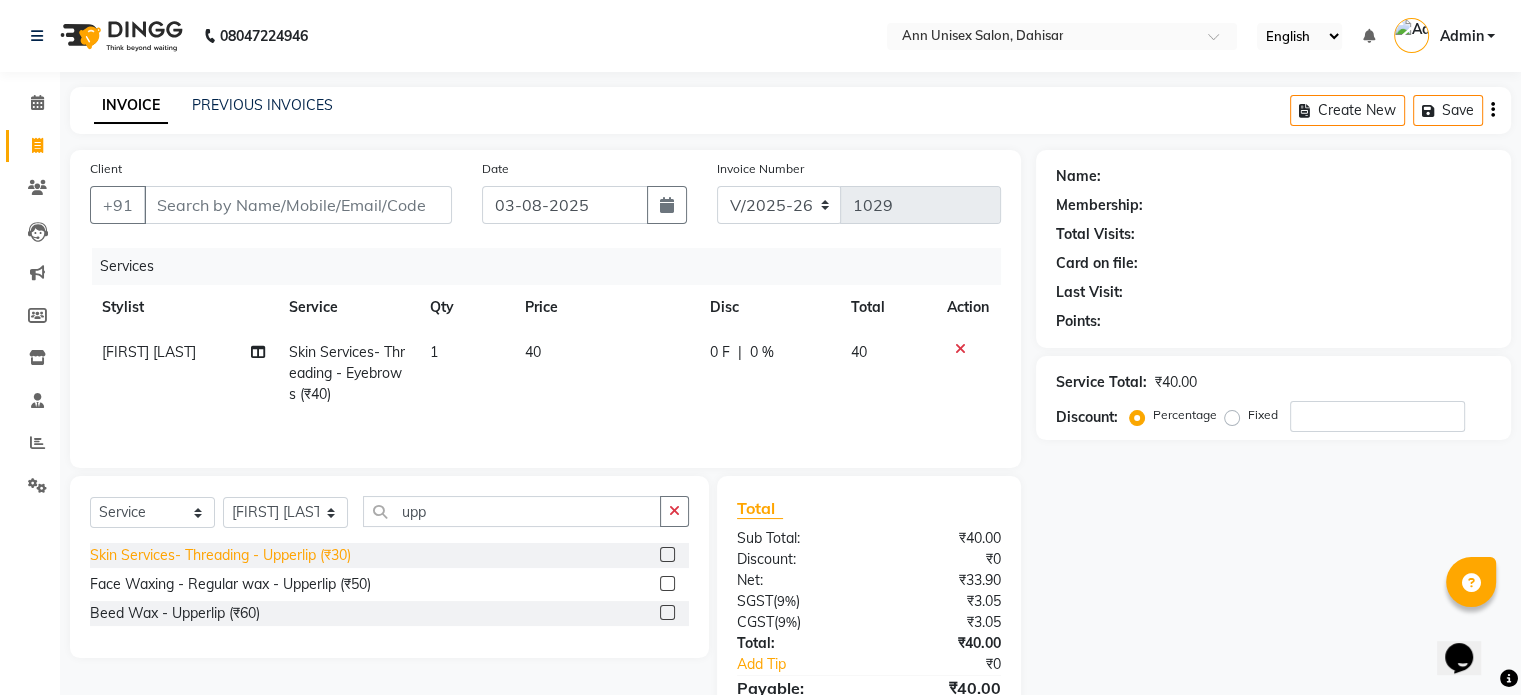click on "Skin Services- Threading - Upperlip (₹30)" 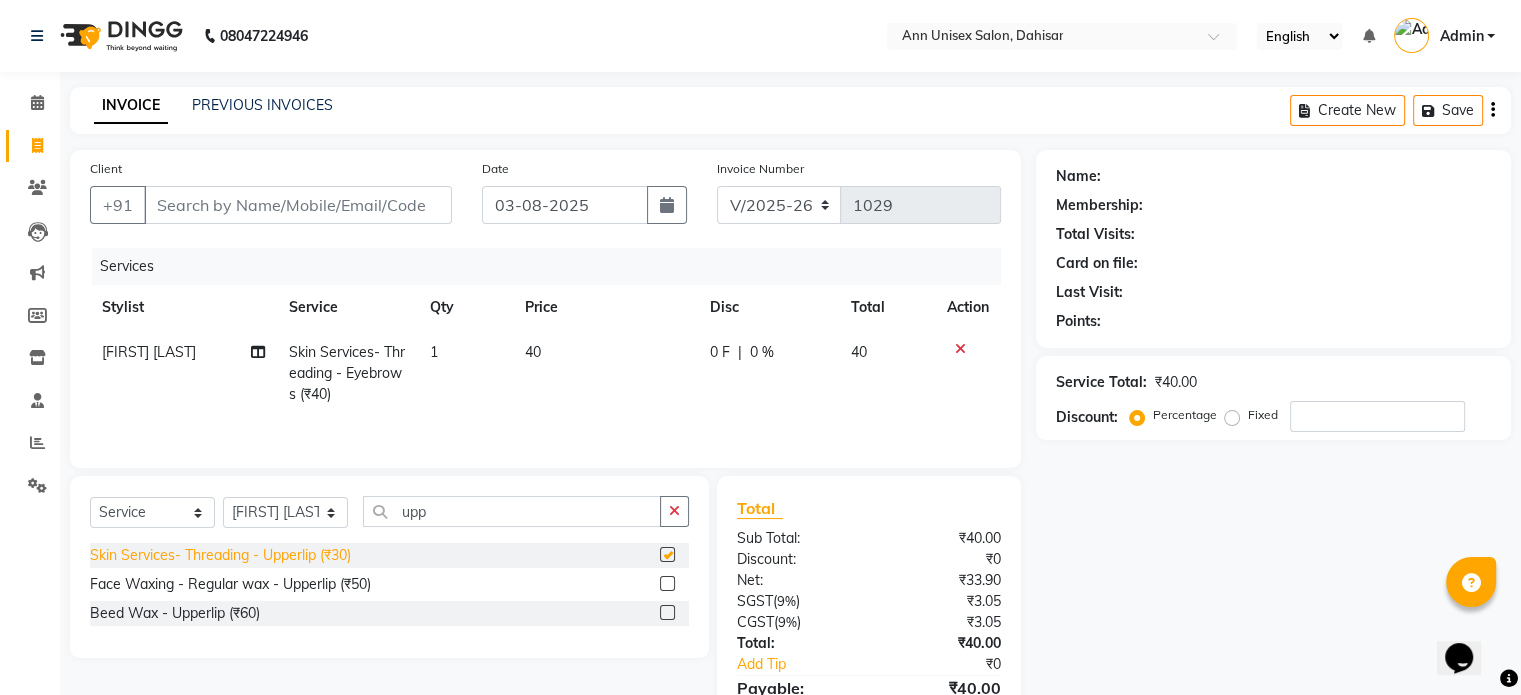checkbox on "false" 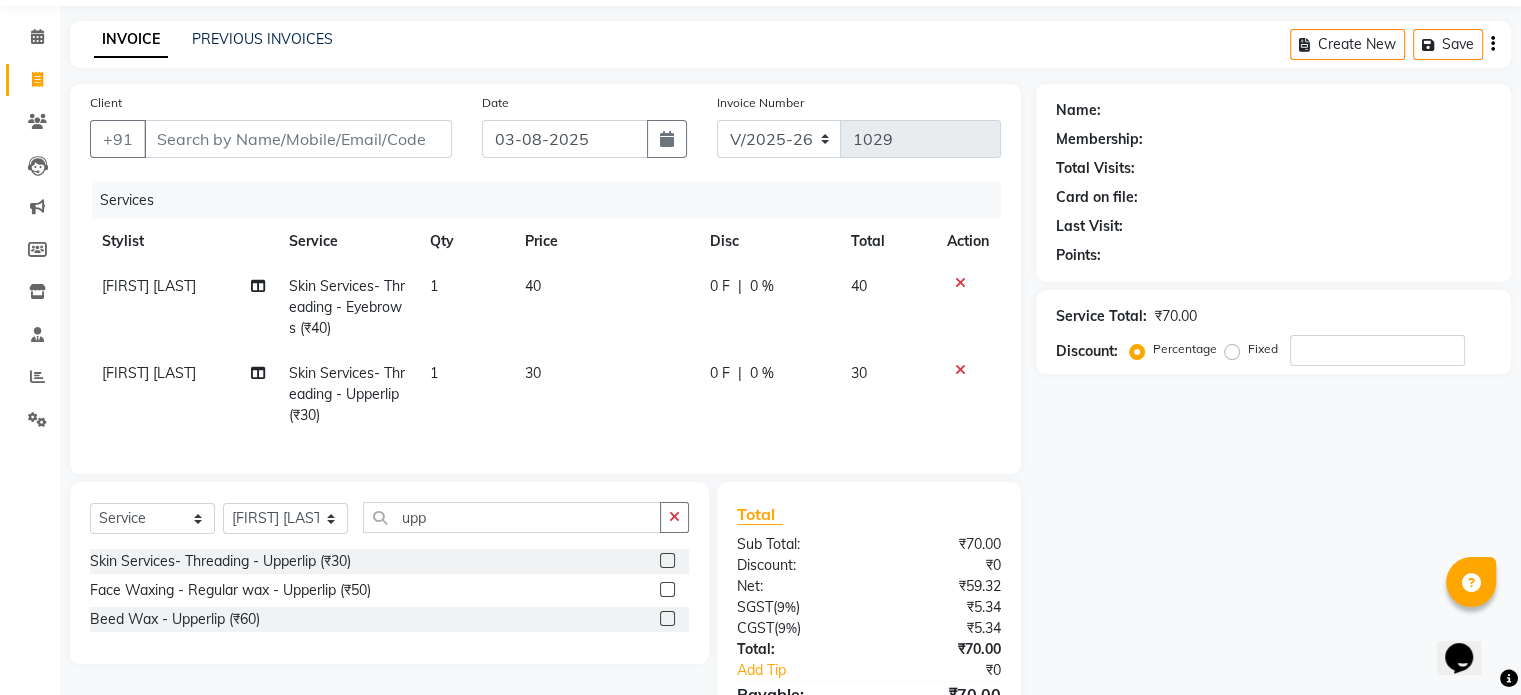 scroll, scrollTop: 67, scrollLeft: 0, axis: vertical 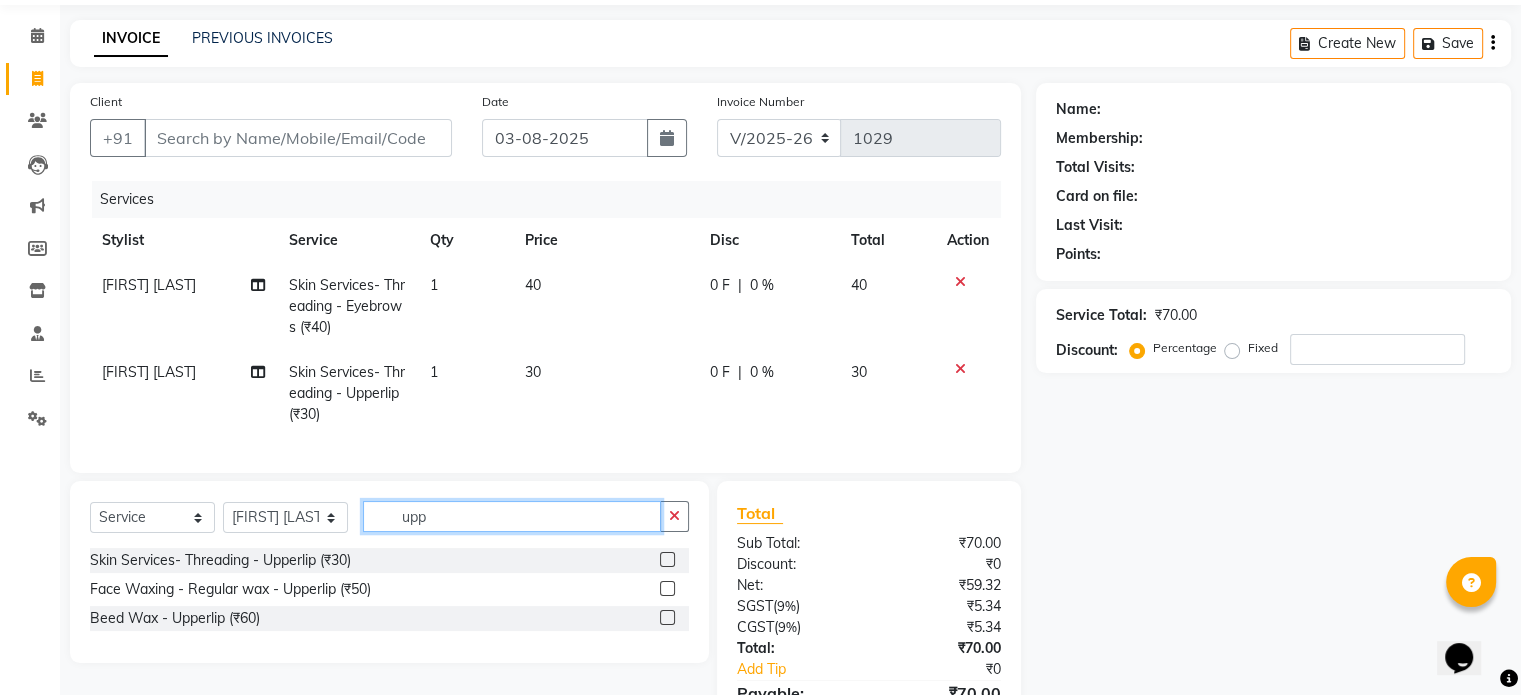 click on "upp" 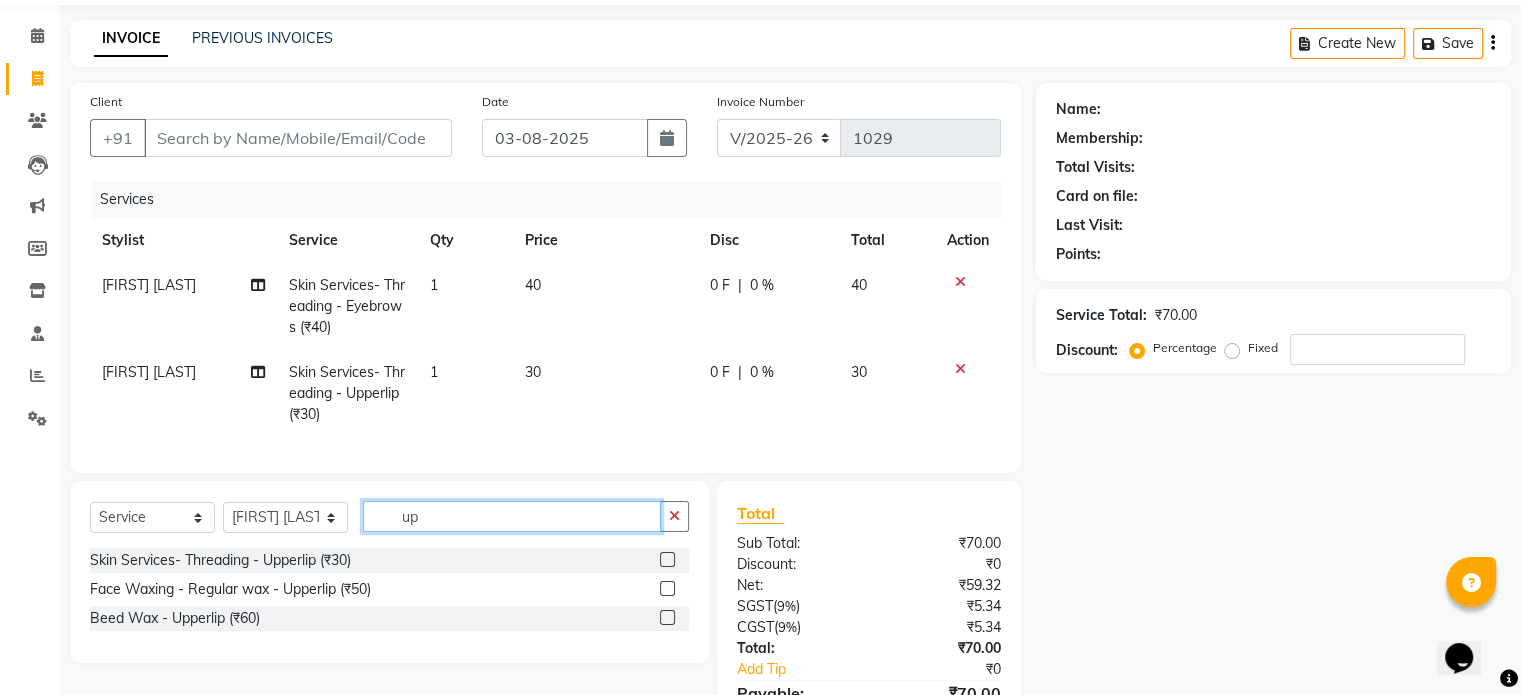 type on "u" 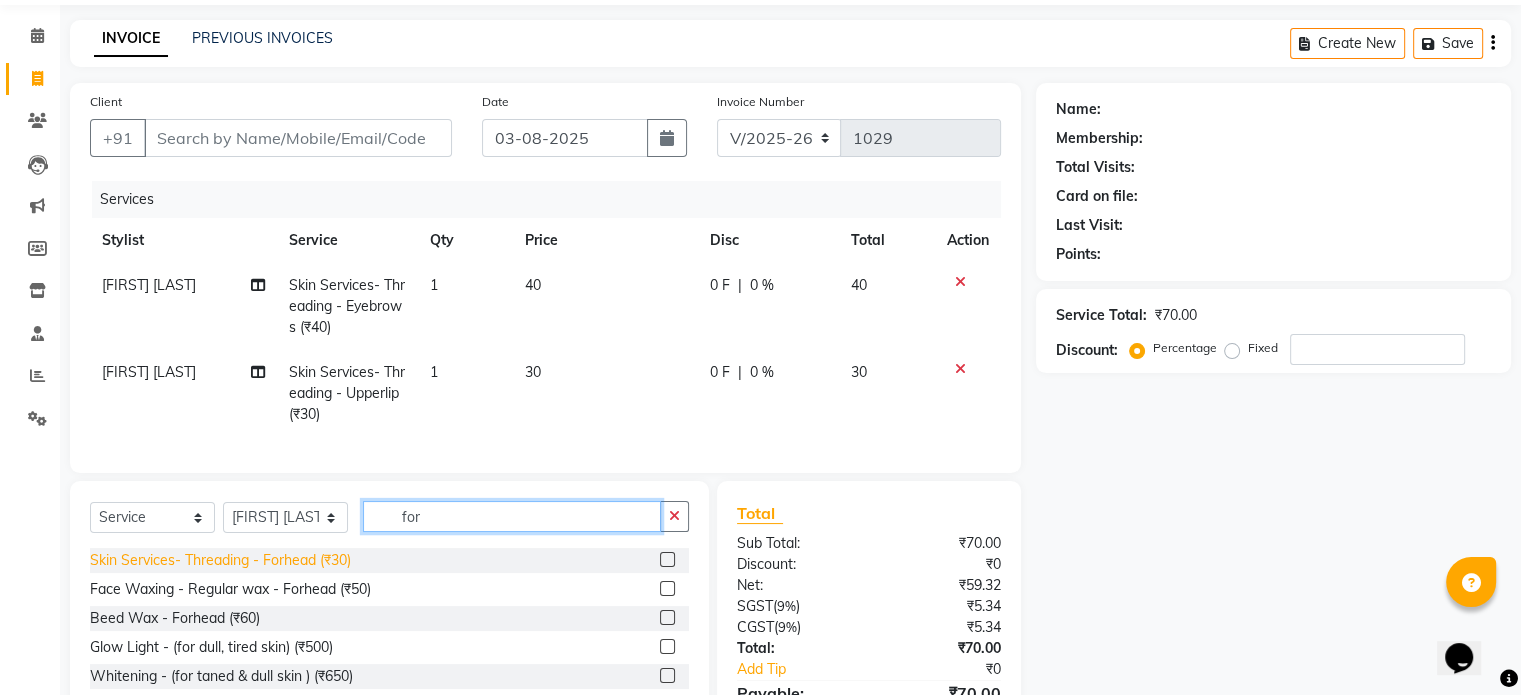 type on "for" 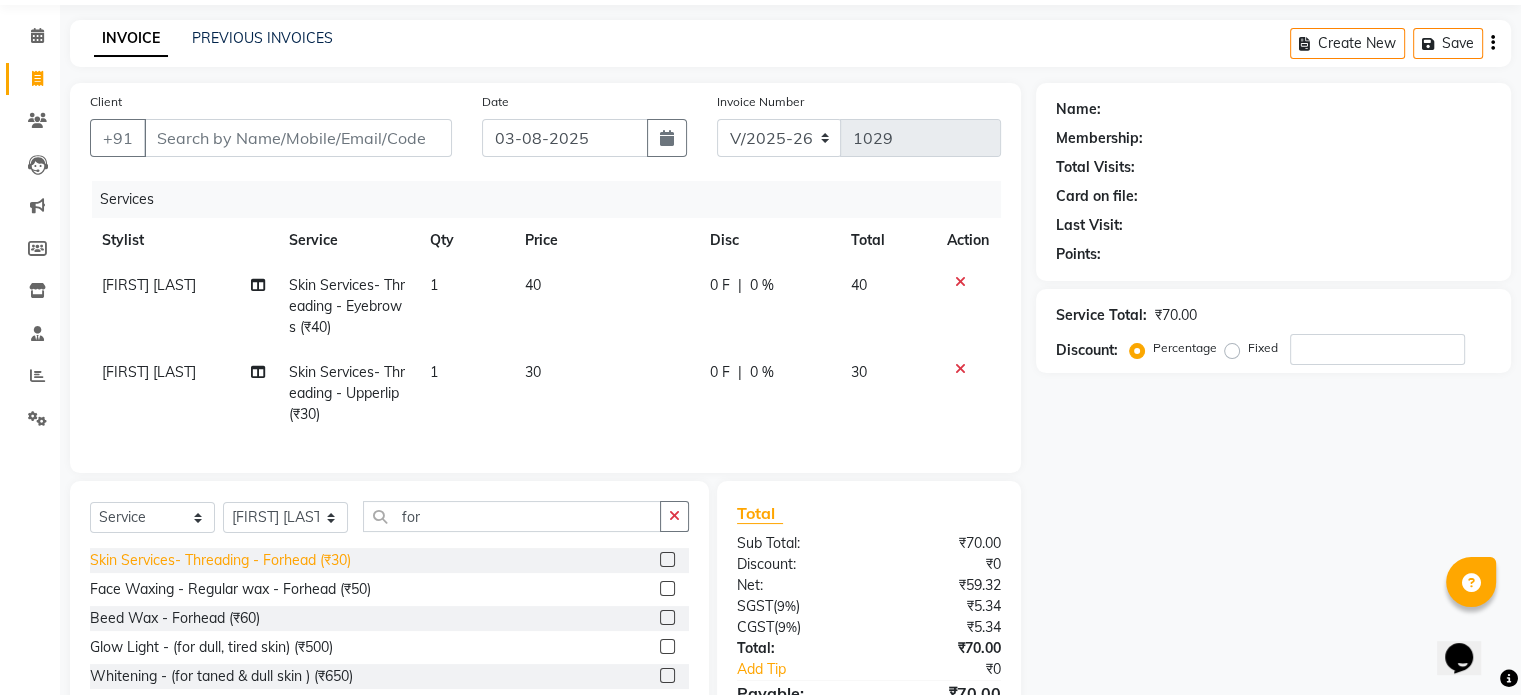 click on "Skin Services- Threading - Forhead (₹30)" 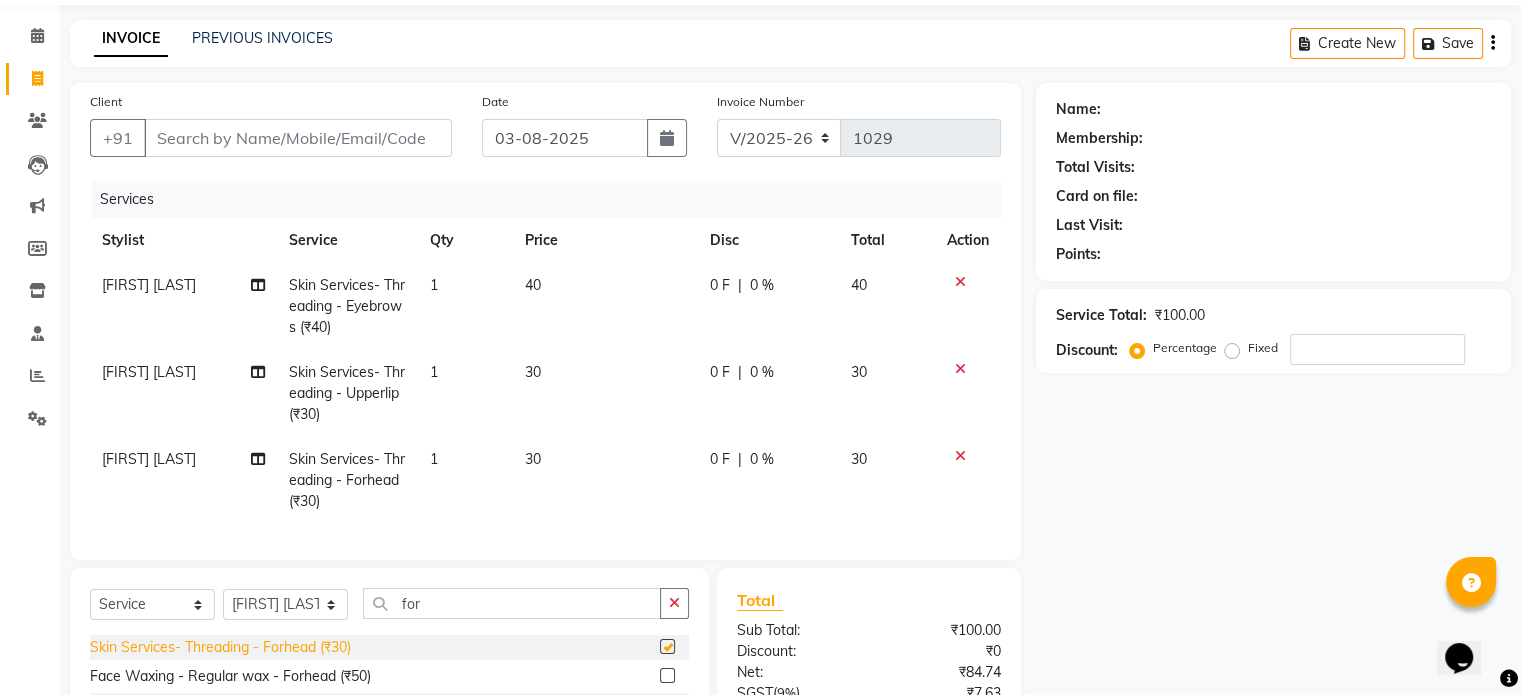 checkbox on "false" 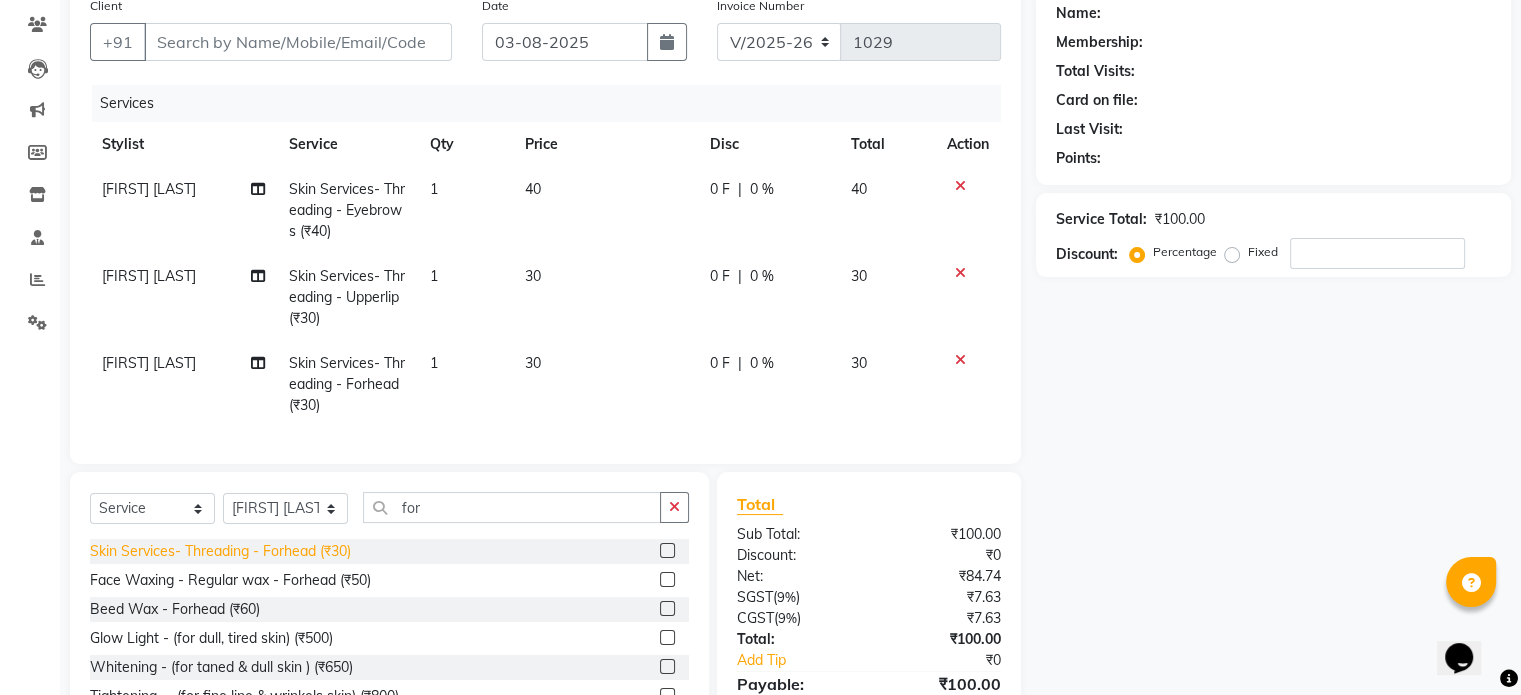 scroll, scrollTop: 170, scrollLeft: 0, axis: vertical 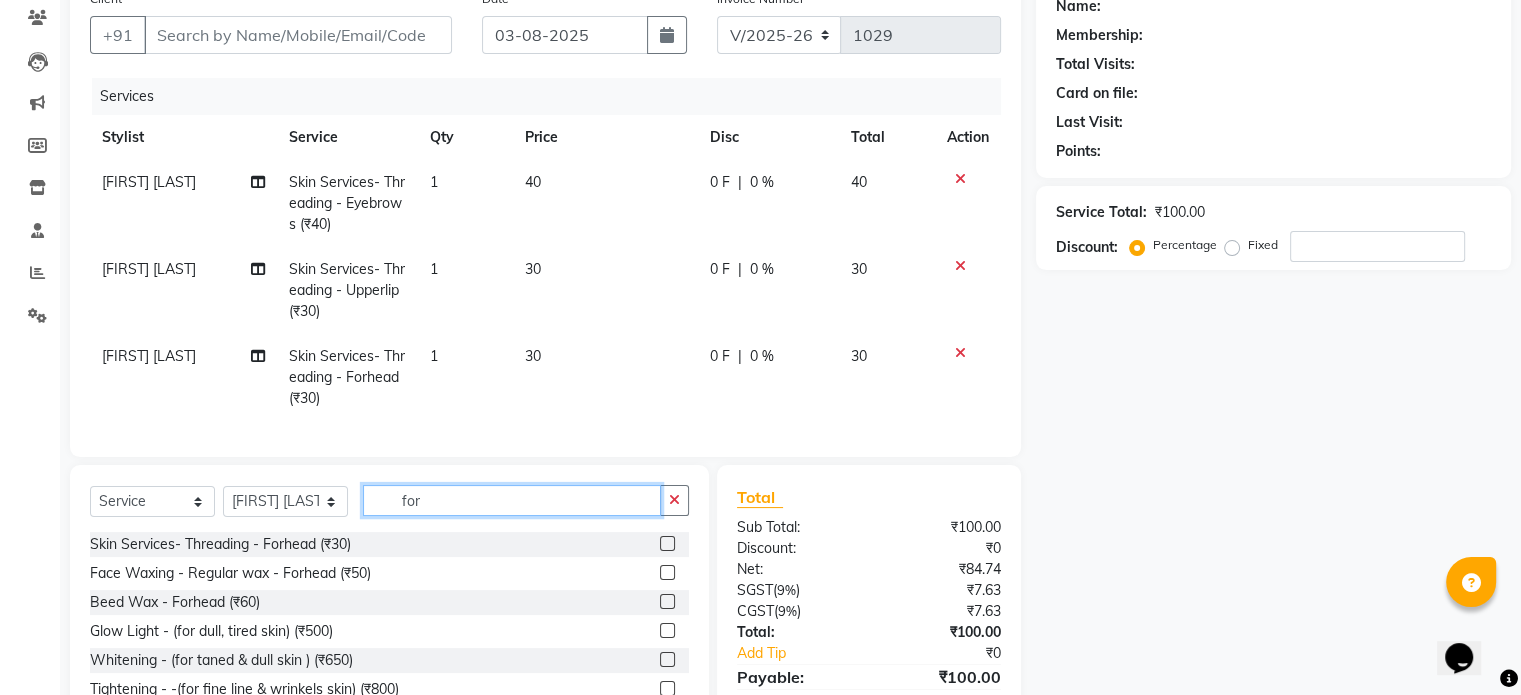 click on "for" 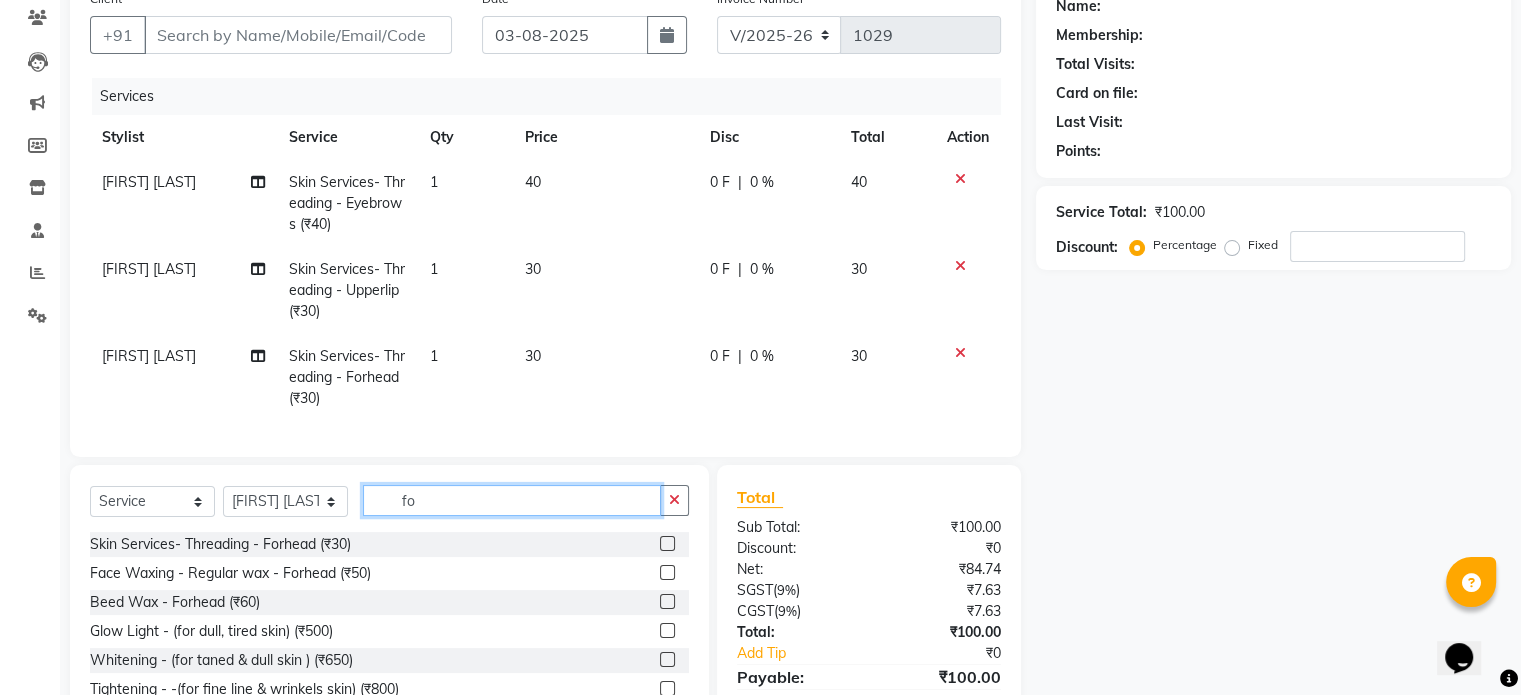 type on "f" 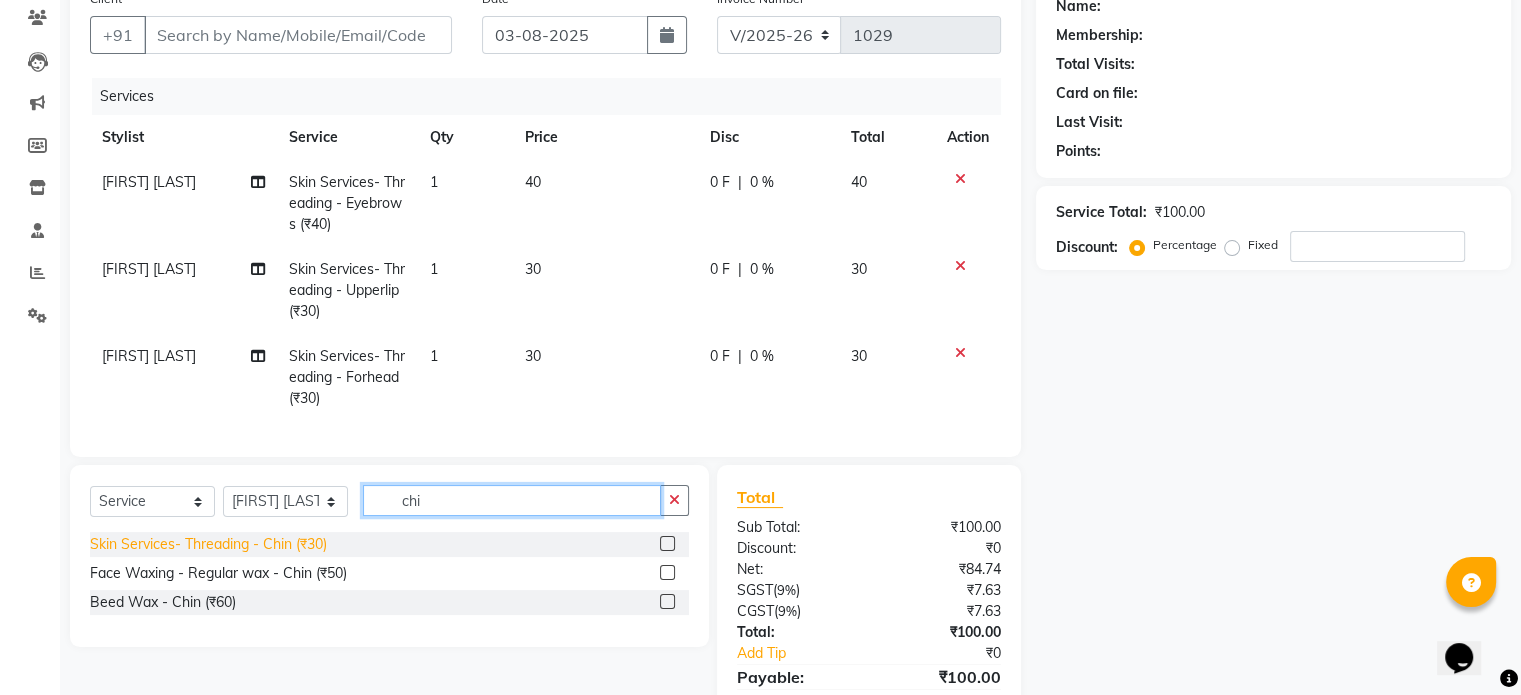 type on "chi" 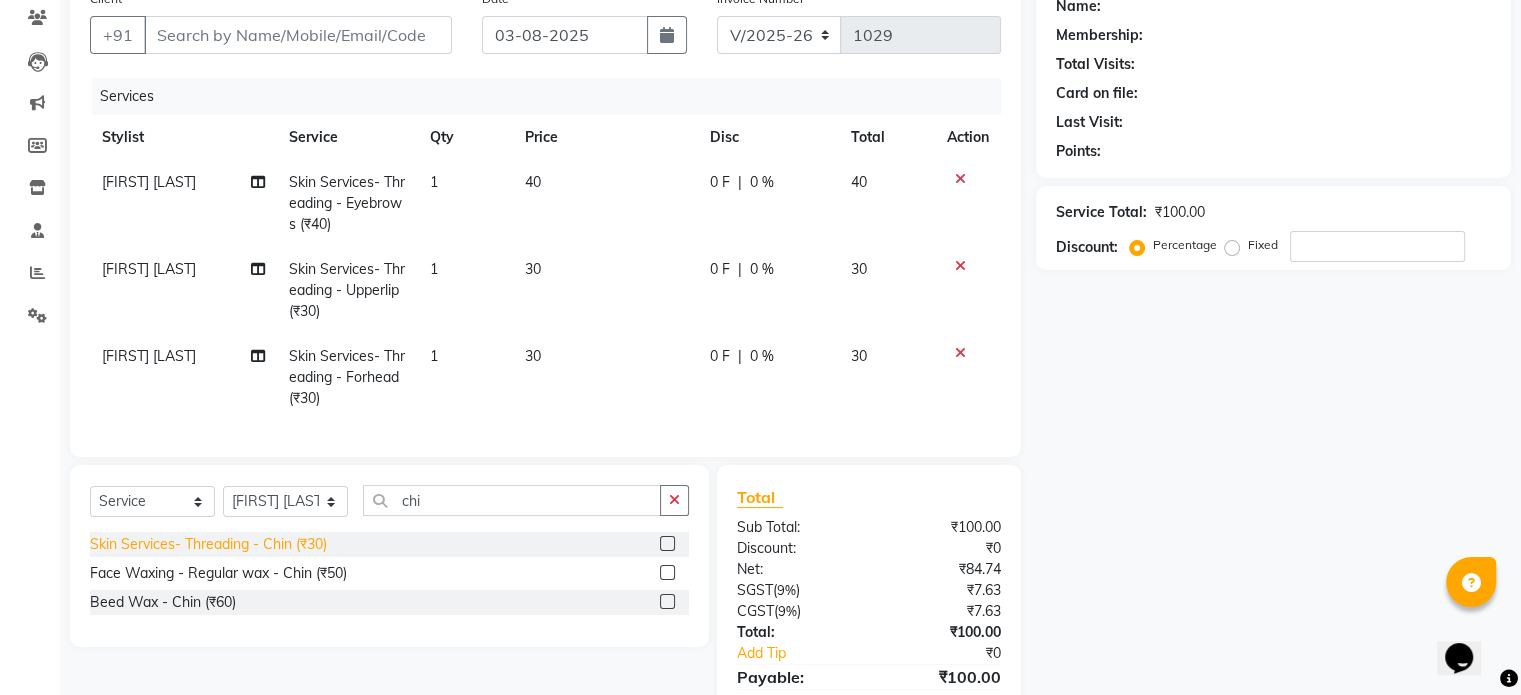 click on "Skin Services- Threading - Chin (₹30)" 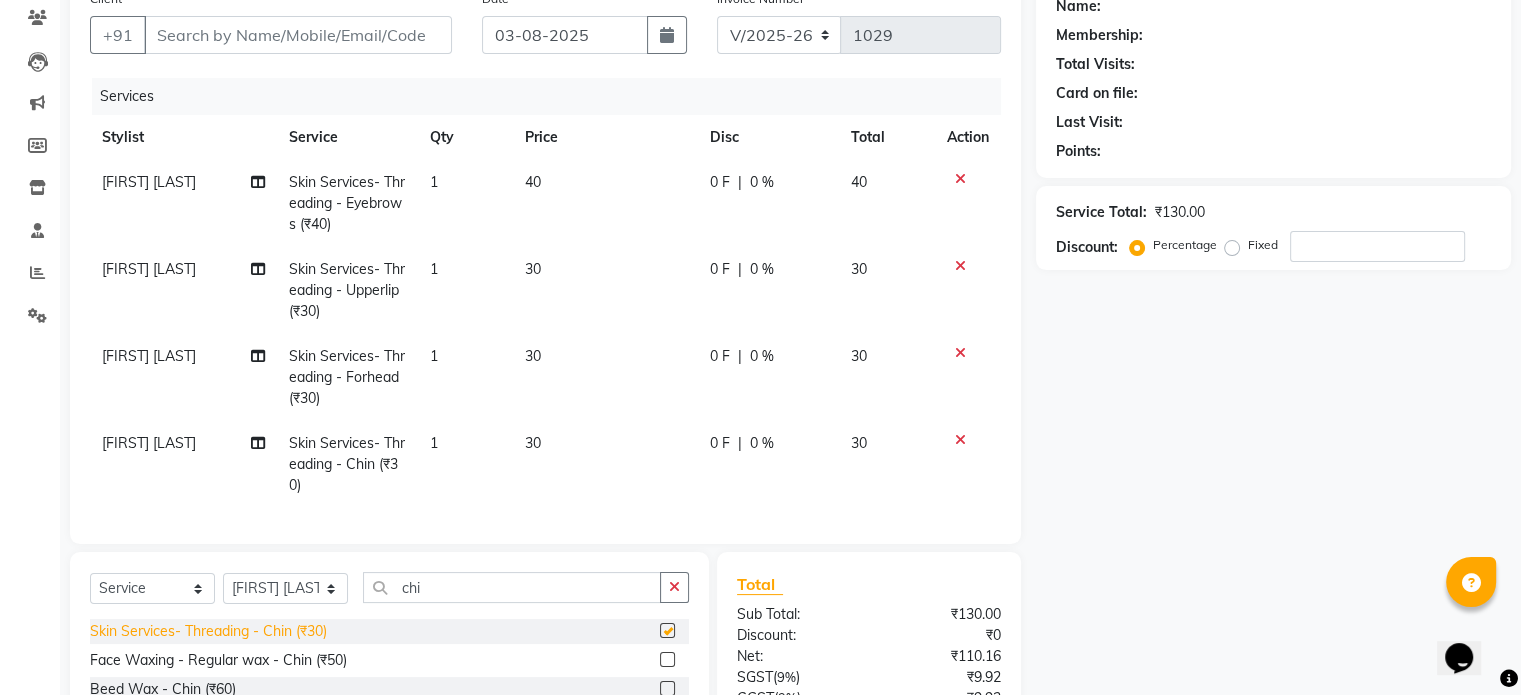 checkbox on "false" 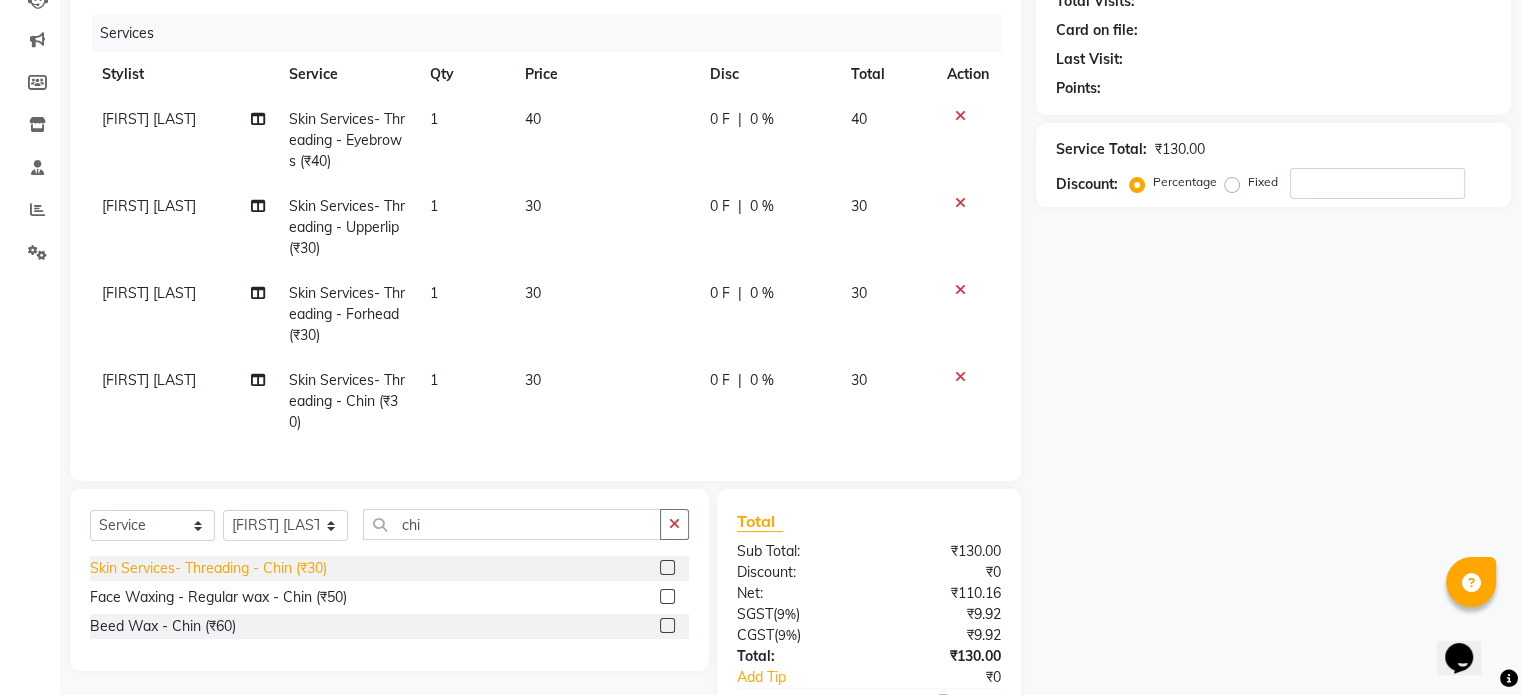 scroll, scrollTop: 234, scrollLeft: 0, axis: vertical 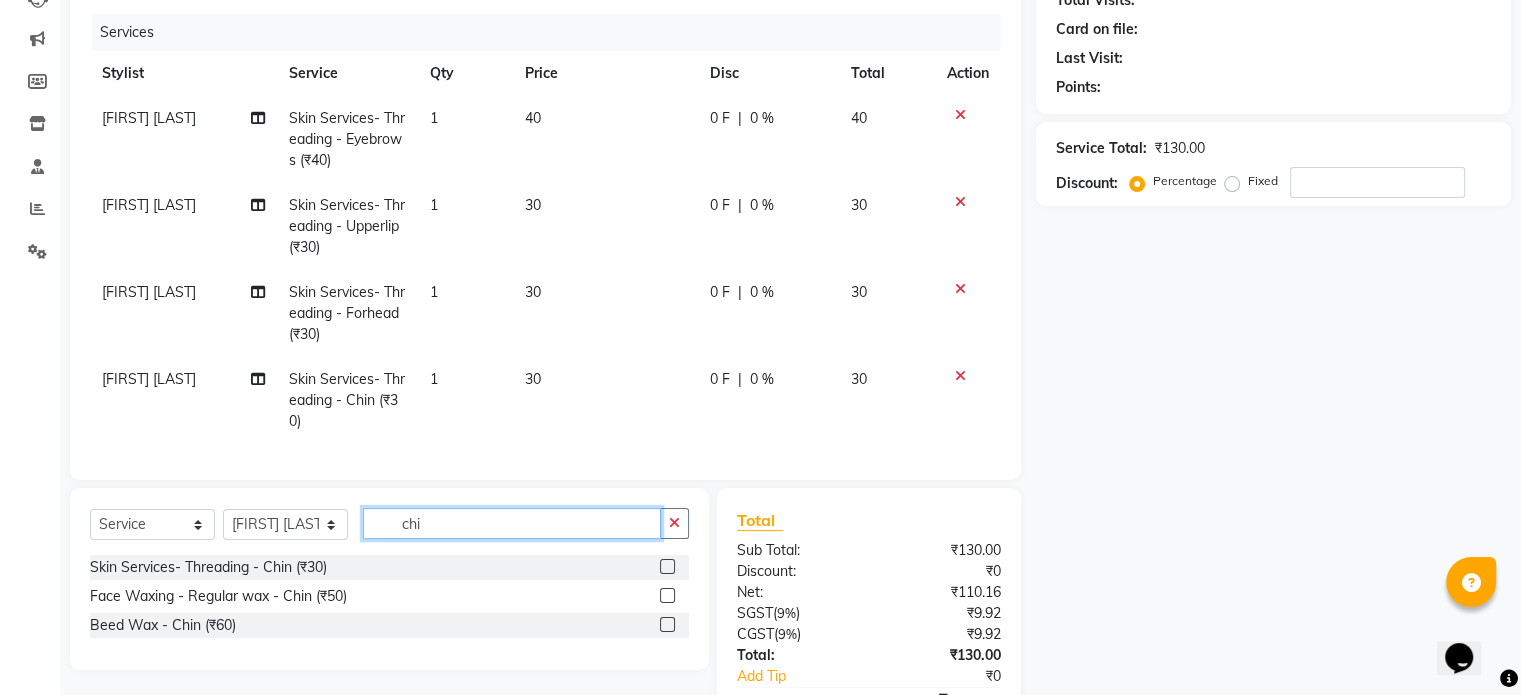 click on "chi" 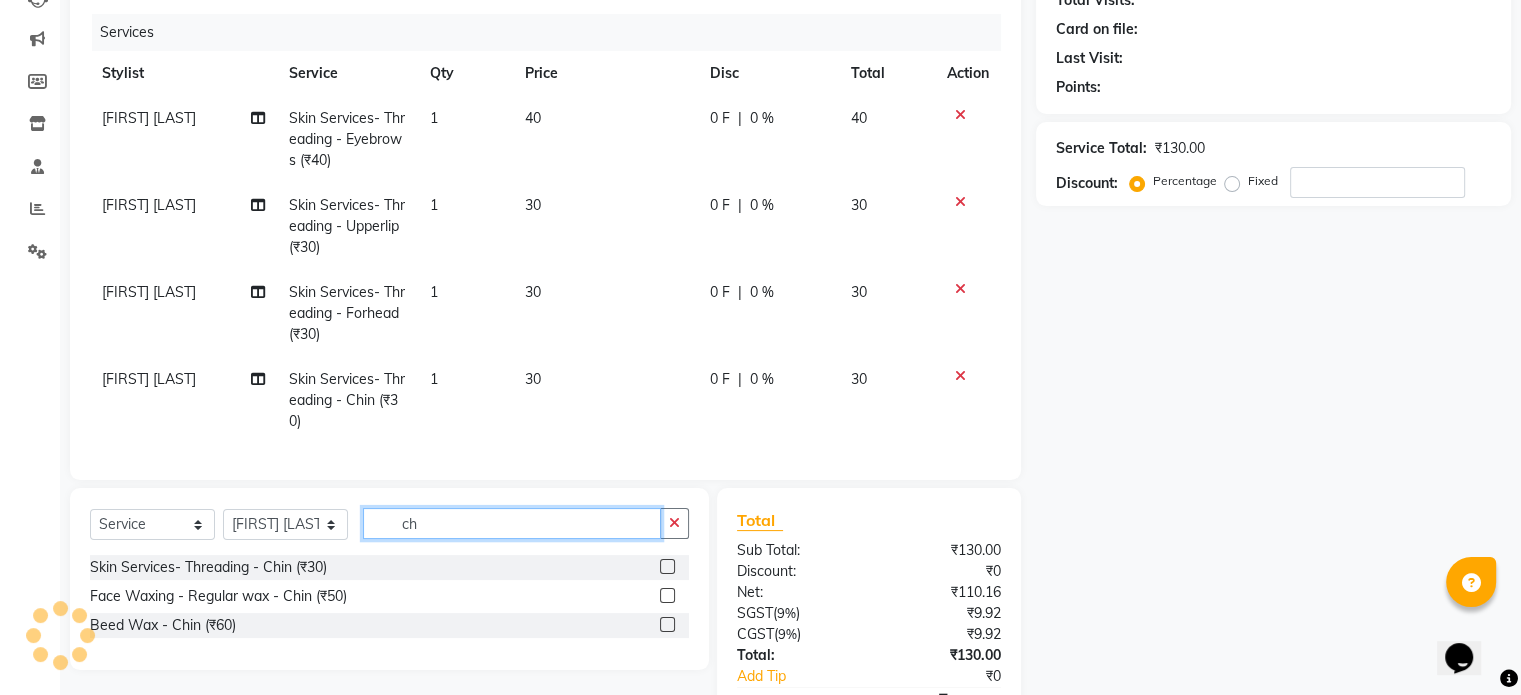 type on "c" 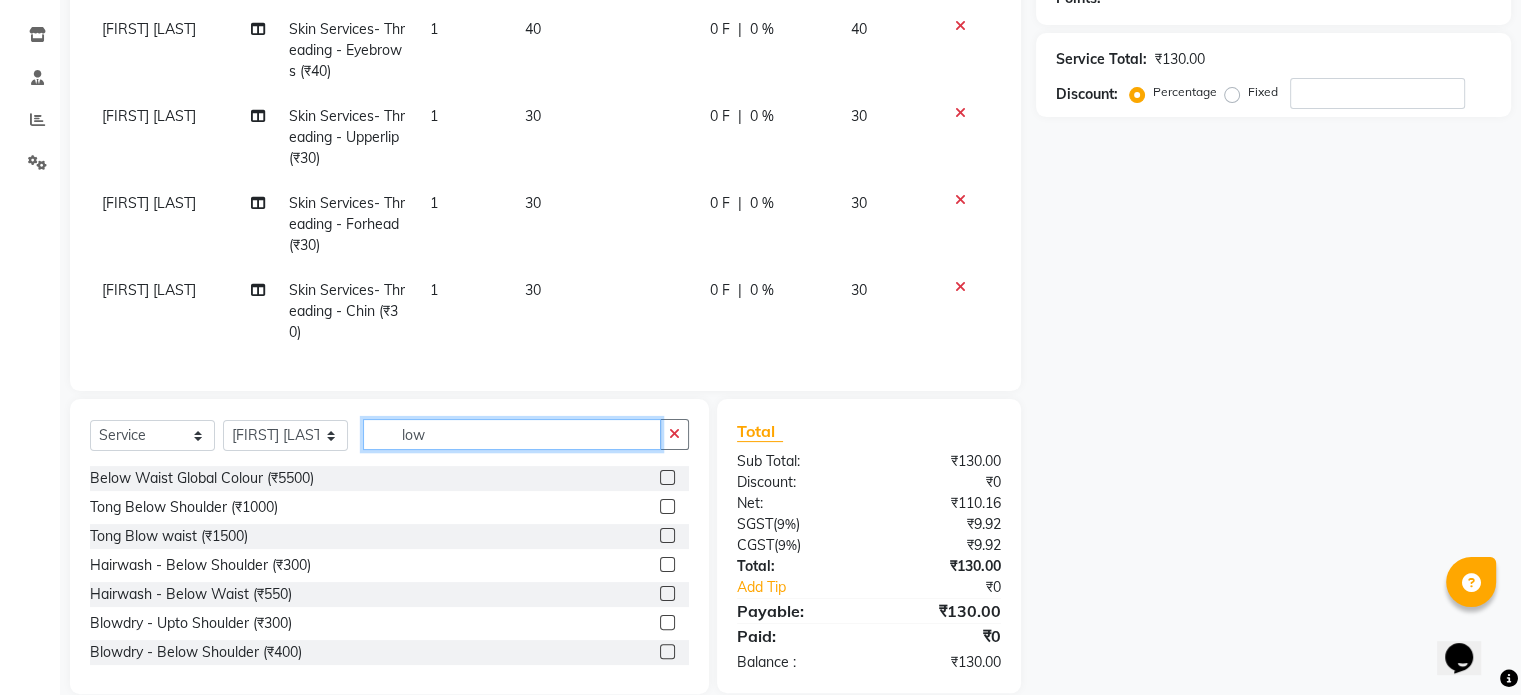 scroll, scrollTop: 331, scrollLeft: 0, axis: vertical 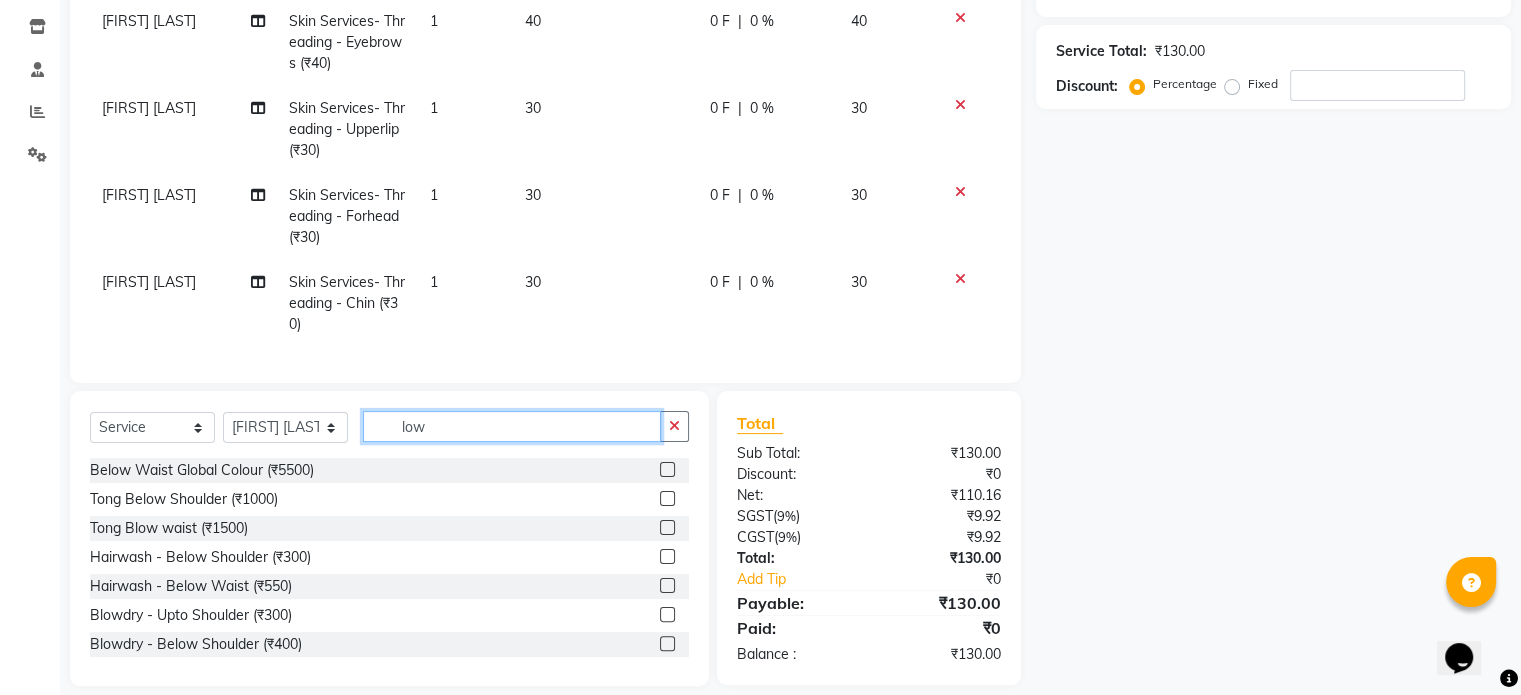 click on "low" 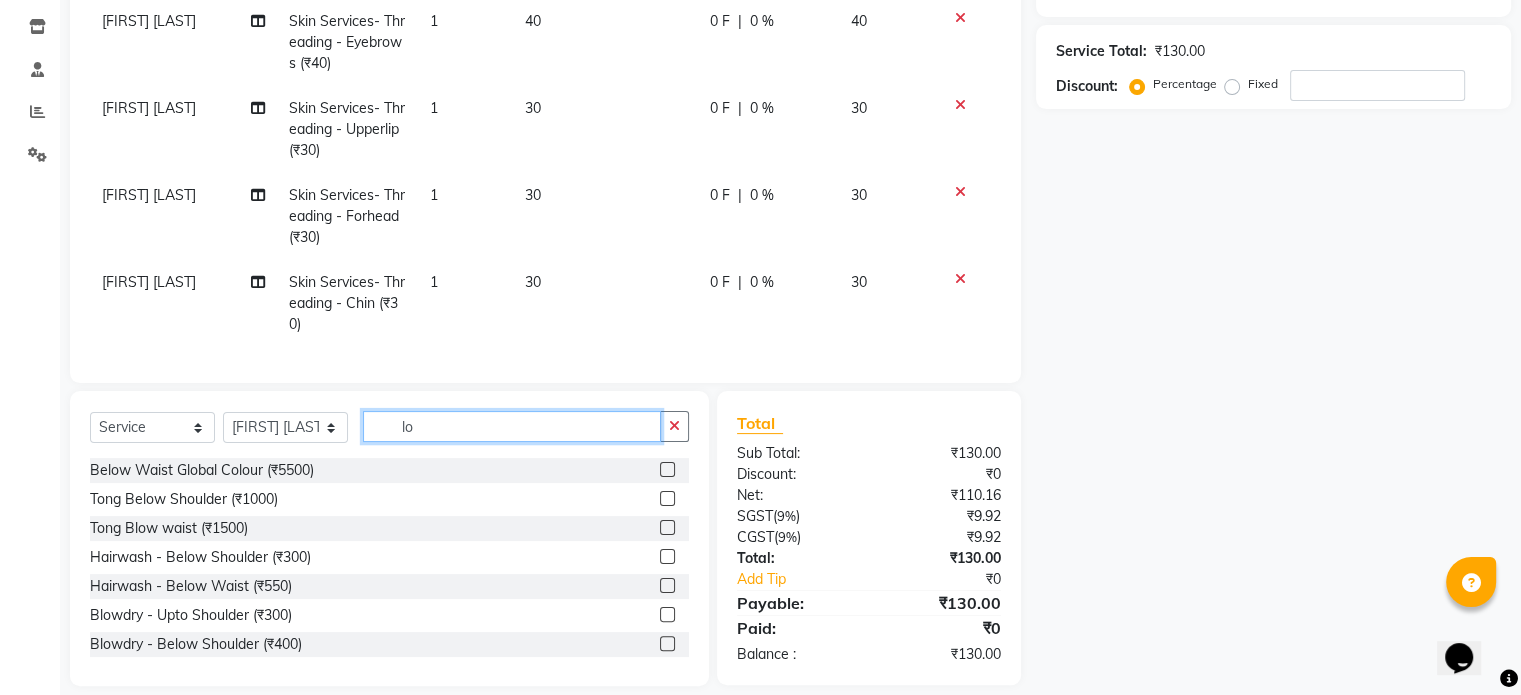type on "l" 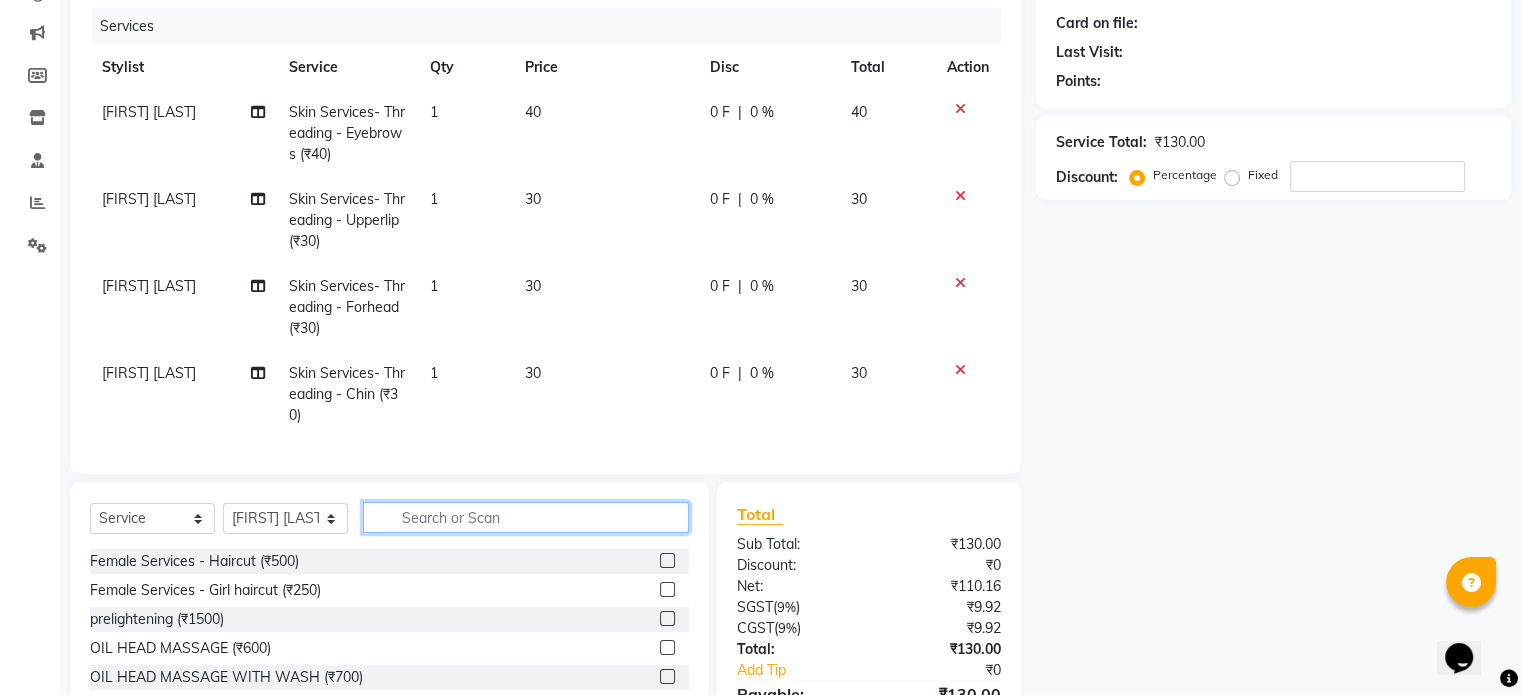 scroll, scrollTop: 239, scrollLeft: 0, axis: vertical 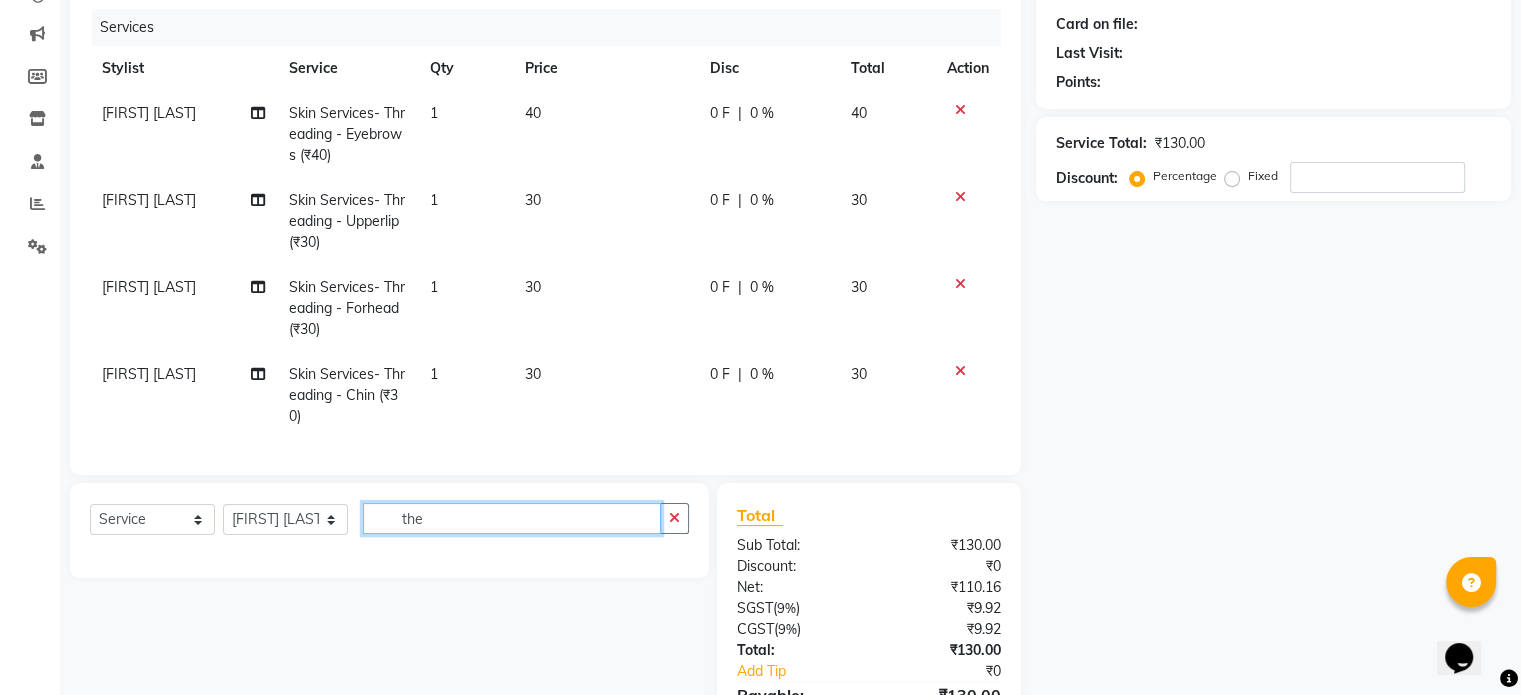 click on "the" 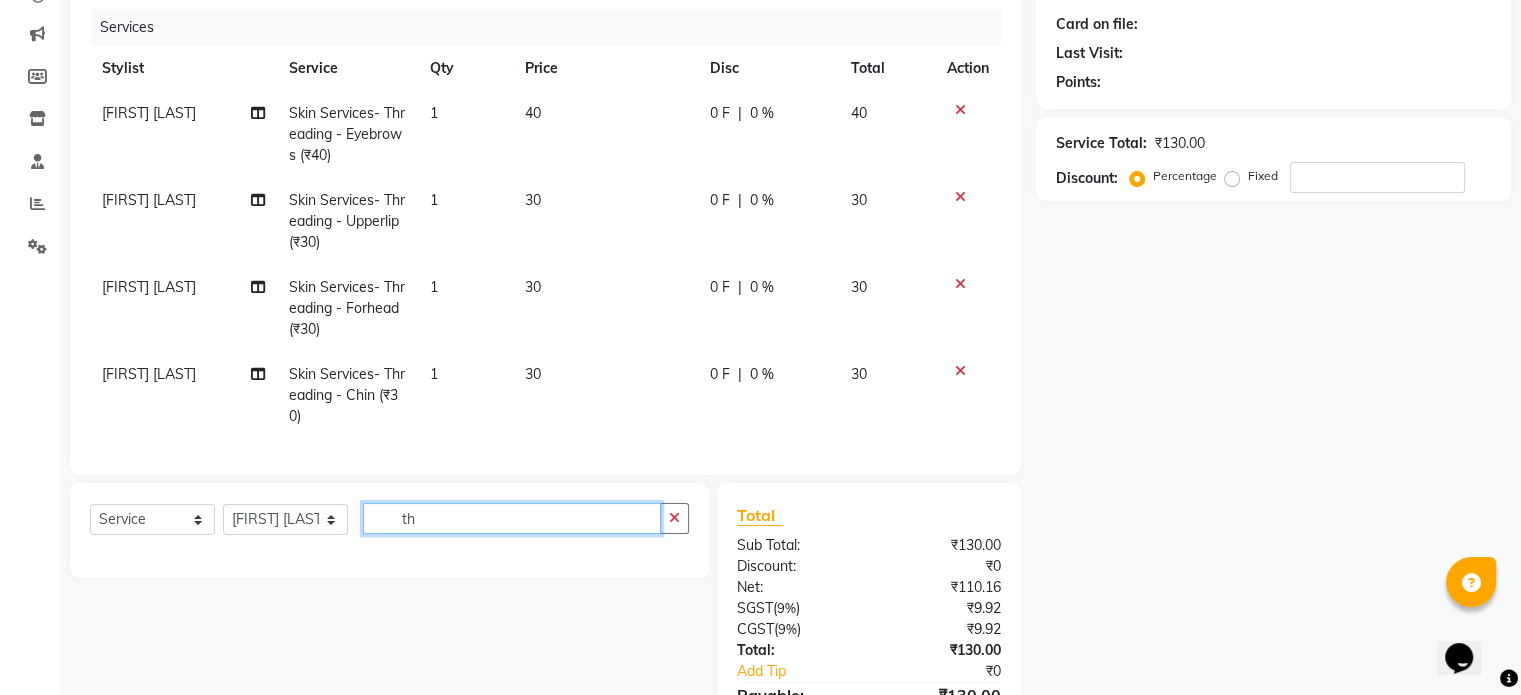 type on "t" 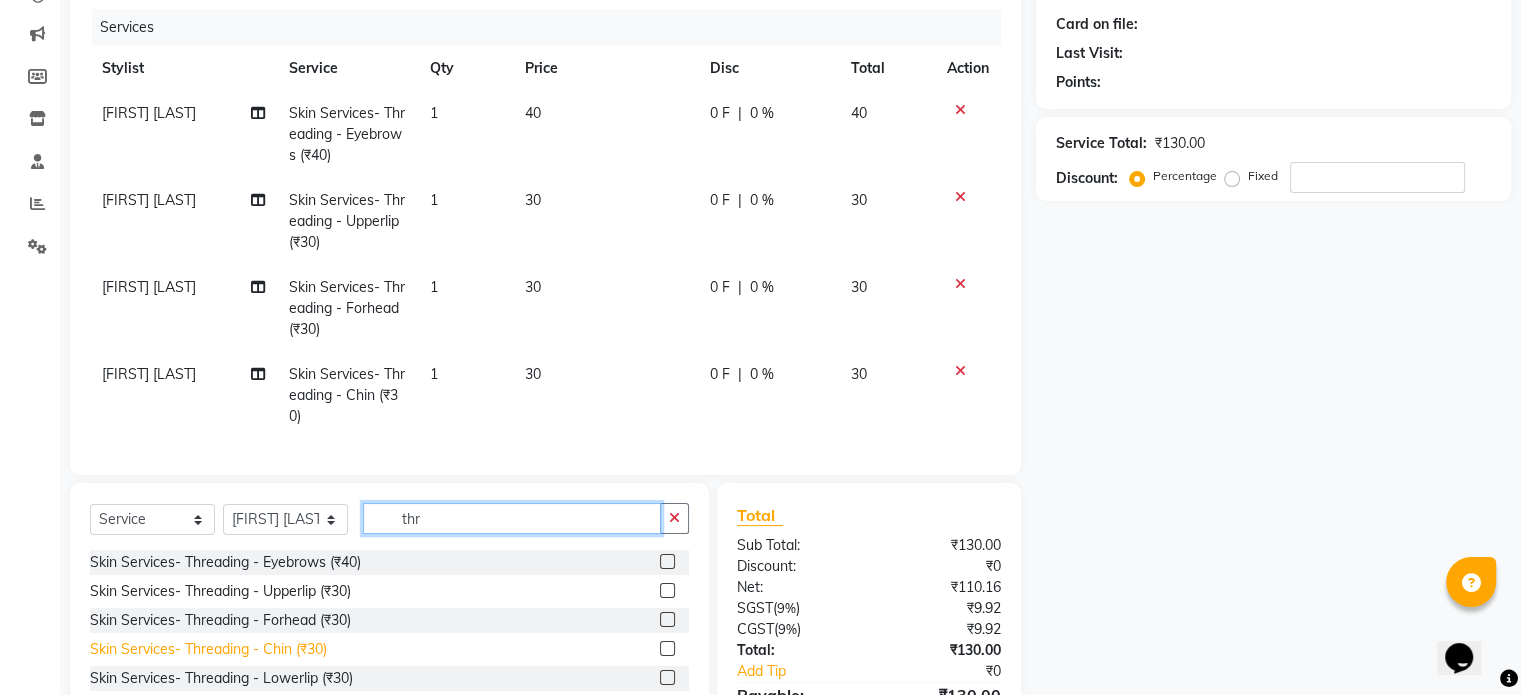 scroll, scrollTop: 32, scrollLeft: 0, axis: vertical 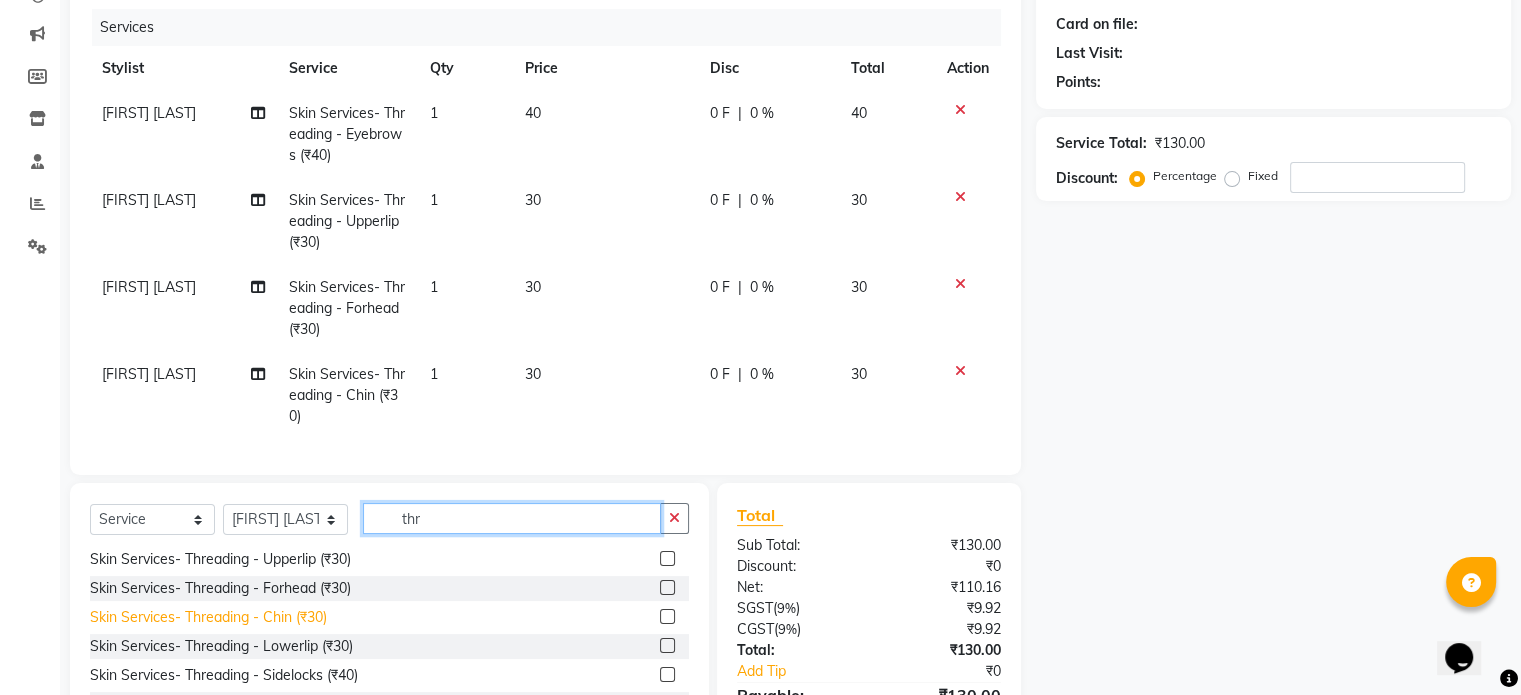 type on "thr" 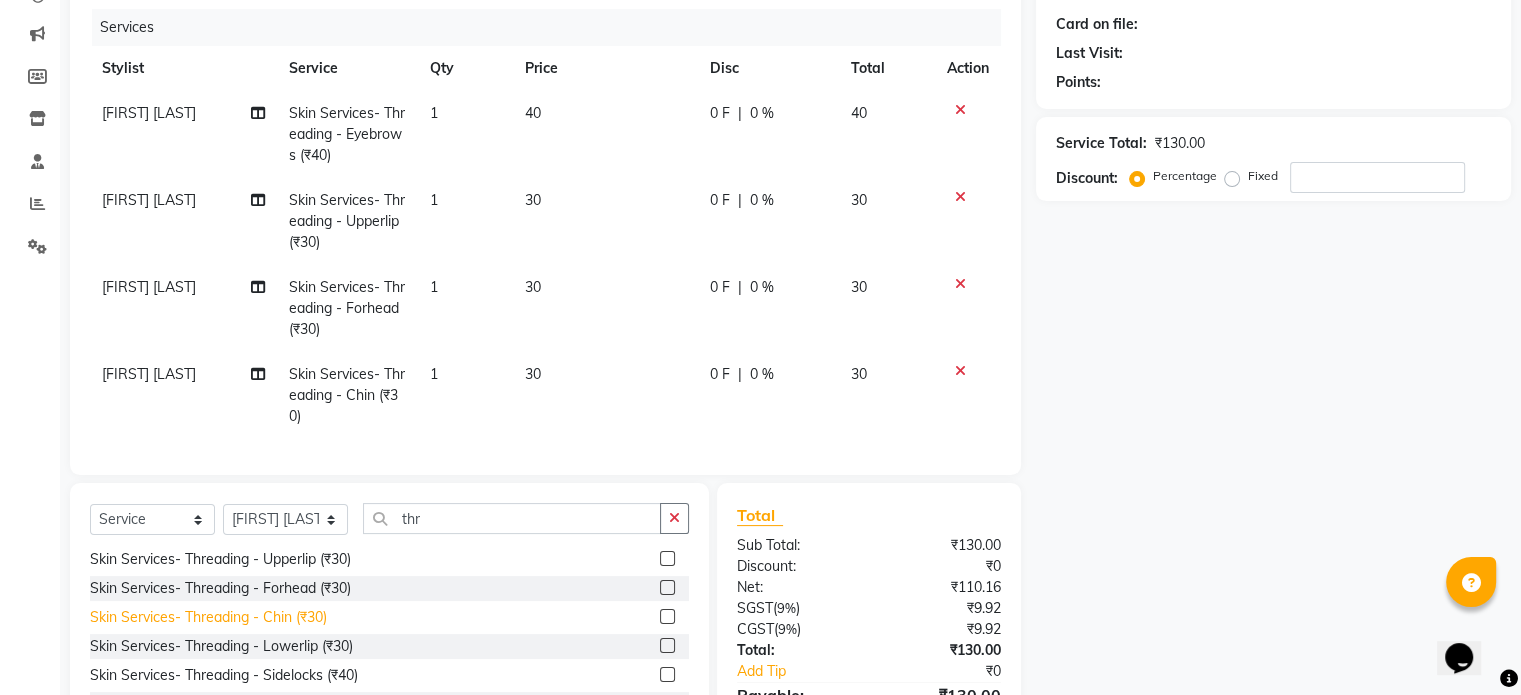 click on "Skin Services- Threading - Lowerlip (₹30)" 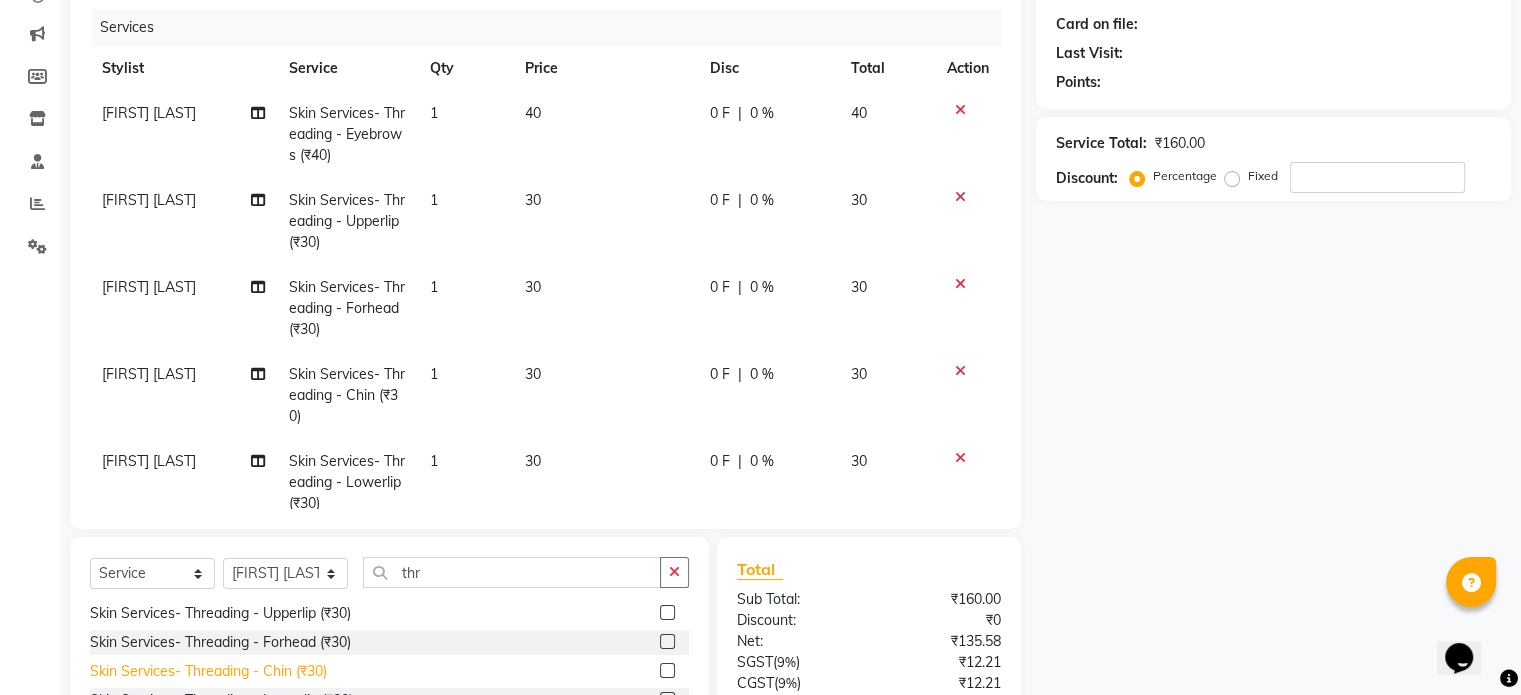 checkbox on "false" 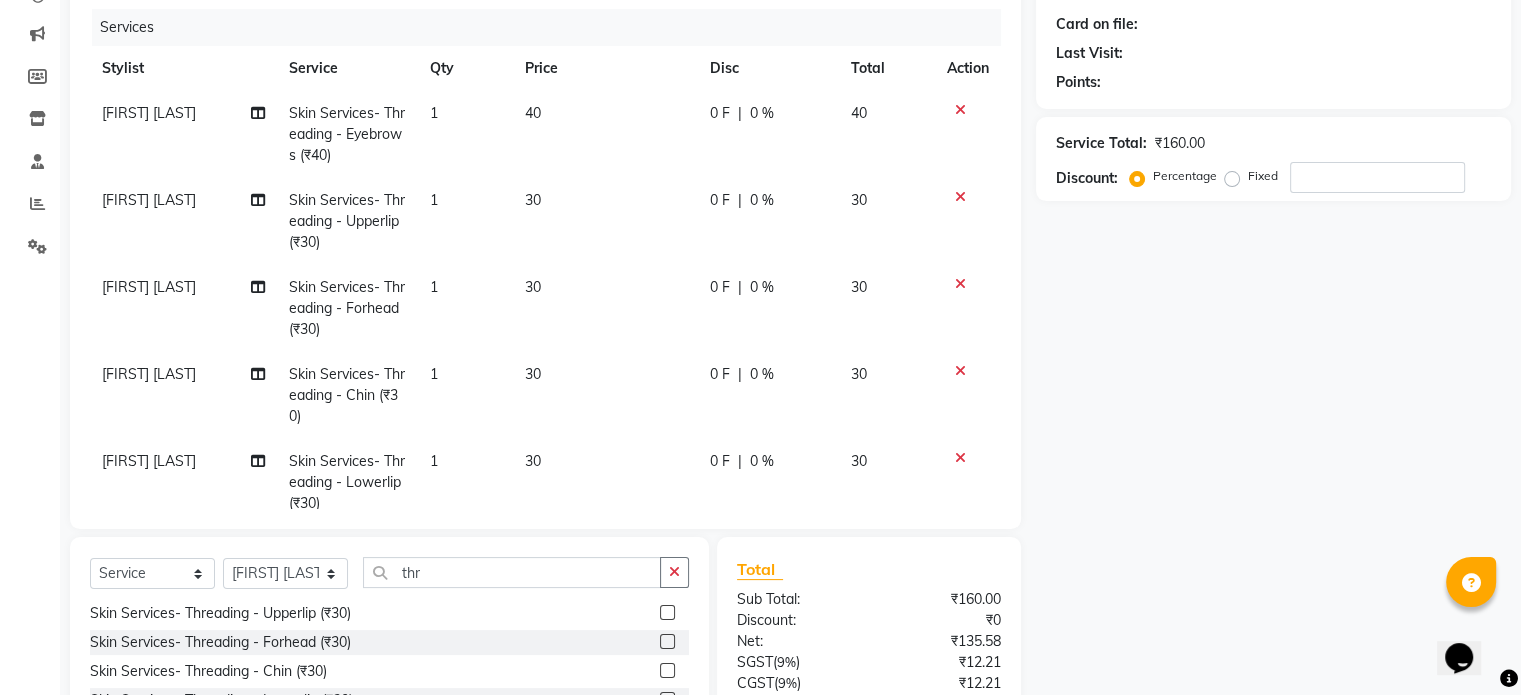 scroll, scrollTop: 48, scrollLeft: 0, axis: vertical 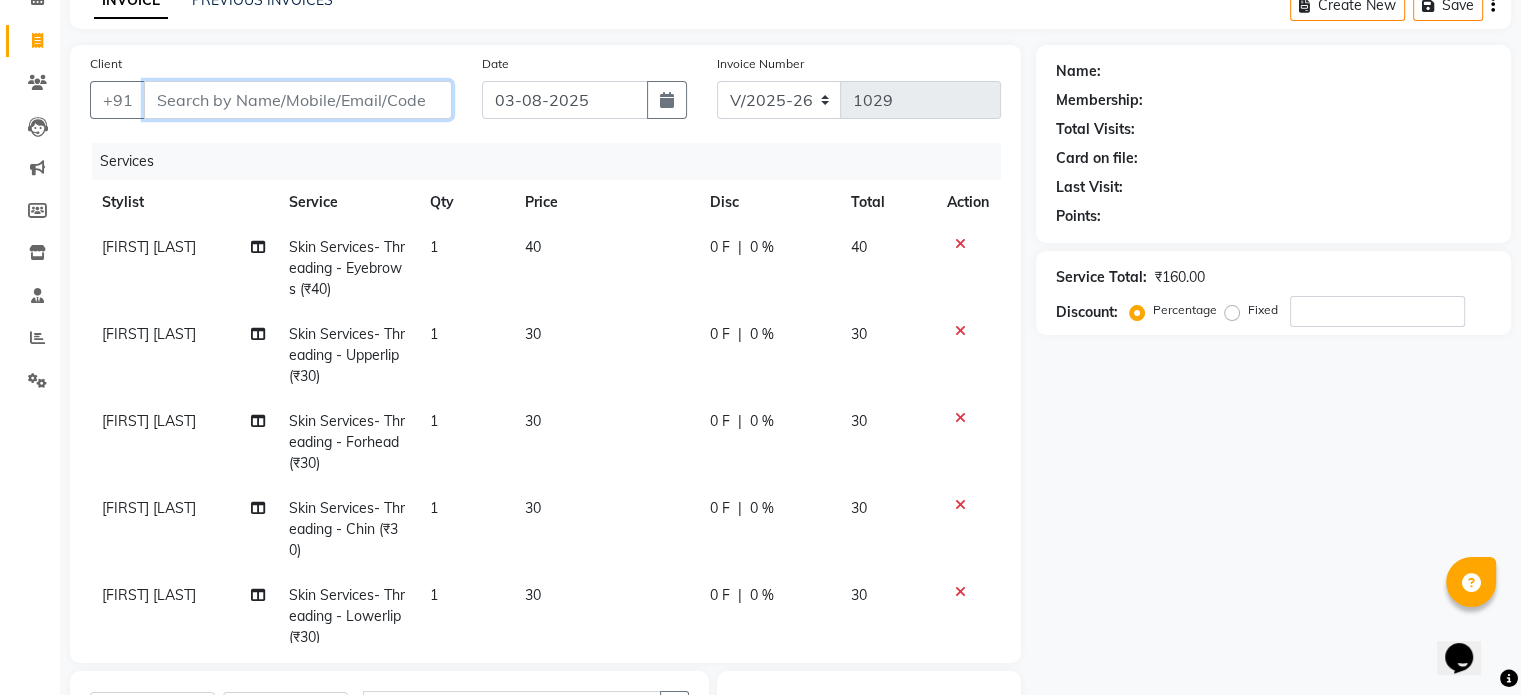 click on "Client" at bounding box center [298, 100] 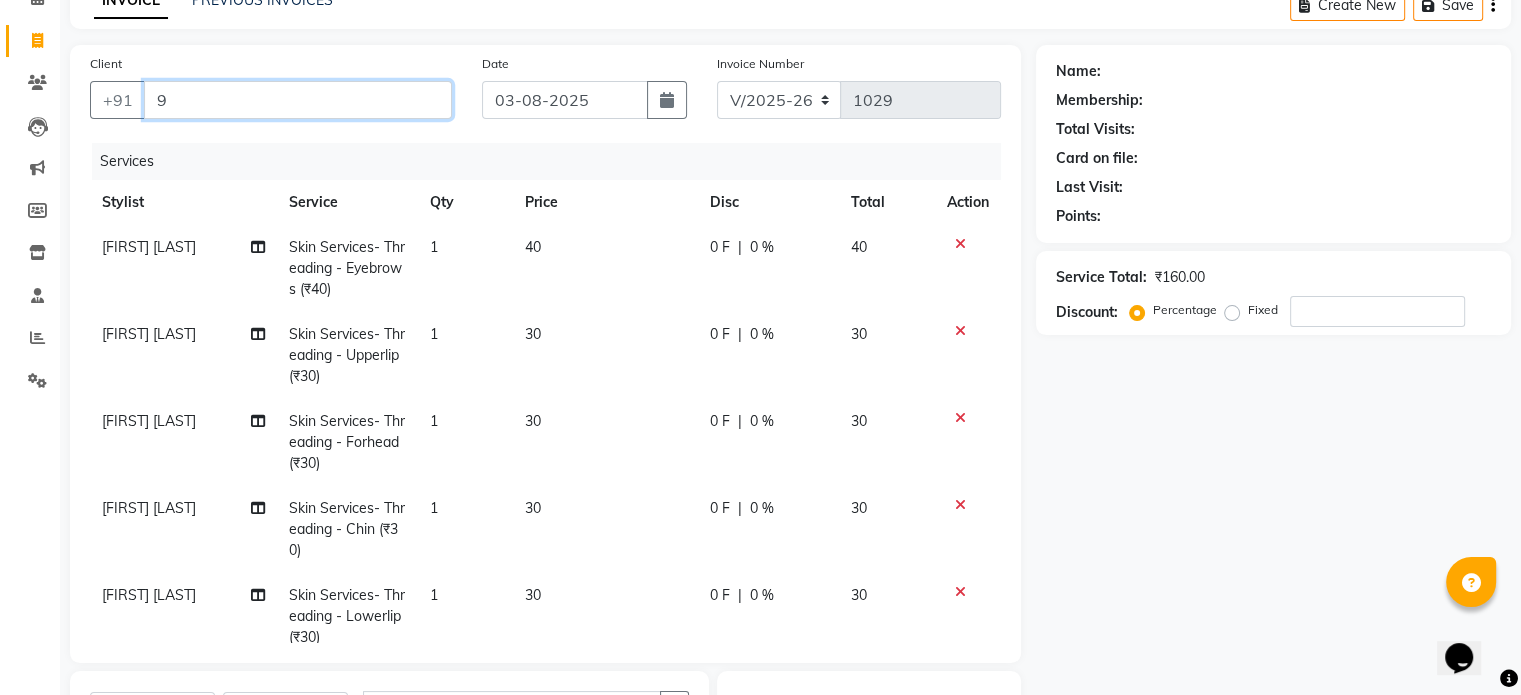 type on "0" 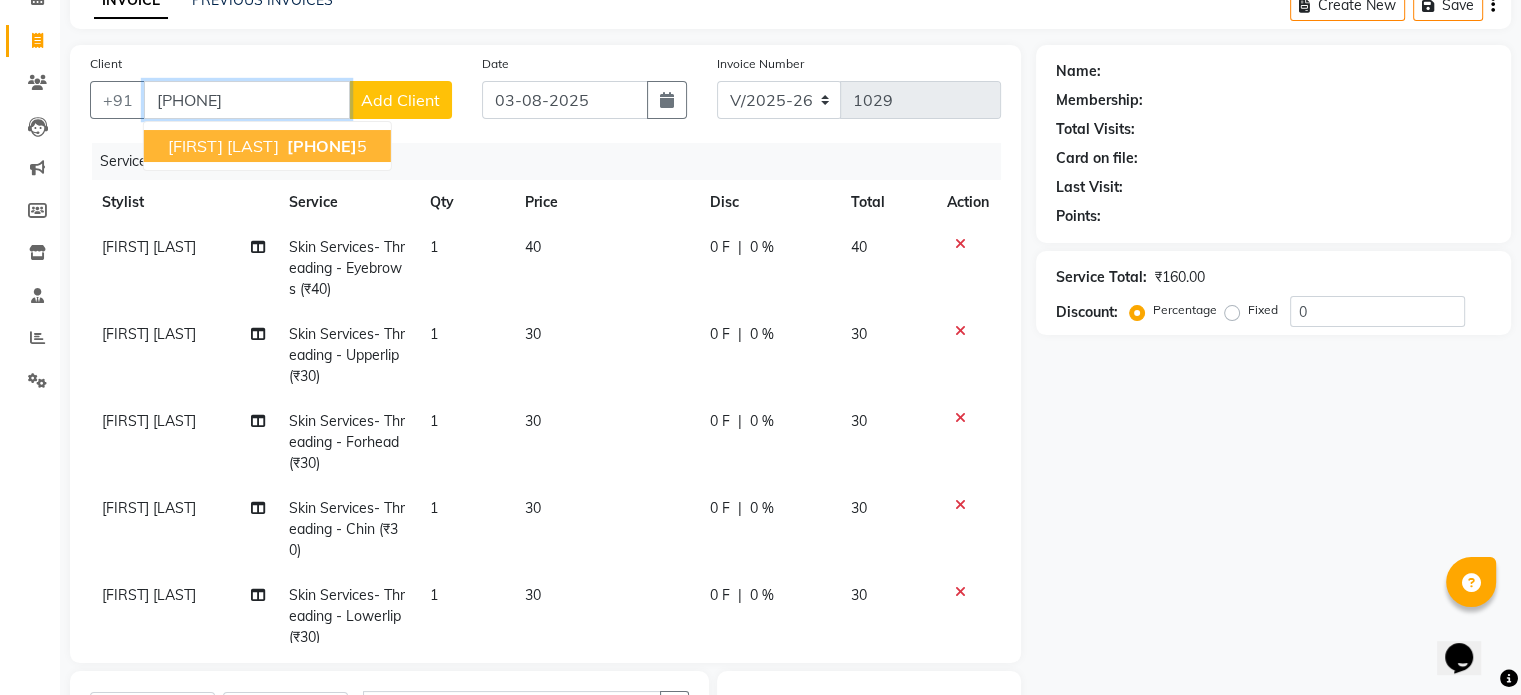 type on "[PHONE]" 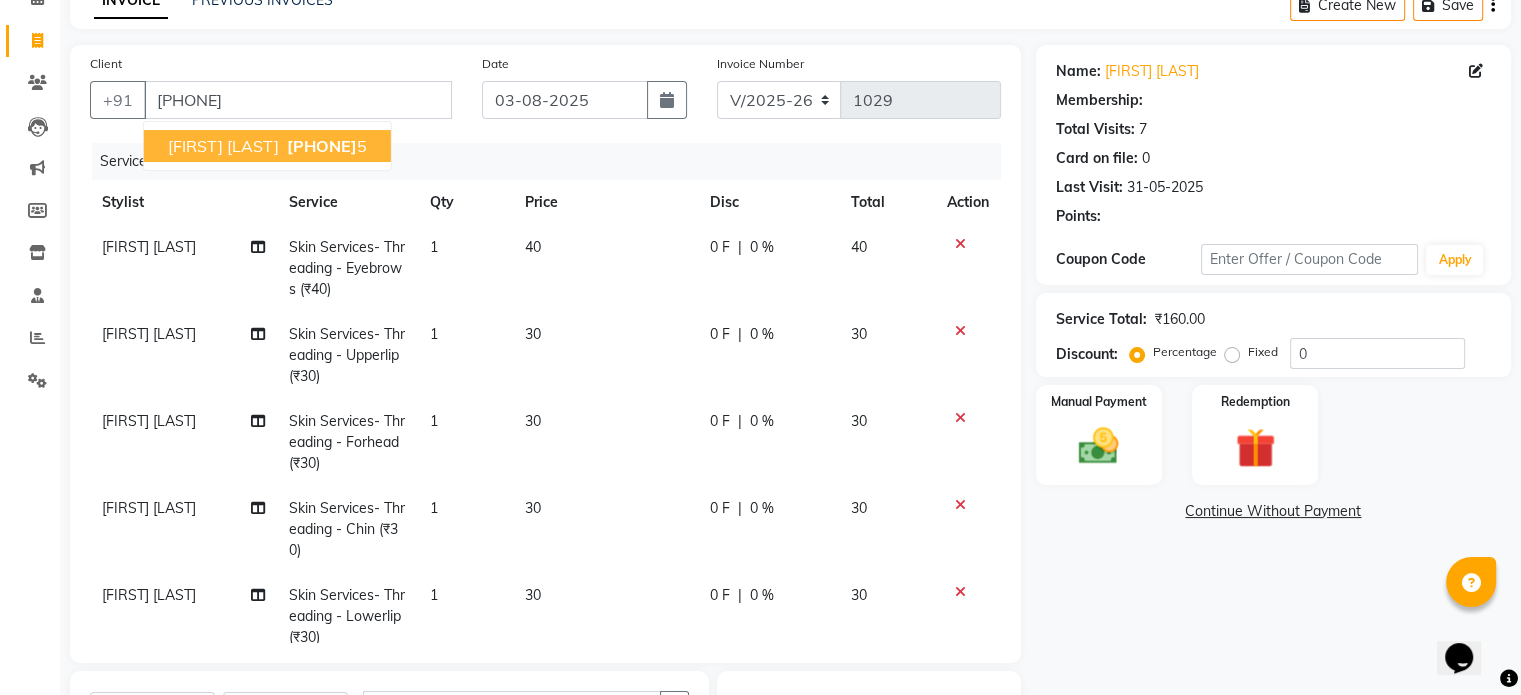 select on "1: Object" 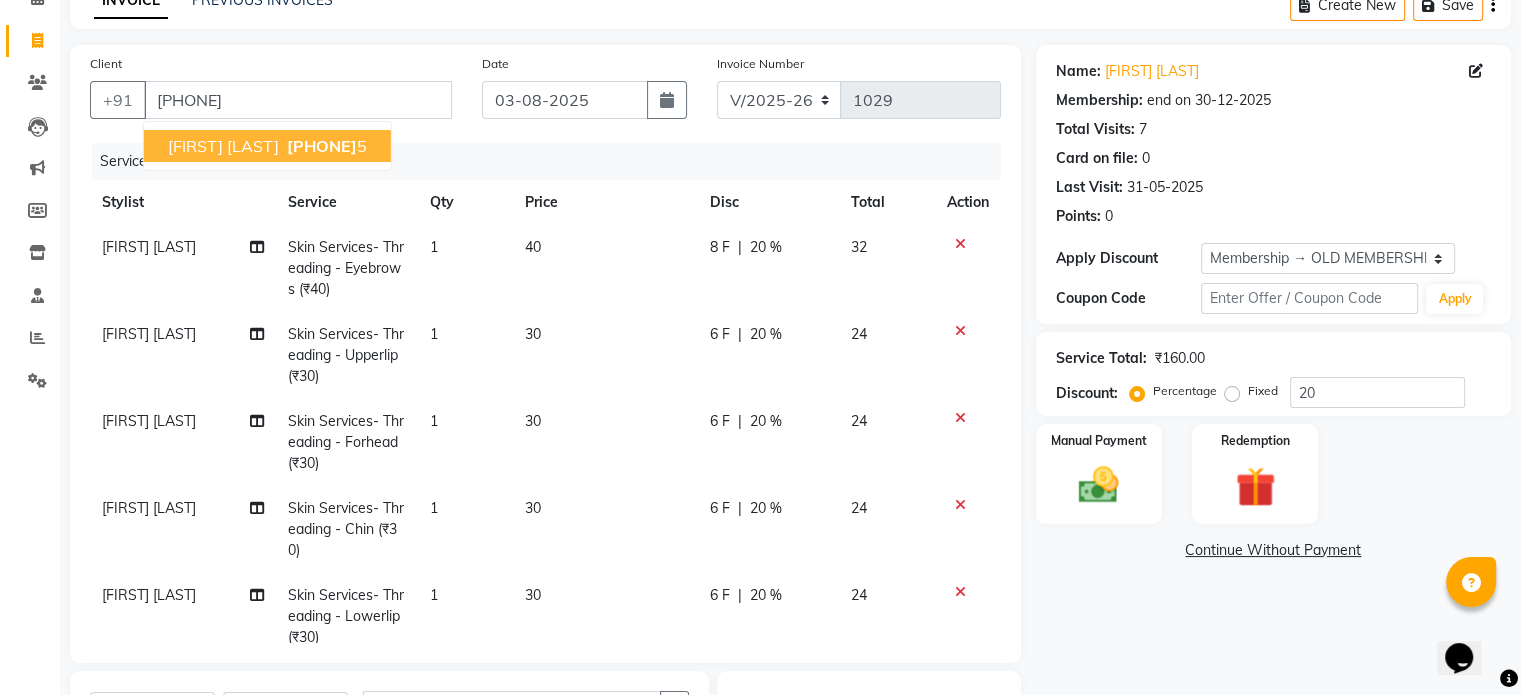 click on "[FIRST] [LAST]" at bounding box center [223, 146] 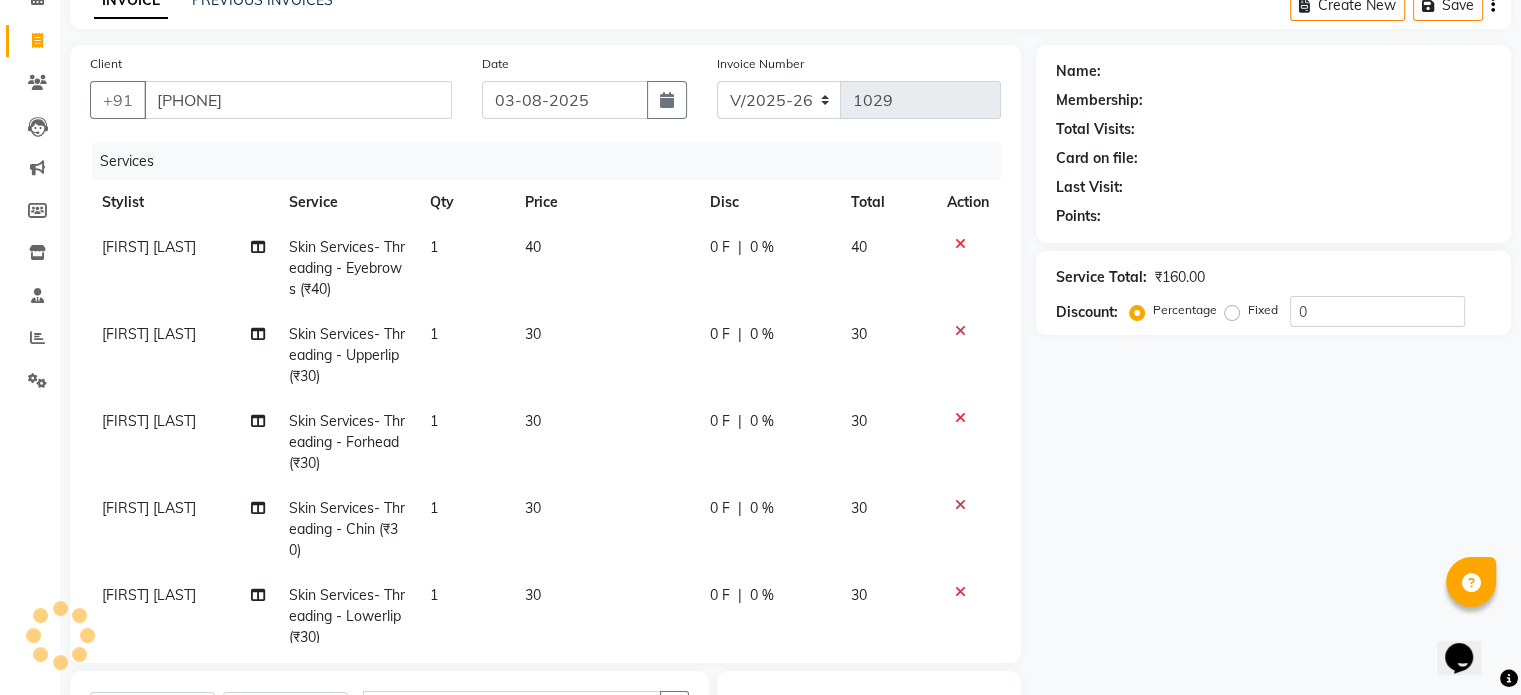 select on "1: Object" 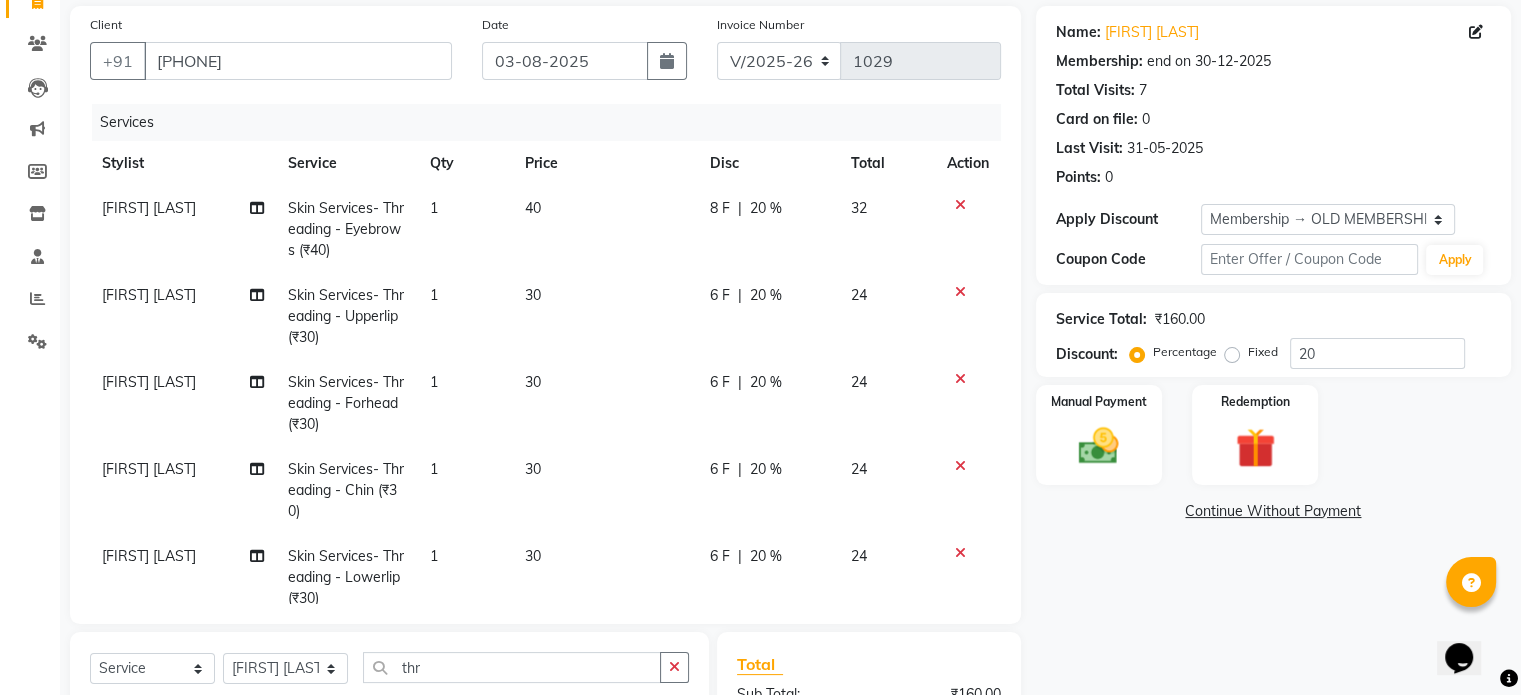 scroll, scrollTop: 145, scrollLeft: 0, axis: vertical 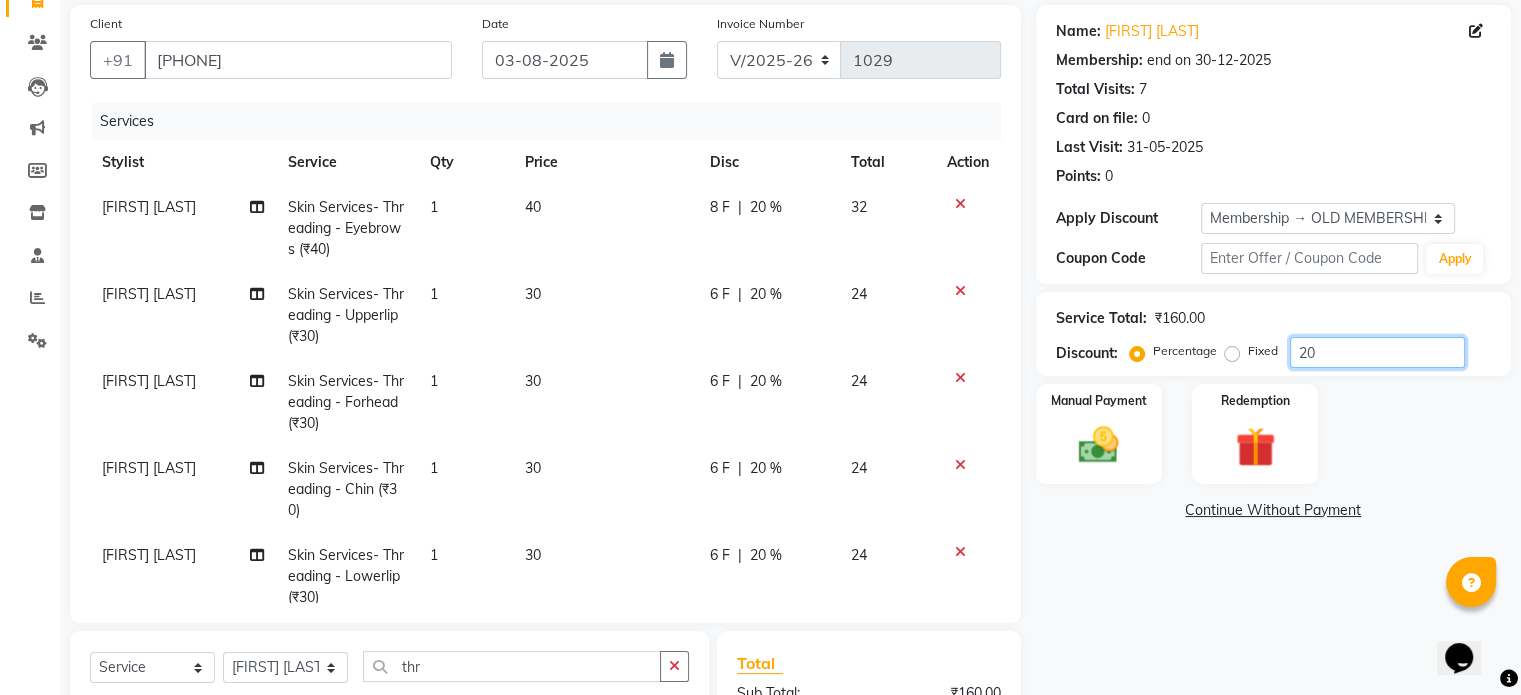 click on "20" 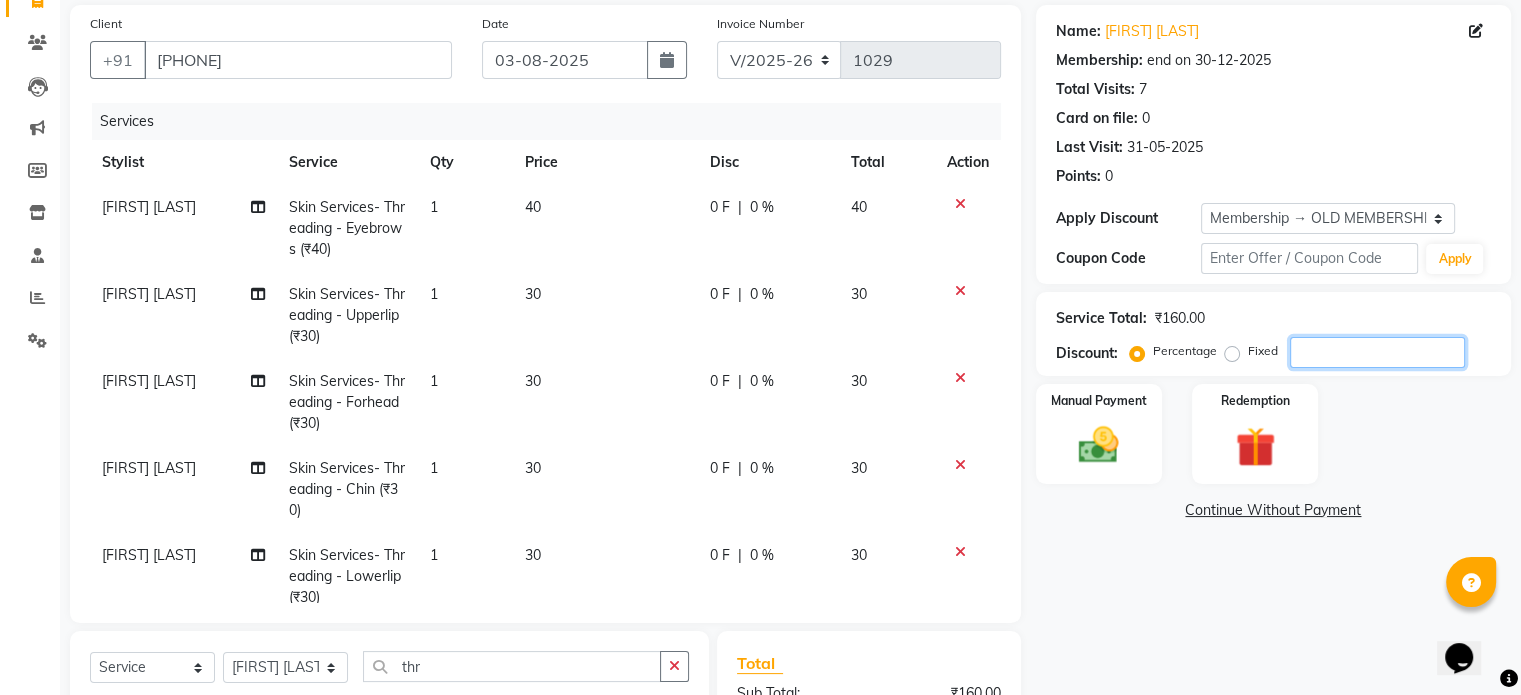 type 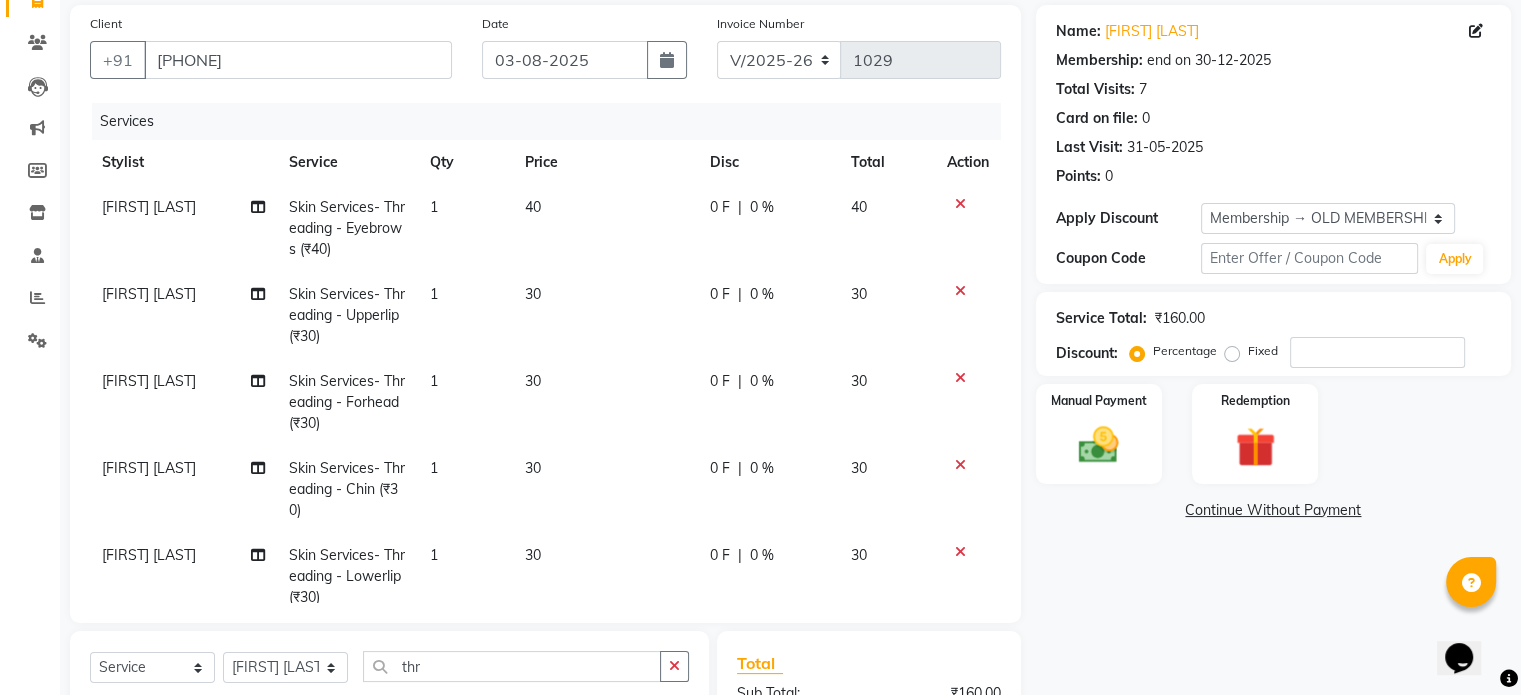 click on "Manual Payment Redemption" 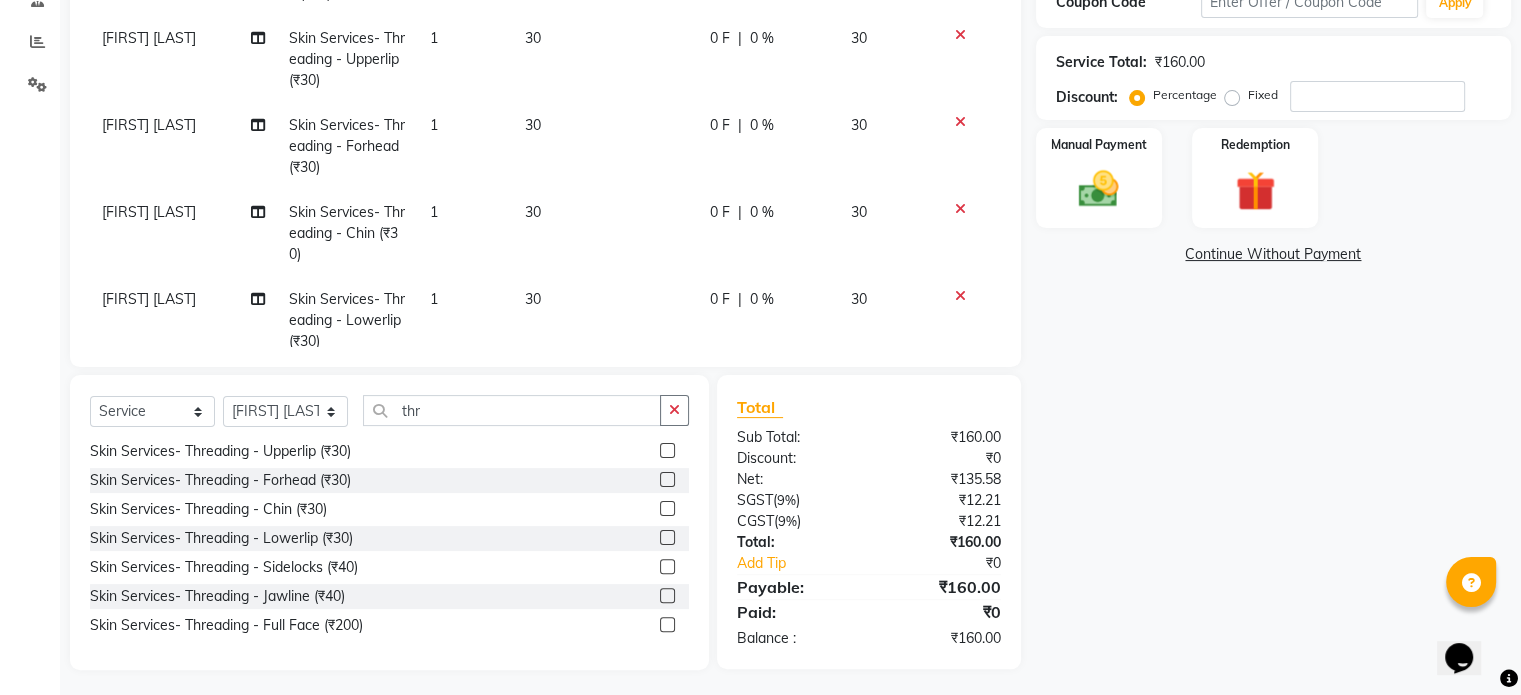 scroll, scrollTop: 406, scrollLeft: 0, axis: vertical 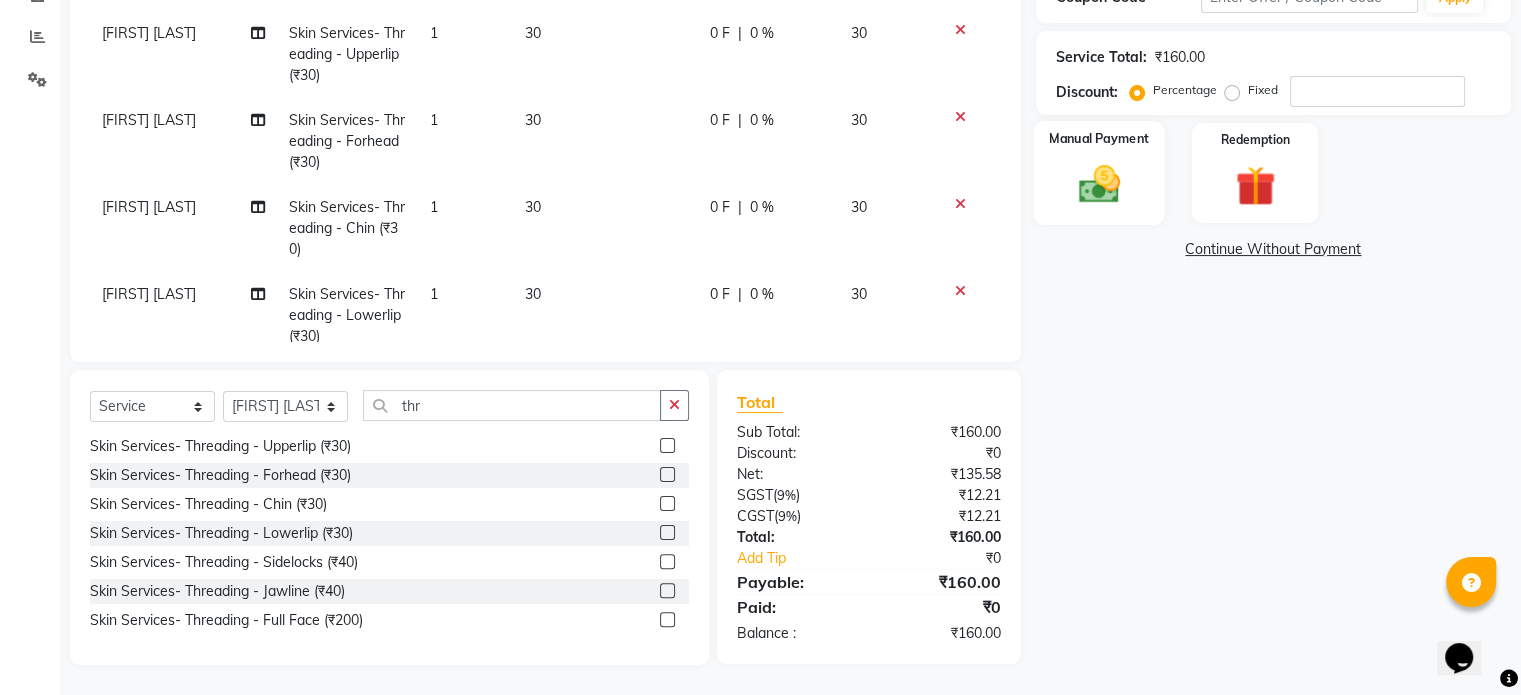 click 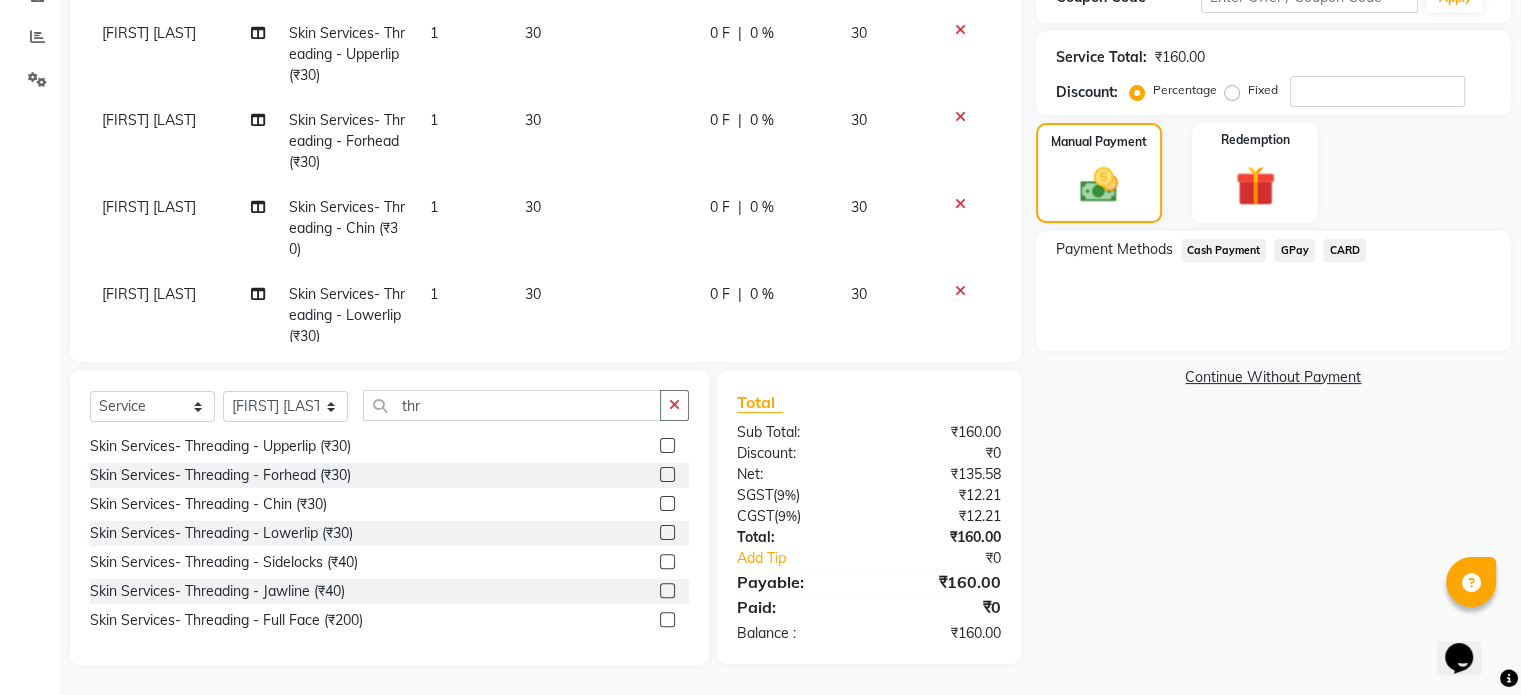click on "GPay" 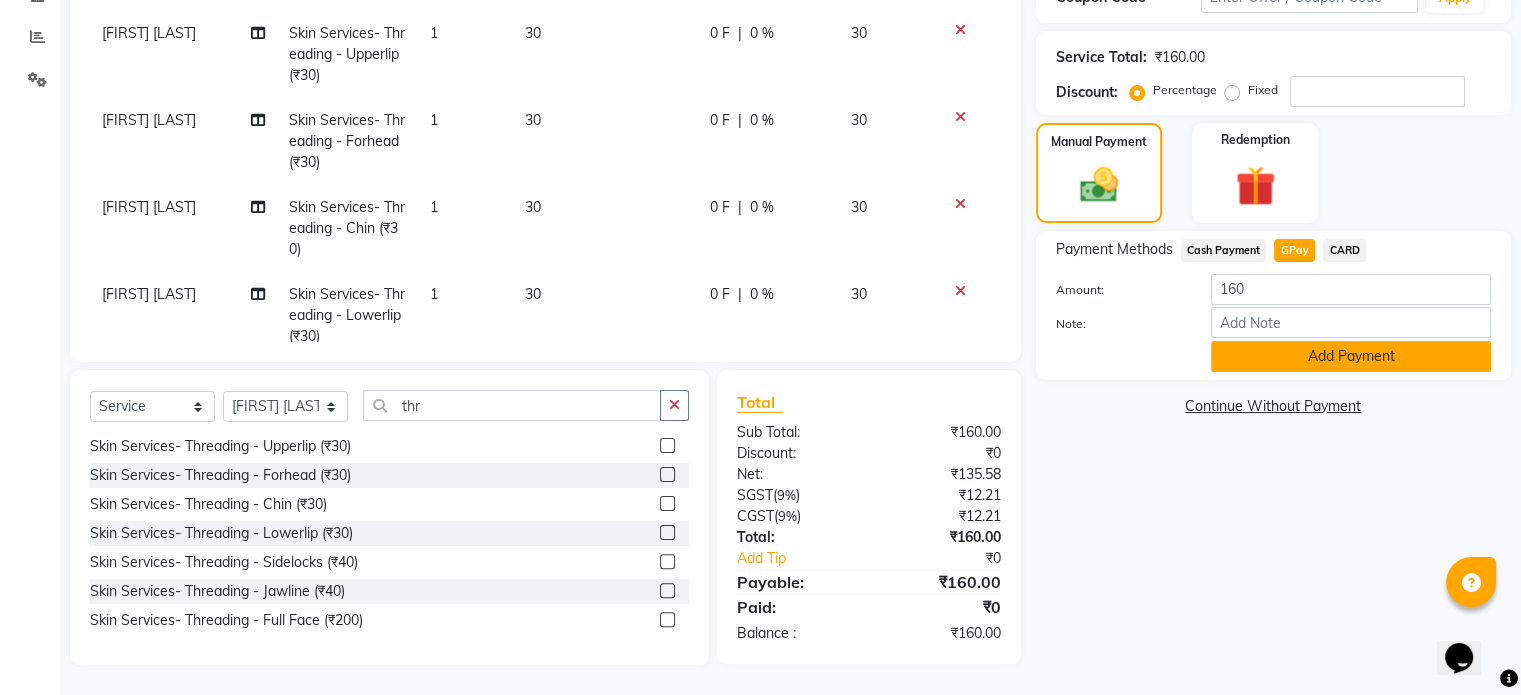 click on "Add Payment" 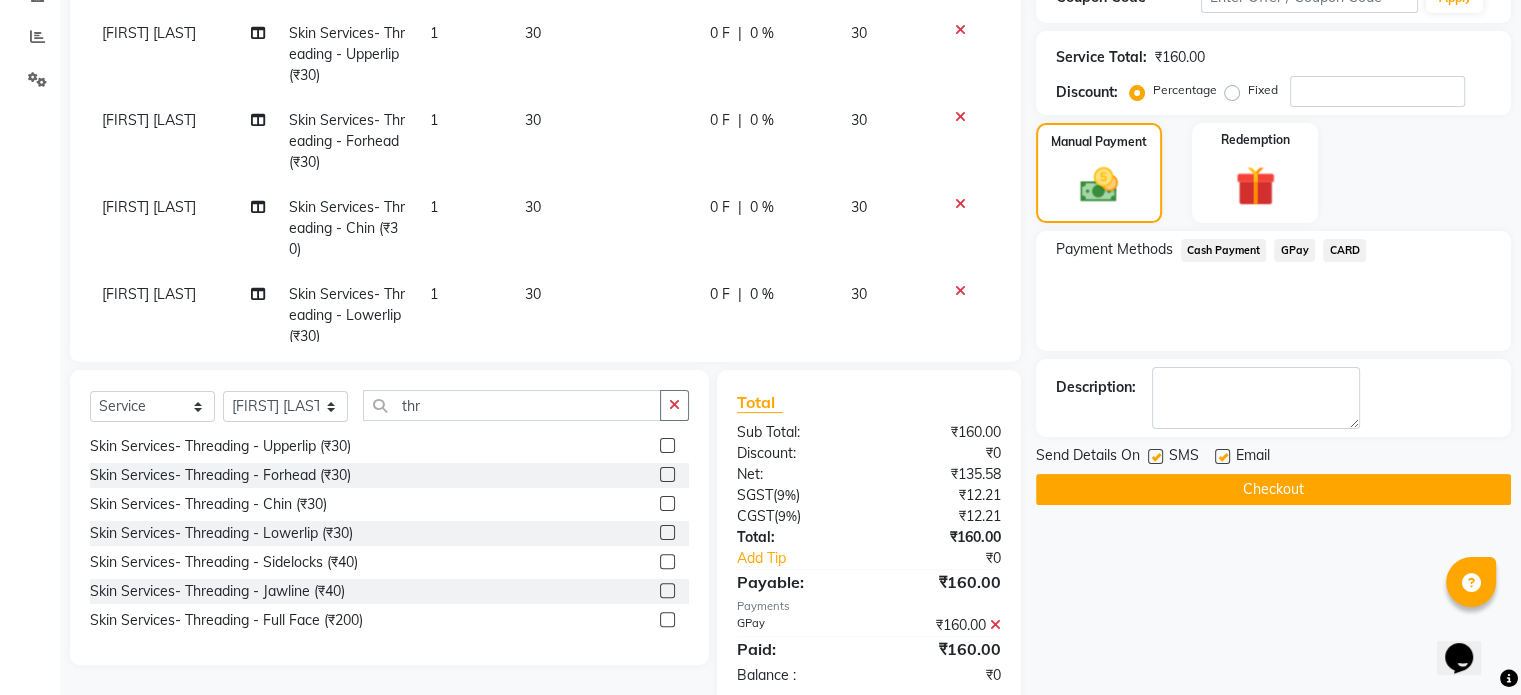 click on "Checkout" 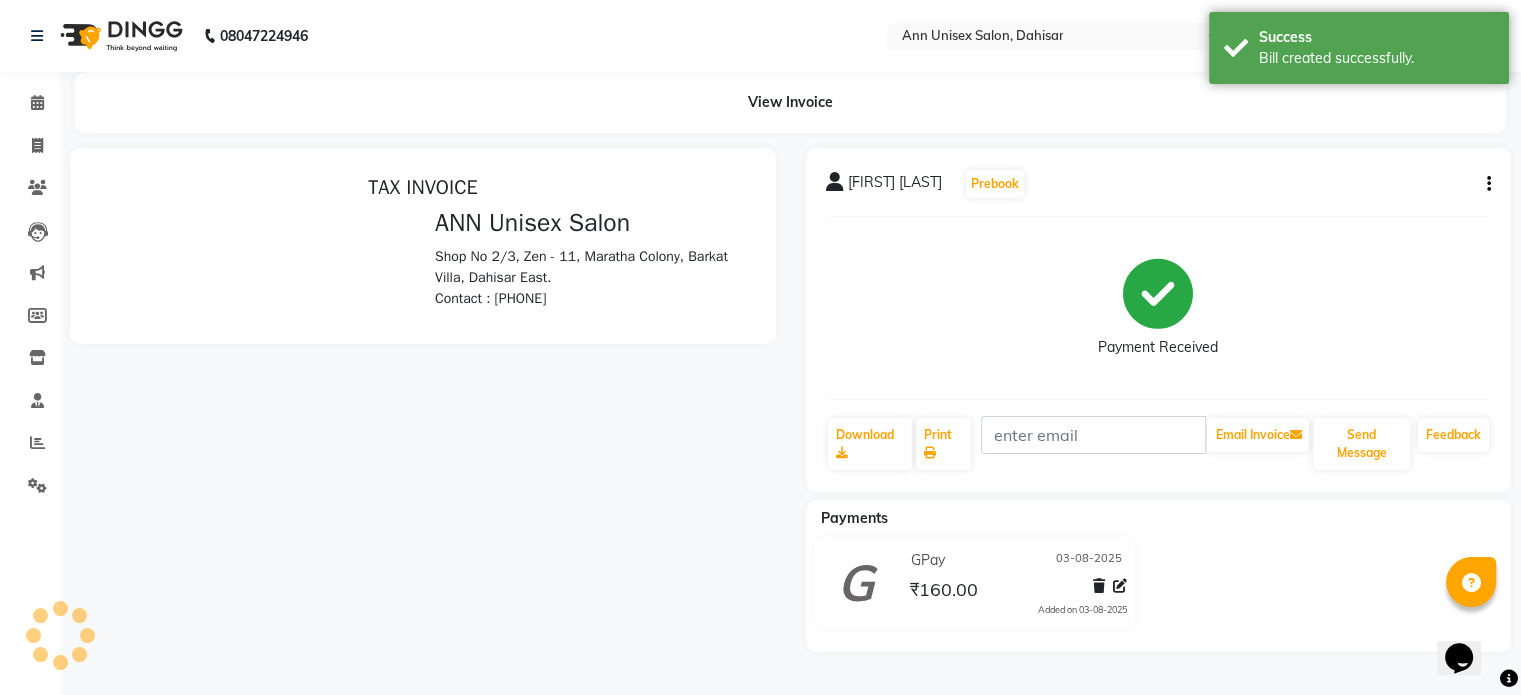 scroll, scrollTop: 0, scrollLeft: 0, axis: both 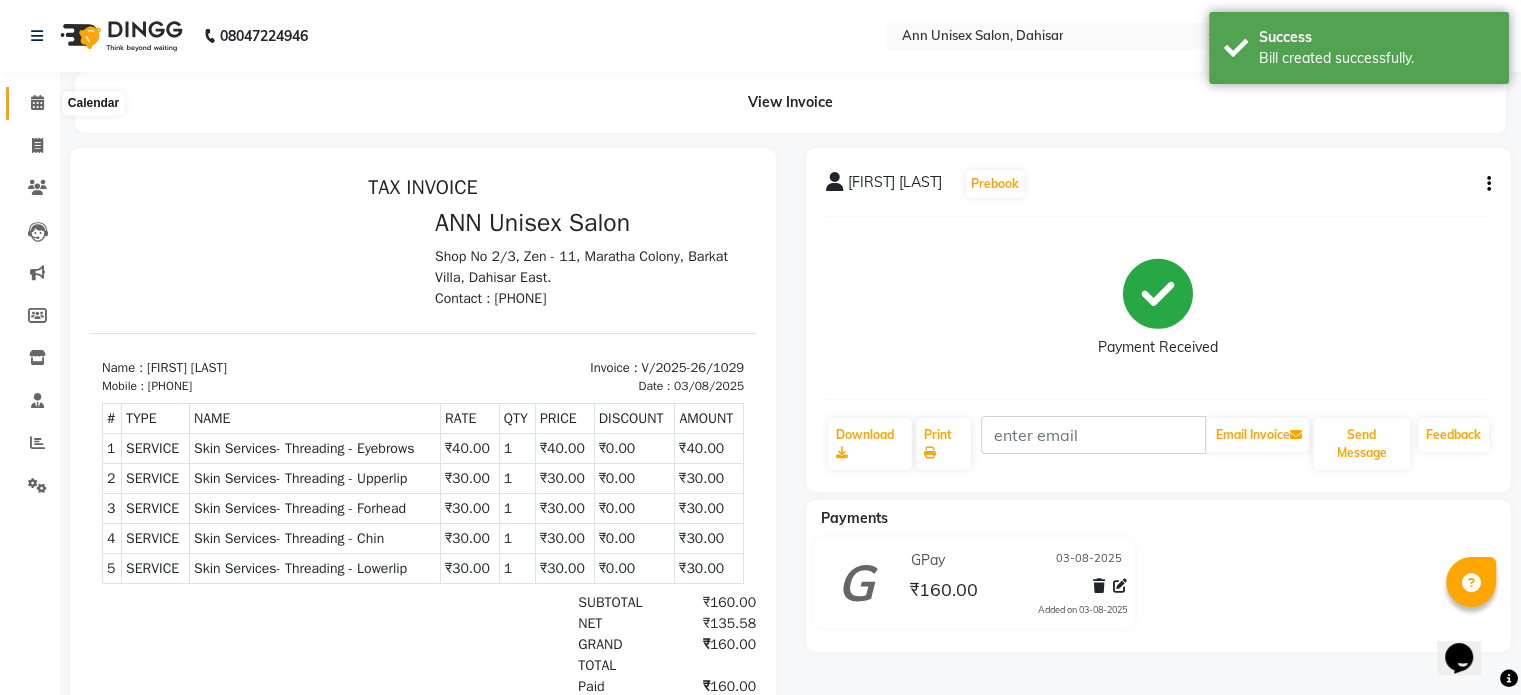 click 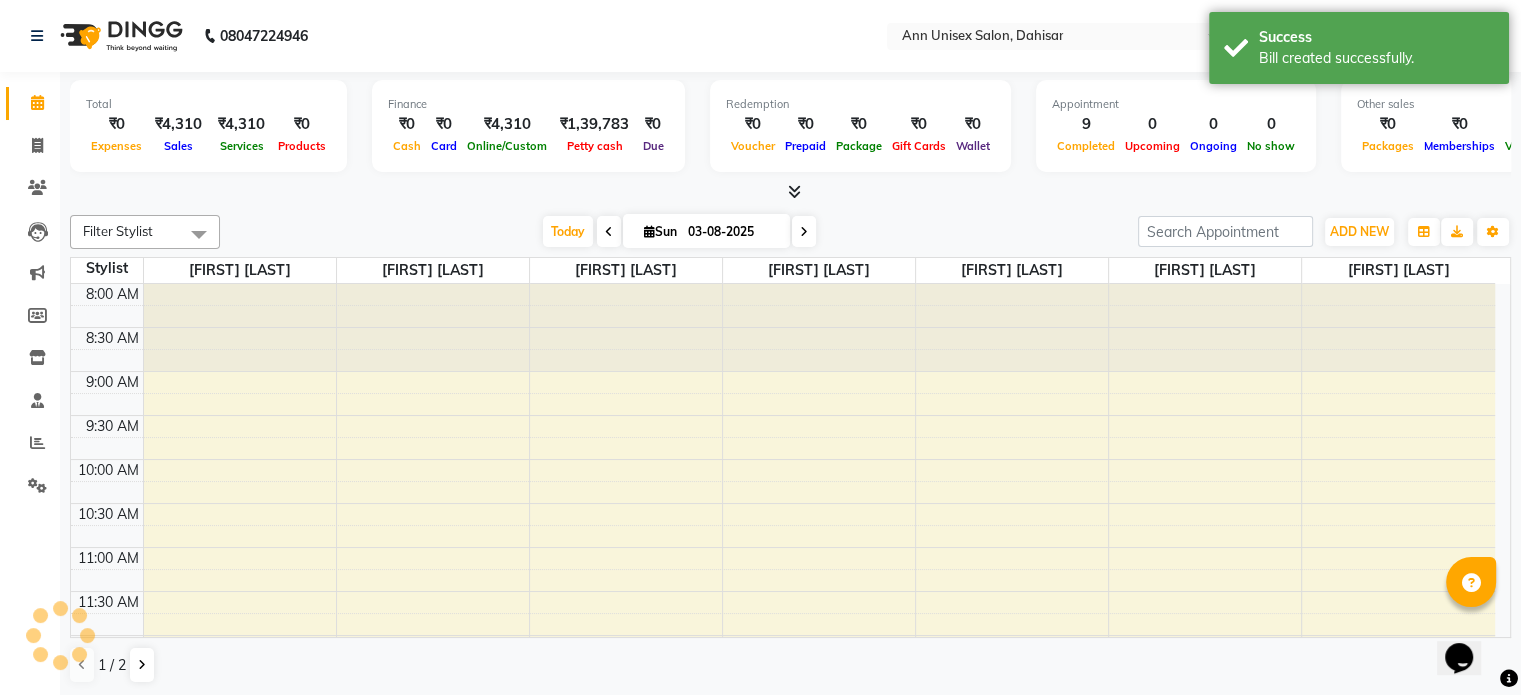 scroll, scrollTop: 0, scrollLeft: 0, axis: both 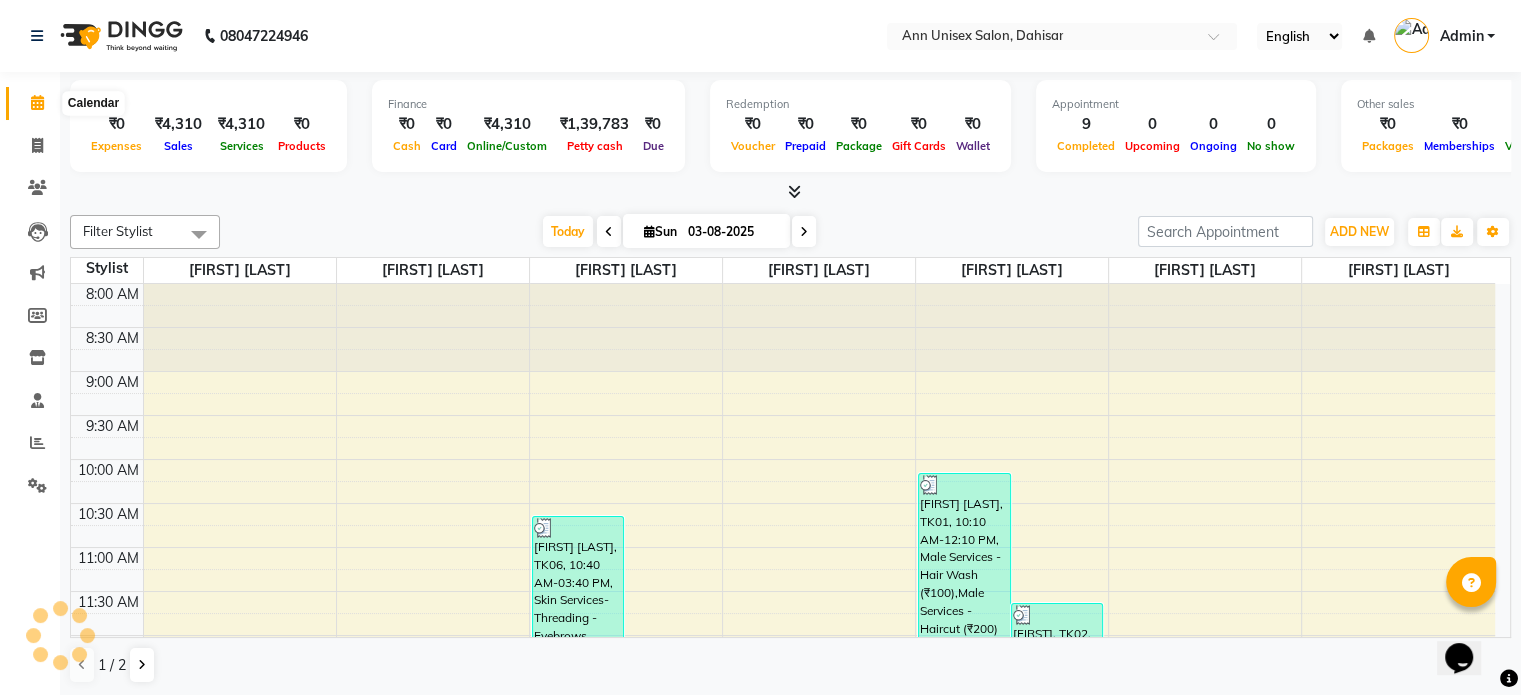 click 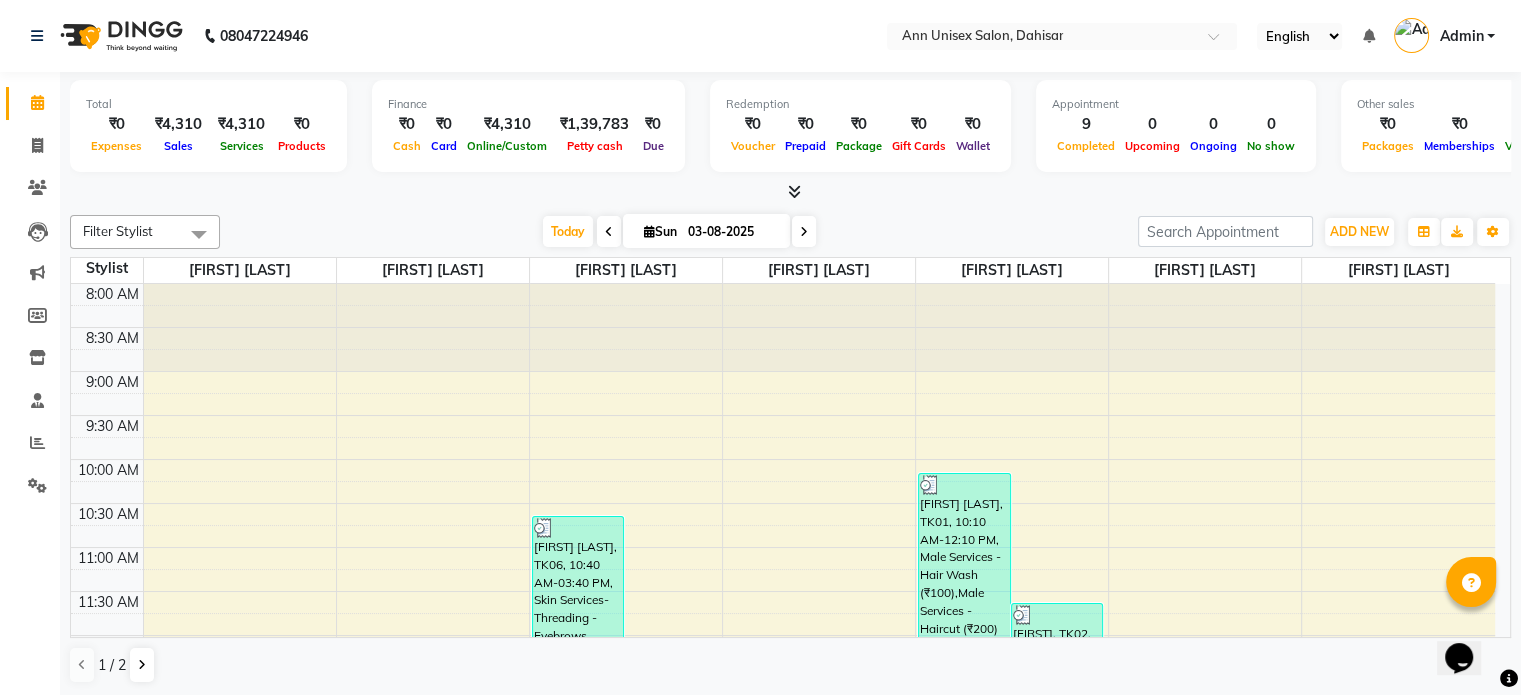 scroll, scrollTop: 0, scrollLeft: 0, axis: both 